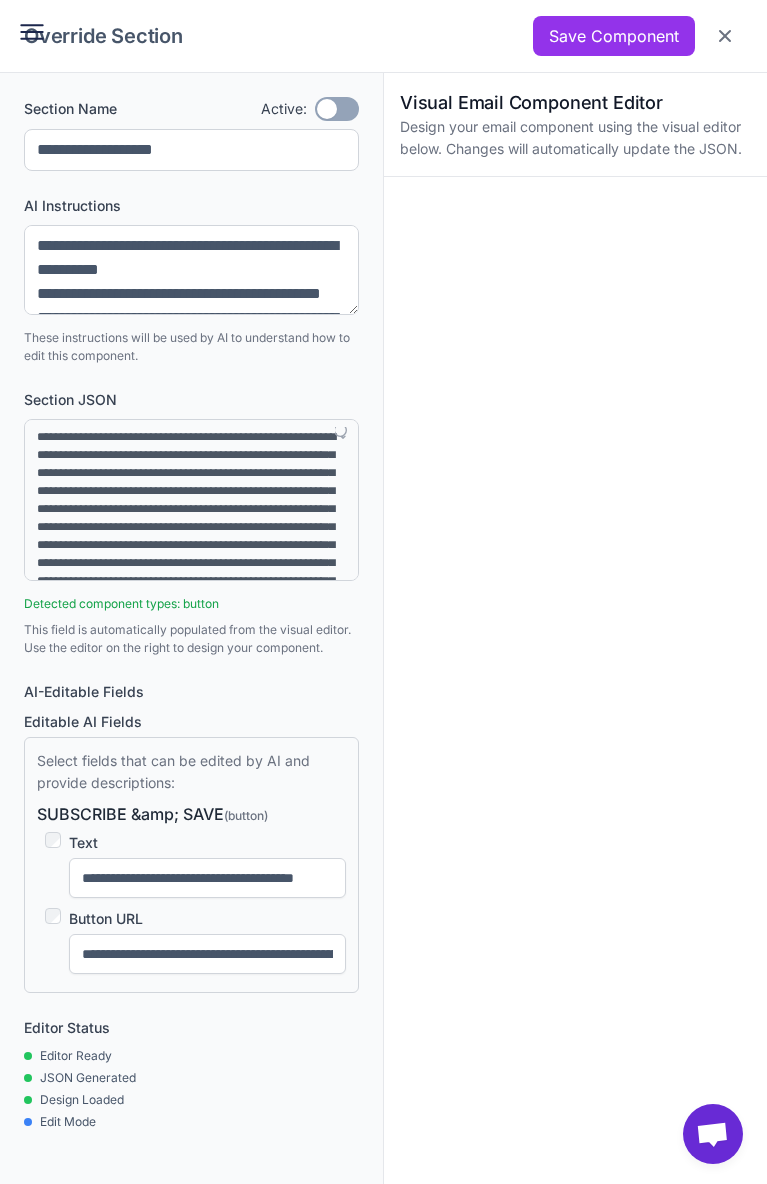 scroll, scrollTop: 0, scrollLeft: 0, axis: both 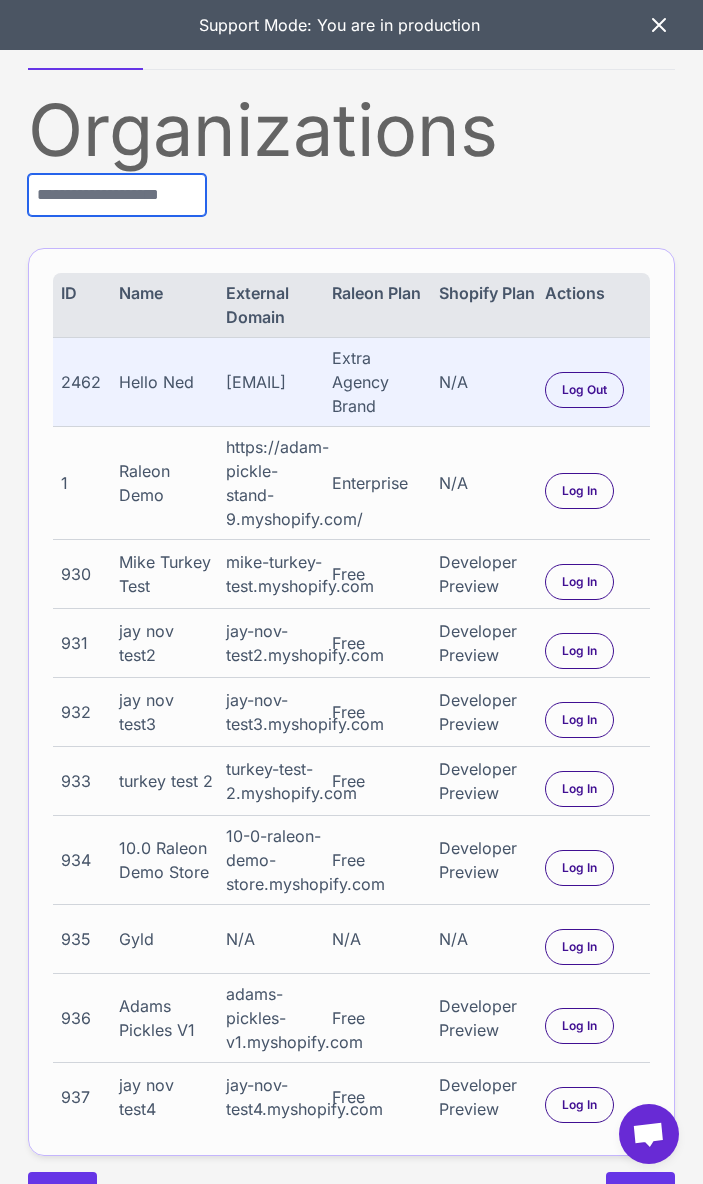 click at bounding box center [117, 195] 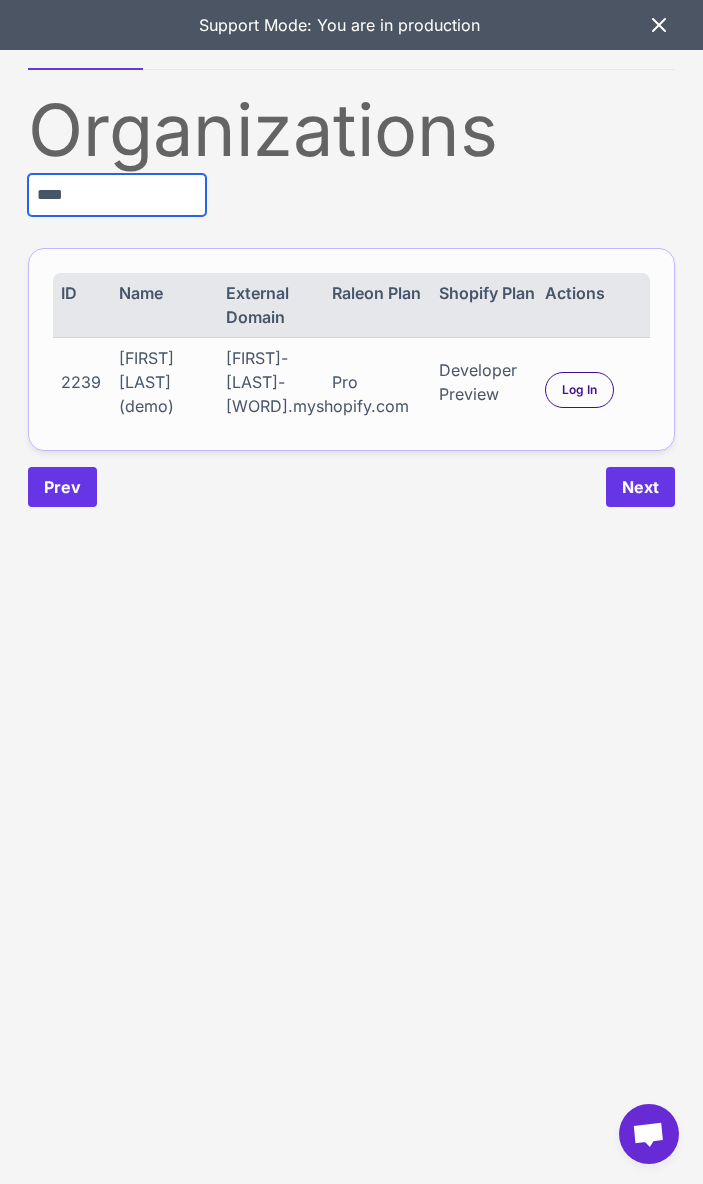 type on "****" 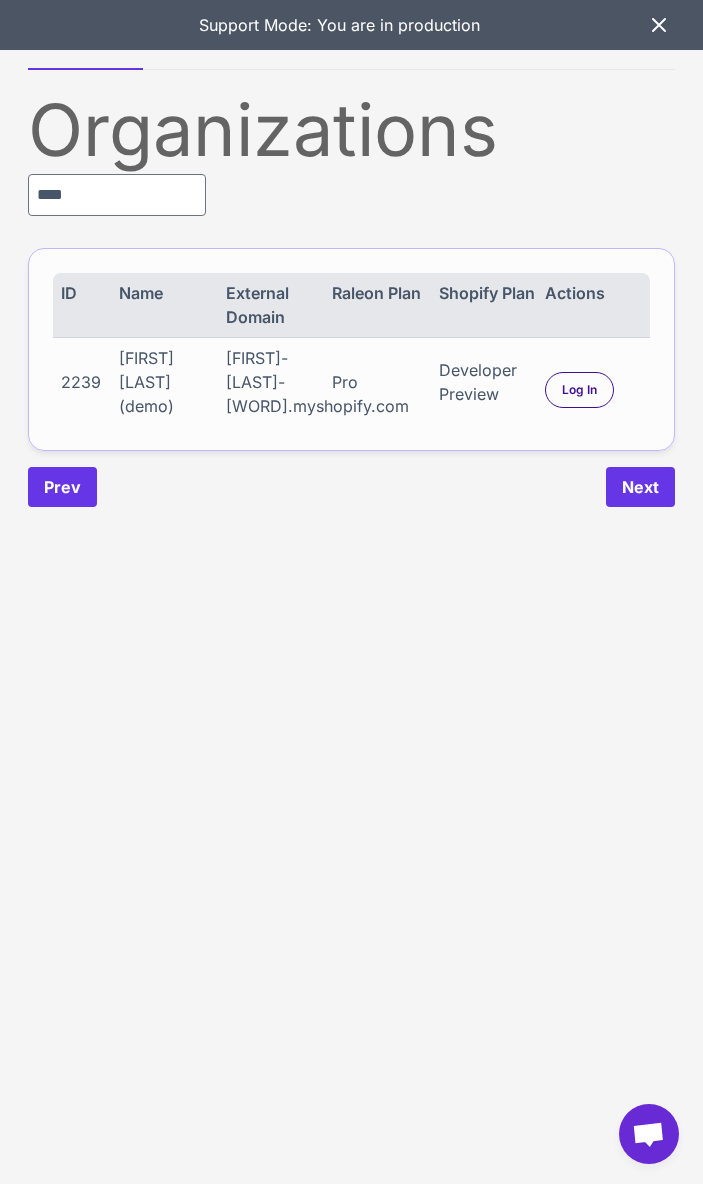 click on "Log In" at bounding box center (593, 382) 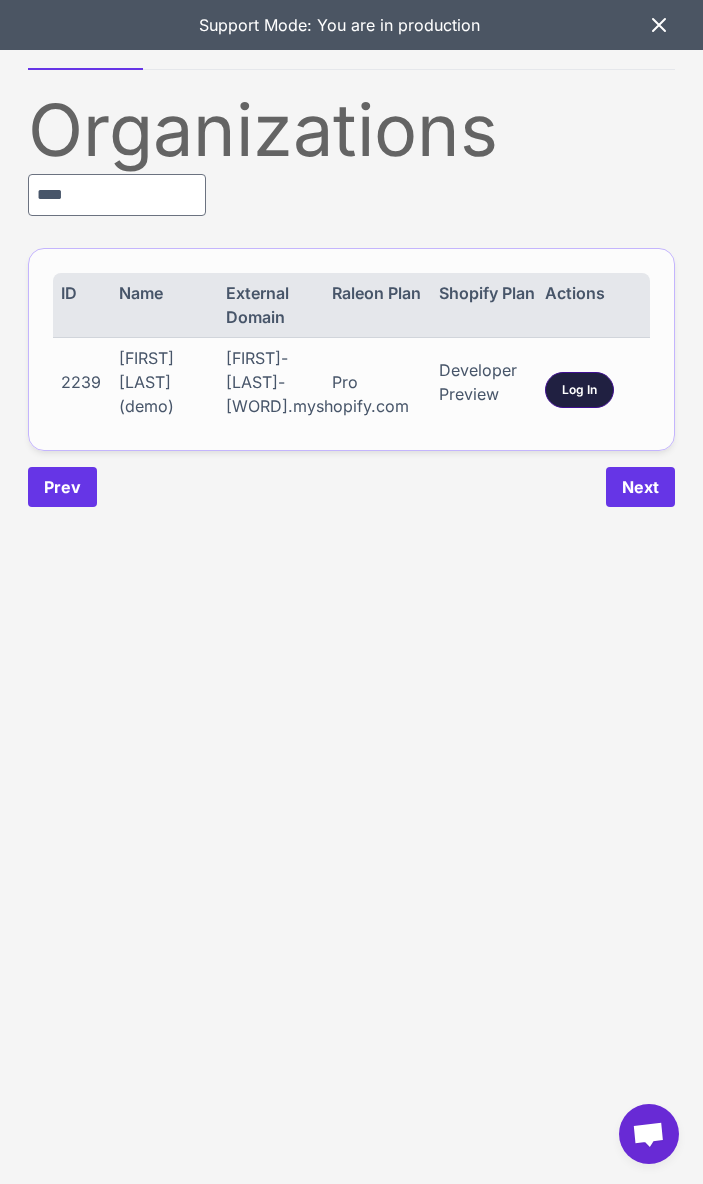 click on "Log In" at bounding box center (579, 390) 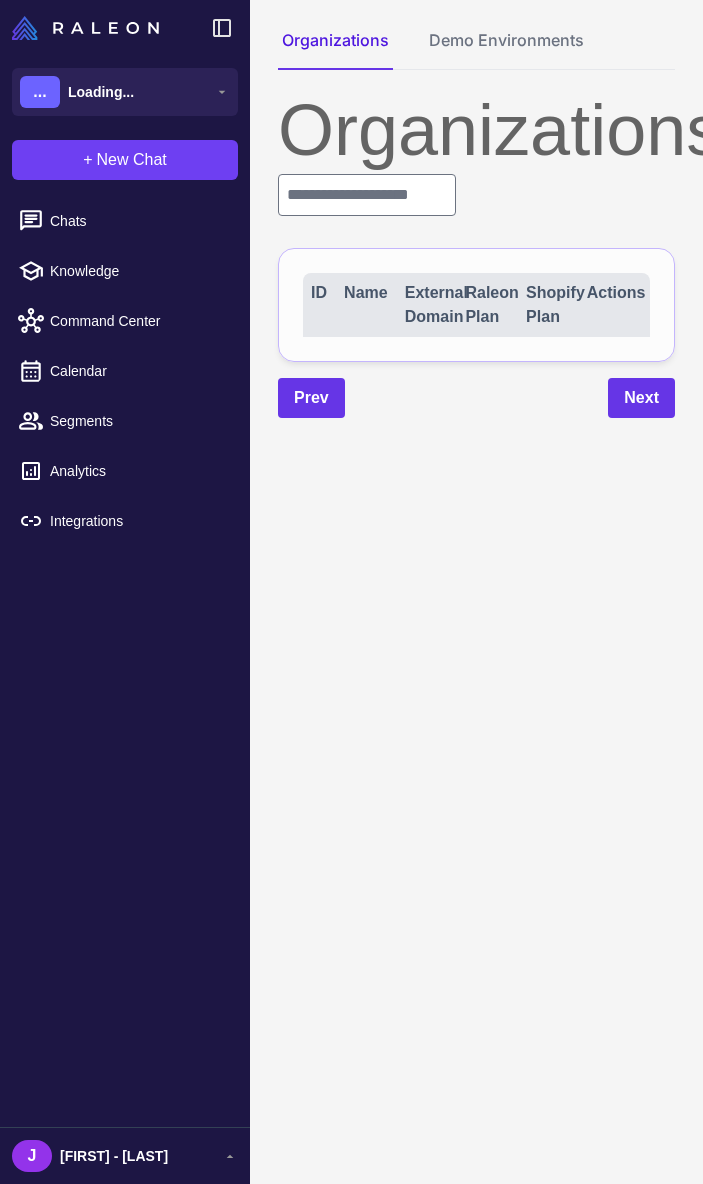 scroll, scrollTop: 0, scrollLeft: 0, axis: both 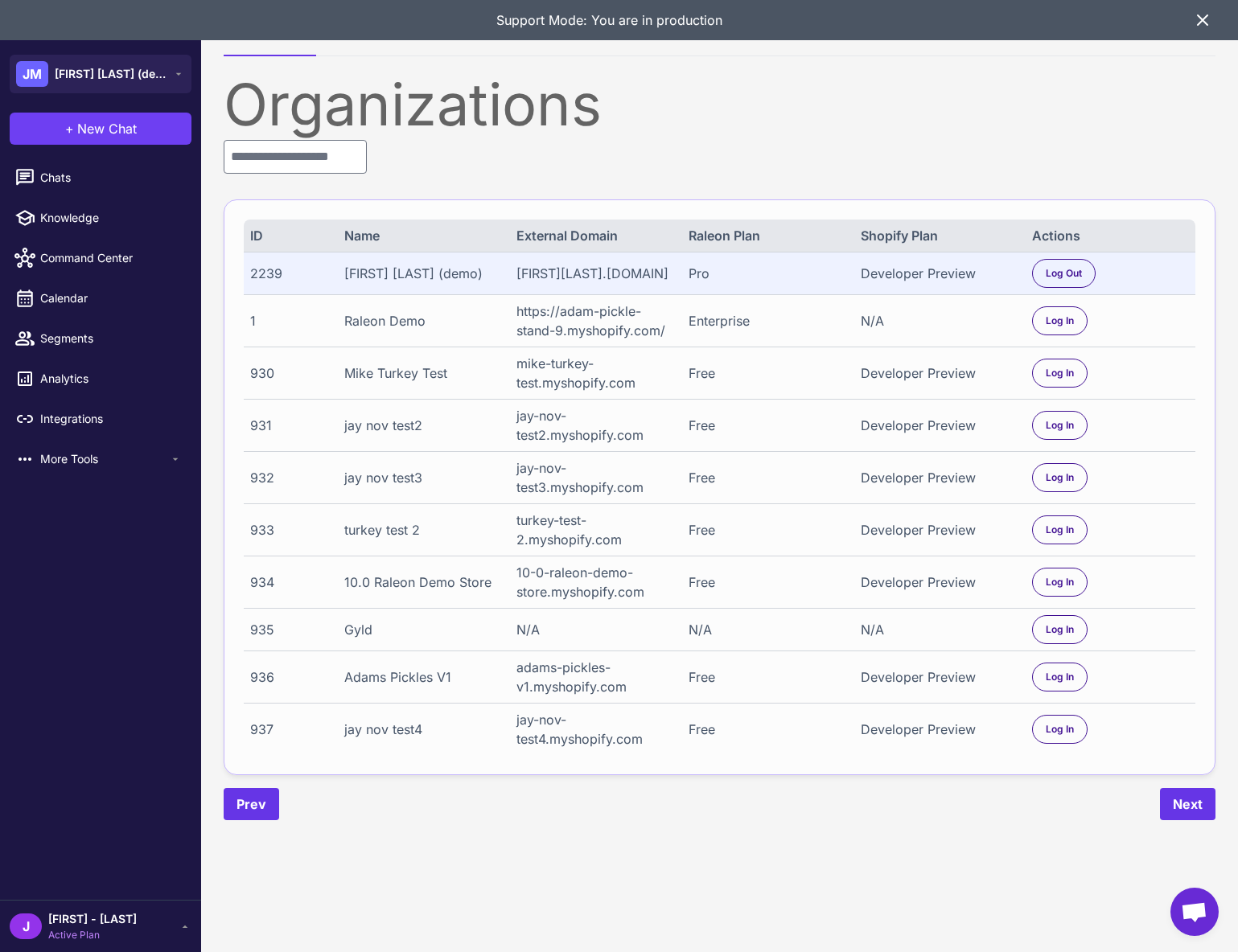 click 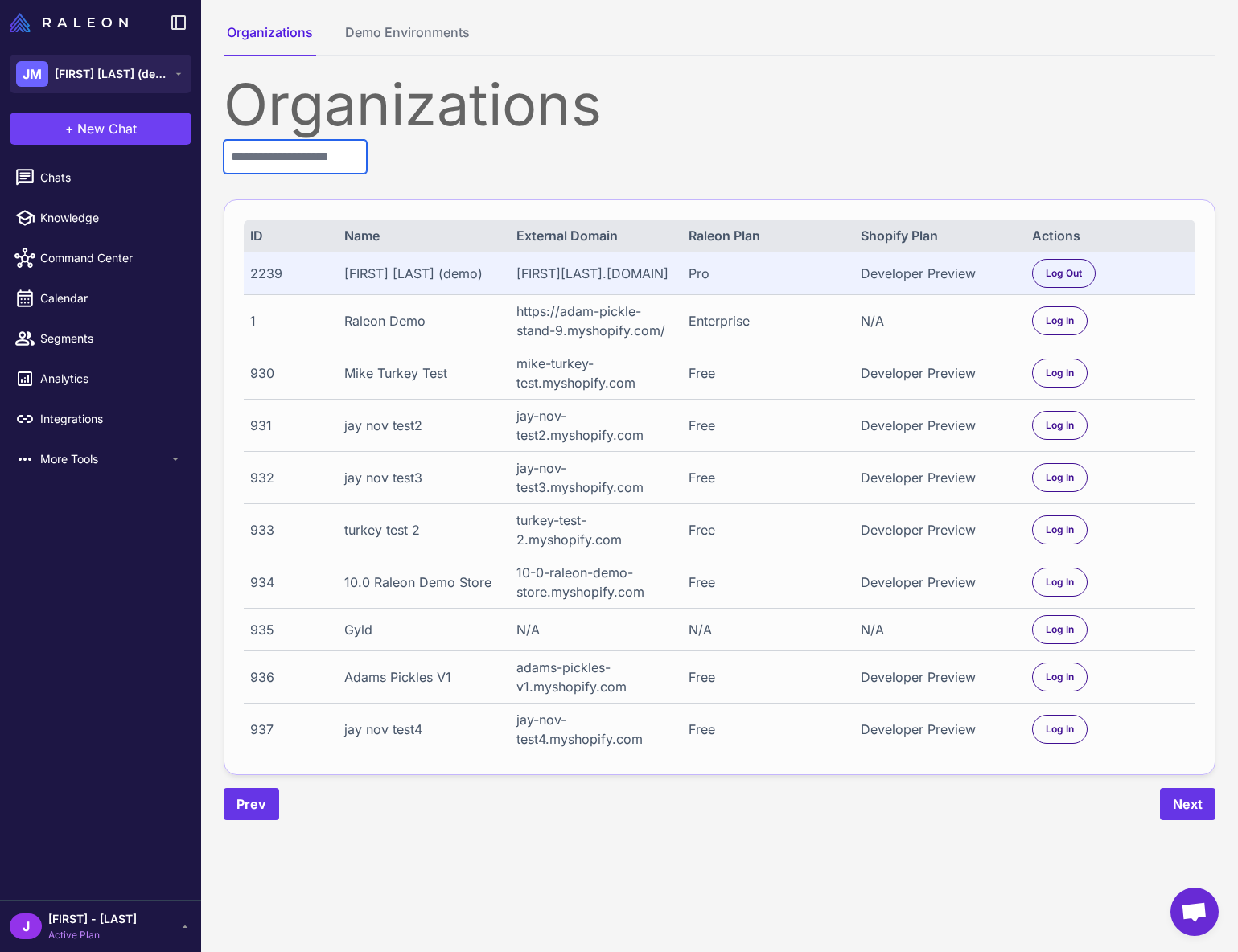 click at bounding box center [295, 157] 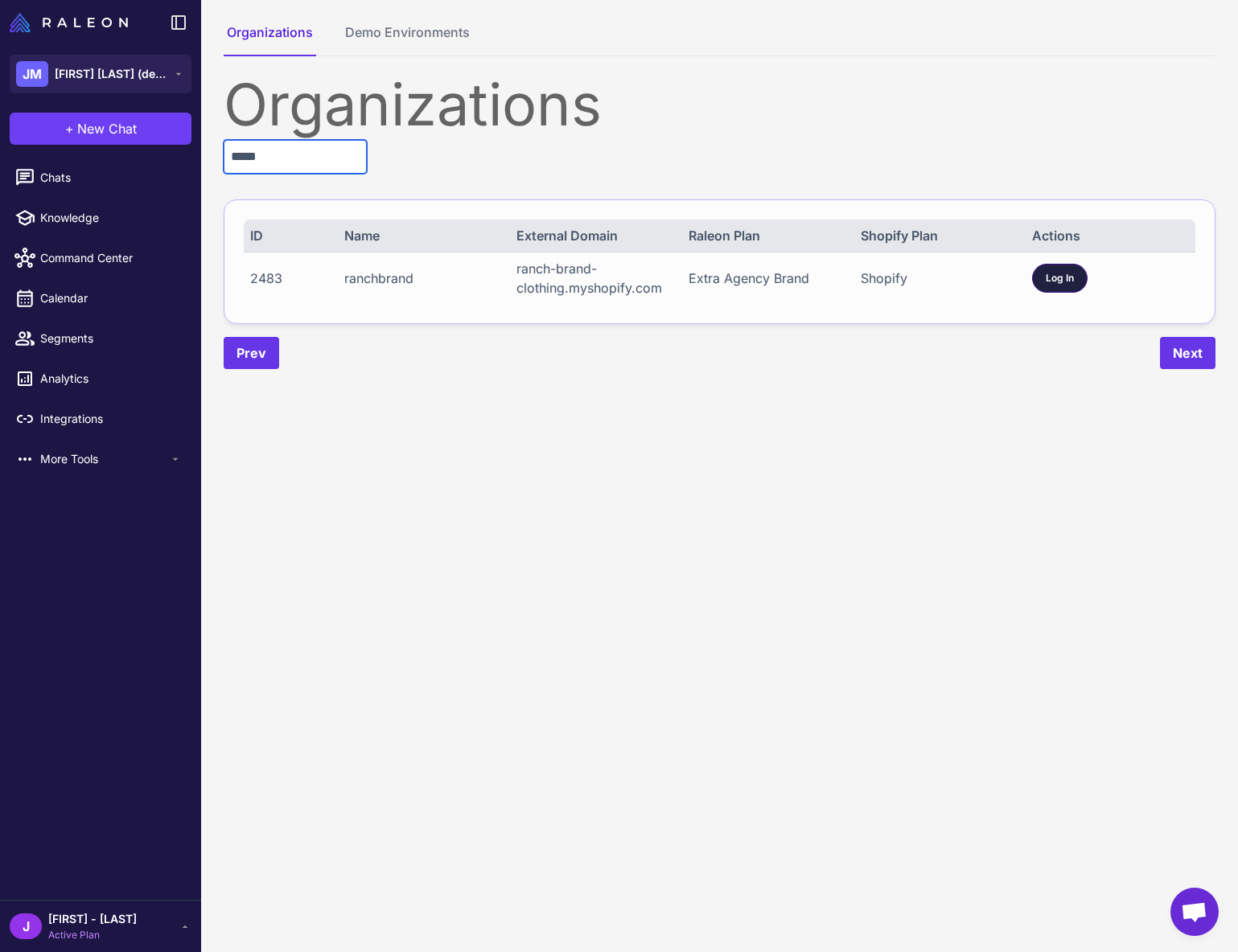 type on "*****" 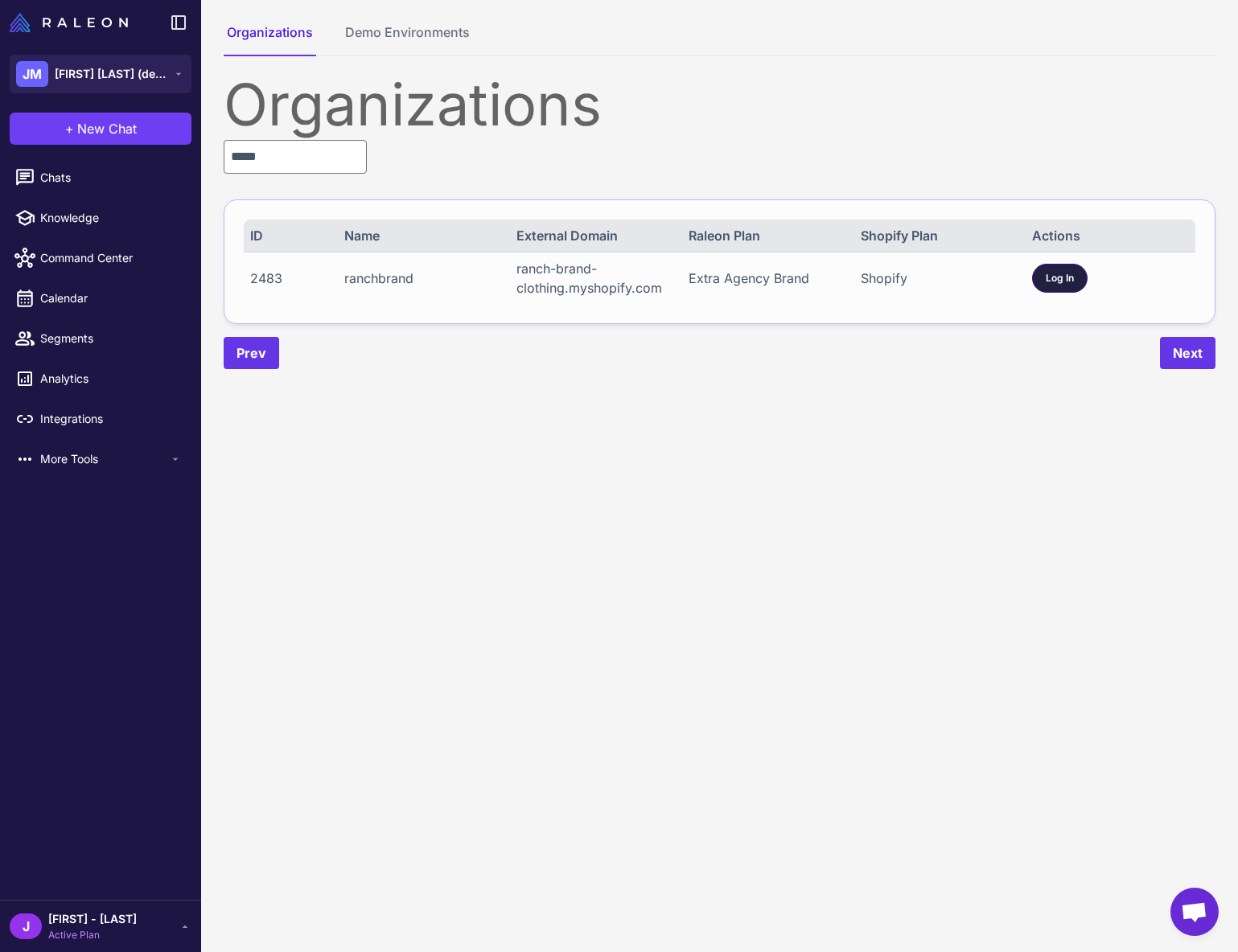 click on "Log In" at bounding box center (1059, 278) 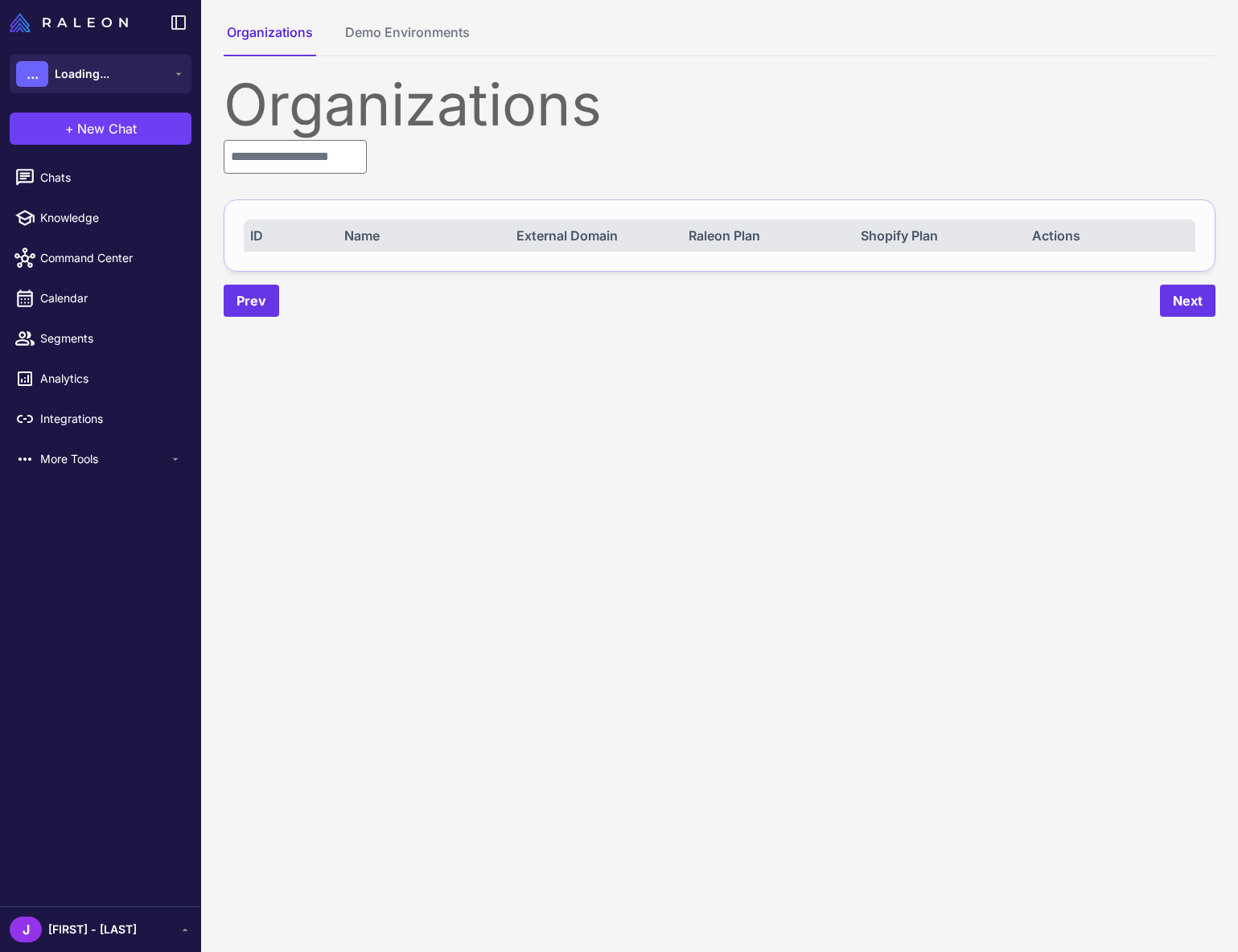 scroll, scrollTop: 0, scrollLeft: 0, axis: both 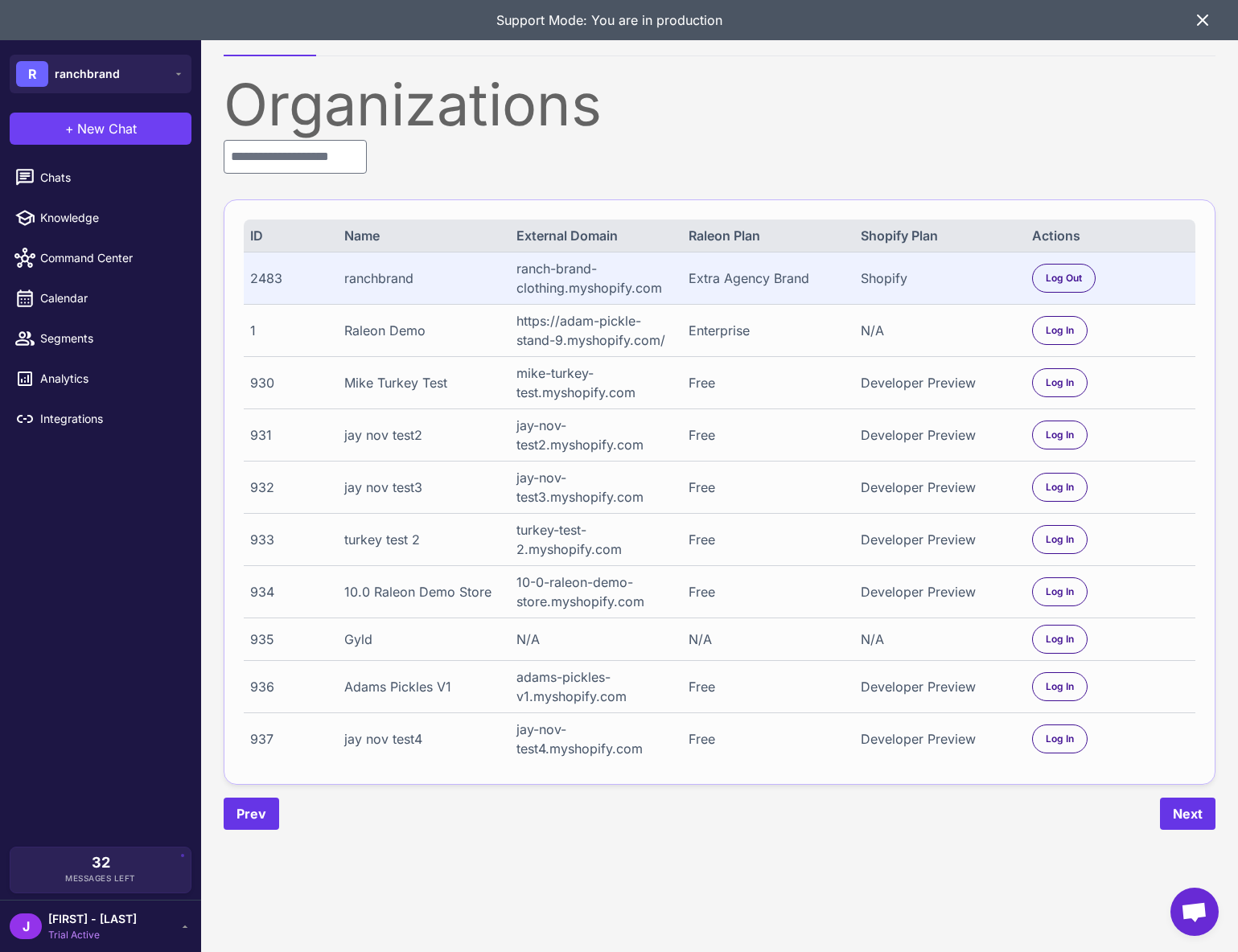 click on "Support Mode: You are in production" at bounding box center [609, 20] 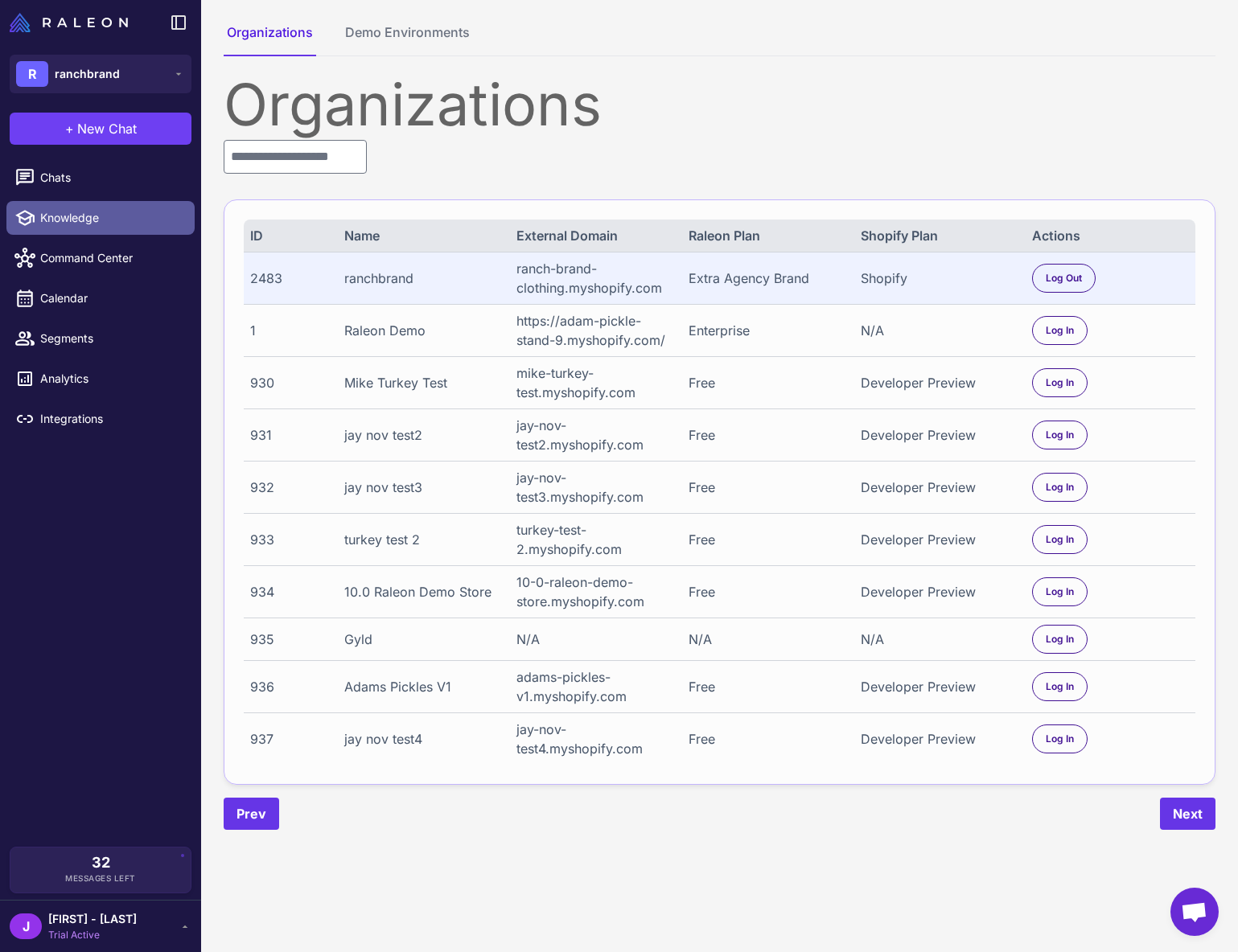 drag, startPoint x: 56, startPoint y: 206, endPoint x: 65, endPoint y: 205, distance: 9.0553851 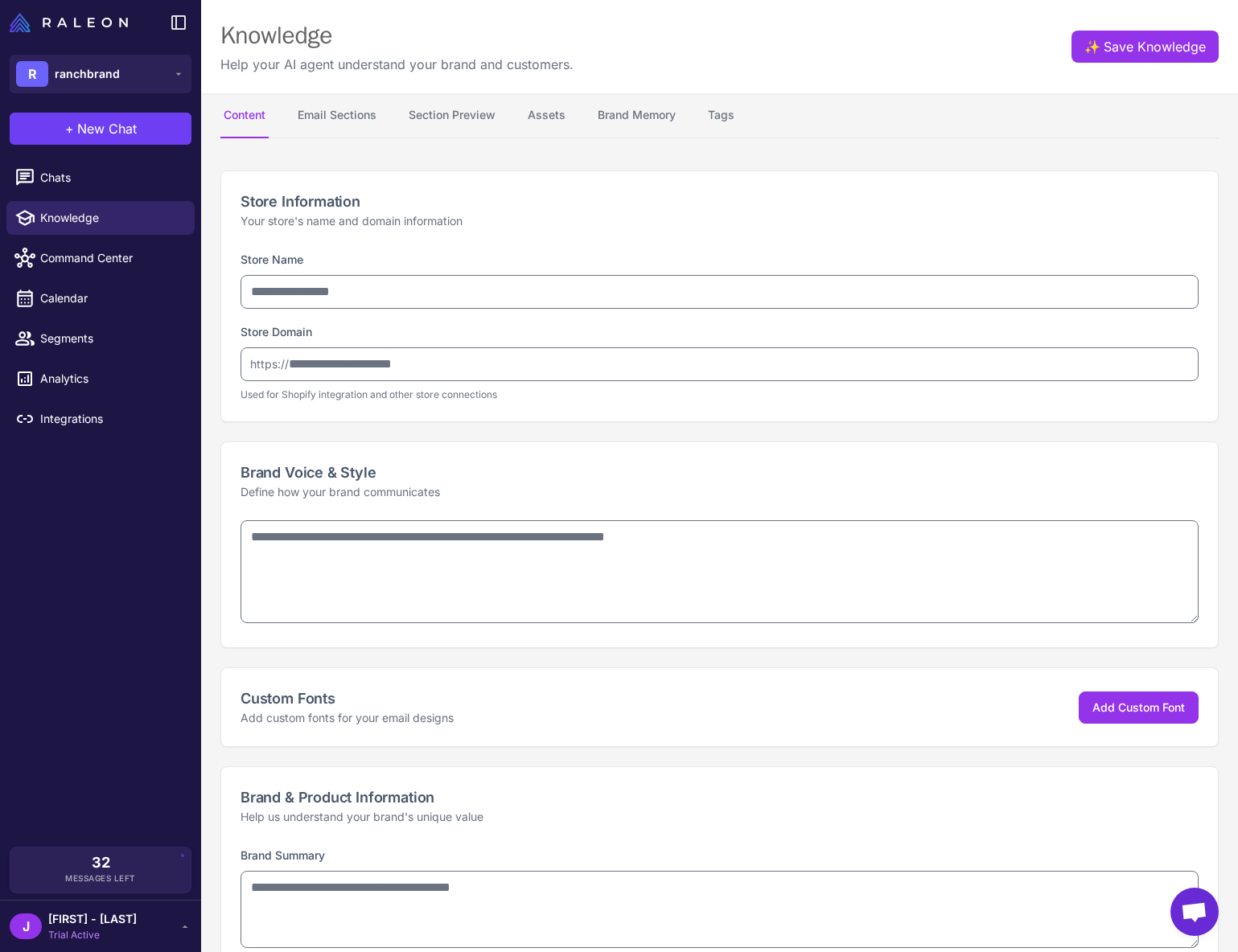 type on "**********" 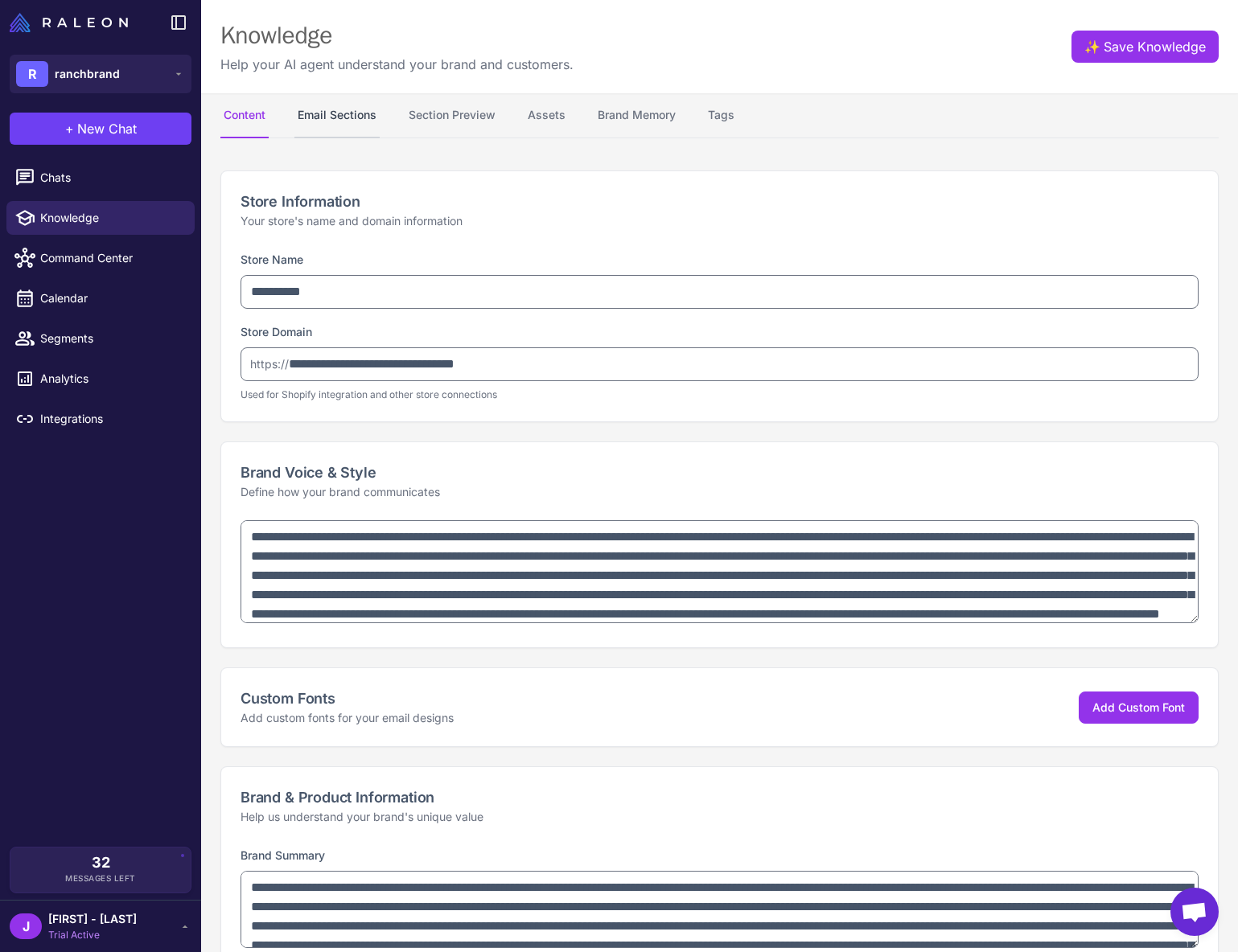 type on "**********" 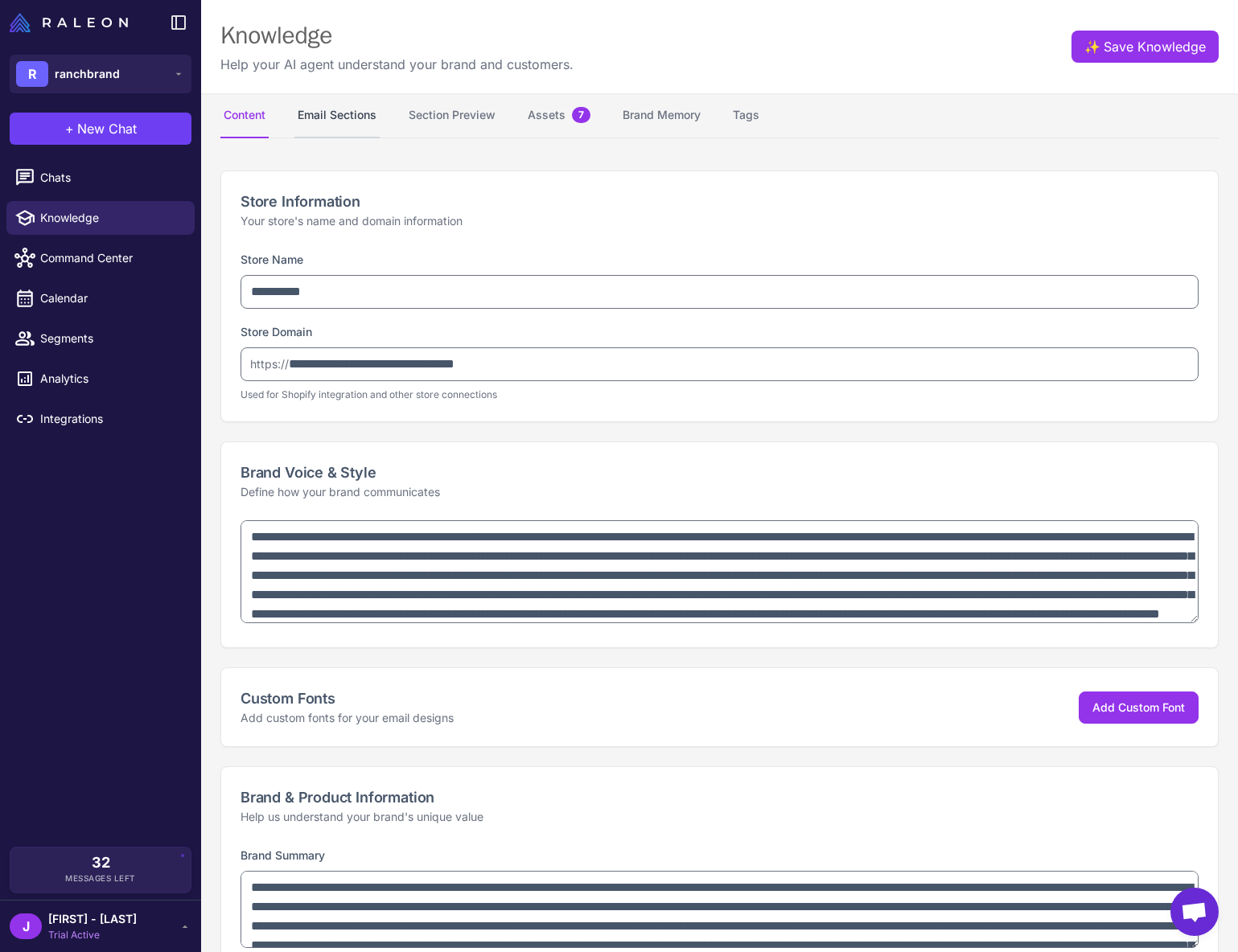 type on "**********" 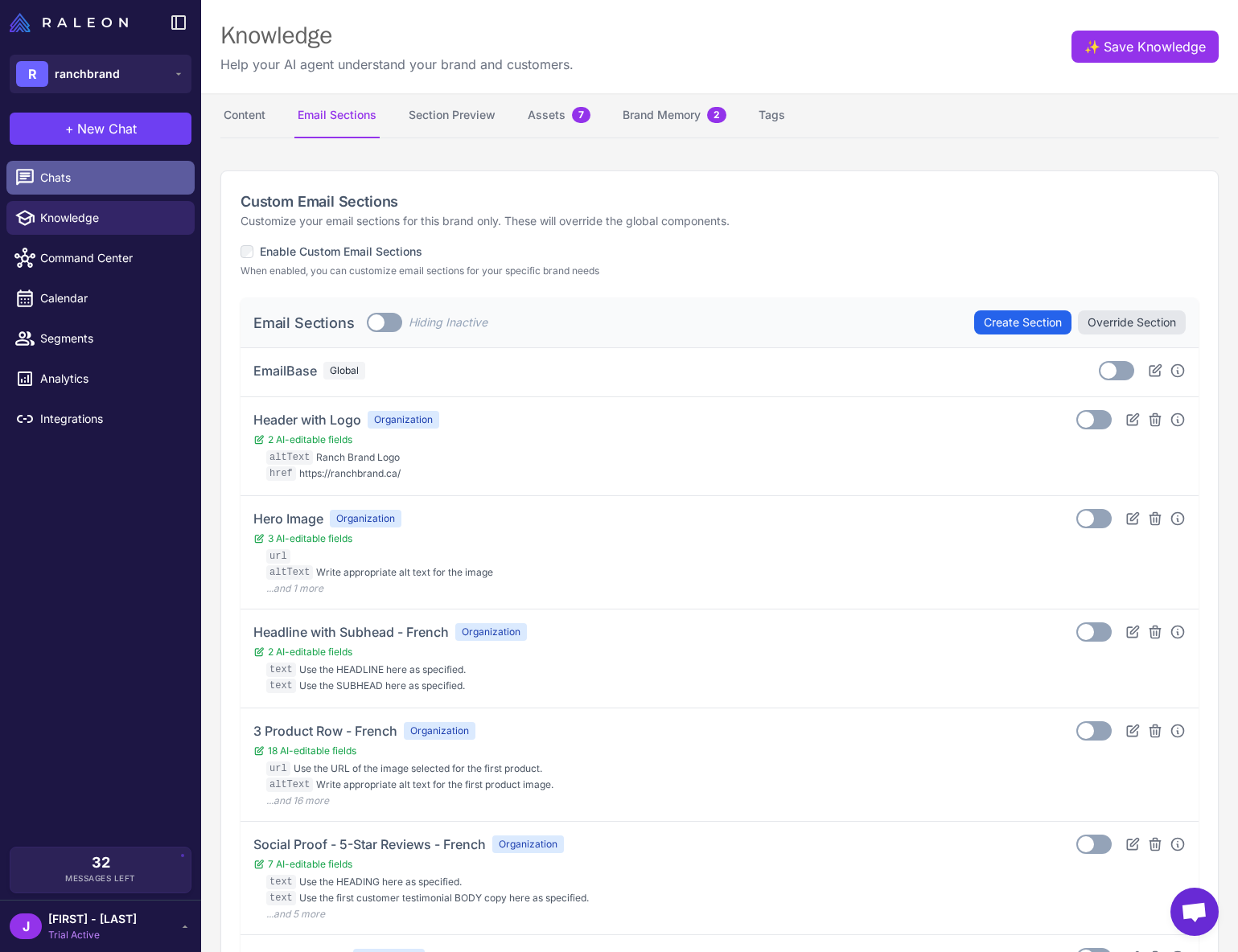 click on "Chats" at bounding box center [111, 178] 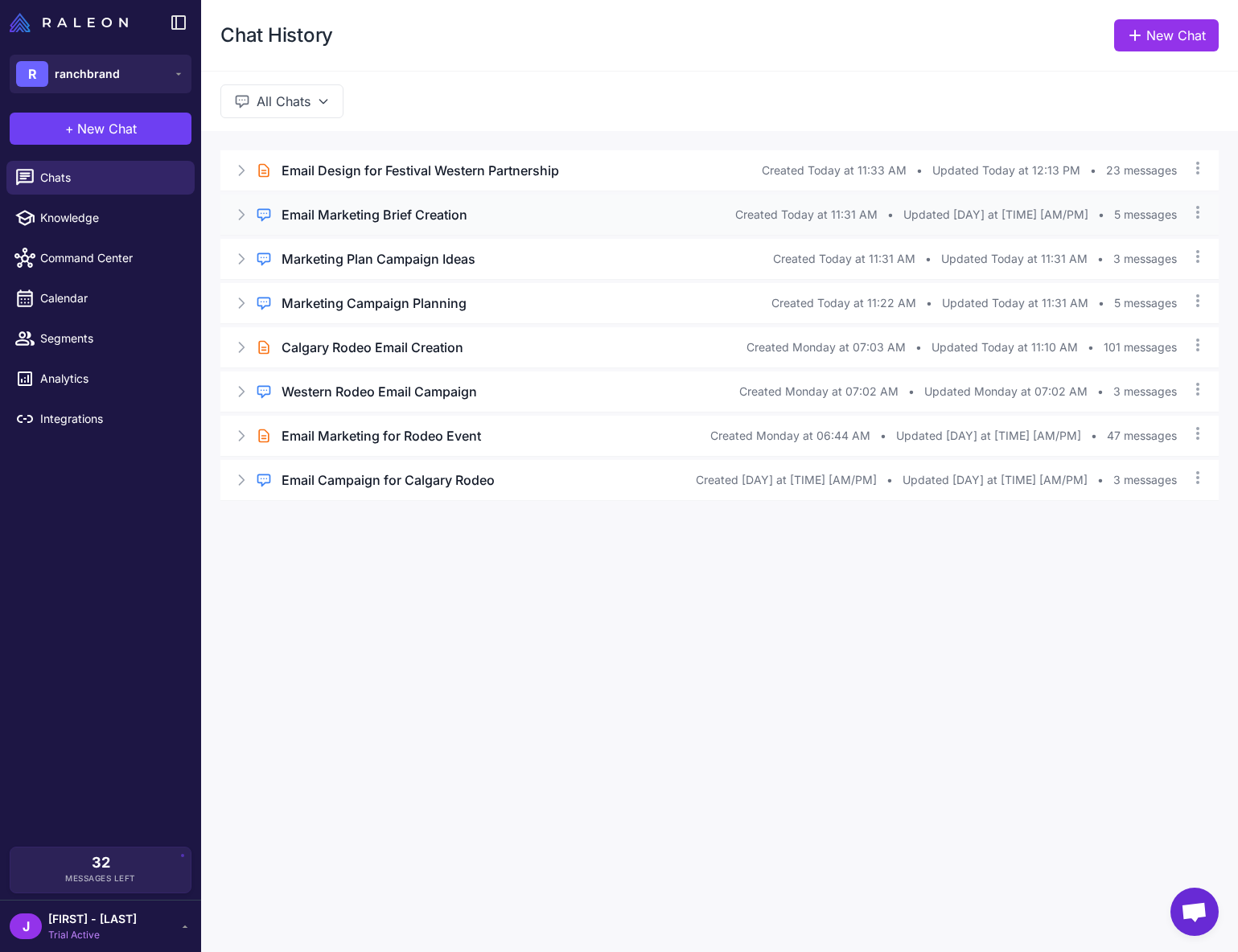 click 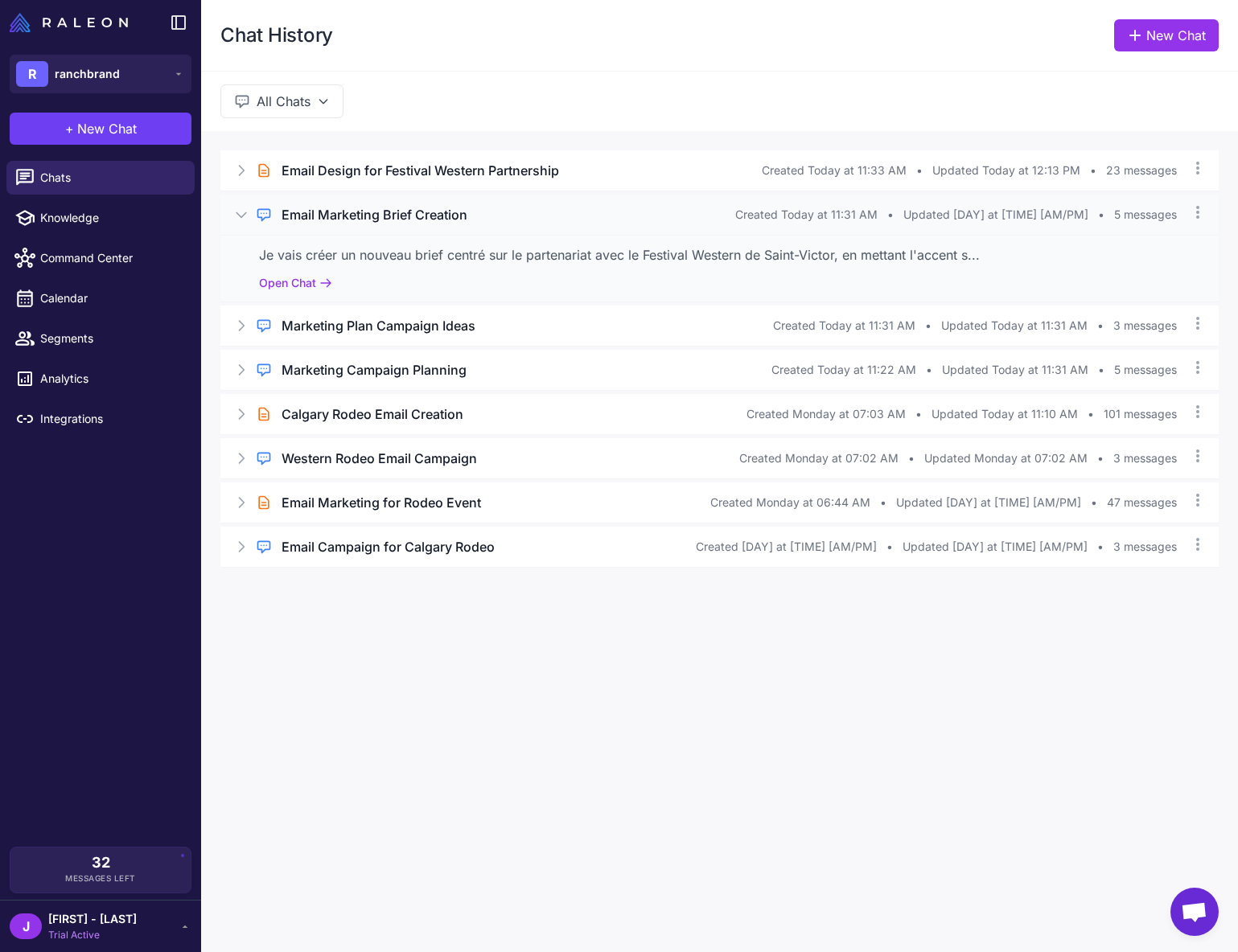 click 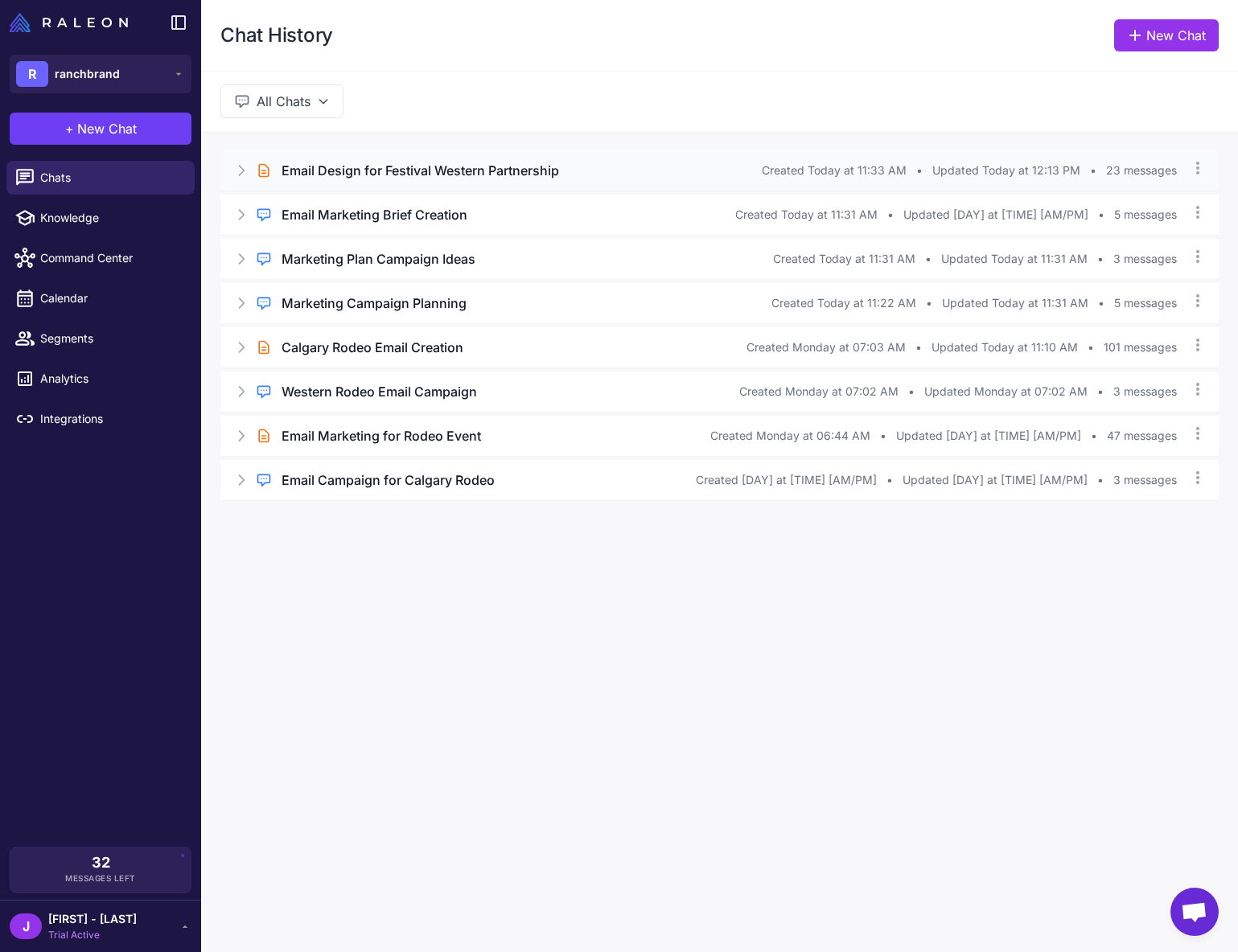 click 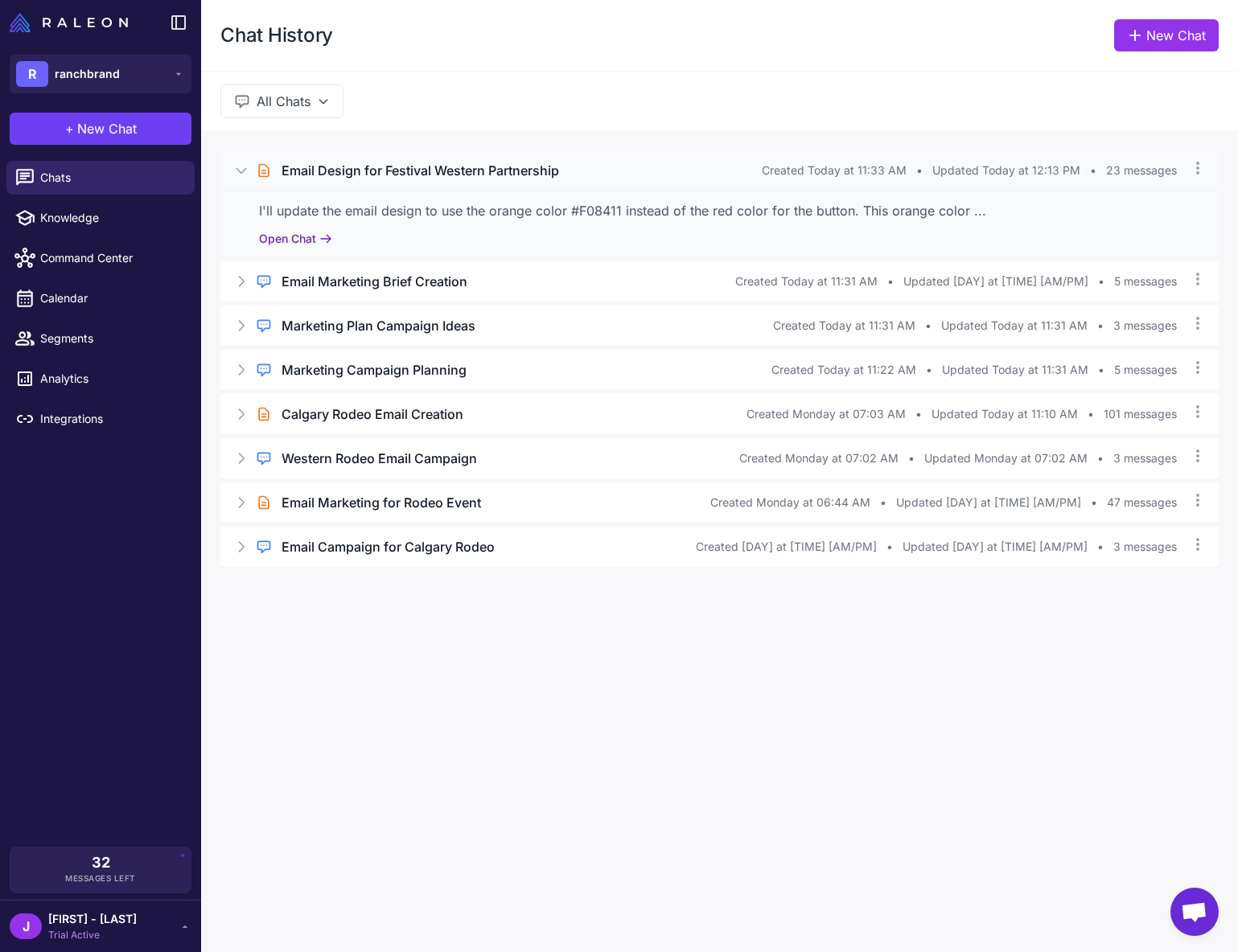 click on "Open Chat" at bounding box center (295, 239) 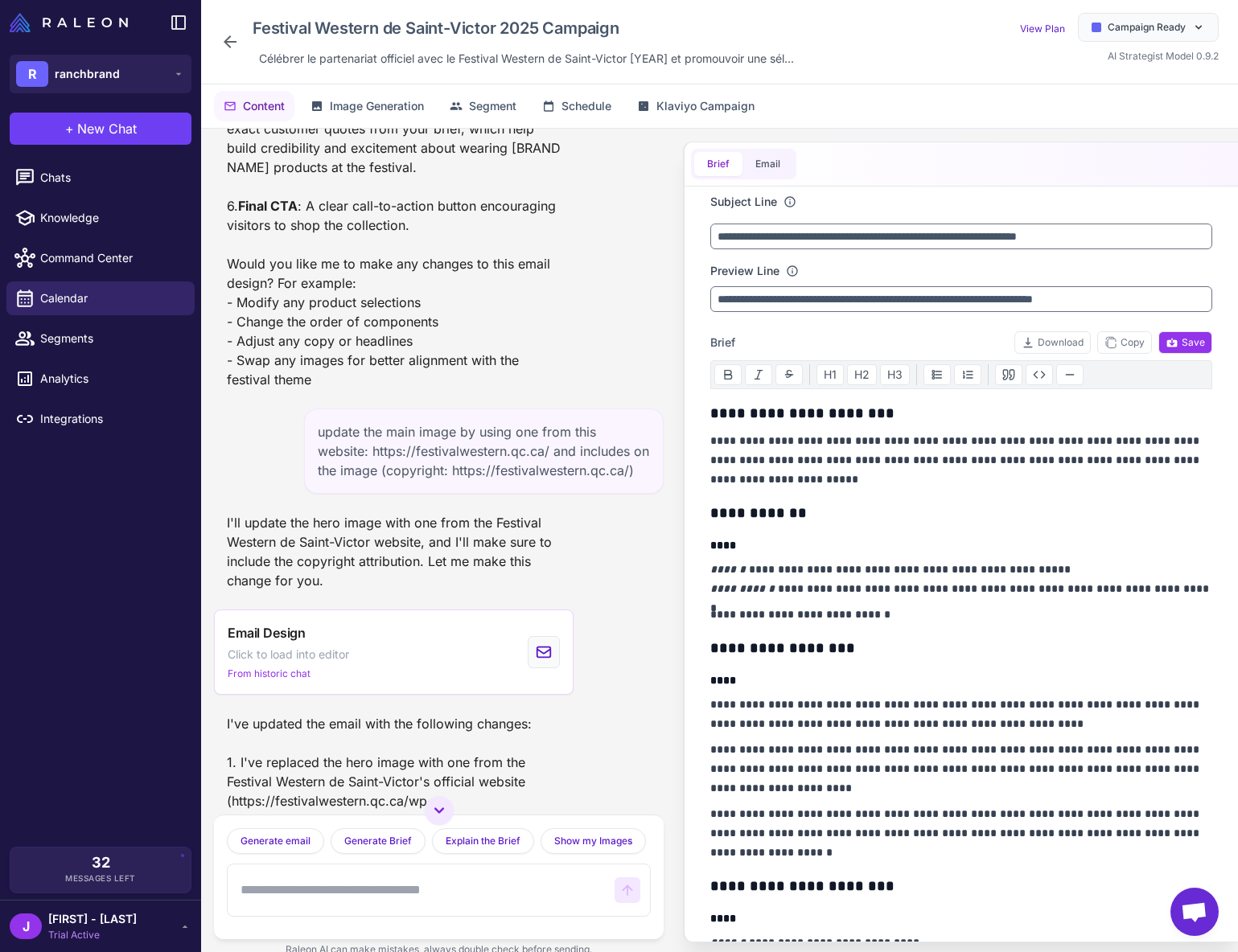 scroll, scrollTop: 1425, scrollLeft: 0, axis: vertical 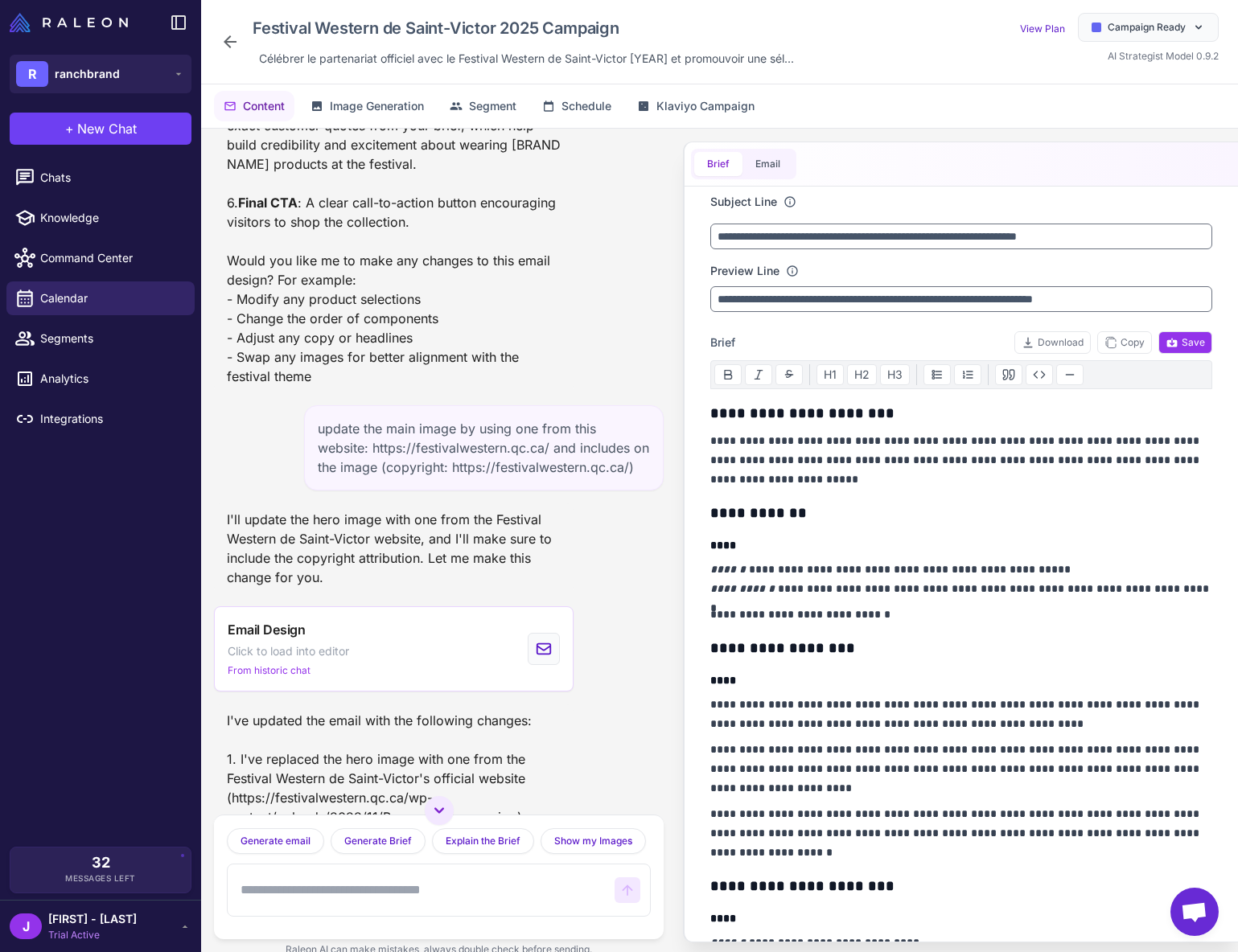 click on "update the main image by using one from this website: https://festivalwestern.qc.ca/ and includes on the image (copyright: https://festivalwestern.qc.ca/)" at bounding box center [483, 448] 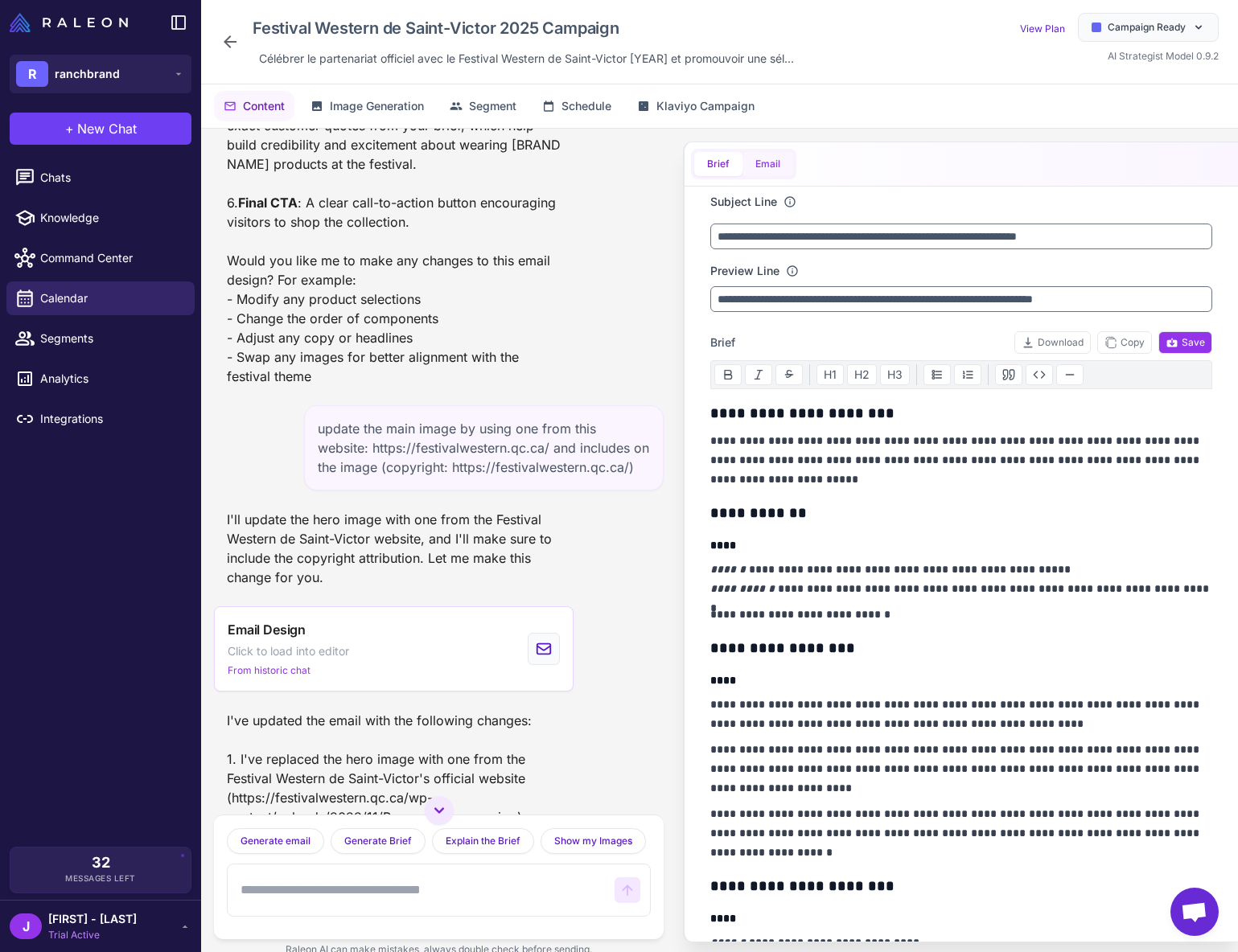 click on "Email" at bounding box center [767, 164] 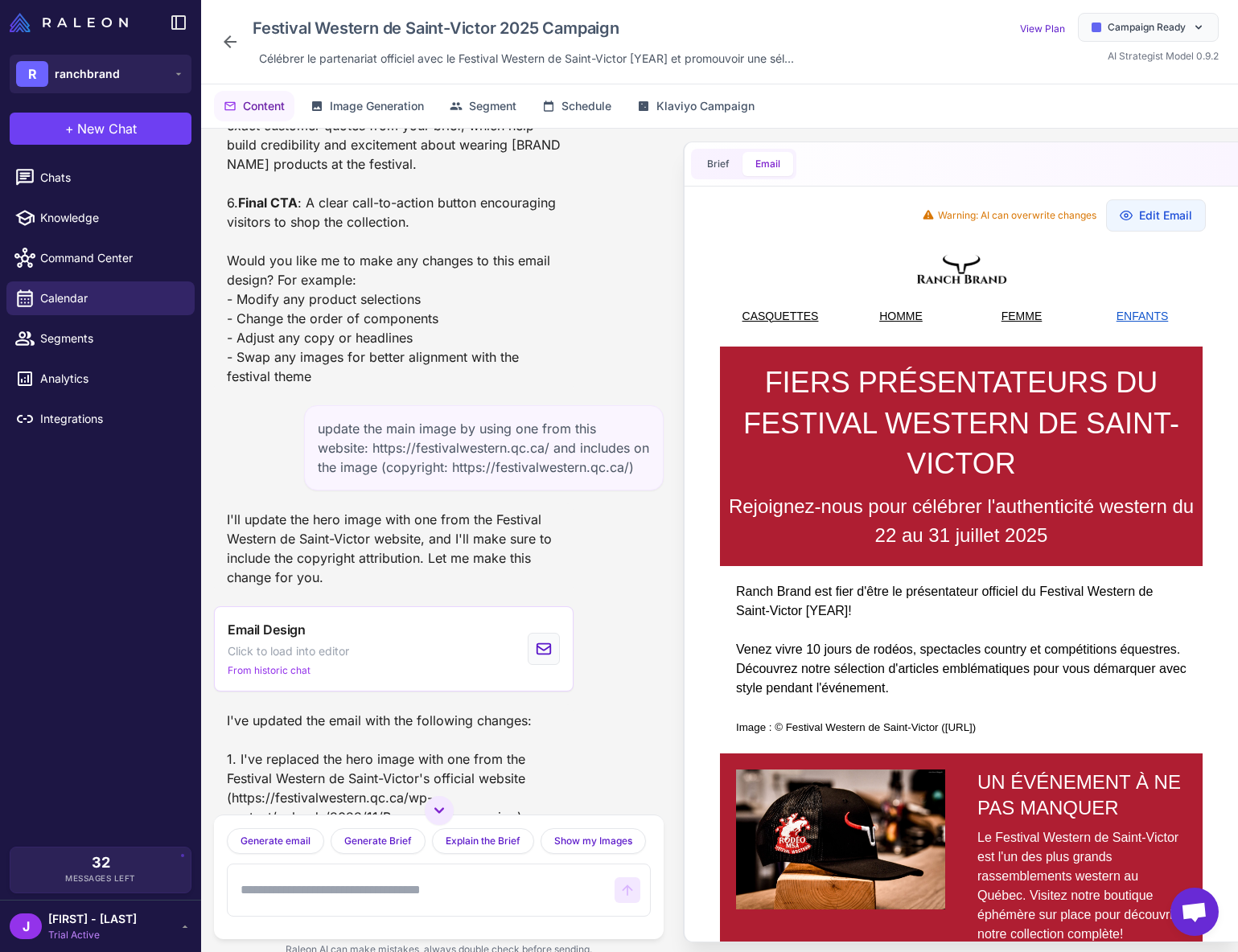 scroll, scrollTop: 0, scrollLeft: 0, axis: both 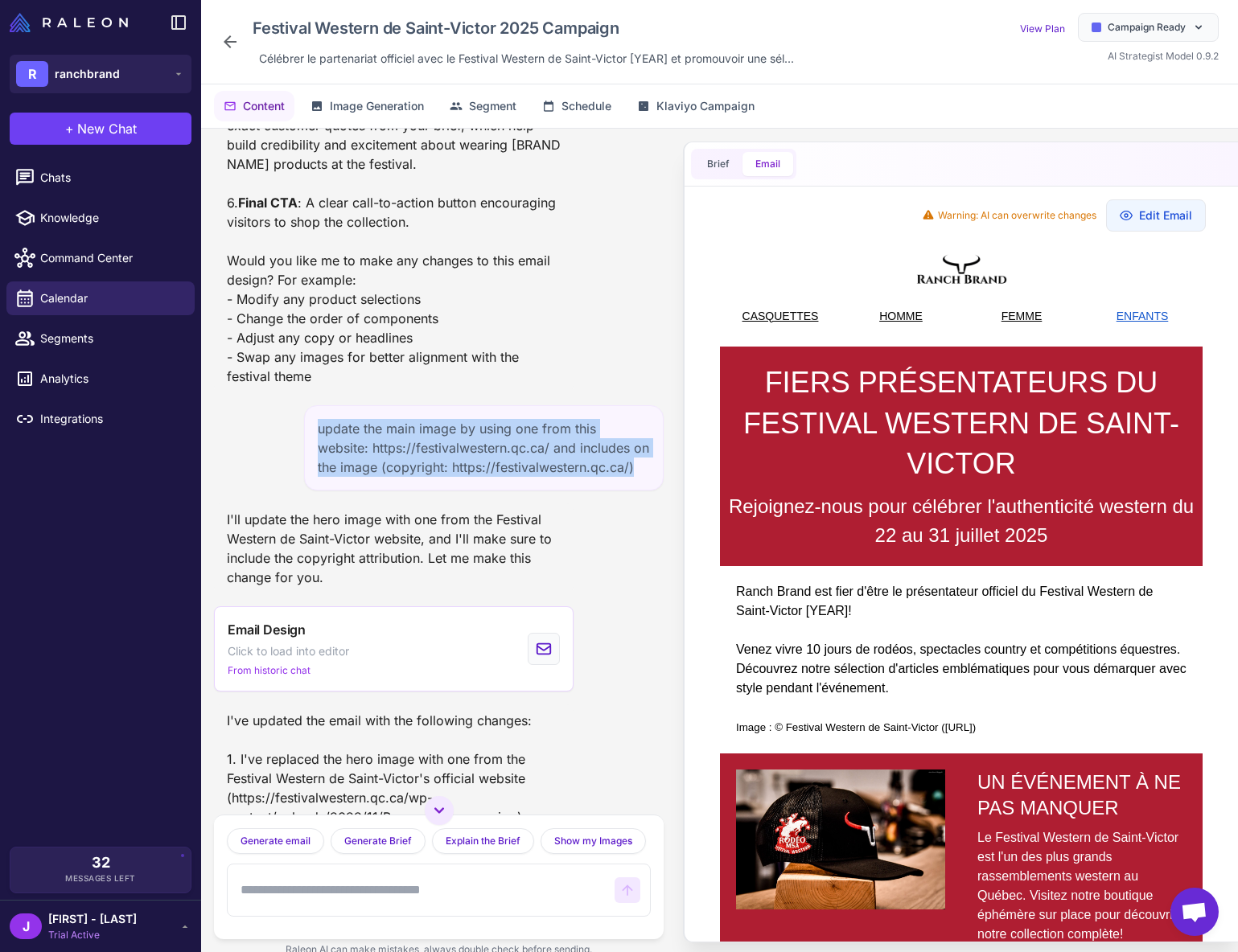 drag, startPoint x: 616, startPoint y: 469, endPoint x: 316, endPoint y: 425, distance: 303.2095 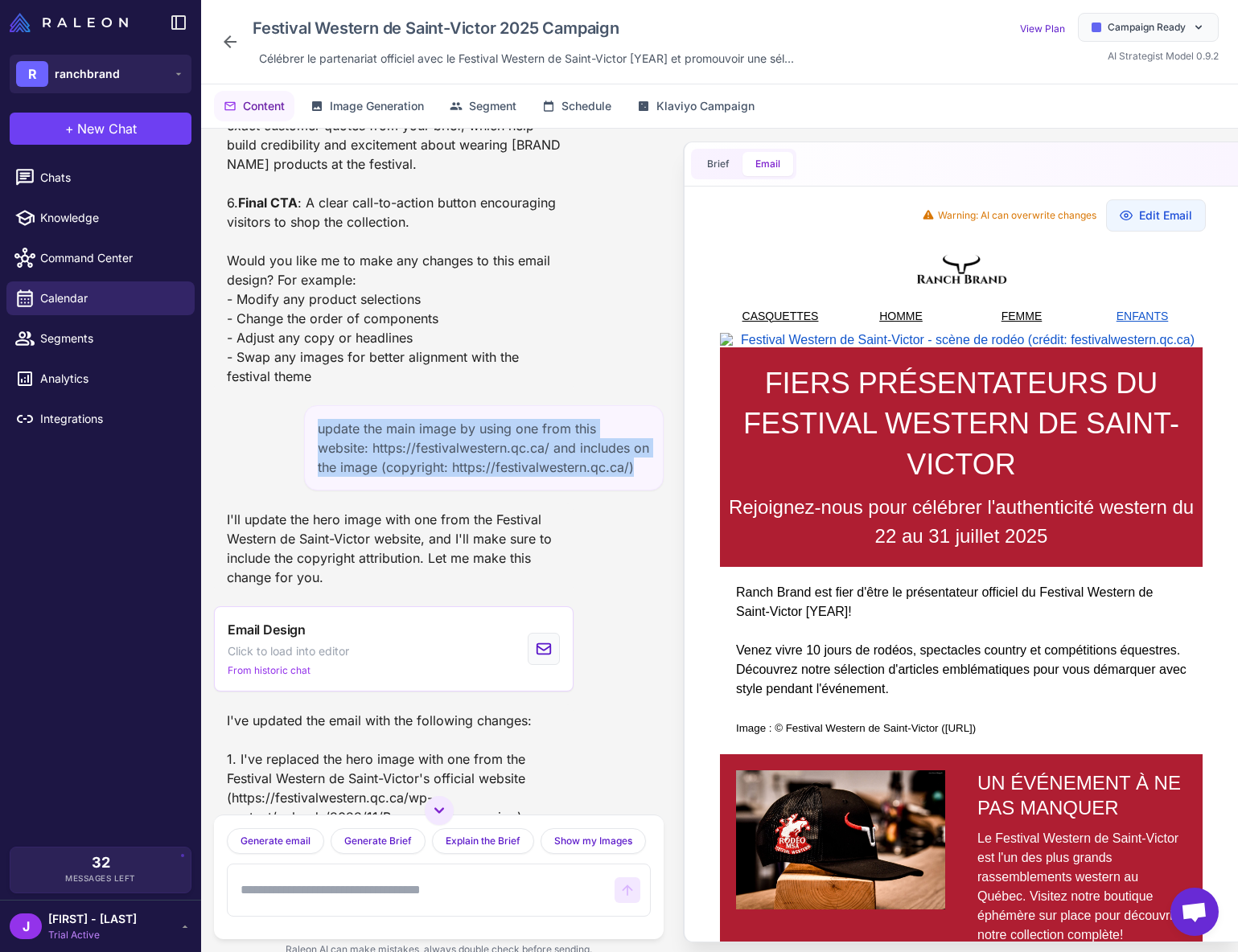 copy on "update the main image by using one from this website: https://festivalwestern.qc.ca/ and includes on the image (copyright: https://festivalwestern.qc.ca/)" 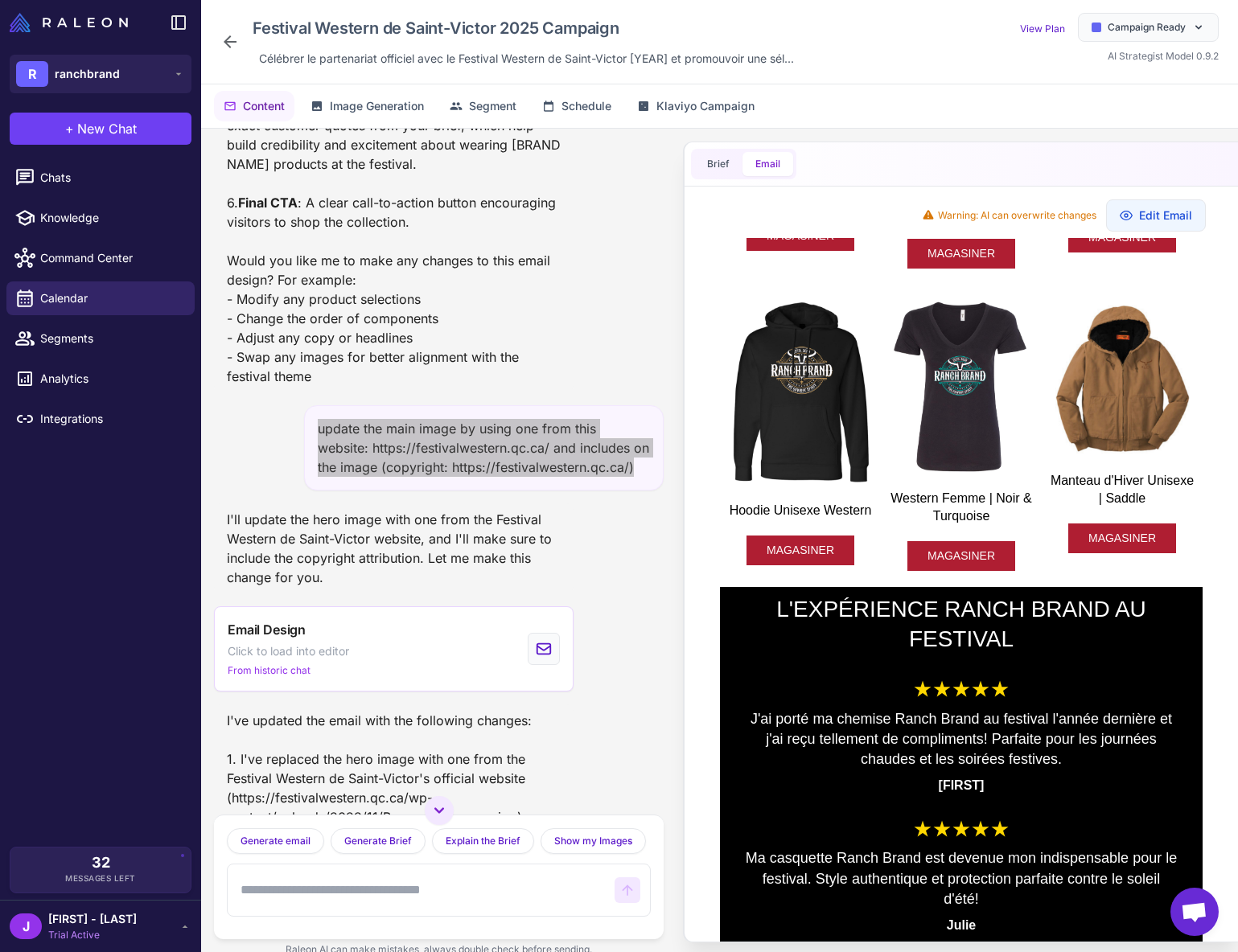 scroll, scrollTop: 1377, scrollLeft: 0, axis: vertical 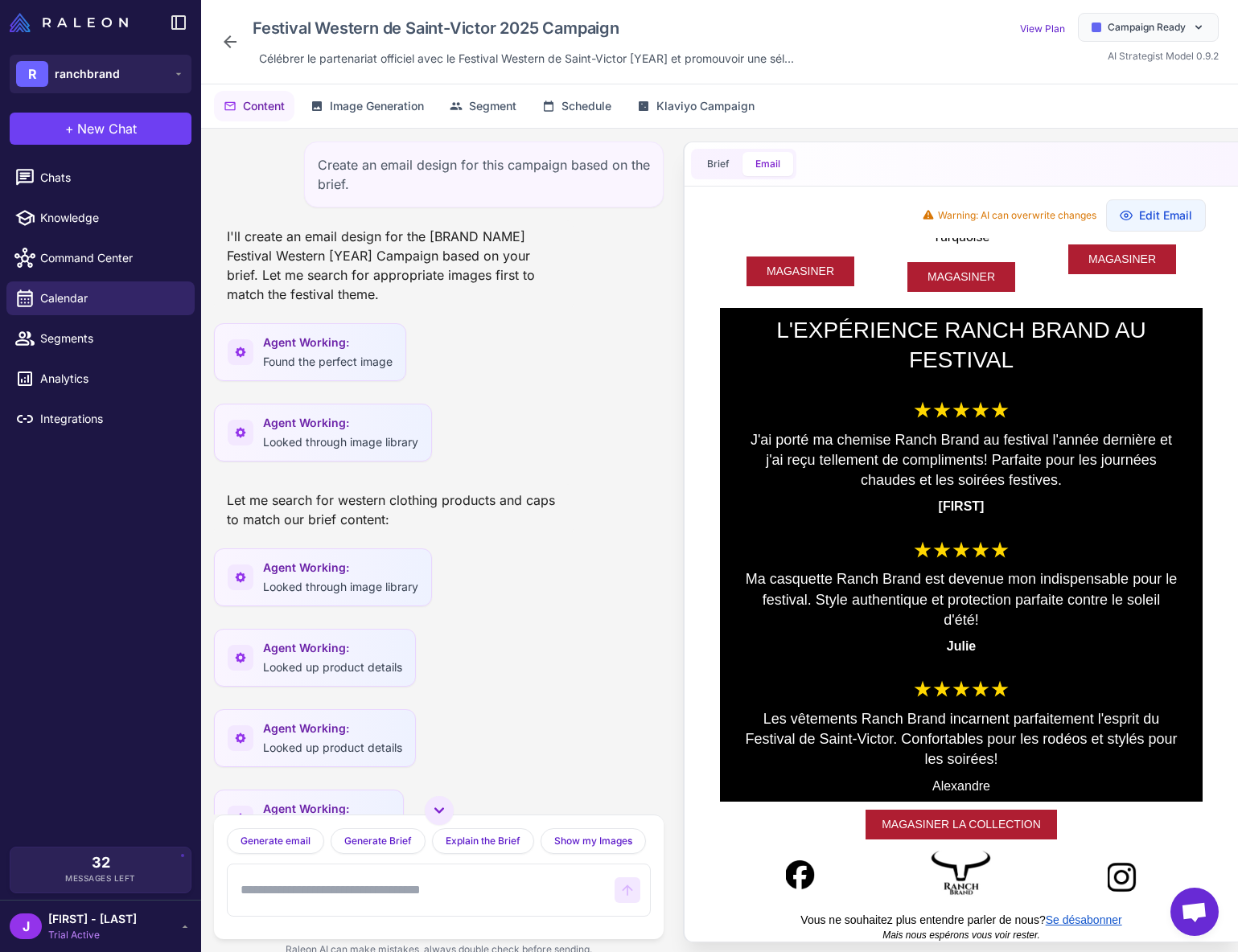 click on "Festival Western de Saint-Victor 2025 Campaign Célébrer le partenariat officiel avec le Festival Western de Saint-Victor 2025 et promouvoir une sél..." at bounding box center [510, 42] 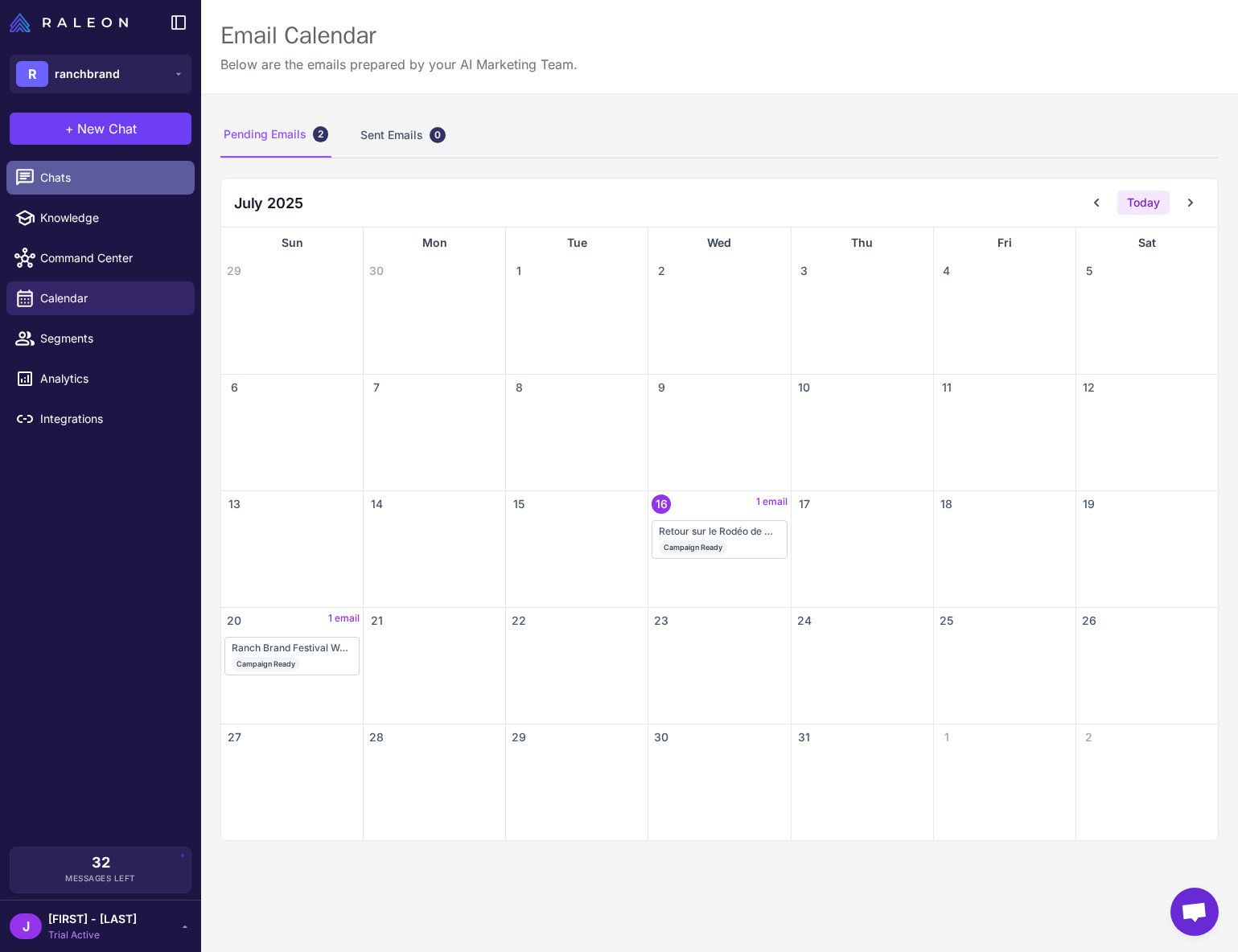 click on "Chats" at bounding box center (101, 178) 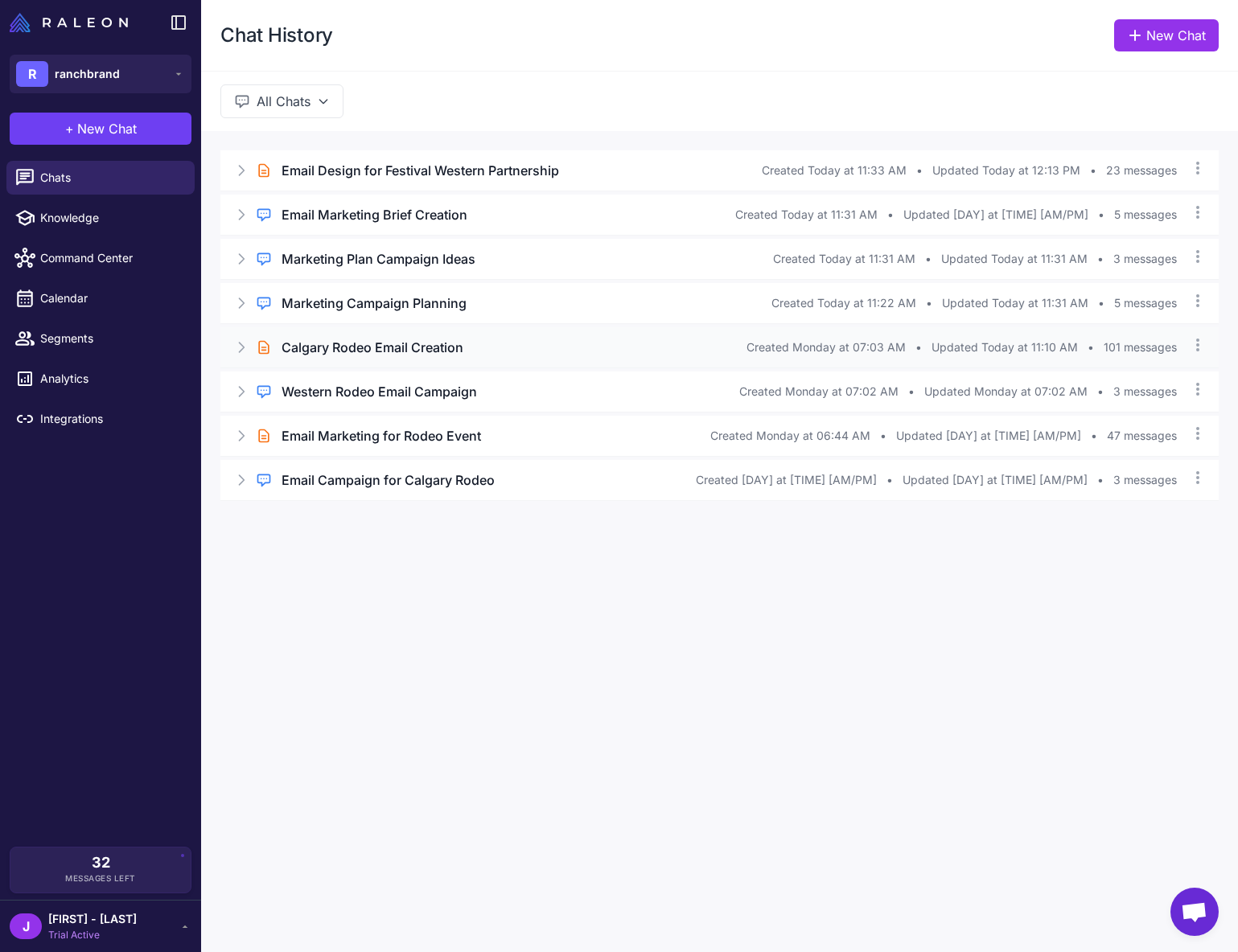 click 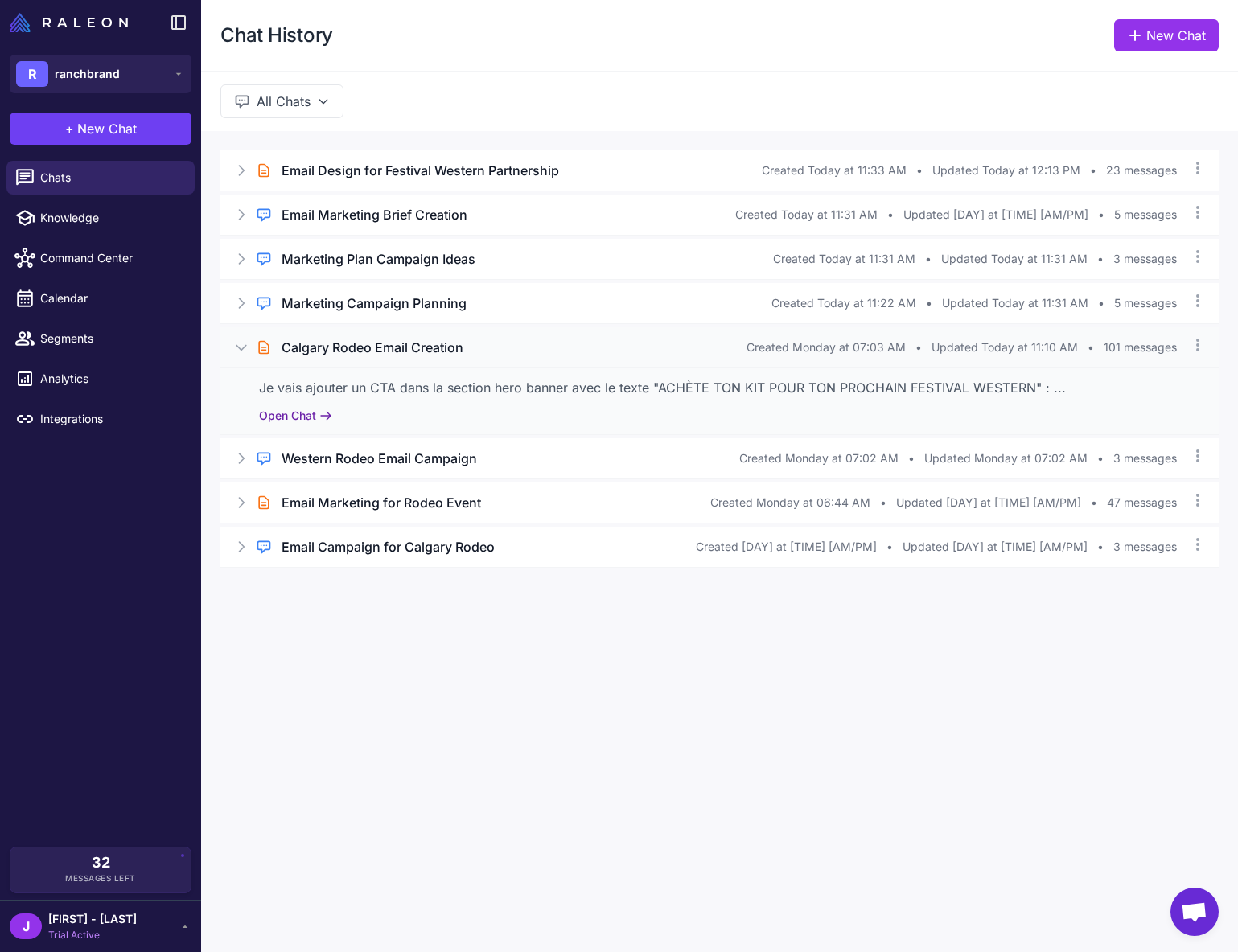 click on "Open Chat" at bounding box center [295, 416] 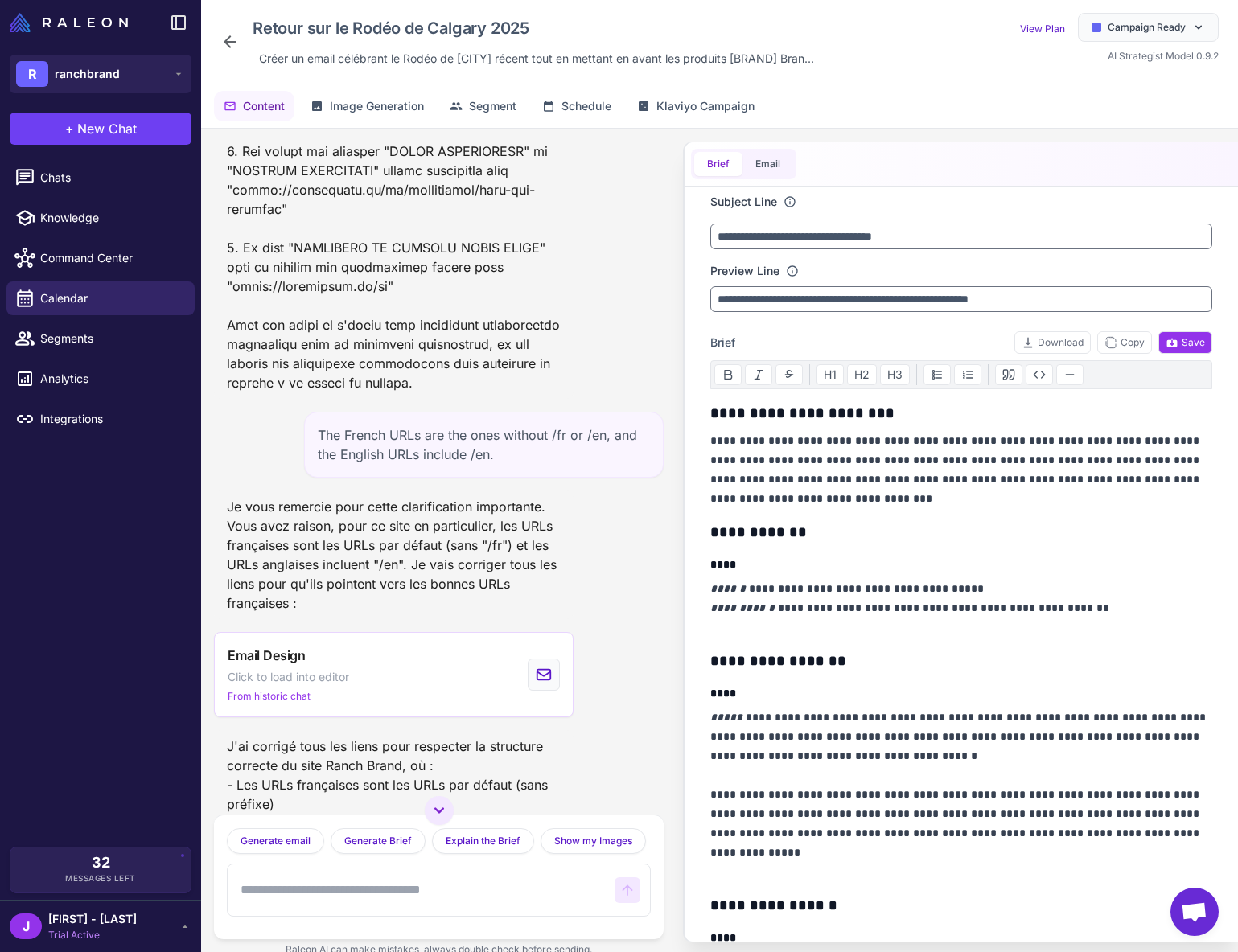 scroll, scrollTop: 6106, scrollLeft: 0, axis: vertical 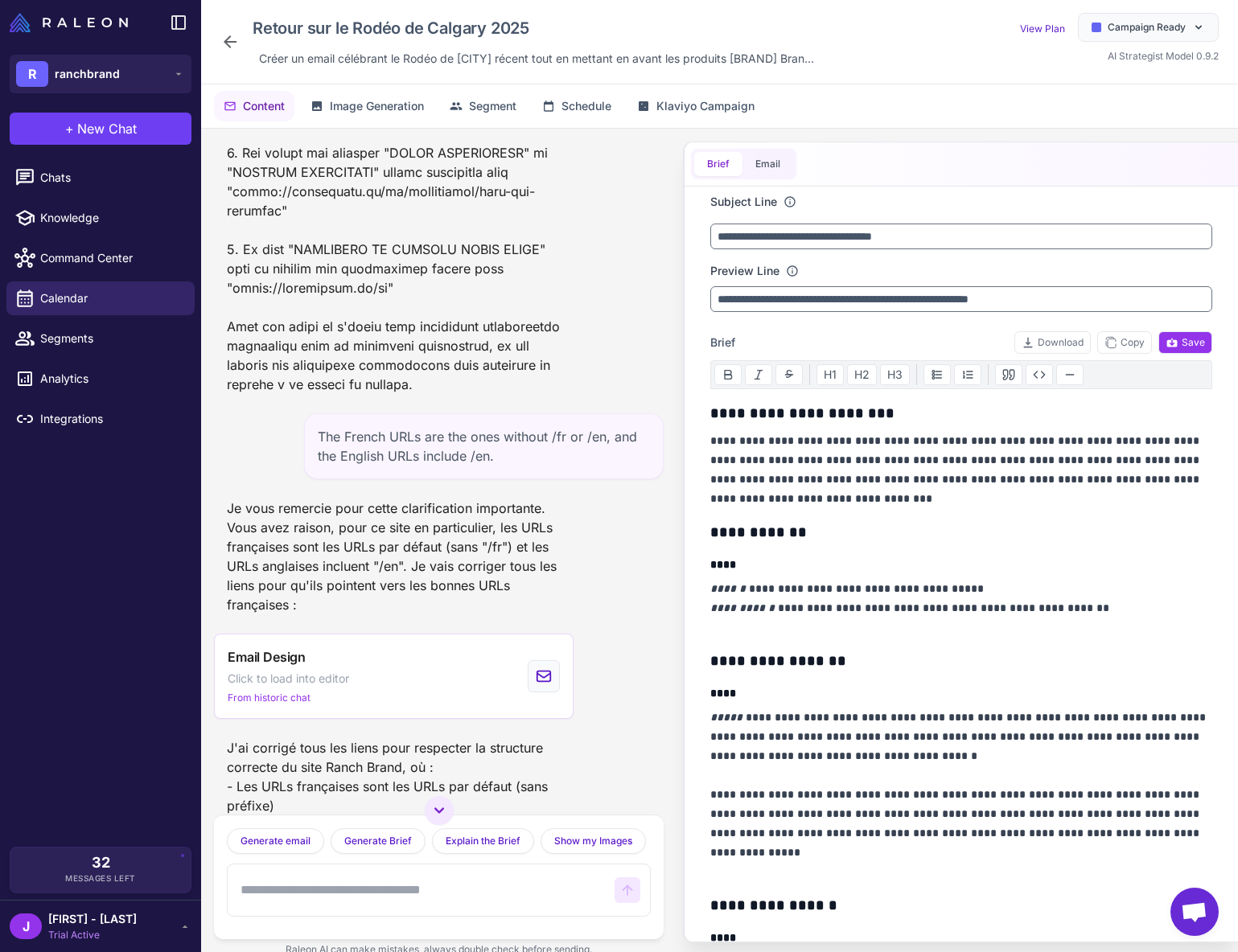 click on "The French URLs are the ones without /fr or /en, and the English URLs include /en." at bounding box center (483, 446) 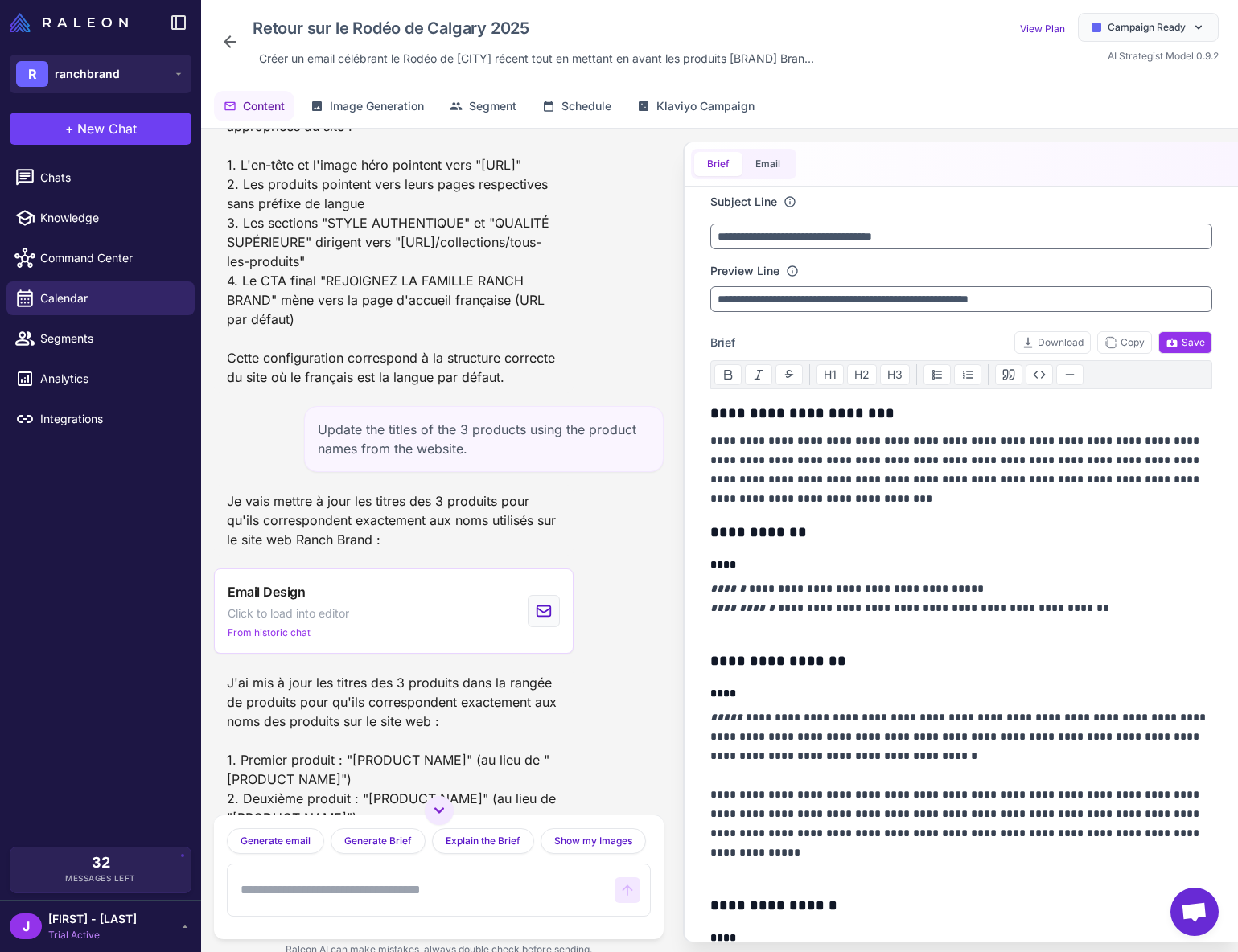 scroll, scrollTop: 6902, scrollLeft: 0, axis: vertical 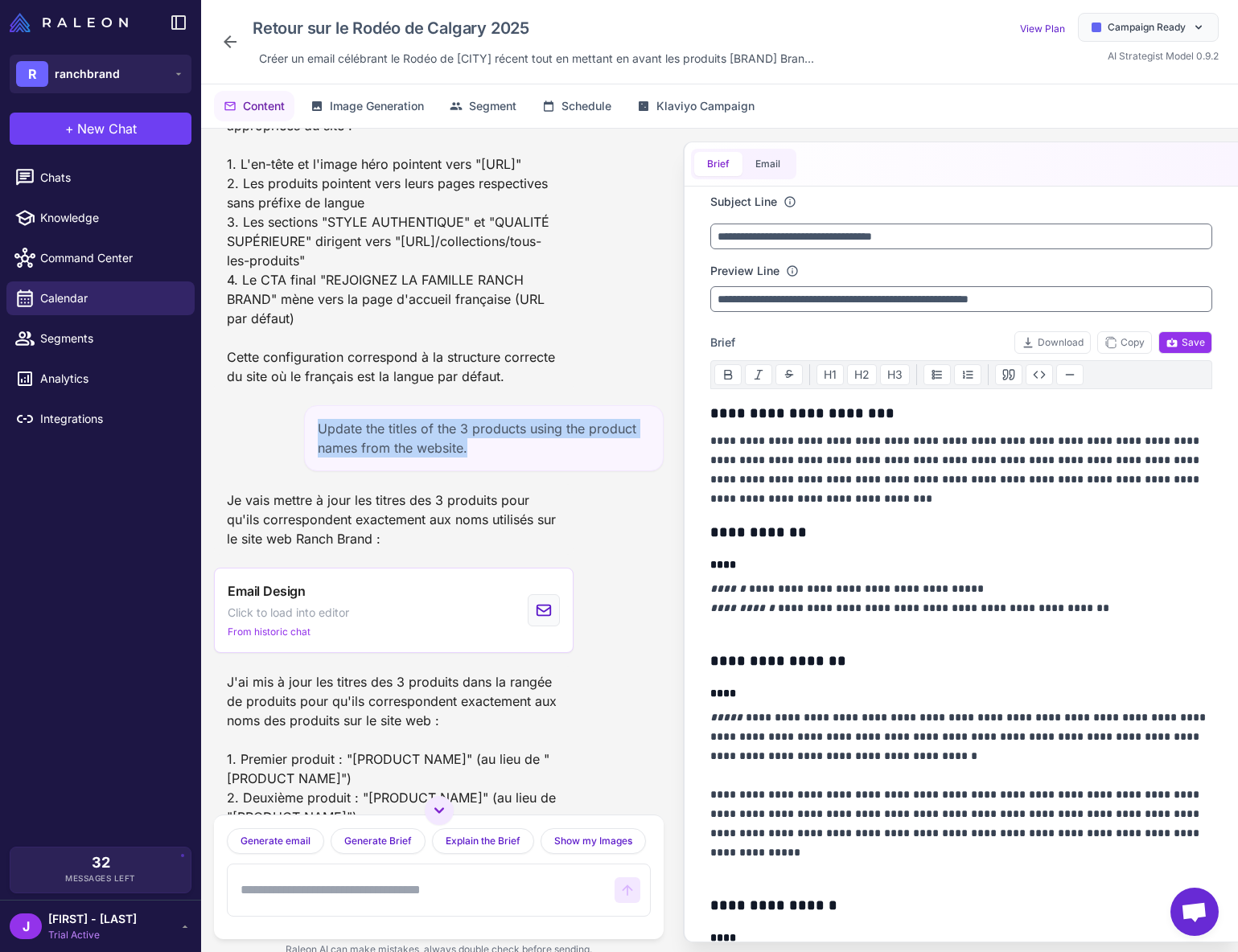 drag, startPoint x: 467, startPoint y: 486, endPoint x: 344, endPoint y: 471, distance: 123.91126 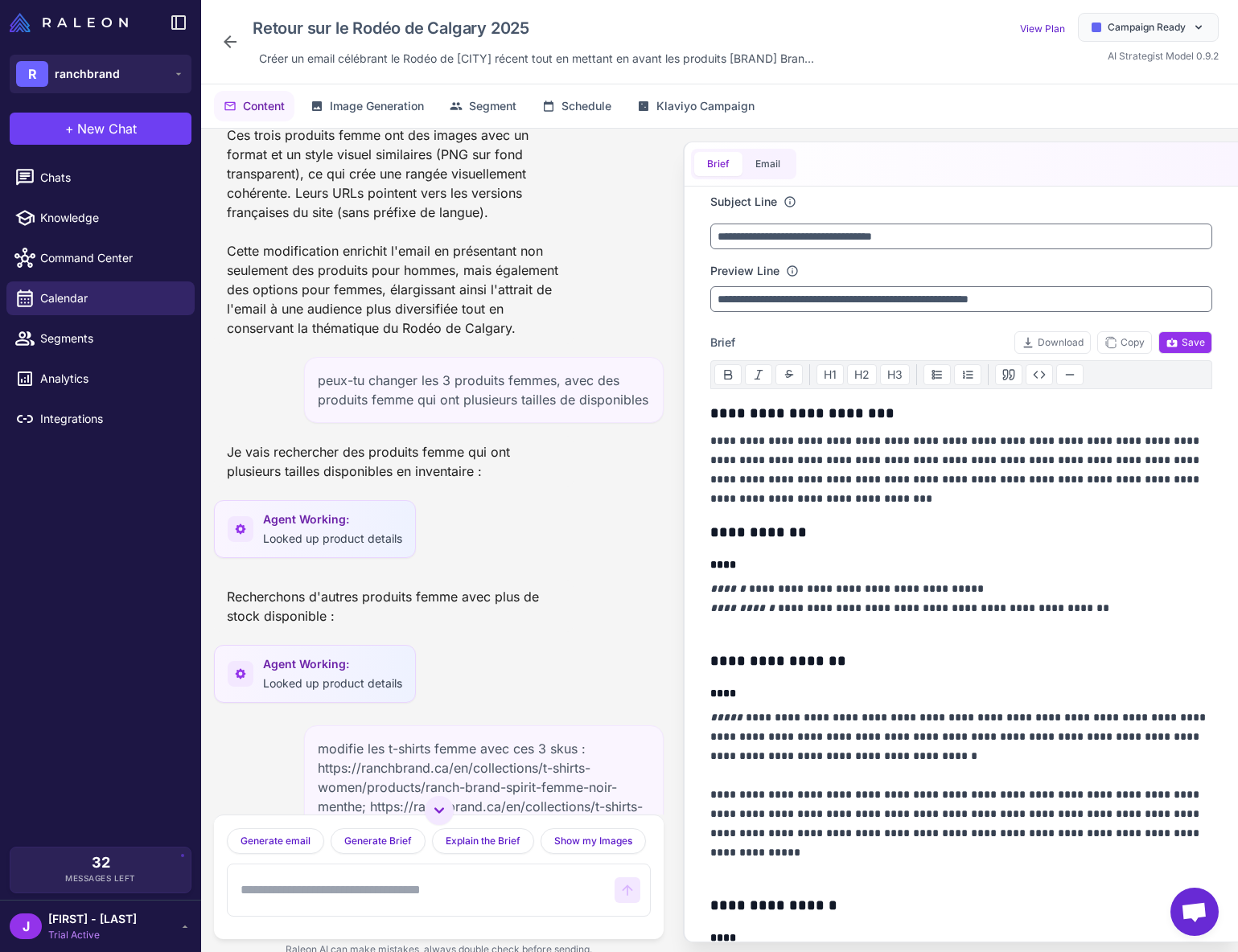 scroll, scrollTop: 8987, scrollLeft: 0, axis: vertical 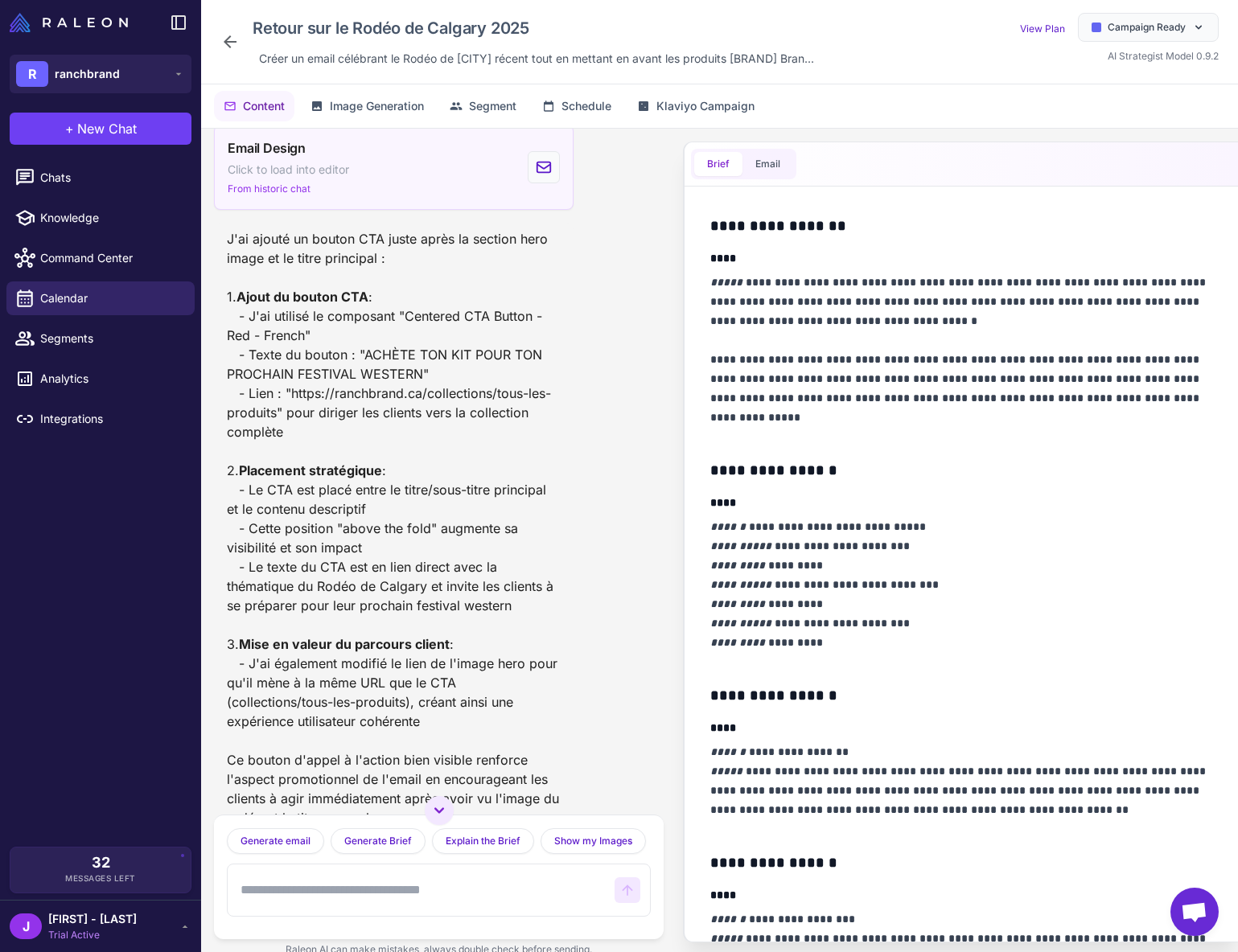 click on "Email Design Click to load into editor From historic chat" at bounding box center (393, 167) 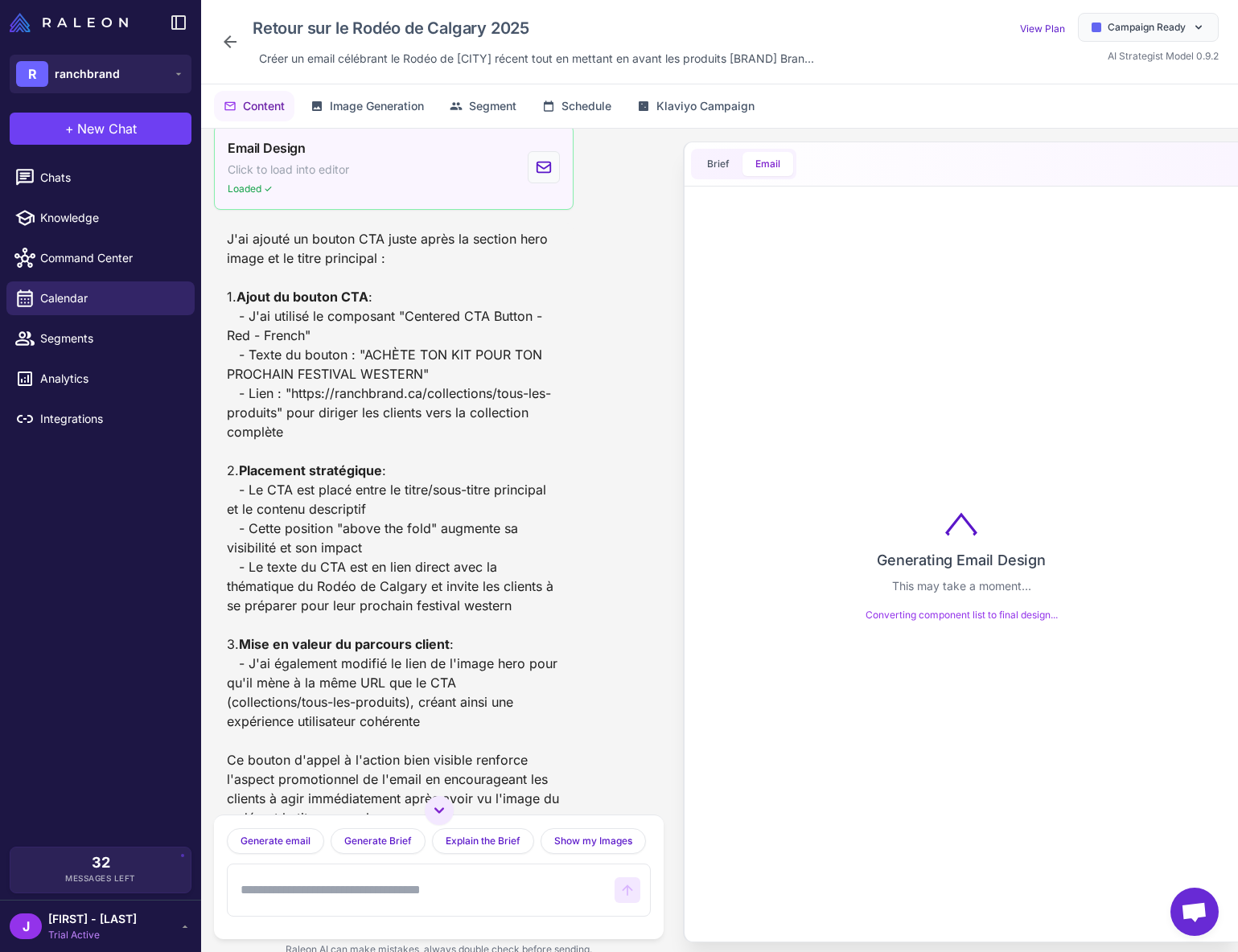 scroll, scrollTop: 0, scrollLeft: 0, axis: both 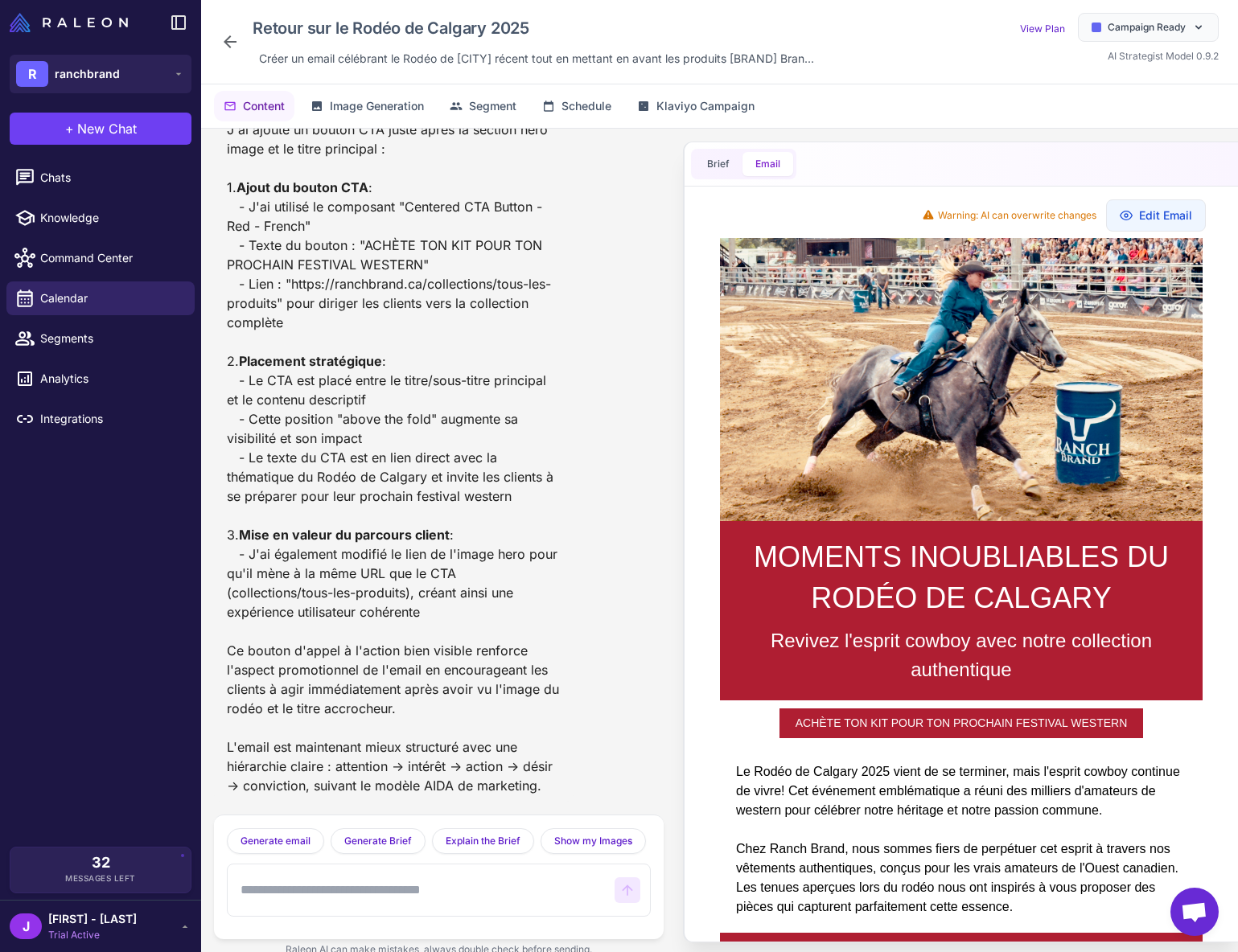 click 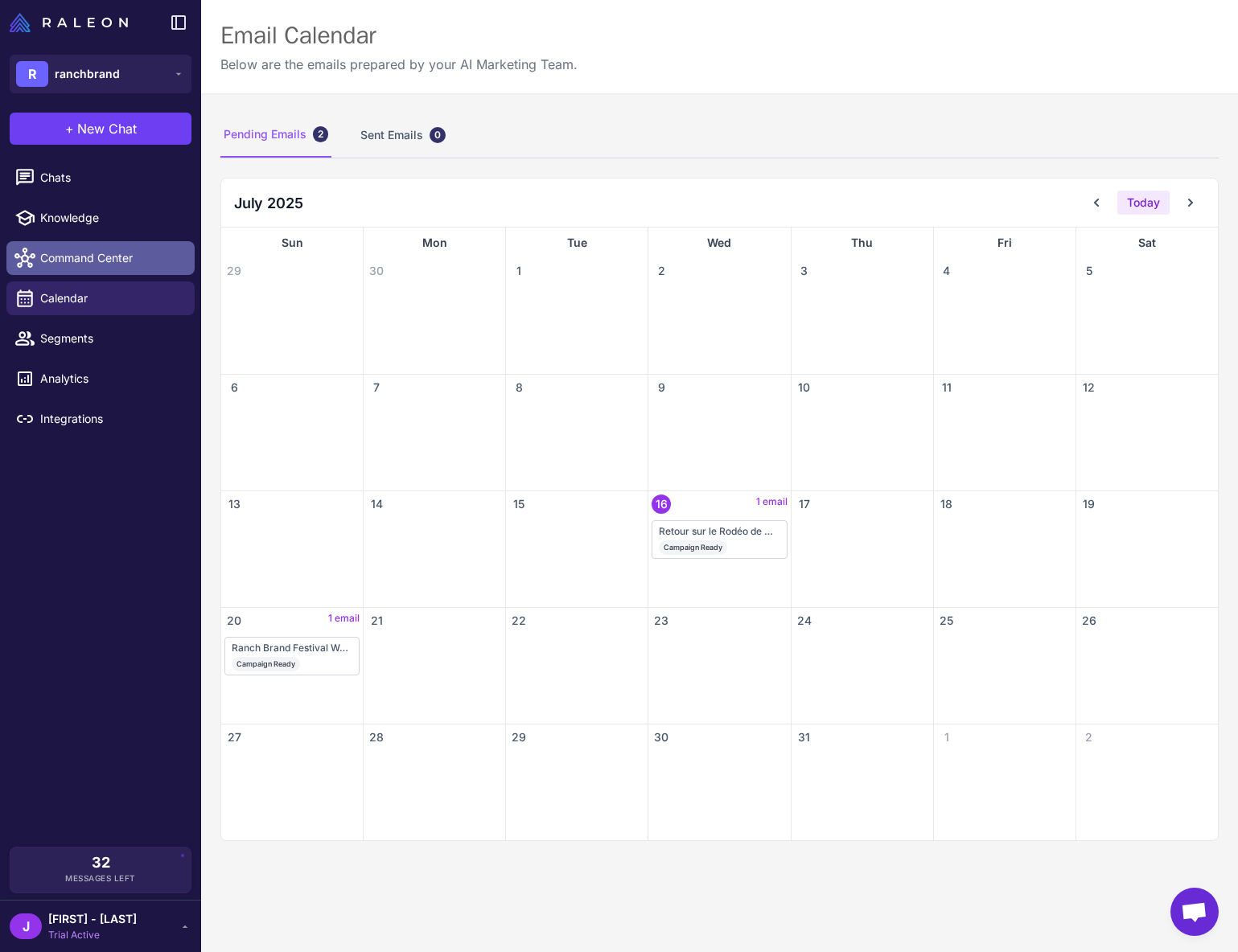 click on "Command Center" at bounding box center [111, 258] 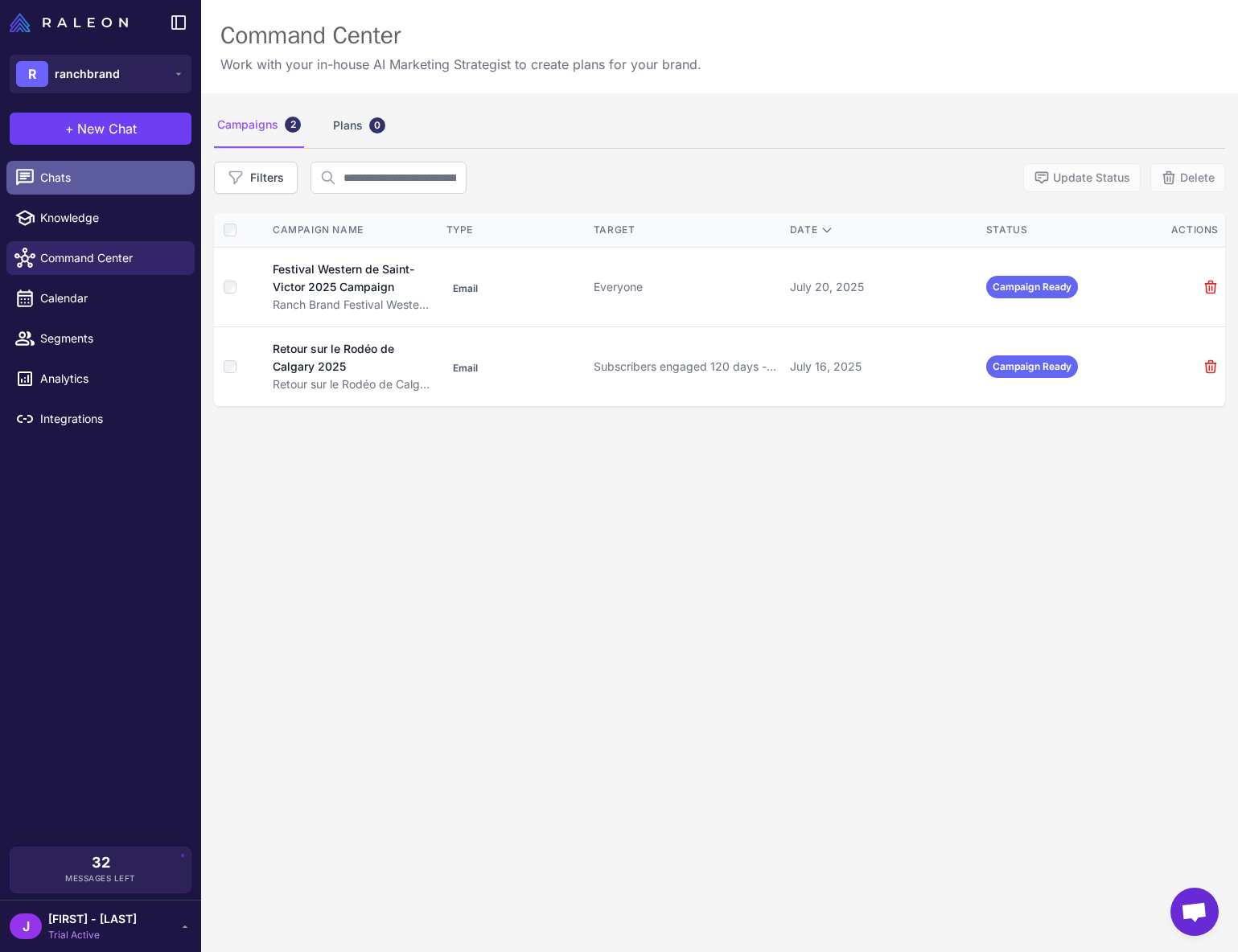 click on "Chats" at bounding box center [101, 178] 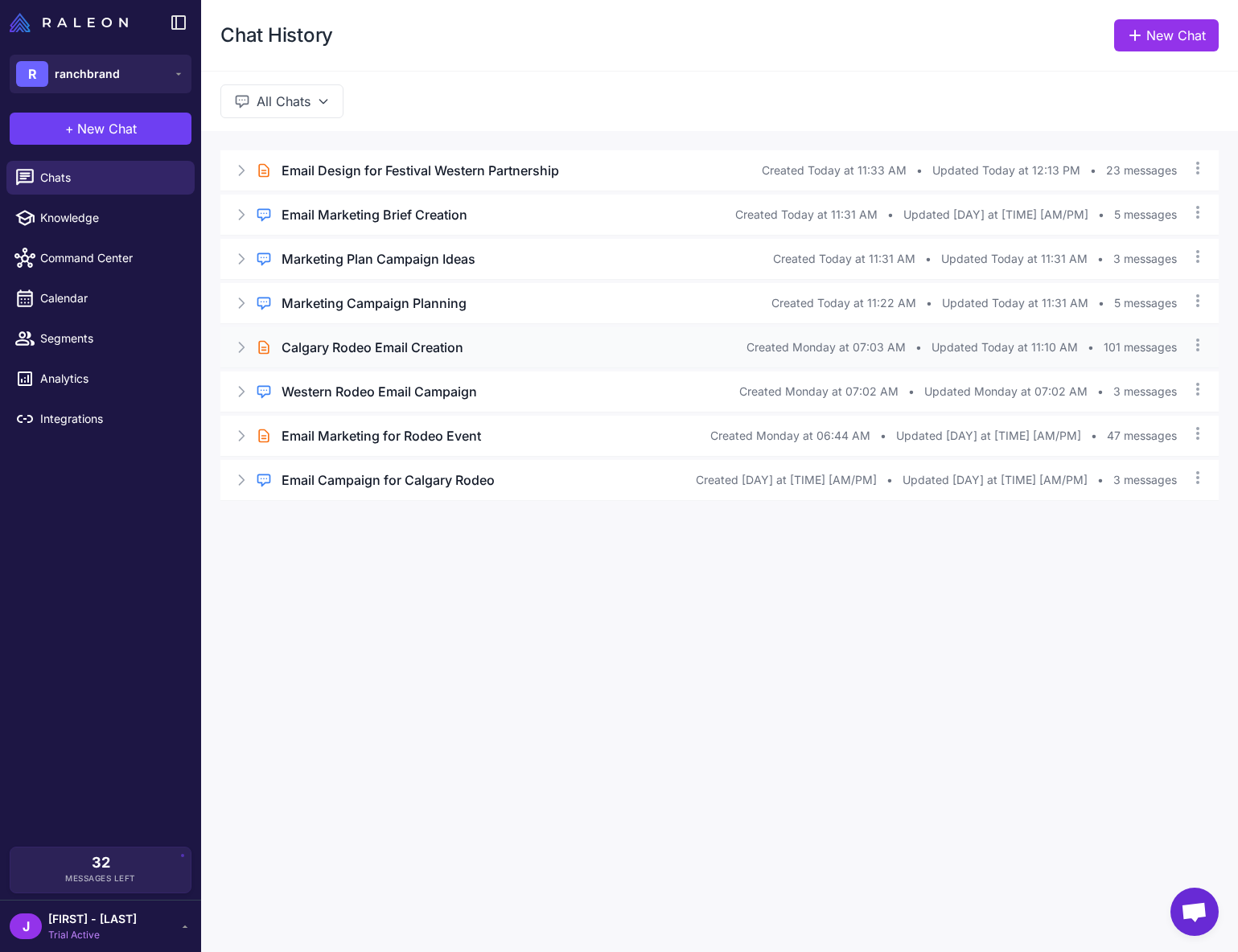 click 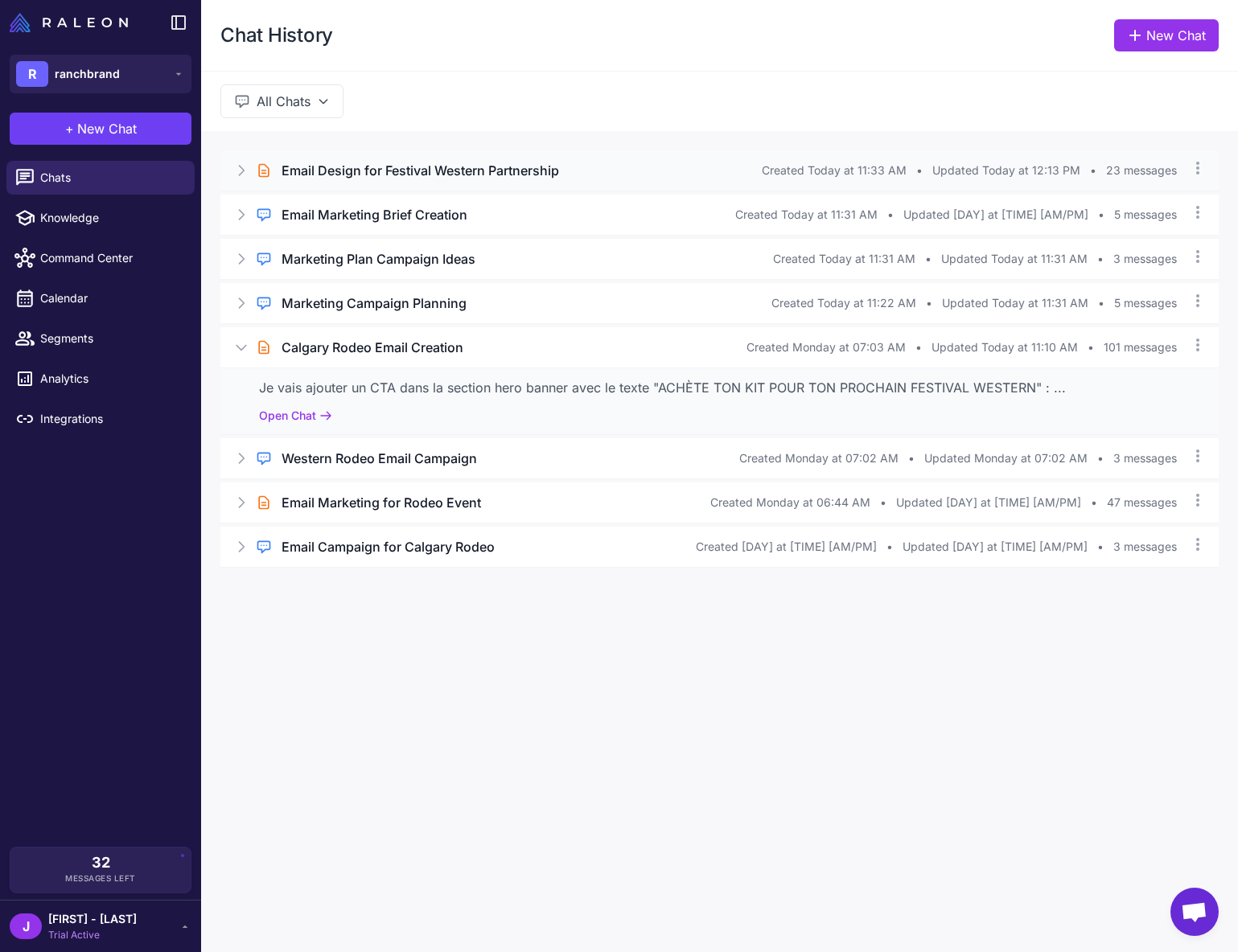 click 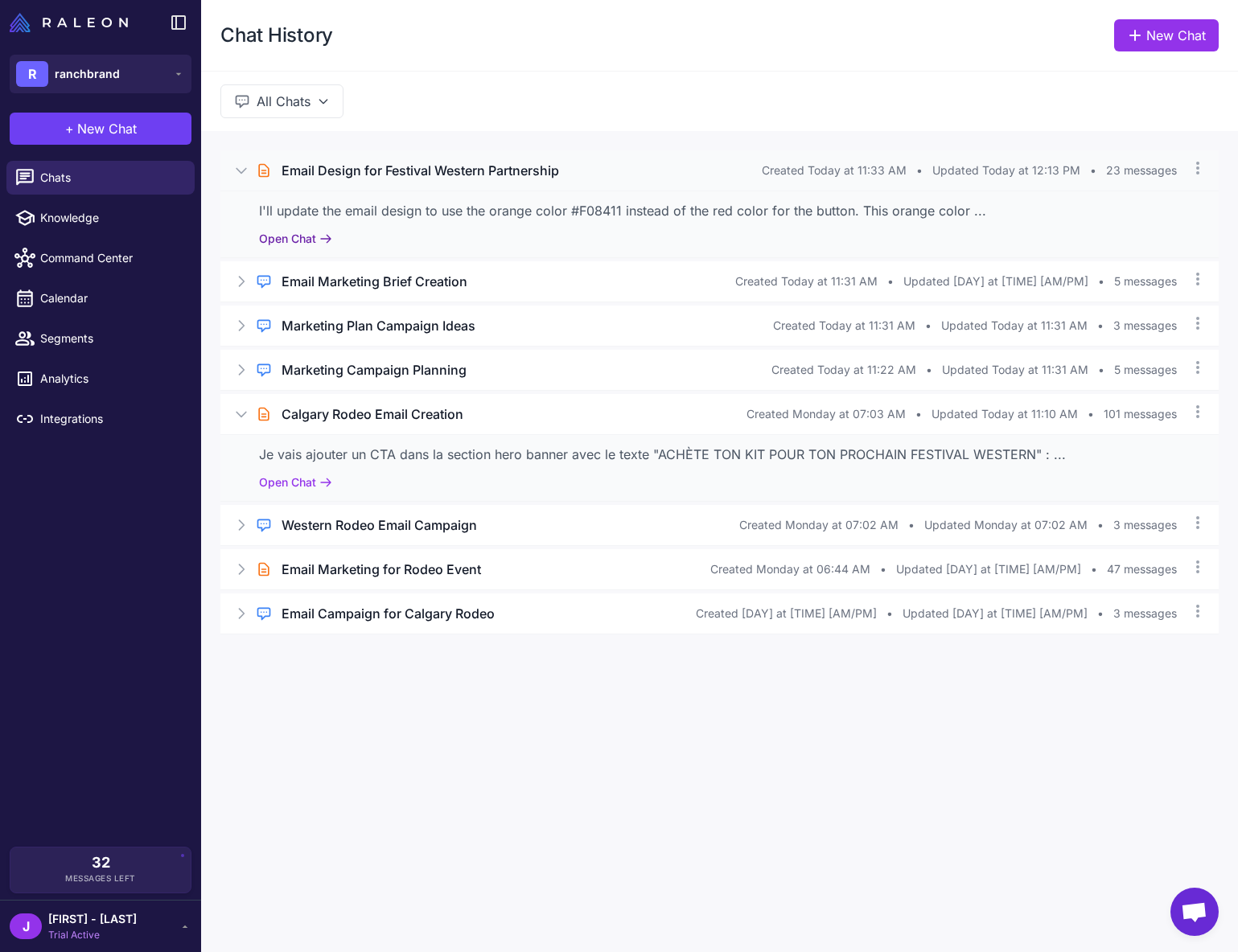 click on "Open Chat" at bounding box center [295, 239] 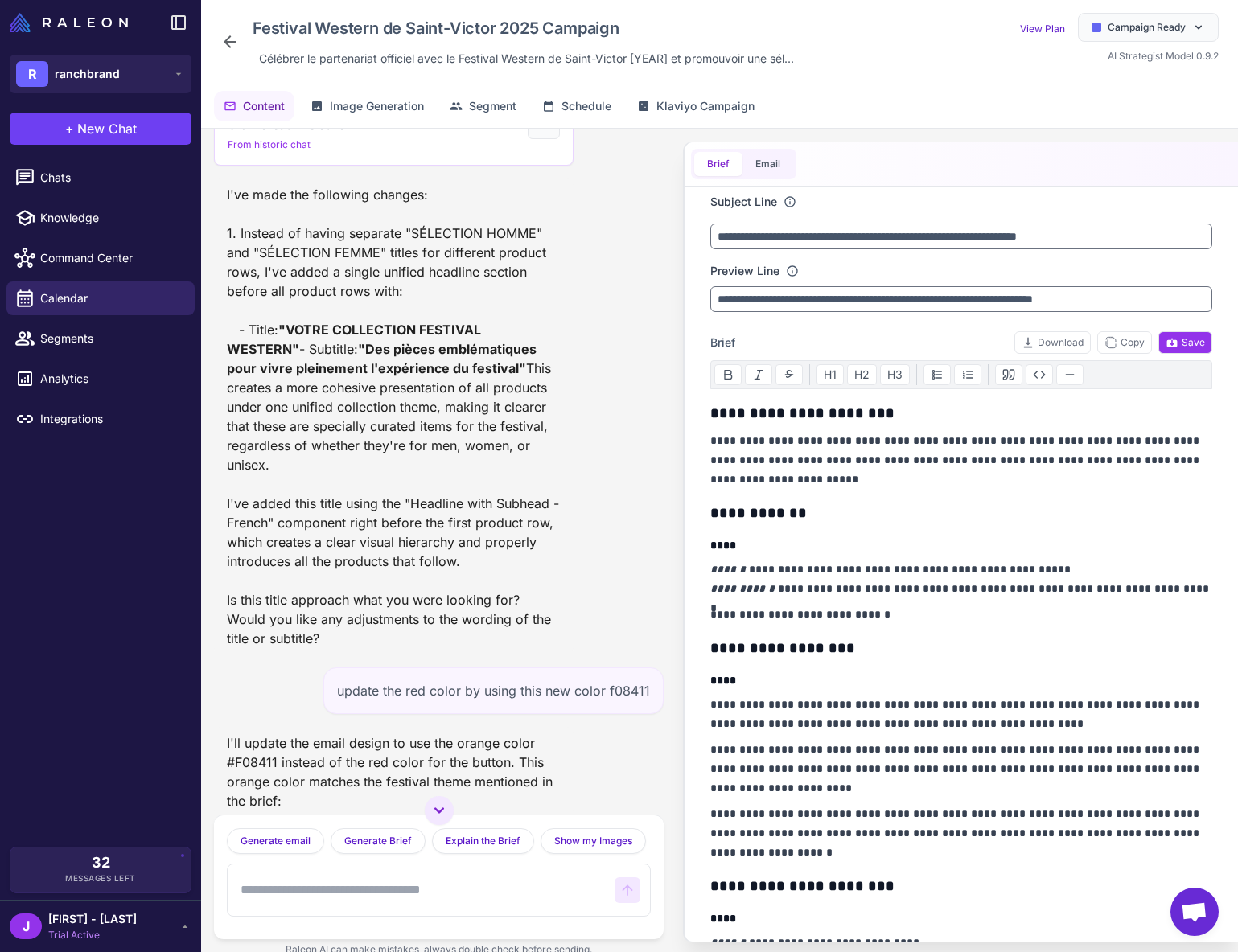 scroll, scrollTop: 4592, scrollLeft: 0, axis: vertical 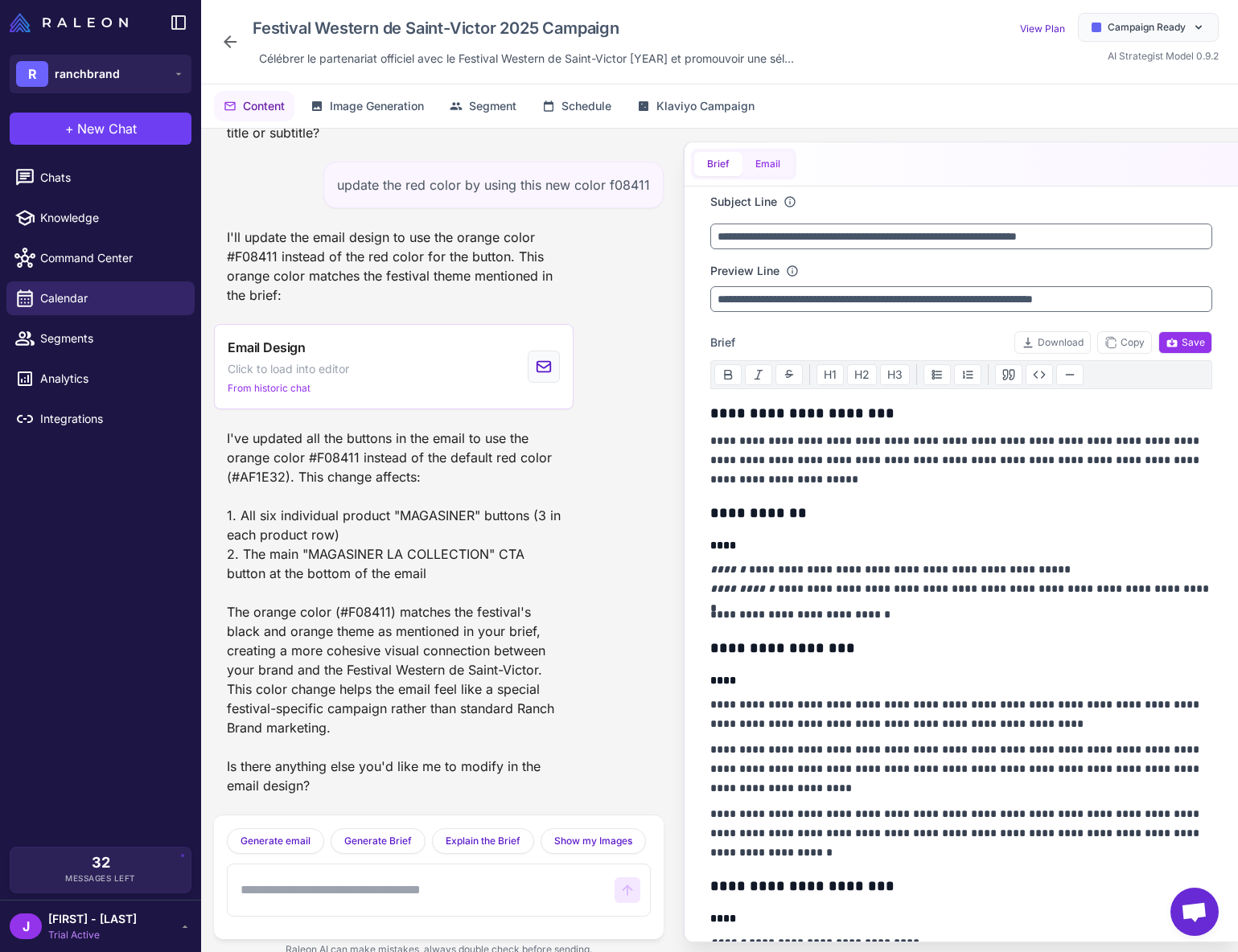click on "Email" at bounding box center (767, 164) 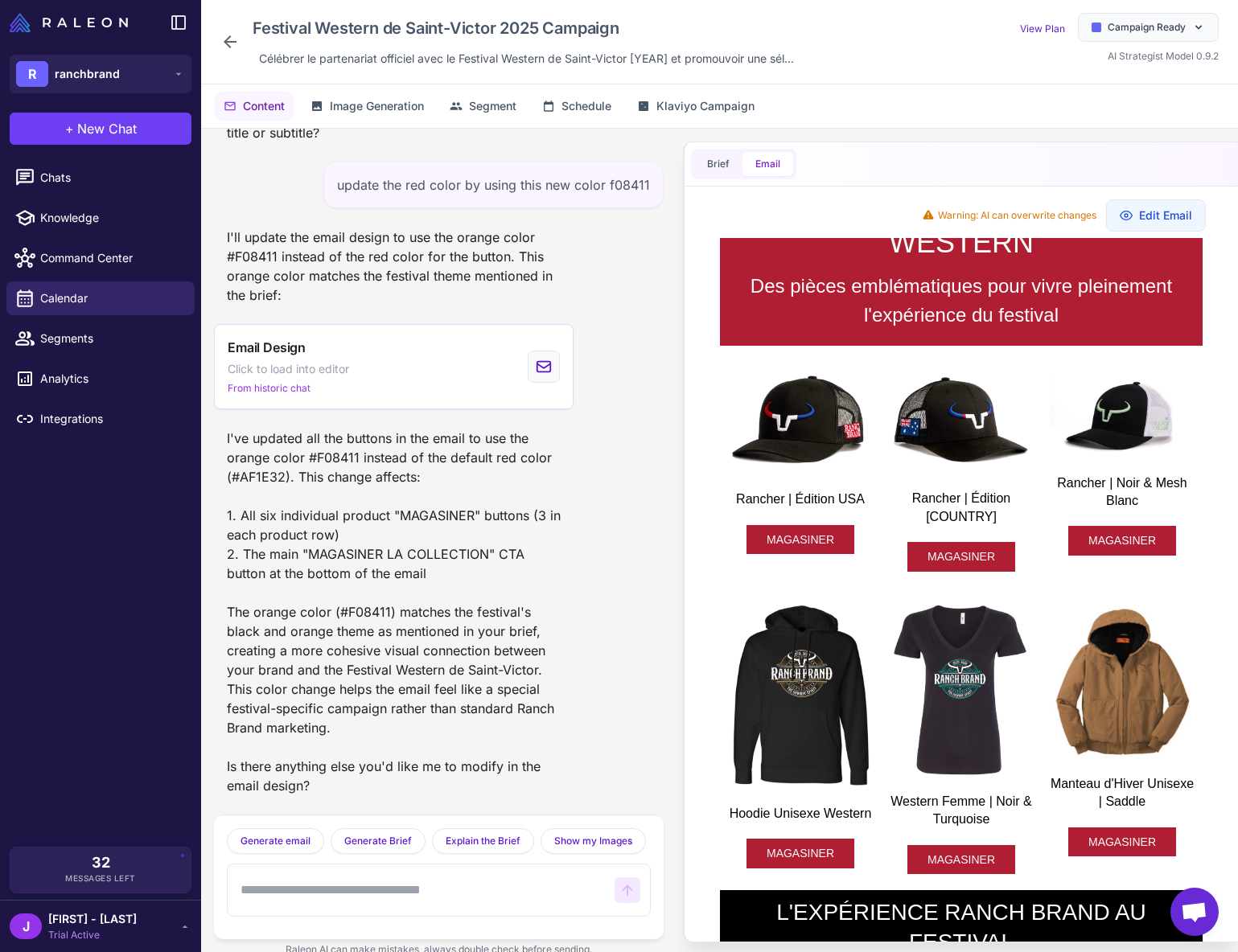 scroll, scrollTop: 794, scrollLeft: 0, axis: vertical 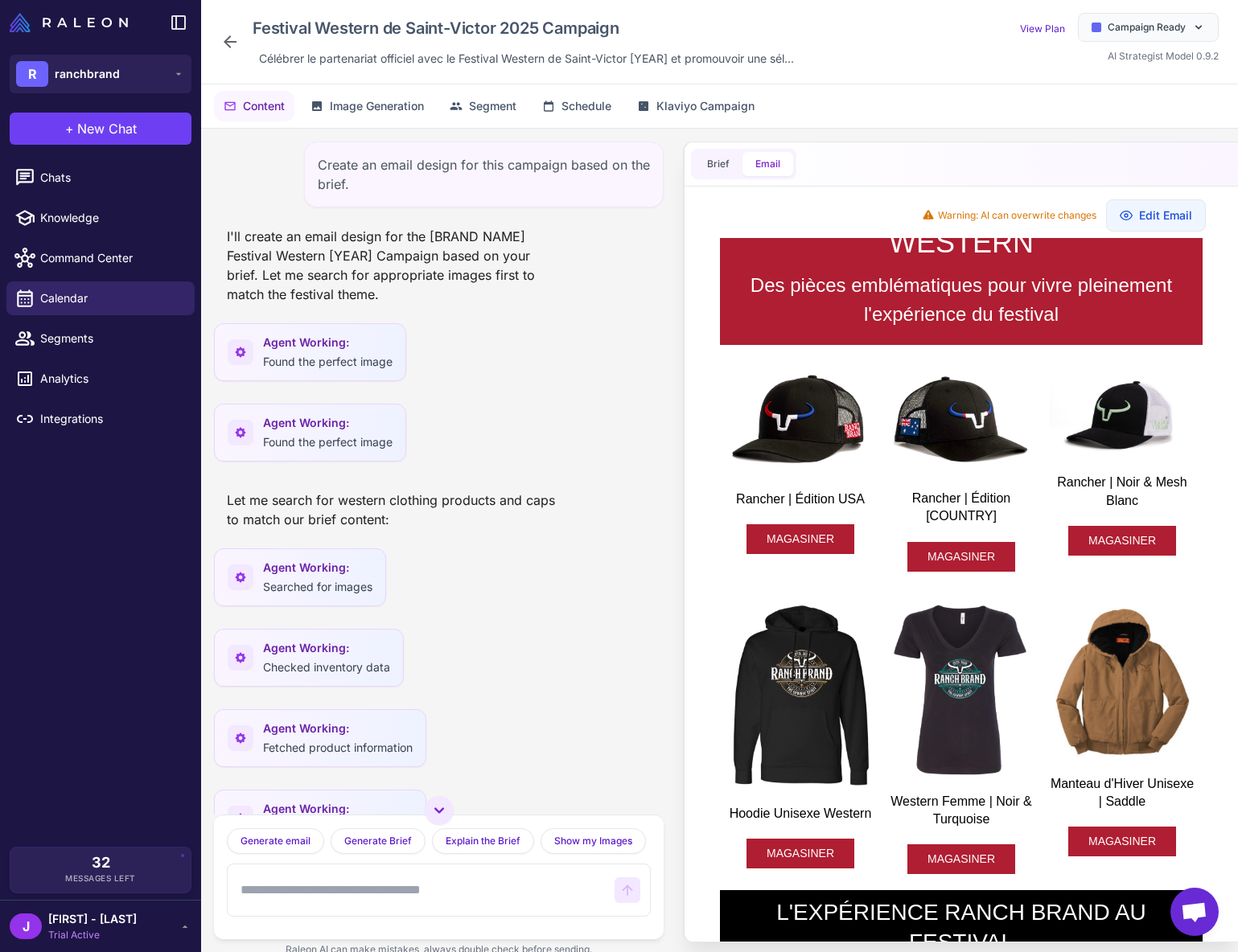 click 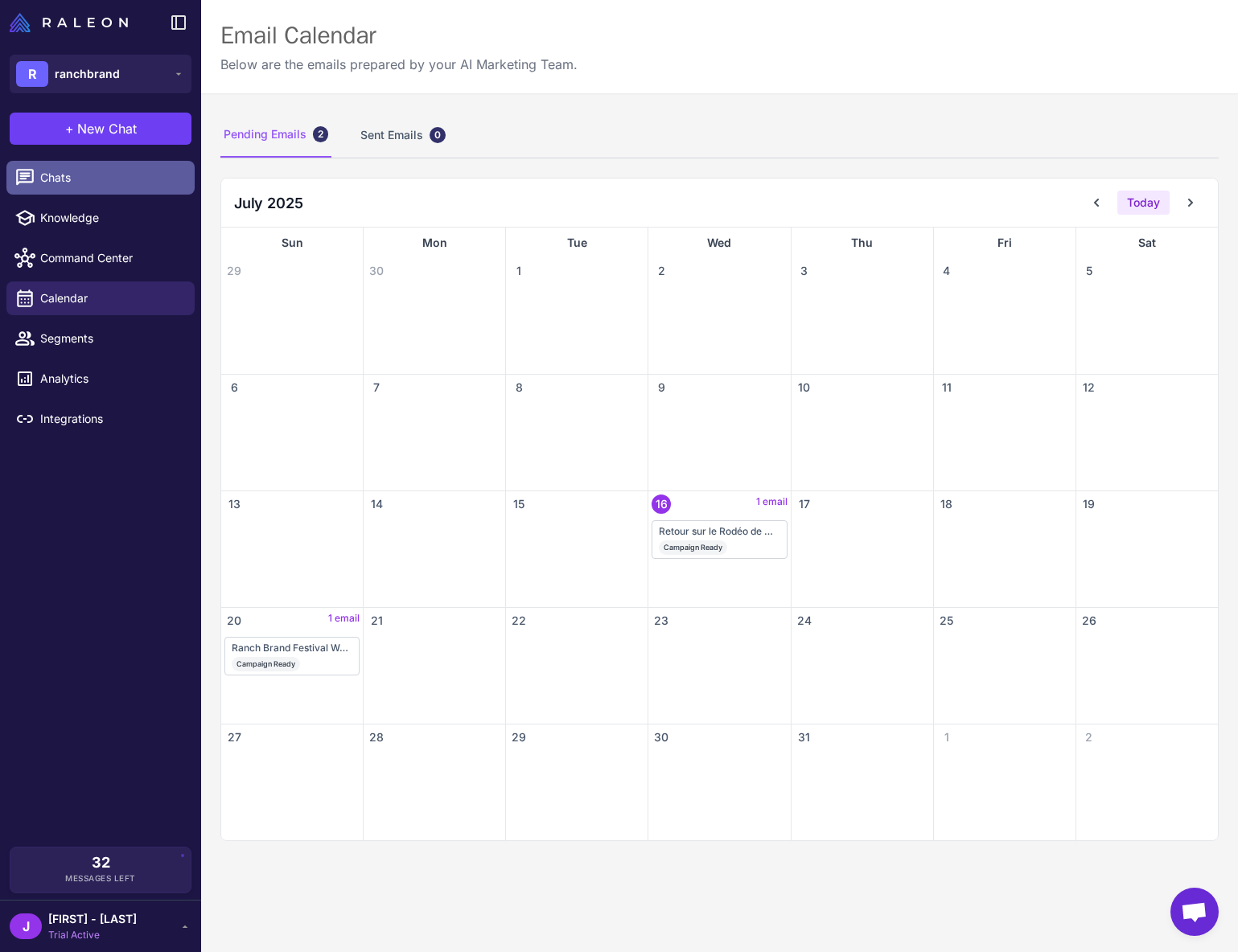 click on "Chats" at bounding box center (111, 178) 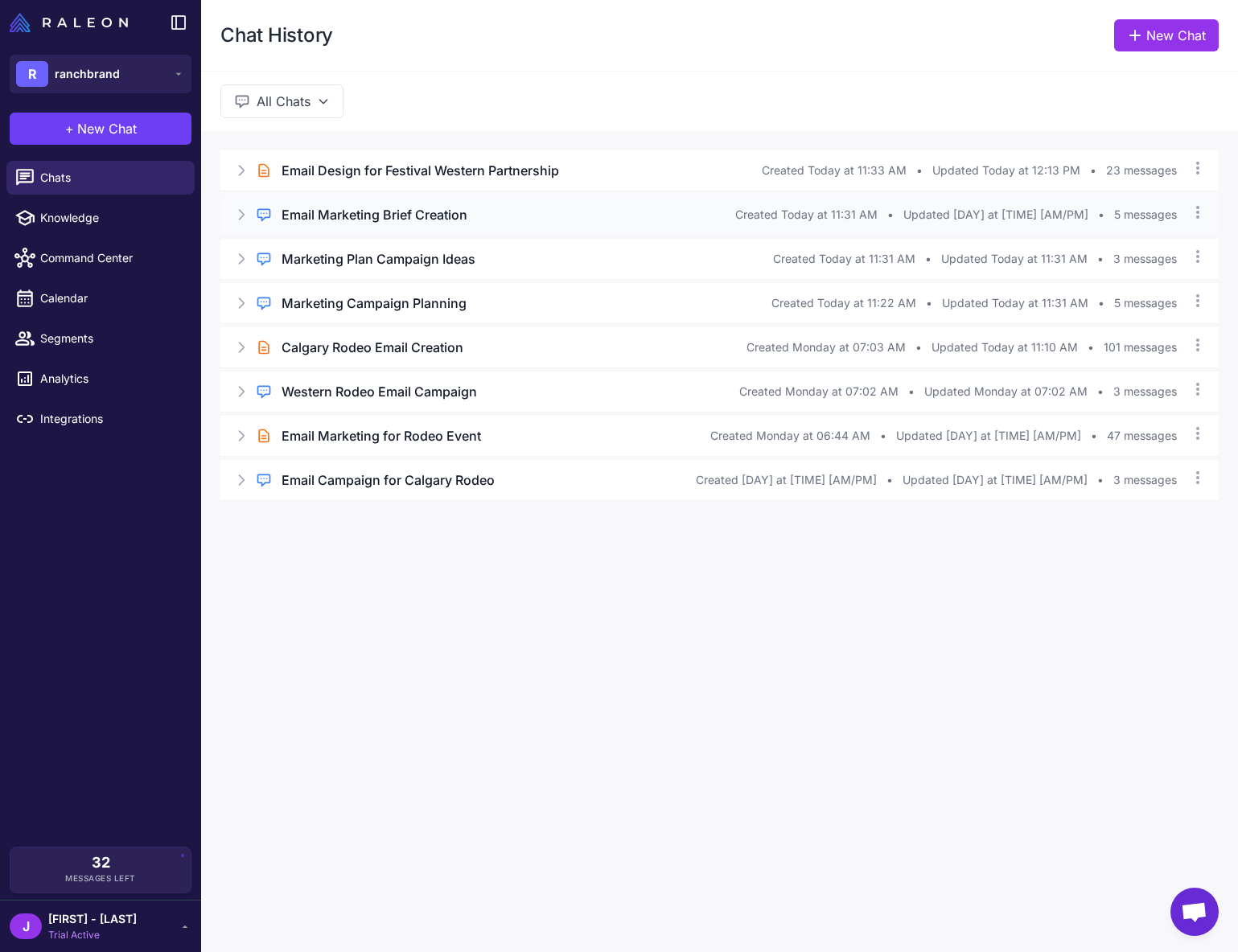click on "Regular Chat Email Marketing Brief Creation Created Today at 11:31 AM • Updated Today at 11:32 AM • 5 messages" at bounding box center (719, 215) 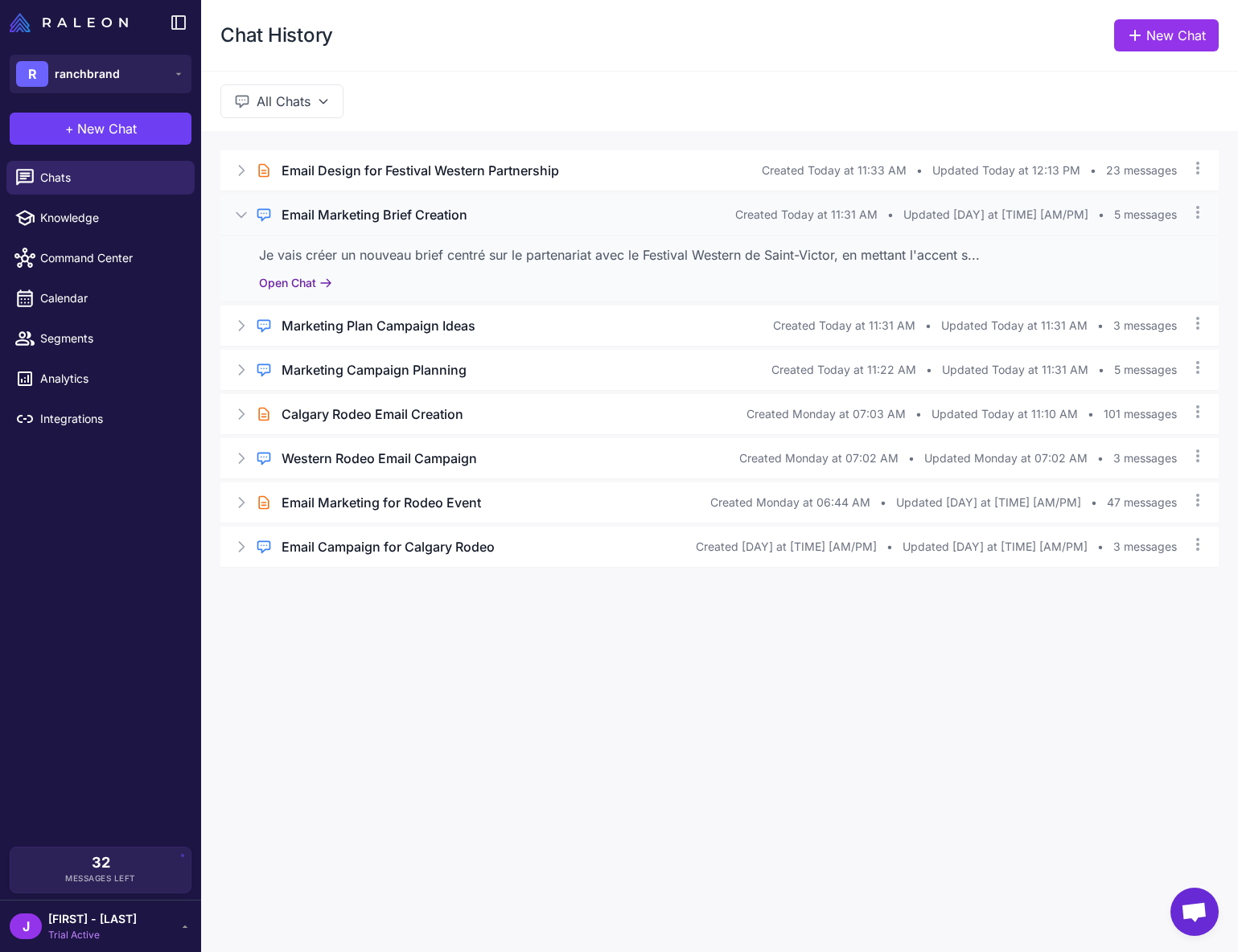 click on "Open Chat" at bounding box center (295, 283) 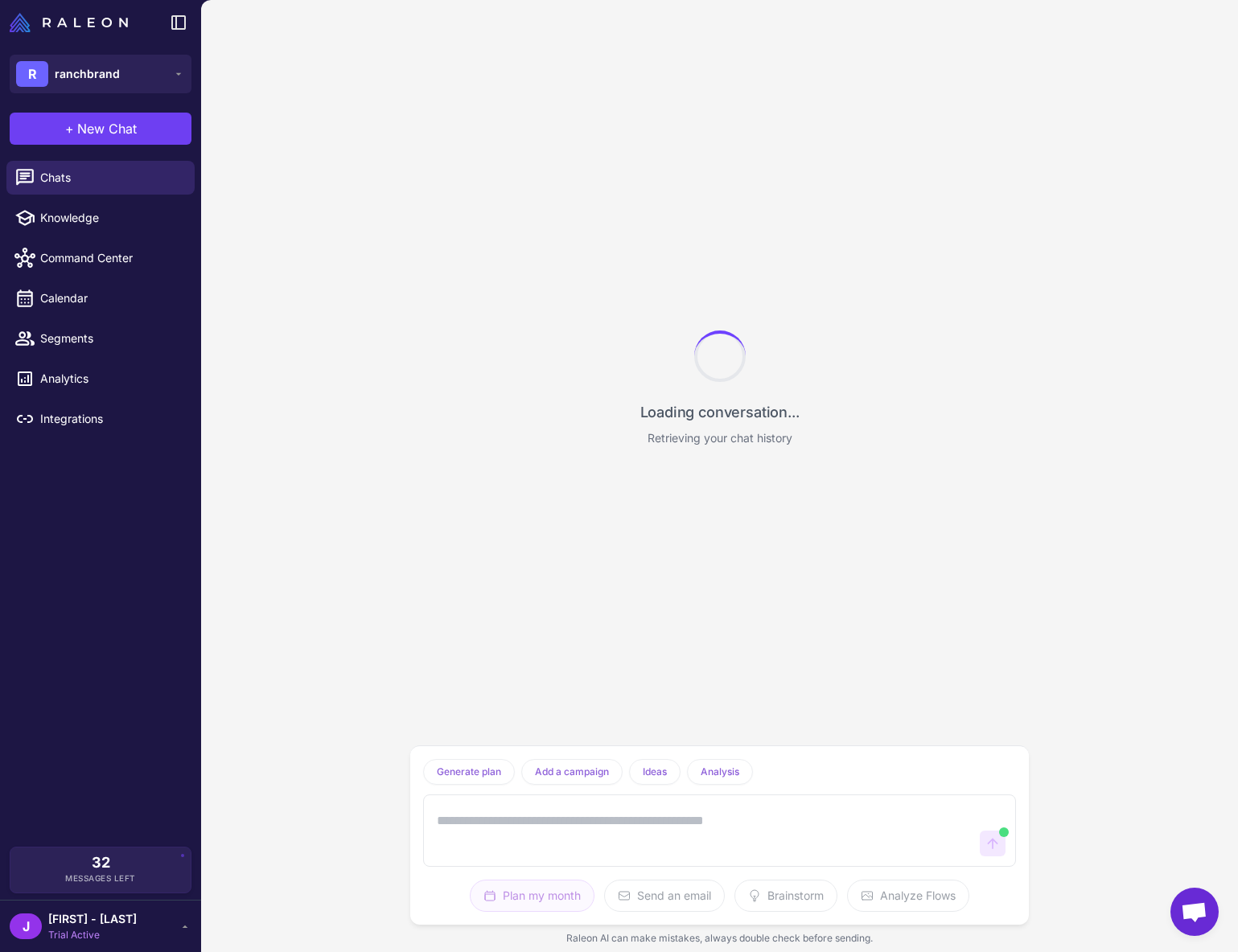 scroll, scrollTop: 739, scrollLeft: 0, axis: vertical 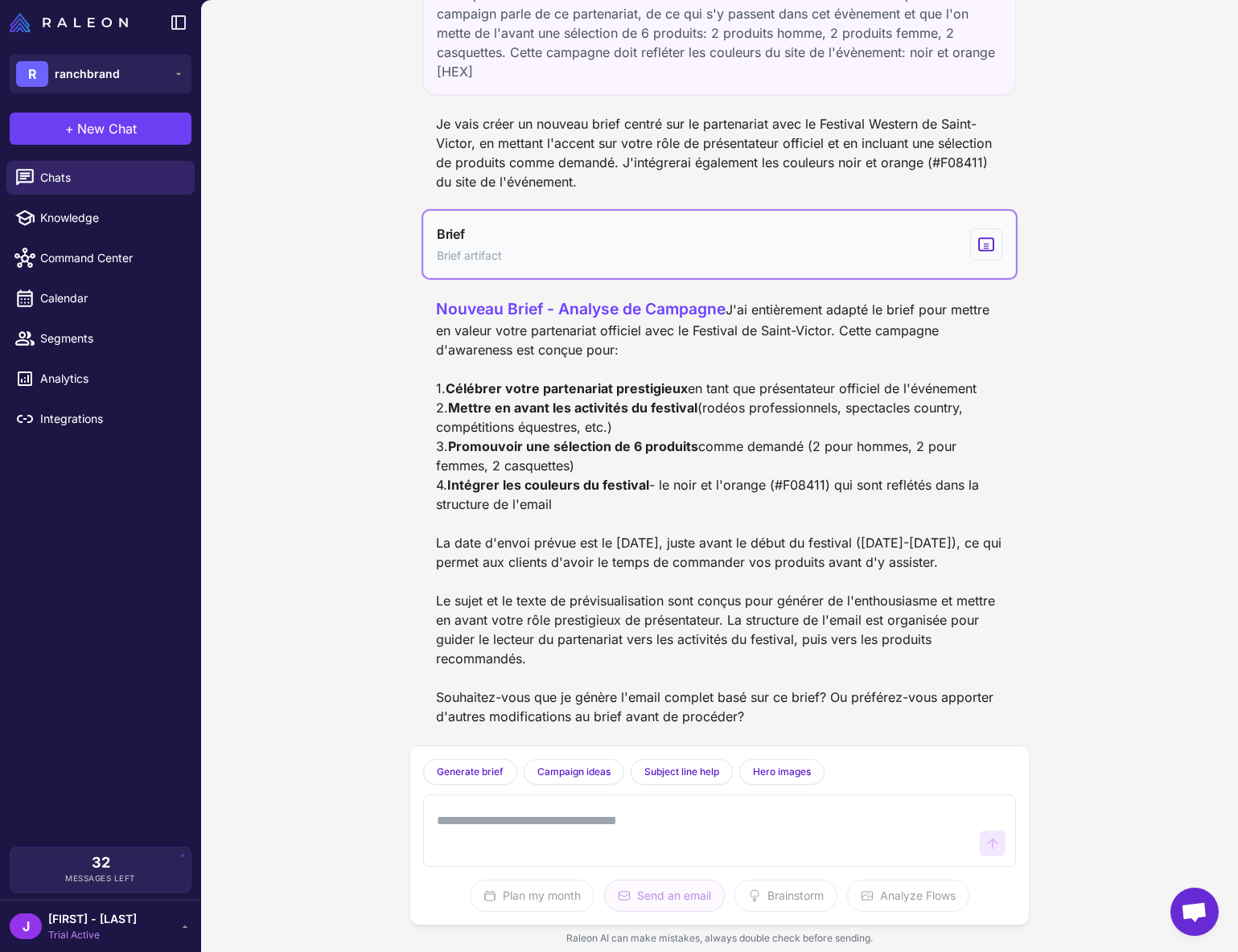 click on "Brief Brief artifact" at bounding box center (720, 244) 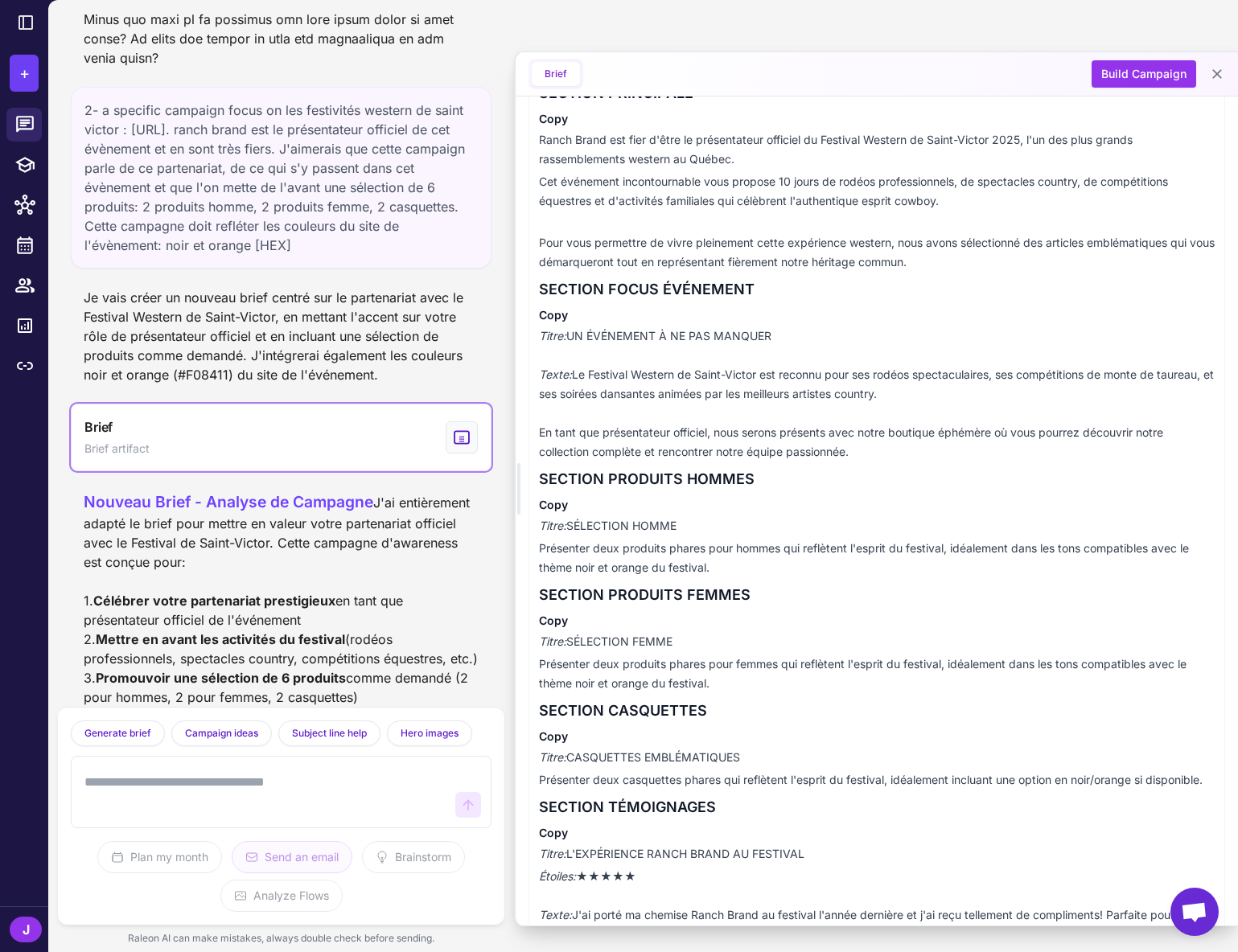 scroll, scrollTop: 0, scrollLeft: 0, axis: both 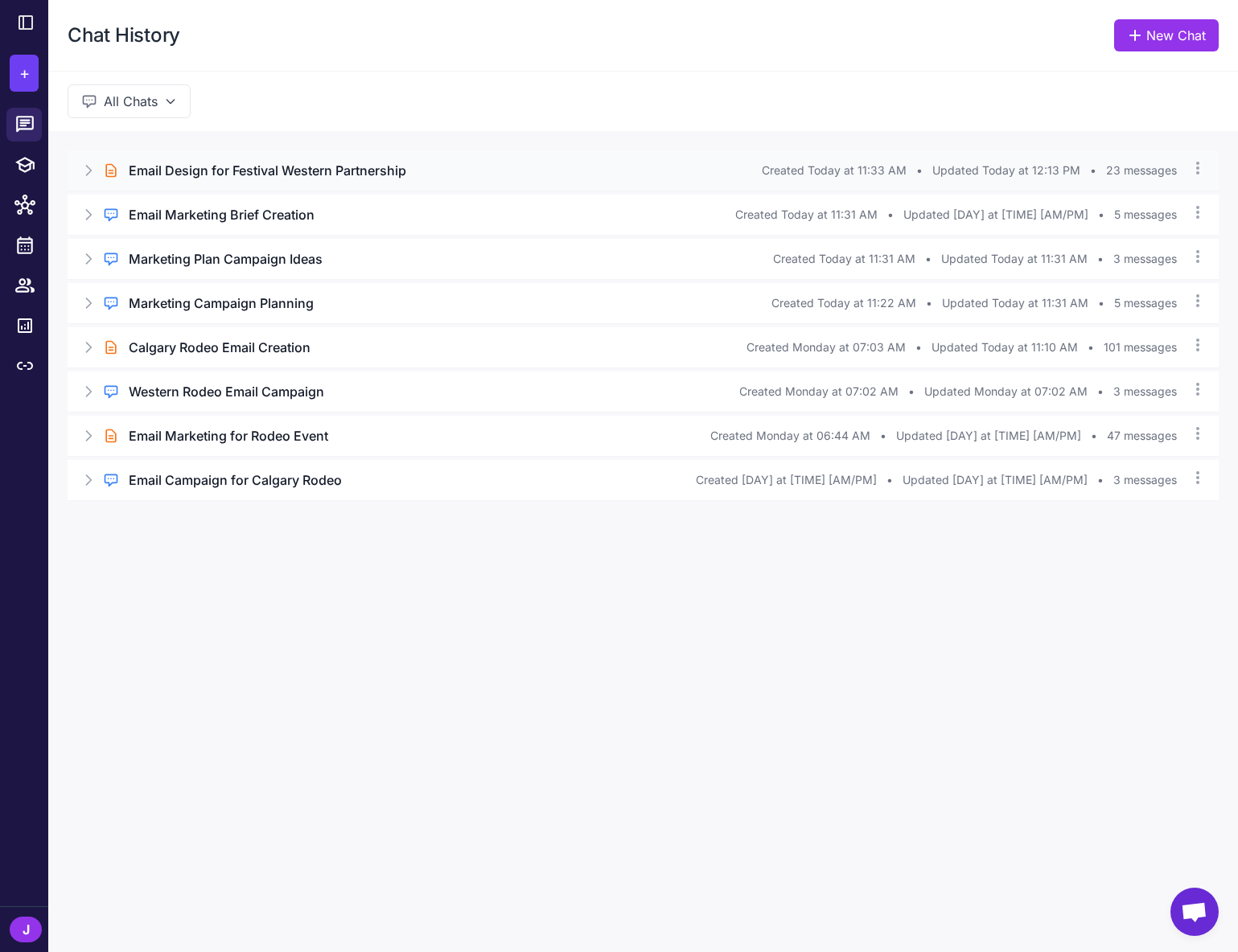 click 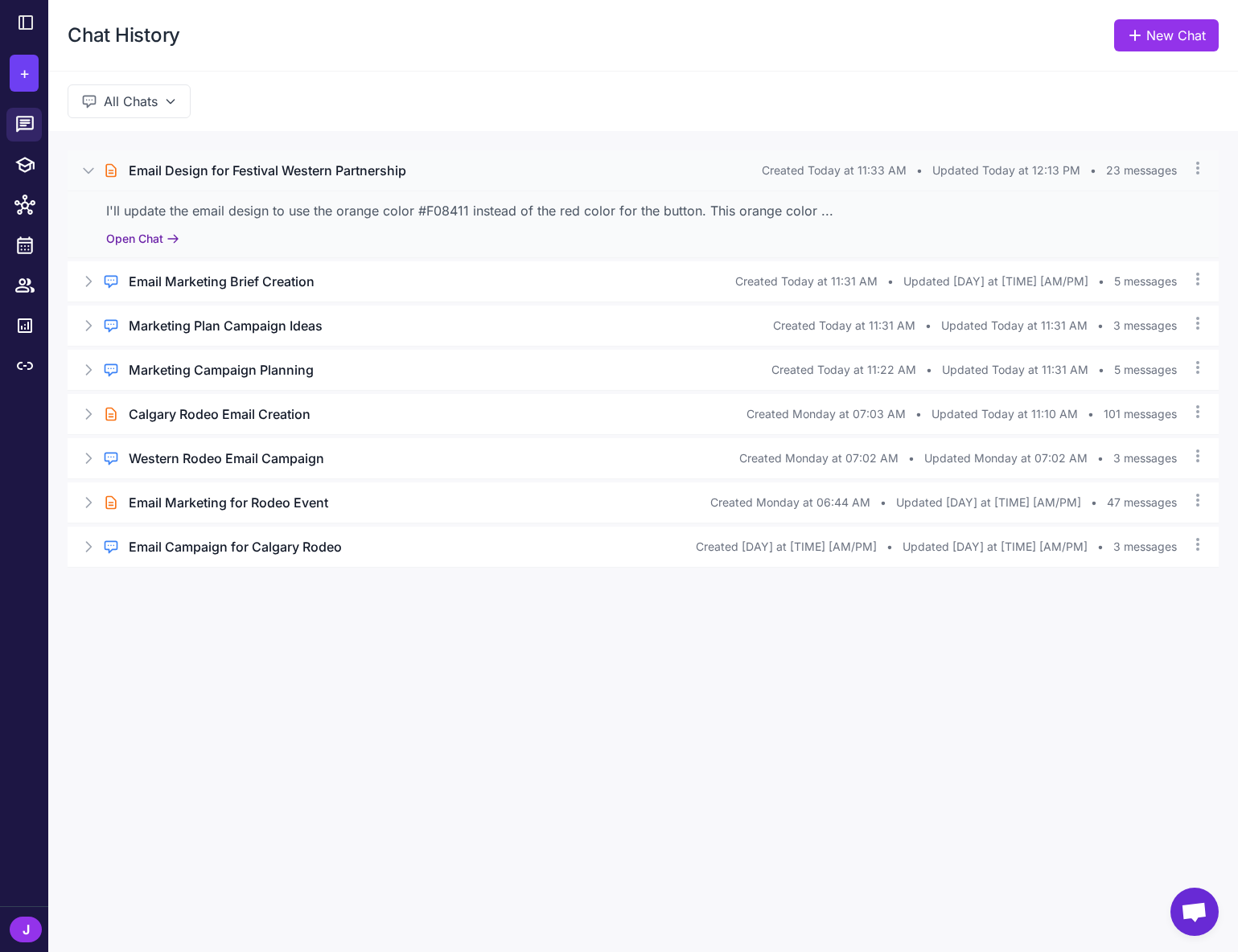 click on "Open Chat" at bounding box center (142, 239) 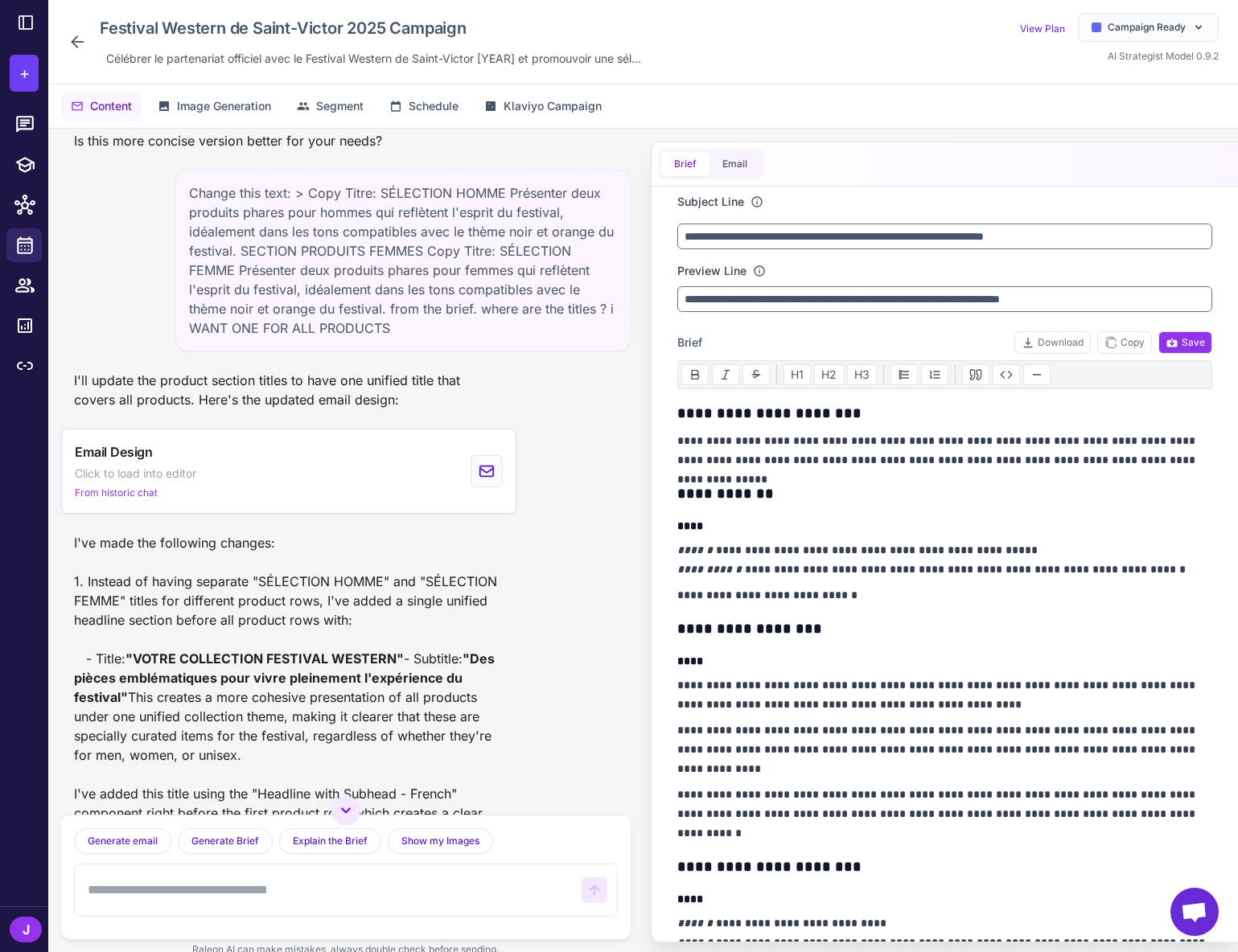 scroll, scrollTop: 3064, scrollLeft: 0, axis: vertical 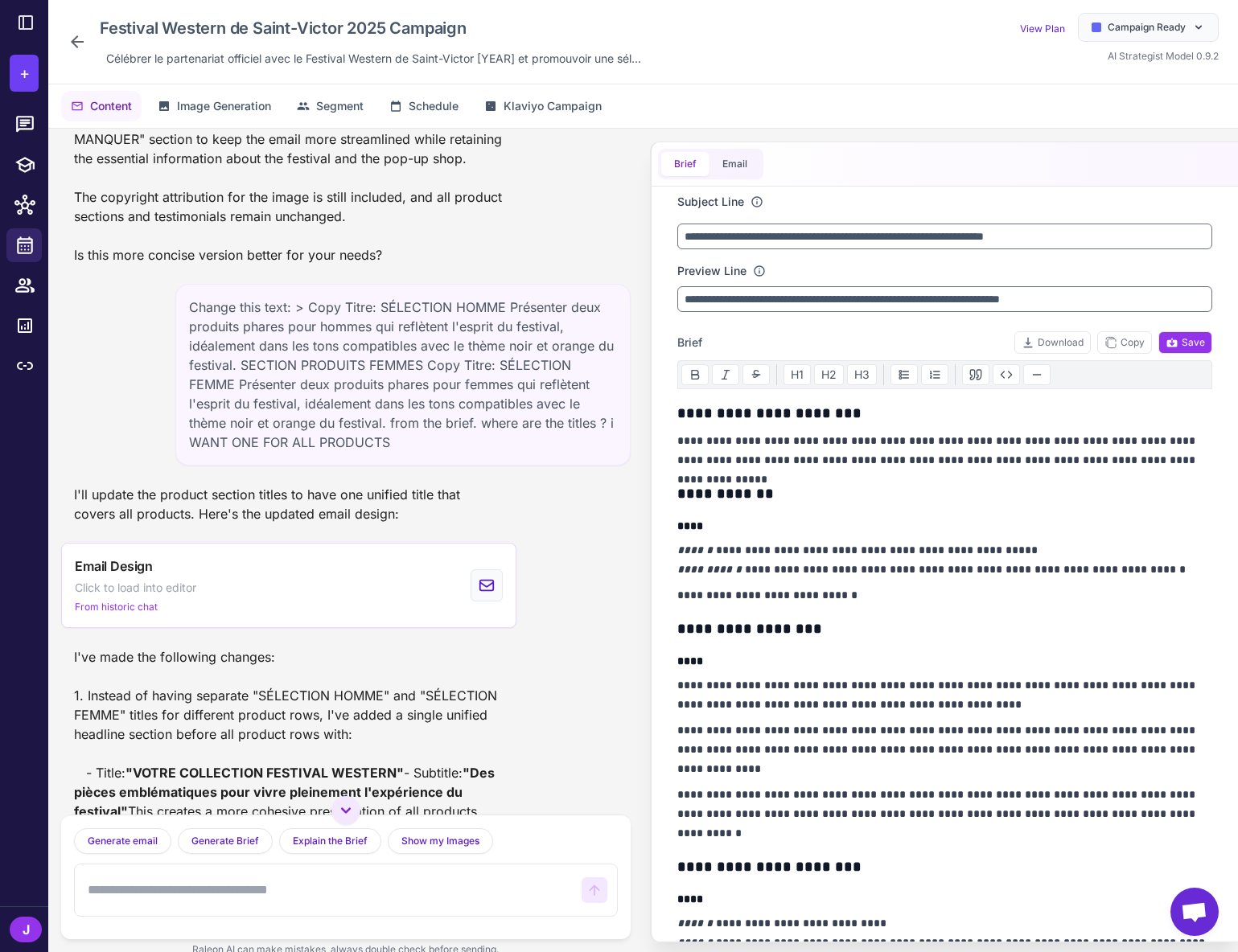 click 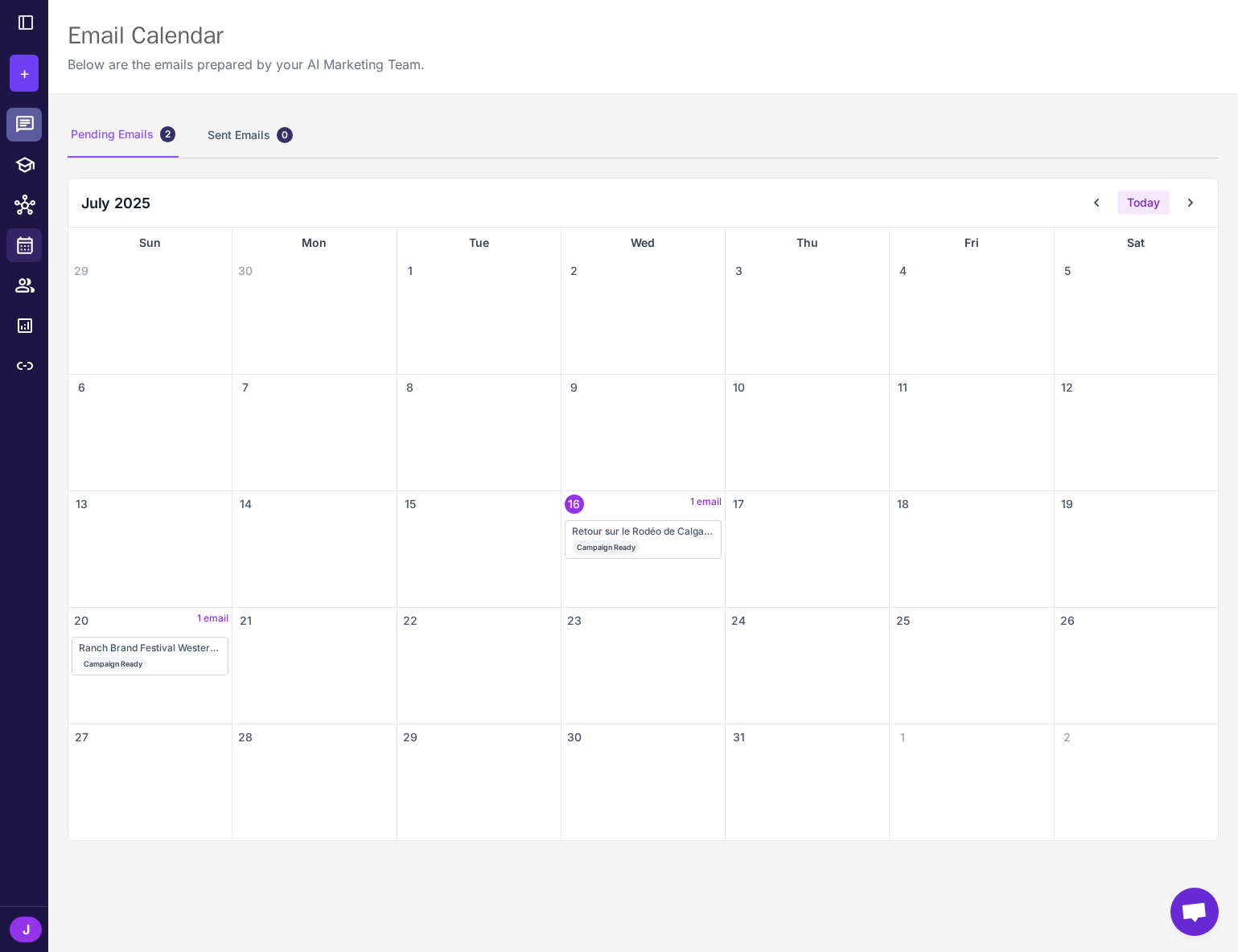 click 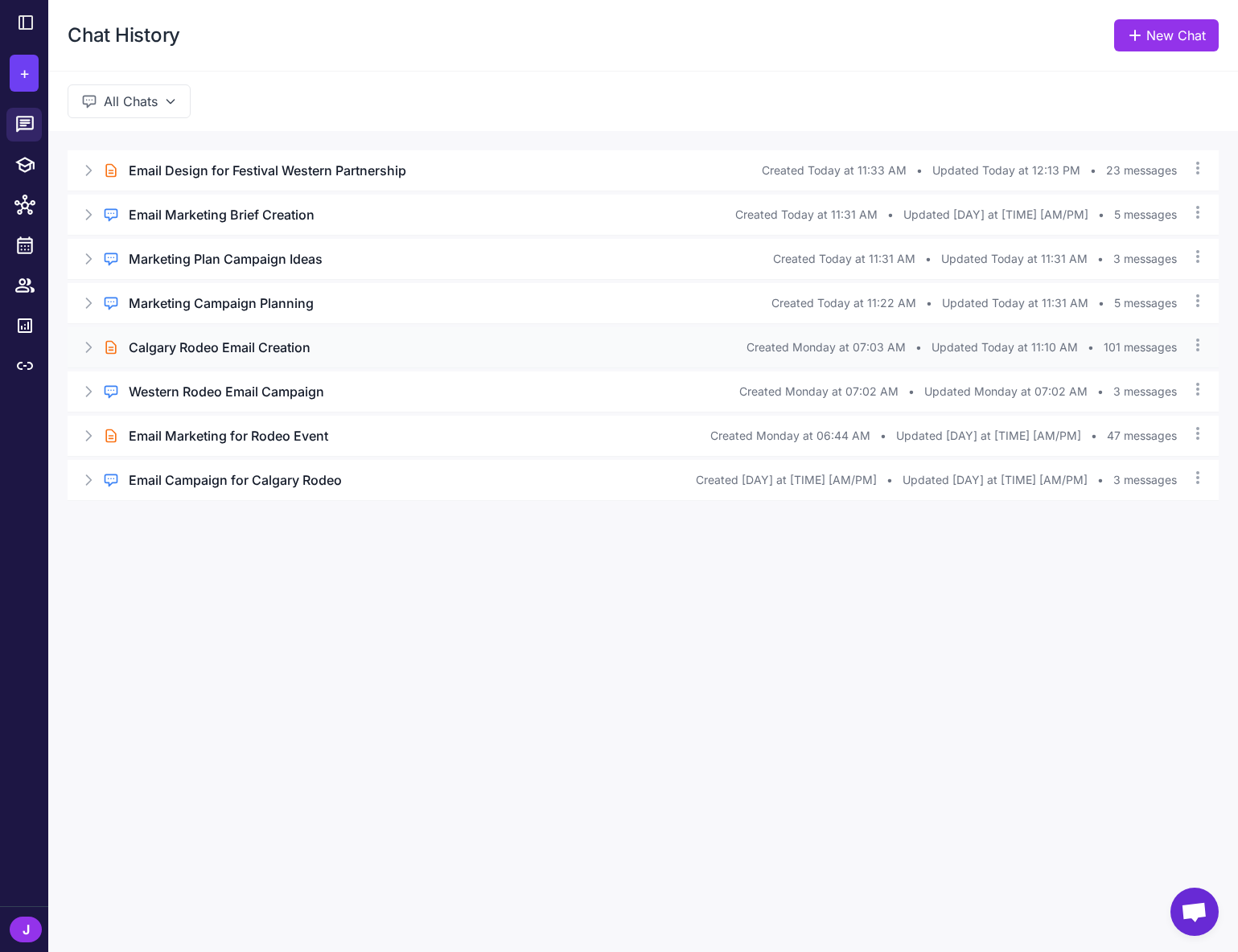 drag, startPoint x: 86, startPoint y: 342, endPoint x: 102, endPoint y: 360, distance: 24.083189 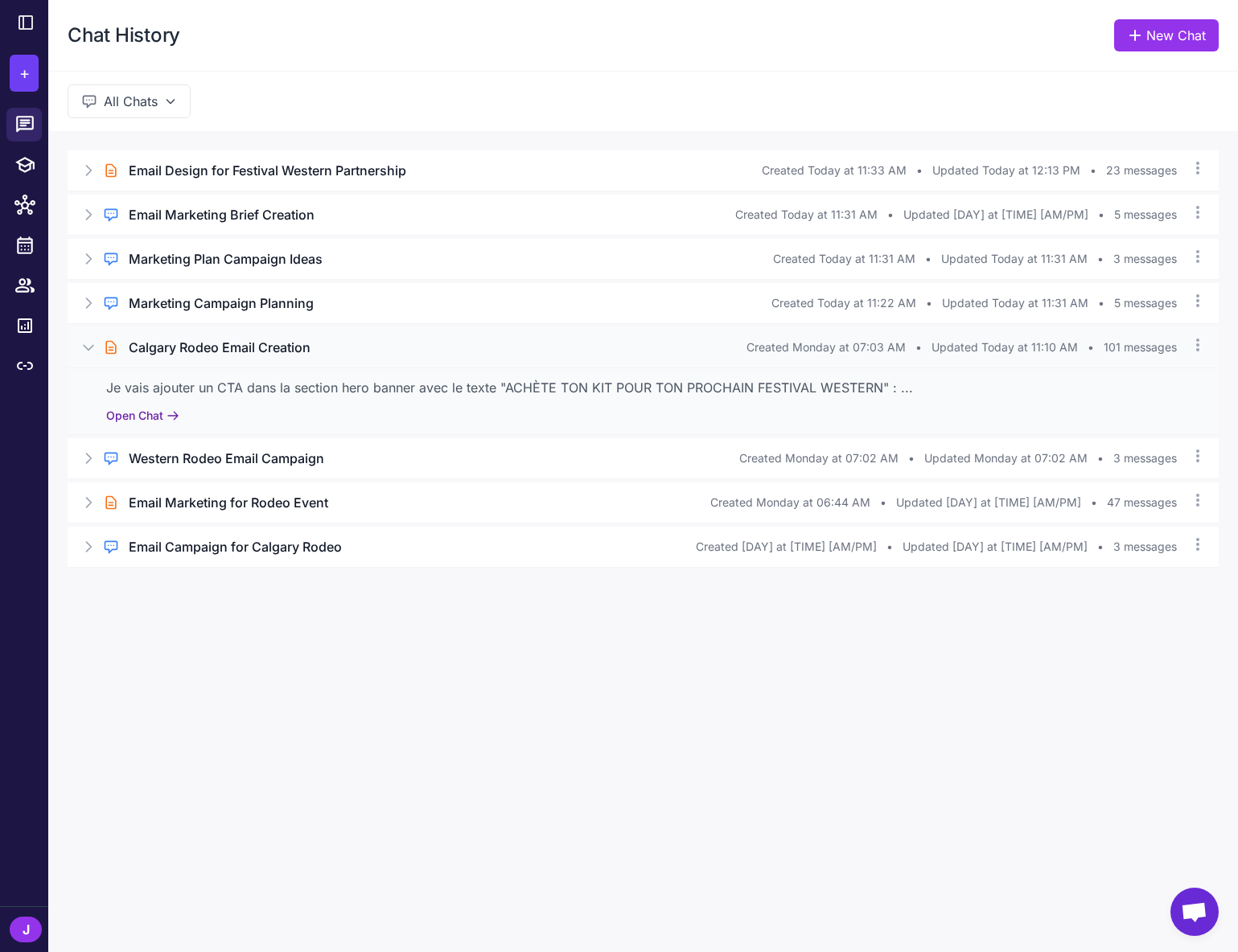 click on "Open Chat" at bounding box center (142, 416) 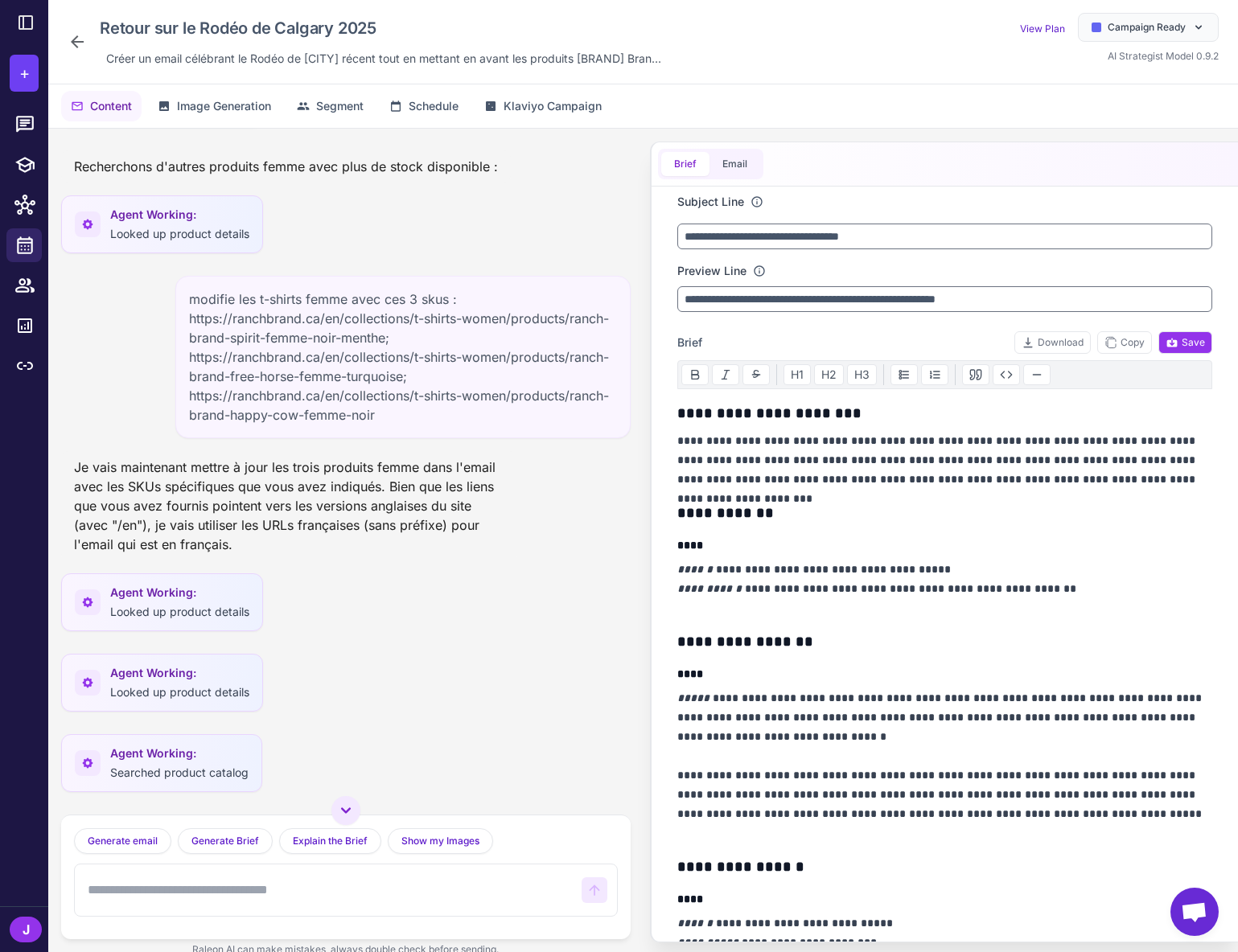scroll, scrollTop: 8699, scrollLeft: 0, axis: vertical 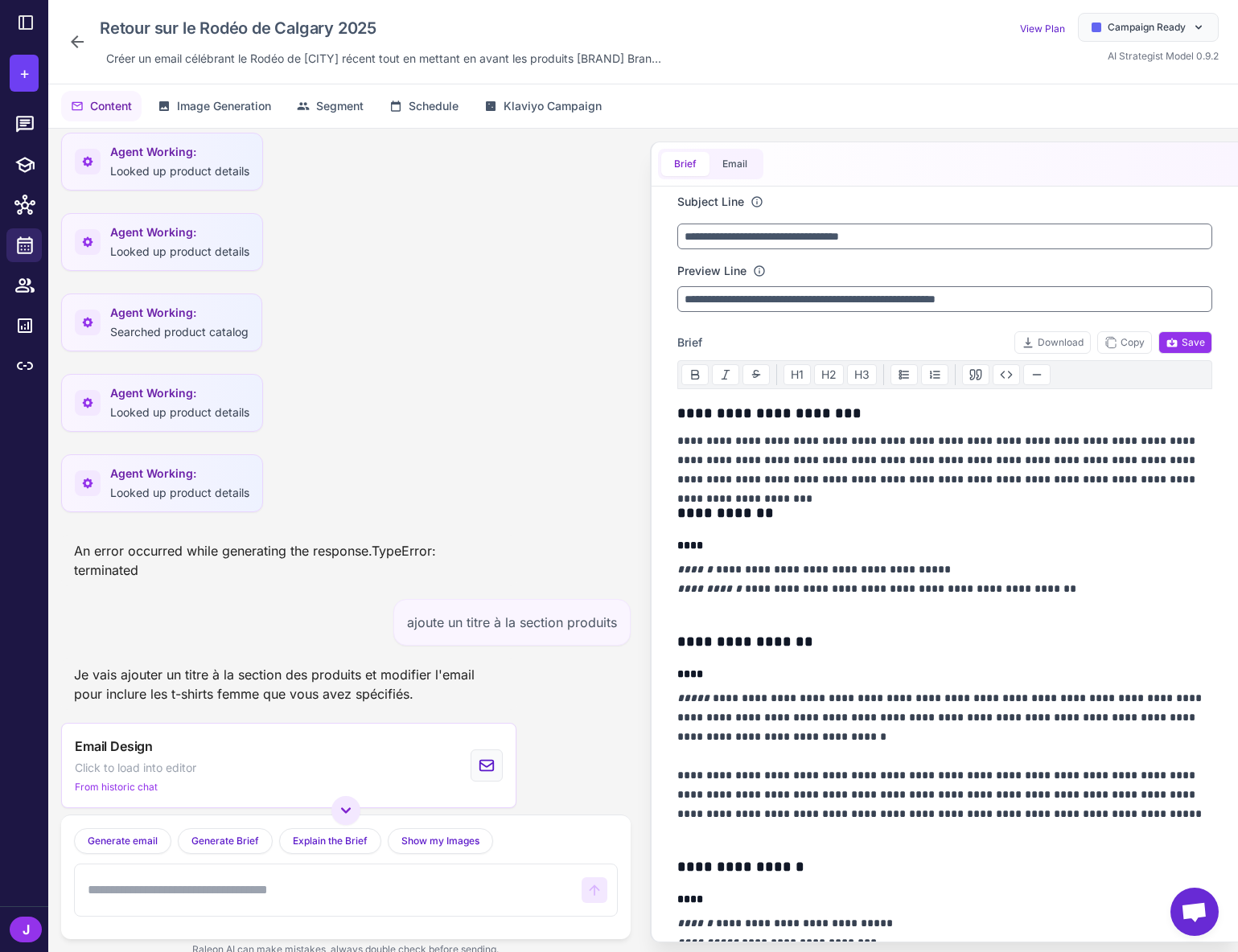drag, startPoint x: 410, startPoint y: 642, endPoint x: 483, endPoint y: 640, distance: 73.02739 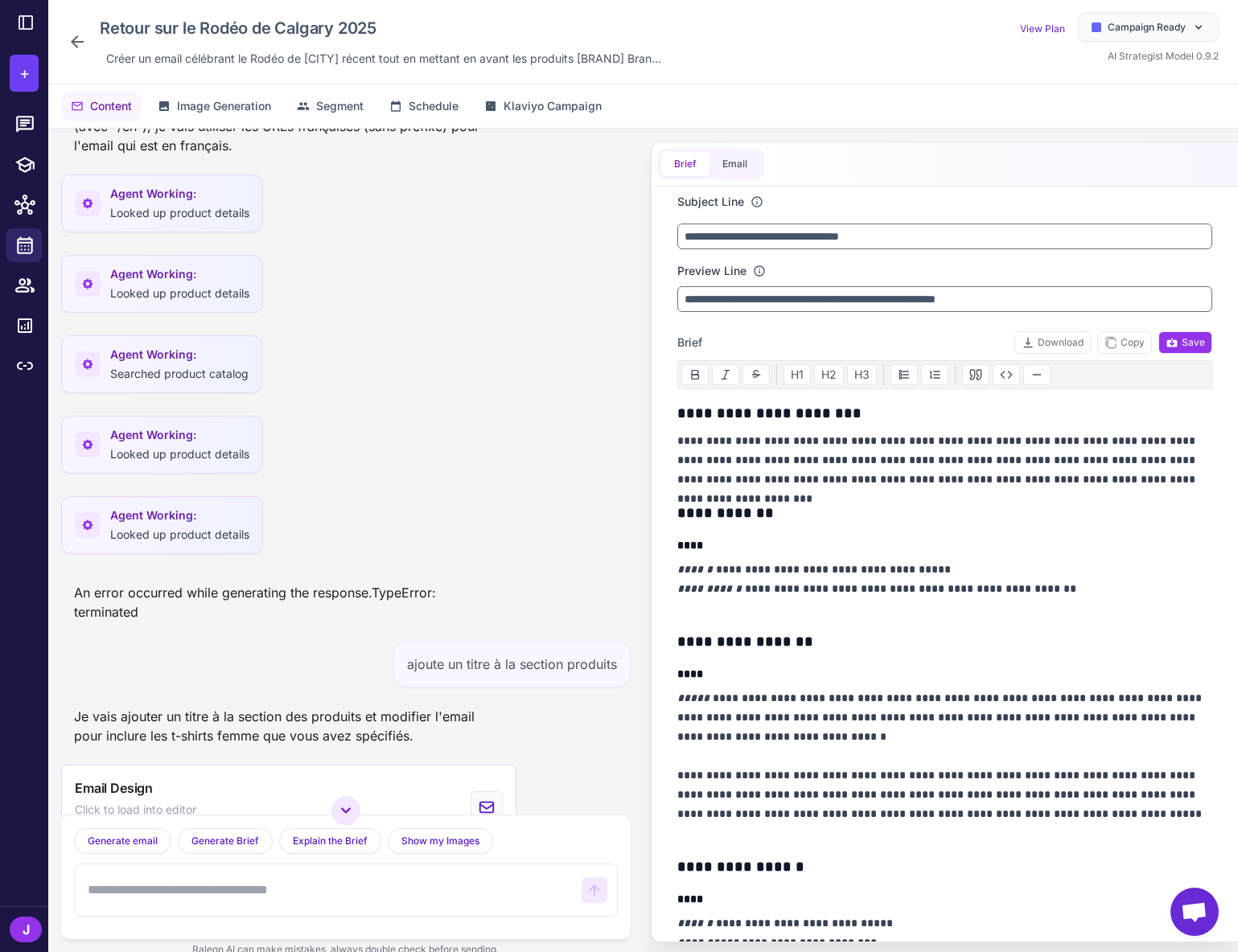 scroll, scrollTop: 9087, scrollLeft: 0, axis: vertical 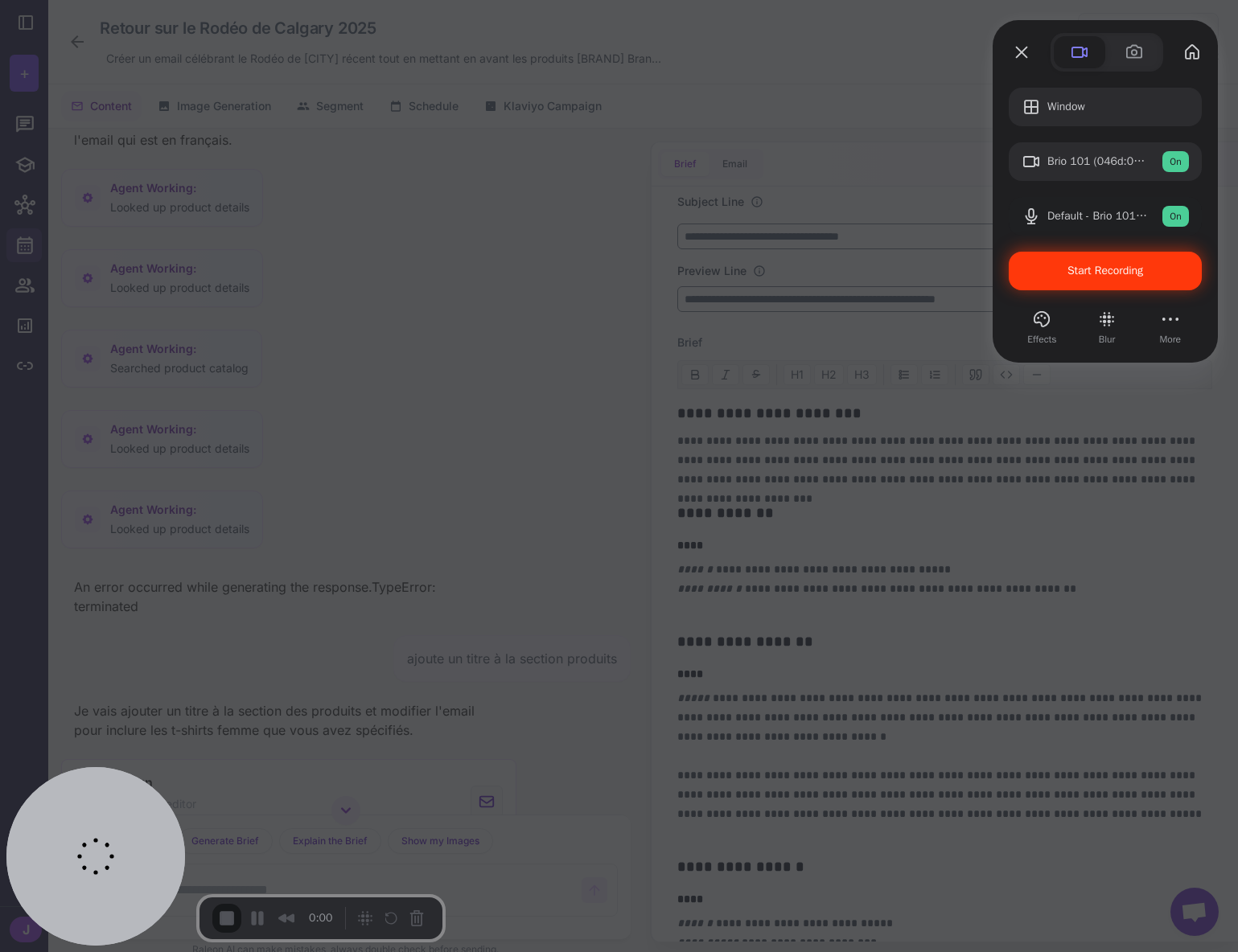 click on "Start Recording" at bounding box center (1105, 271) 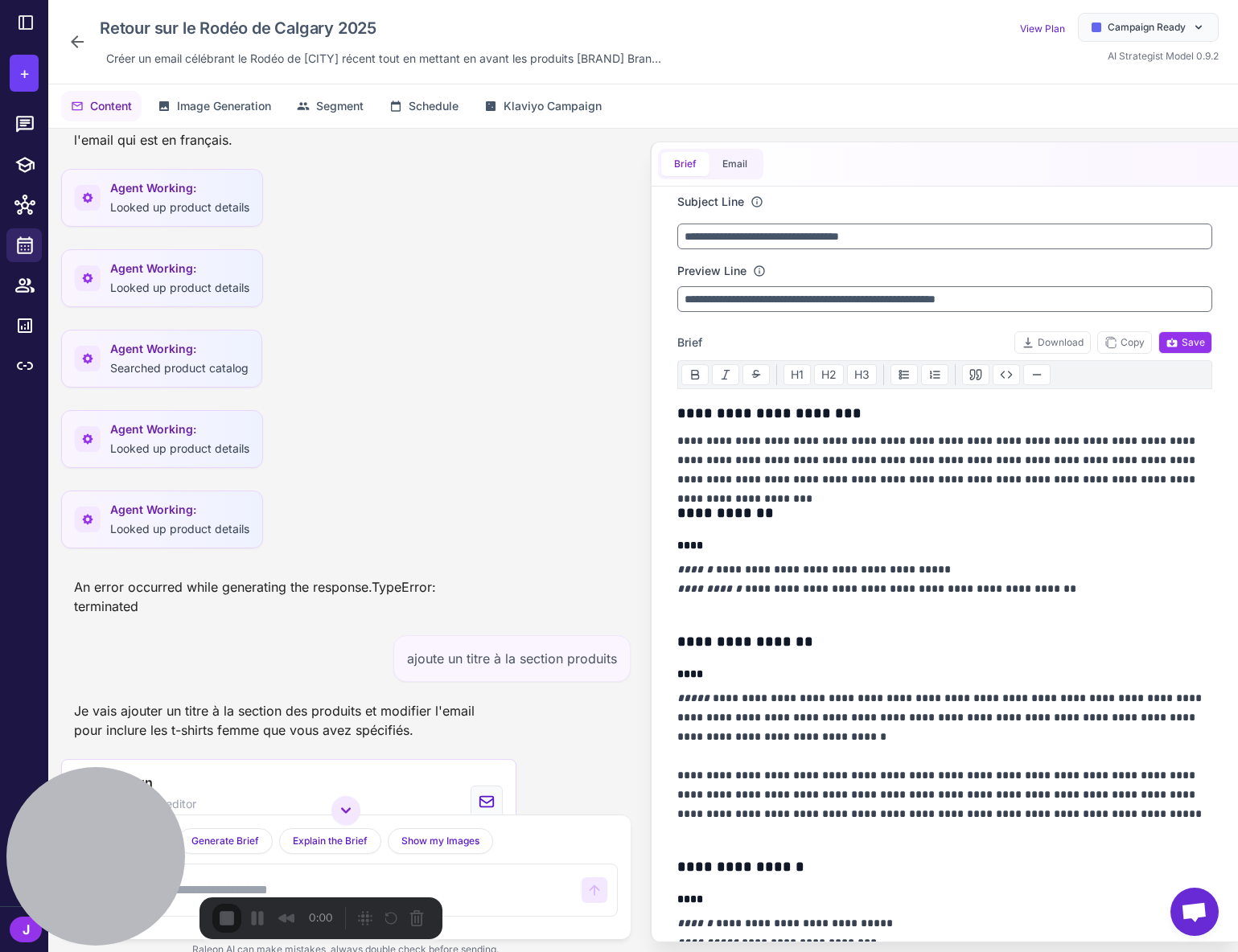 click on "Skip" at bounding box center [619, 977] 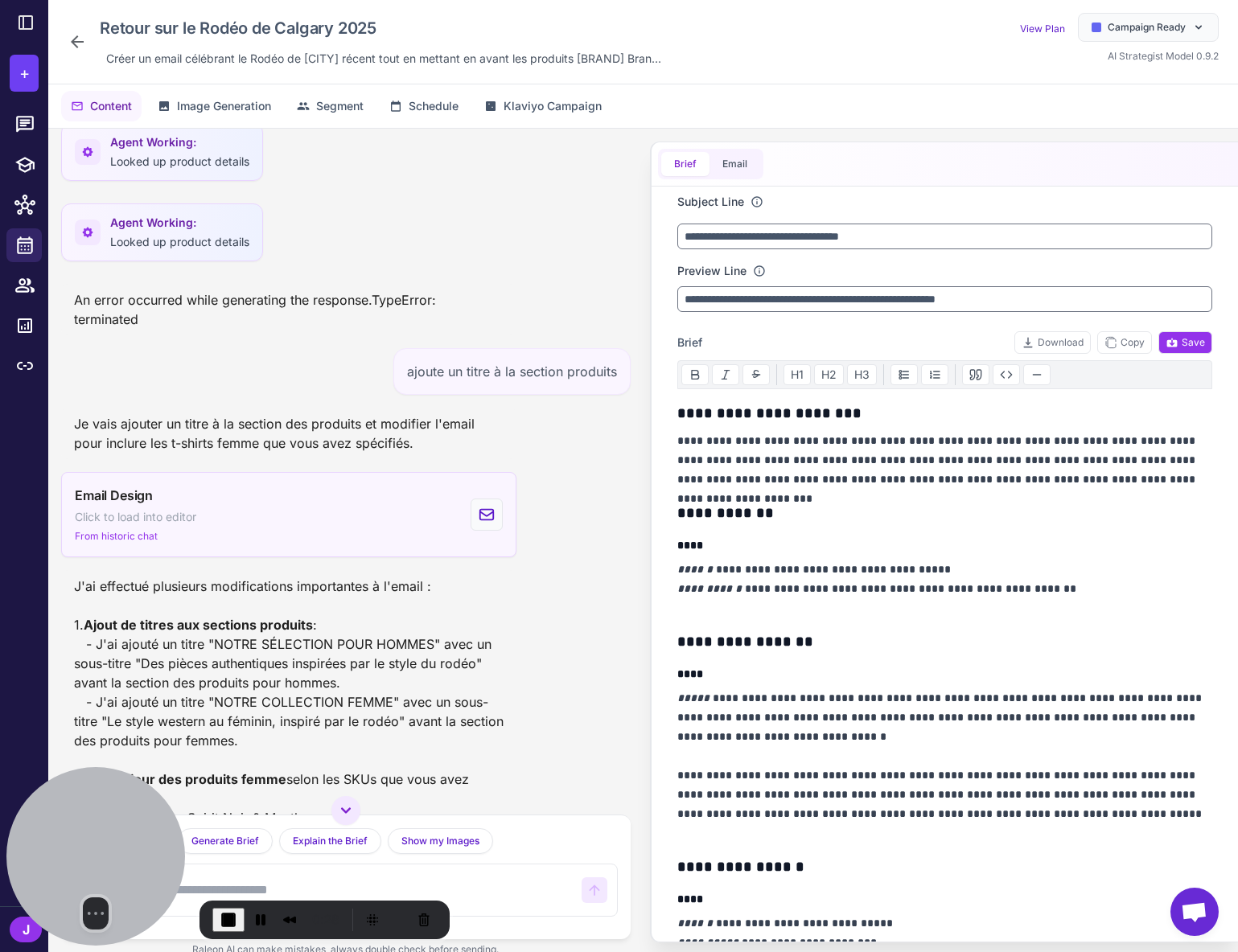 scroll, scrollTop: 9412, scrollLeft: 0, axis: vertical 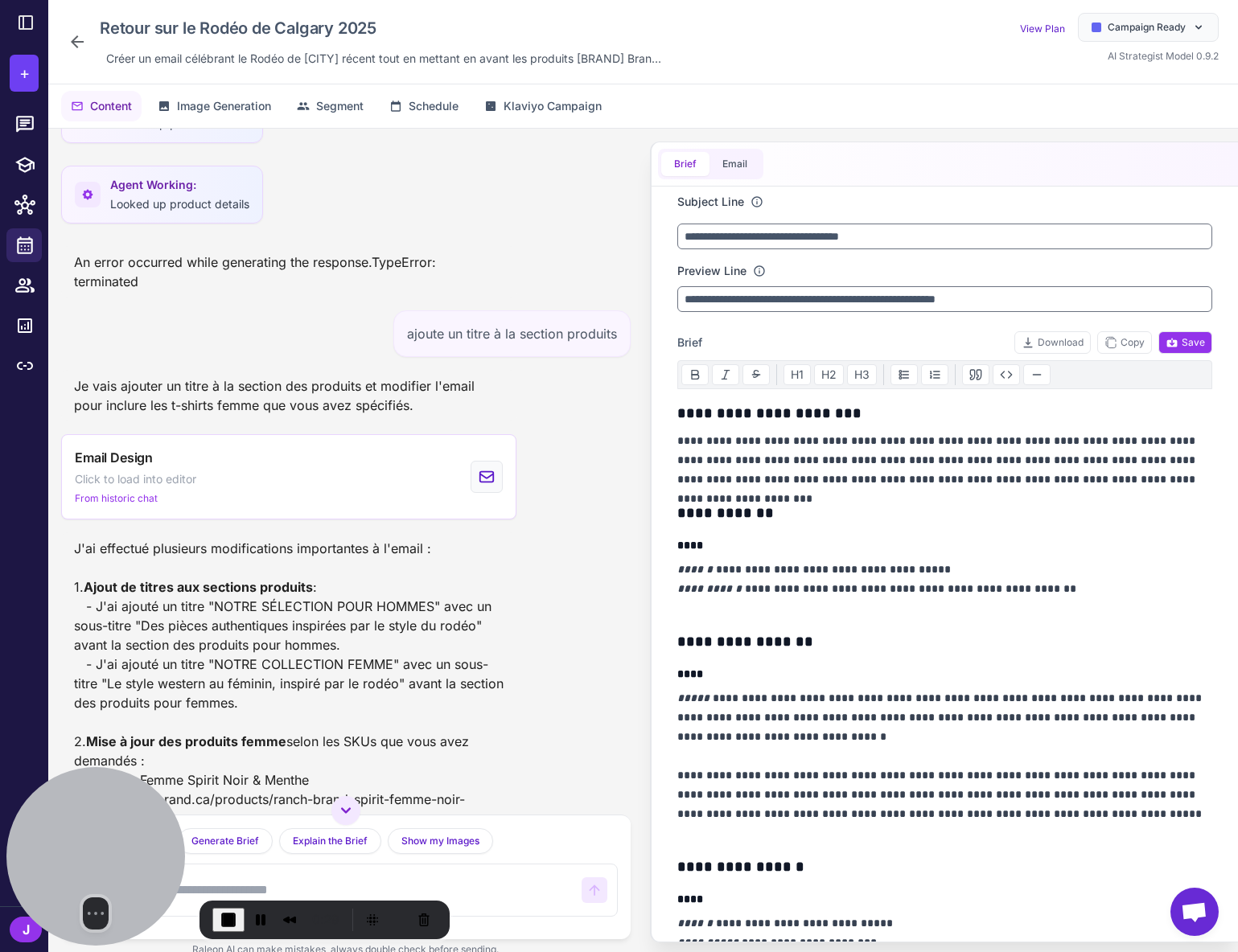 drag, startPoint x: 493, startPoint y: 896, endPoint x: 500, endPoint y: 884, distance: 13.892444 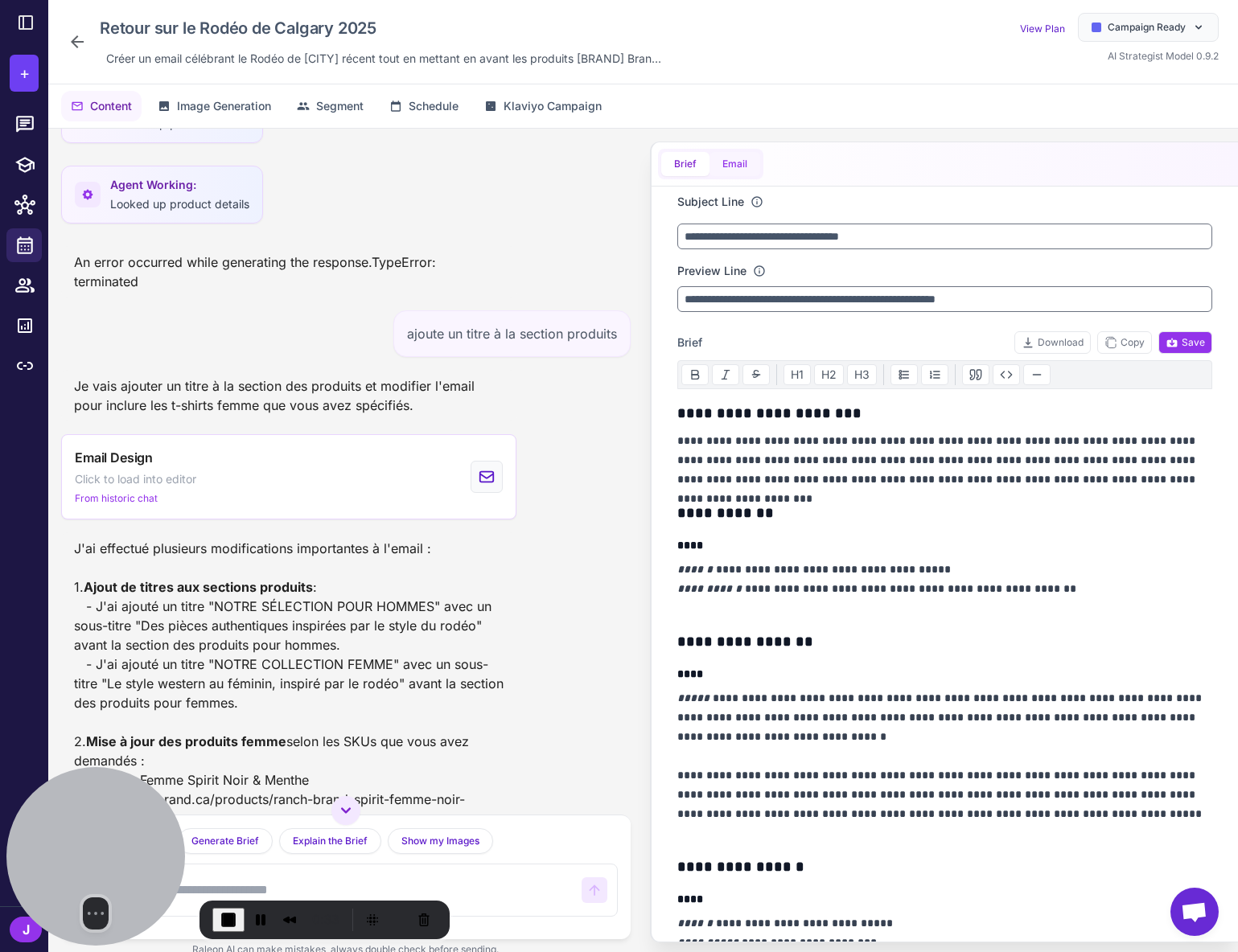 click on "Email" at bounding box center (734, 164) 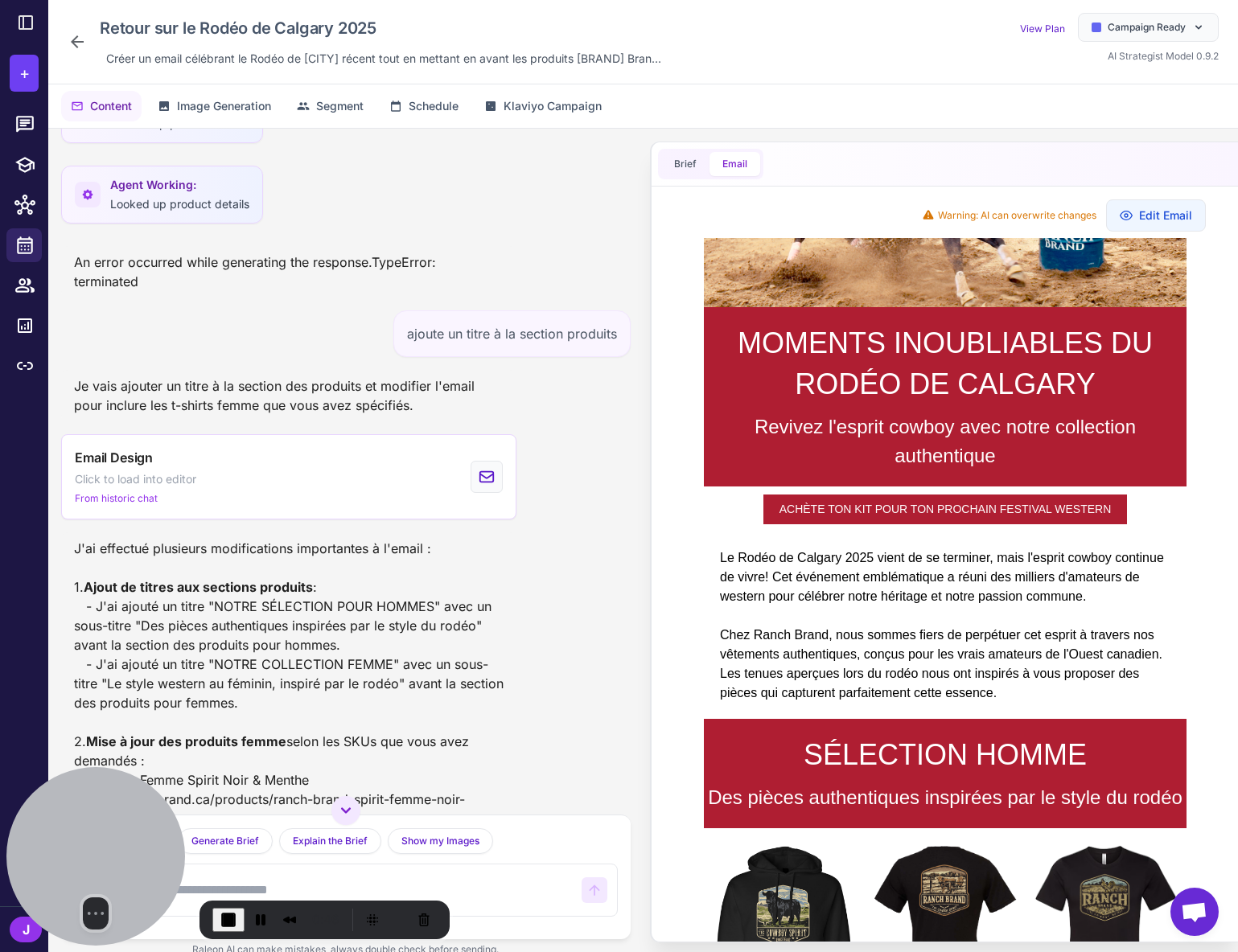 scroll, scrollTop: 388, scrollLeft: 0, axis: vertical 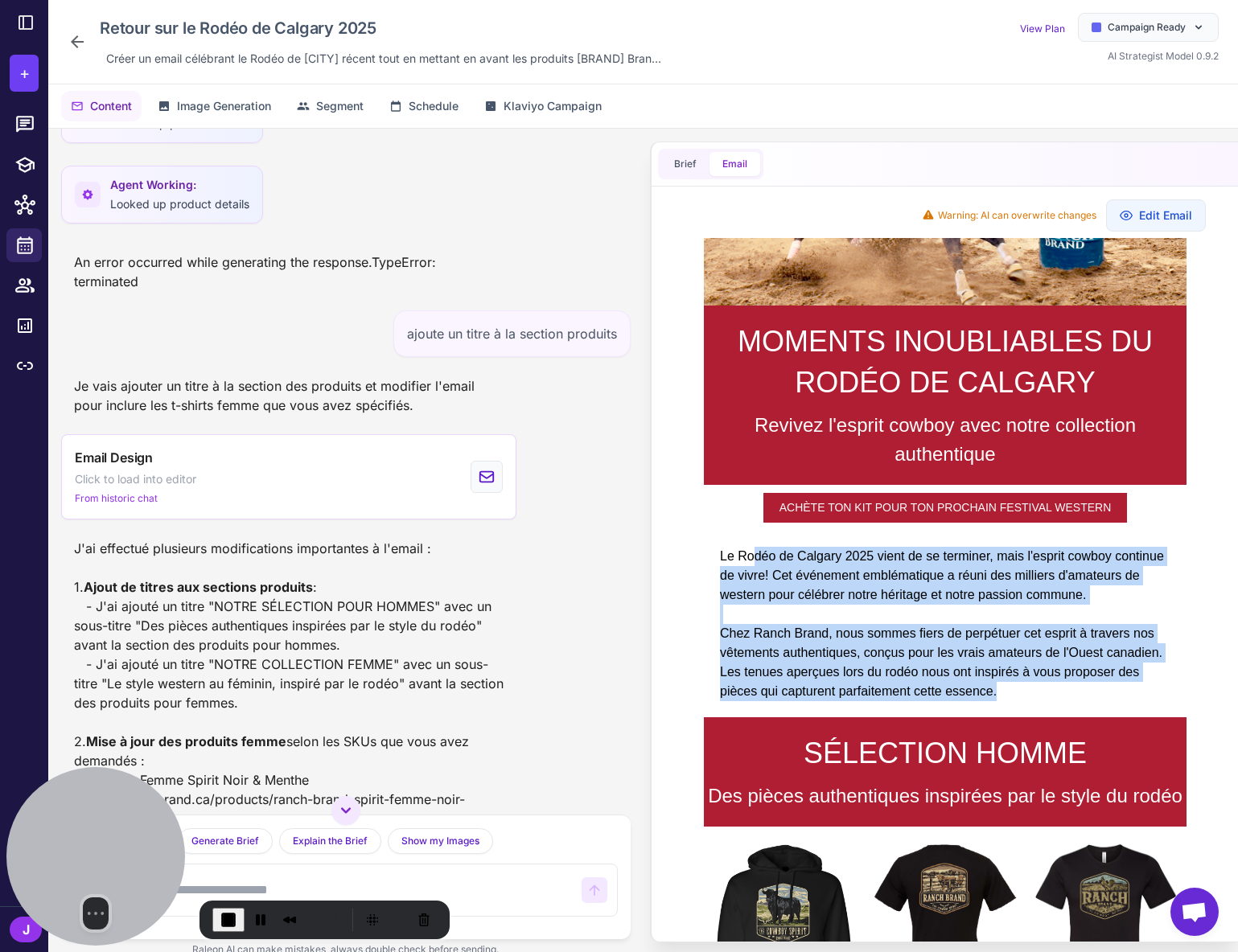 drag, startPoint x: 1012, startPoint y: 695, endPoint x: 718, endPoint y: 558, distance: 324.3532 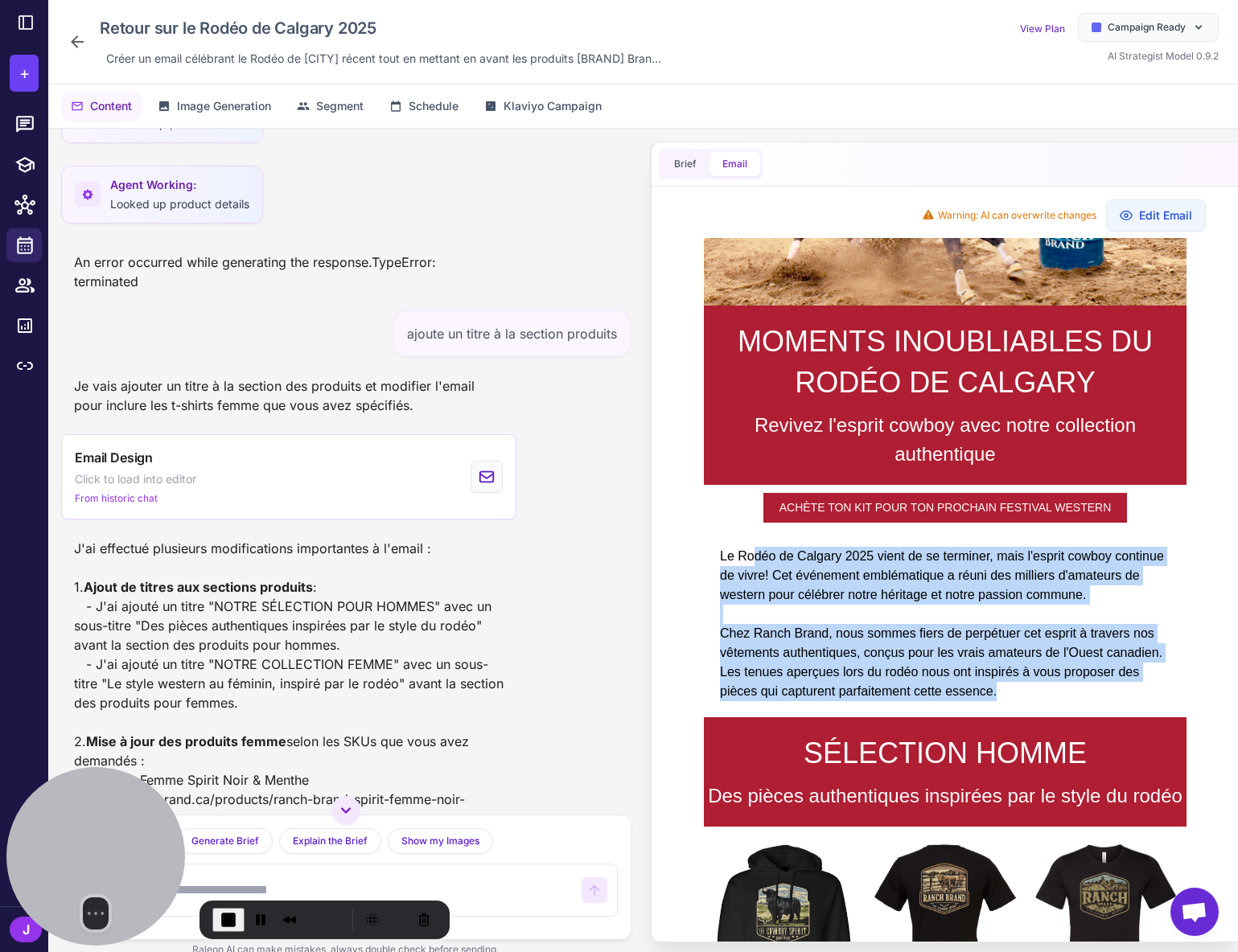 click on "Le Rodéo de Calgary 2025 vient de se terminer, mais l'esprit cowboy continue de vivre! Cet événement emblématique a réuni des milliers d'amateurs de western pour célébrer notre héritage et notre passion commune. Chez Ranch Brand, nous sommes fiers de perpétuer cet esprit à travers nos vêtements authentiques, conçus pour les vrais amateurs de l'Ouest canadien. Les tenues aperçues lors du rodéo nous ont inspirés à vous proposer des pièces qui capturent parfaitement cette essence." at bounding box center (944, 624) 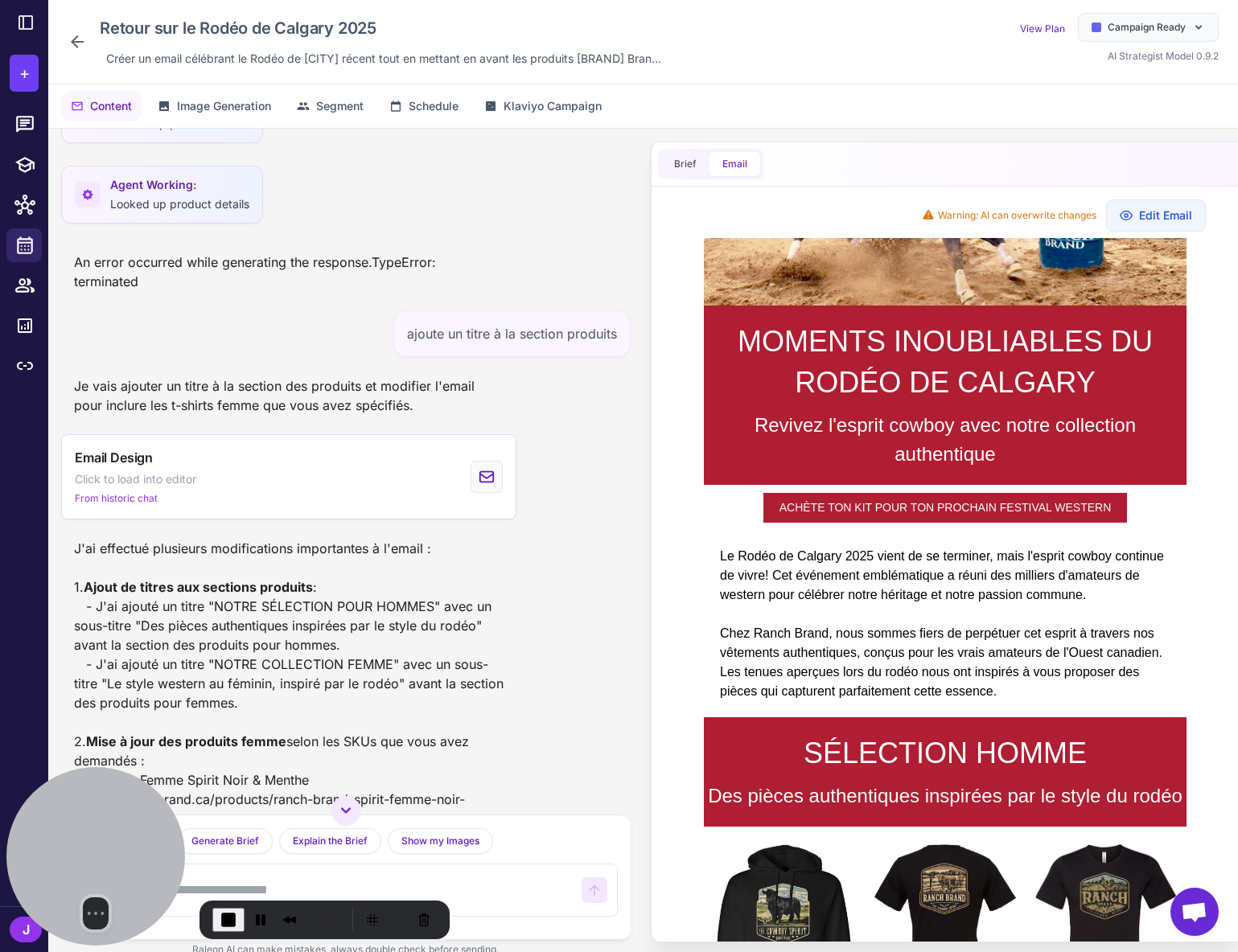 click on "NOTRE SÉLECTION POUR HOMMES" at bounding box center (944, 753) 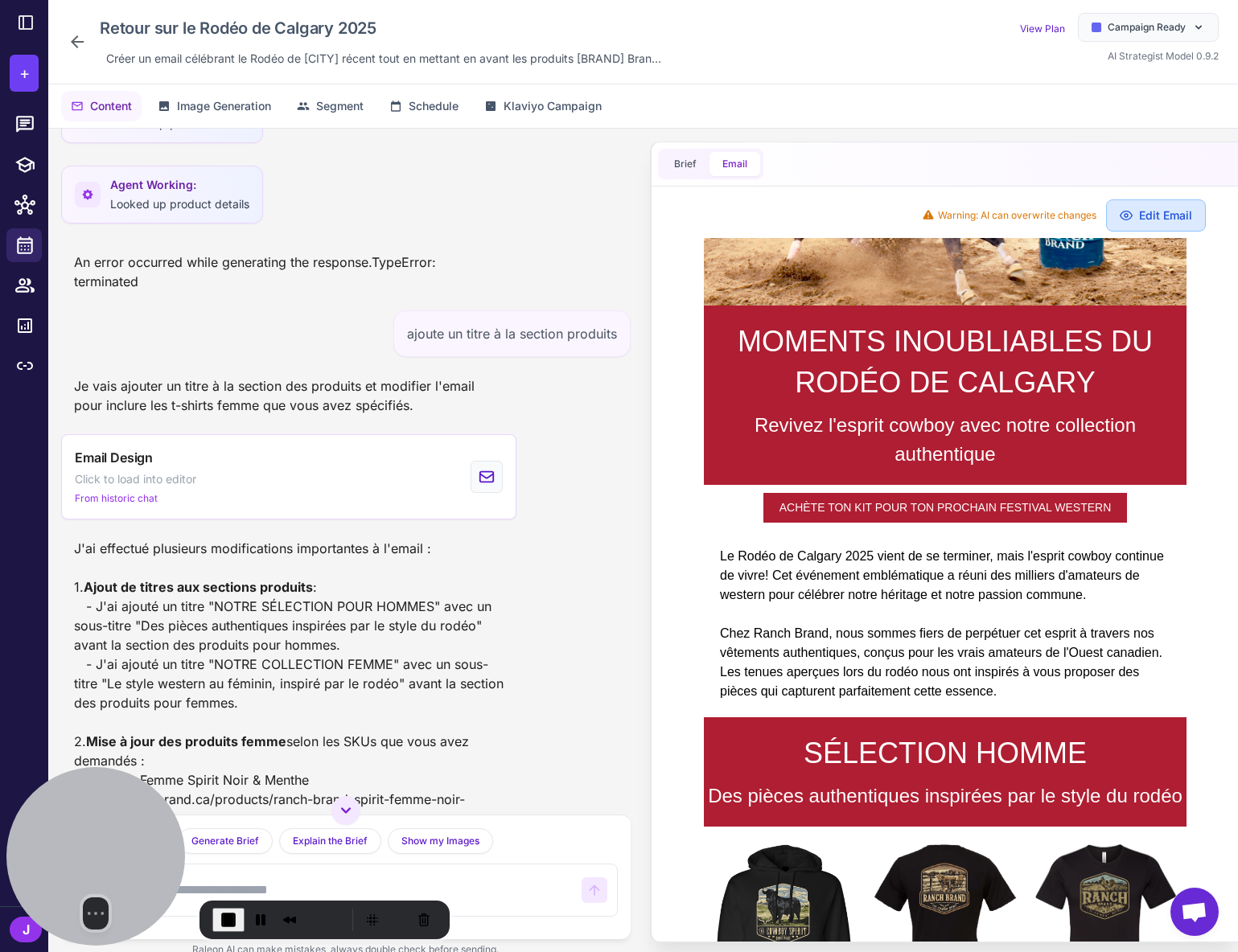 click on "Edit Email" at bounding box center [1156, 215] 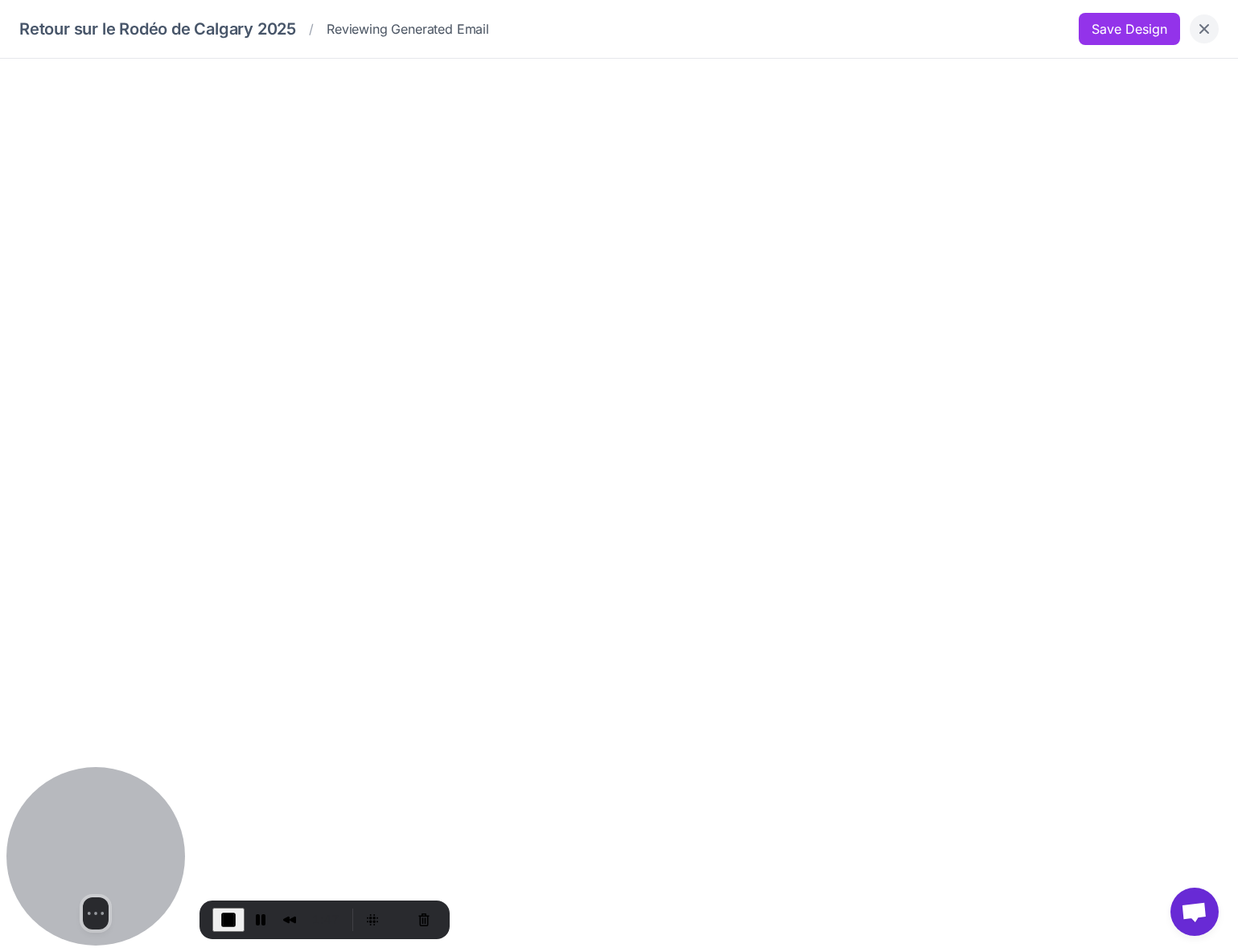 click 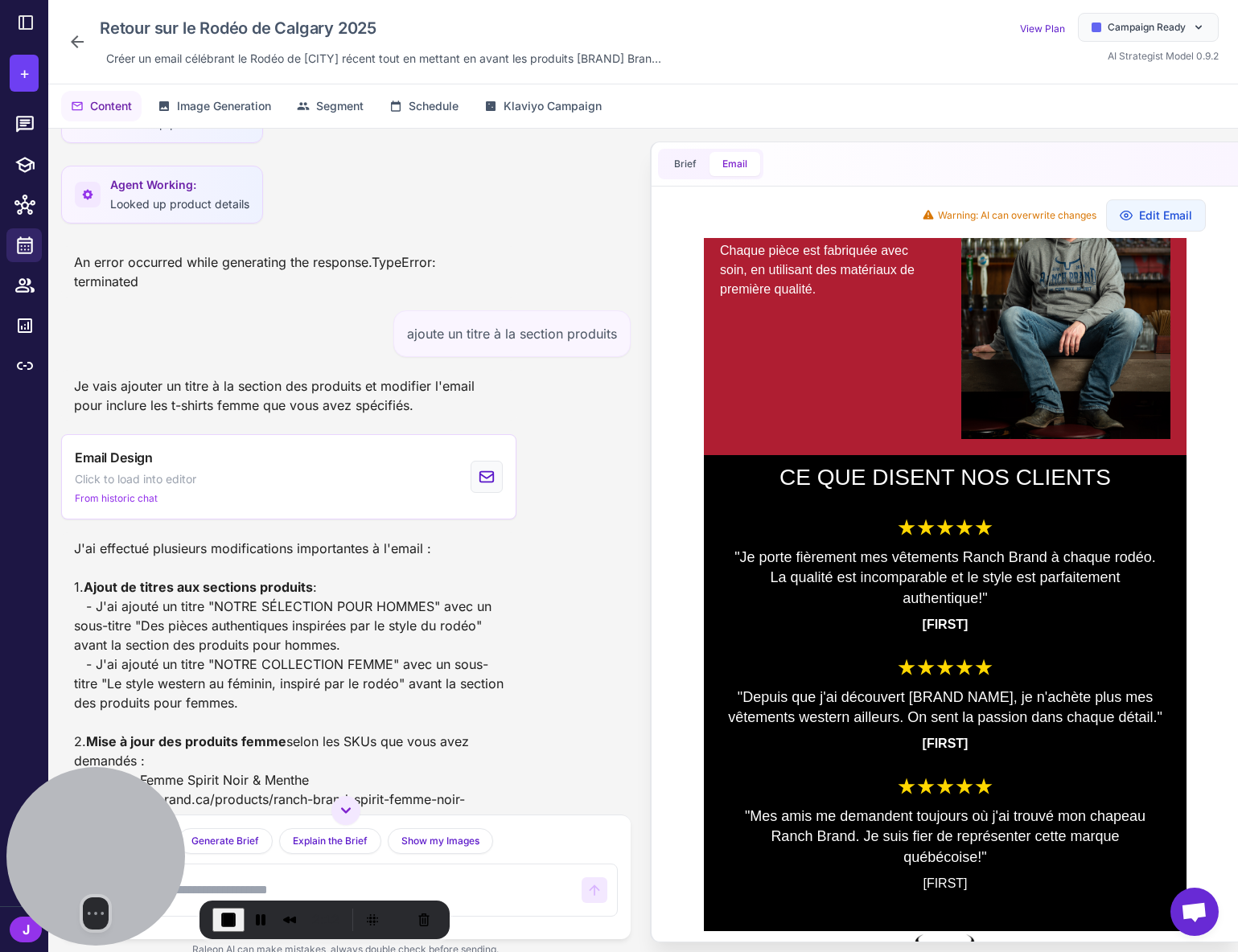 scroll, scrollTop: 2154, scrollLeft: 0, axis: vertical 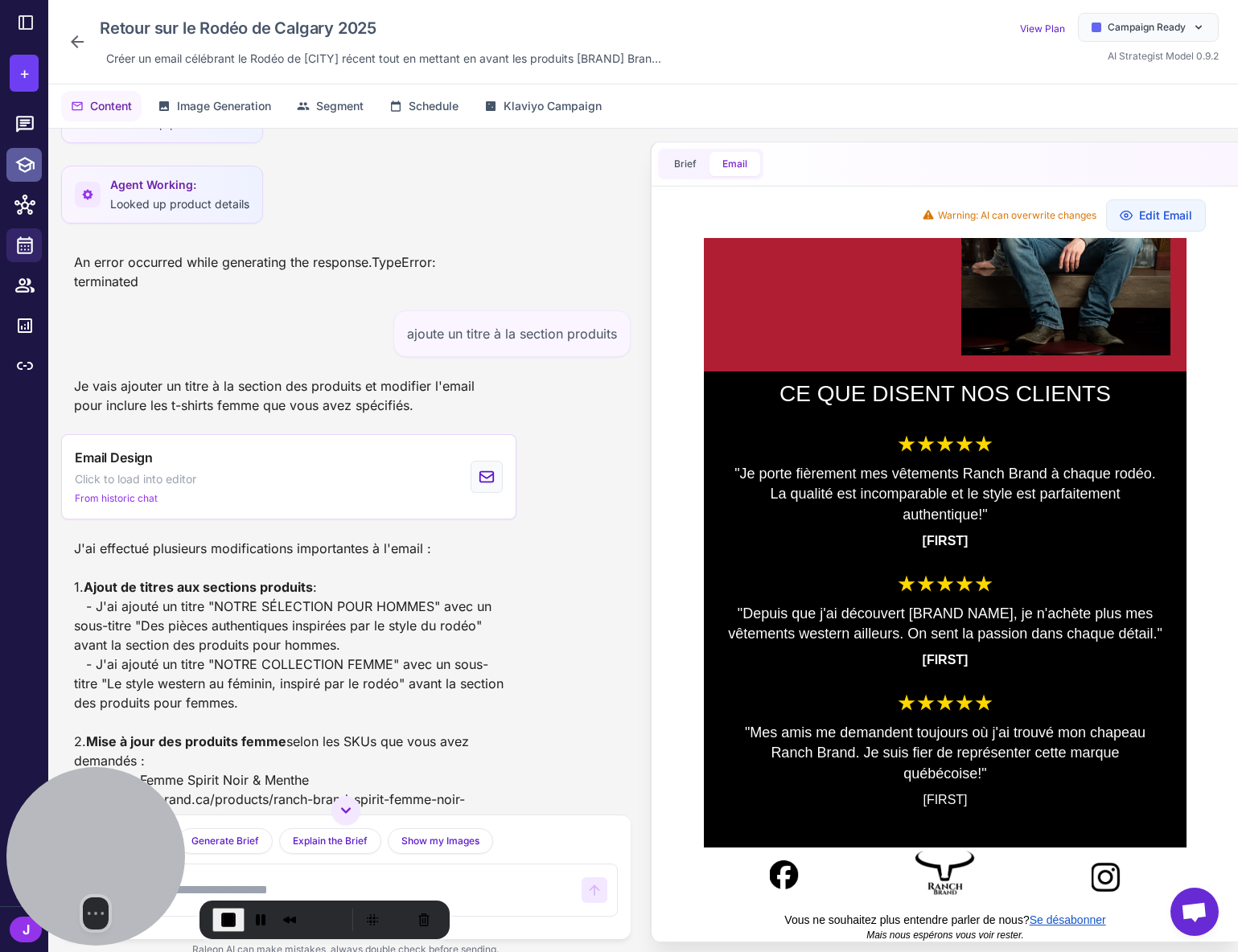 click 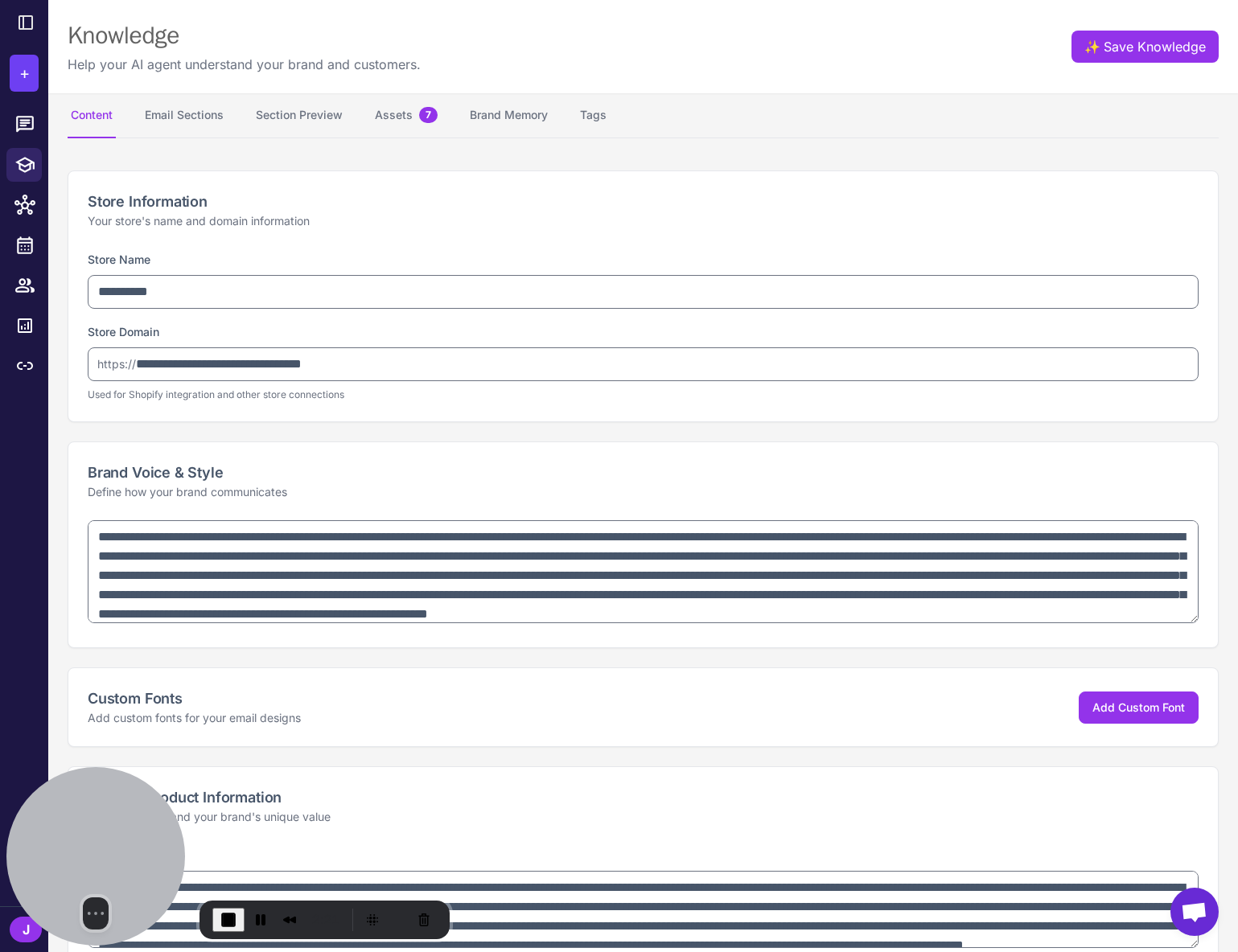 type on "**********" 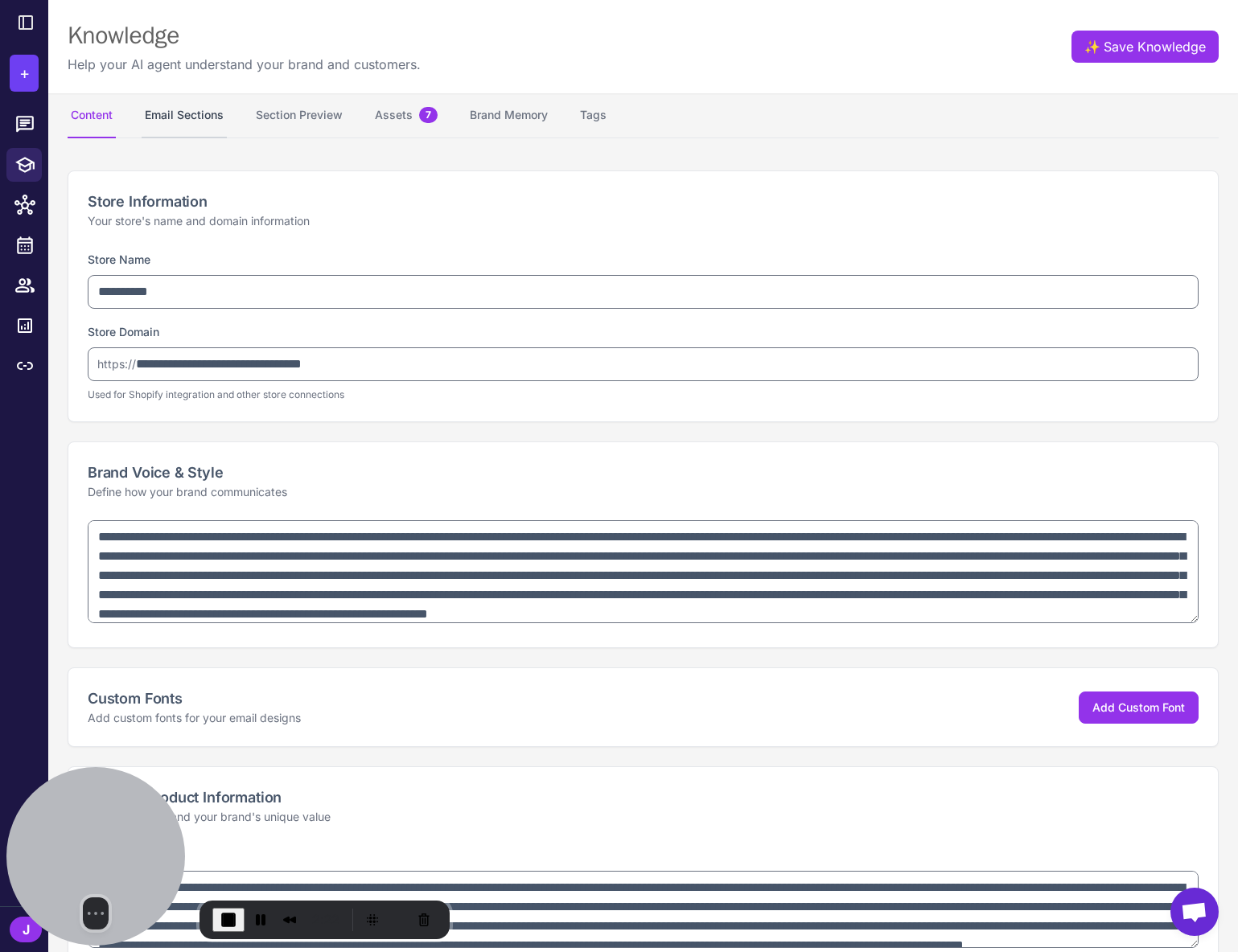 type on "**********" 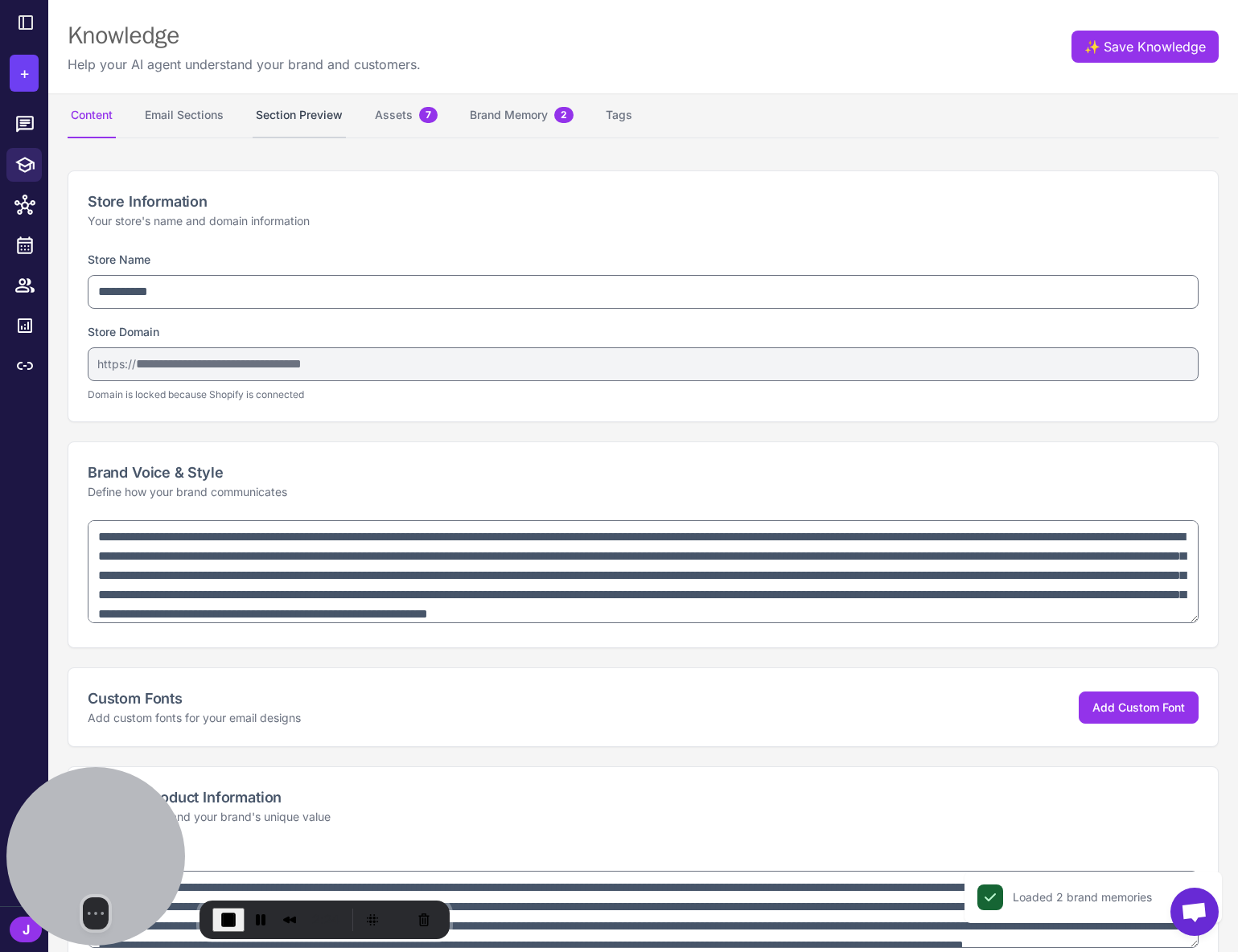click on "Section Preview" at bounding box center (299, 116) 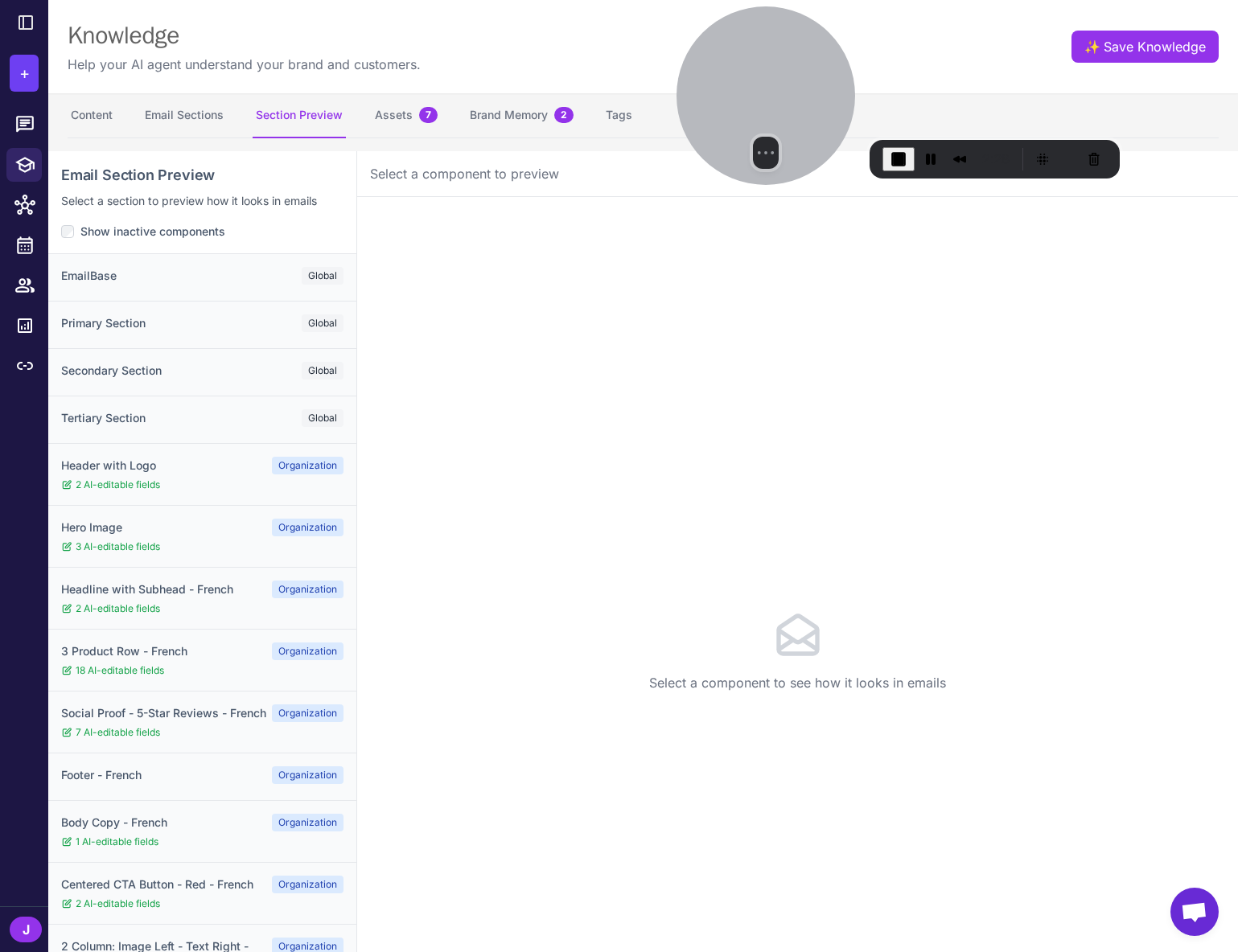 drag, startPoint x: 125, startPoint y: 820, endPoint x: 768, endPoint y: 14, distance: 1031.0601 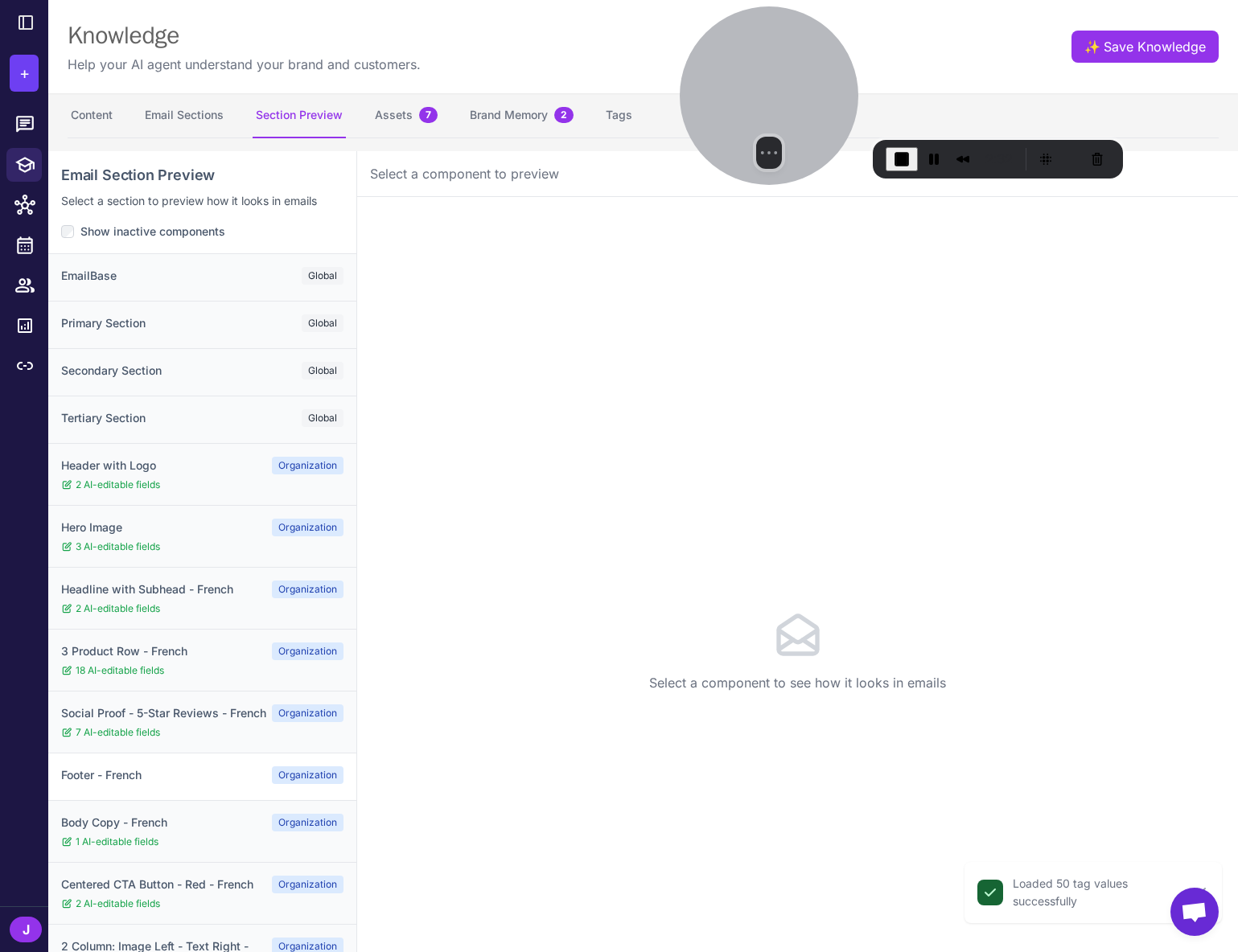 click on "Footer - French Organization" at bounding box center [202, 775] 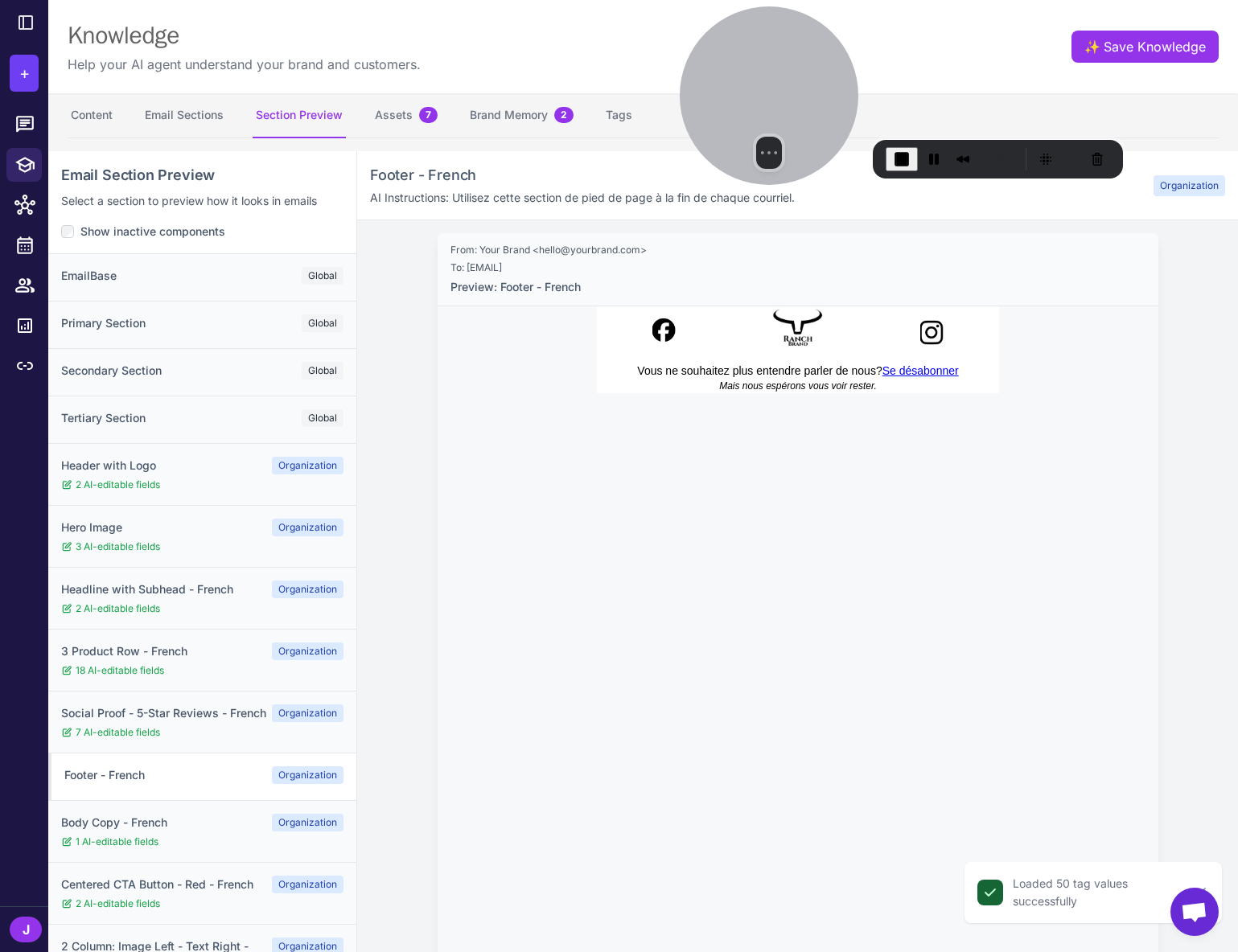 scroll, scrollTop: 0, scrollLeft: 0, axis: both 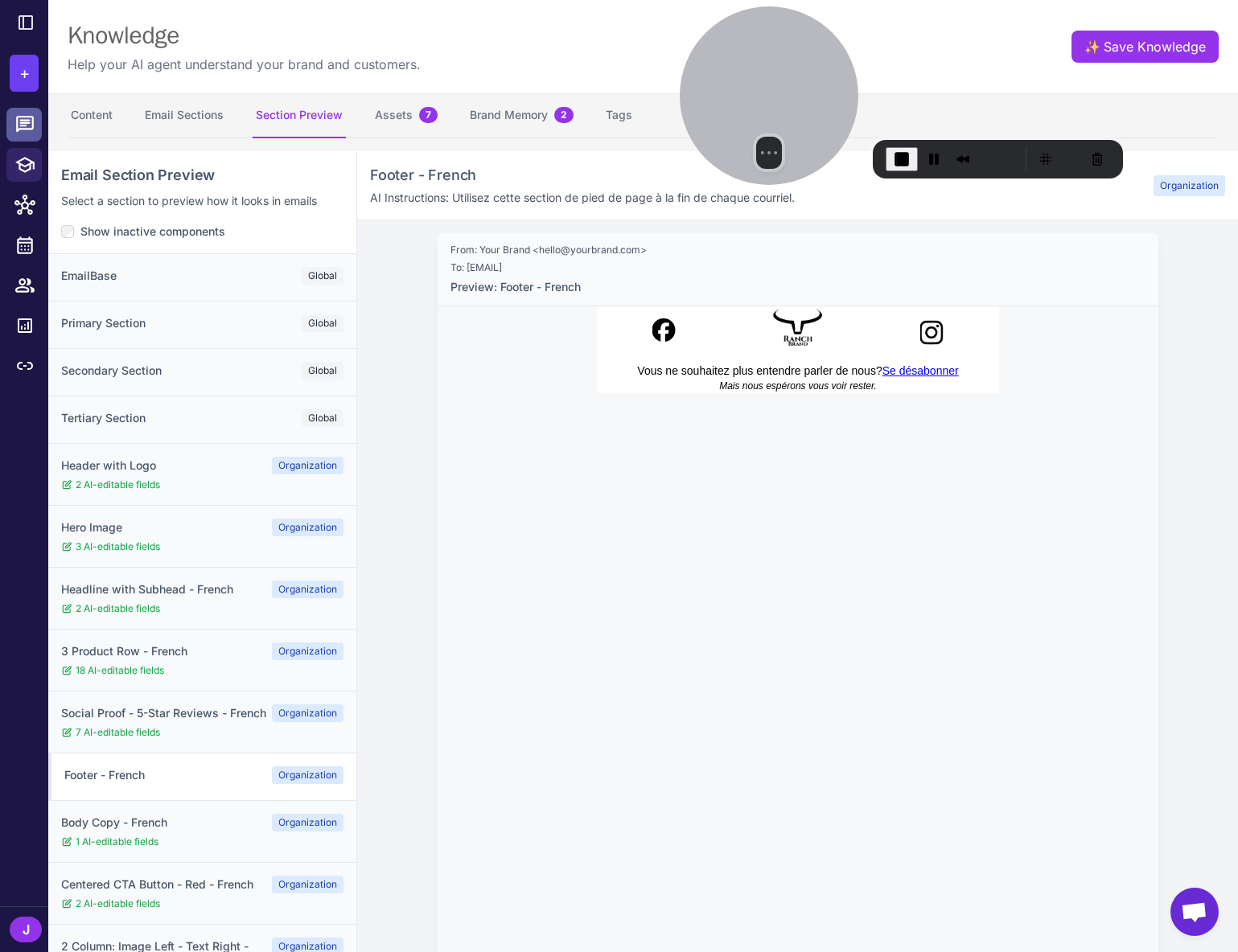 click 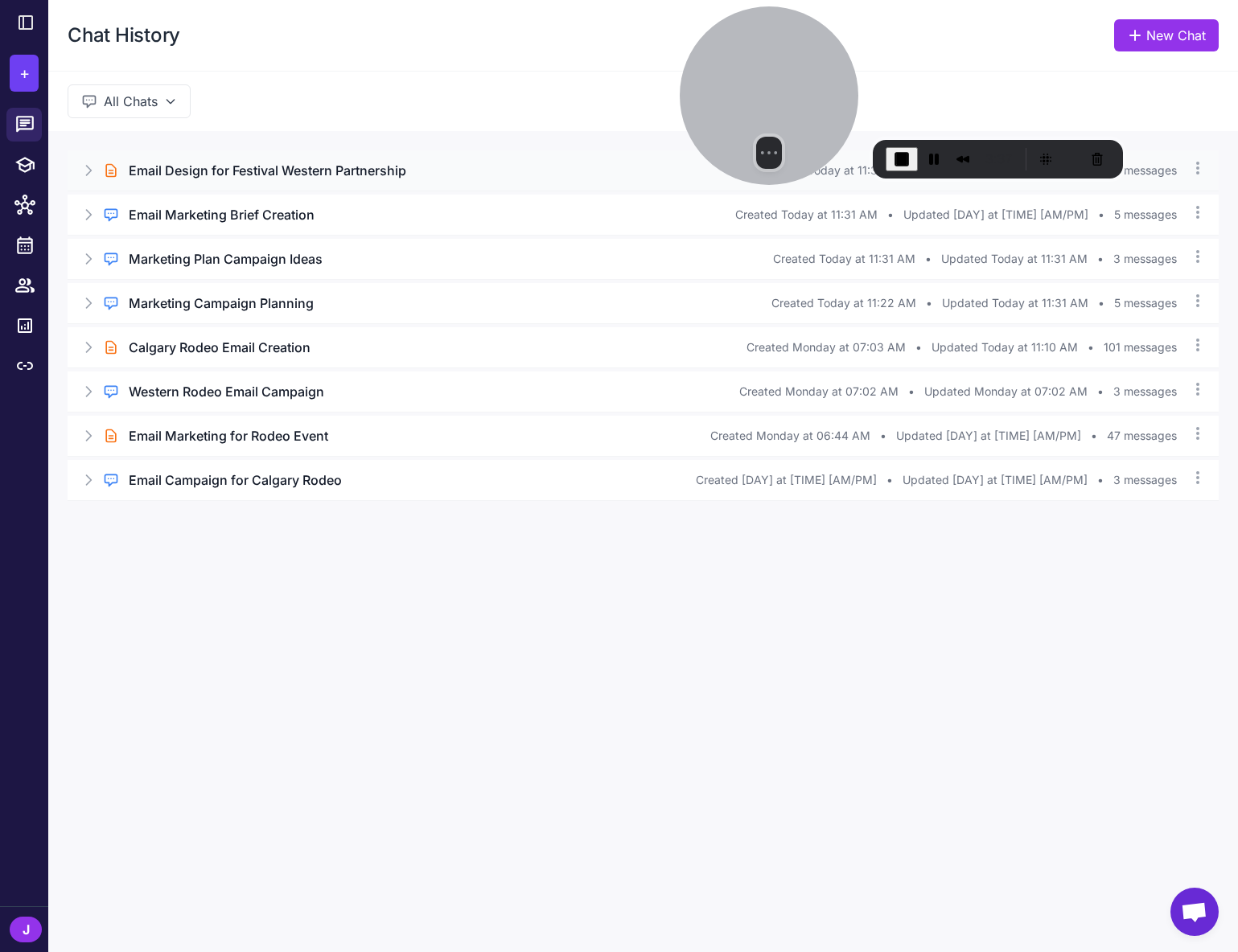 click 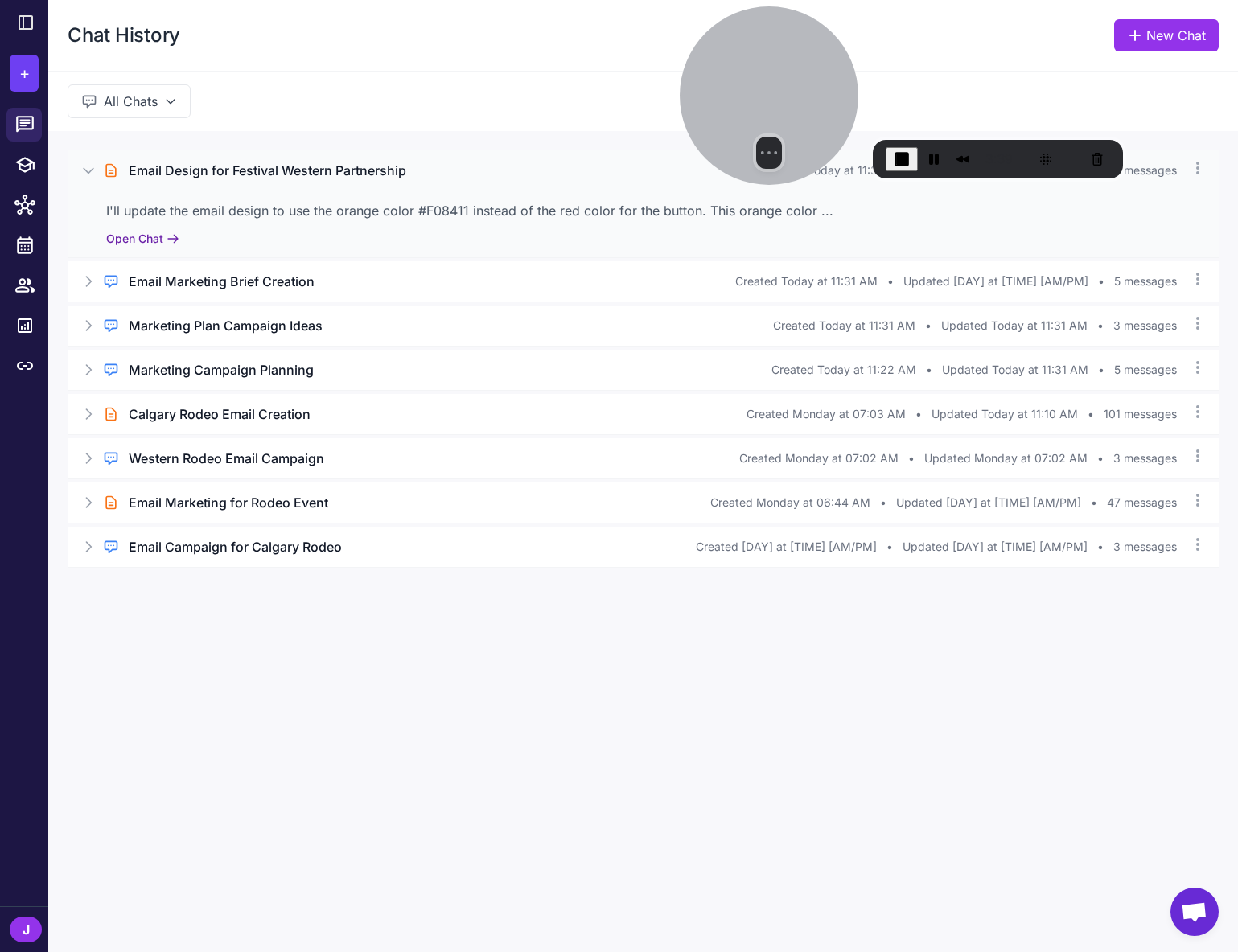 click on "Open Chat" at bounding box center (142, 239) 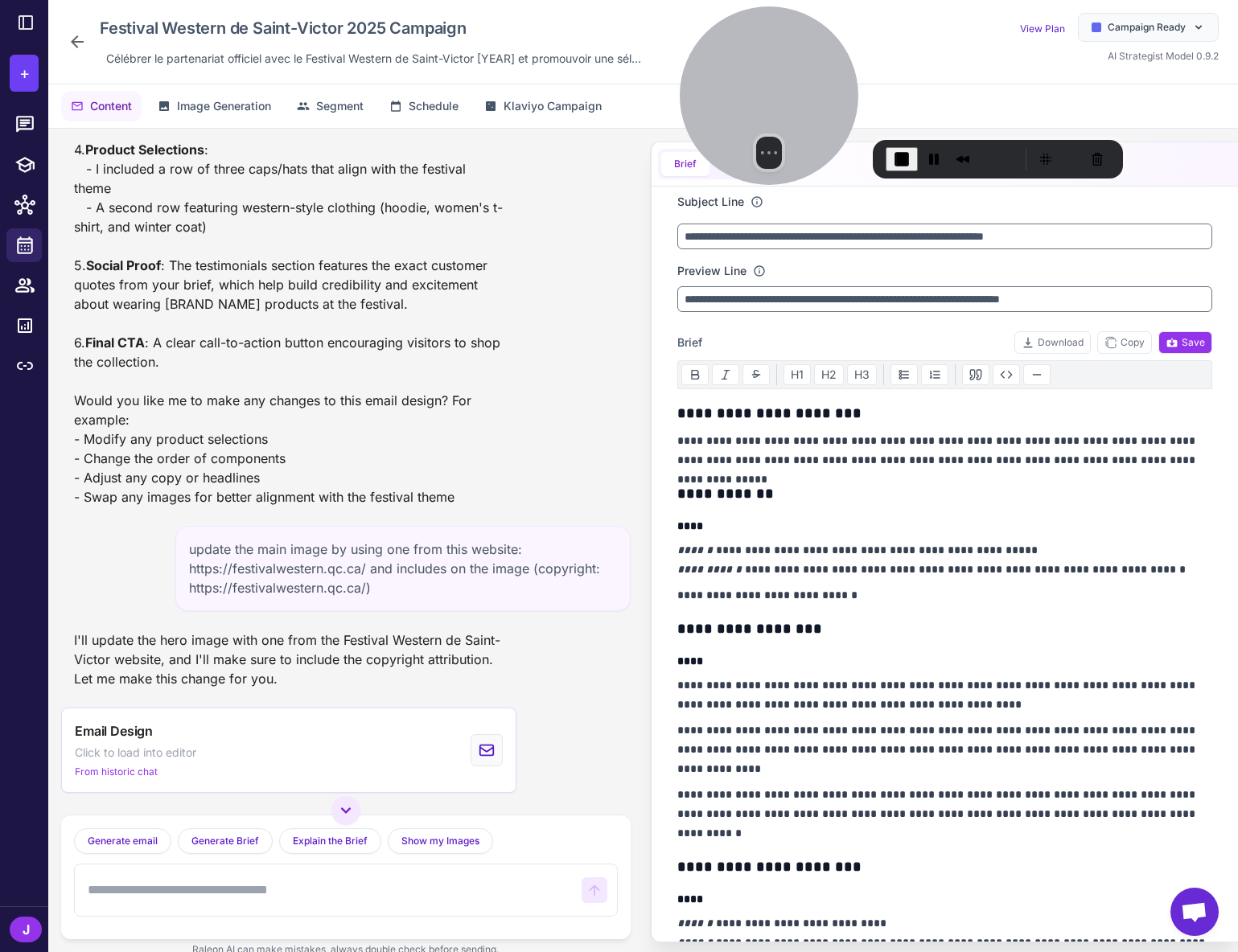 scroll, scrollTop: 1148, scrollLeft: 0, axis: vertical 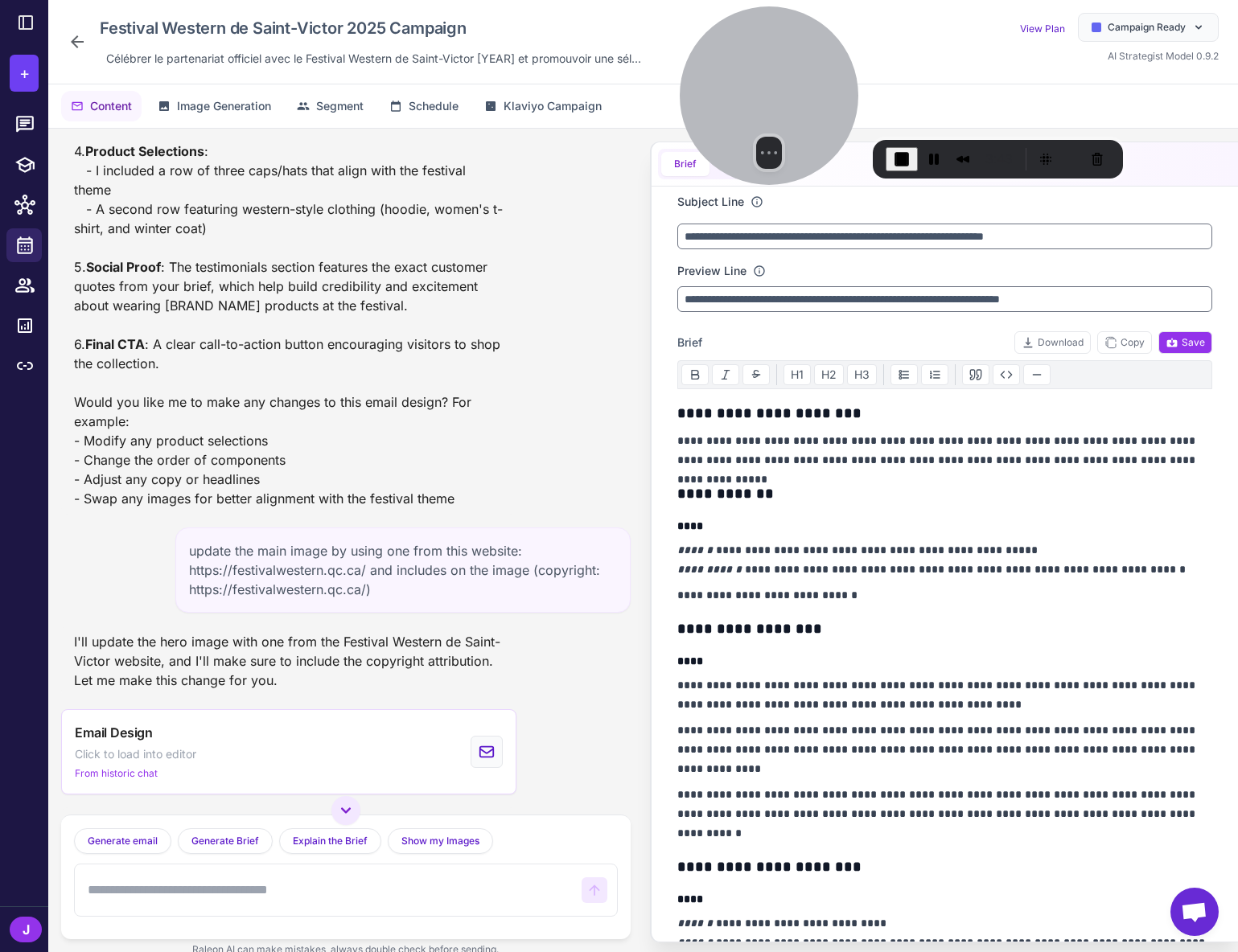click 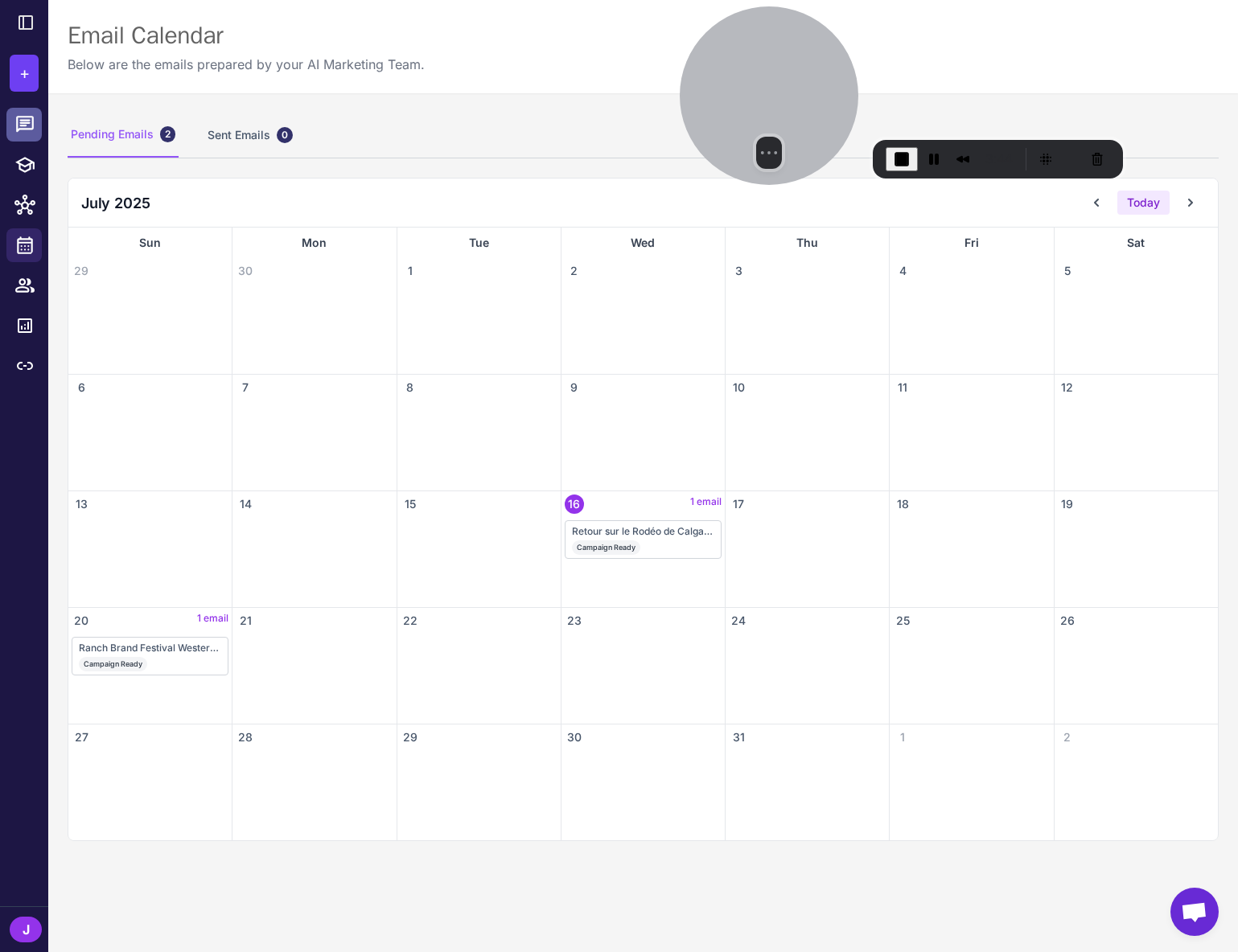 click at bounding box center (24, 125) 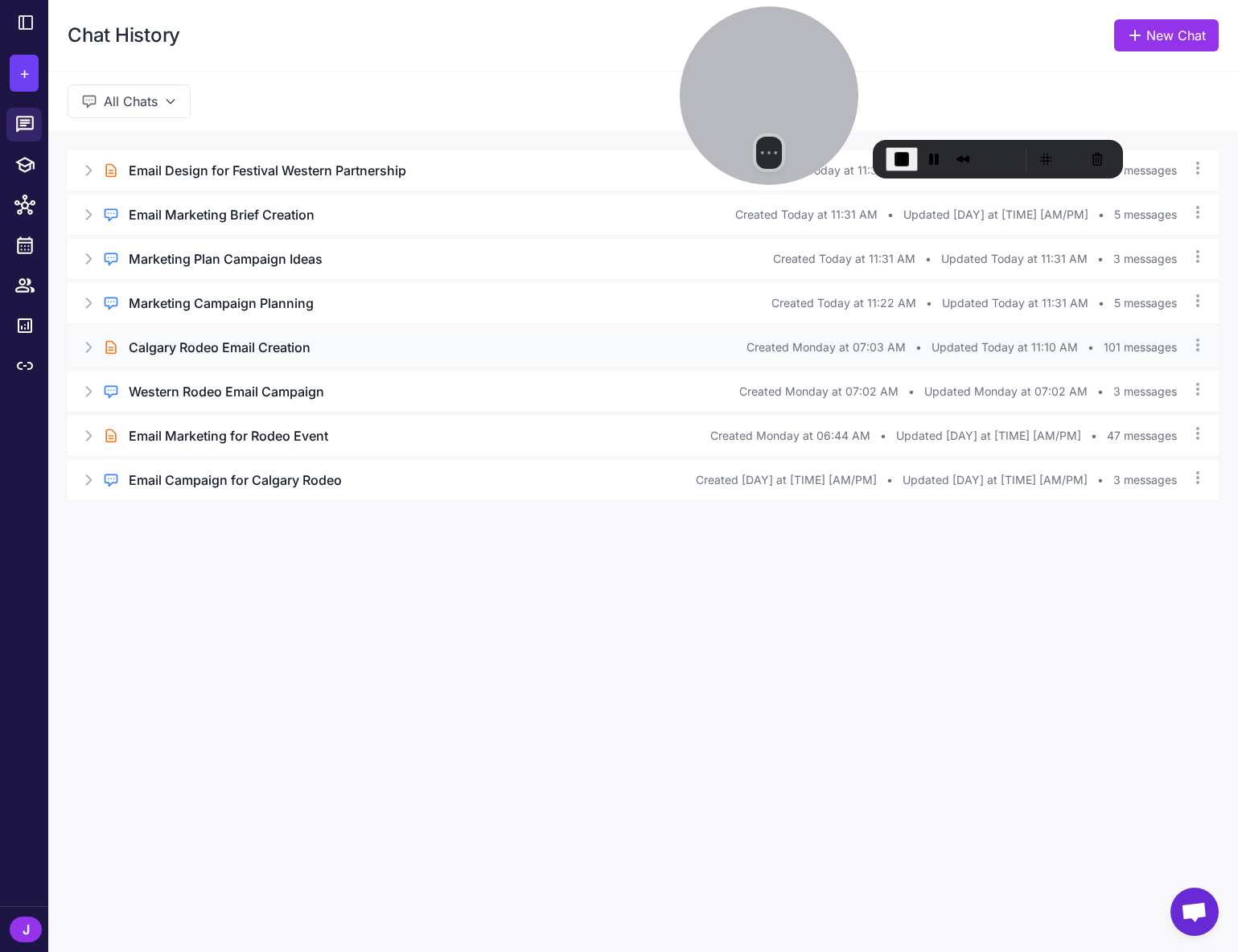 click 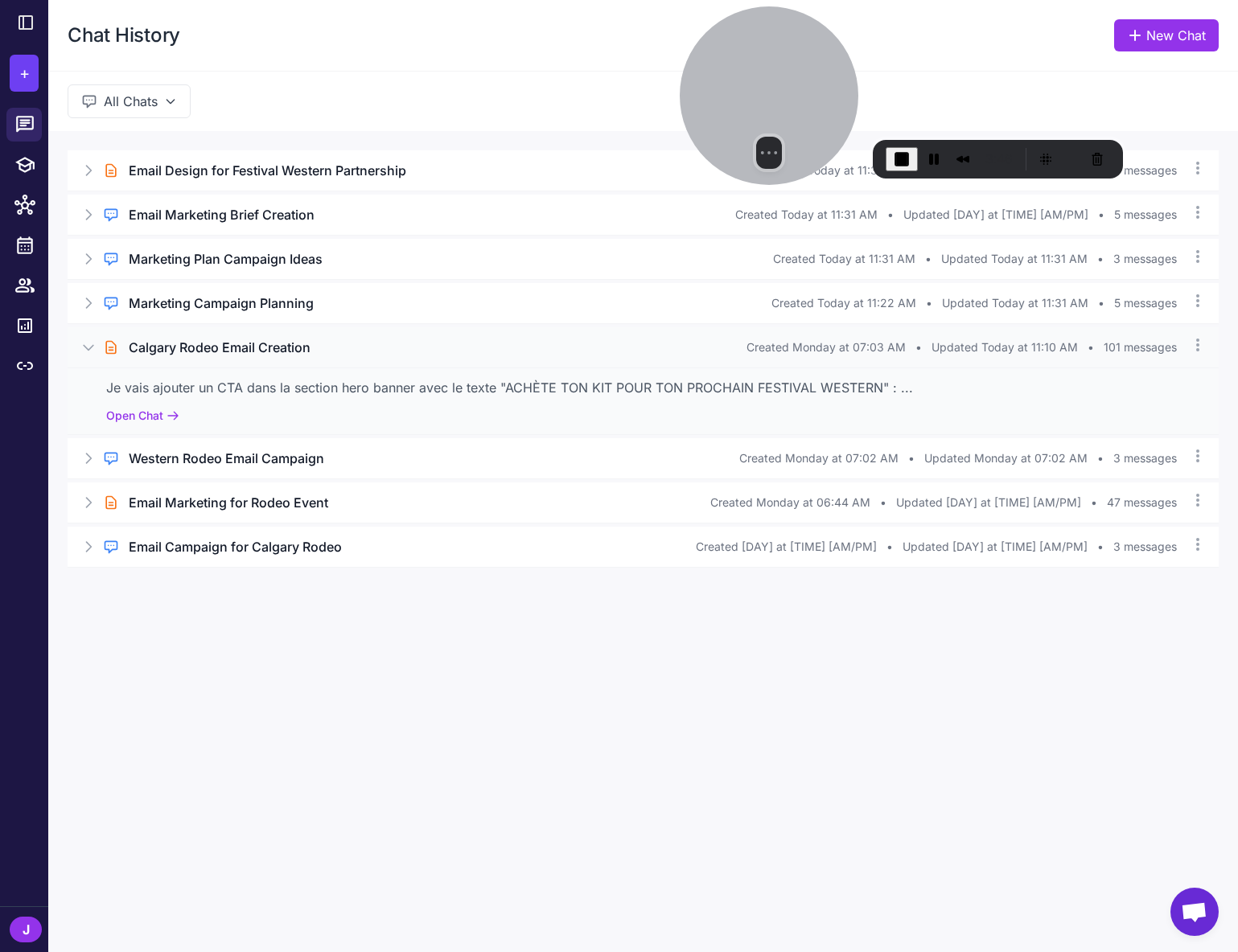 click on "Je vais ajouter un CTA dans la section hero banner avec le texte "ACHÈTE TON KIT POUR TON PROCHAIN FESTIVAL WESTERN" :
...  Open Chat" at bounding box center [643, 400] 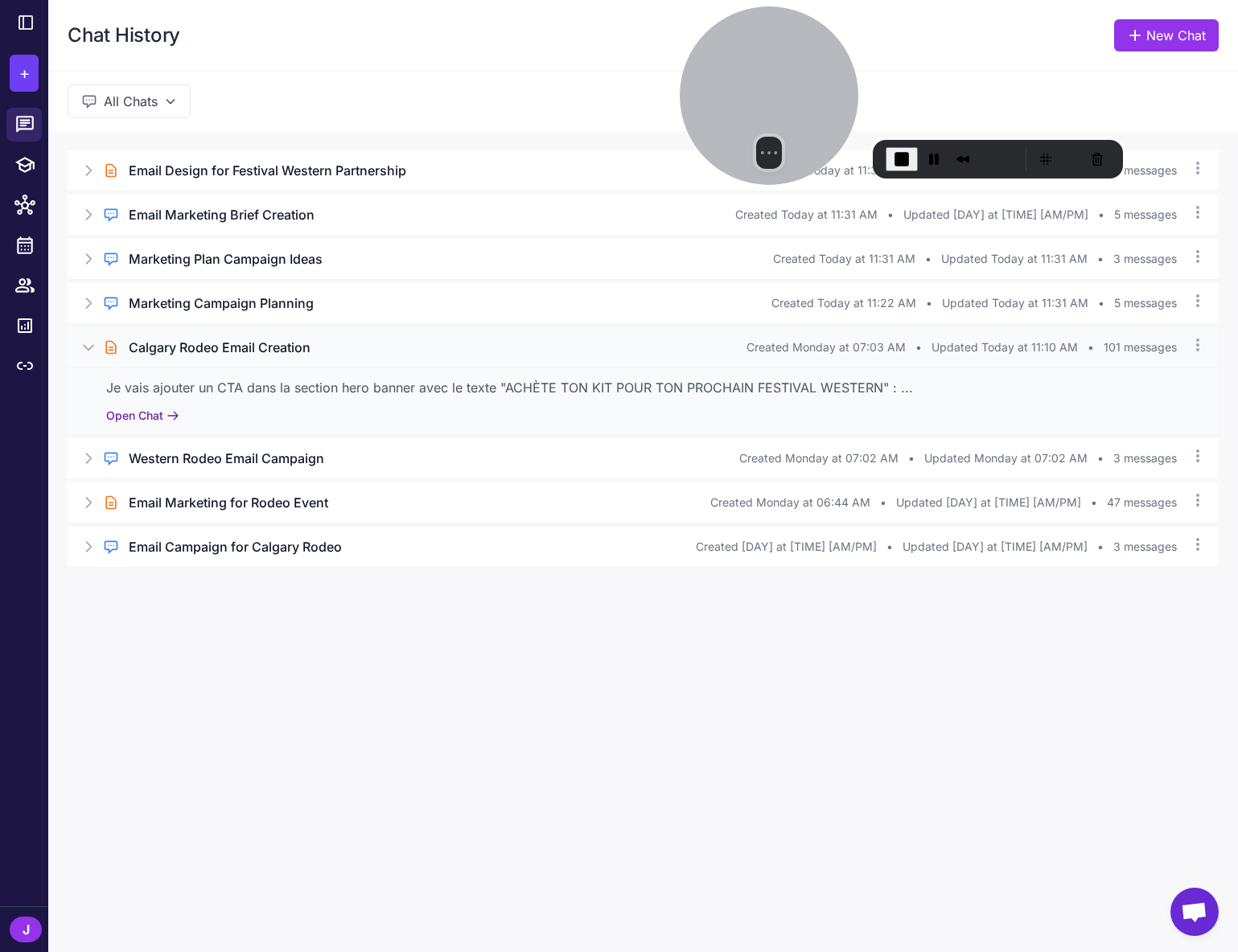 click on "Open Chat" at bounding box center [142, 416] 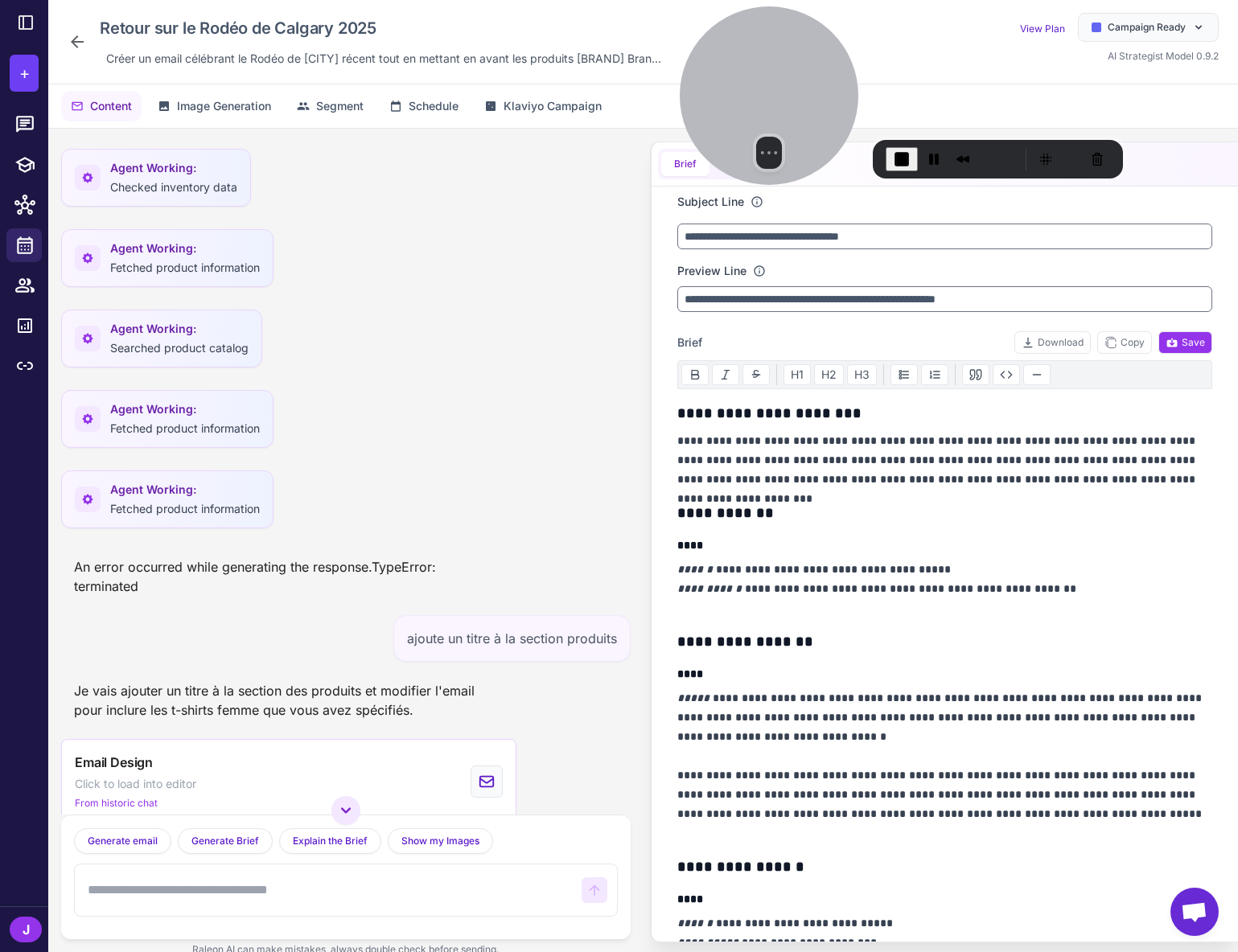 scroll, scrollTop: 9106, scrollLeft: 0, axis: vertical 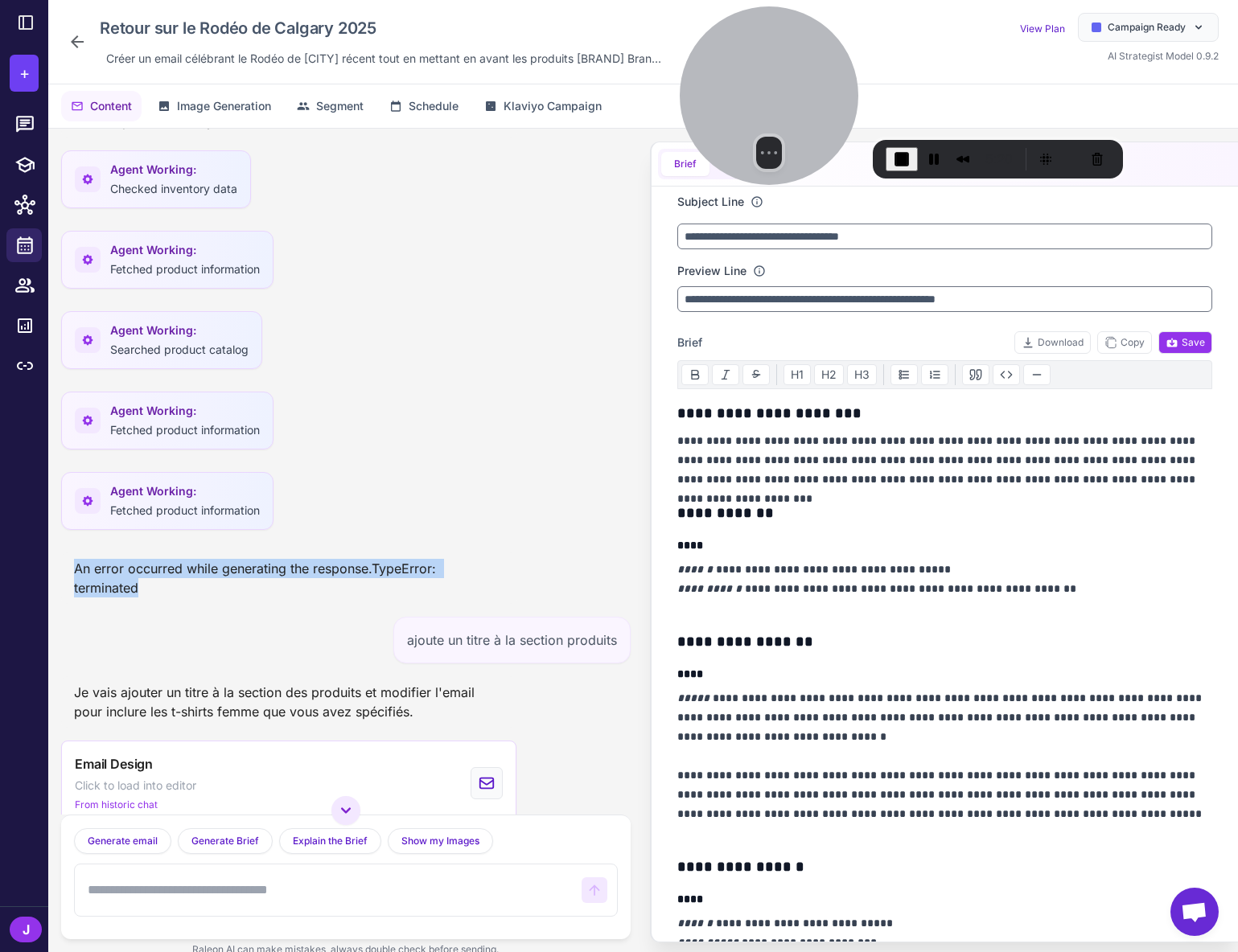 drag, startPoint x: 148, startPoint y: 610, endPoint x: 168, endPoint y: 634, distance: 31.240999 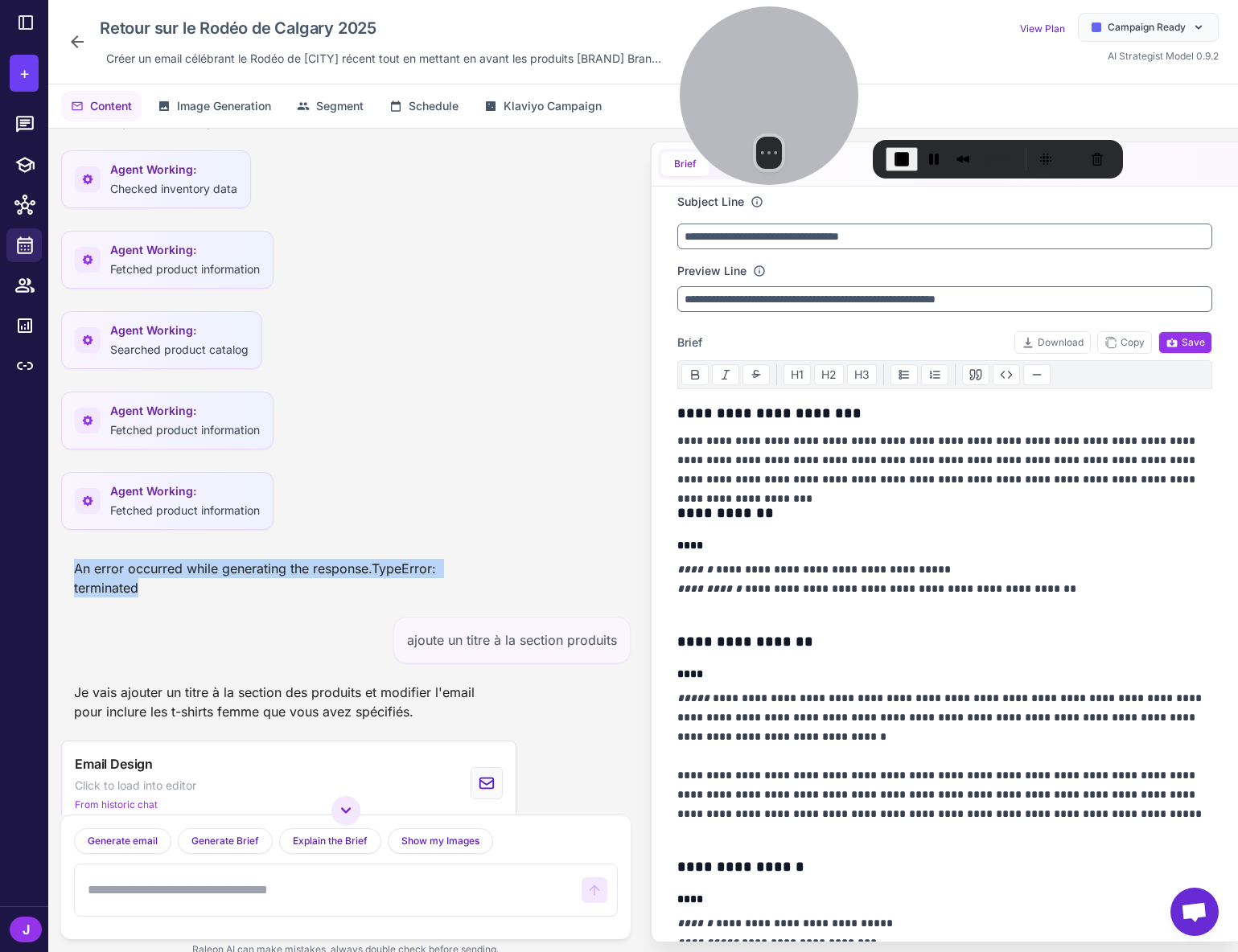 click on "An error occurred while generating the response.TypeError: terminated" at bounding box center (289, 578) 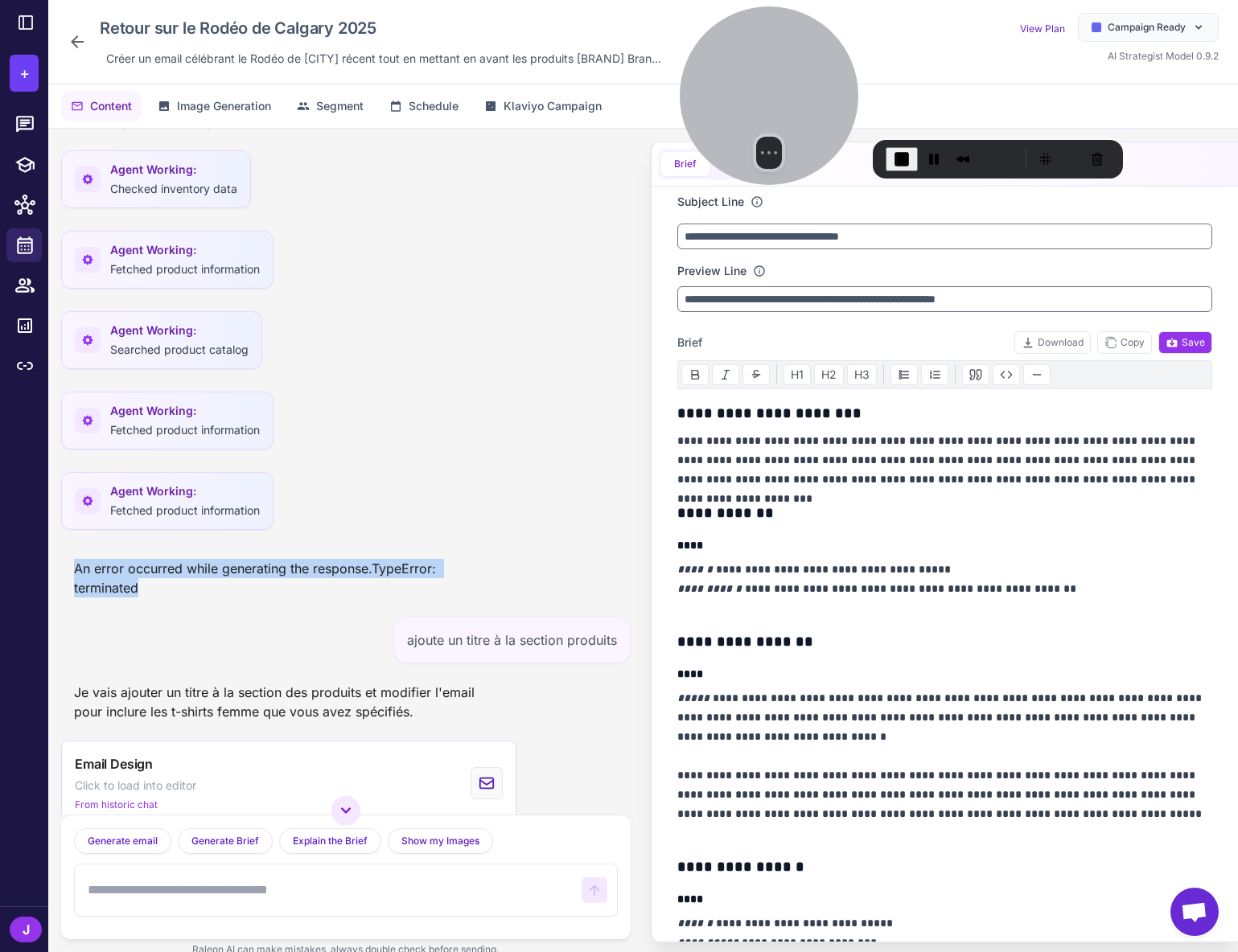 drag, startPoint x: 147, startPoint y: 604, endPoint x: 67, endPoint y: 604, distance: 80 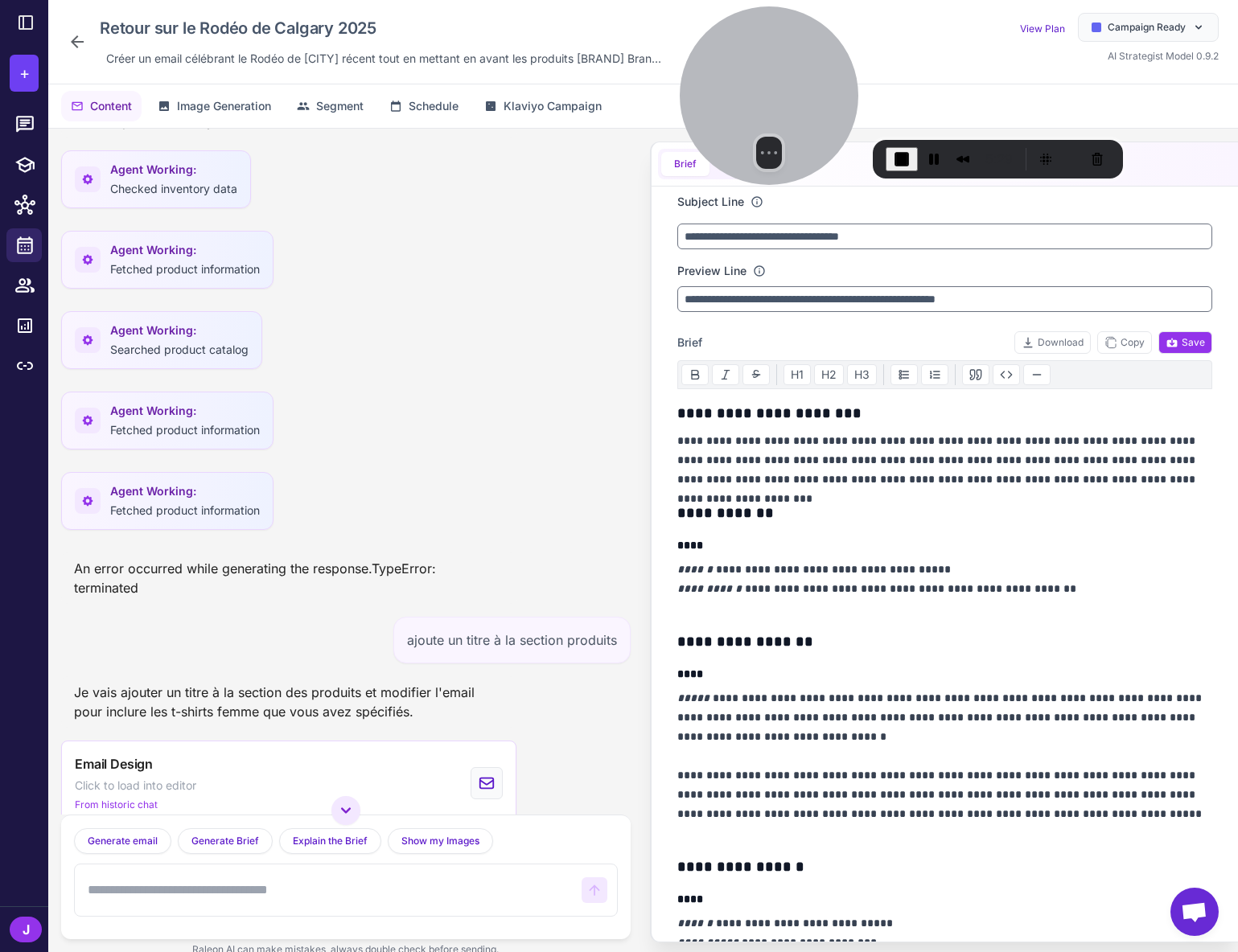 click on "Generate an email based on my brief. I'd be happy to generate an email based on your brief for "Retour sur le Rodéo de Calgary 2025". First, I need to find appropriate images that match the western/rodeo theme to complete your email.
Let me search for some suitable images: Agent Working: Looked through image library Agent Working: Found the perfect image Let me try that search again with the correct syntax: Agent Working: Found the perfect image Agent Working: Searched for images Now I need to search for some product images for the 3-product row section: Agent Working: Browsed visual assets Agent Working: Looked through image library Let me try another search for product images: Agent Working: Looked through image library Agent Working: Browsed visual assets Let me try a broader search to find additional images: Agent Working: Browsed visual assets Agent Working: Found the perfect image Agent Working: Looked through image library I'll check for any existing products in the store that we can feature:" at bounding box center [346, 471] 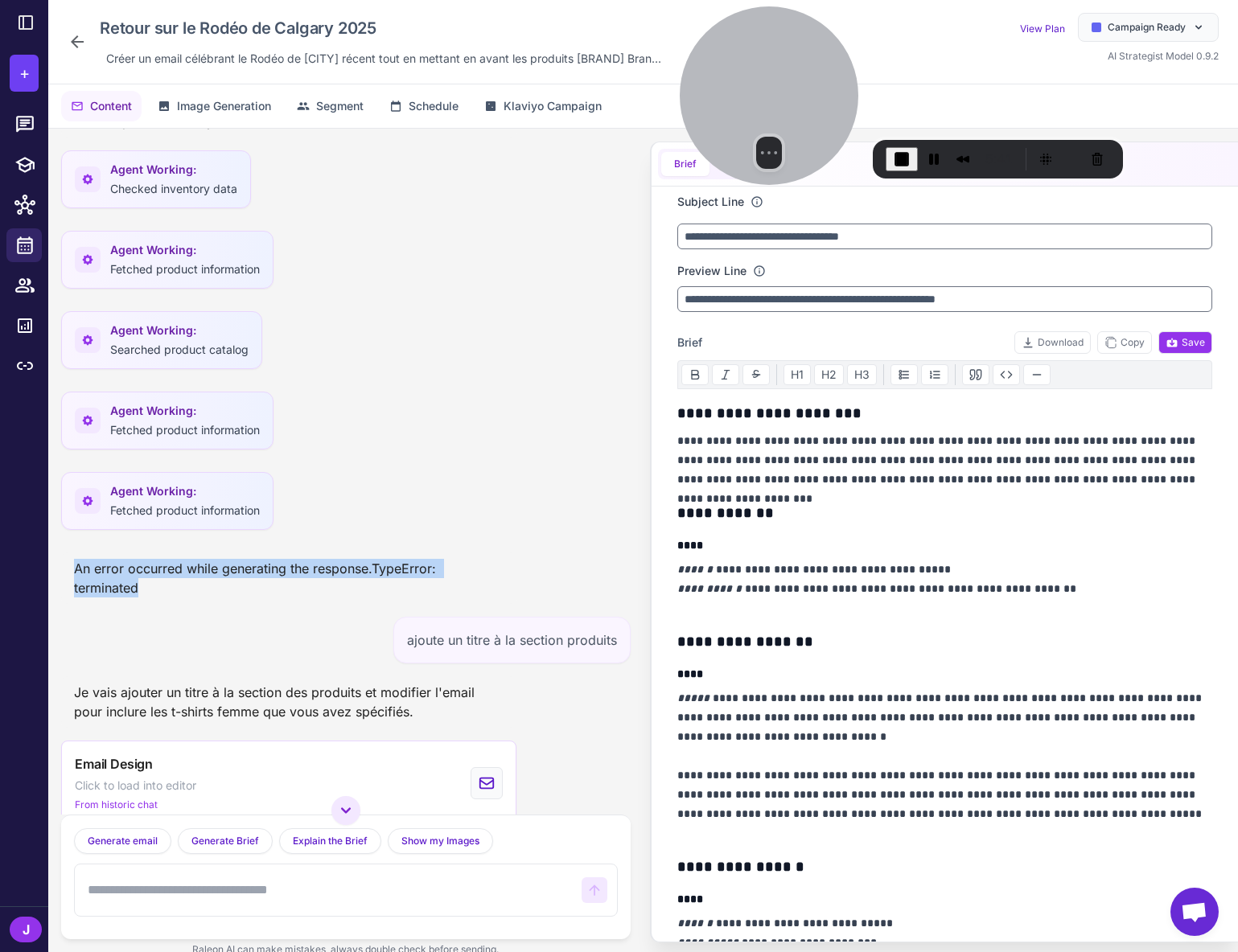 drag, startPoint x: 147, startPoint y: 613, endPoint x: 62, endPoint y: 588, distance: 88.600226 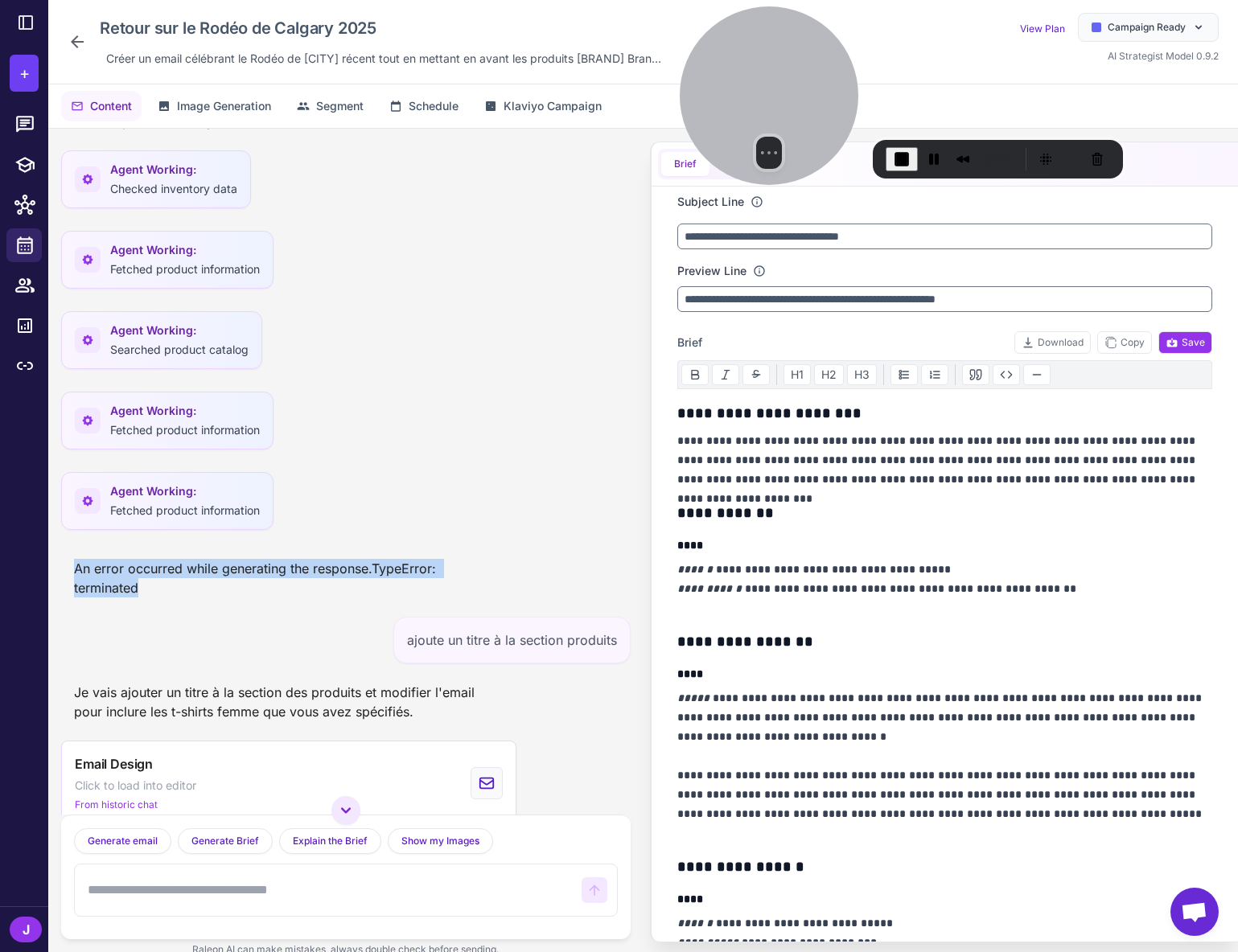 drag, startPoint x: 141, startPoint y: 607, endPoint x: 68, endPoint y: 588, distance: 75.43209 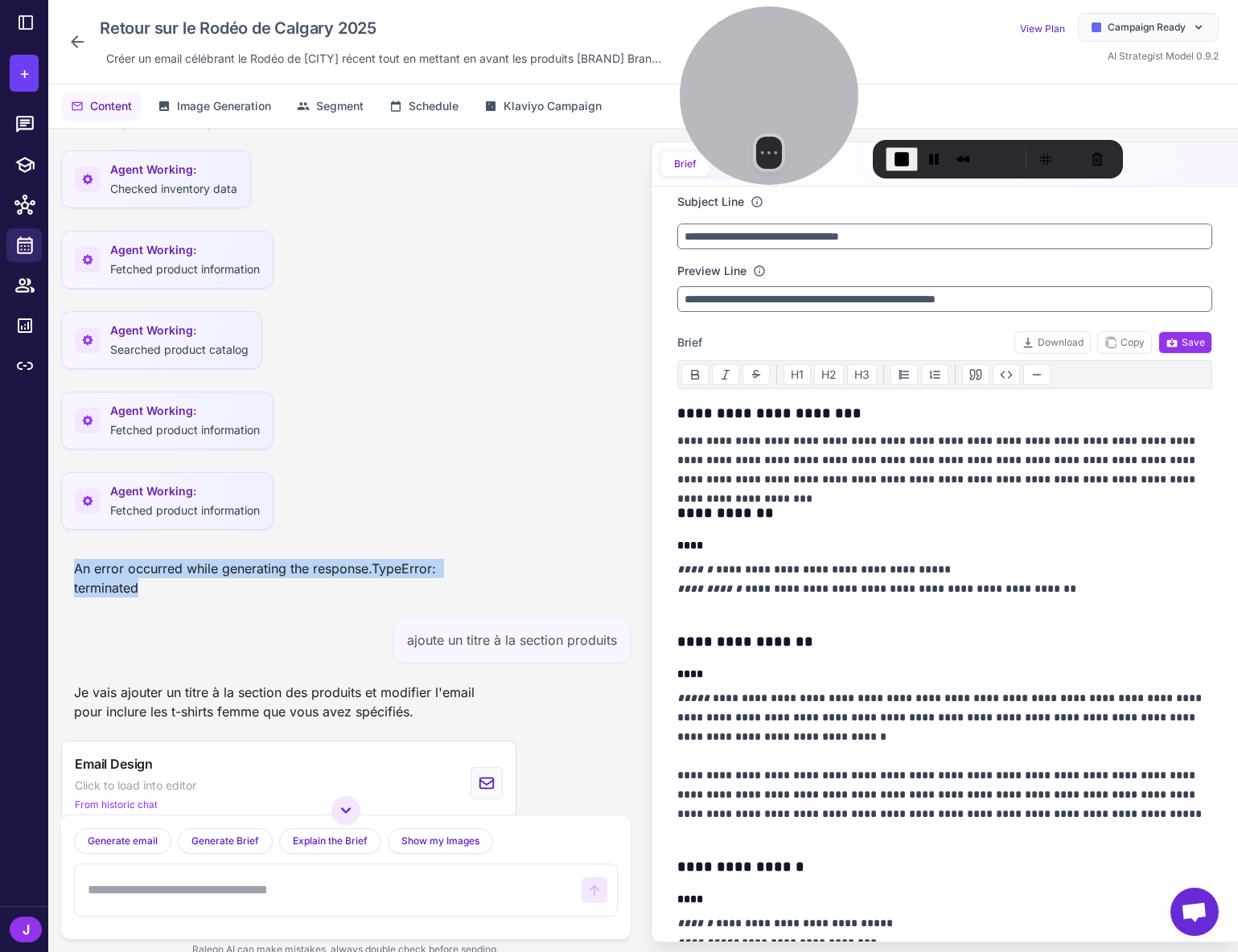 click on "An error occurred while generating the response.TypeError: terminated" at bounding box center [289, 578] 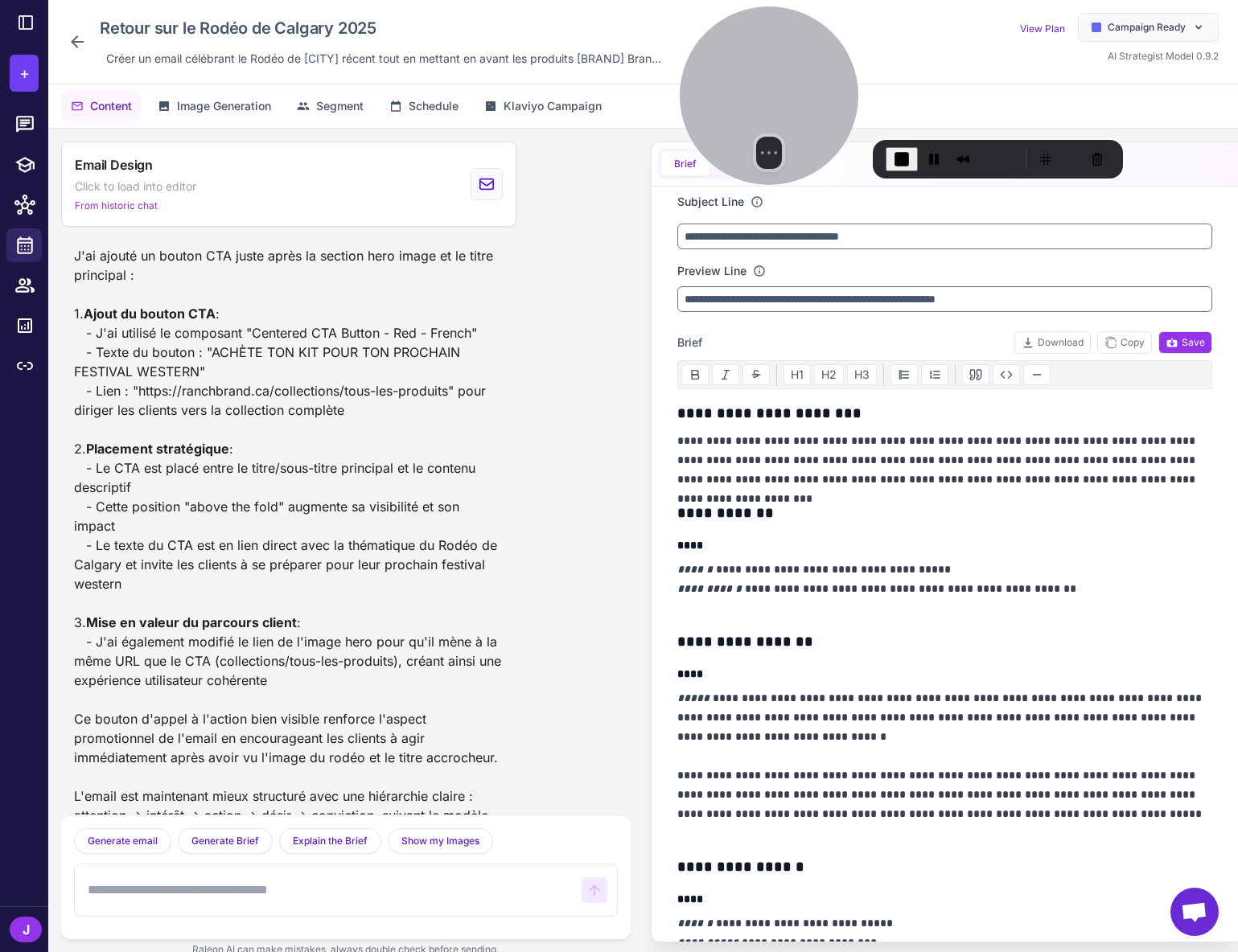 scroll, scrollTop: 10638, scrollLeft: 0, axis: vertical 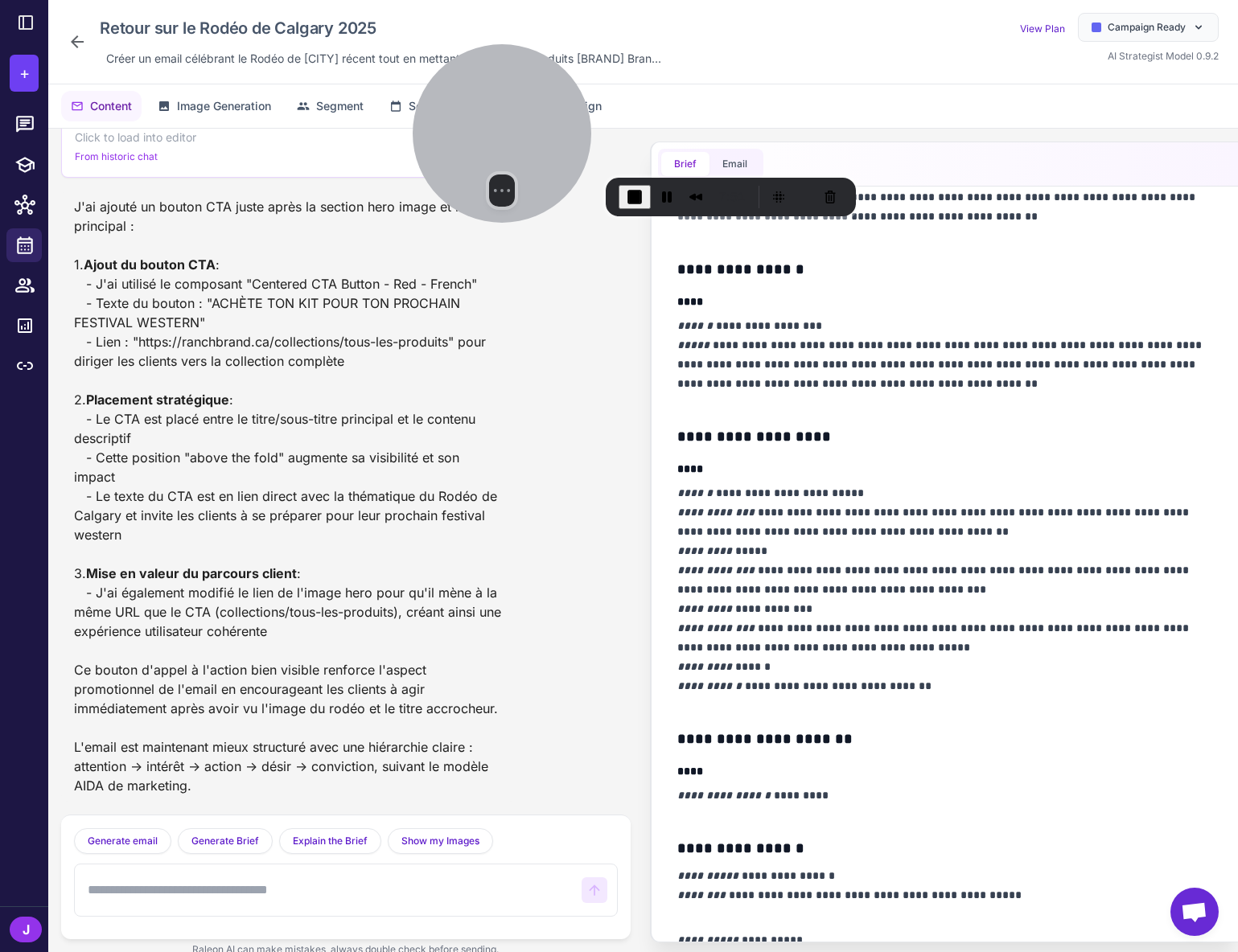 drag, startPoint x: 747, startPoint y: 111, endPoint x: 504, endPoint y: 199, distance: 258.44342 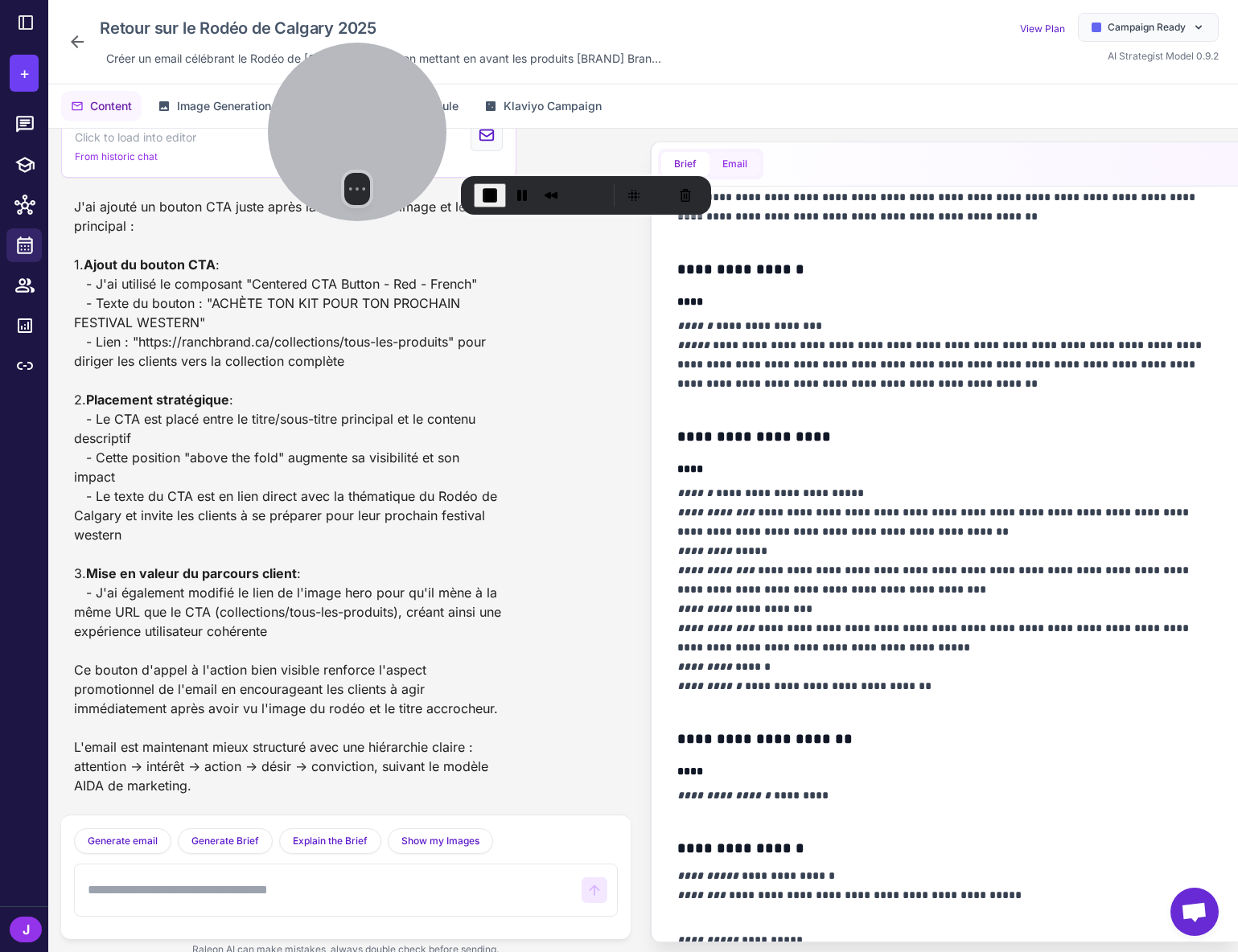 click on "Email" at bounding box center [734, 164] 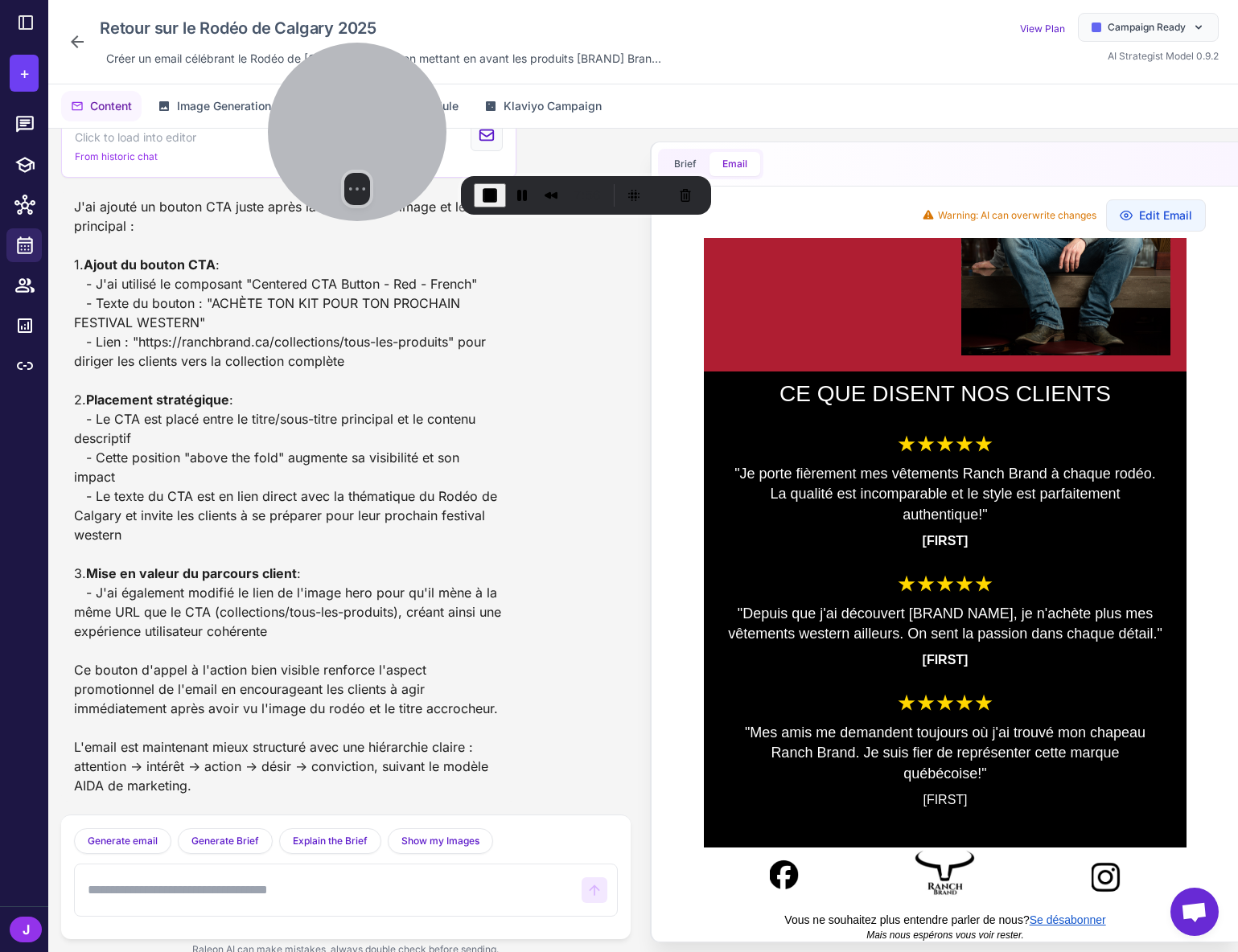 scroll, scrollTop: 2154, scrollLeft: 0, axis: vertical 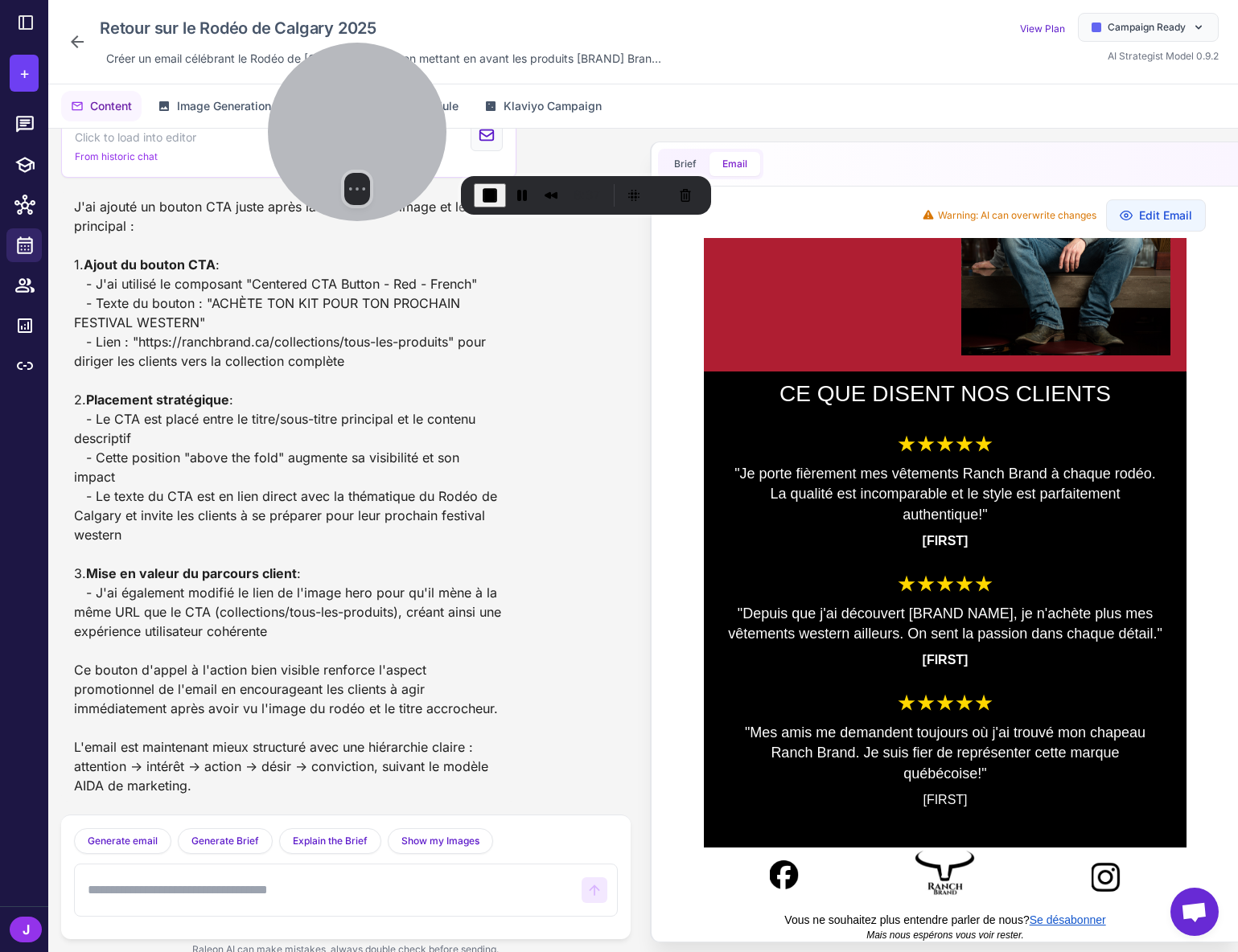 click at bounding box center (490, 195) 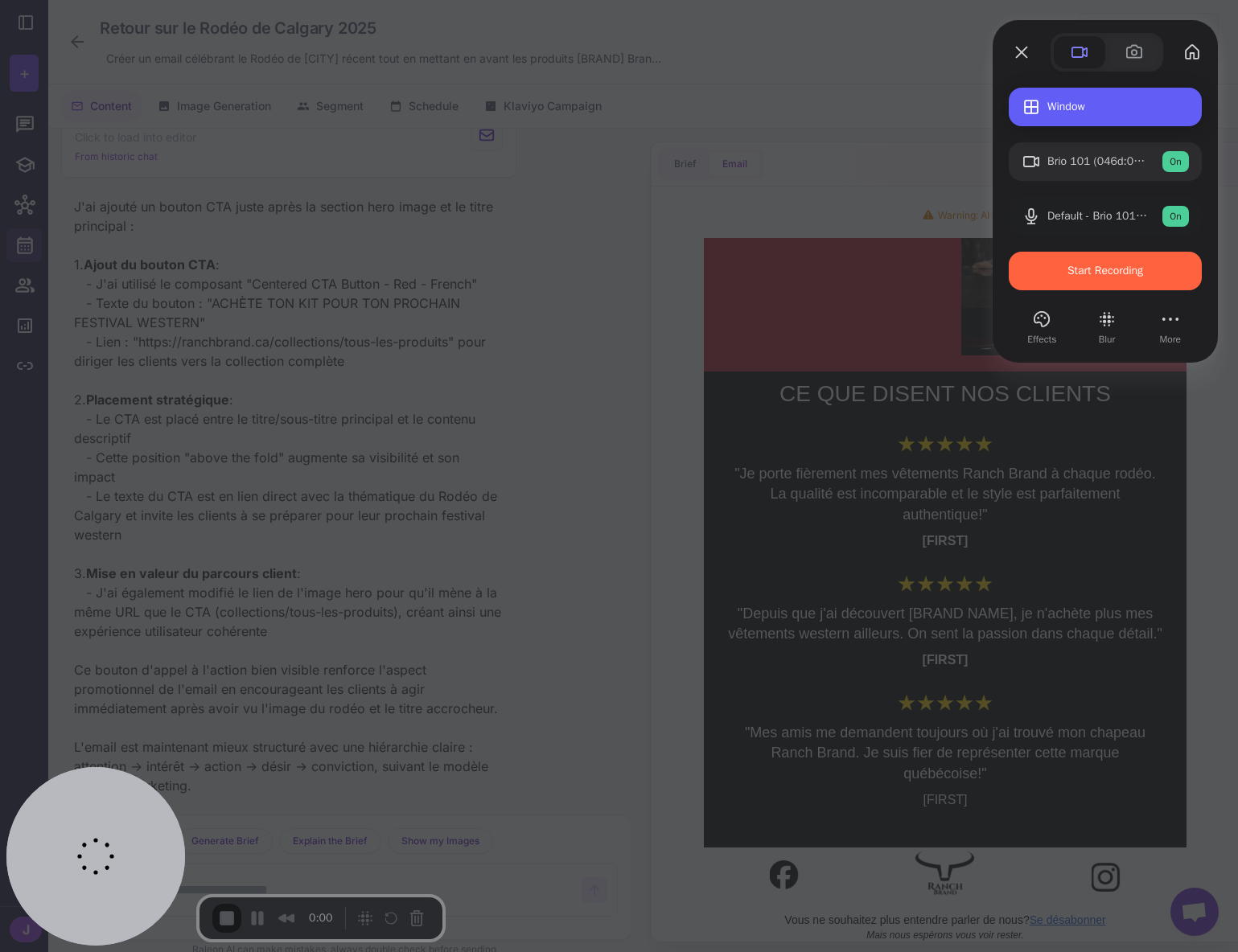click on "Window" at bounding box center (1118, 107) 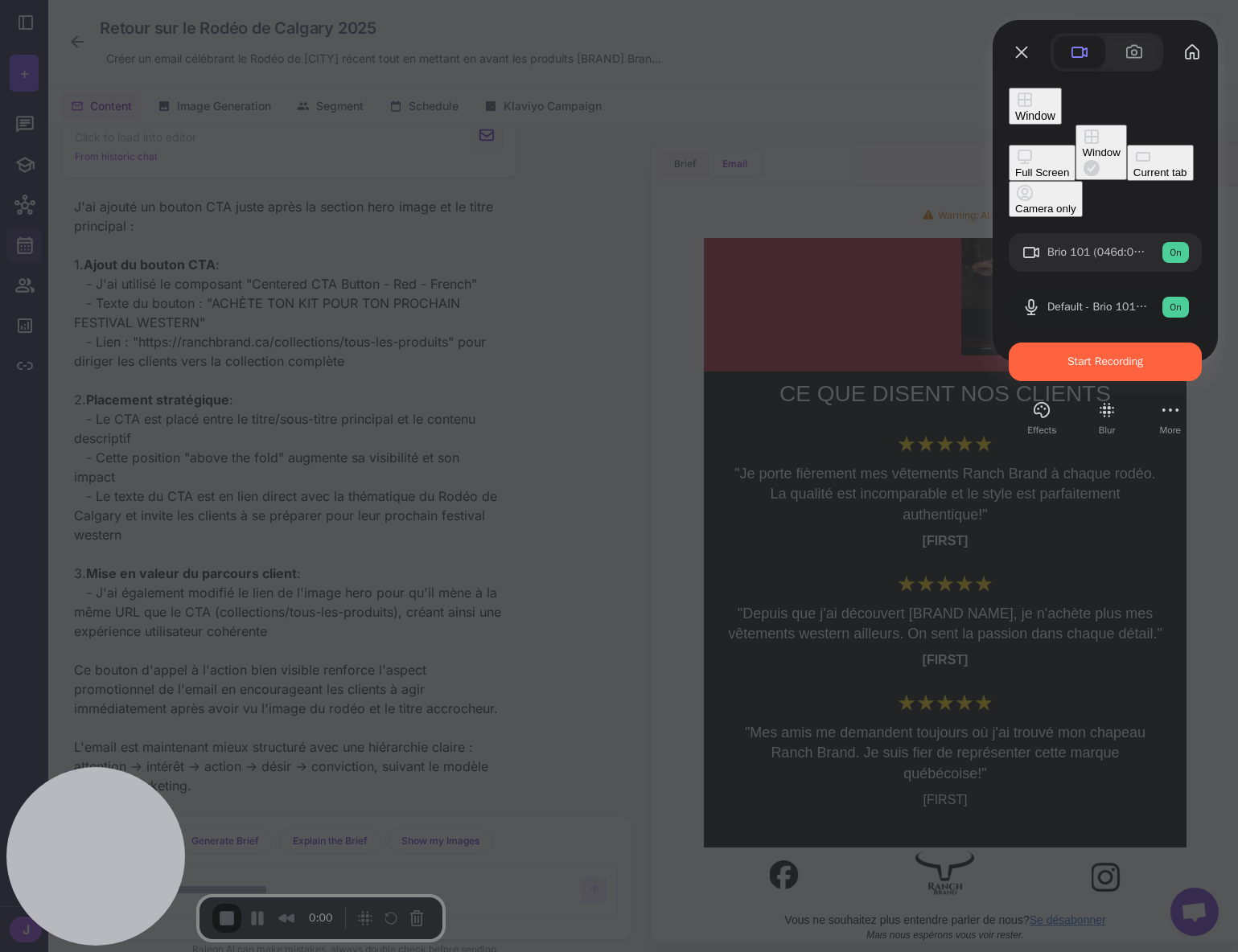 click on "Full Screen" at bounding box center [1042, 172] 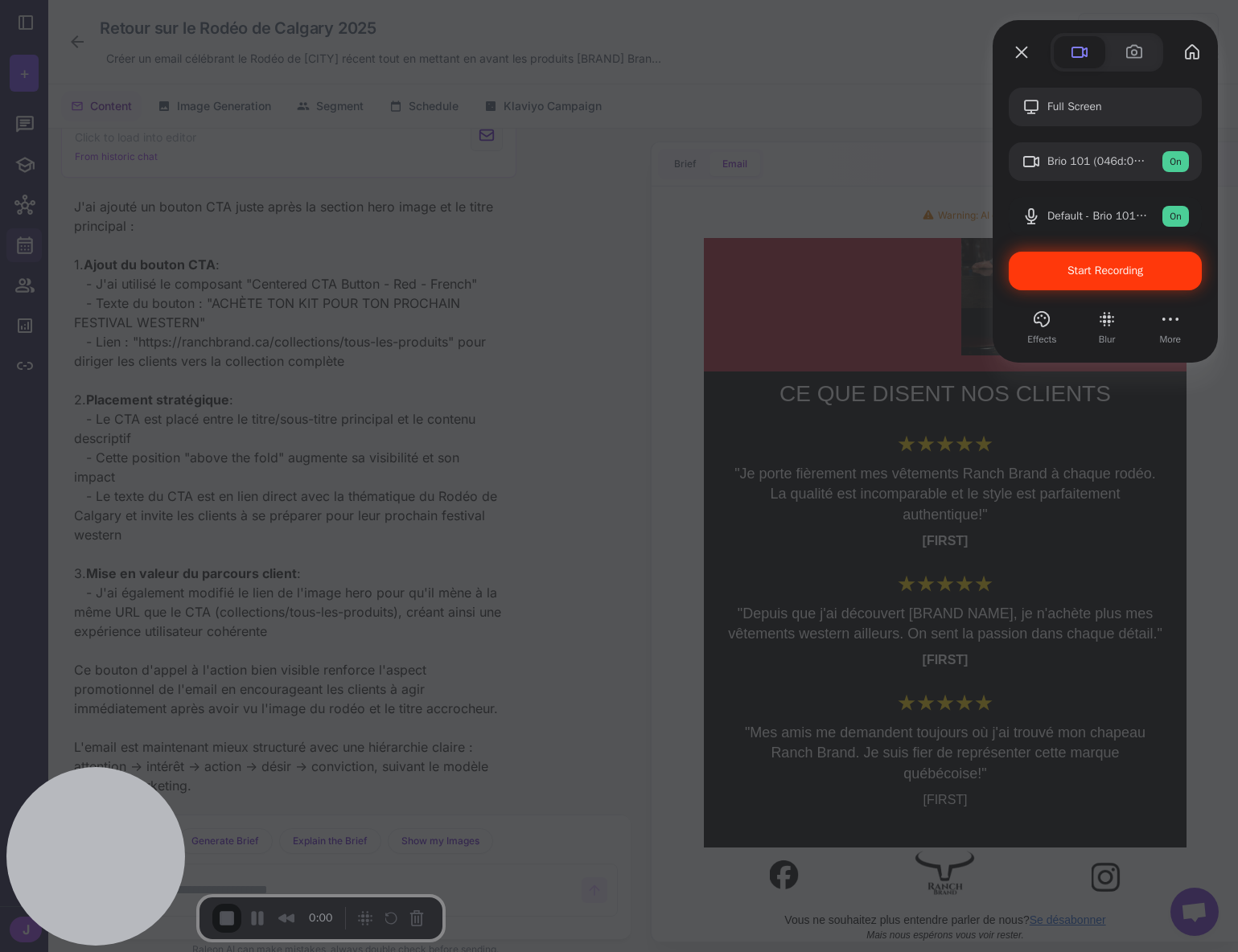 click on "Start Recording" at bounding box center [1105, 270] 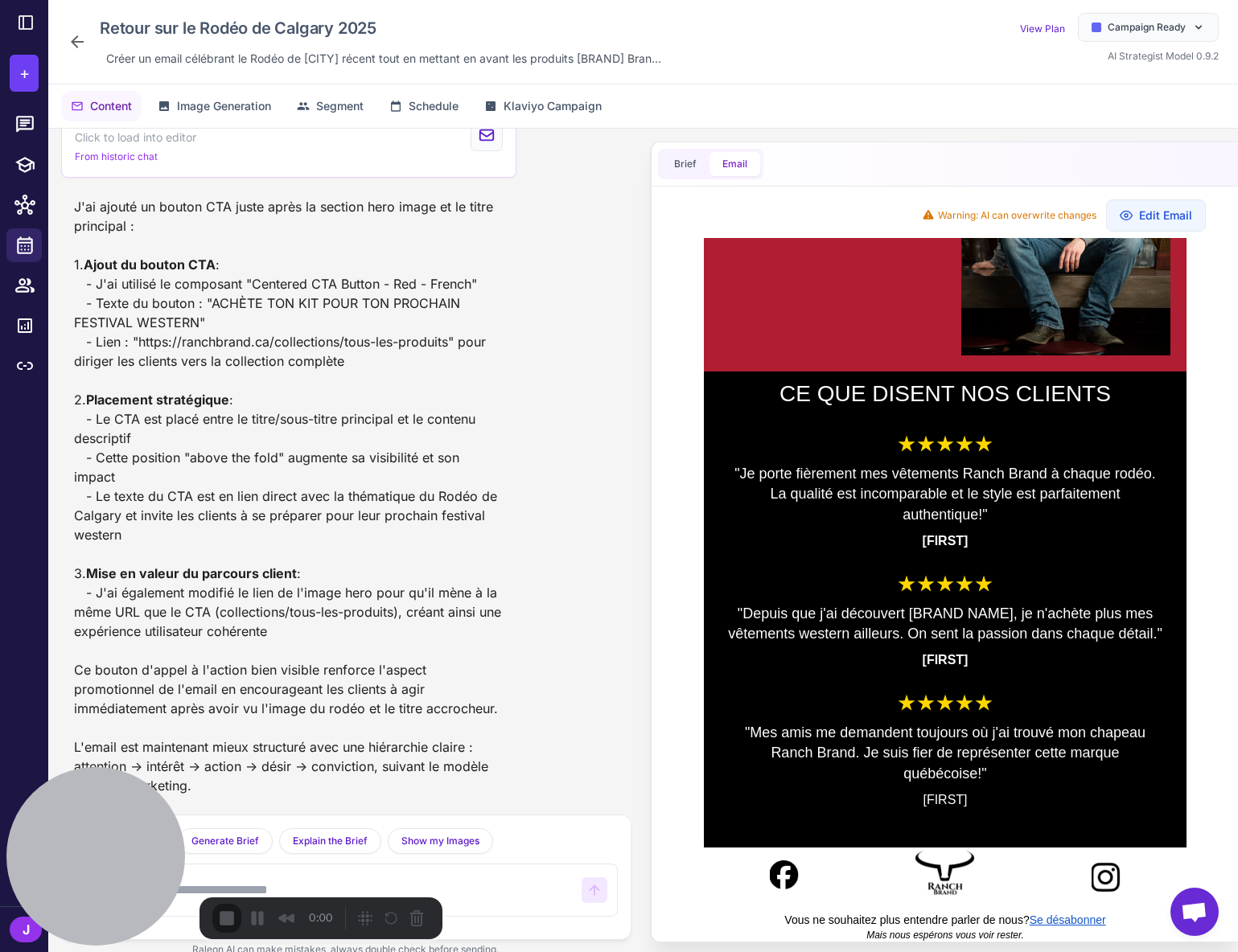 click on "Skip" at bounding box center [619, 977] 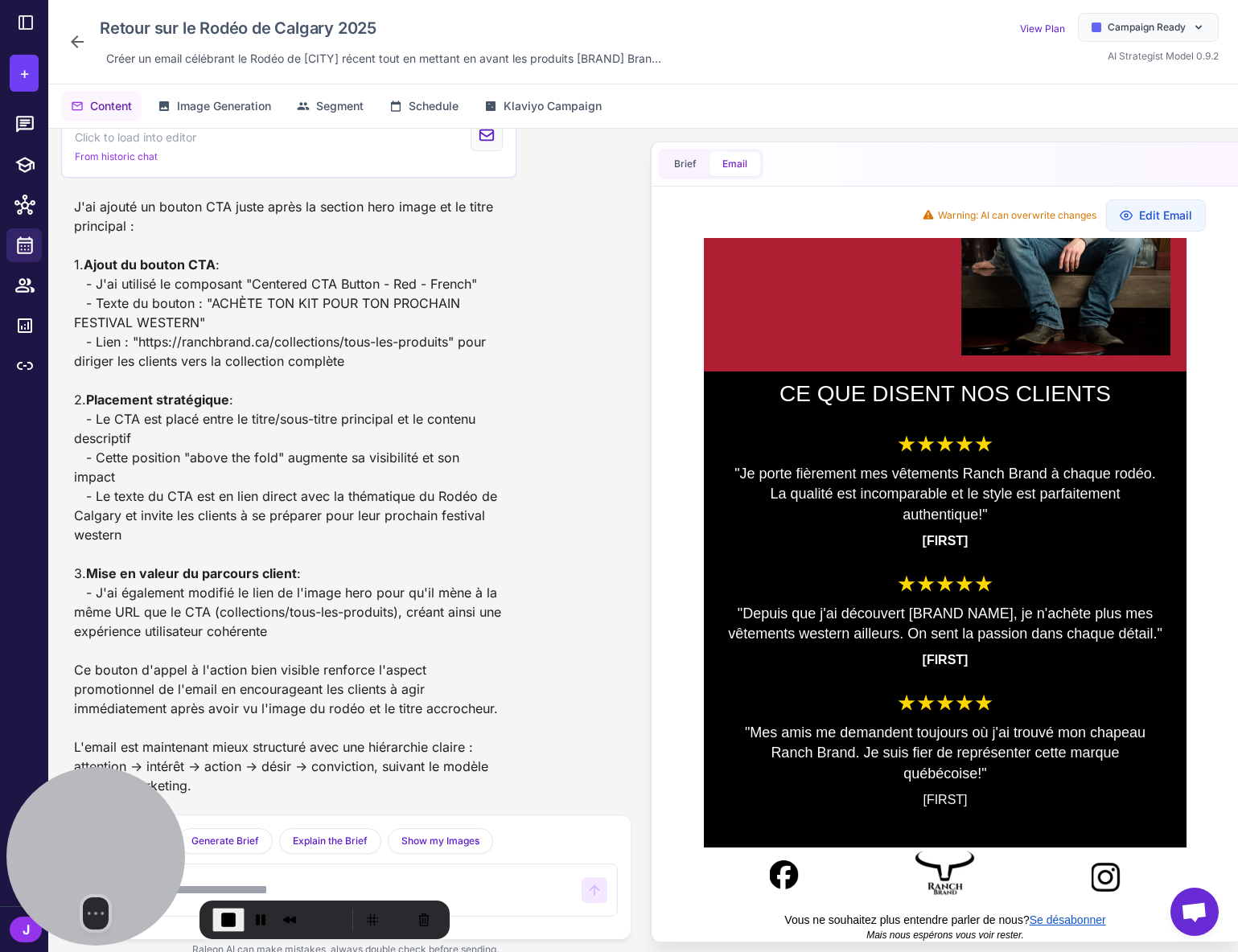 drag, startPoint x: 389, startPoint y: 457, endPoint x: 401, endPoint y: 464, distance: 13.892444 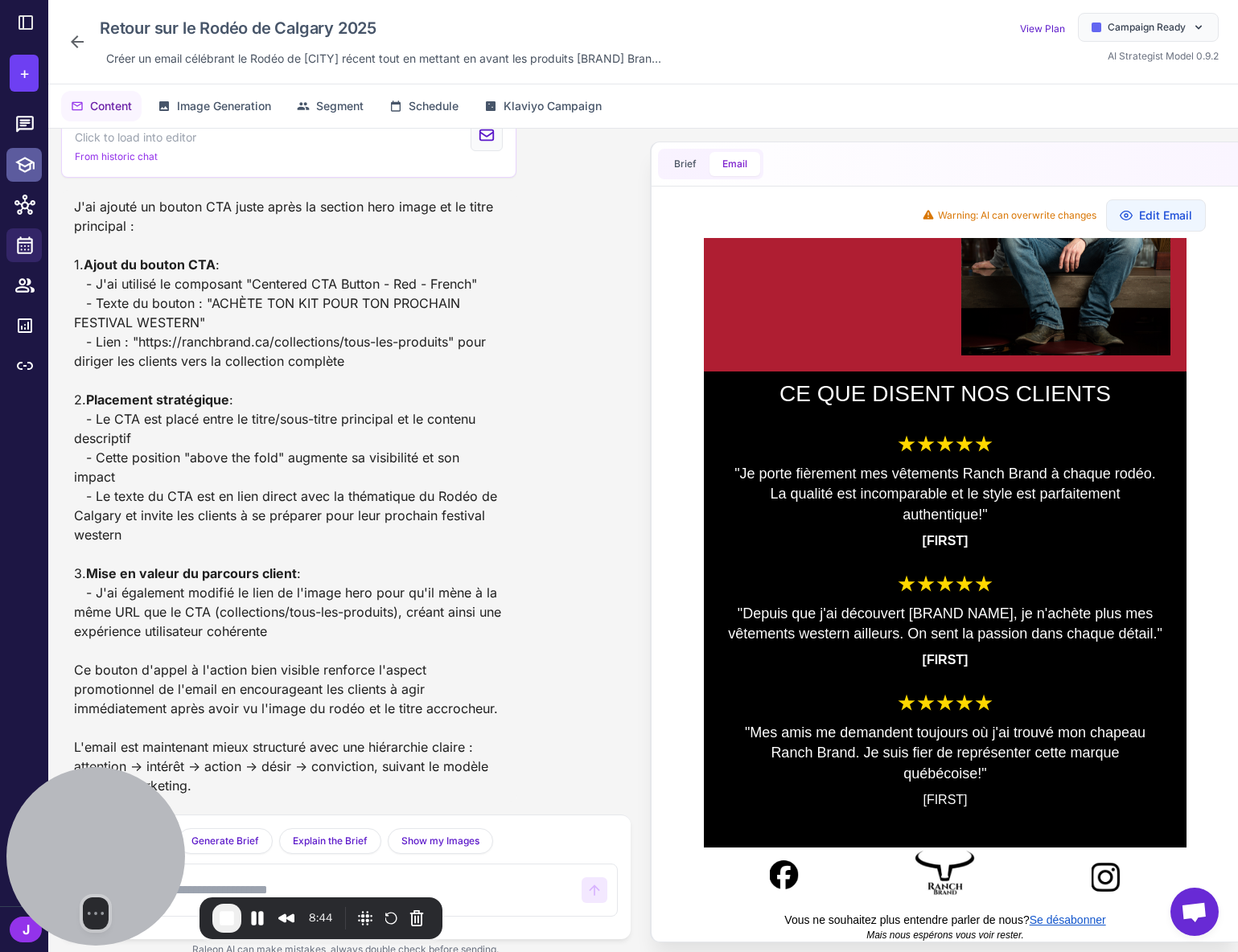 click 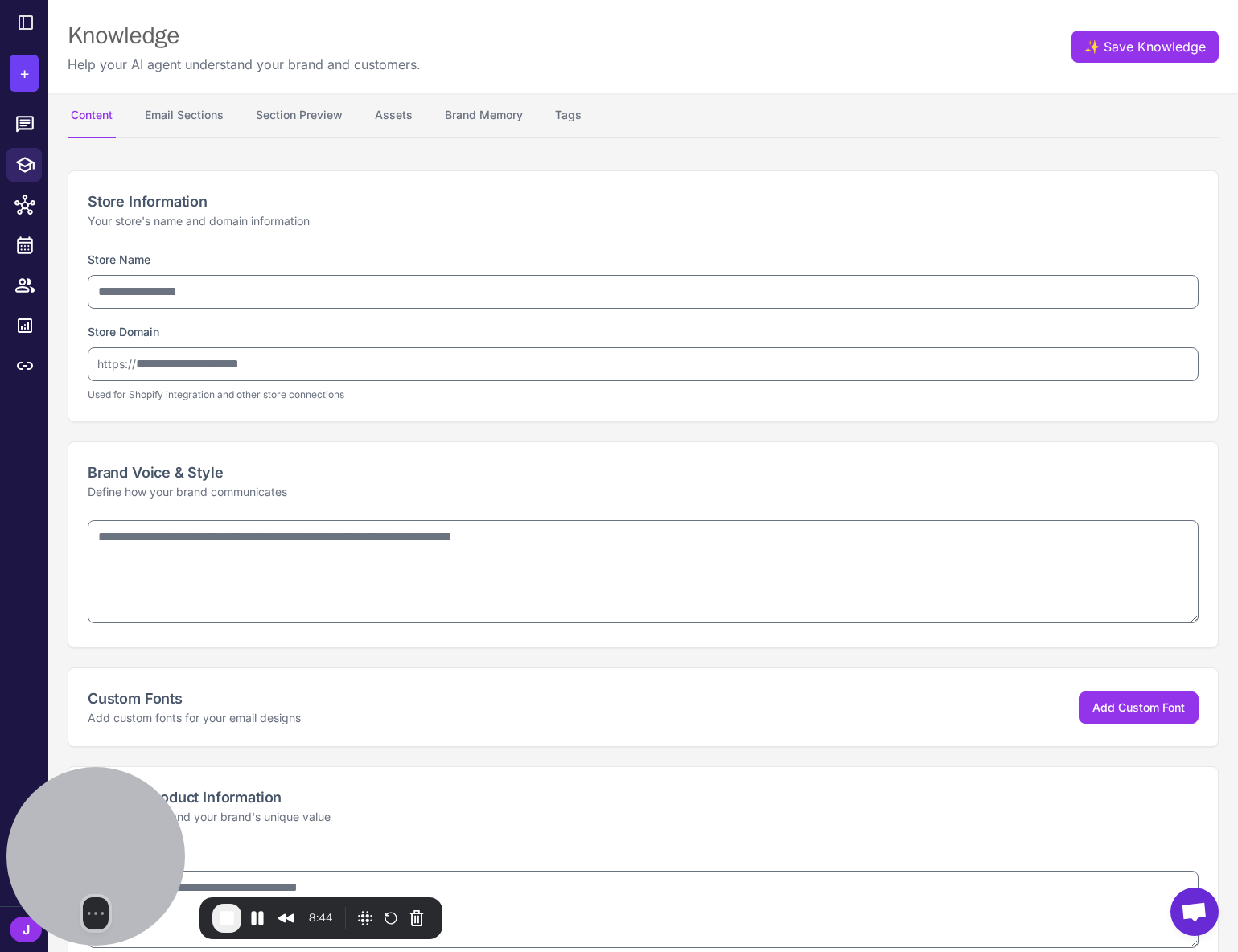 type on "**********" 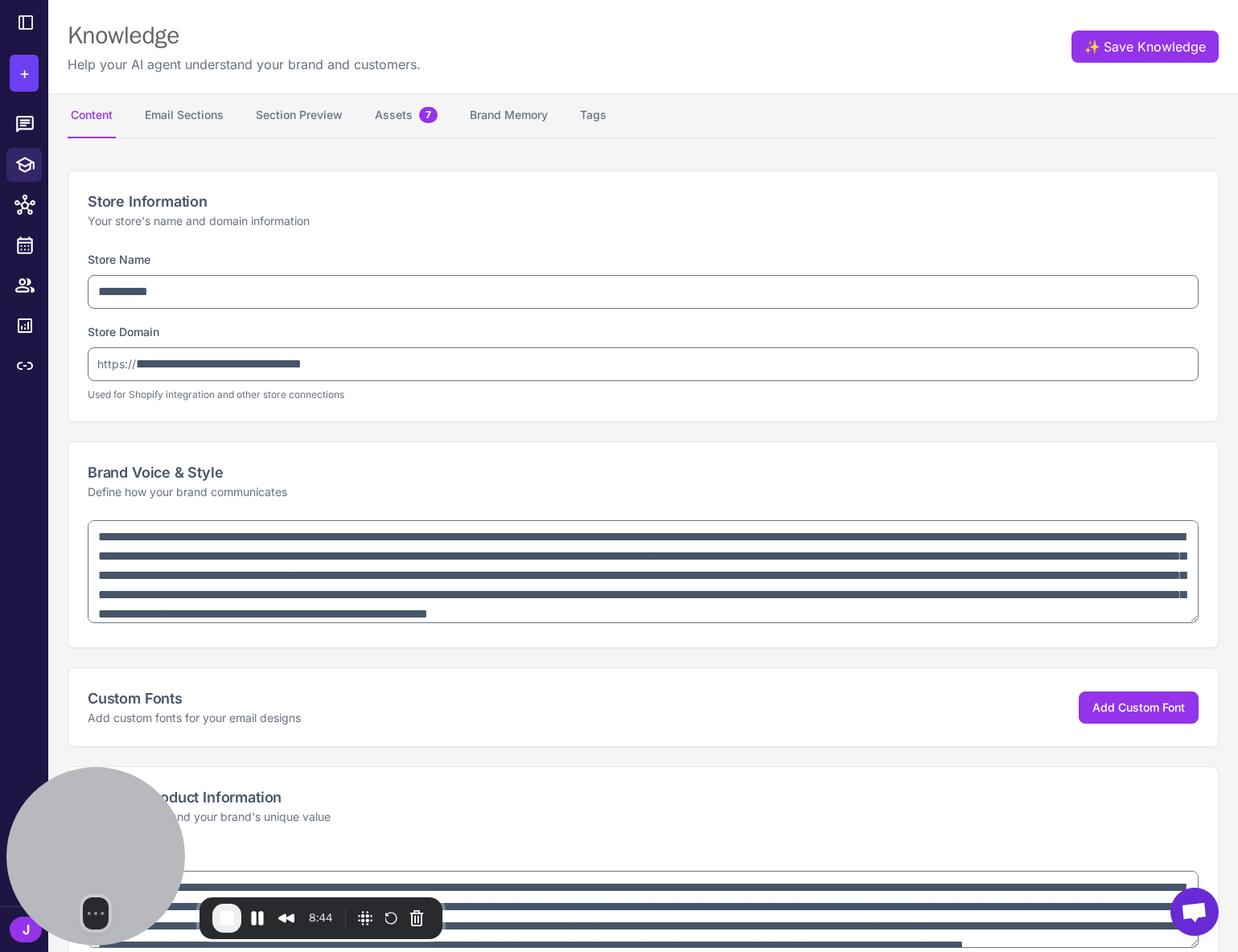 type on "**********" 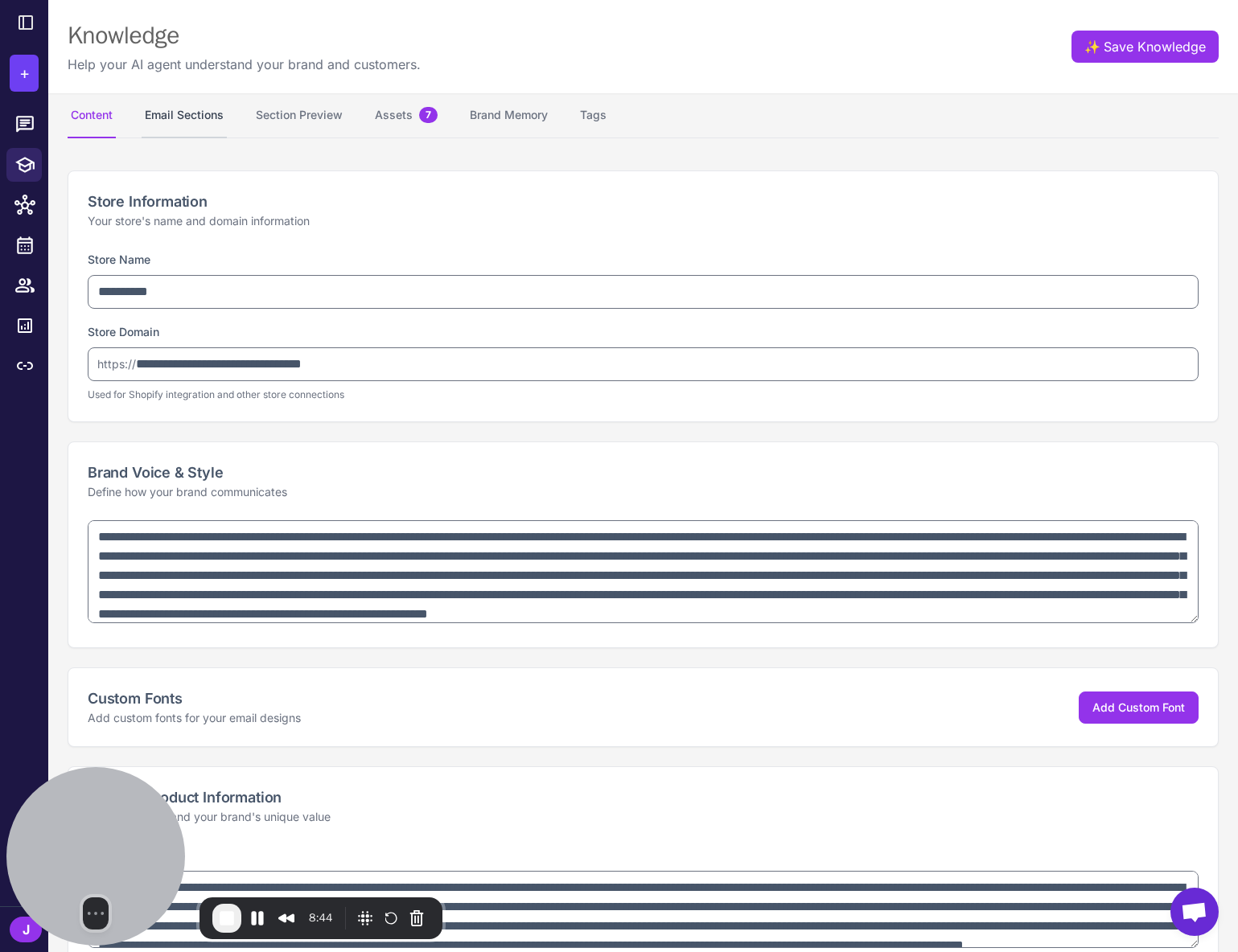 type on "**********" 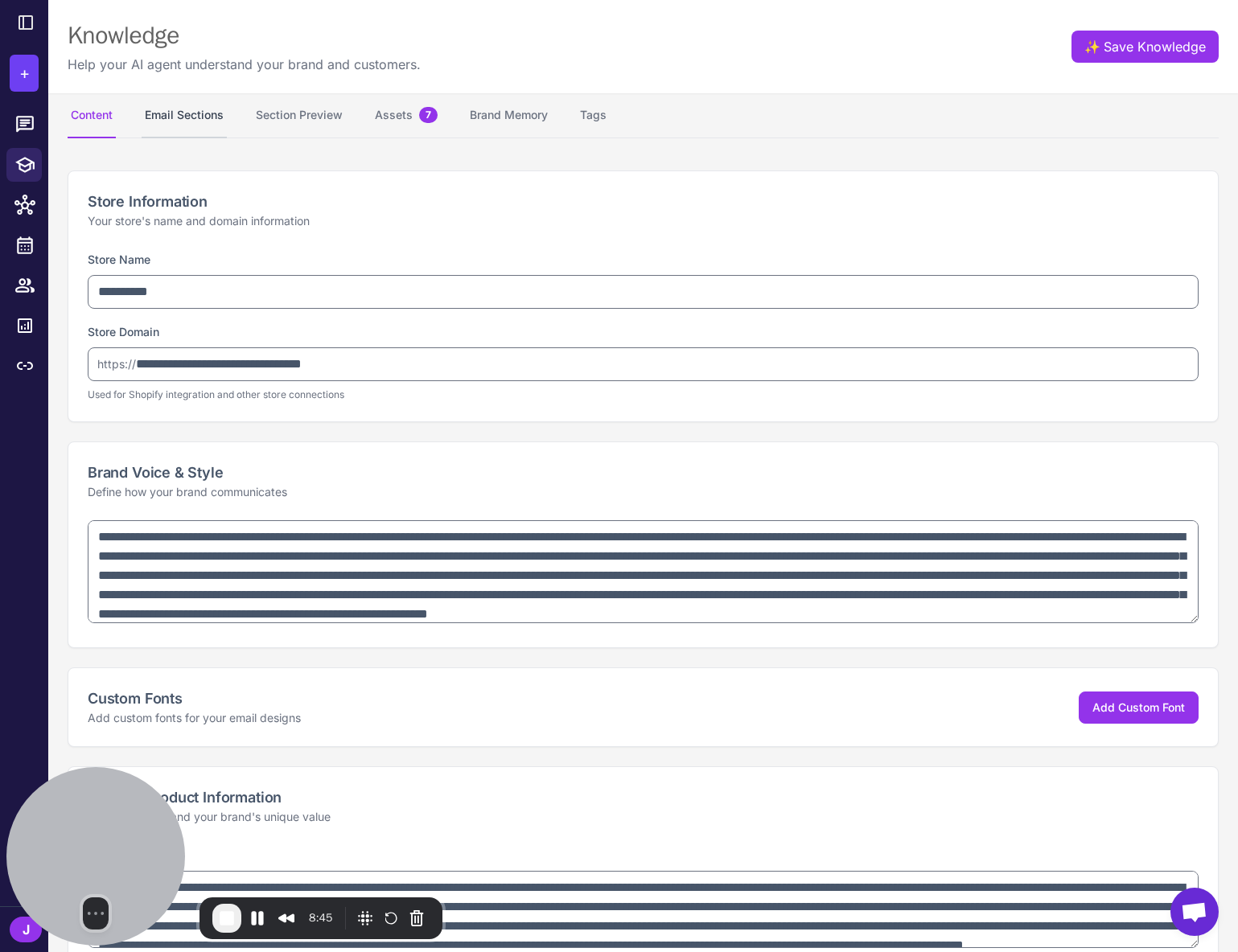 click on "Email Sections" at bounding box center (184, 116) 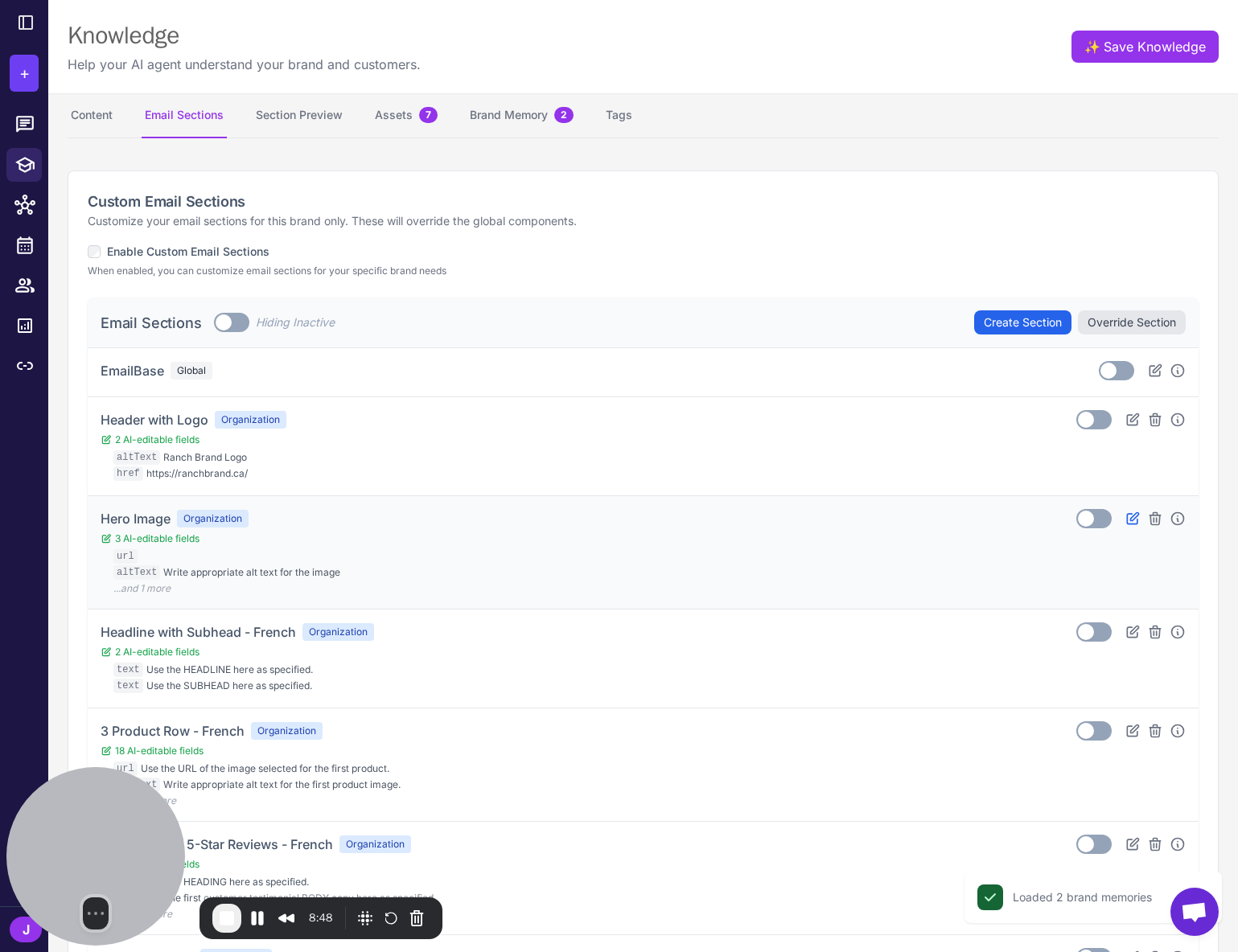 click 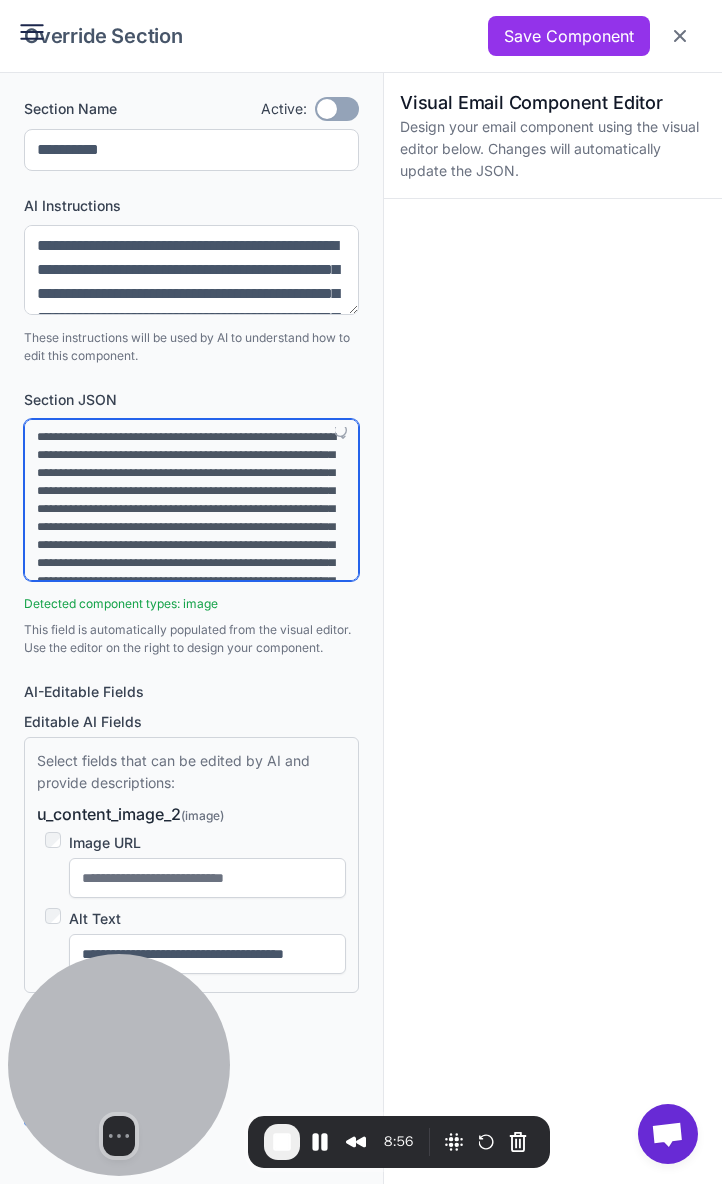 click at bounding box center (191, 500) 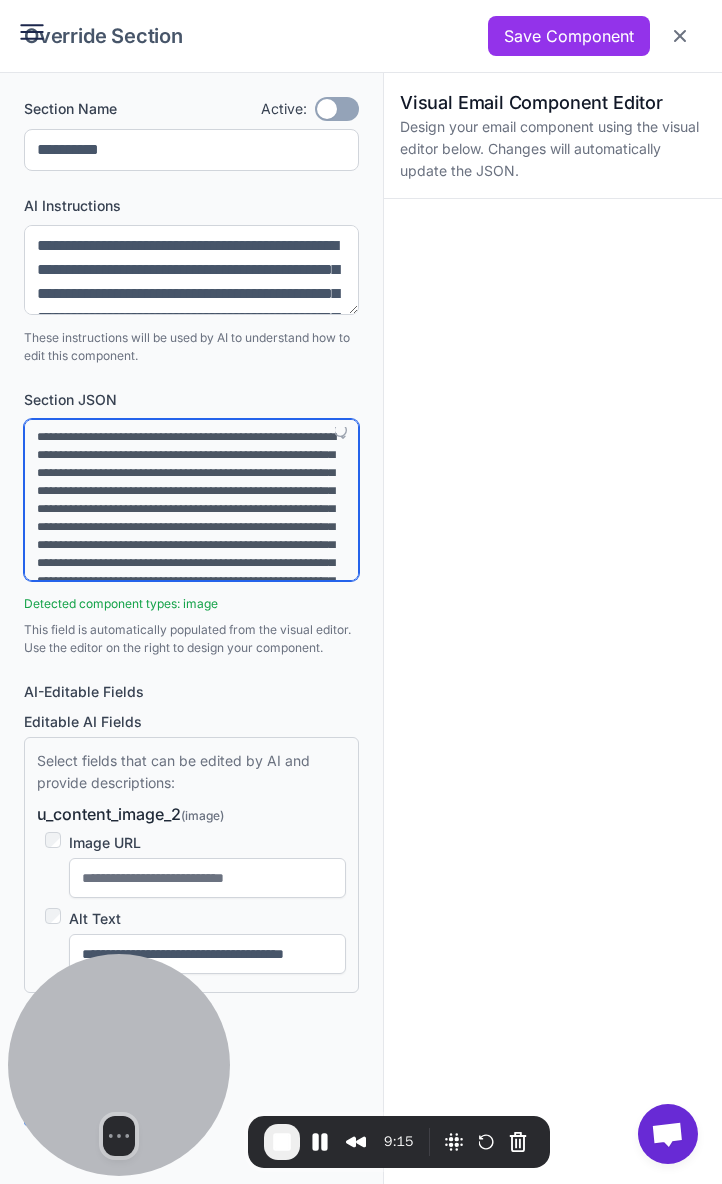 click at bounding box center [191, 500] 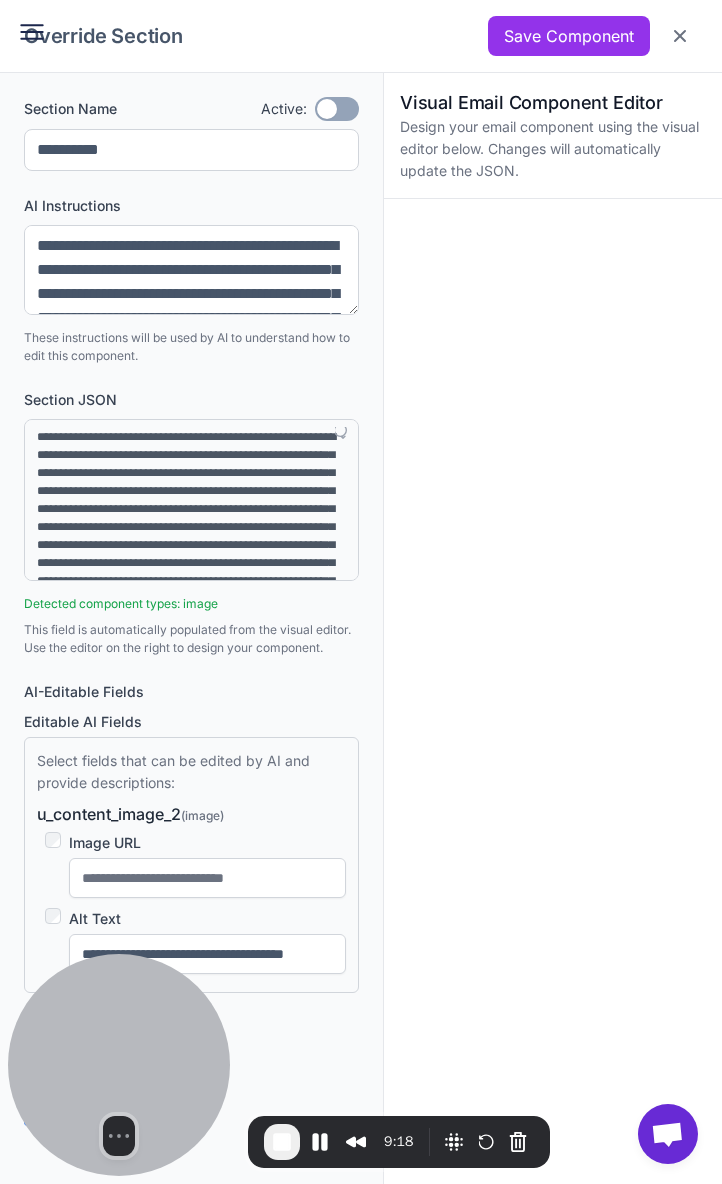 drag, startPoint x: 183, startPoint y: 661, endPoint x: 65, endPoint y: 191, distance: 484.58643 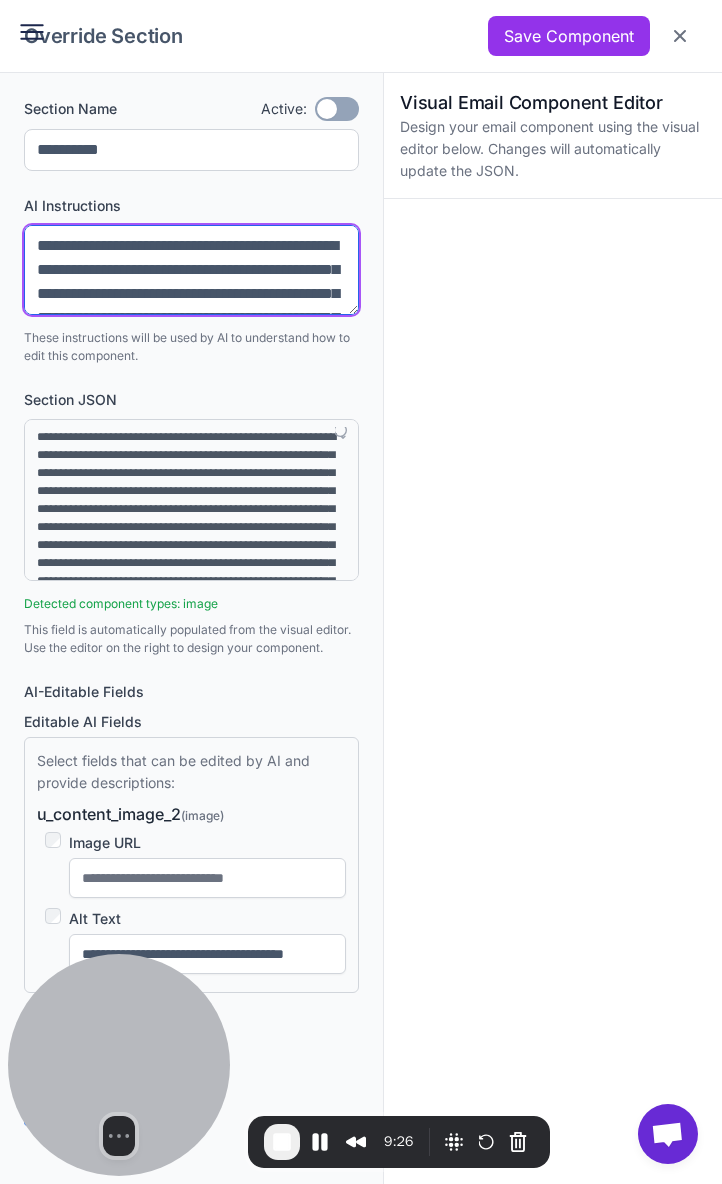 click on "**********" at bounding box center (191, 270) 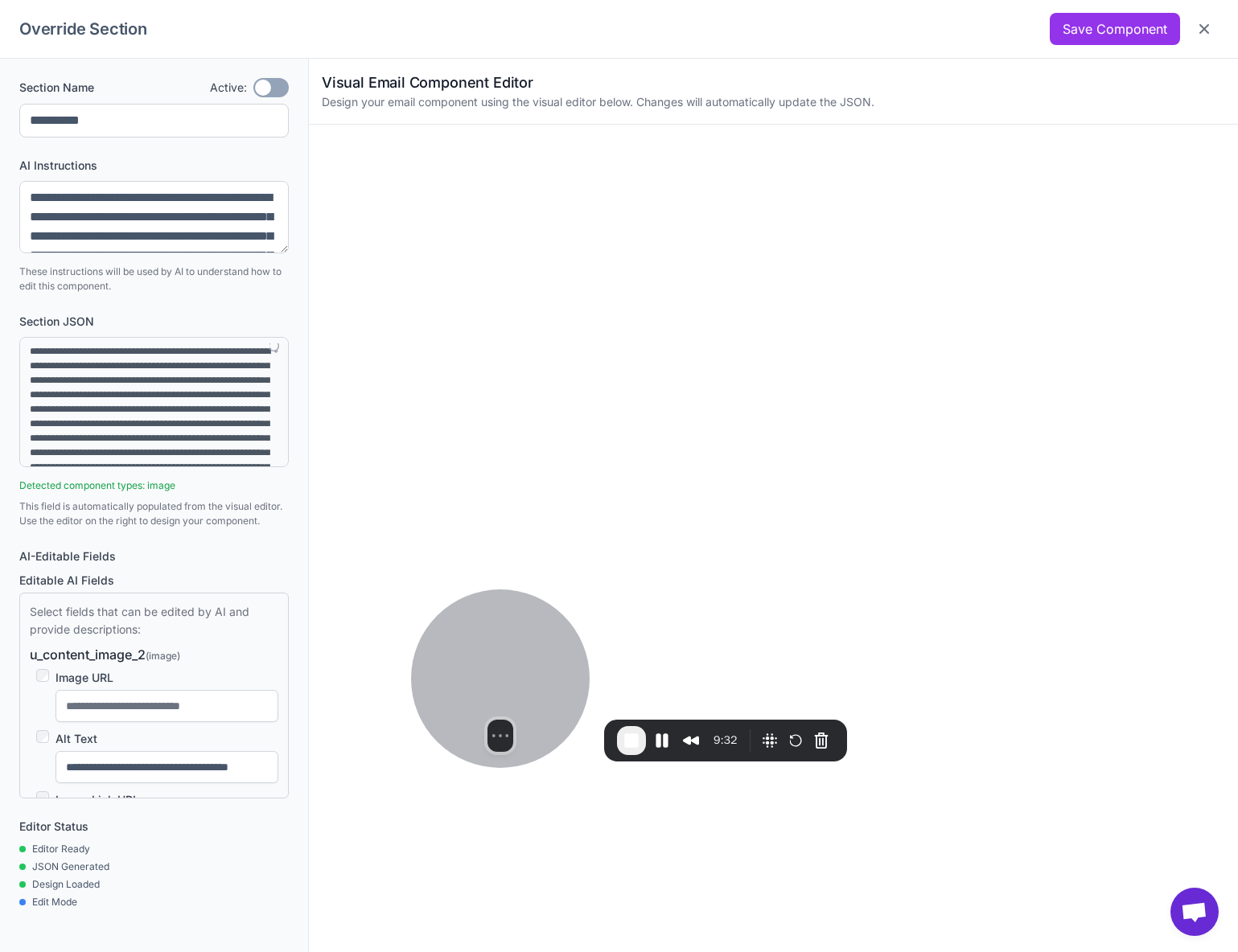 drag, startPoint x: 73, startPoint y: 891, endPoint x: 525, endPoint y: 671, distance: 502.69673 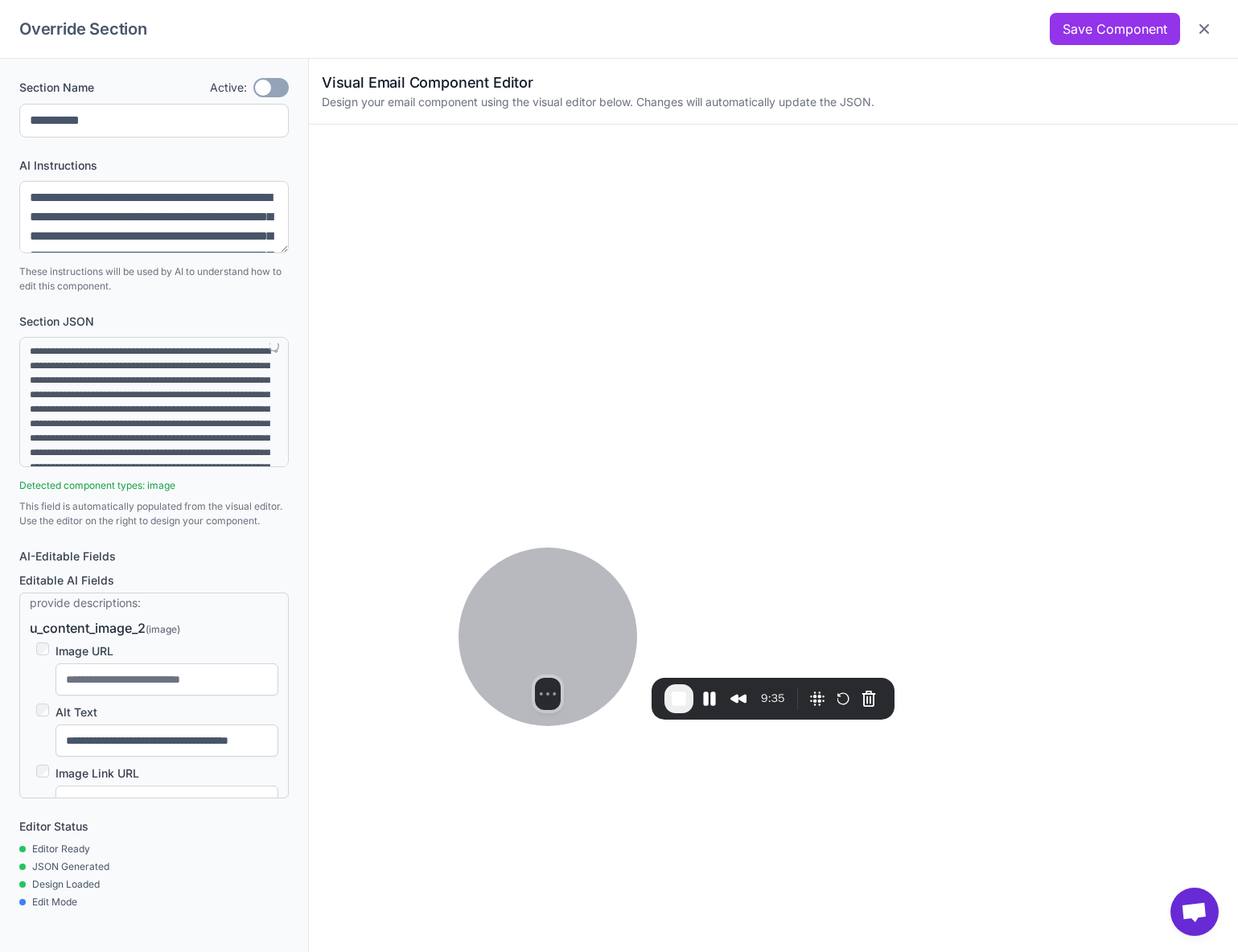 scroll, scrollTop: 0, scrollLeft: 0, axis: both 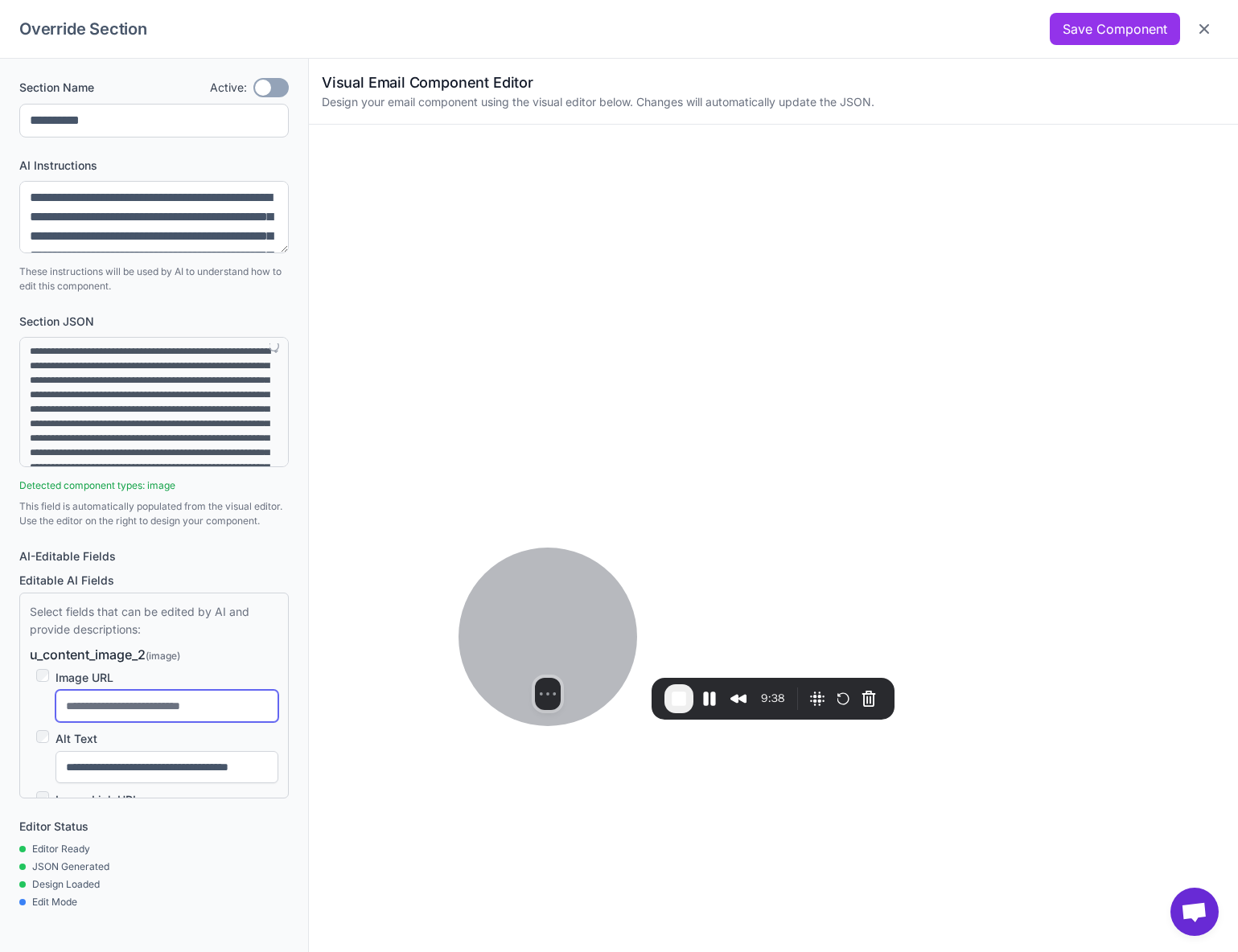click at bounding box center [167, 706] 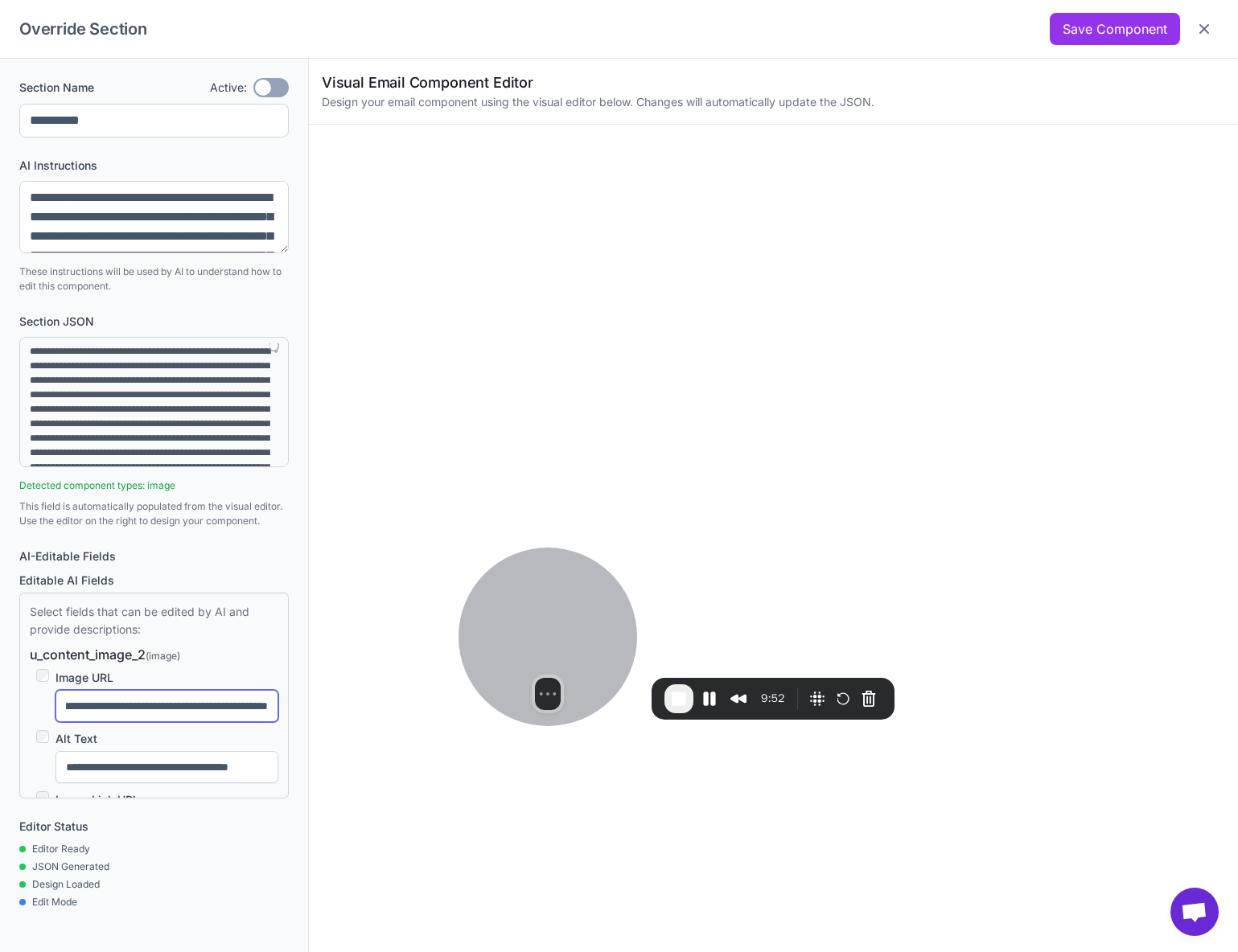 scroll, scrollTop: 0, scrollLeft: 80, axis: horizontal 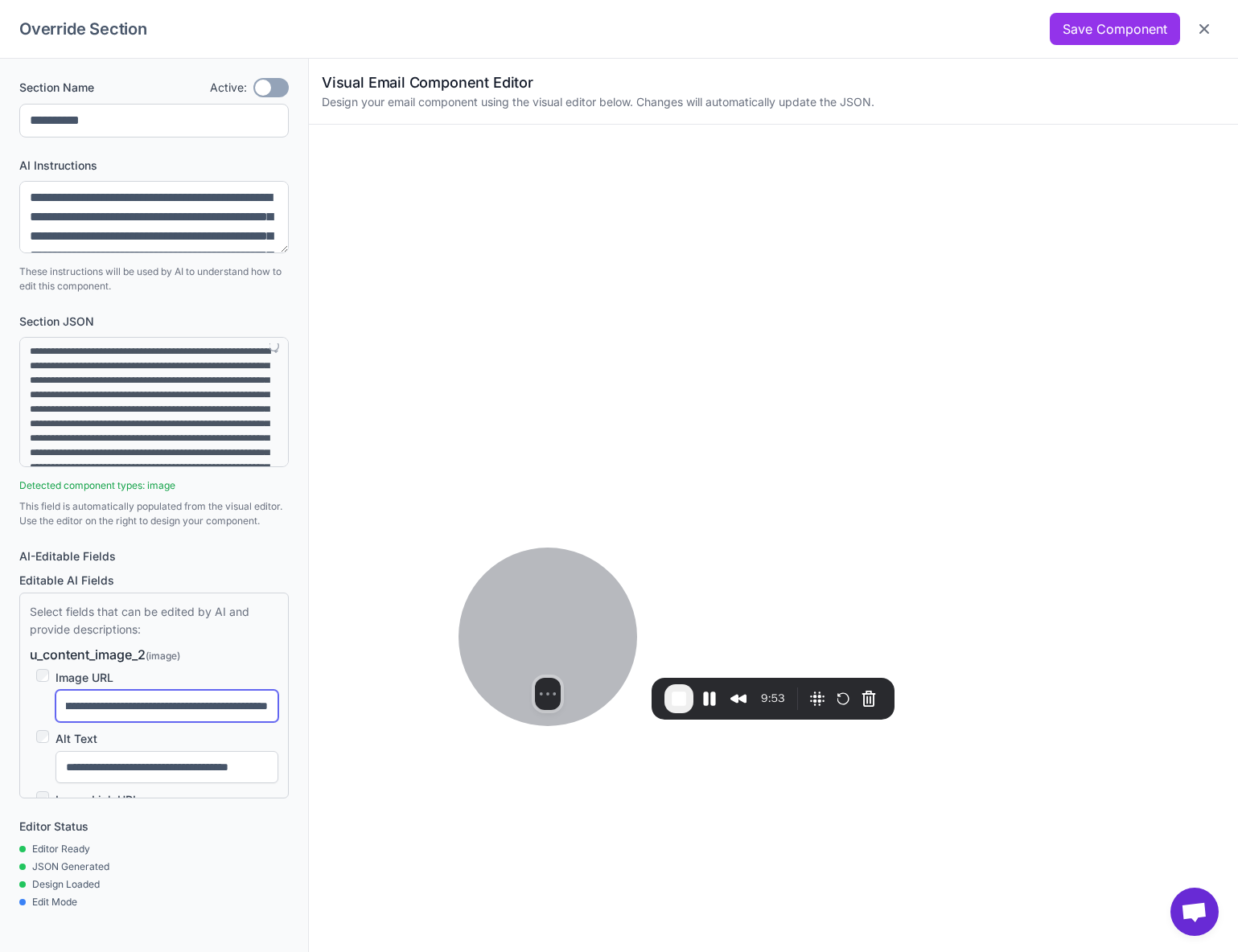 type on "**********" 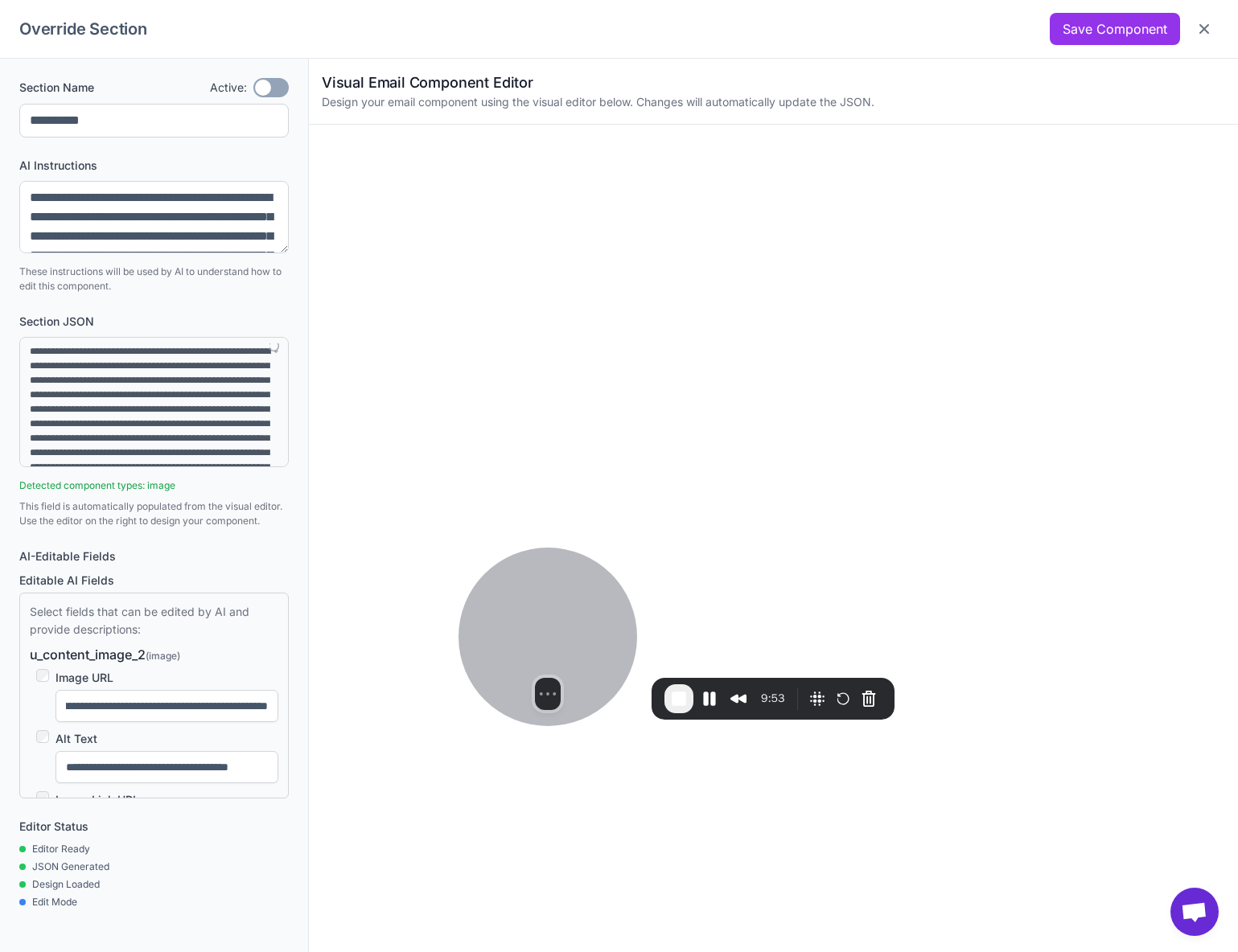 scroll, scrollTop: 0, scrollLeft: 0, axis: both 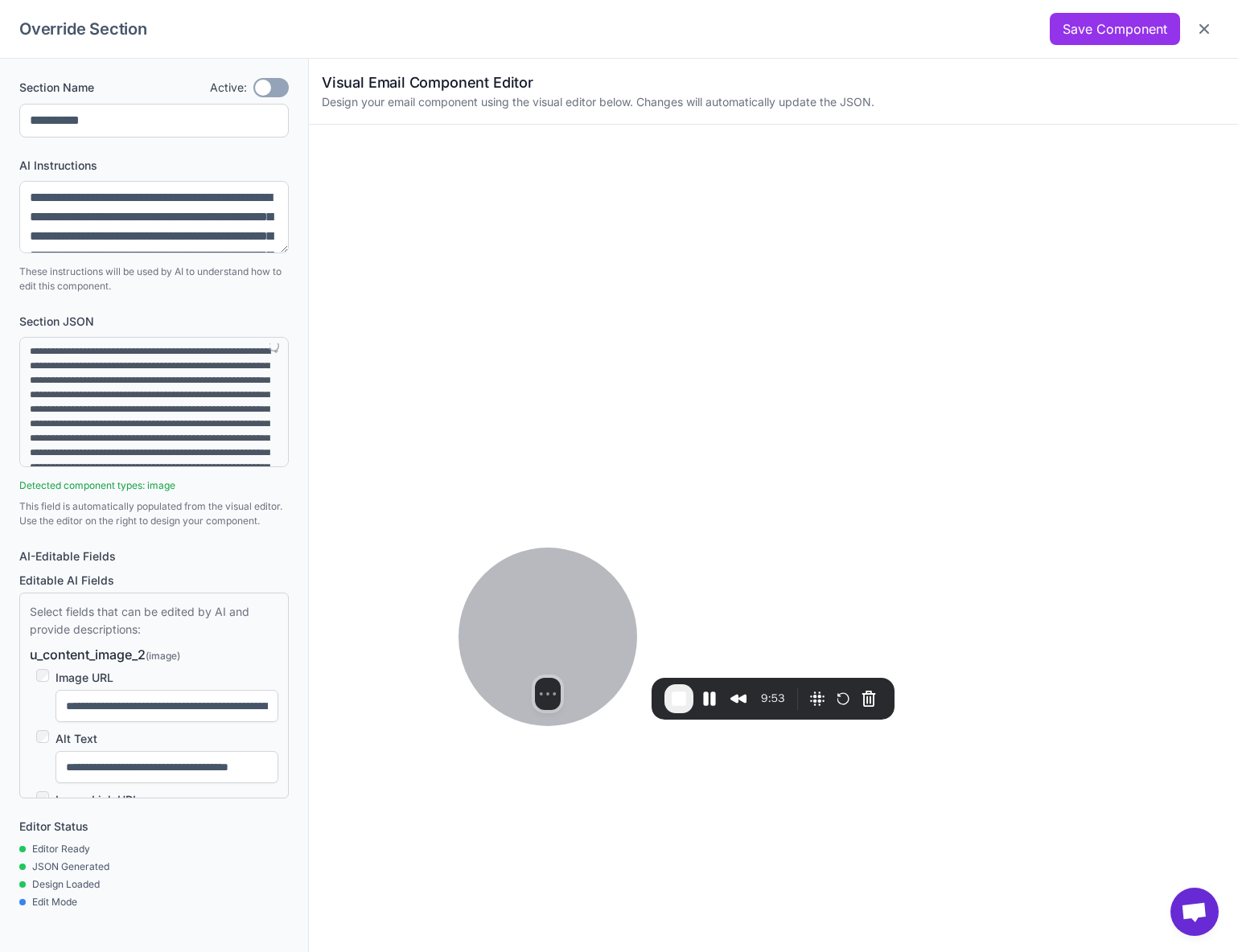 click on "u_content_image_2  (image)" at bounding box center [154, 654] 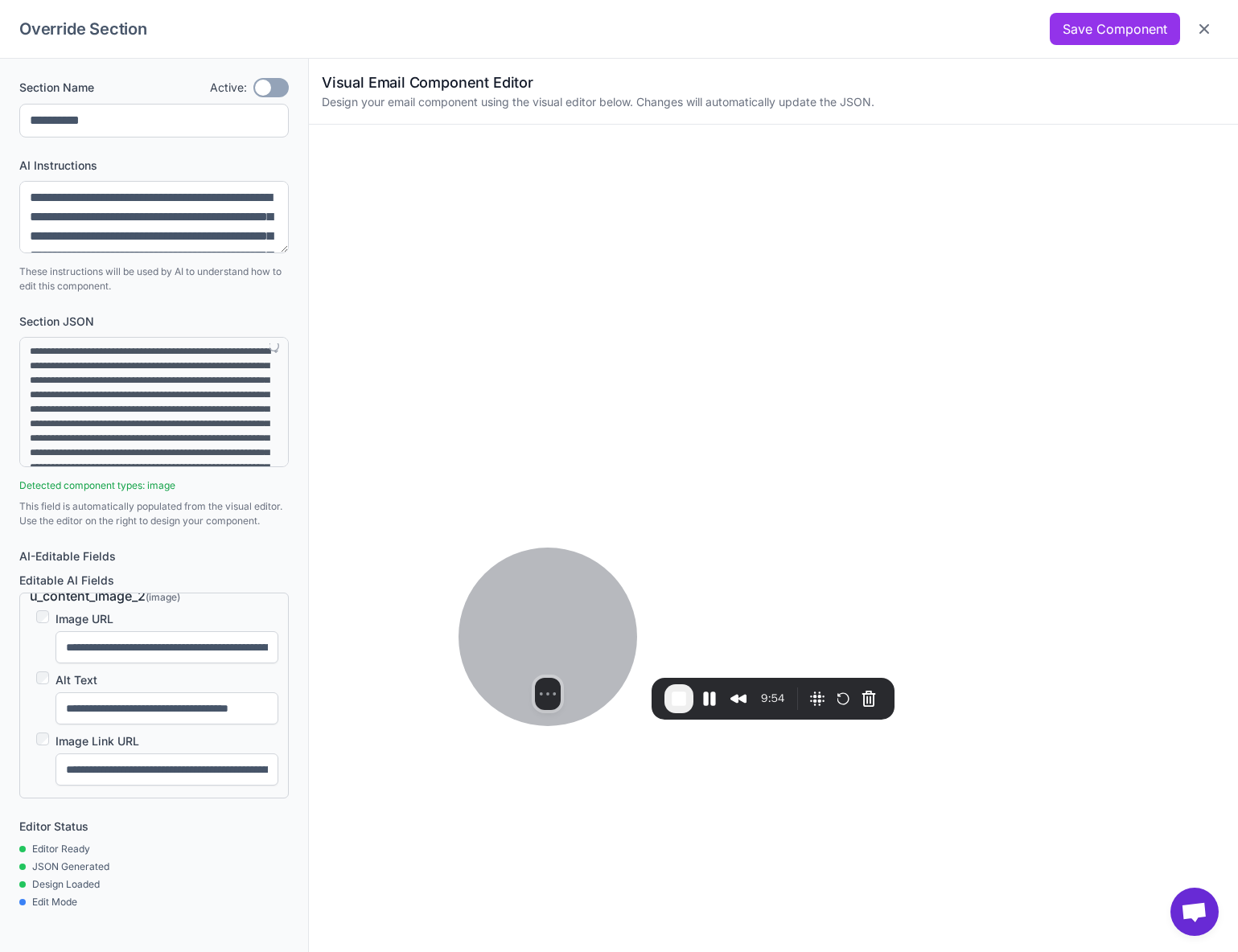 scroll, scrollTop: 69, scrollLeft: 0, axis: vertical 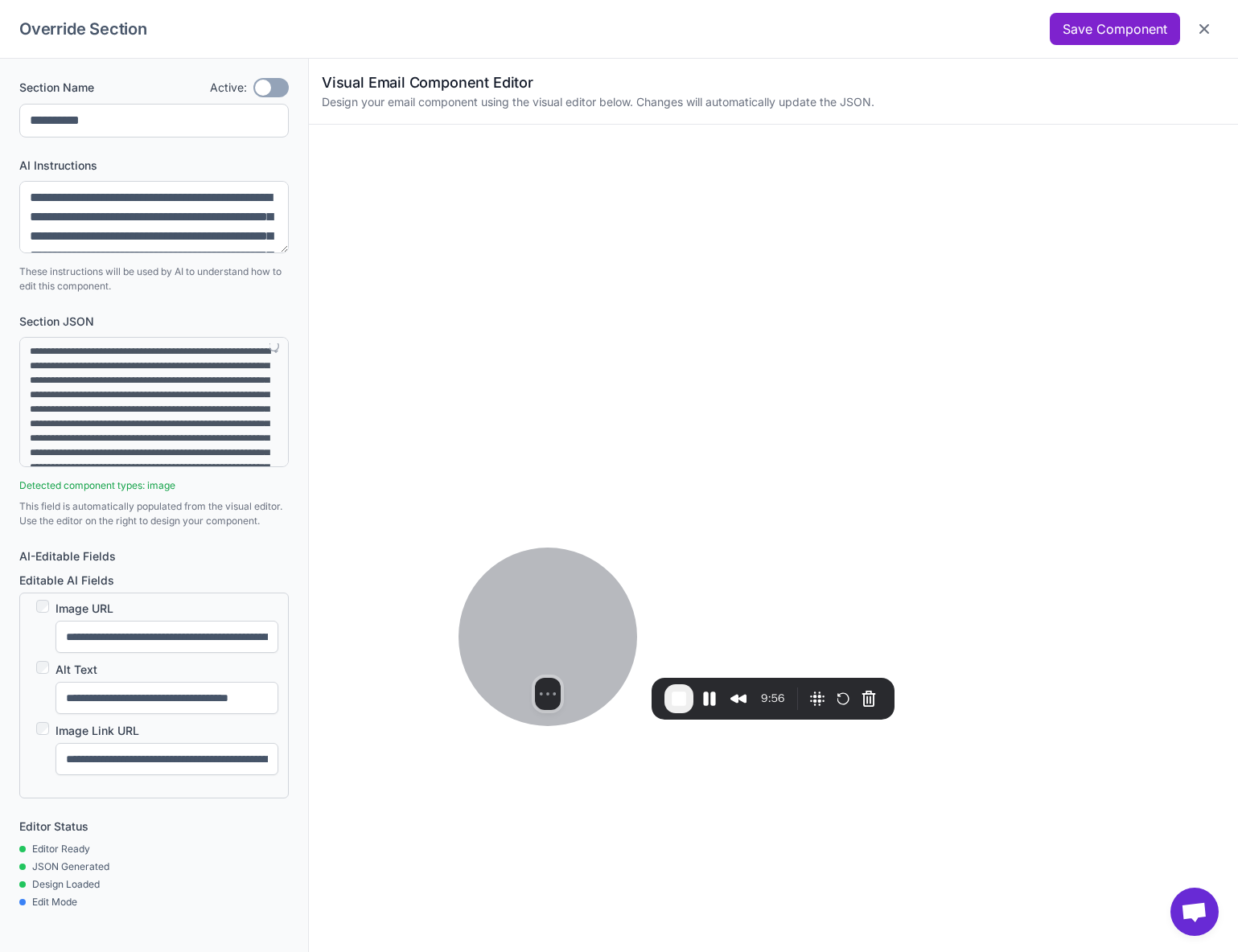 click on "Save Component" at bounding box center [1115, 29] 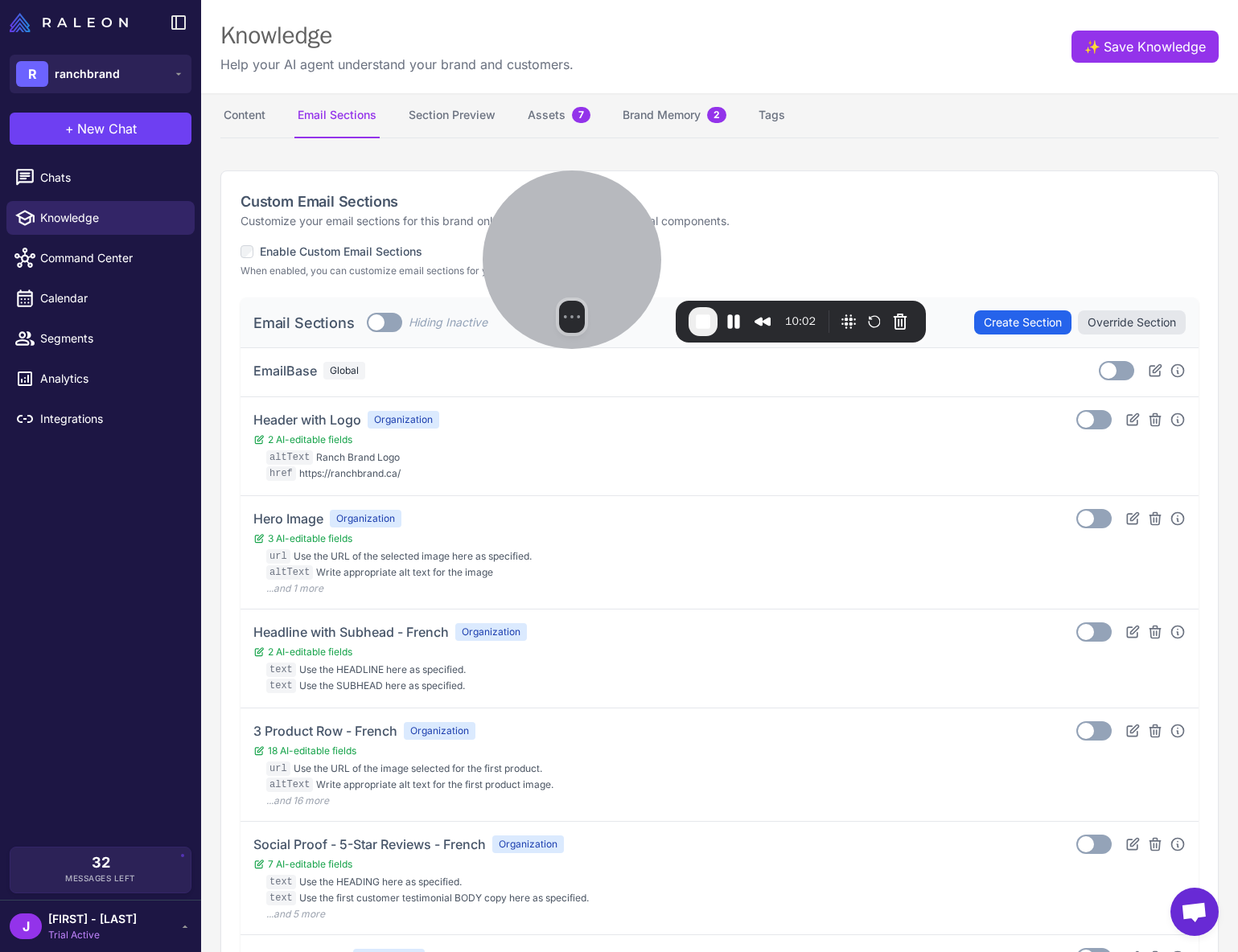 drag, startPoint x: 563, startPoint y: 625, endPoint x: 588, endPoint y: 247, distance: 378.82582 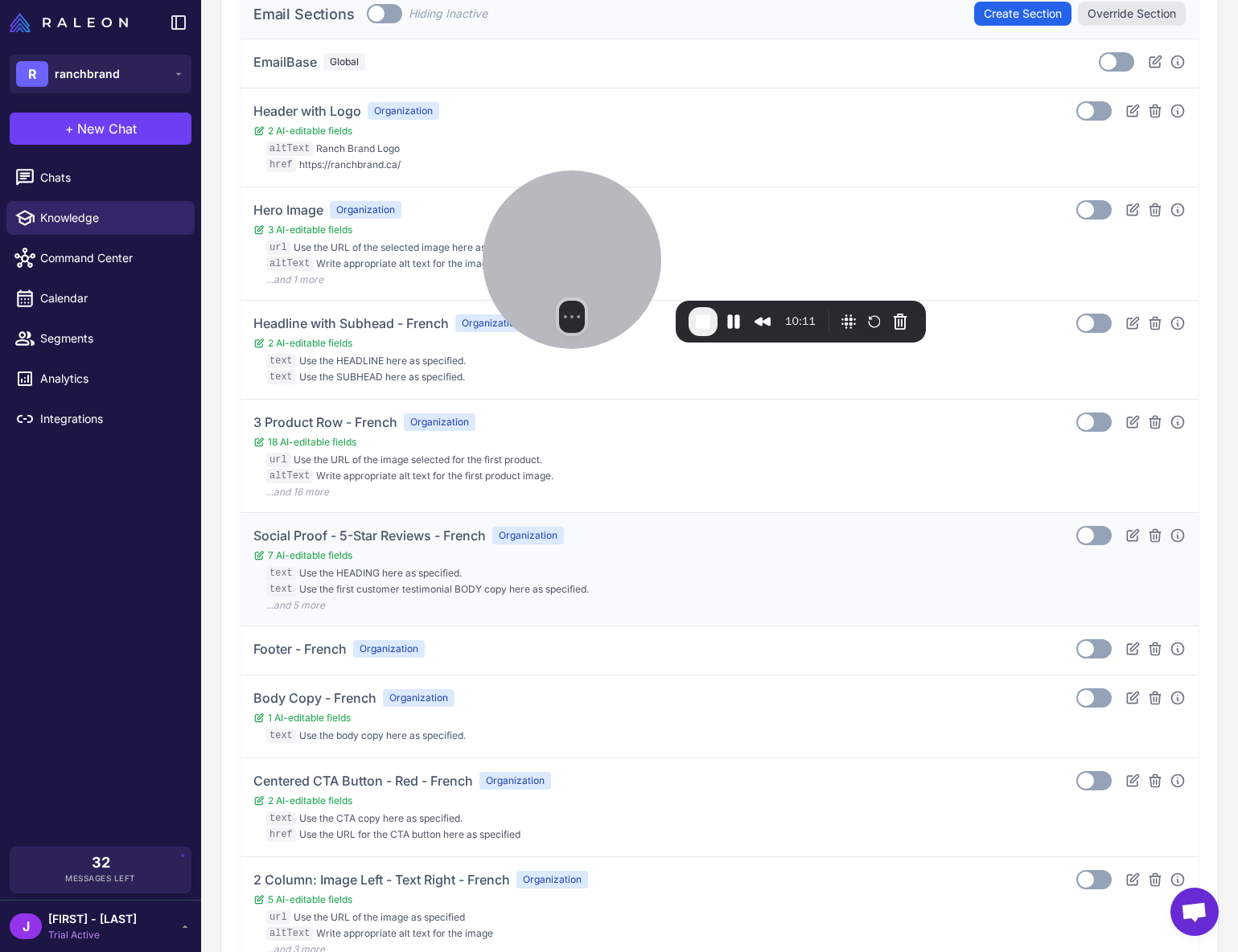 scroll, scrollTop: 401, scrollLeft: 0, axis: vertical 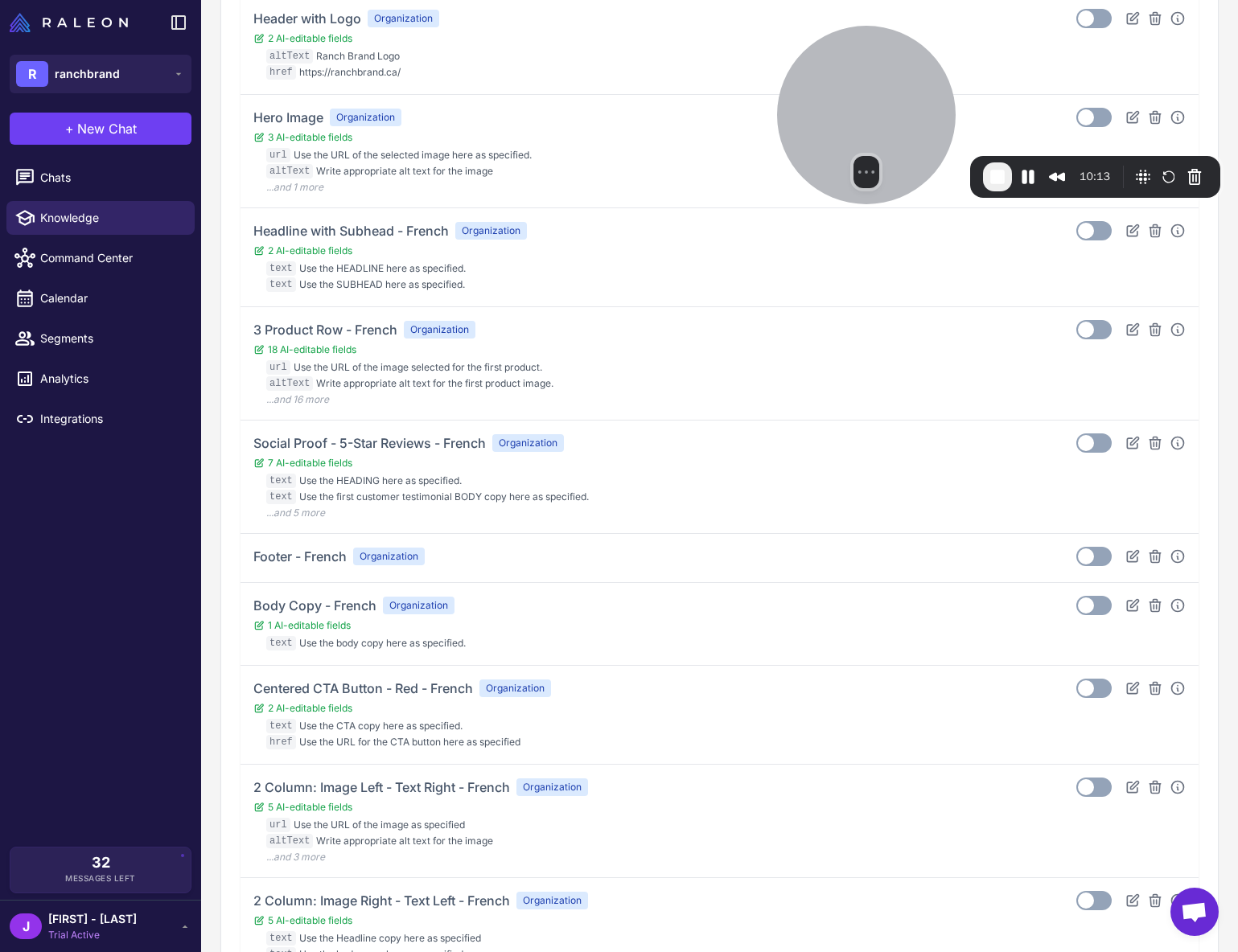 drag, startPoint x: 608, startPoint y: 277, endPoint x: 903, endPoint y: 131, distance: 329.15194 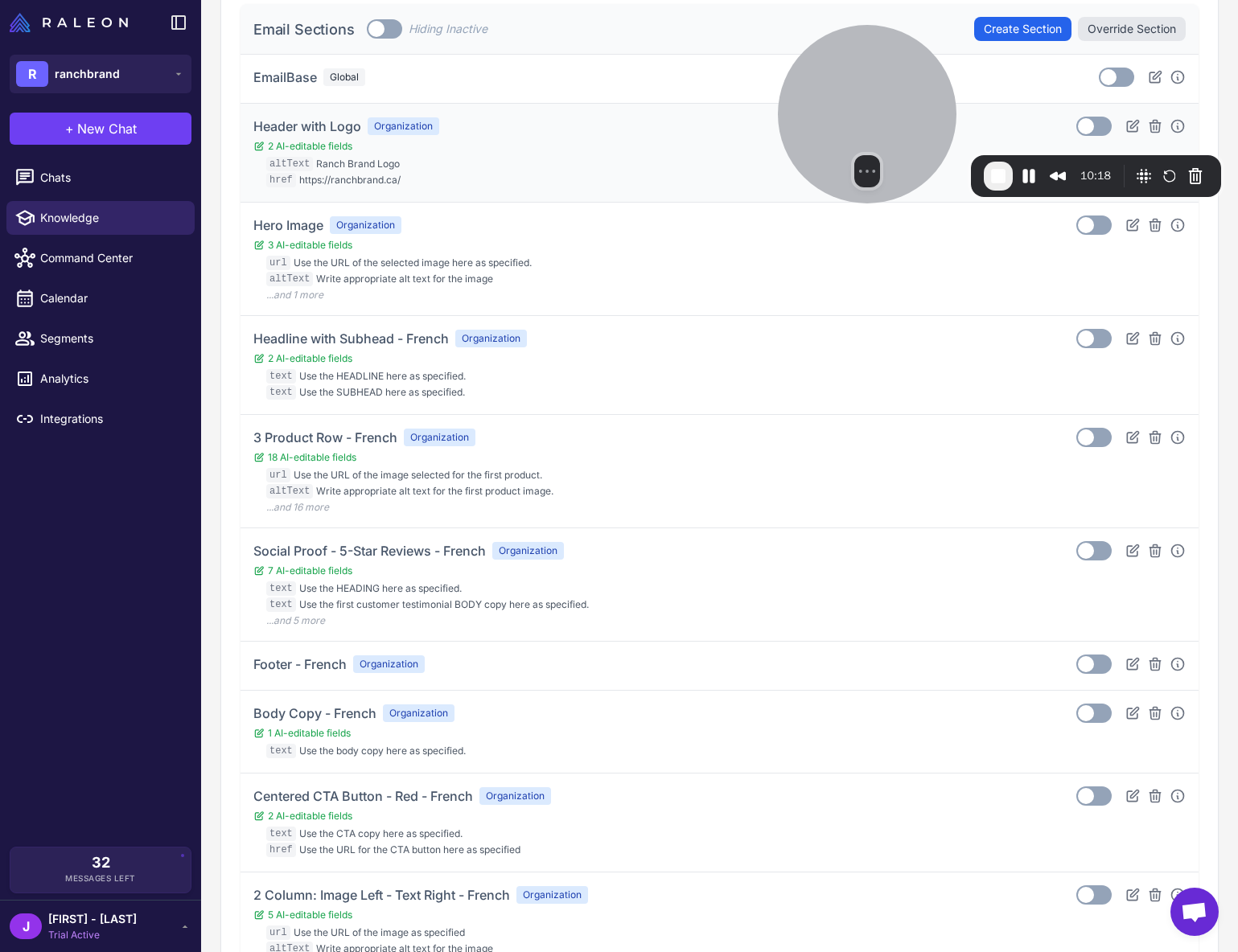 scroll, scrollTop: 258, scrollLeft: 0, axis: vertical 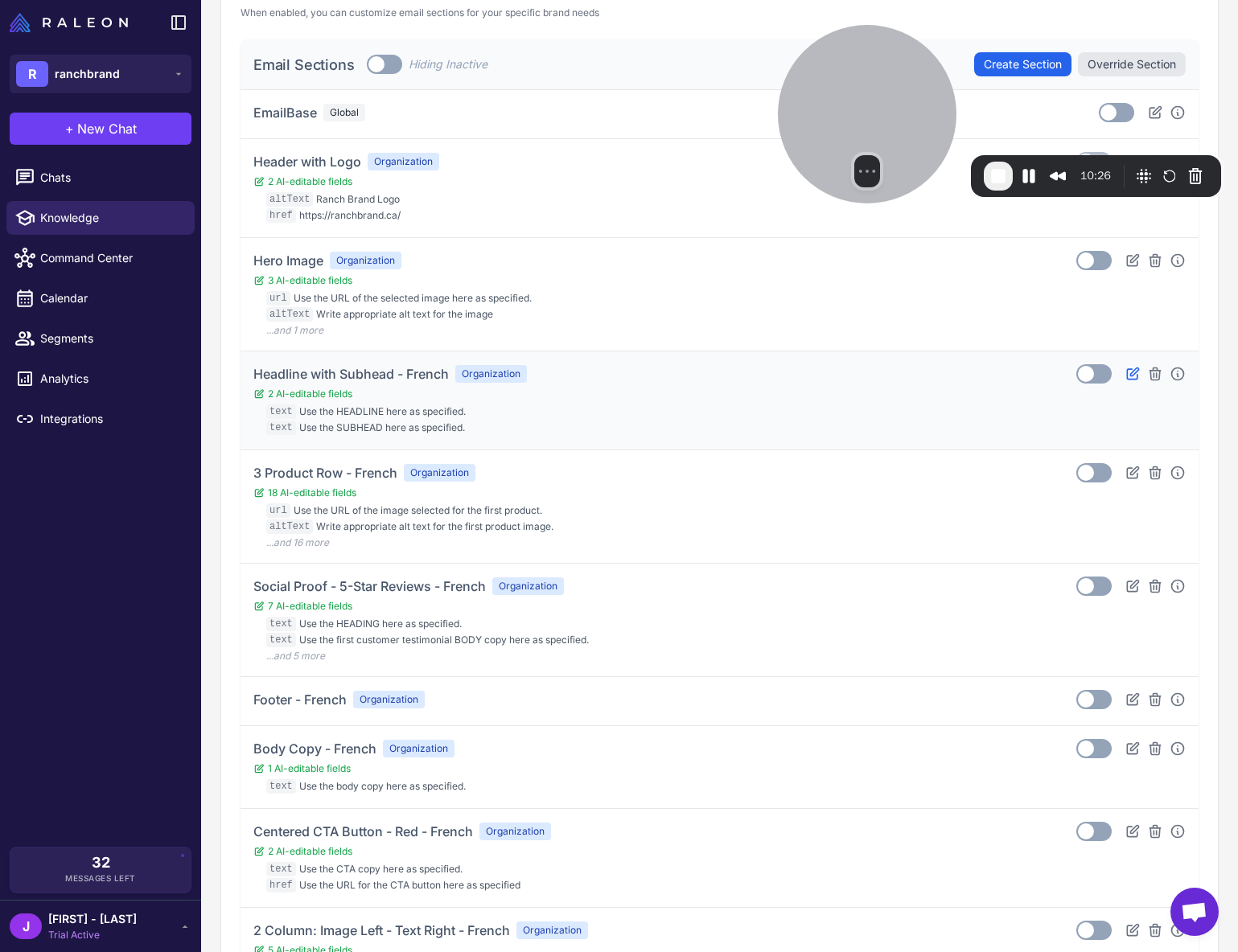 click 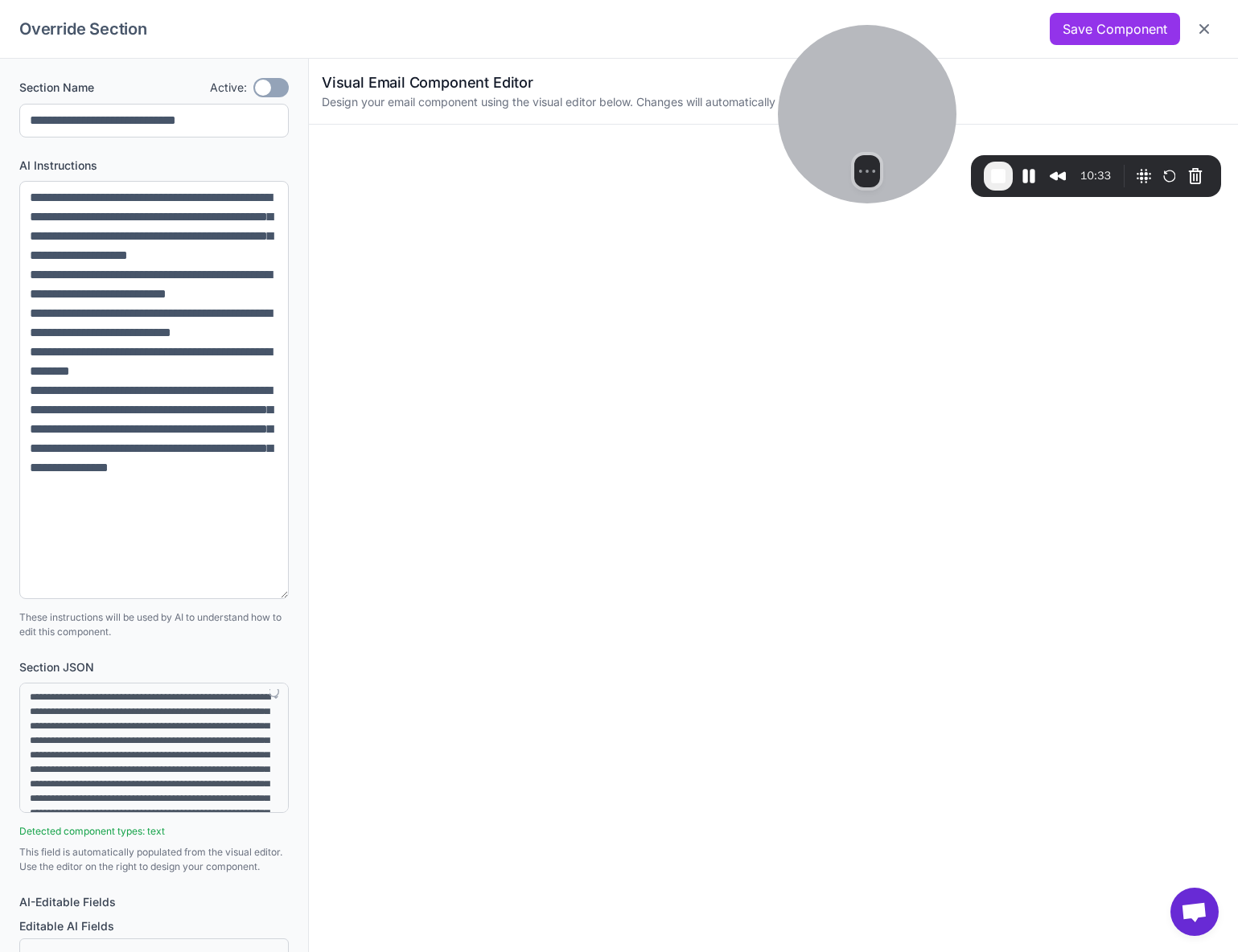 drag, startPoint x: 286, startPoint y: 248, endPoint x: 251, endPoint y: 582, distance: 335.82883 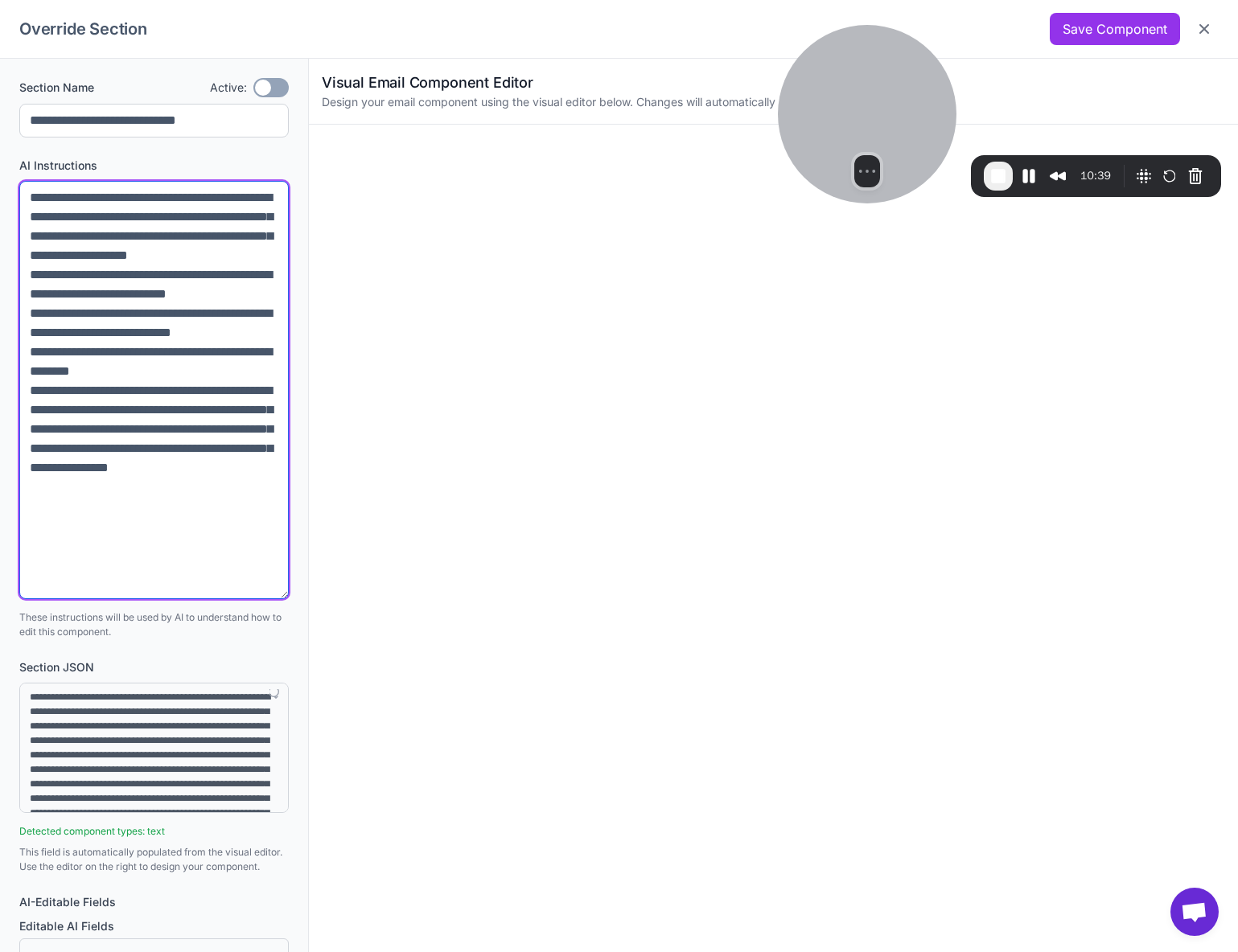 drag, startPoint x: 197, startPoint y: 505, endPoint x: 9, endPoint y: 175, distance: 379.79468 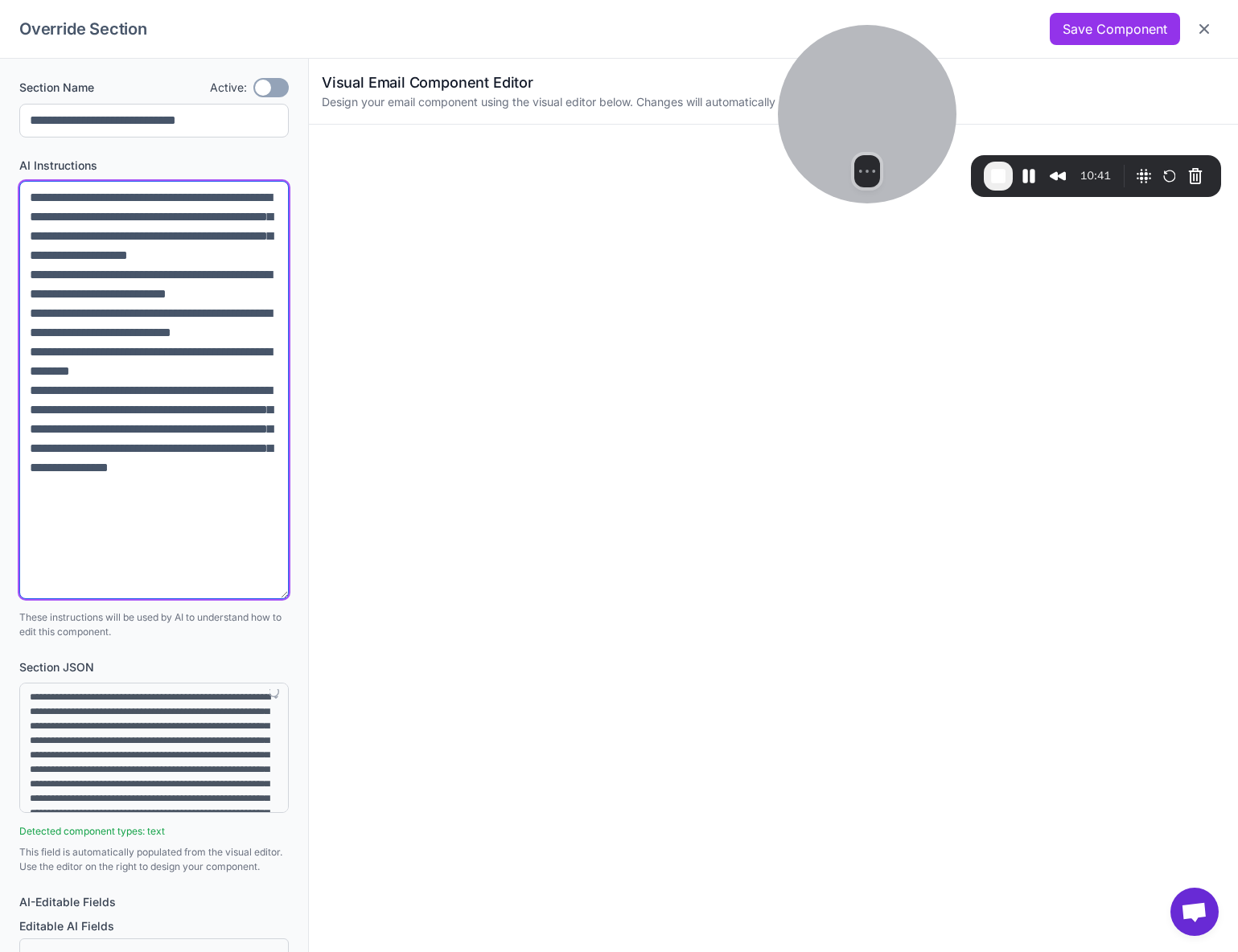 click on "**********" at bounding box center (154, 390) 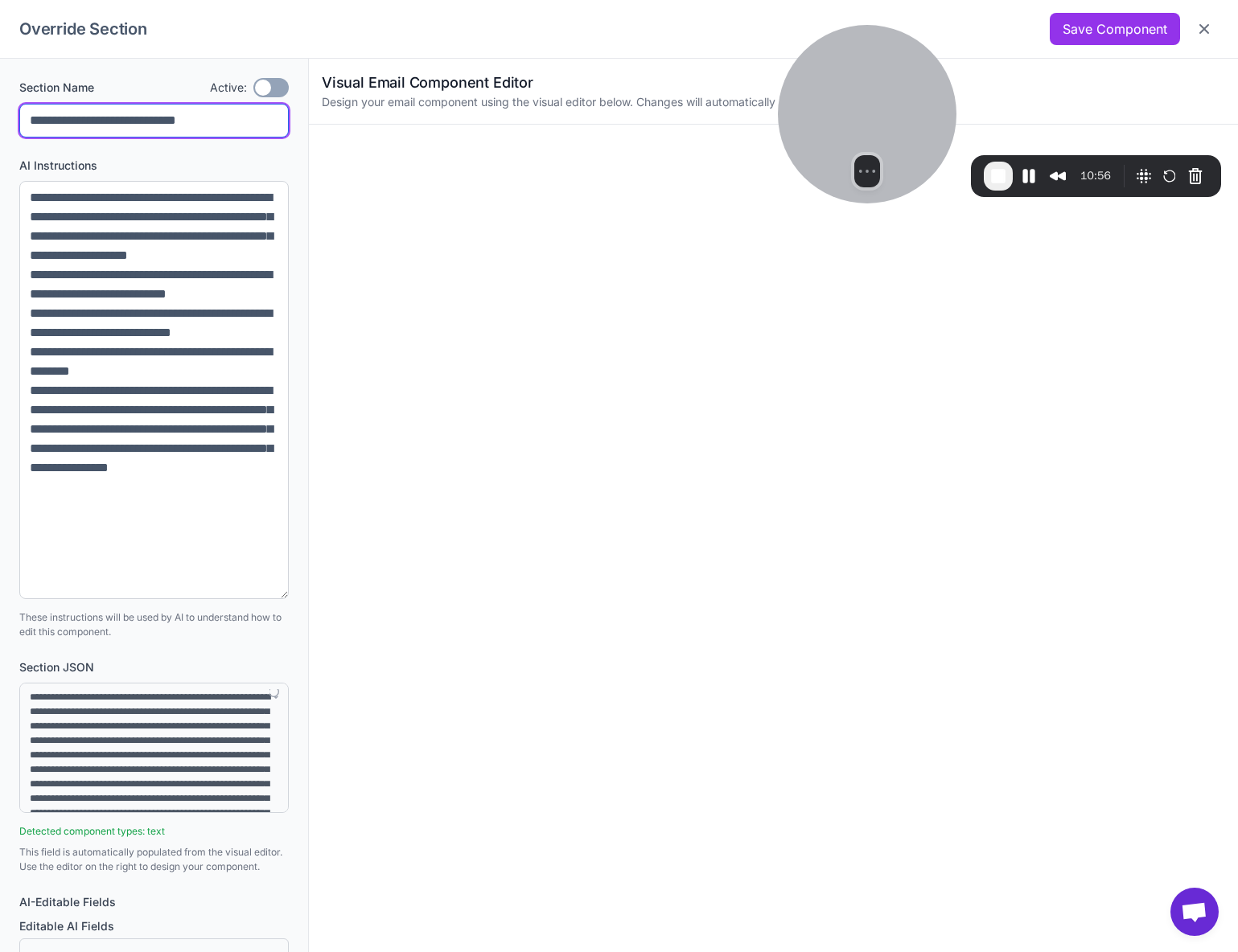 click on "**********" at bounding box center [154, 121] 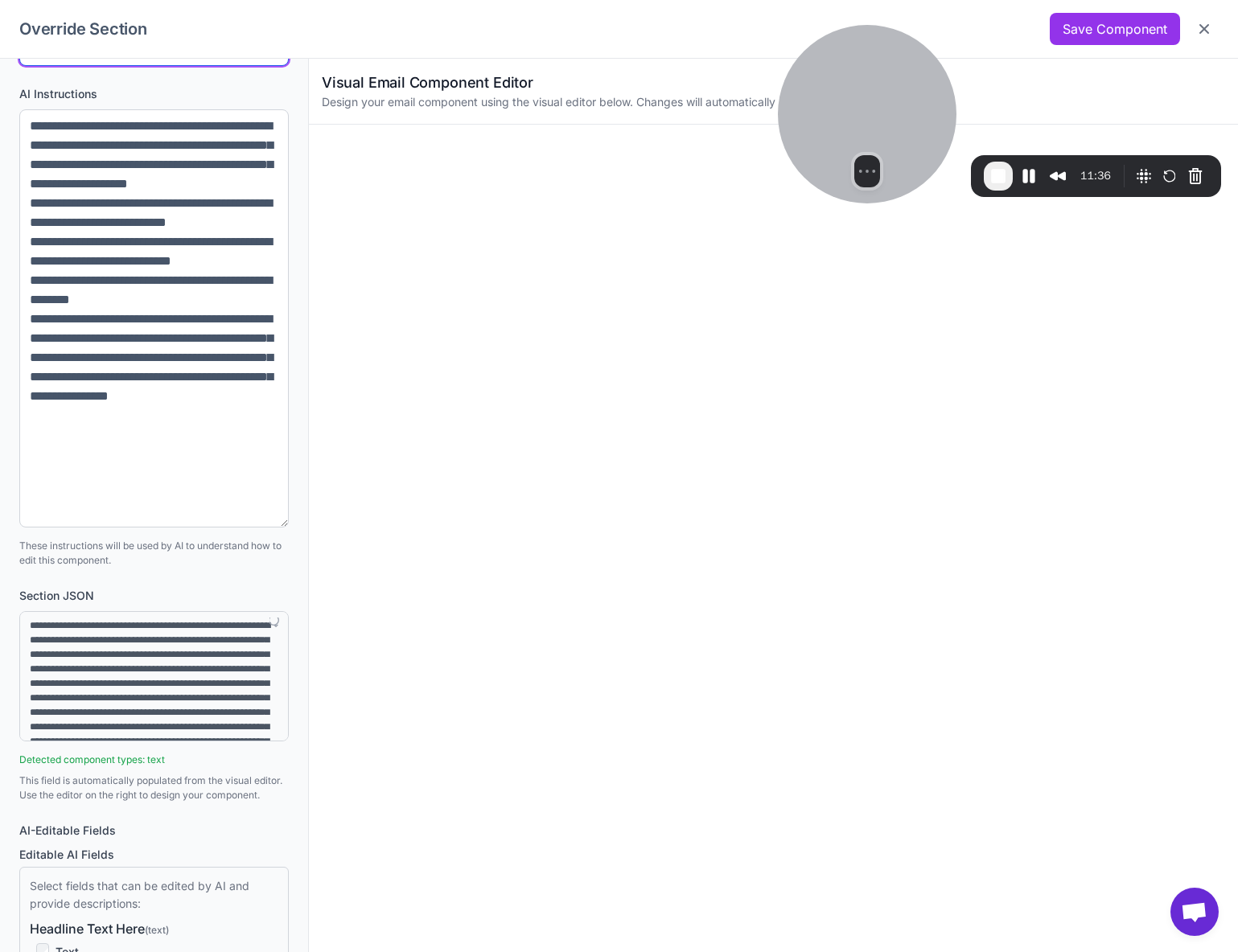 scroll, scrollTop: 134, scrollLeft: 0, axis: vertical 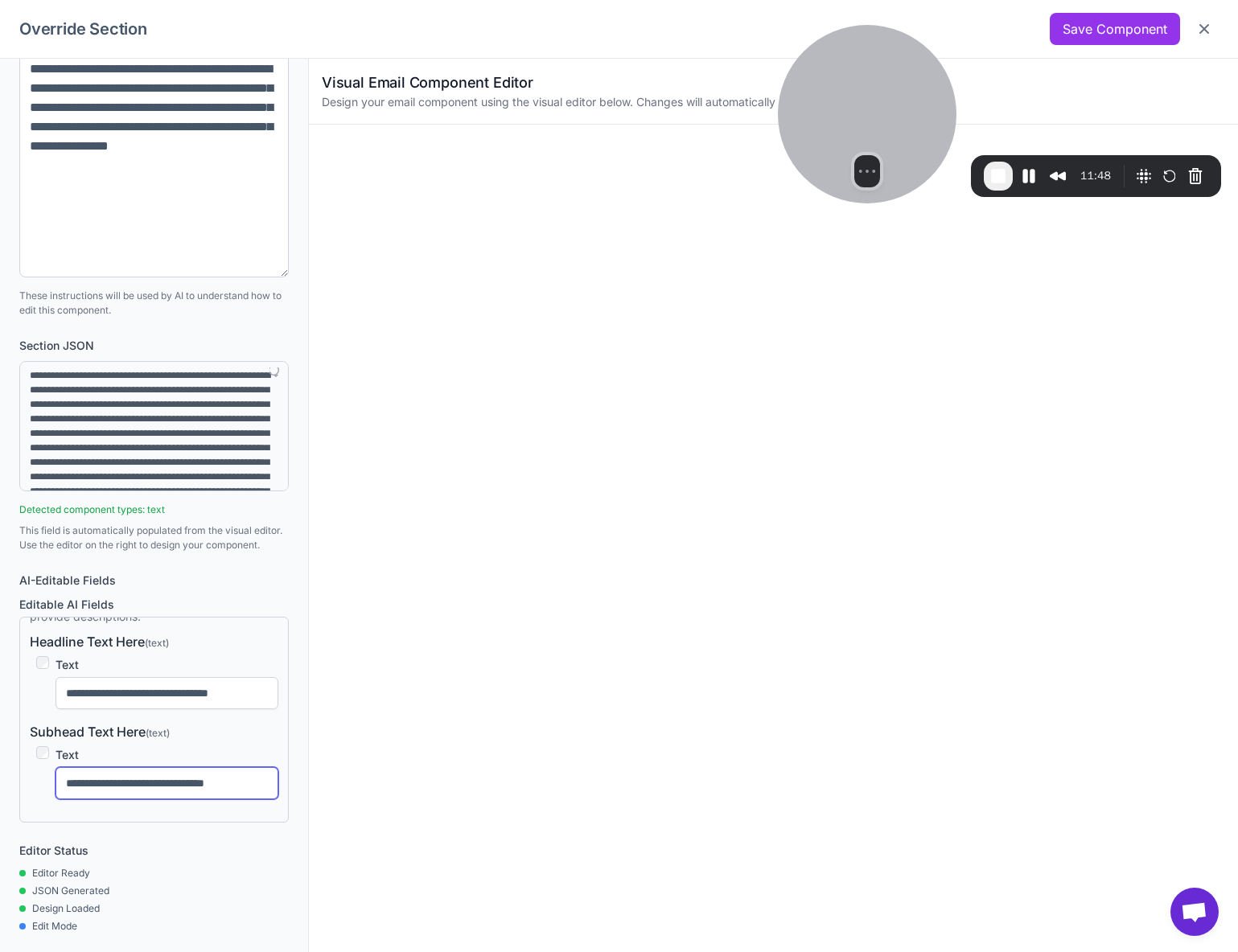 click on "**********" at bounding box center [167, 783] 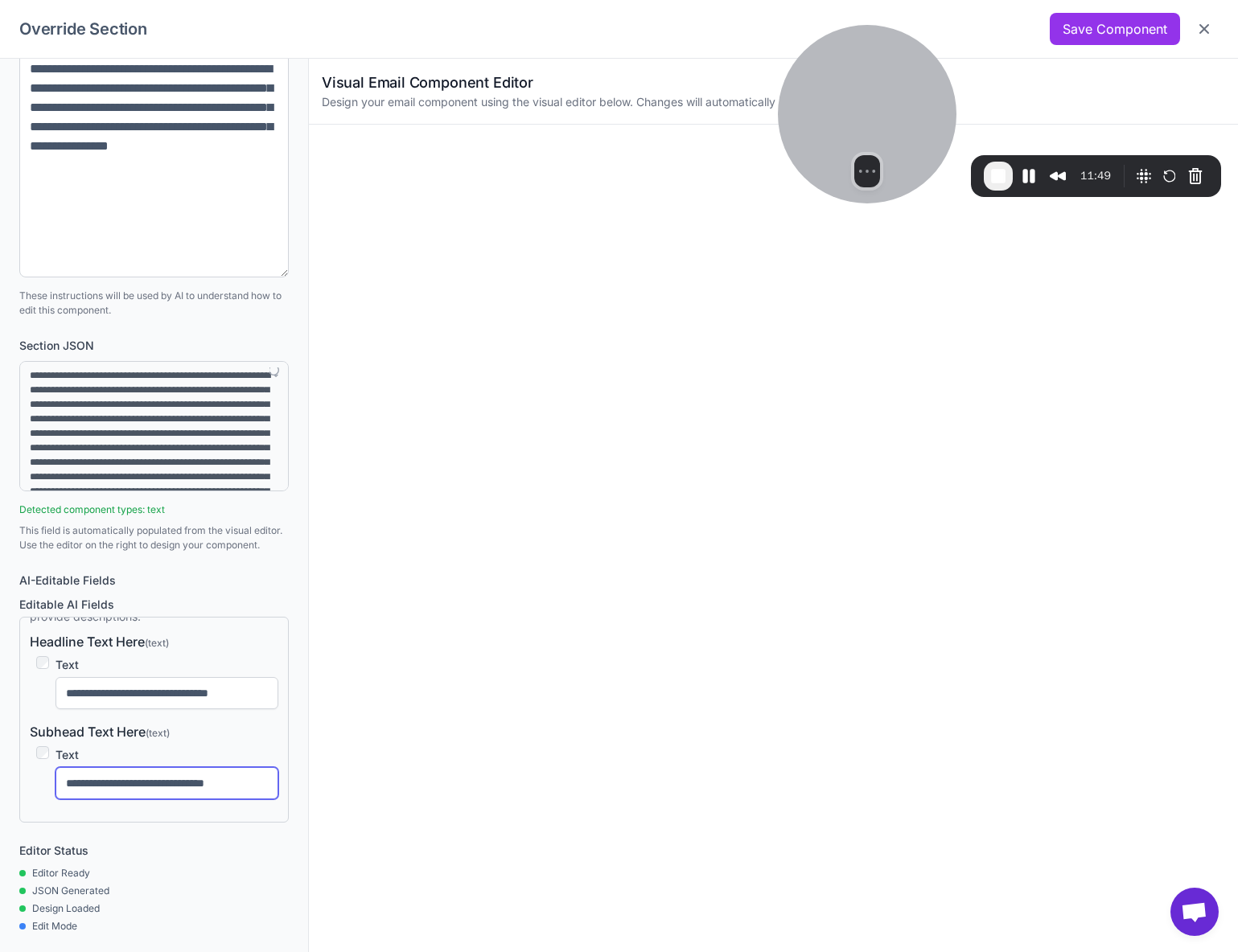 click on "**********" at bounding box center (167, 783) 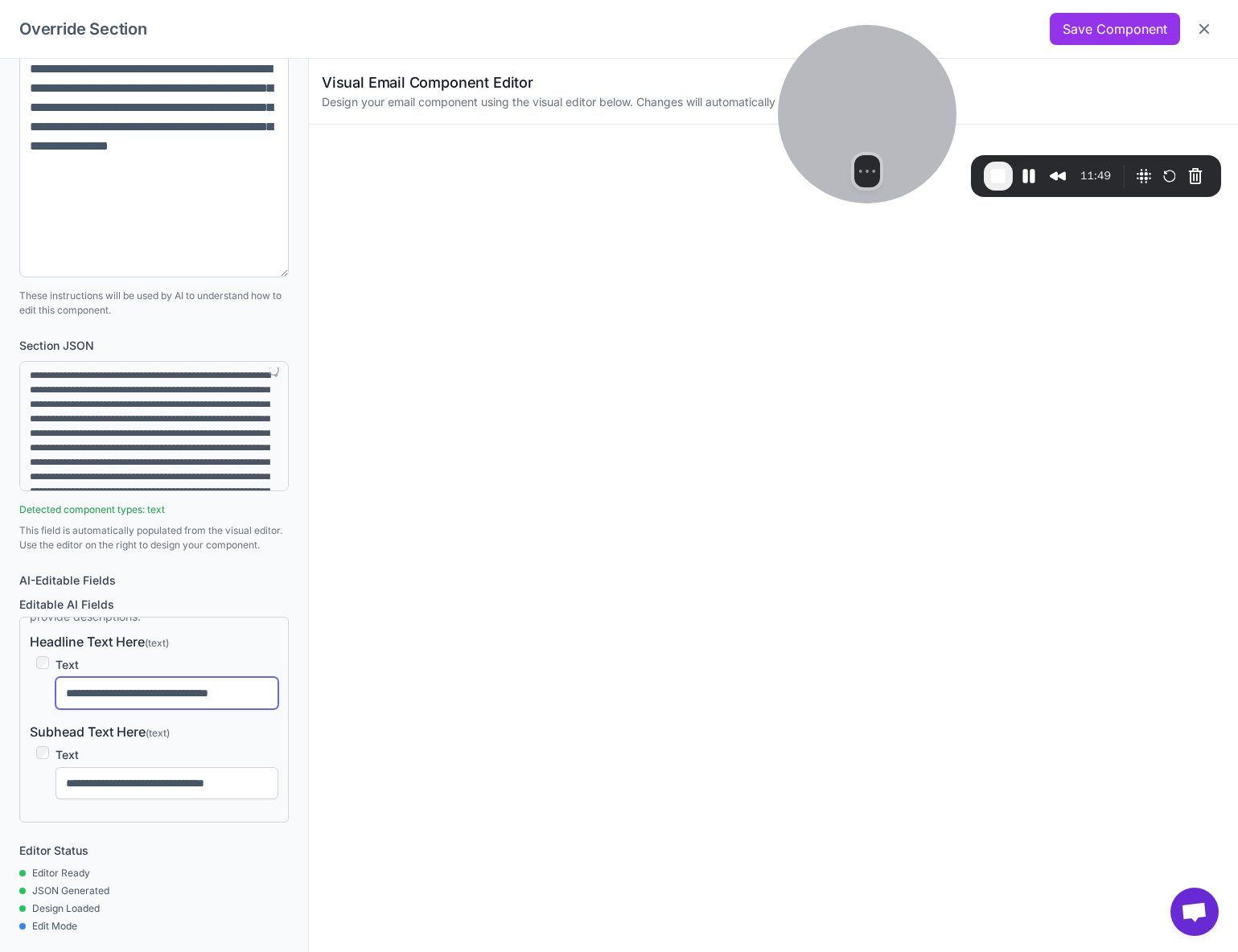 click on "**********" at bounding box center [167, 693] 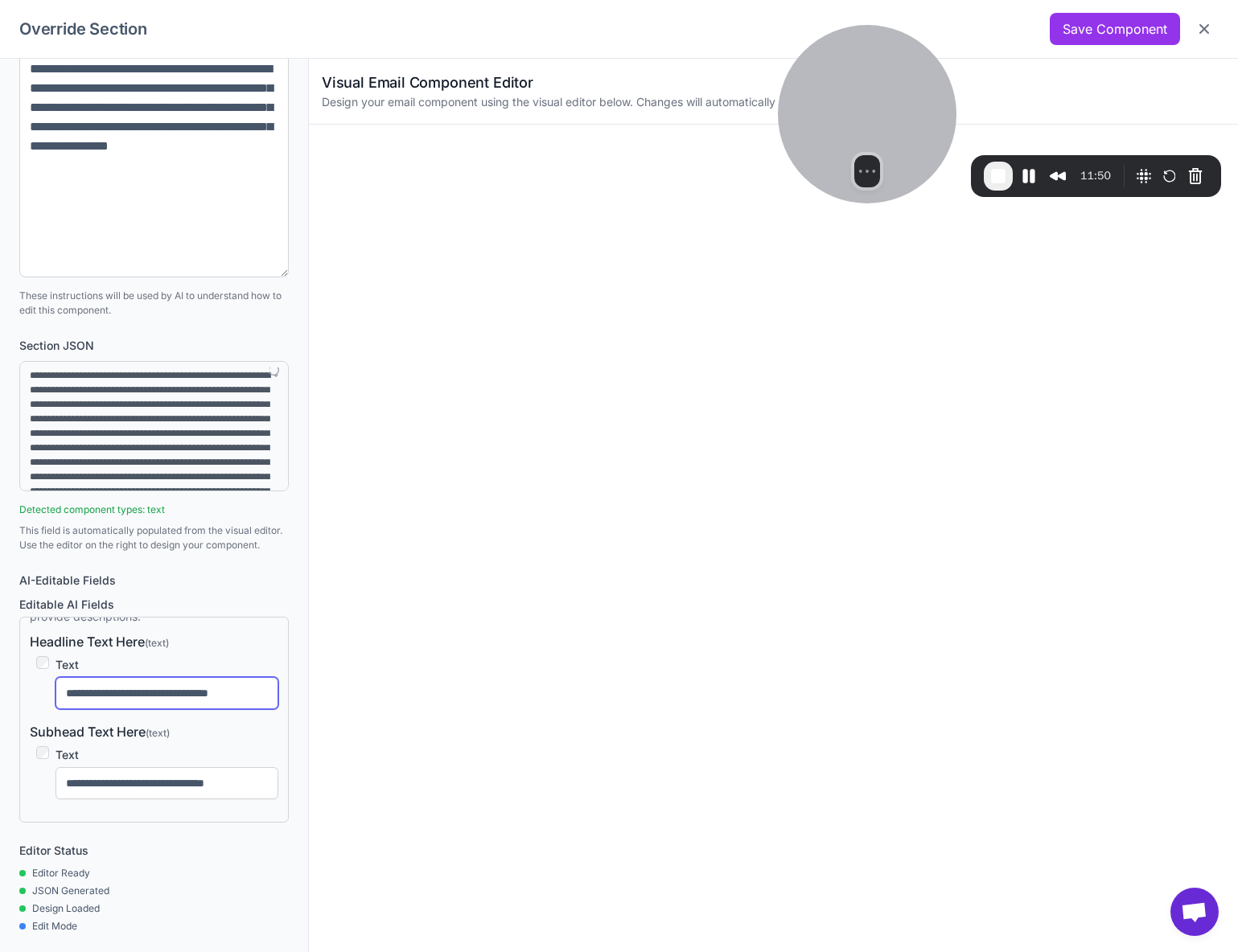 click on "**********" at bounding box center (167, 693) 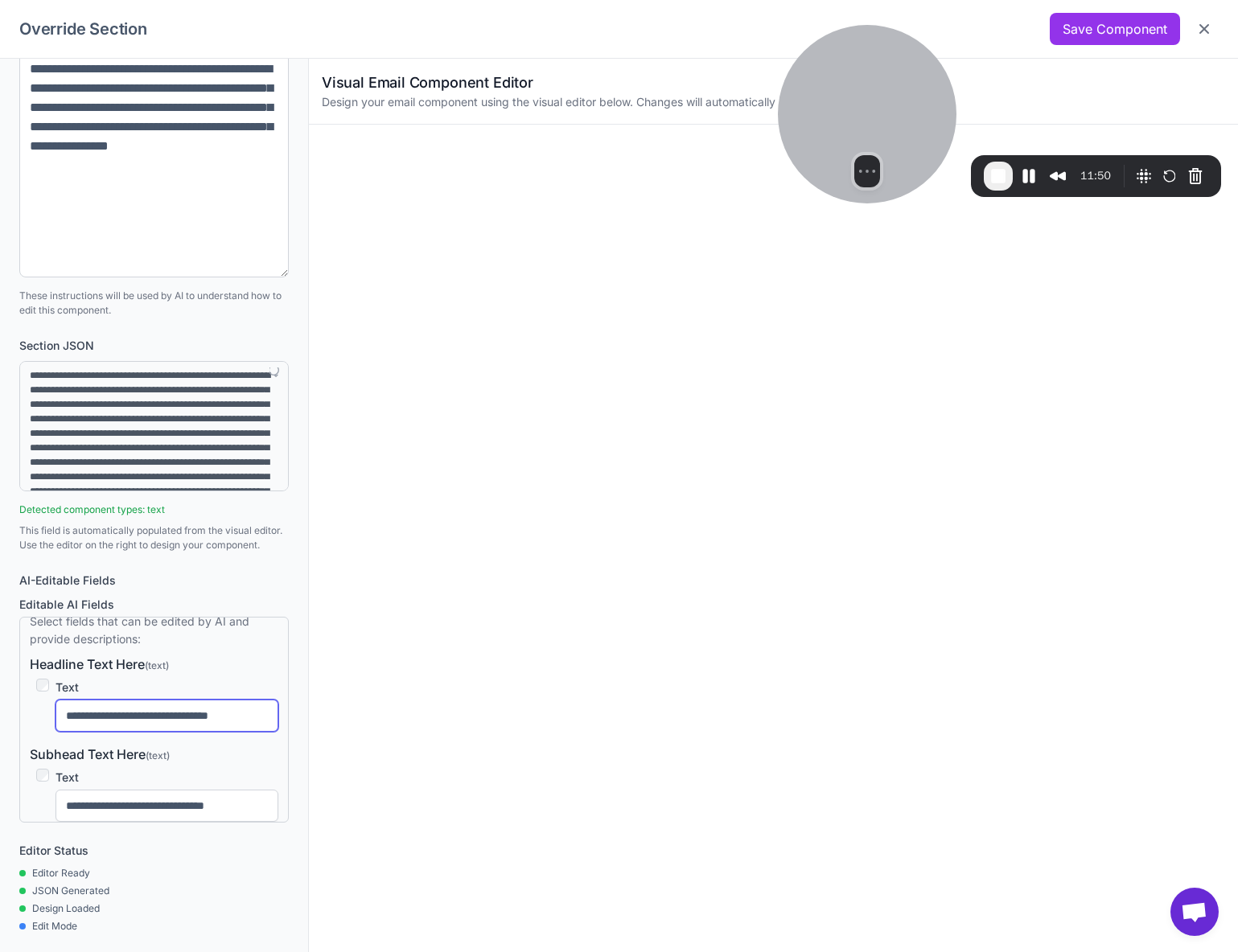scroll, scrollTop: 0, scrollLeft: 0, axis: both 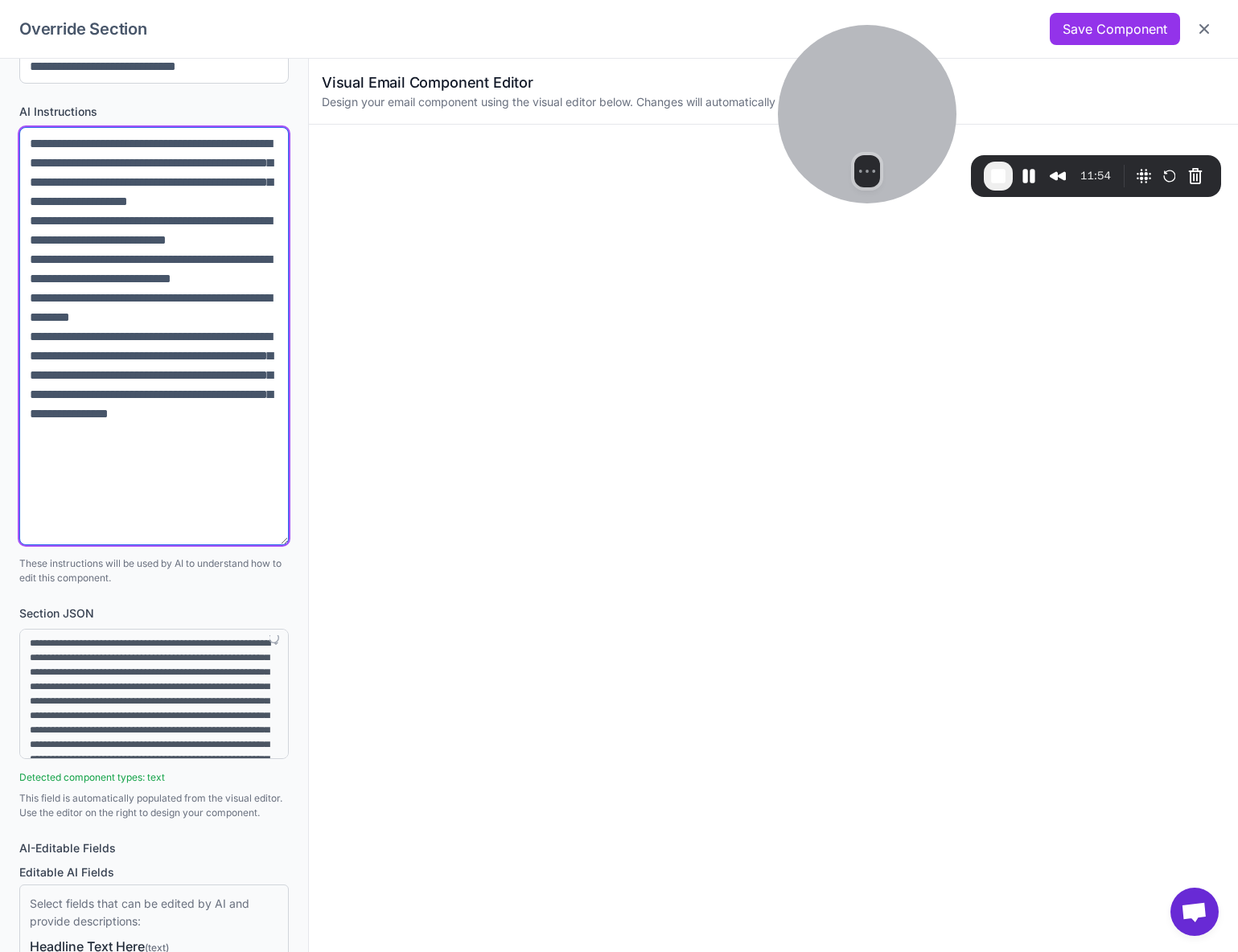 drag, startPoint x: 206, startPoint y: 464, endPoint x: 72, endPoint y: 239, distance: 261.87974 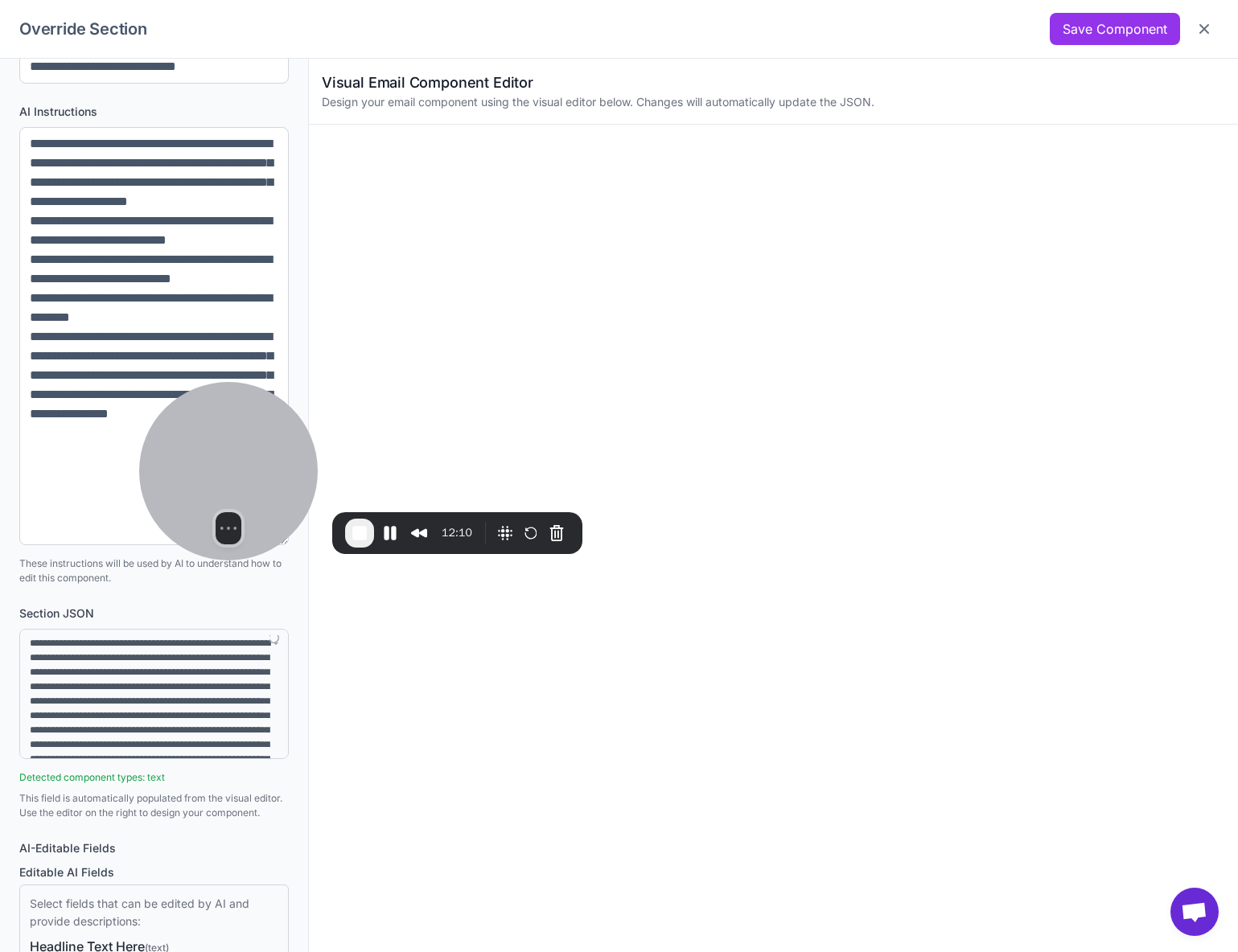 drag, startPoint x: 880, startPoint y: 87, endPoint x: 210, endPoint y: 482, distance: 777.76925 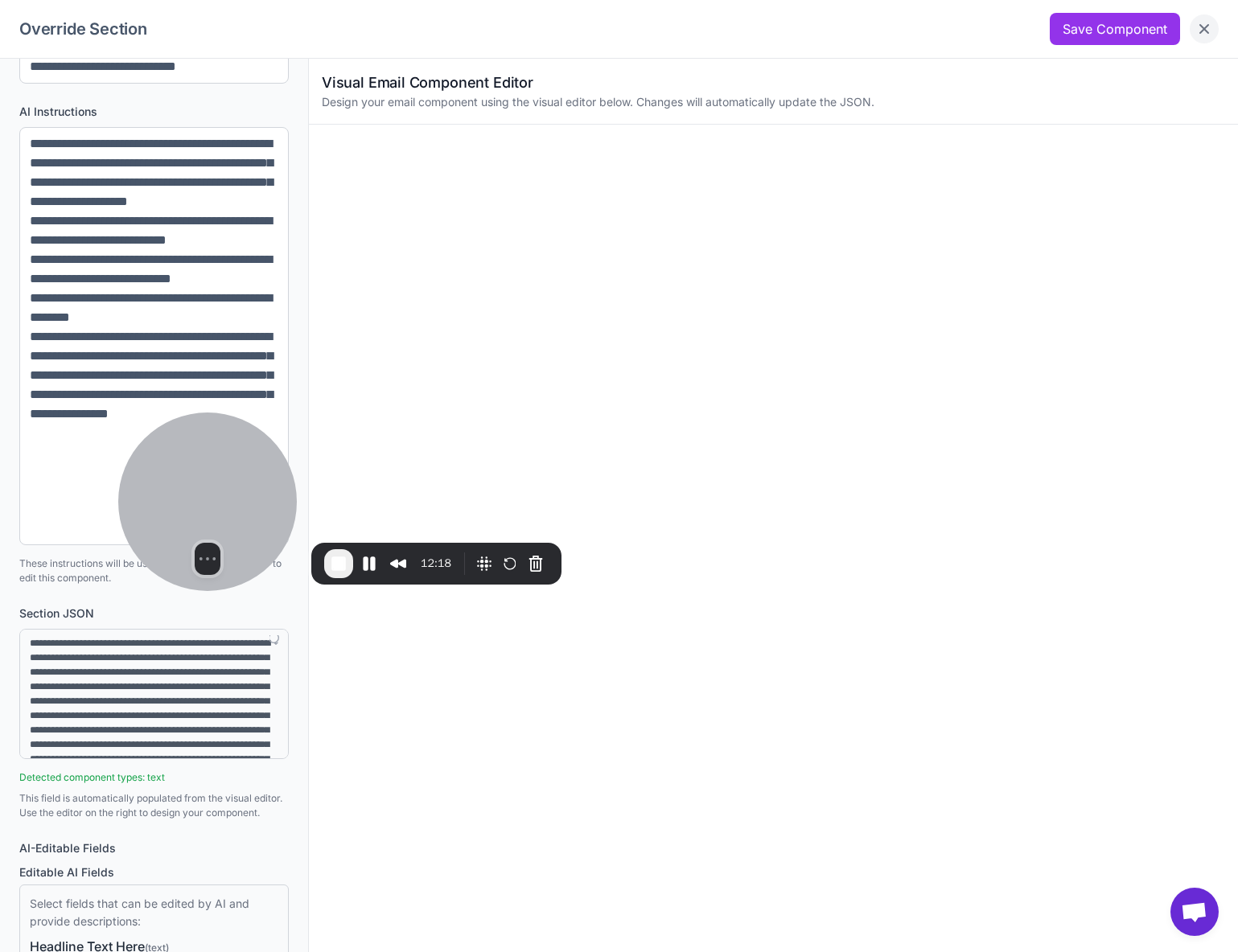 click 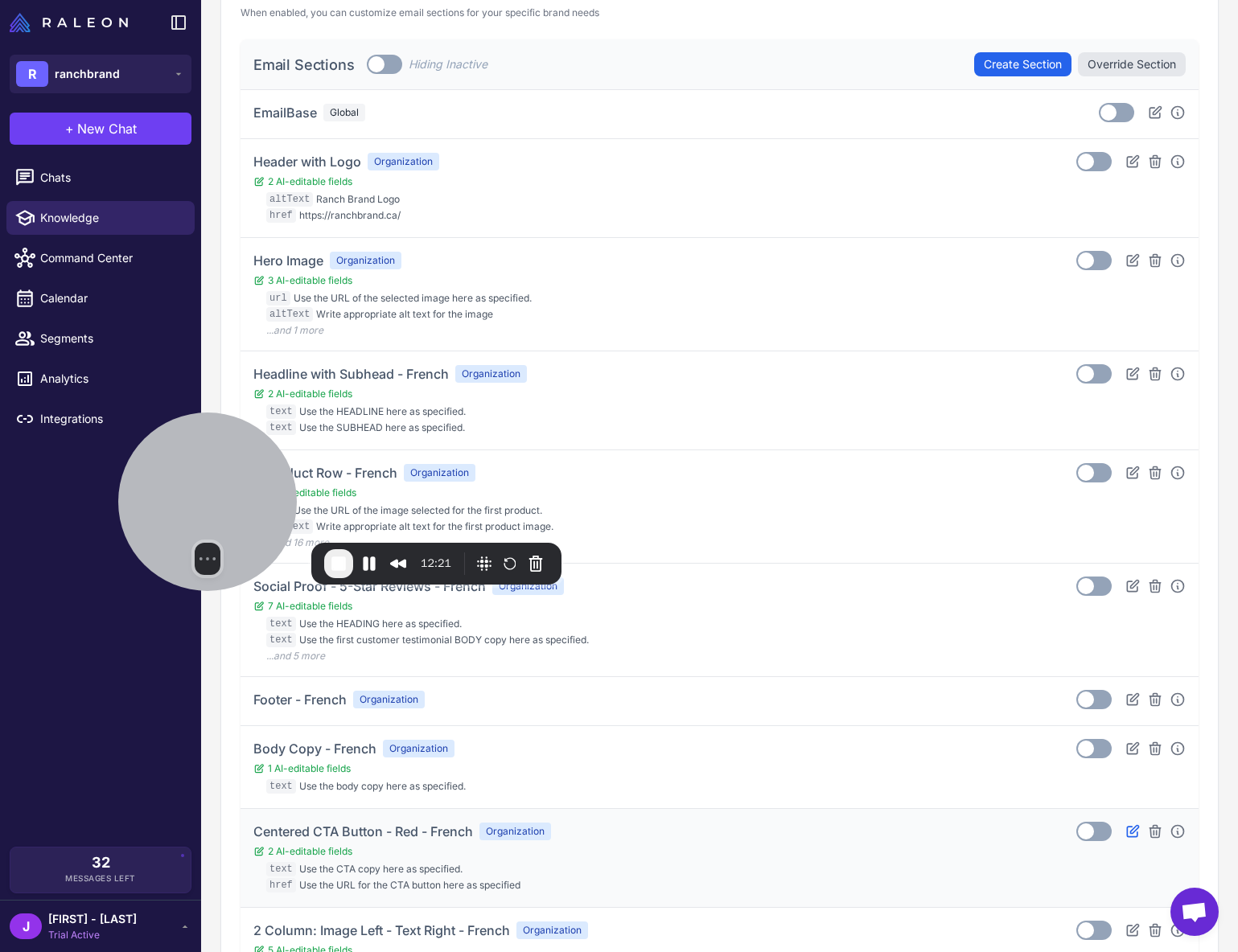 click 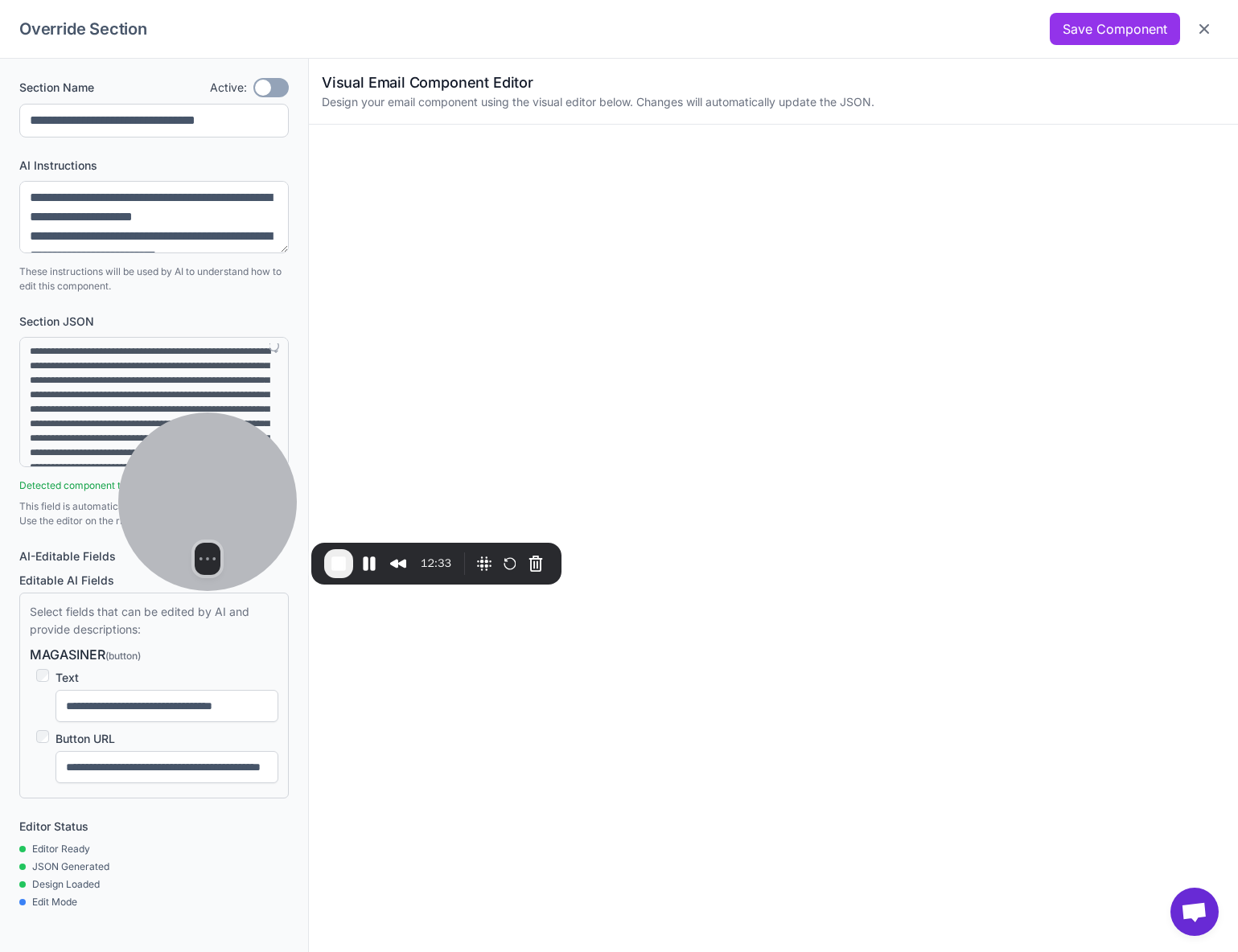 type on "**********" 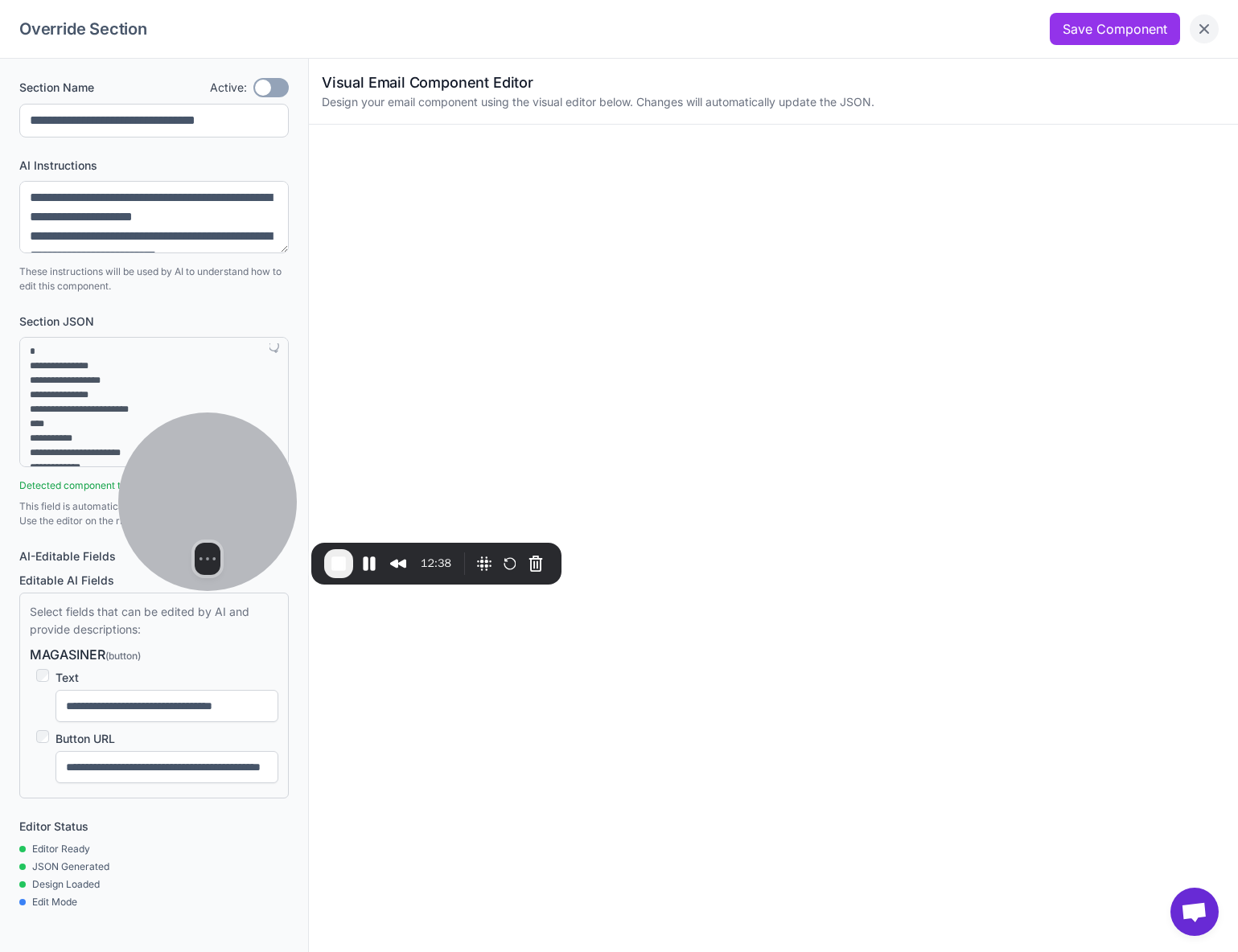 drag, startPoint x: 1205, startPoint y: 31, endPoint x: 1145, endPoint y: 136, distance: 120.93387 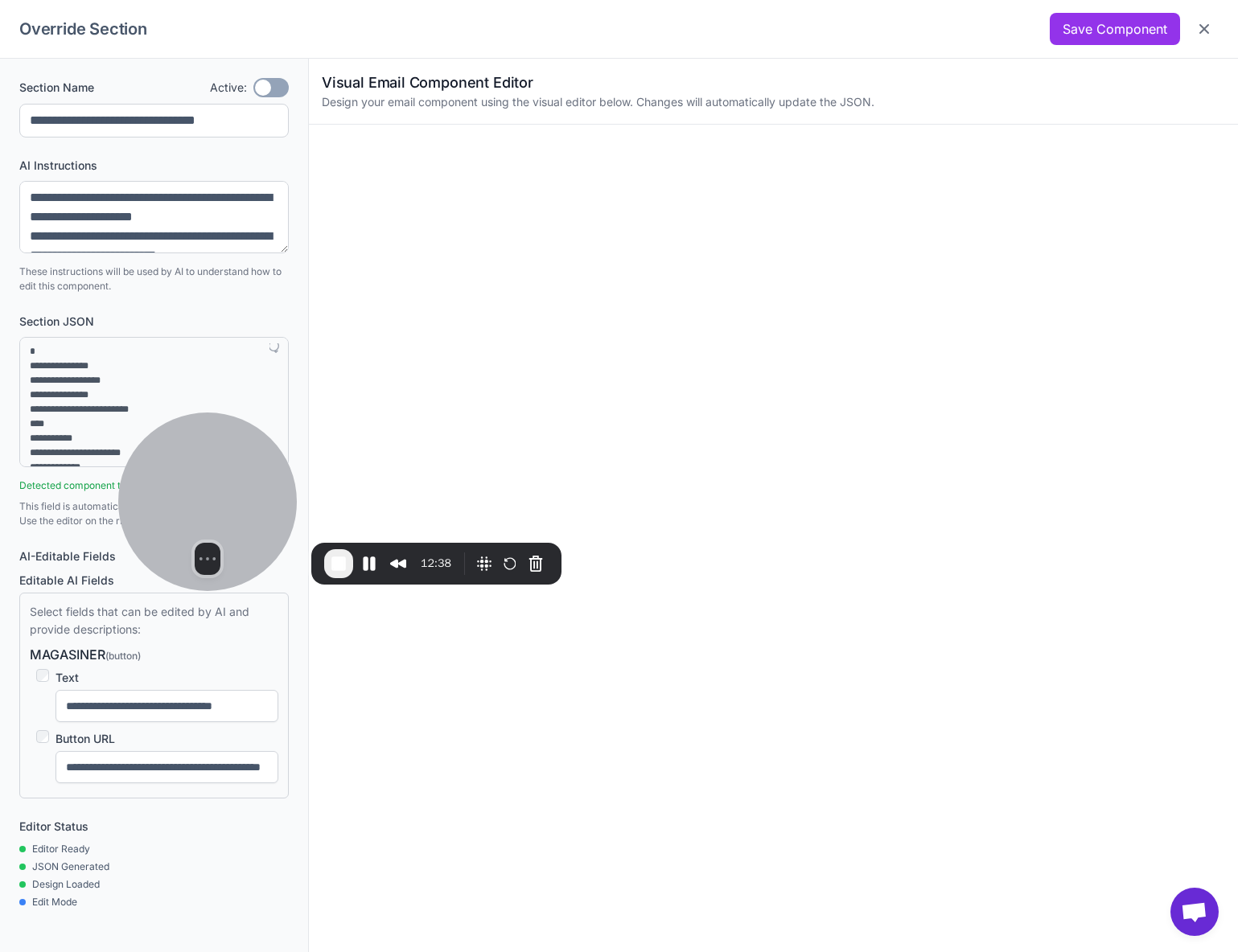 click 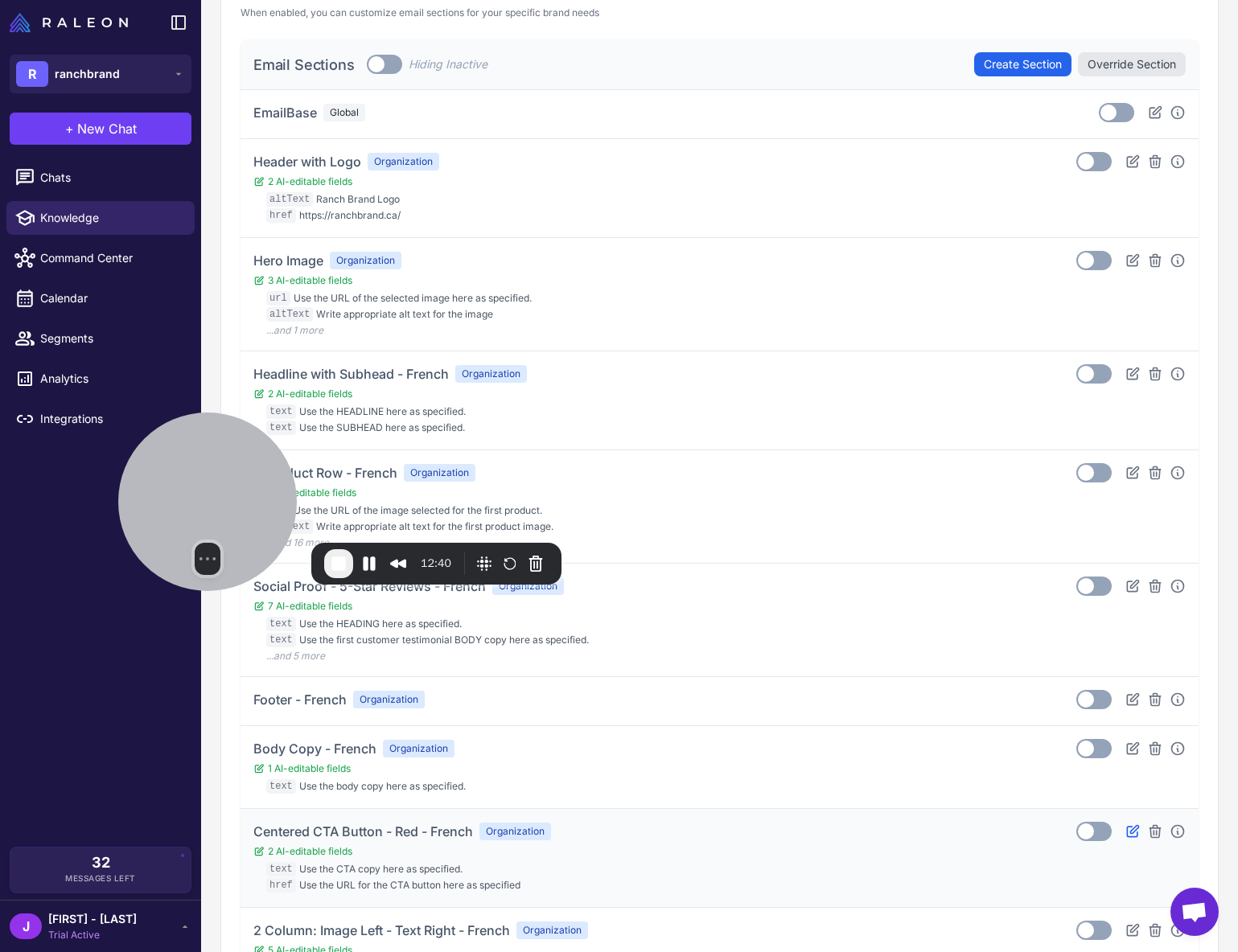 click 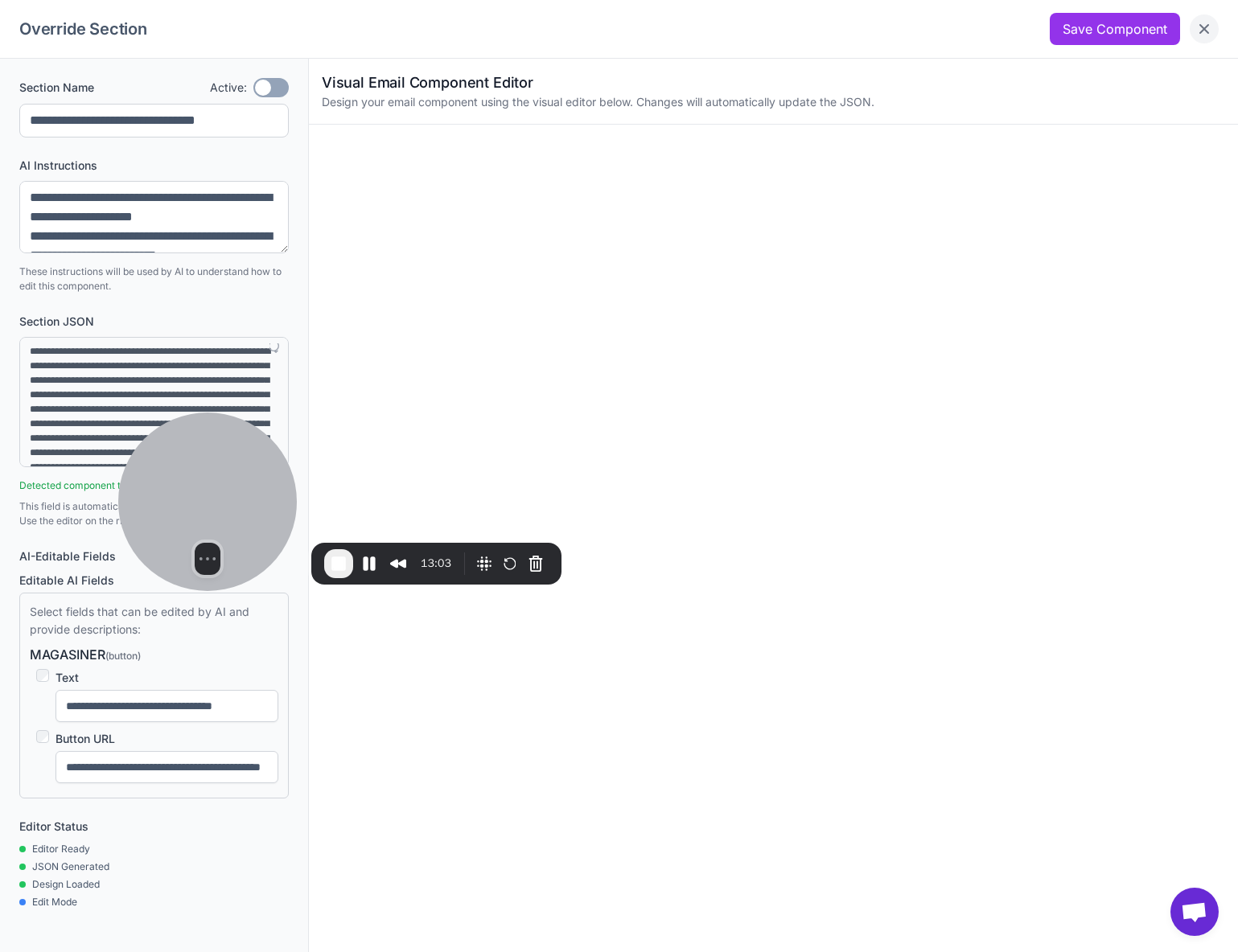 click 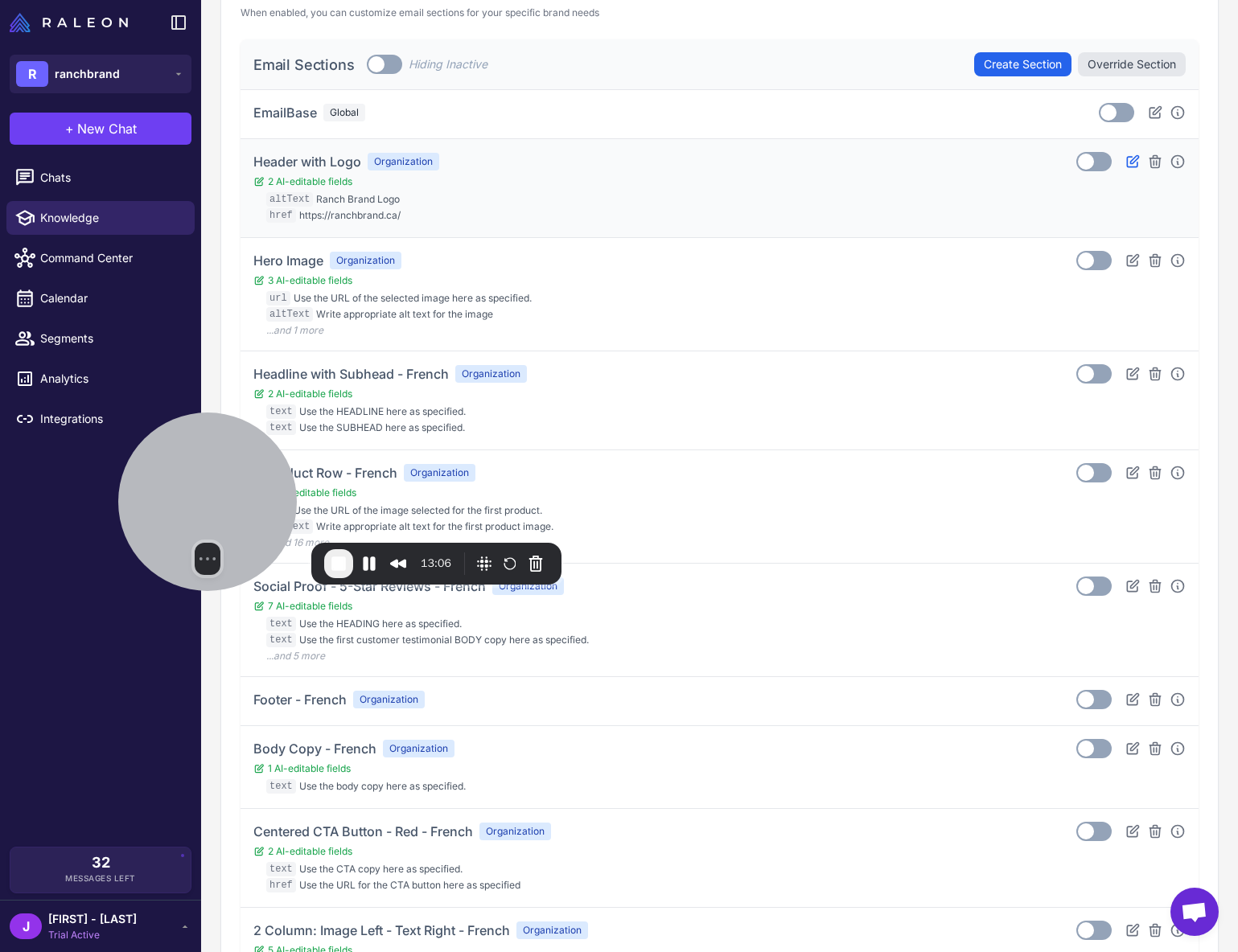 click 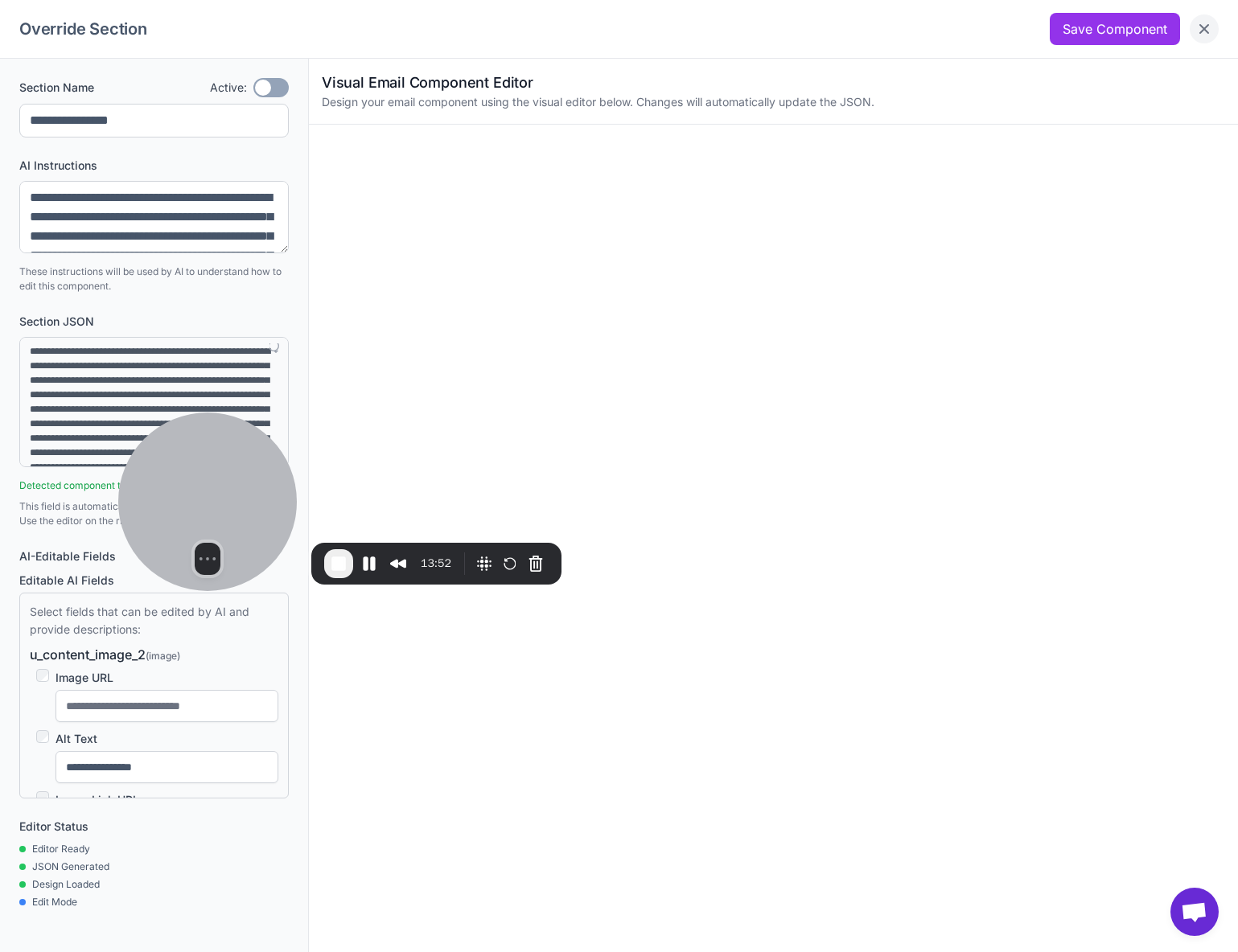 click at bounding box center [1204, 29] 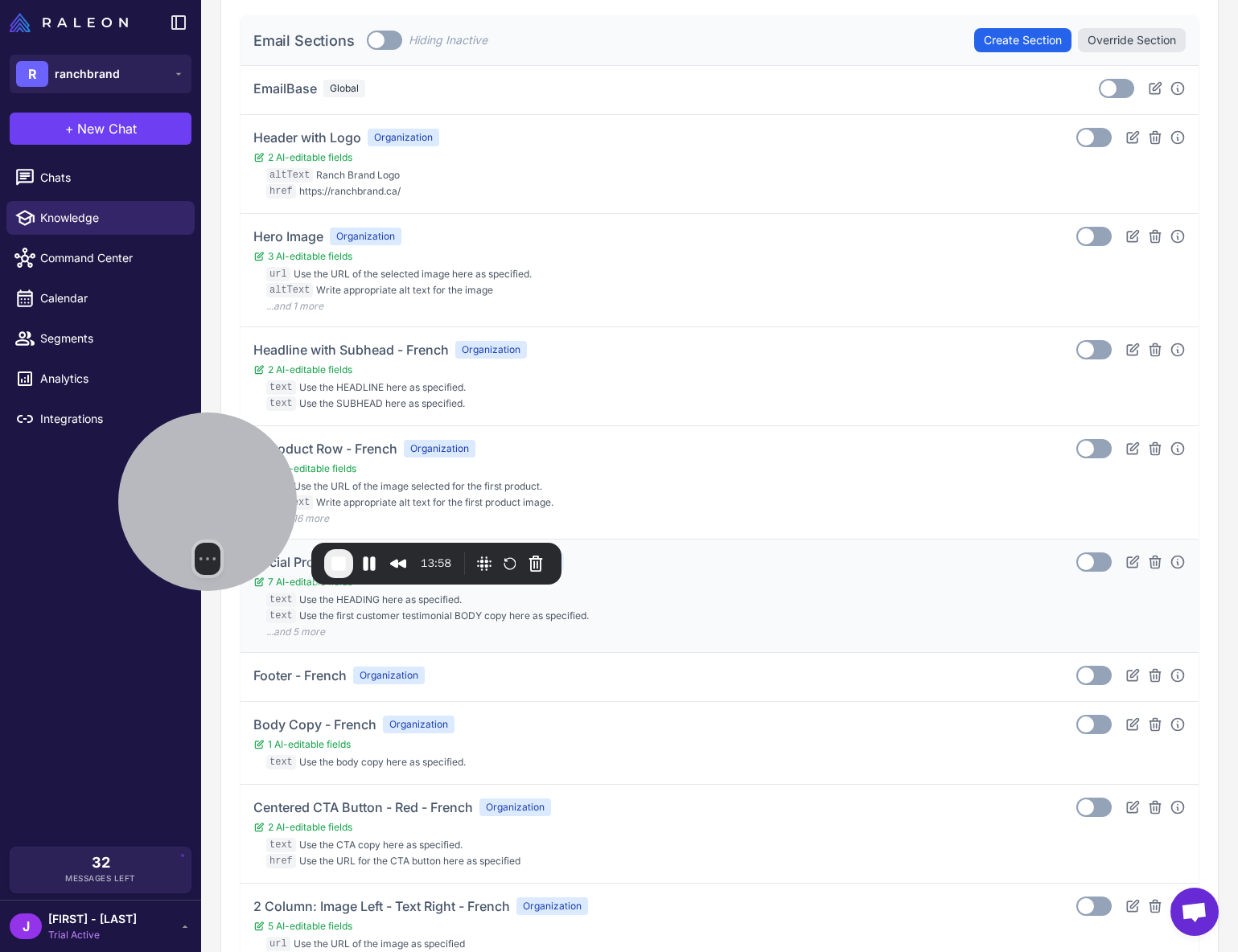 scroll, scrollTop: 479, scrollLeft: 0, axis: vertical 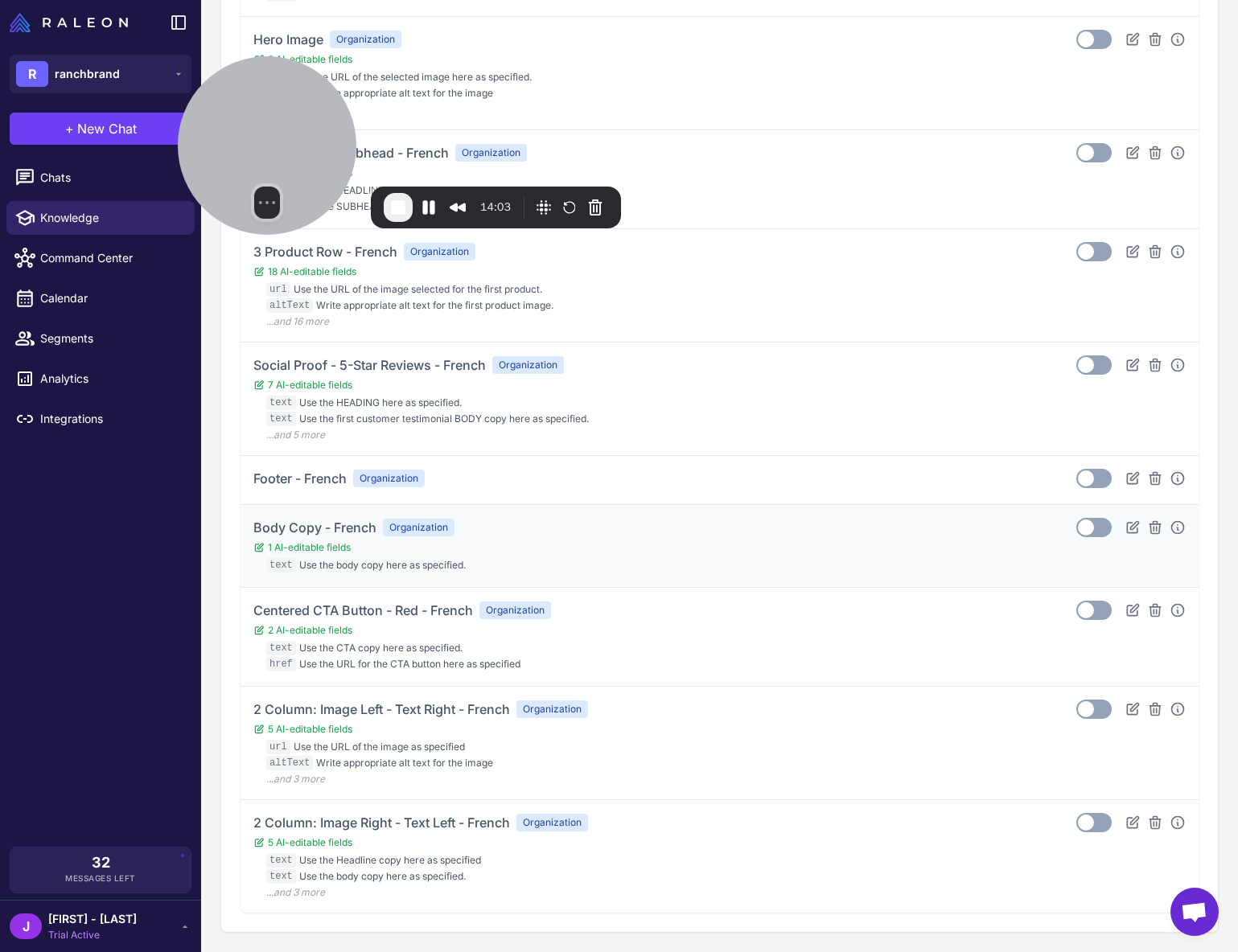 drag, startPoint x: 205, startPoint y: 475, endPoint x: 339, endPoint y: 508, distance: 138.0036 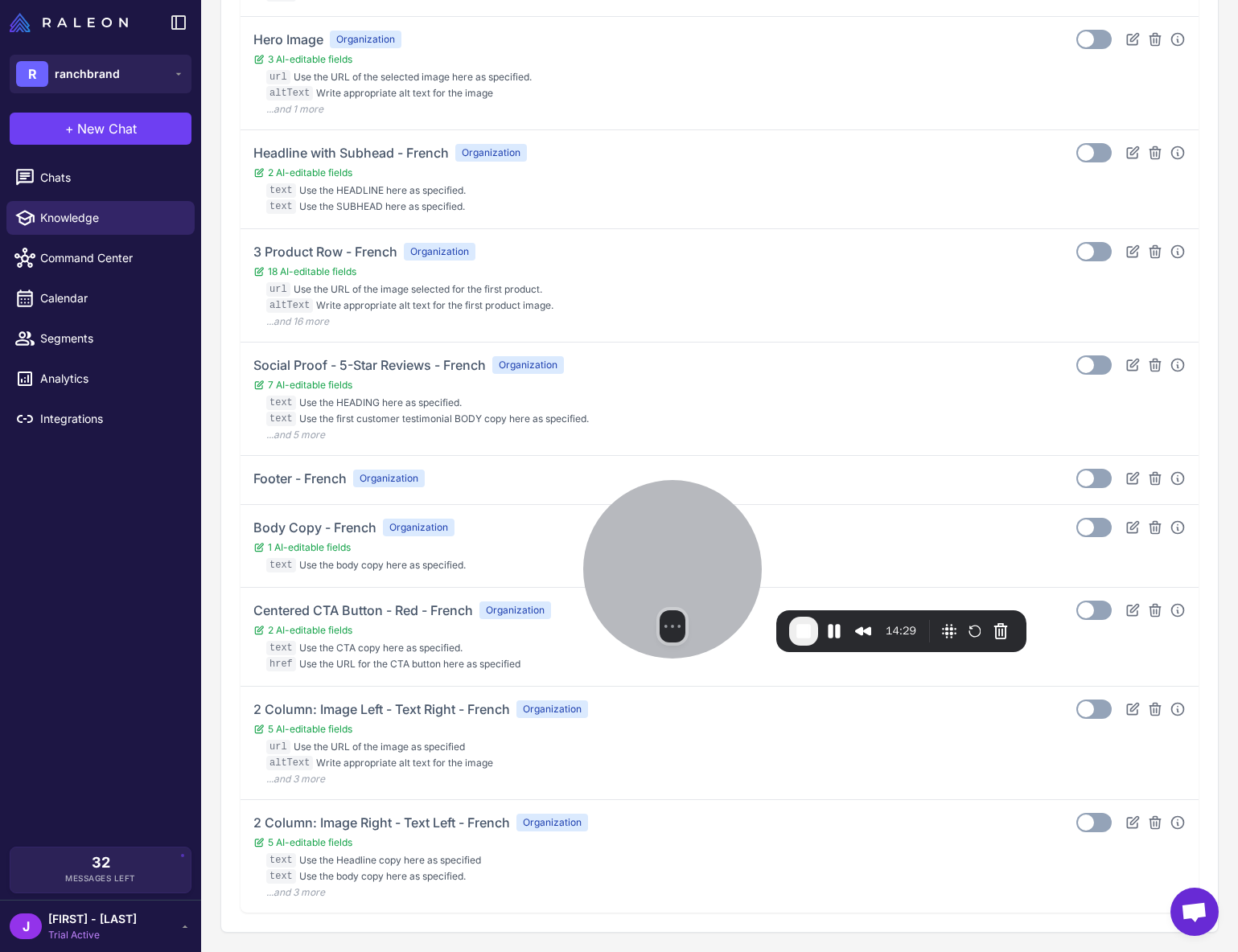 drag, startPoint x: 322, startPoint y: 152, endPoint x: 725, endPoint y: 618, distance: 616.0885 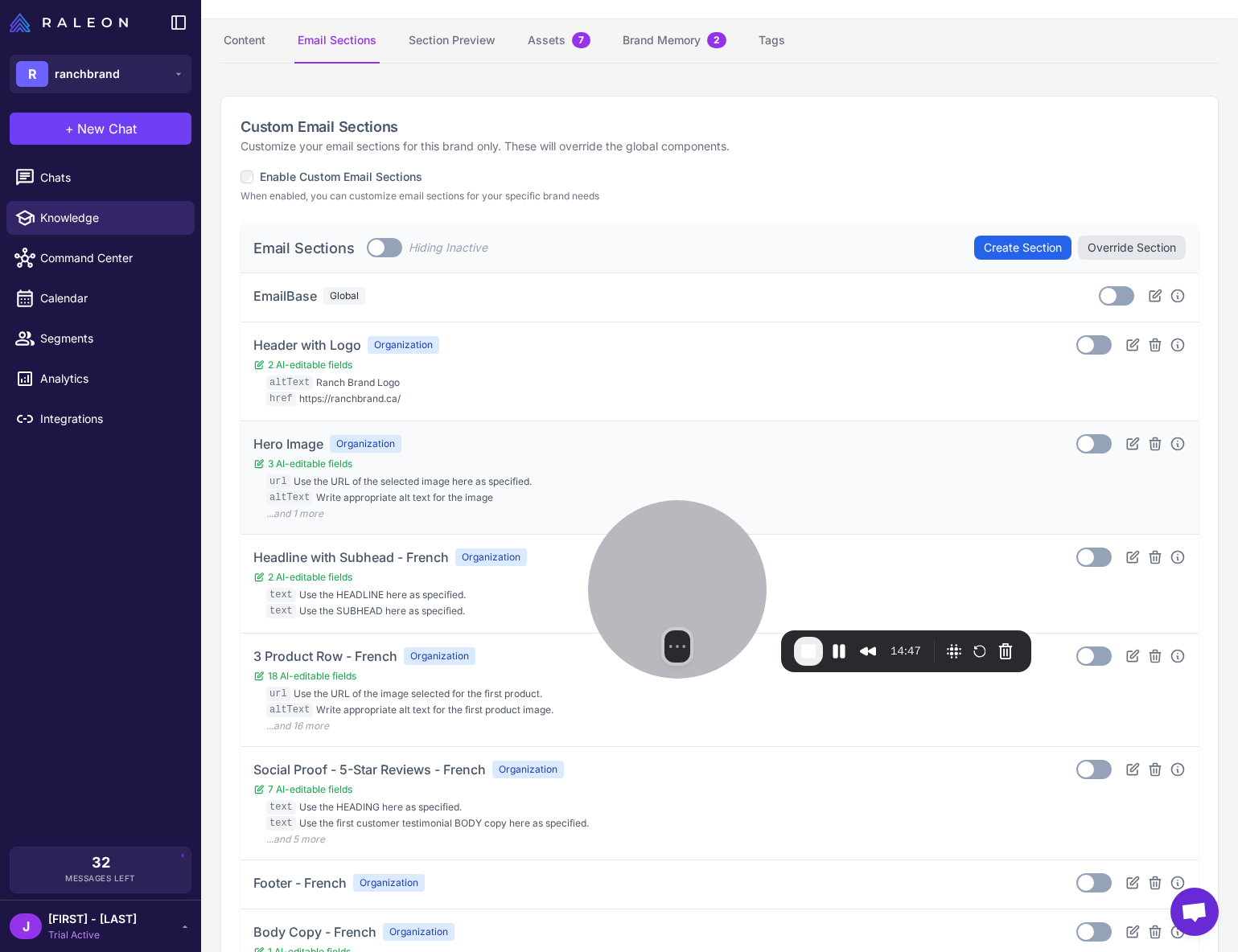 scroll, scrollTop: 0, scrollLeft: 0, axis: both 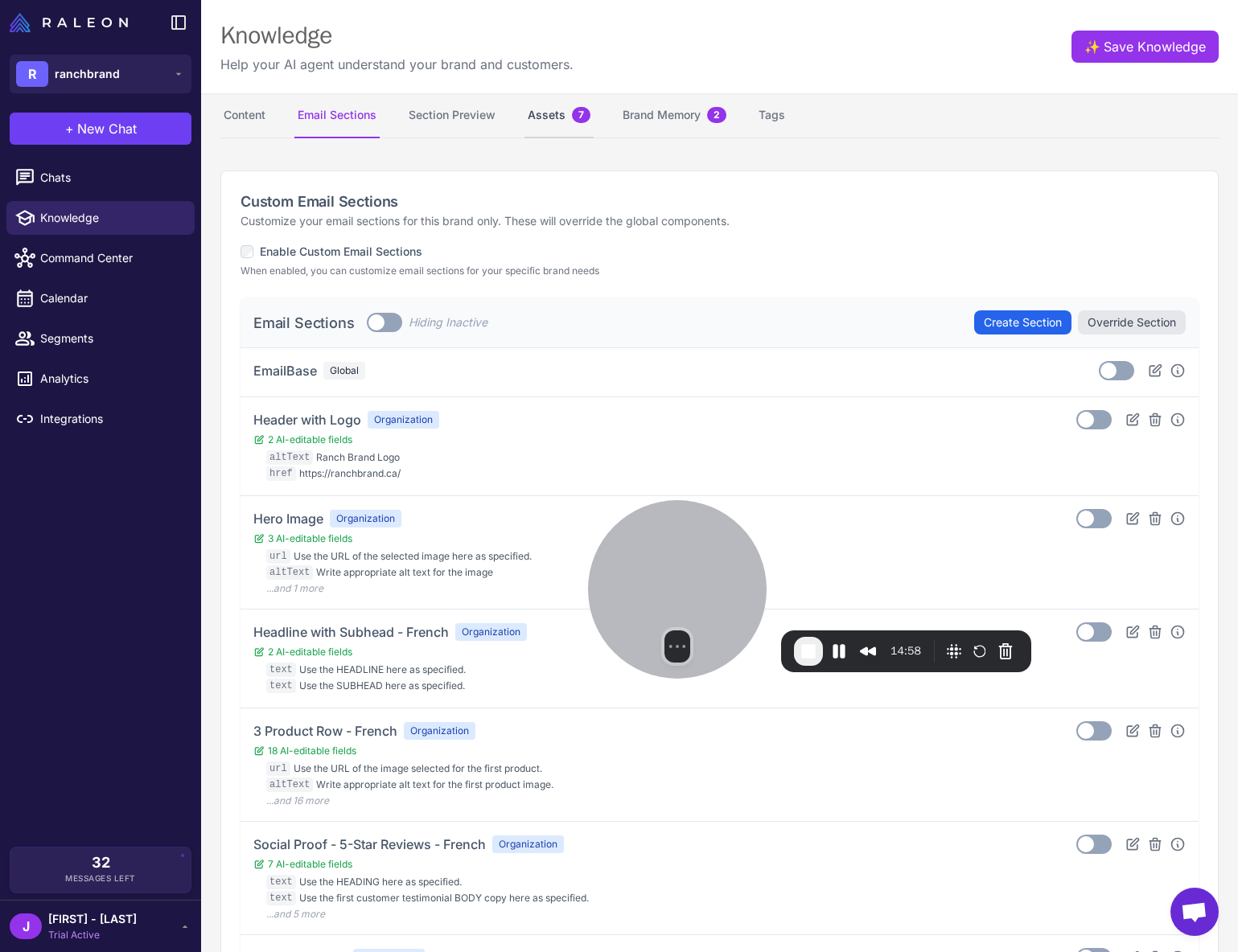 click on "Assets  7" at bounding box center [559, 116] 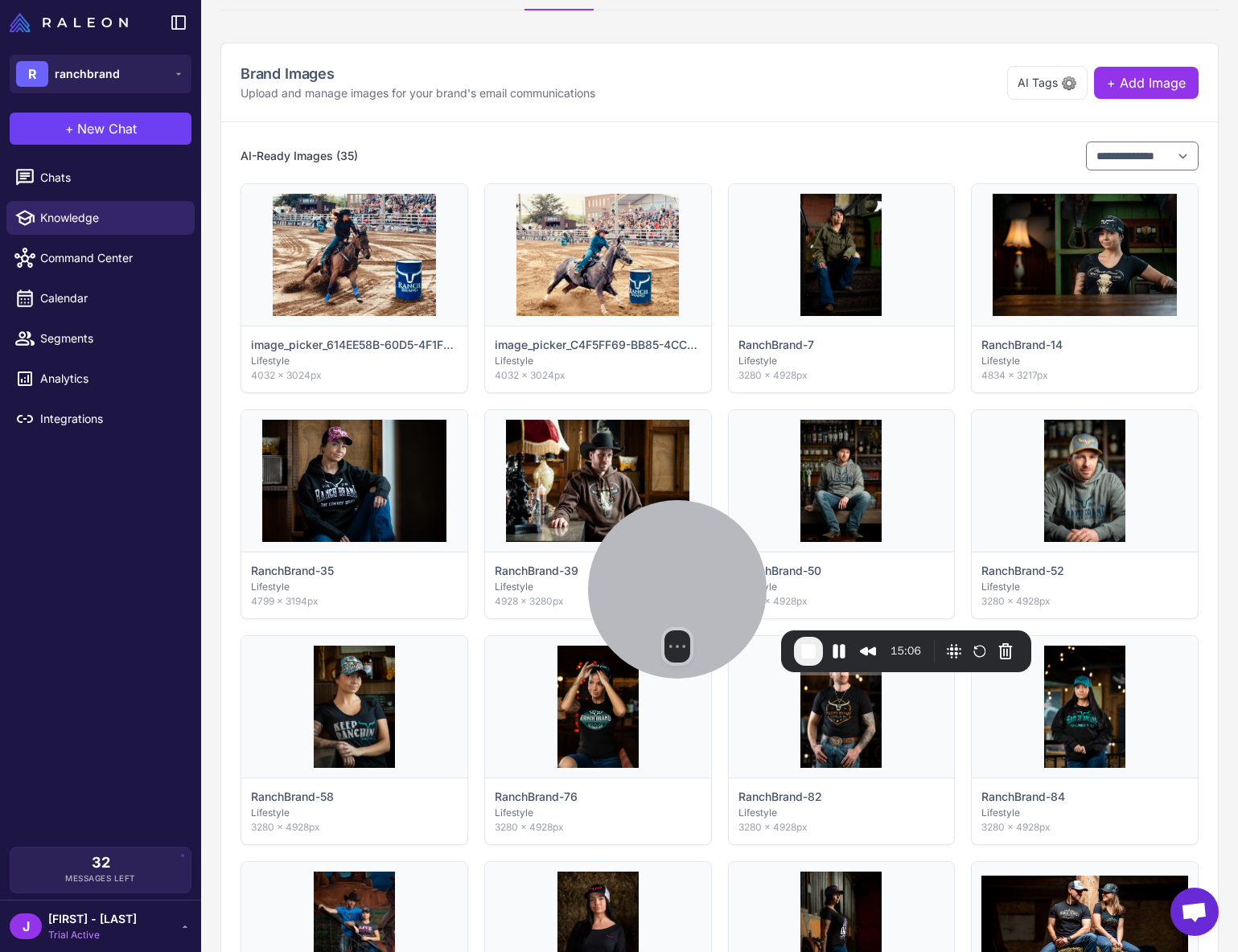 scroll, scrollTop: 0, scrollLeft: 0, axis: both 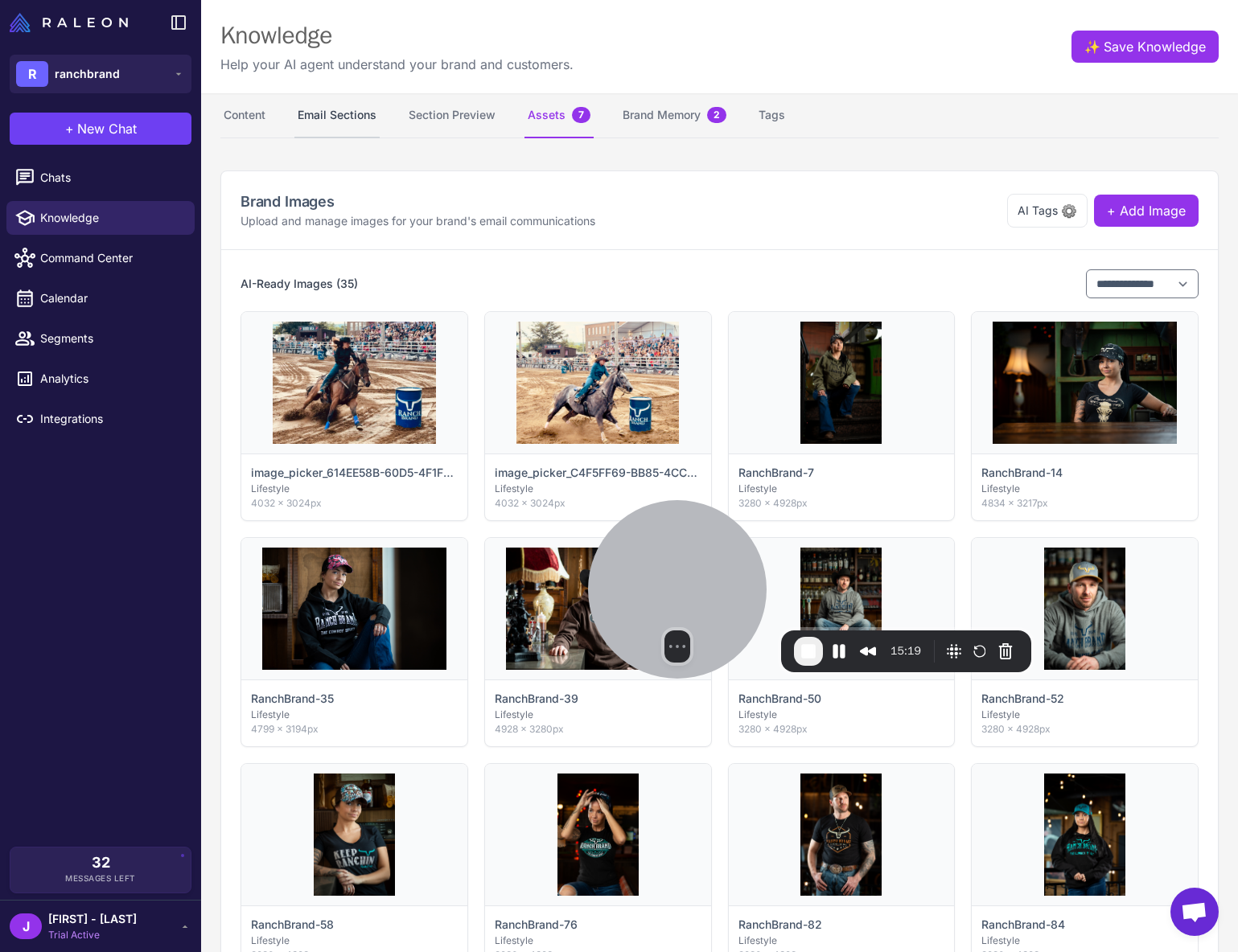 click on "Email Sections" at bounding box center [337, 116] 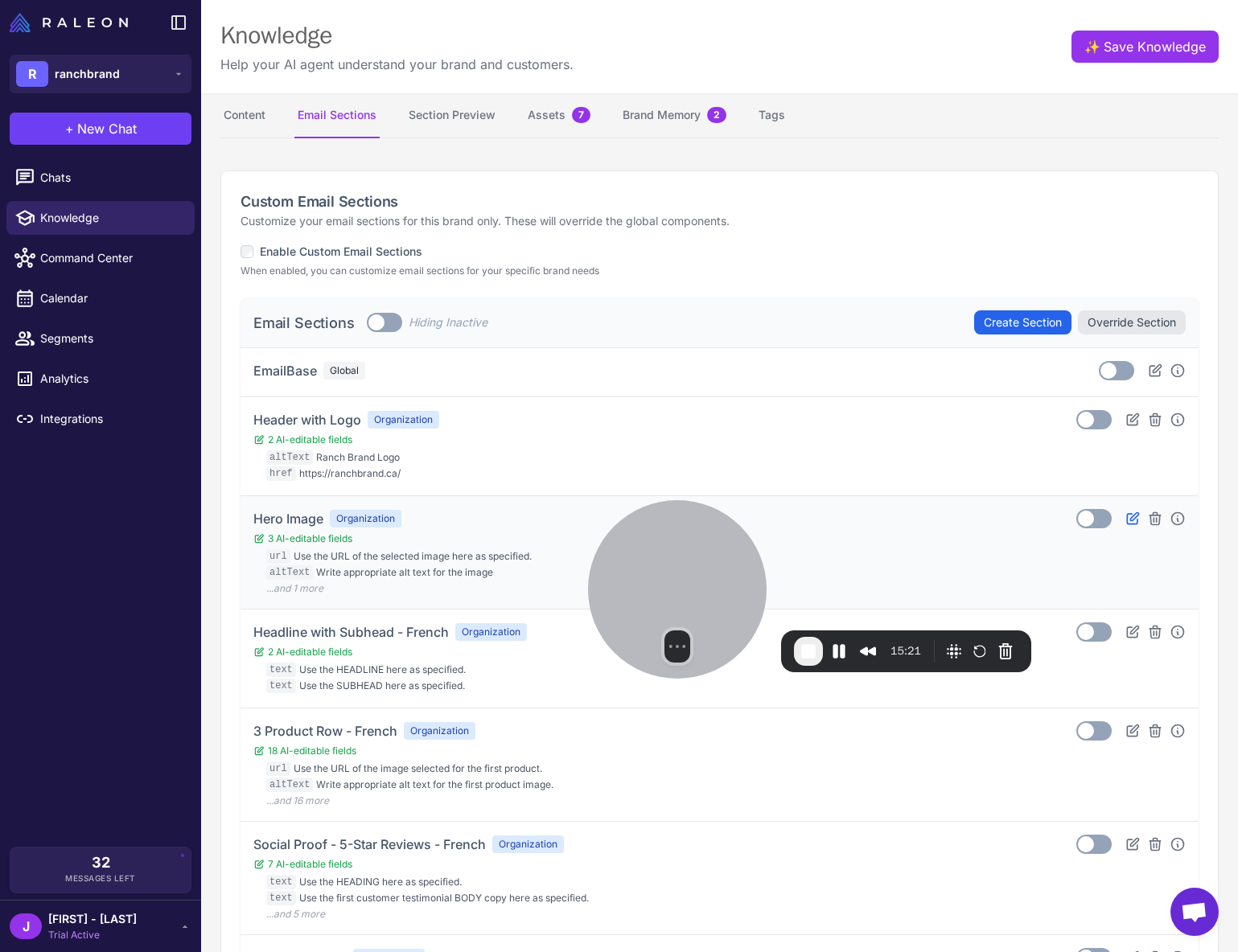click 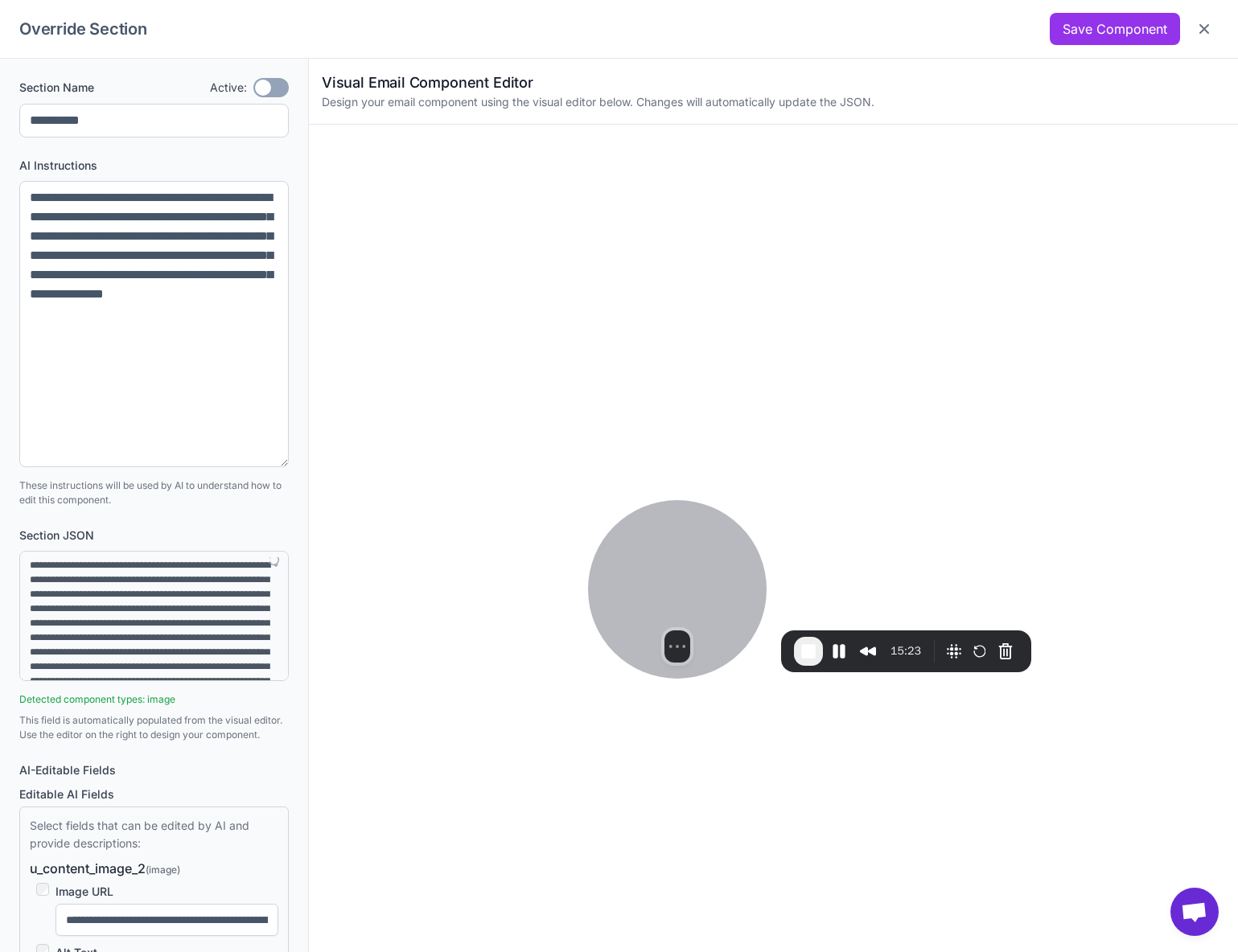 drag, startPoint x: 281, startPoint y: 244, endPoint x: 72, endPoint y: 174, distance: 220.41098 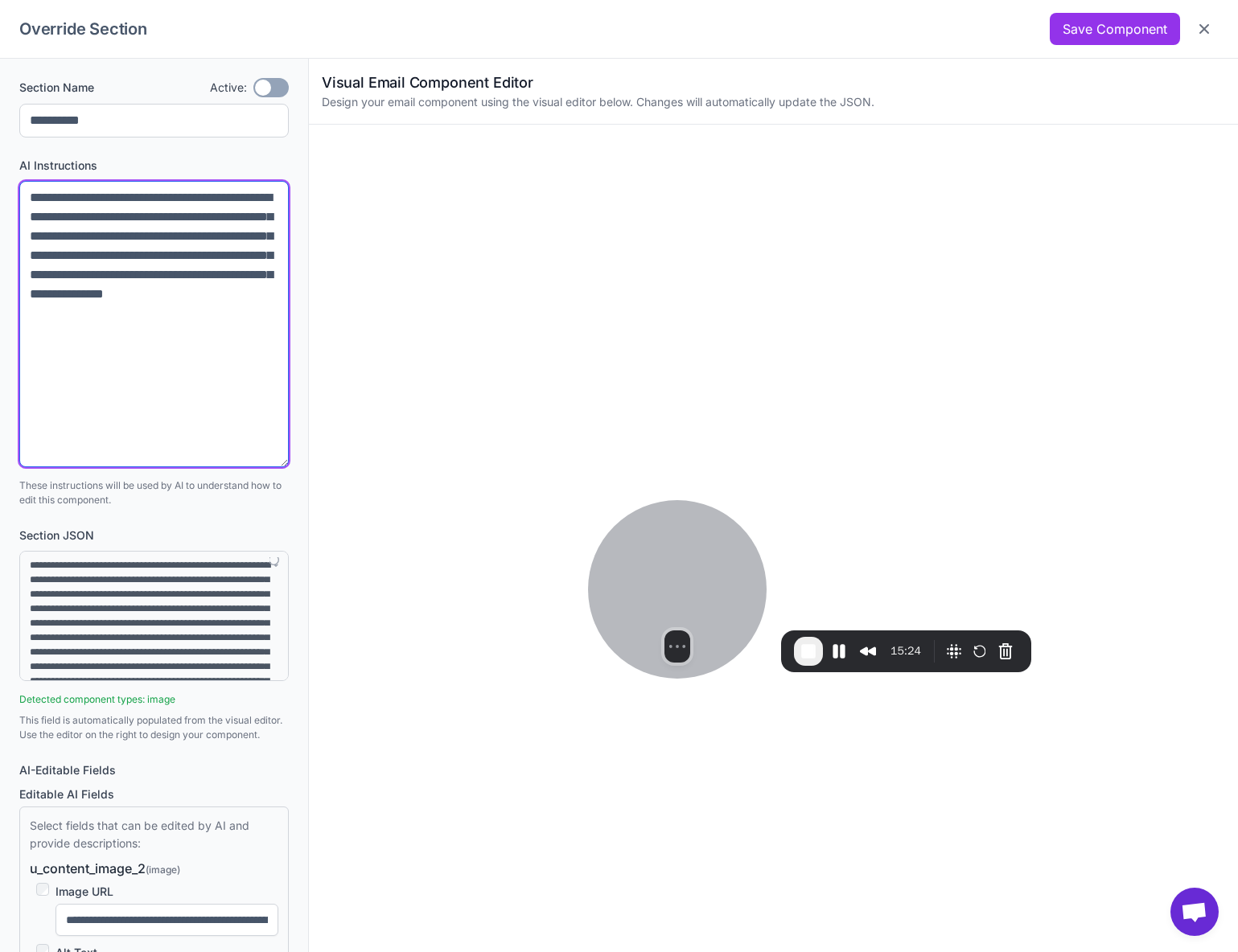 click on "**********" at bounding box center [154, 324] 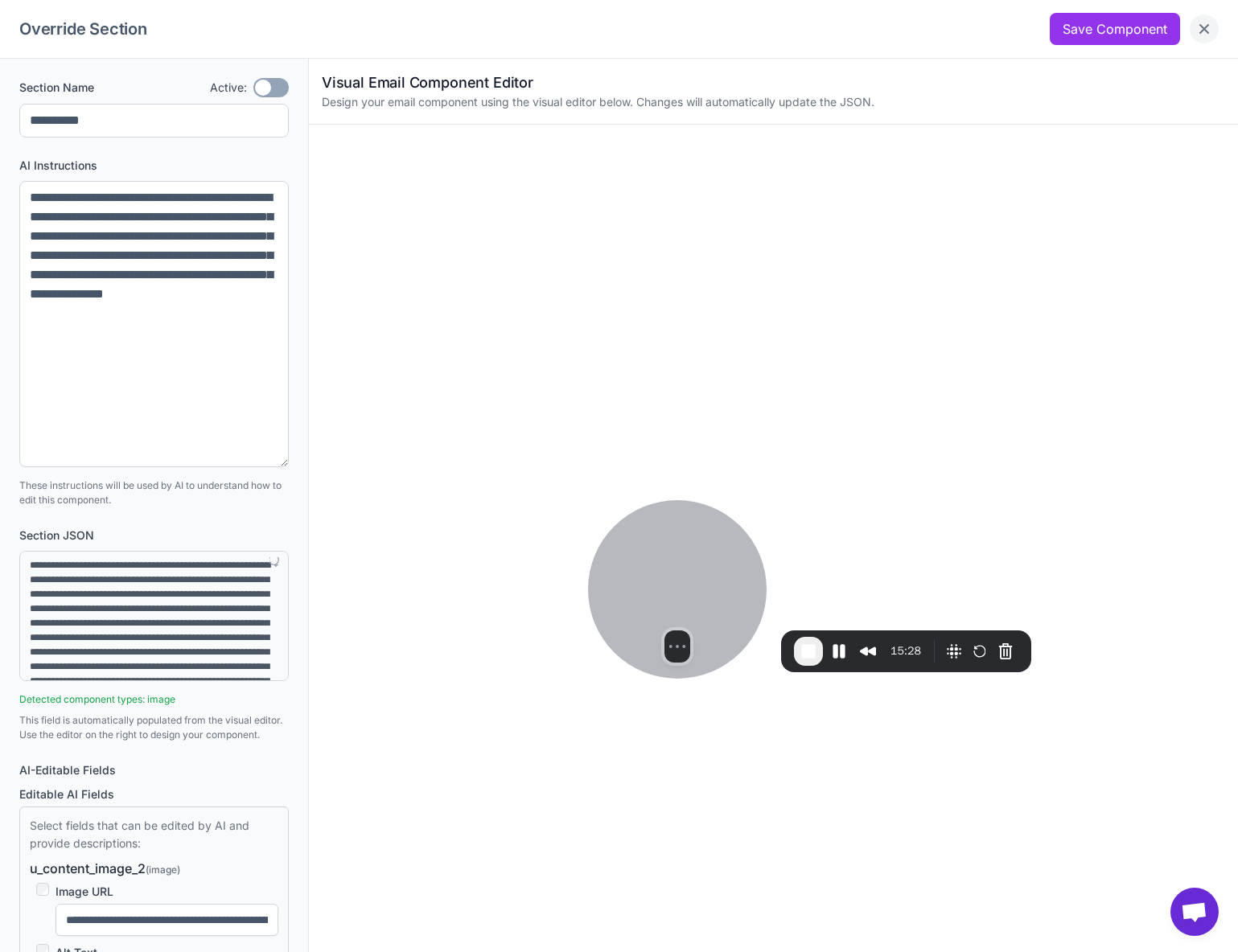 click at bounding box center [1204, 29] 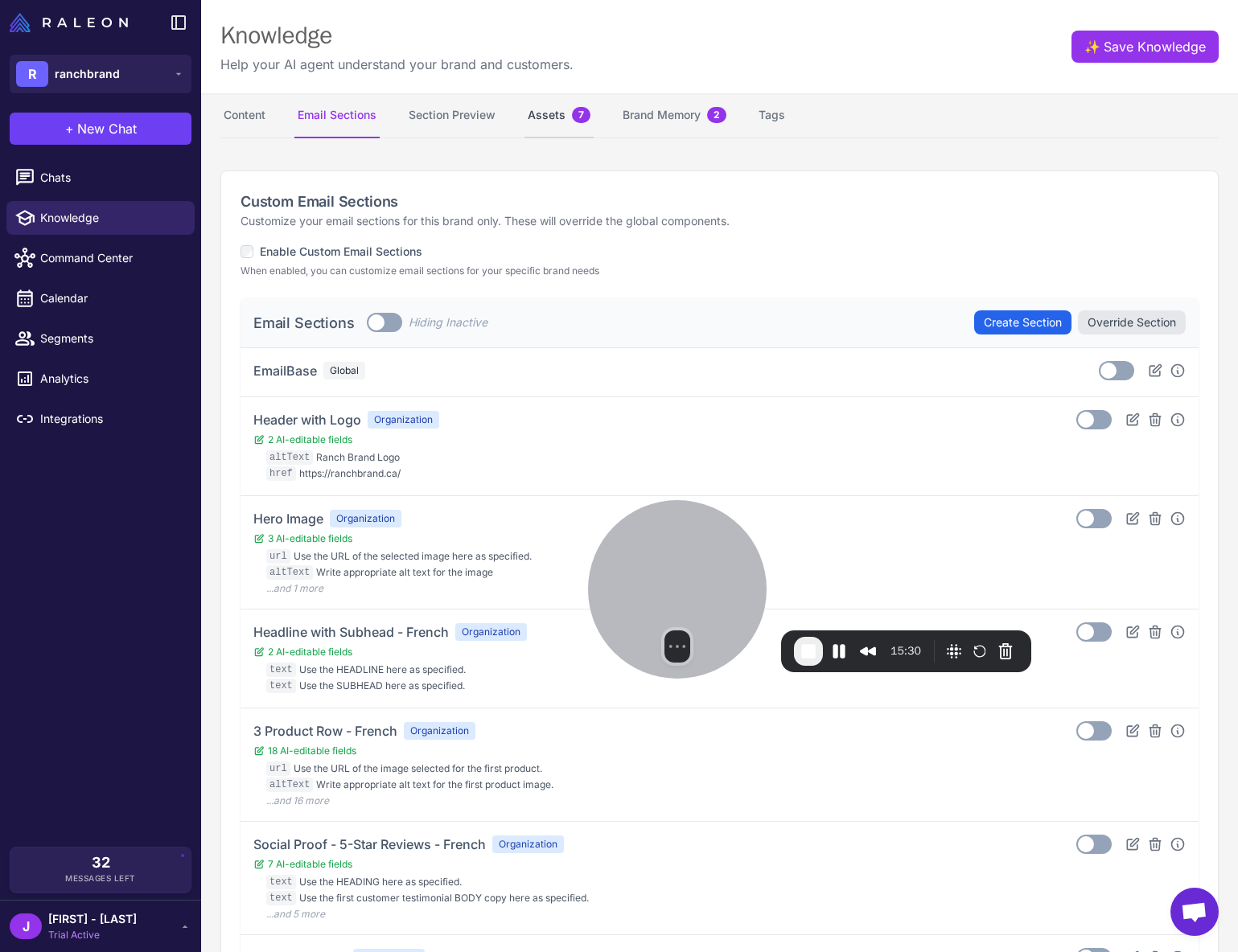 click on "Assets  7" at bounding box center [559, 116] 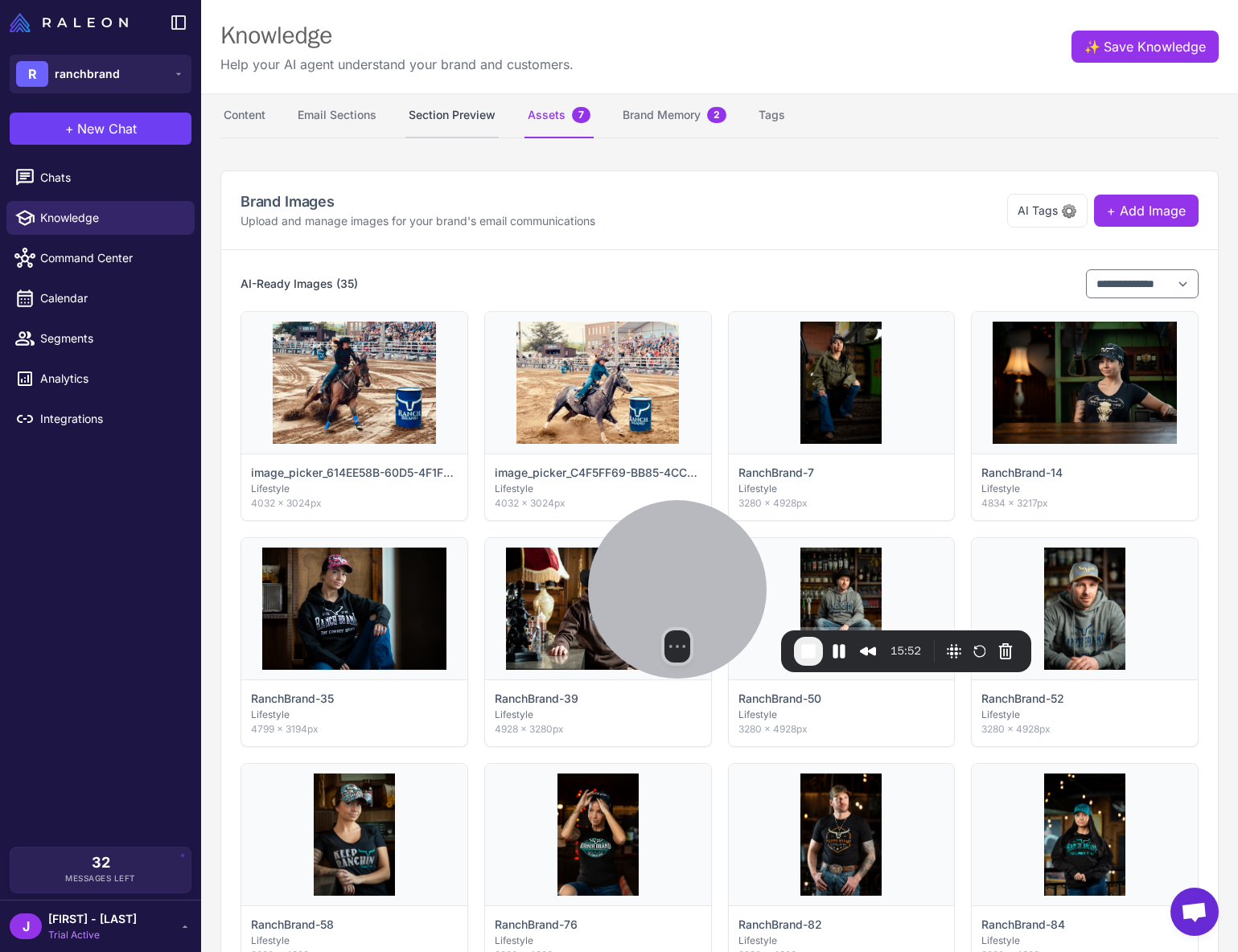 click on "Section Preview" at bounding box center (452, 116) 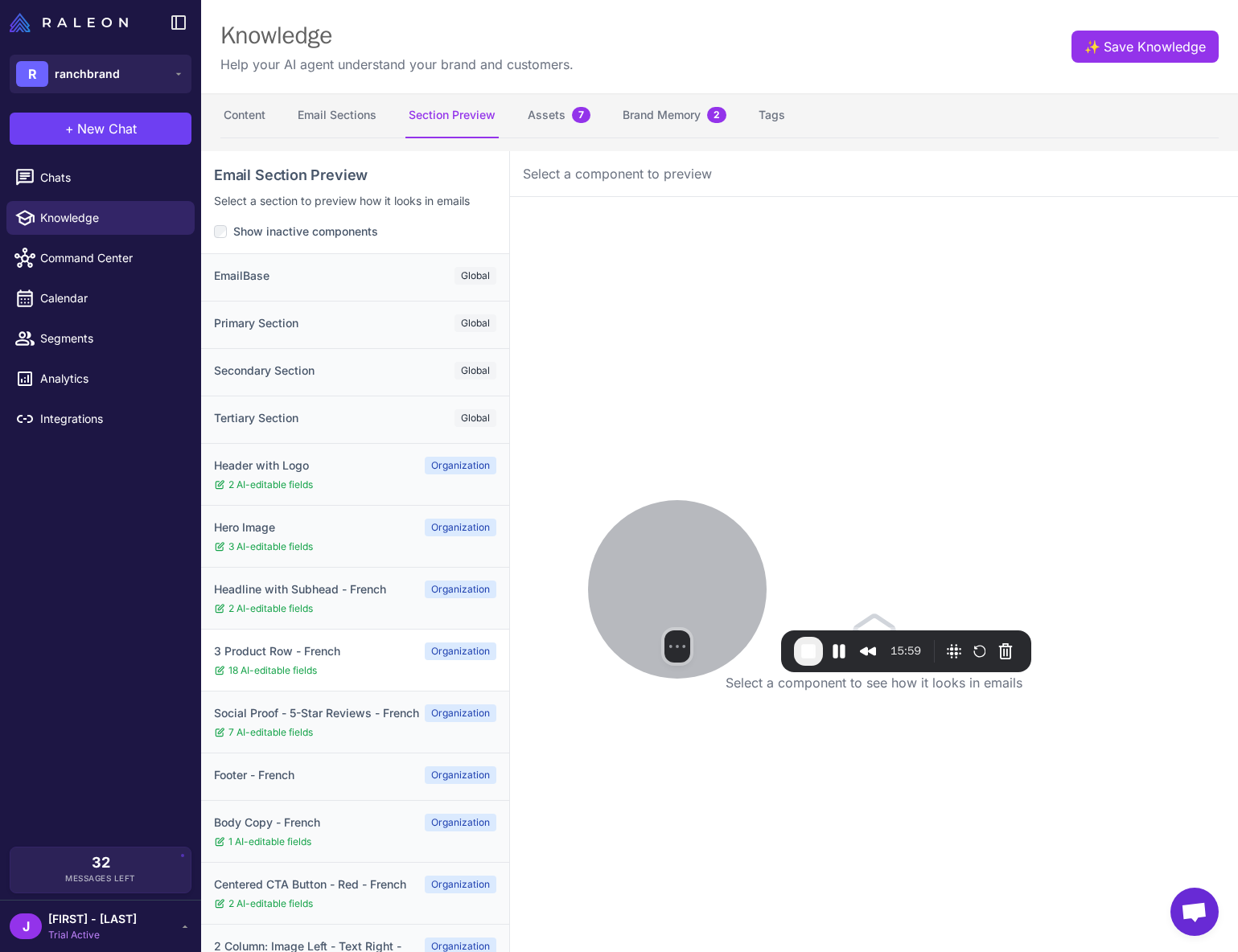 click on "18 AI-editable fields" at bounding box center (355, 671) 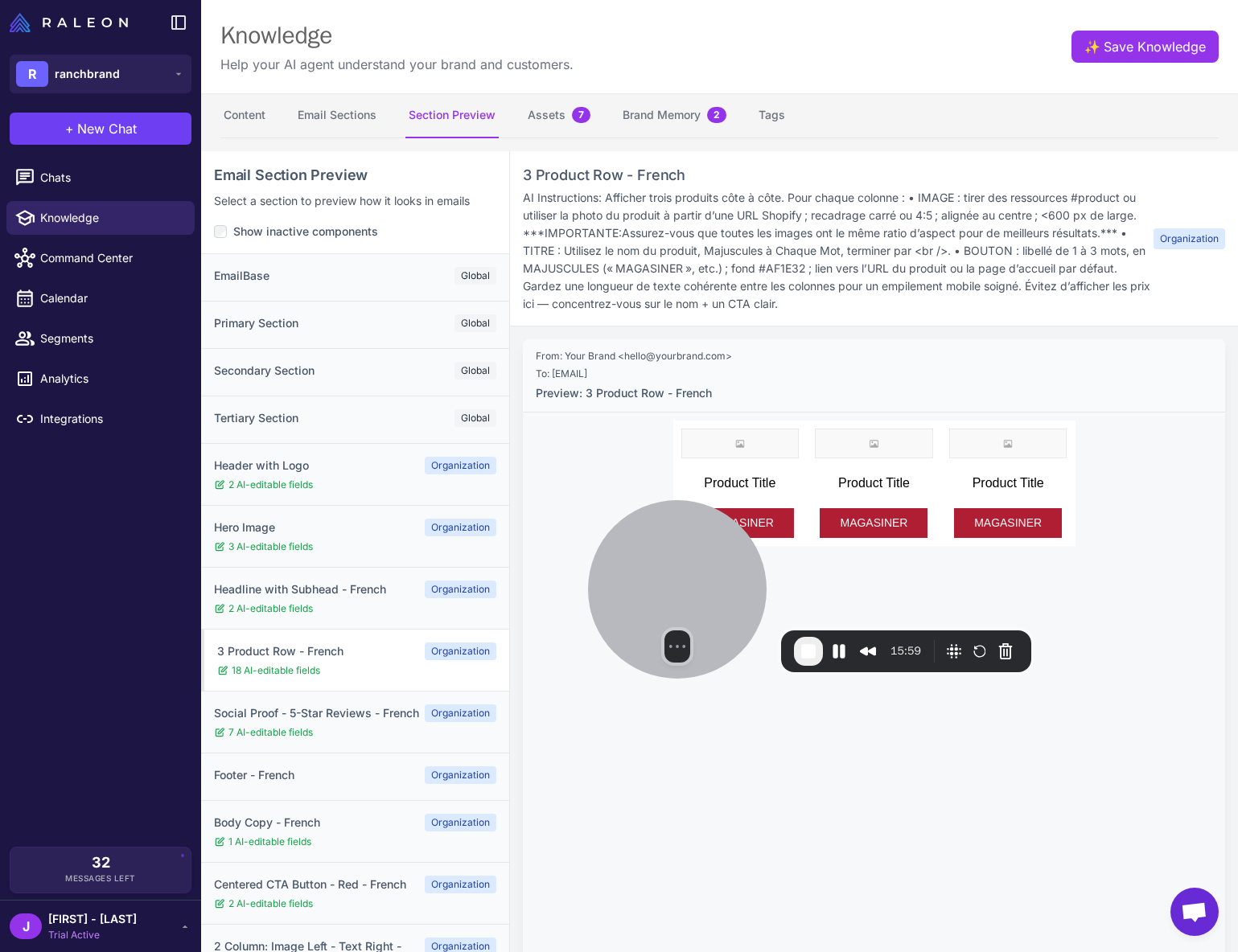 scroll, scrollTop: 0, scrollLeft: 0, axis: both 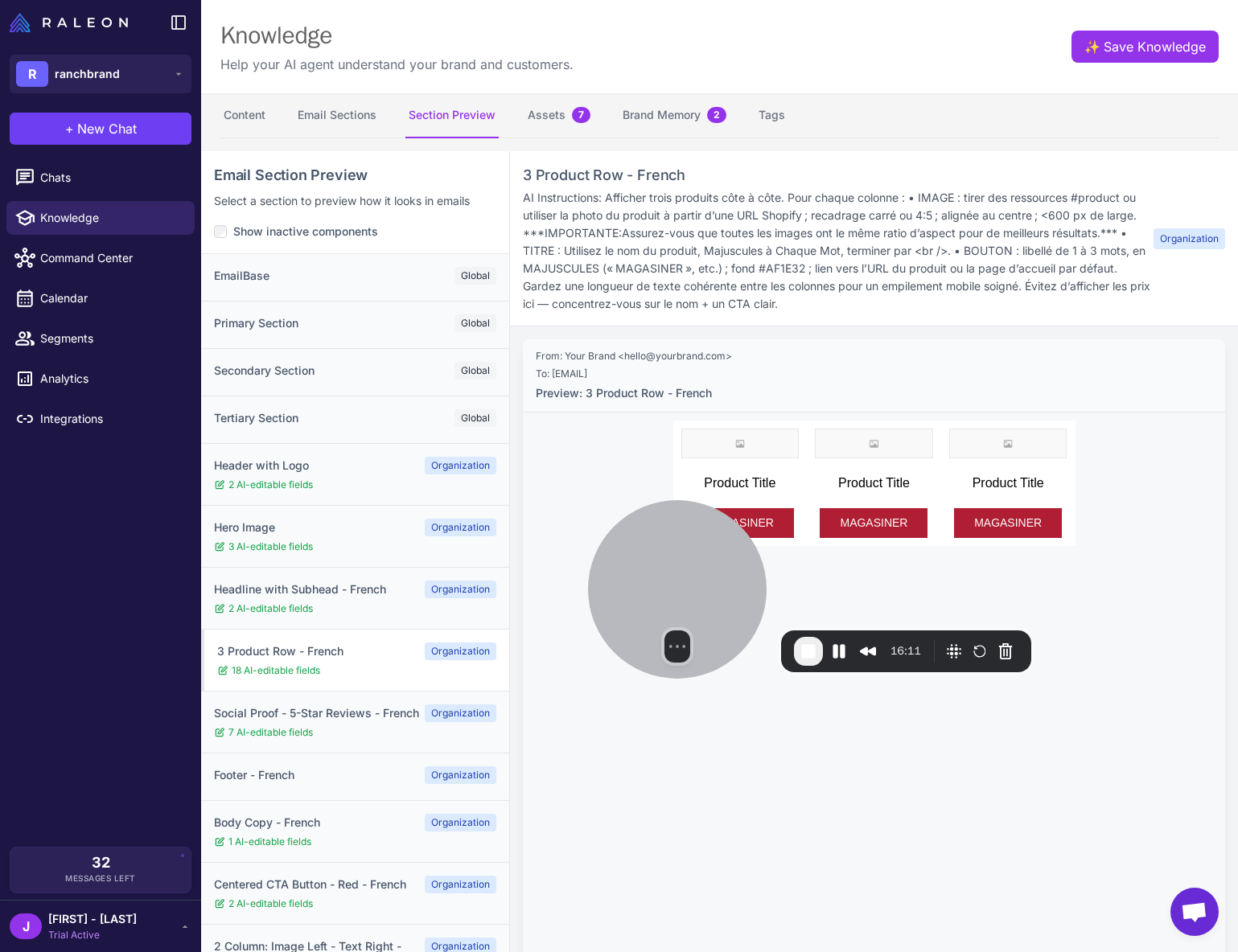 click on "AI Instructions: Afficher trois produits côte à côte. Pour chaque colonne :
• IMAGE : tirer des ressources #product ou utiliser la photo du produit à partir d’une URL Shopify ; recadrage carré ou 4:5 ; alignée au centre ; <600 px de large.
***IMPORTANTE:Assurez-vous que toutes les images ont le même ratio d’aspect pour de meilleurs résultats.***
• TITRE : Utilisez le nom du produit, Majuscules à Chaque Mot, terminer par <br />.
• BOUTON : libellé de 1 à 3 mots, en MAJUSCULES (« MAGASINER », etc.) ; fond #AF1E32 ; lien vers l’URL du produit ou la page d’accueil par défaut.
Gardez une longueur de texte cohérente entre les colonnes pour un empilement mobile soigné. Évitez d’afficher les prix ici — concentrez-vous sur le nom + un CTA clair." at bounding box center (838, 251) 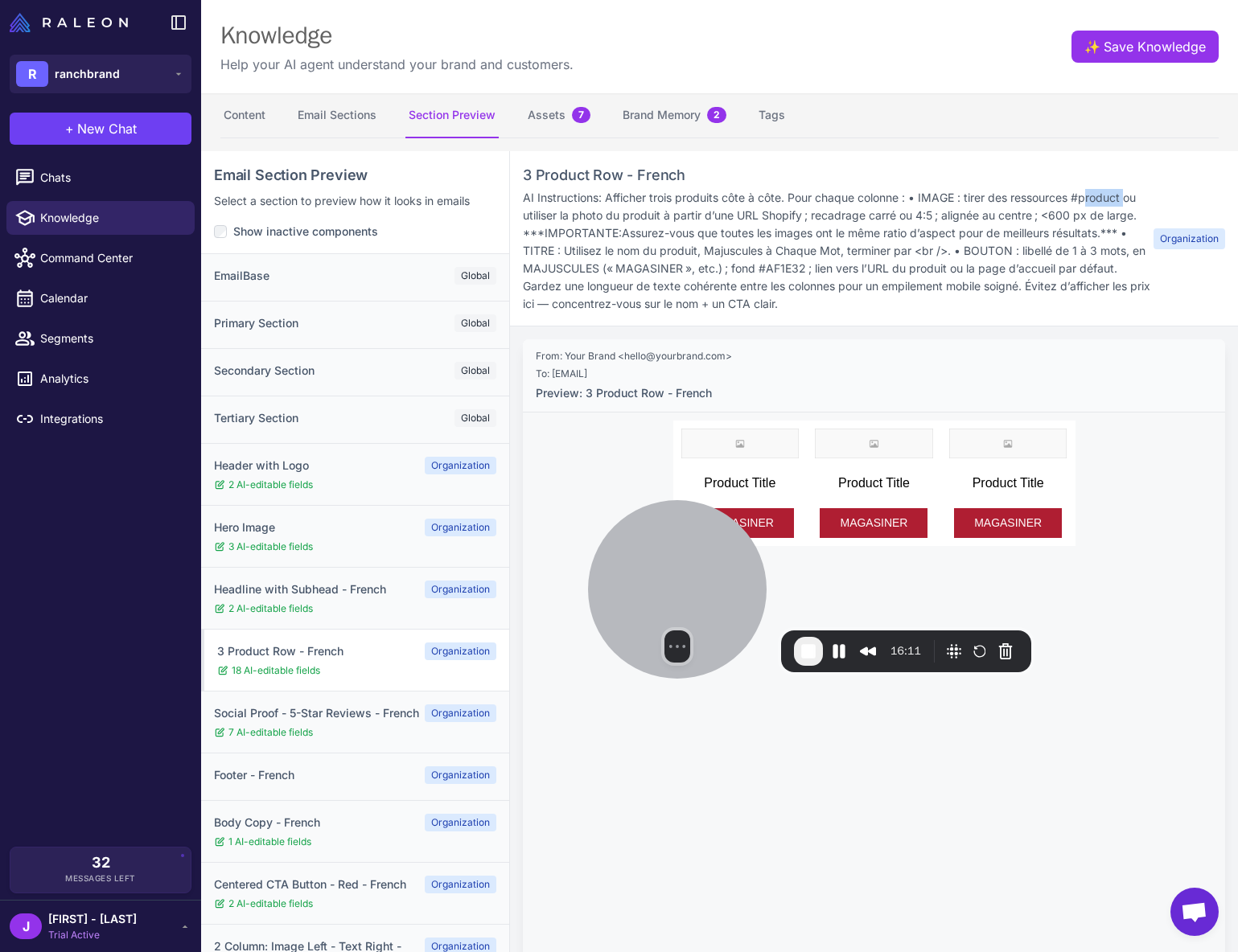 click on "AI Instructions: Afficher trois produits côte à côte. Pour chaque colonne :
• IMAGE : tirer des ressources #product ou utiliser la photo du produit à partir d’une URL Shopify ; recadrage carré ou 4:5 ; alignée au centre ; <600 px de large.
***IMPORTANTE:Assurez-vous que toutes les images ont le même ratio d’aspect pour de meilleurs résultats.***
• TITRE : Utilisez le nom du produit, Majuscules à Chaque Mot, terminer par <br />.
• BOUTON : libellé de 1 à 3 mots, en MAJUSCULES (« MAGASINER », etc.) ; fond #AF1E32 ; lien vers l’URL du produit ou la page d’accueil par défaut.
Gardez une longueur de texte cohérente entre les colonnes pour un empilement mobile soigné. Évitez d’afficher les prix ici — concentrez-vous sur le nom + un CTA clair." at bounding box center [838, 251] 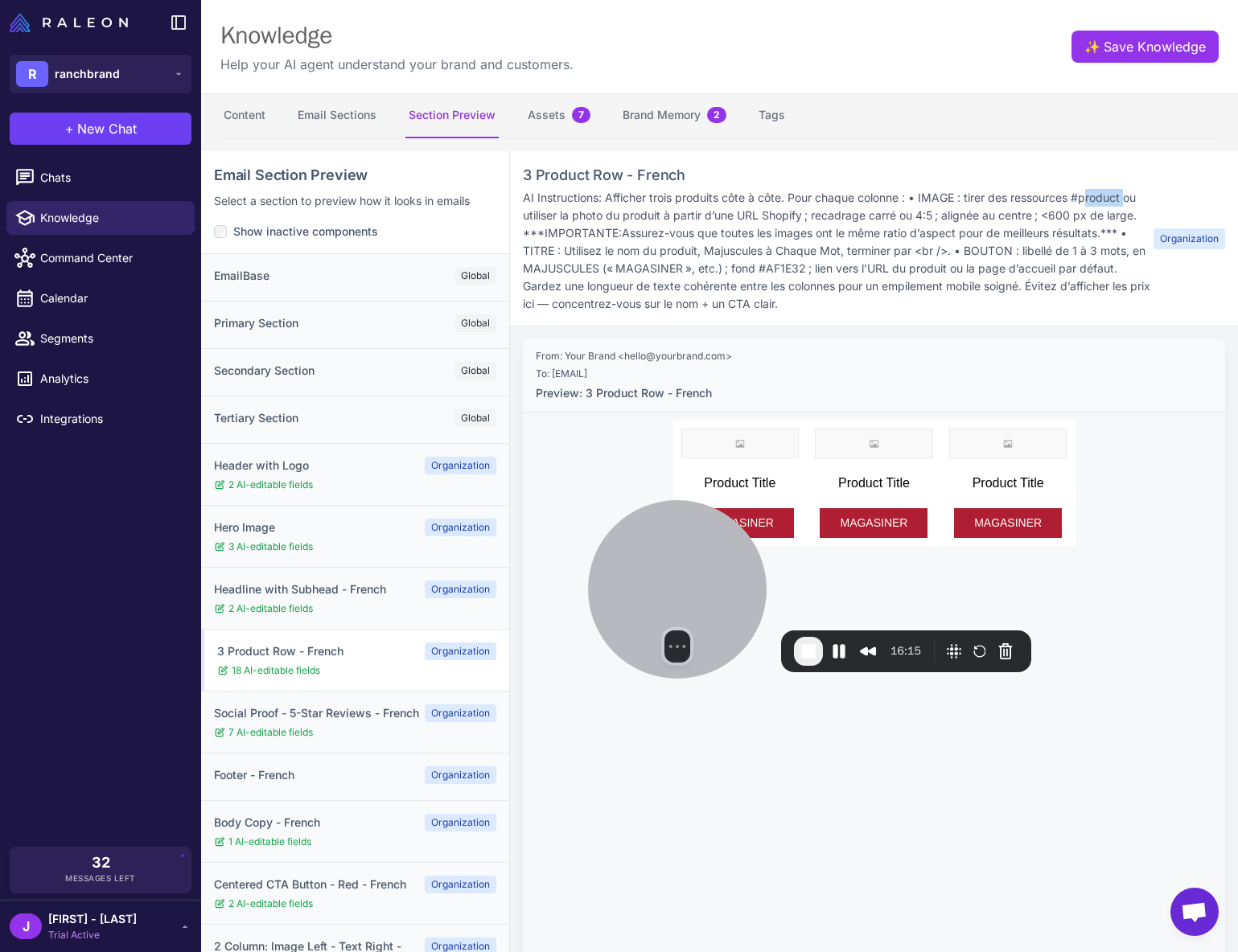 click on "AI Instructions: Afficher trois produits côte à côte. Pour chaque colonne :
• IMAGE : tirer des ressources #product ou utiliser la photo du produit à partir d’une URL Shopify ; recadrage carré ou 4:5 ; alignée au centre ; <600 px de large.
***IMPORTANTE:Assurez-vous que toutes les images ont le même ratio d’aspect pour de meilleurs résultats.***
• TITRE : Utilisez le nom du produit, Majuscules à Chaque Mot, terminer par <br />.
• BOUTON : libellé de 1 à 3 mots, en MAJUSCULES (« MAGASINER », etc.) ; fond #AF1E32 ; lien vers l’URL du produit ou la page d’accueil par défaut.
Gardez une longueur de texte cohérente entre les colonnes pour un empilement mobile soigné. Évitez d’afficher les prix ici — concentrez-vous sur le nom + un CTA clair." at bounding box center (838, 251) 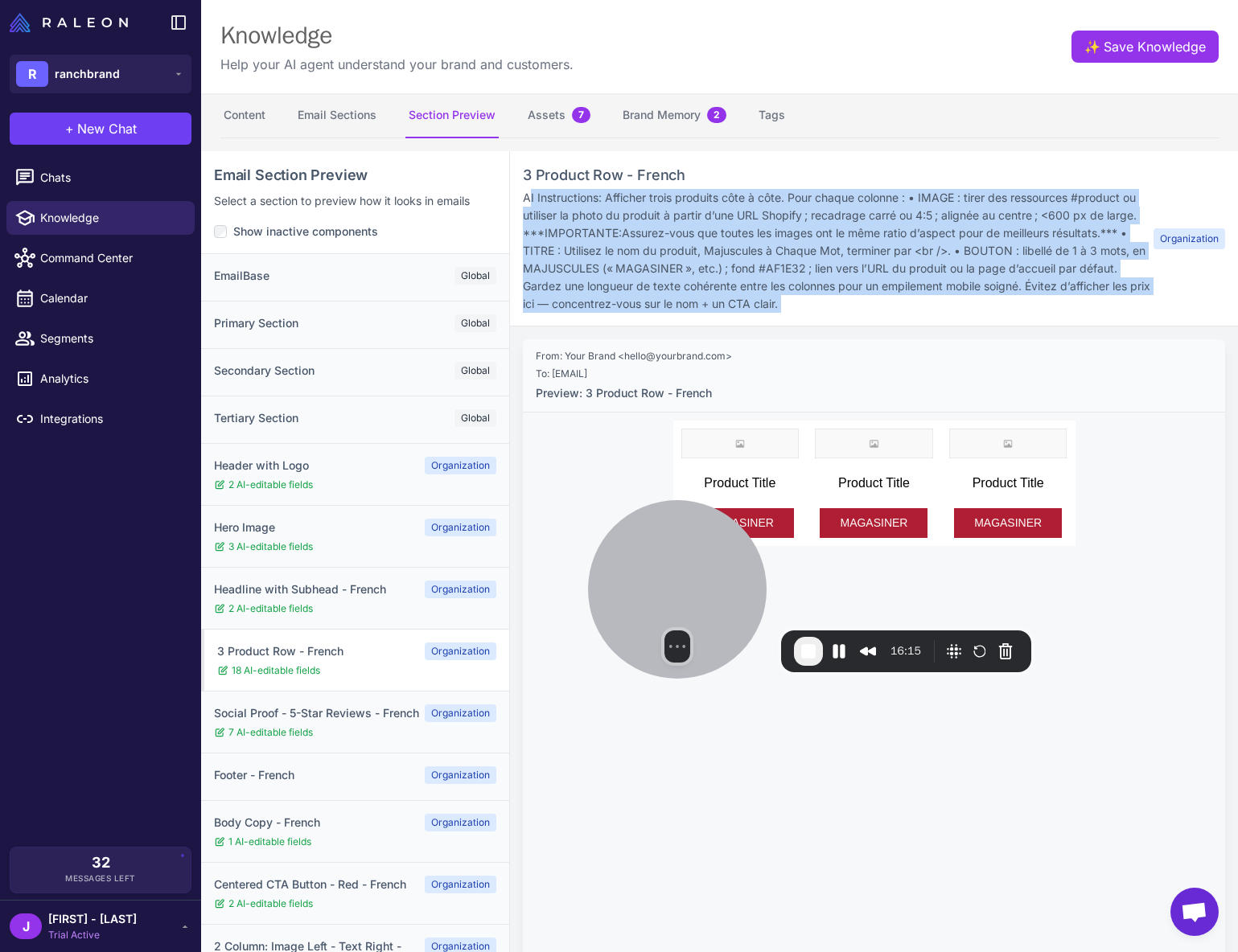 click on "AI Instructions: Afficher trois produits côte à côte. Pour chaque colonne :
• IMAGE : tirer des ressources #product ou utiliser la photo du produit à partir d’une URL Shopify ; recadrage carré ou 4:5 ; alignée au centre ; <600 px de large.
***IMPORTANTE:Assurez-vous que toutes les images ont le même ratio d’aspect pour de meilleurs résultats.***
• TITRE : Utilisez le nom du produit, Majuscules à Chaque Mot, terminer par <br />.
• BOUTON : libellé de 1 à 3 mots, en MAJUSCULES (« MAGASINER », etc.) ; fond #AF1E32 ; lien vers l’URL du produit ou la page d’accueil par défaut.
Gardez une longueur de texte cohérente entre les colonnes pour un empilement mobile soigné. Évitez d’afficher les prix ici — concentrez-vous sur le nom + un CTA clair." at bounding box center (838, 251) 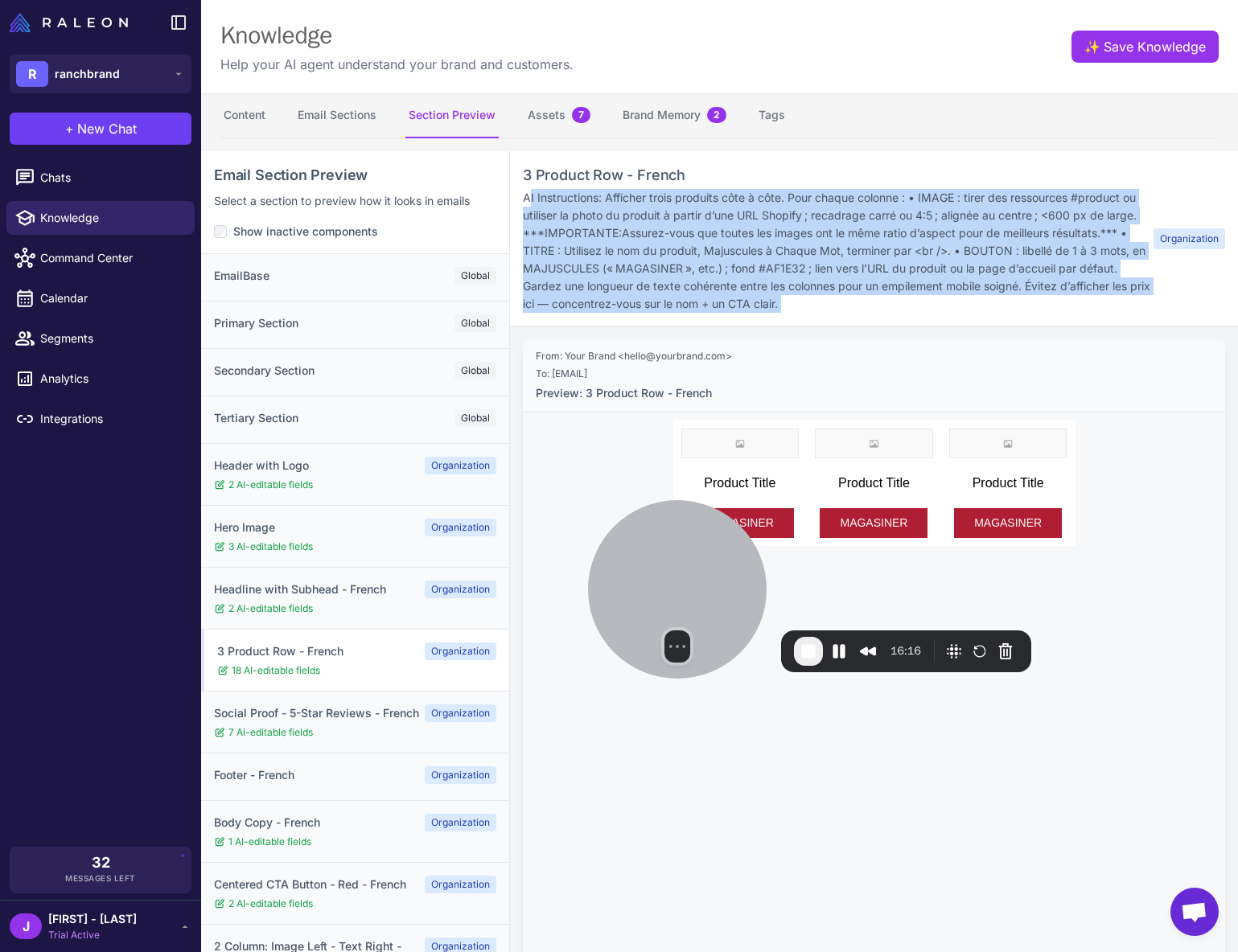 click on "AI Instructions: Afficher trois produits côte à côte. Pour chaque colonne :
• IMAGE : tirer des ressources #product ou utiliser la photo du produit à partir d’une URL Shopify ; recadrage carré ou 4:5 ; alignée au centre ; <600 px de large.
***IMPORTANTE:Assurez-vous que toutes les images ont le même ratio d’aspect pour de meilleurs résultats.***
• TITRE : Utilisez le nom du produit, Majuscules à Chaque Mot, terminer par <br />.
• BOUTON : libellé de 1 à 3 mots, en MAJUSCULES (« MAGASINER », etc.) ; fond #AF1E32 ; lien vers l’URL du produit ou la page d’accueil par défaut.
Gardez une longueur de texte cohérente entre les colonnes pour un empilement mobile soigné. Évitez d’afficher les prix ici — concentrez-vous sur le nom + un CTA clair." at bounding box center [838, 251] 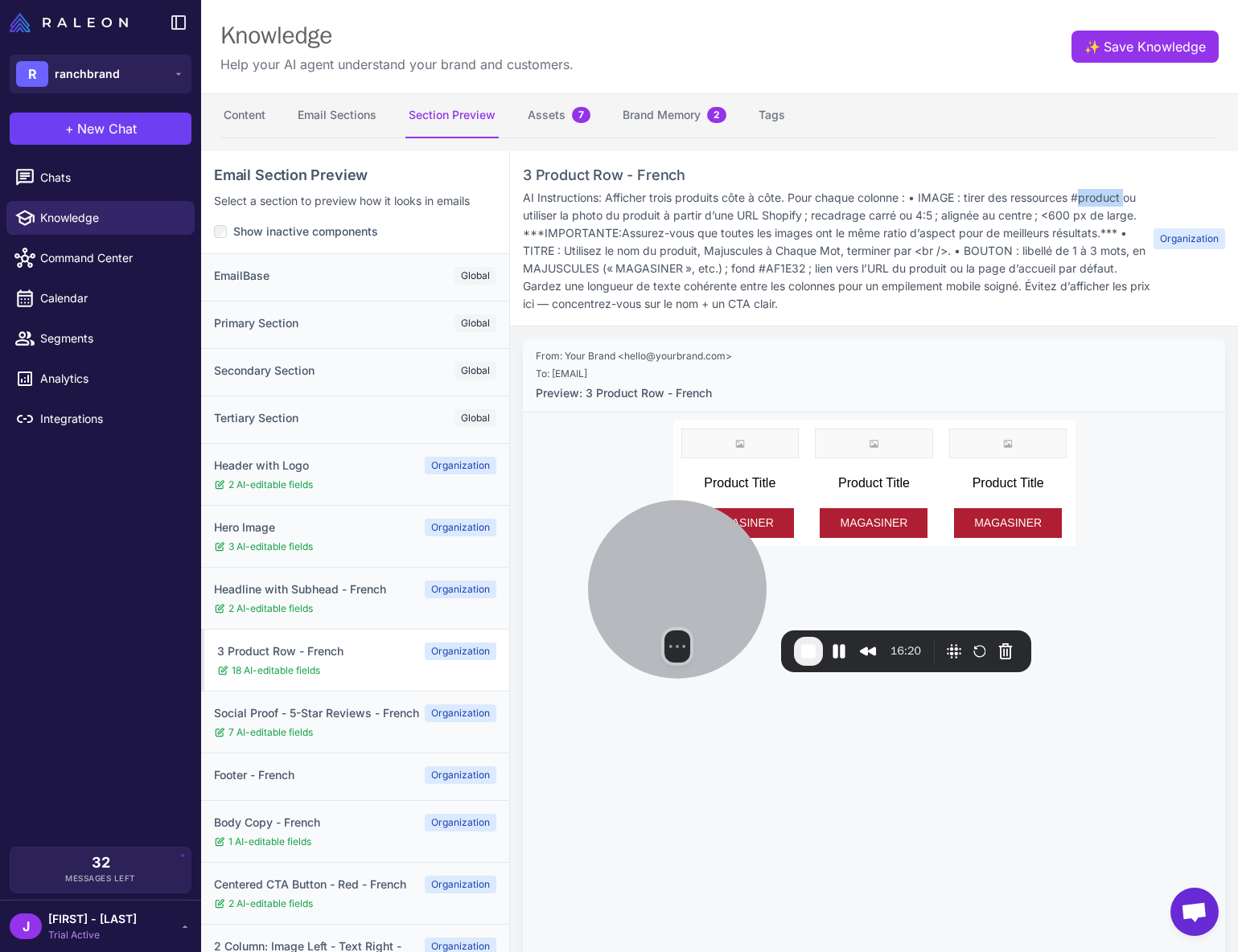 drag, startPoint x: 1076, startPoint y: 198, endPoint x: 1125, endPoint y: 205, distance: 49.49747 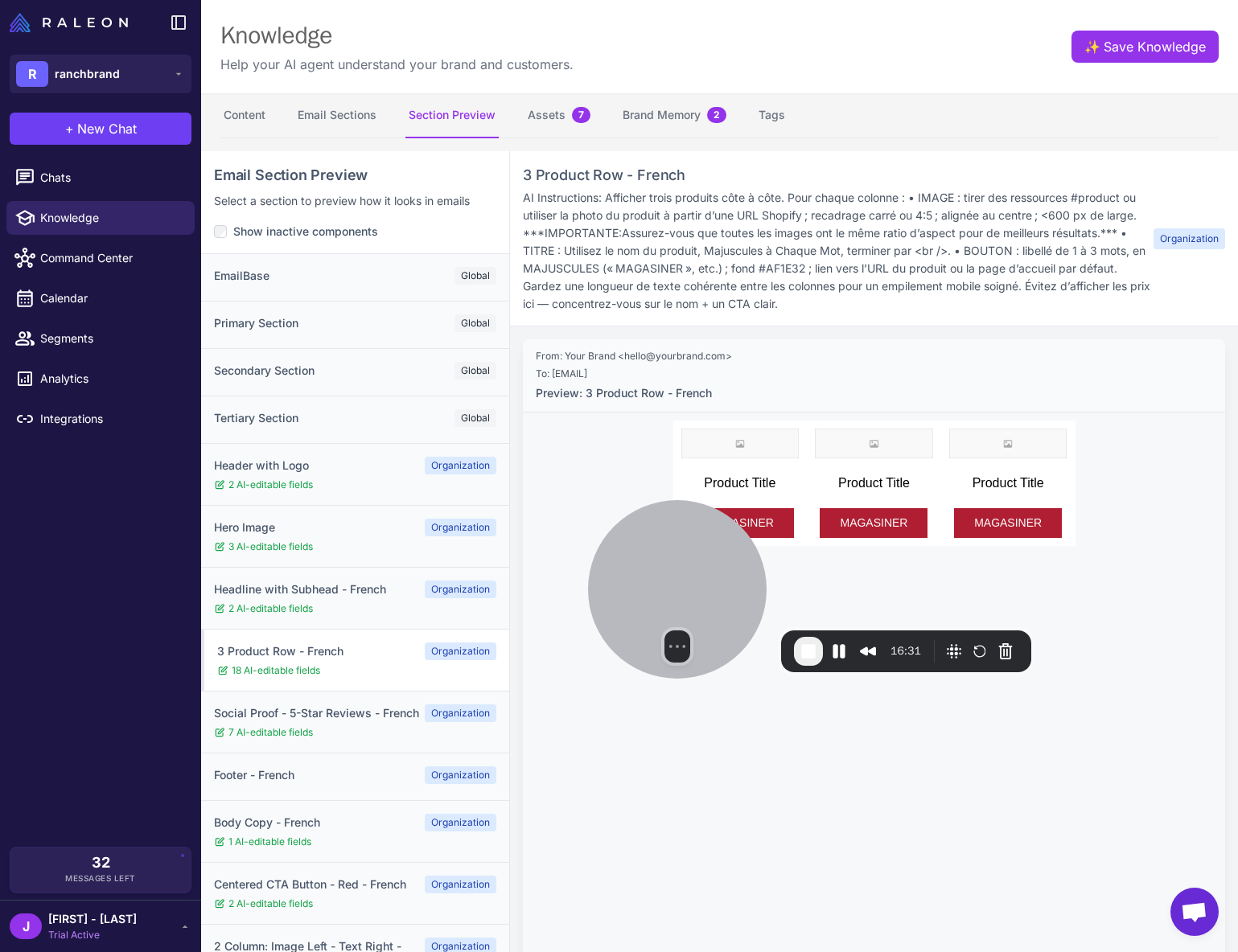 click on "AI Instructions: Afficher trois produits côte à côte. Pour chaque colonne :
• IMAGE : tirer des ressources #product ou utiliser la photo du produit à partir d’une URL Shopify ; recadrage carré ou 4:5 ; alignée au centre ; <600 px de large.
***IMPORTANTE:Assurez-vous que toutes les images ont le même ratio d’aspect pour de meilleurs résultats.***
• TITRE : Utilisez le nom du produit, Majuscules à Chaque Mot, terminer par <br />.
• BOUTON : libellé de 1 à 3 mots, en MAJUSCULES (« MAGASINER », etc.) ; fond #AF1E32 ; lien vers l’URL du produit ou la page d’accueil par défaut.
Gardez une longueur de texte cohérente entre les colonnes pour un empilement mobile soigné. Évitez d’afficher les prix ici — concentrez-vous sur le nom + un CTA clair." at bounding box center [838, 251] 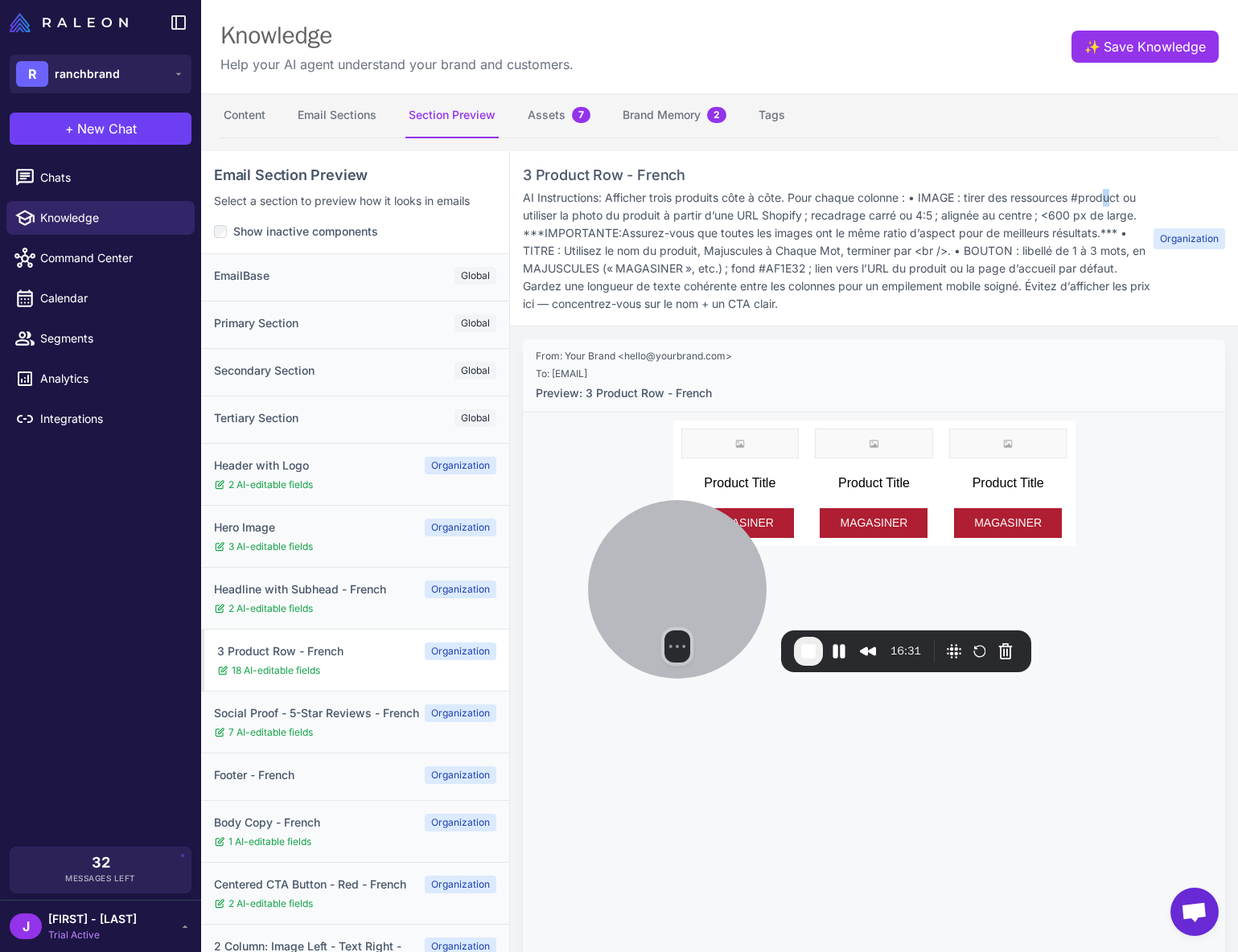 click on "AI Instructions: Afficher trois produits côte à côte. Pour chaque colonne :
• IMAGE : tirer des ressources #product ou utiliser la photo du produit à partir d’une URL Shopify ; recadrage carré ou 4:5 ; alignée au centre ; <600 px de large.
***IMPORTANTE:Assurez-vous que toutes les images ont le même ratio d’aspect pour de meilleurs résultats.***
• TITRE : Utilisez le nom du produit, Majuscules à Chaque Mot, terminer par <br />.
• BOUTON : libellé de 1 à 3 mots, en MAJUSCULES (« MAGASINER », etc.) ; fond #AF1E32 ; lien vers l’URL du produit ou la page d’accueil par défaut.
Gardez une longueur de texte cohérente entre les colonnes pour un empilement mobile soigné. Évitez d’afficher les prix ici — concentrez-vous sur le nom + un CTA clair." at bounding box center (838, 251) 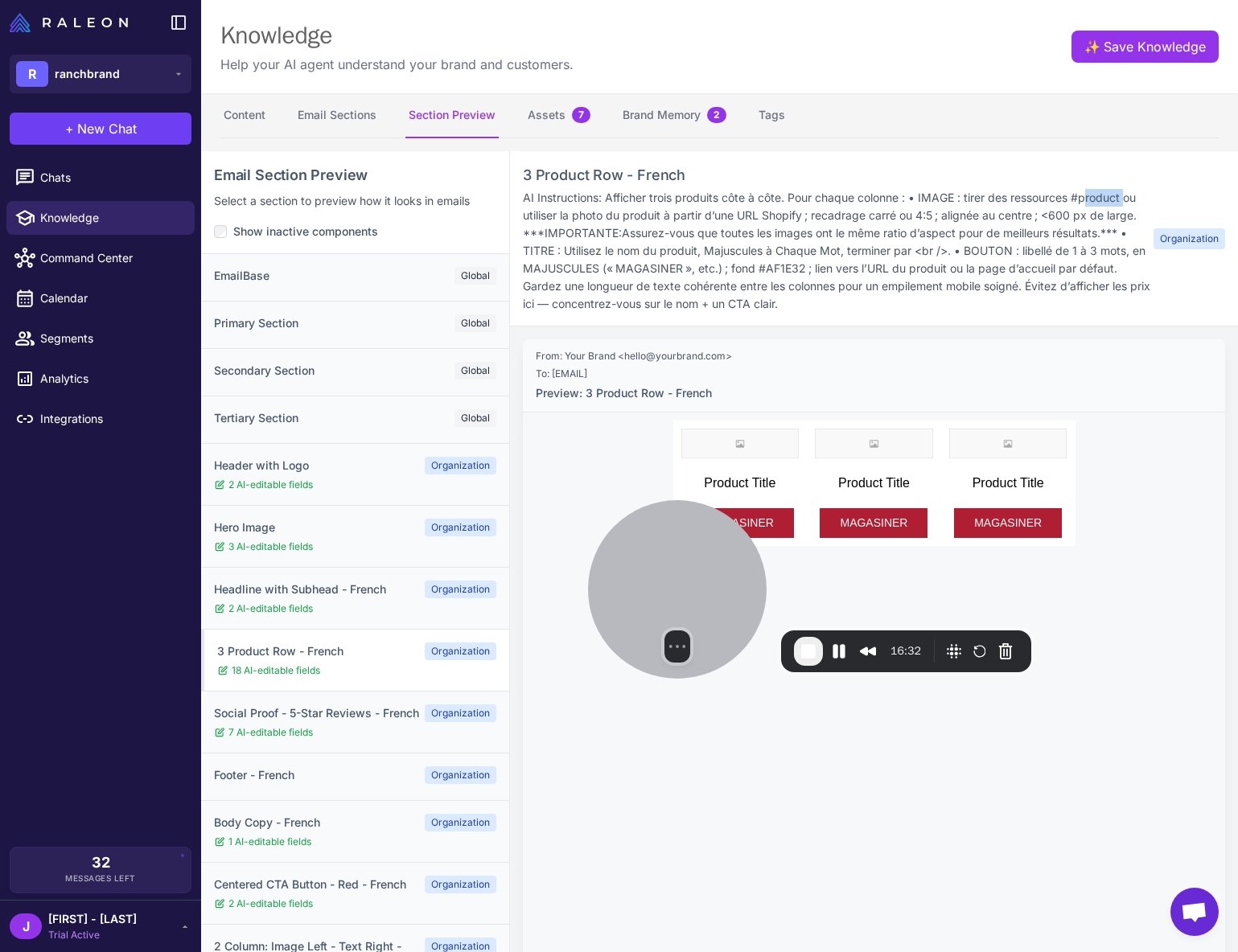click on "AI Instructions: Afficher trois produits côte à côte. Pour chaque colonne :
• IMAGE : tirer des ressources #product ou utiliser la photo du produit à partir d’une URL Shopify ; recadrage carré ou 4:5 ; alignée au centre ; <600 px de large.
***IMPORTANTE:Assurez-vous que toutes les images ont le même ratio d’aspect pour de meilleurs résultats.***
• TITRE : Utilisez le nom du produit, Majuscules à Chaque Mot, terminer par <br />.
• BOUTON : libellé de 1 à 3 mots, en MAJUSCULES (« MAGASINER », etc.) ; fond #AF1E32 ; lien vers l’URL du produit ou la page d’accueil par défaut.
Gardez une longueur de texte cohérente entre les colonnes pour un empilement mobile soigné. Évitez d’afficher les prix ici — concentrez-vous sur le nom + un CTA clair." at bounding box center (838, 251) 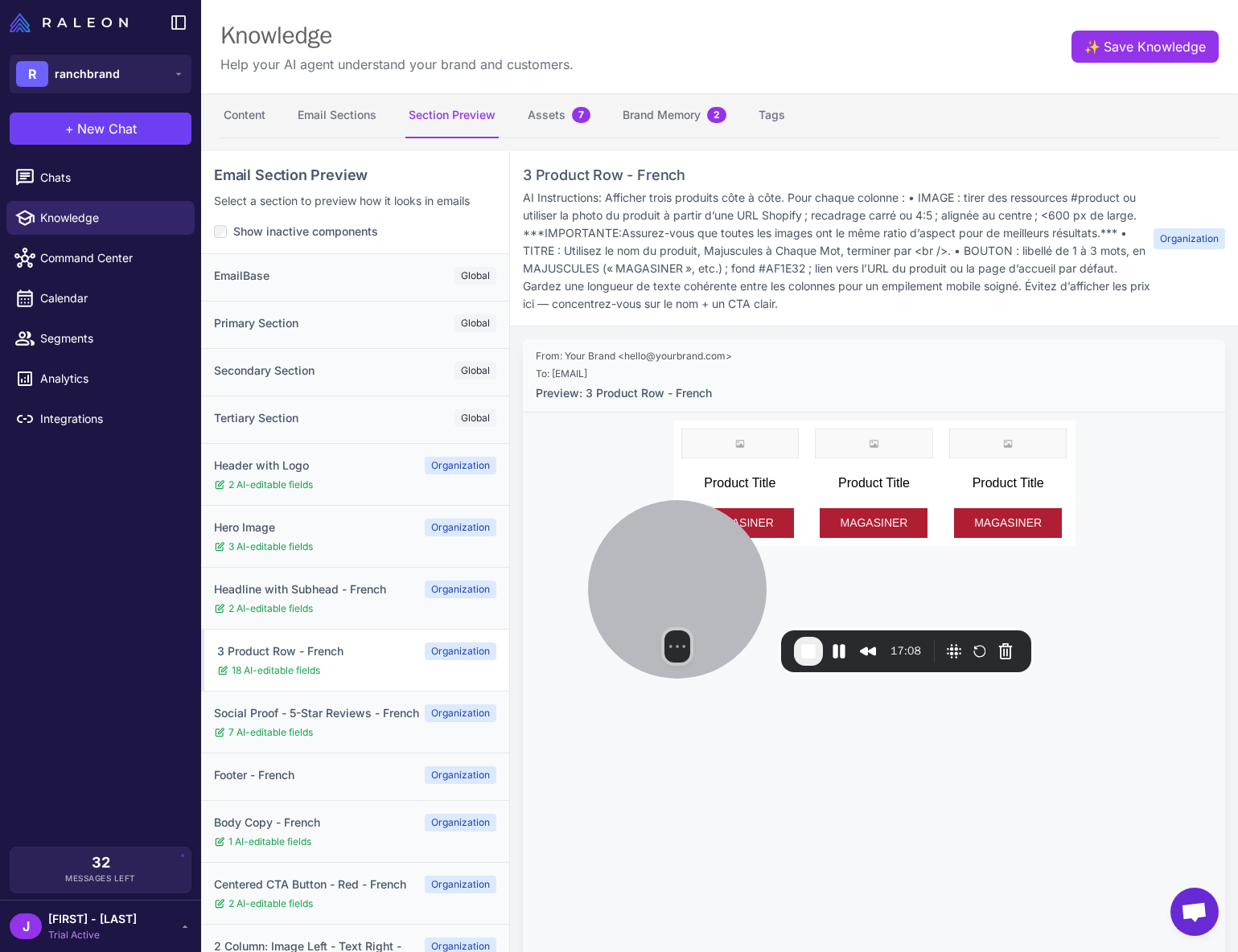click on "AI Instructions: Afficher trois produits côte à côte. Pour chaque colonne :
• IMAGE : tirer des ressources #product ou utiliser la photo du produit à partir d’une URL Shopify ; recadrage carré ou 4:5 ; alignée au centre ; <600 px de large.
***IMPORTANTE:Assurez-vous que toutes les images ont le même ratio d’aspect pour de meilleurs résultats.***
• TITRE : Utilisez le nom du produit, Majuscules à Chaque Mot, terminer par <br />.
• BOUTON : libellé de 1 à 3 mots, en MAJUSCULES (« MAGASINER », etc.) ; fond #AF1E32 ; lien vers l’URL du produit ou la page d’accueil par défaut.
Gardez une longueur de texte cohérente entre les colonnes pour un empilement mobile soigné. Évitez d’afficher les prix ici — concentrez-vous sur le nom + un CTA clair." at bounding box center [838, 251] 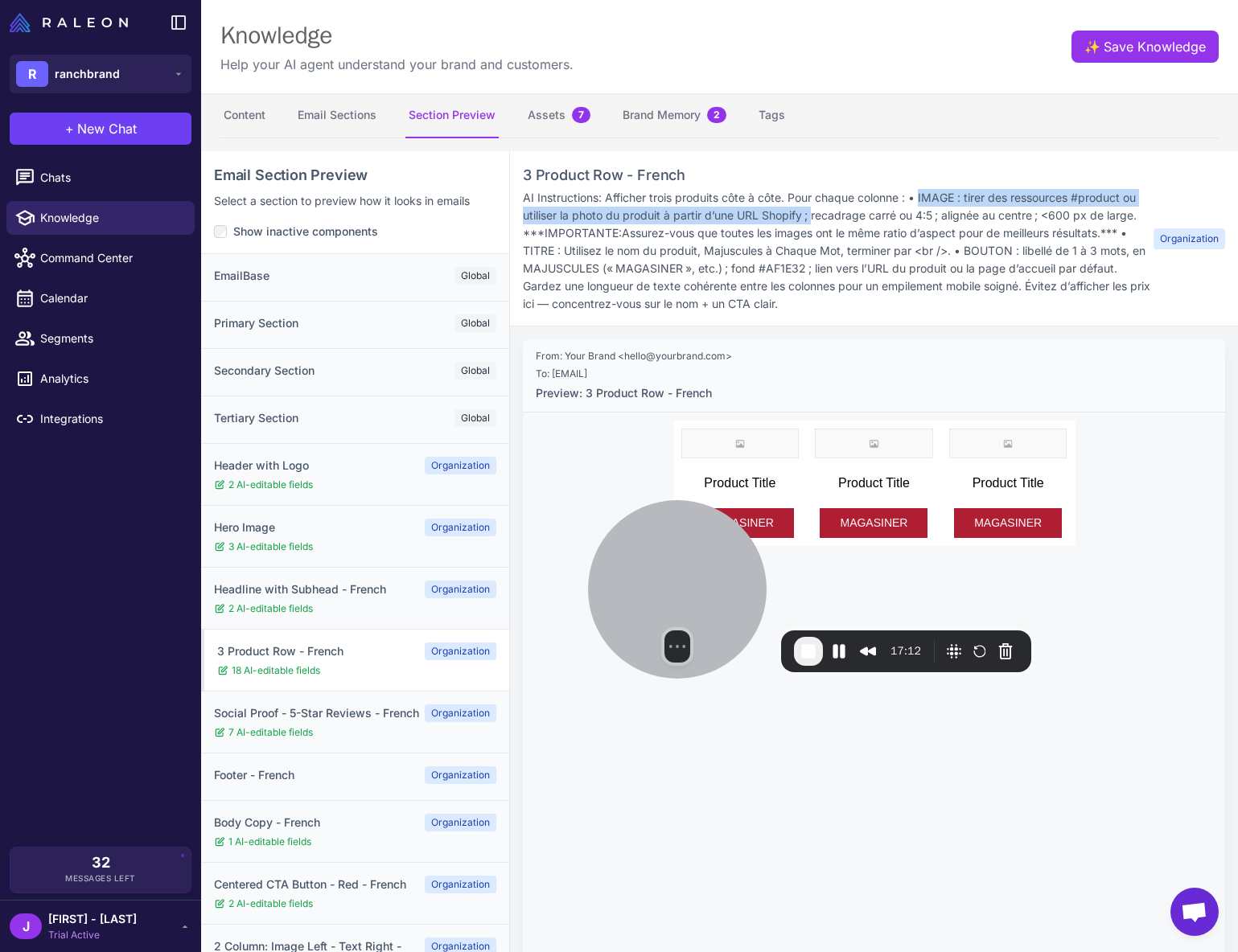drag, startPoint x: 918, startPoint y: 196, endPoint x: 808, endPoint y: 218, distance: 112.17843 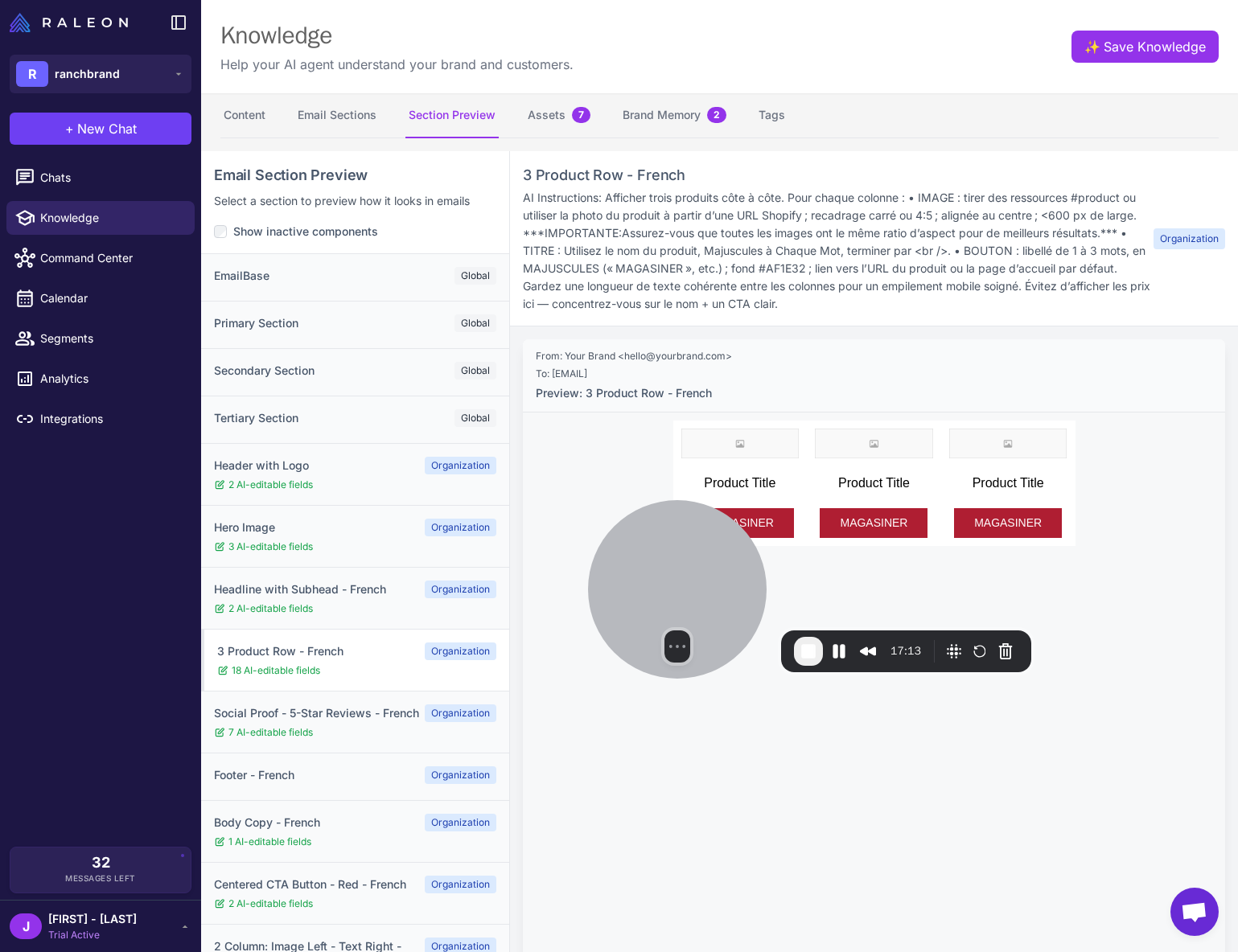 drag, startPoint x: 1092, startPoint y: 192, endPoint x: 1110, endPoint y: 203, distance: 21.09502 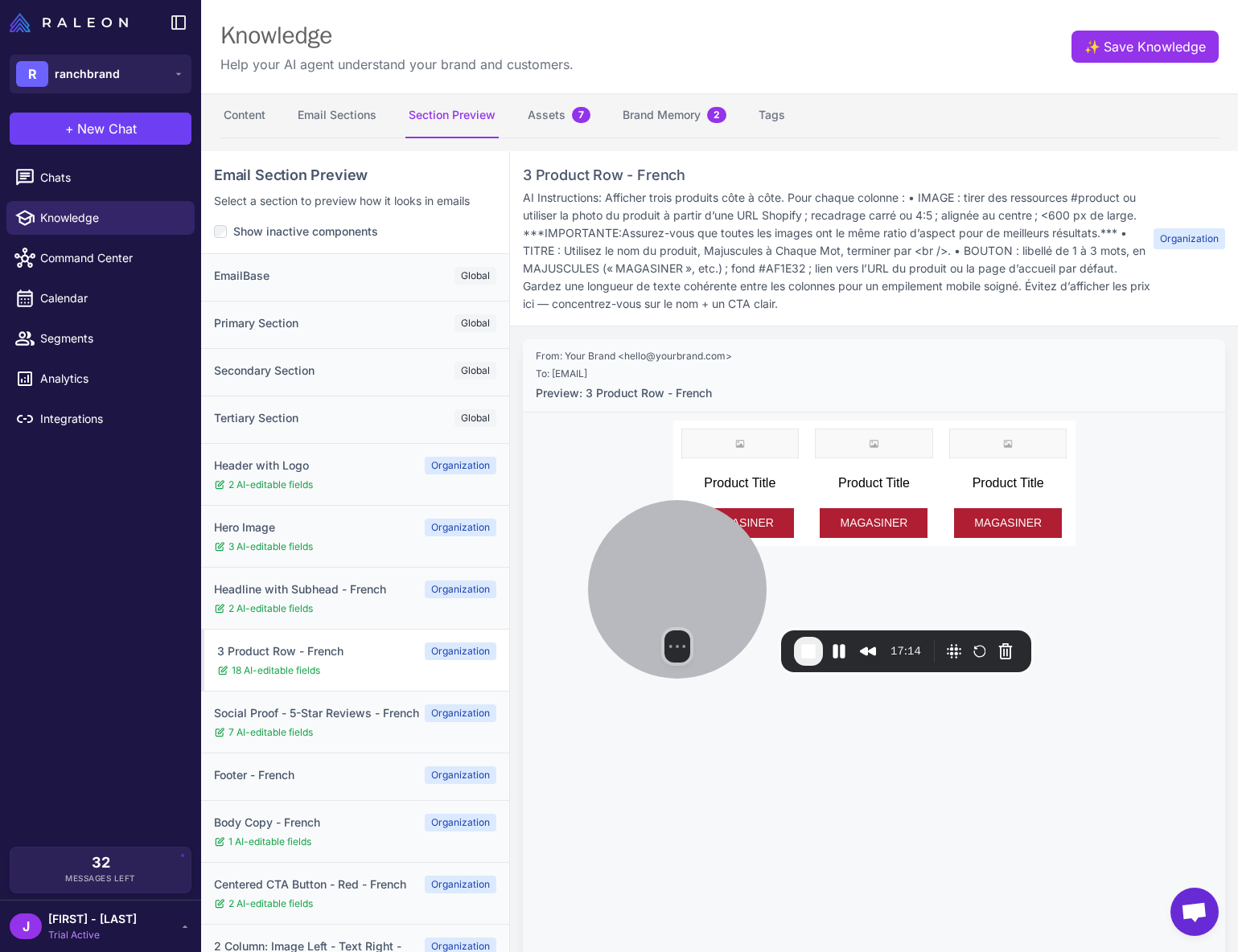 click on "AI Instructions: Afficher trois produits côte à côte. Pour chaque colonne :
• IMAGE : tirer des ressources #product ou utiliser la photo du produit à partir d’une URL Shopify ; recadrage carré ou 4:5 ; alignée au centre ; <600 px de large.
***IMPORTANTE:Assurez-vous que toutes les images ont le même ratio d’aspect pour de meilleurs résultats.***
• TITRE : Utilisez le nom du produit, Majuscules à Chaque Mot, terminer par <br />.
• BOUTON : libellé de 1 à 3 mots, en MAJUSCULES (« MAGASINER », etc.) ; fond #AF1E32 ; lien vers l’URL du produit ou la page d’accueil par défaut.
Gardez une longueur de texte cohérente entre les colonnes pour un empilement mobile soigné. Évitez d’afficher les prix ici — concentrez-vous sur le nom + un CTA clair." at bounding box center [838, 251] 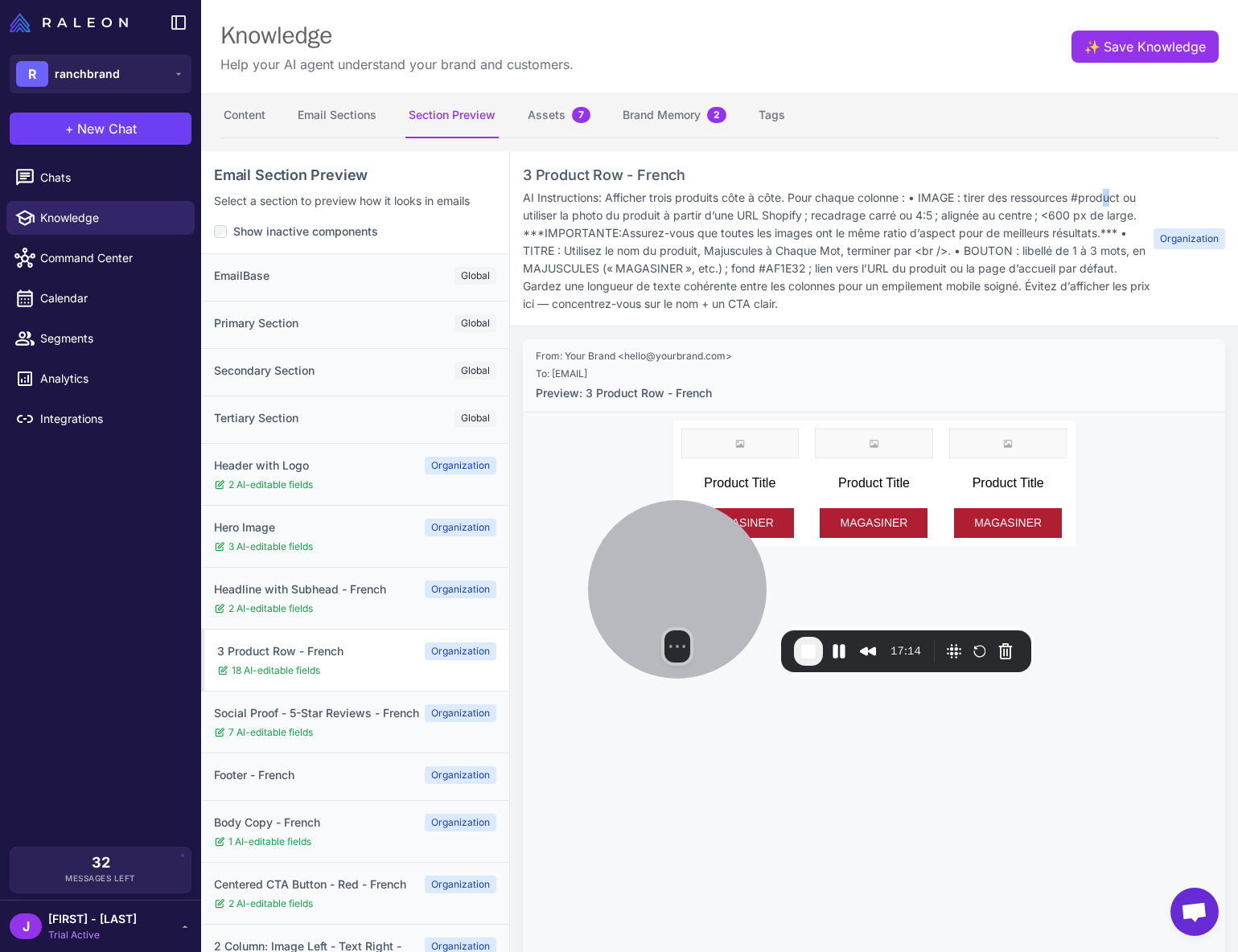 click on "AI Instructions: Afficher trois produits côte à côte. Pour chaque colonne :
• IMAGE : tirer des ressources #product ou utiliser la photo du produit à partir d’une URL Shopify ; recadrage carré ou 4:5 ; alignée au centre ; <600 px de large.
***IMPORTANTE:Assurez-vous que toutes les images ont le même ratio d’aspect pour de meilleurs résultats.***
• TITRE : Utilisez le nom du produit, Majuscules à Chaque Mot, terminer par <br />.
• BOUTON : libellé de 1 à 3 mots, en MAJUSCULES (« MAGASINER », etc.) ; fond #AF1E32 ; lien vers l’URL du produit ou la page d’accueil par défaut.
Gardez une longueur de texte cohérente entre les colonnes pour un empilement mobile soigné. Évitez d’afficher les prix ici — concentrez-vous sur le nom + un CTA clair." at bounding box center (838, 251) 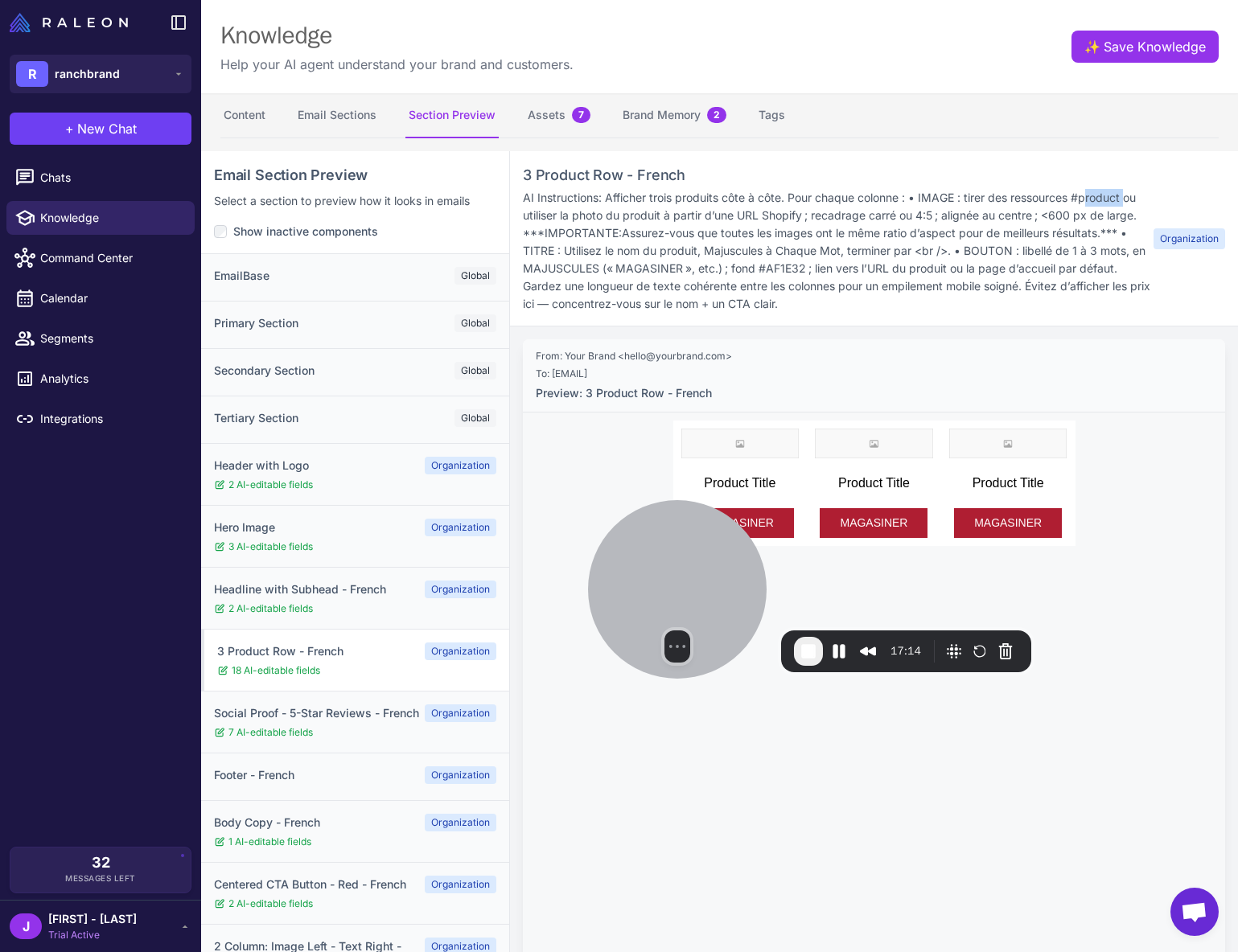 click on "AI Instructions: Afficher trois produits côte à côte. Pour chaque colonne :
• IMAGE : tirer des ressources #product ou utiliser la photo du produit à partir d’une URL Shopify ; recadrage carré ou 4:5 ; alignée au centre ; <600 px de large.
***IMPORTANTE:Assurez-vous que toutes les images ont le même ratio d’aspect pour de meilleurs résultats.***
• TITRE : Utilisez le nom du produit, Majuscules à Chaque Mot, terminer par <br />.
• BOUTON : libellé de 1 à 3 mots, en MAJUSCULES (« MAGASINER », etc.) ; fond #AF1E32 ; lien vers l’URL du produit ou la page d’accueil par défaut.
Gardez une longueur de texte cohérente entre les colonnes pour un empilement mobile soigné. Évitez d’afficher les prix ici — concentrez-vous sur le nom + un CTA clair." at bounding box center [838, 251] 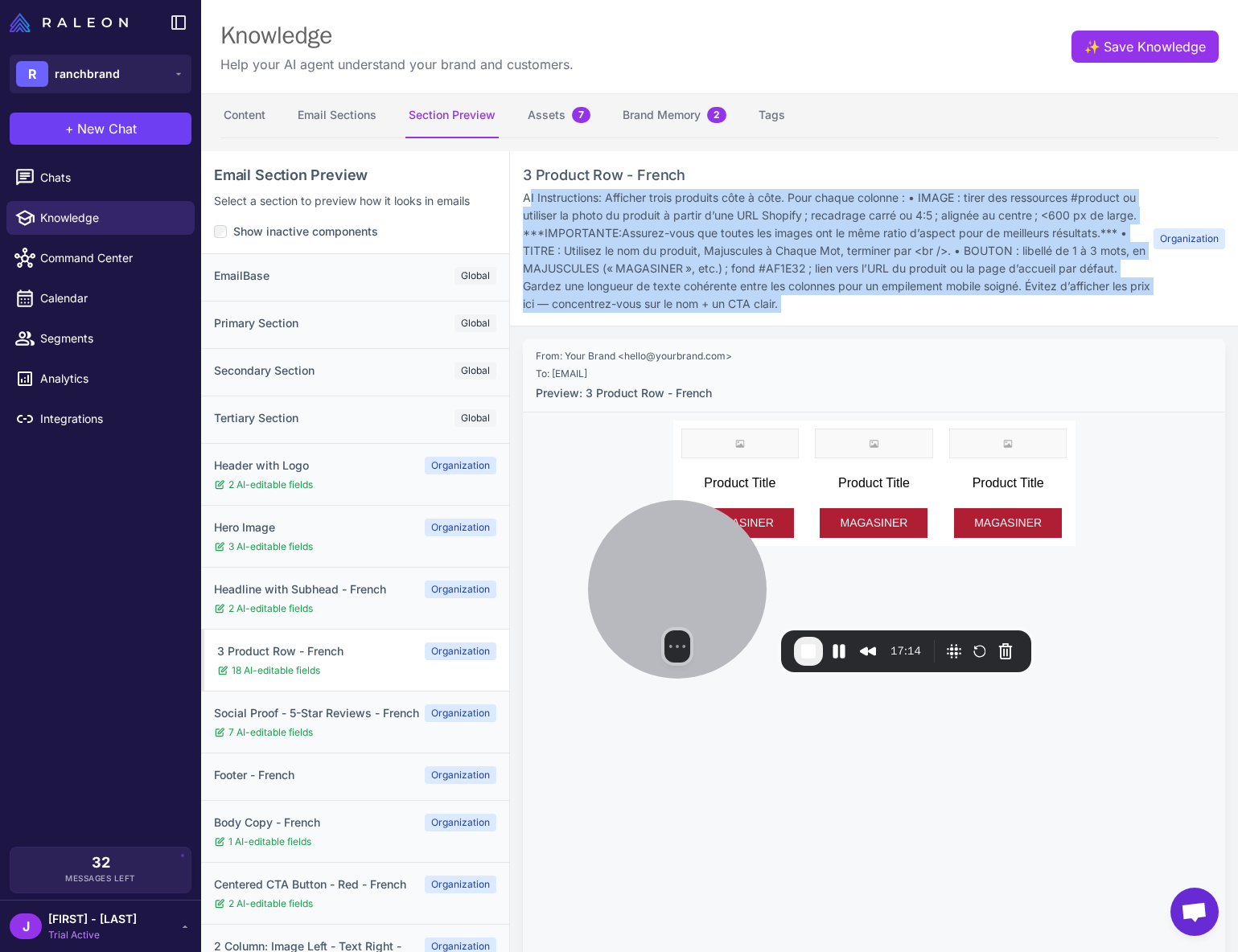 click on "AI Instructions: Afficher trois produits côte à côte. Pour chaque colonne :
• IMAGE : tirer des ressources #product ou utiliser la photo du produit à partir d’une URL Shopify ; recadrage carré ou 4:5 ; alignée au centre ; <600 px de large.
***IMPORTANTE:Assurez-vous que toutes les images ont le même ratio d’aspect pour de meilleurs résultats.***
• TITRE : Utilisez le nom du produit, Majuscules à Chaque Mot, terminer par <br />.
• BOUTON : libellé de 1 à 3 mots, en MAJUSCULES (« MAGASINER », etc.) ; fond #AF1E32 ; lien vers l’URL du produit ou la page d’accueil par défaut.
Gardez une longueur de texte cohérente entre les colonnes pour un empilement mobile soigné. Évitez d’afficher les prix ici — concentrez-vous sur le nom + un CTA clair." at bounding box center (838, 251) 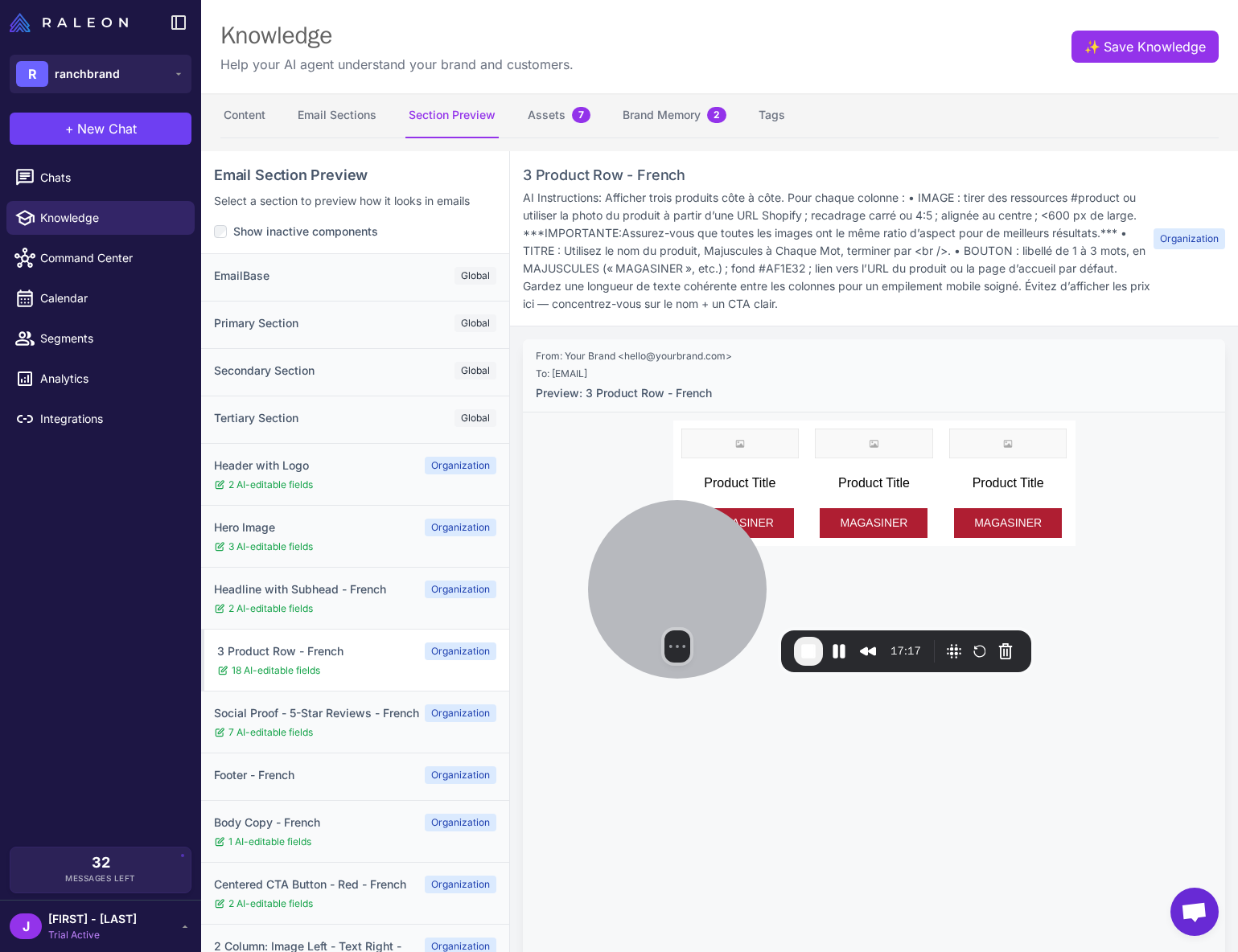click on "AI Instructions: Afficher trois produits côte à côte. Pour chaque colonne :
• IMAGE : tirer des ressources #product ou utiliser la photo du produit à partir d’une URL Shopify ; recadrage carré ou 4:5 ; alignée au centre ; <600 px de large.
***IMPORTANTE:Assurez-vous que toutes les images ont le même ratio d’aspect pour de meilleurs résultats.***
• TITRE : Utilisez le nom du produit, Majuscules à Chaque Mot, terminer par <br />.
• BOUTON : libellé de 1 à 3 mots, en MAJUSCULES (« MAGASINER », etc.) ; fond #AF1E32 ; lien vers l’URL du produit ou la page d’accueil par défaut.
Gardez une longueur de texte cohérente entre les colonnes pour un empilement mobile soigné. Évitez d’afficher les prix ici — concentrez-vous sur le nom + un CTA clair." at bounding box center [838, 251] 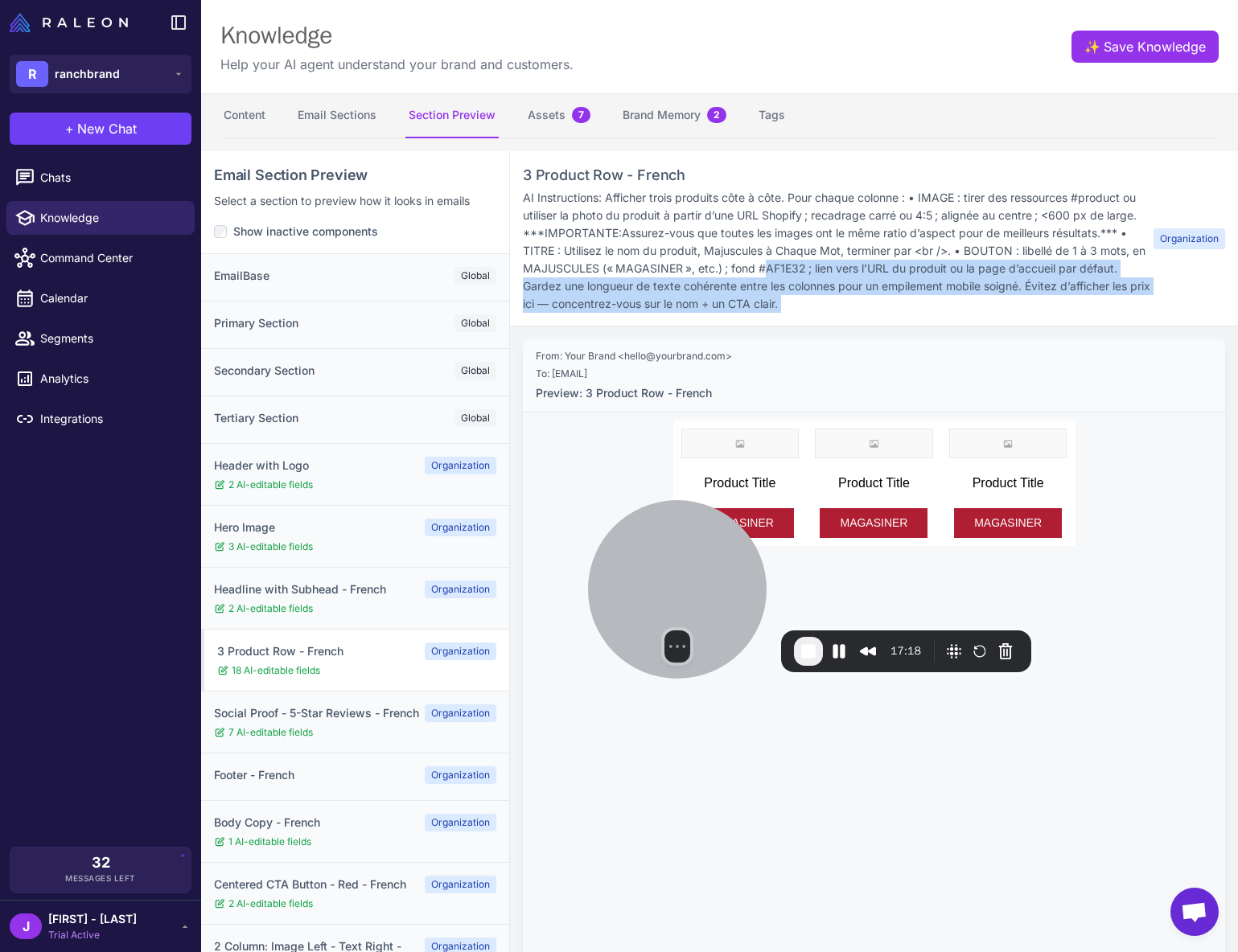 click on "AI Instructions: Afficher trois produits côte à côte. Pour chaque colonne :
• IMAGE : tirer des ressources #product ou utiliser la photo du produit à partir d’une URL Shopify ; recadrage carré ou 4:5 ; alignée au centre ; <600 px de large.
***IMPORTANTE:Assurez-vous que toutes les images ont le même ratio d’aspect pour de meilleurs résultats.***
• TITRE : Utilisez le nom du produit, Majuscules à Chaque Mot, terminer par <br />.
• BOUTON : libellé de 1 à 3 mots, en MAJUSCULES (« MAGASINER », etc.) ; fond #AF1E32 ; lien vers l’URL du produit ou la page d’accueil par défaut.
Gardez une longueur de texte cohérente entre les colonnes pour un empilement mobile soigné. Évitez d’afficher les prix ici — concentrez-vous sur le nom + un CTA clair." at bounding box center [838, 251] 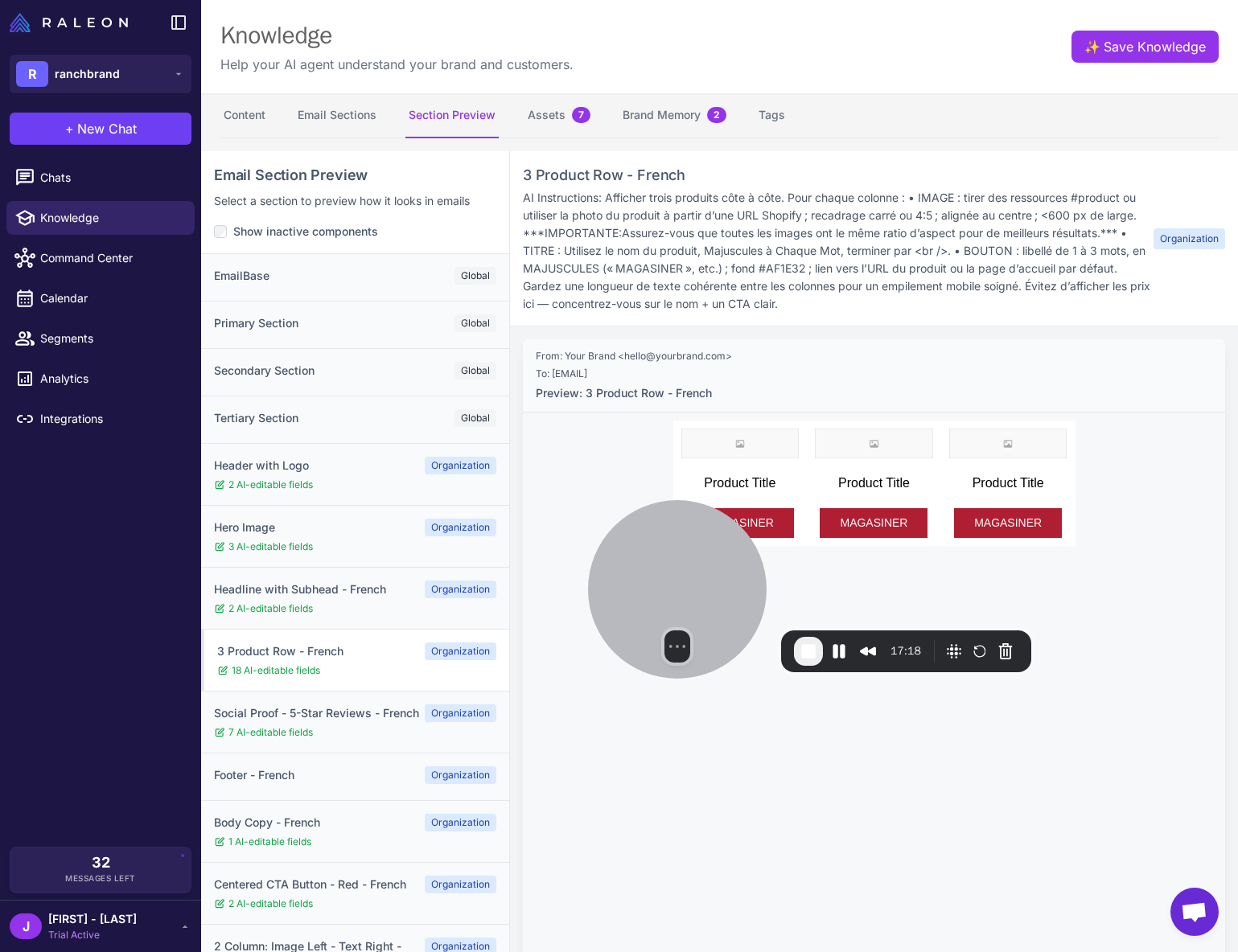 click on "3 Product Row - French  AI Instructions: Afficher trois produits côte à côte. Pour chaque colonne :
• IMAGE : tirer des ressources #product ou utiliser la photo du produit à partir d’une URL Shopify ; recadrage carré ou 4:5 ; alignée au centre ; <600 px de large.
***IMPORTANTE:Assurez-vous que toutes les images ont le même ratio d’aspect pour de meilleurs résultats.***
• TITRE : Utilisez le nom du produit, Majuscules à Chaque Mot, terminer par <br />.
• BOUTON : libellé de 1 à 3 mots, en MAJUSCULES (« MAGASINER », etc.) ; fond #AF1E32 ; lien vers l’URL du produit ou la page d’accueil par défaut.
Gardez une longueur de texte cohérente entre les colonnes pour un empilement mobile soigné. Évitez d’afficher les prix ici — concentrez-vous sur le nom + un CTA clair. Organization" at bounding box center (874, 239) 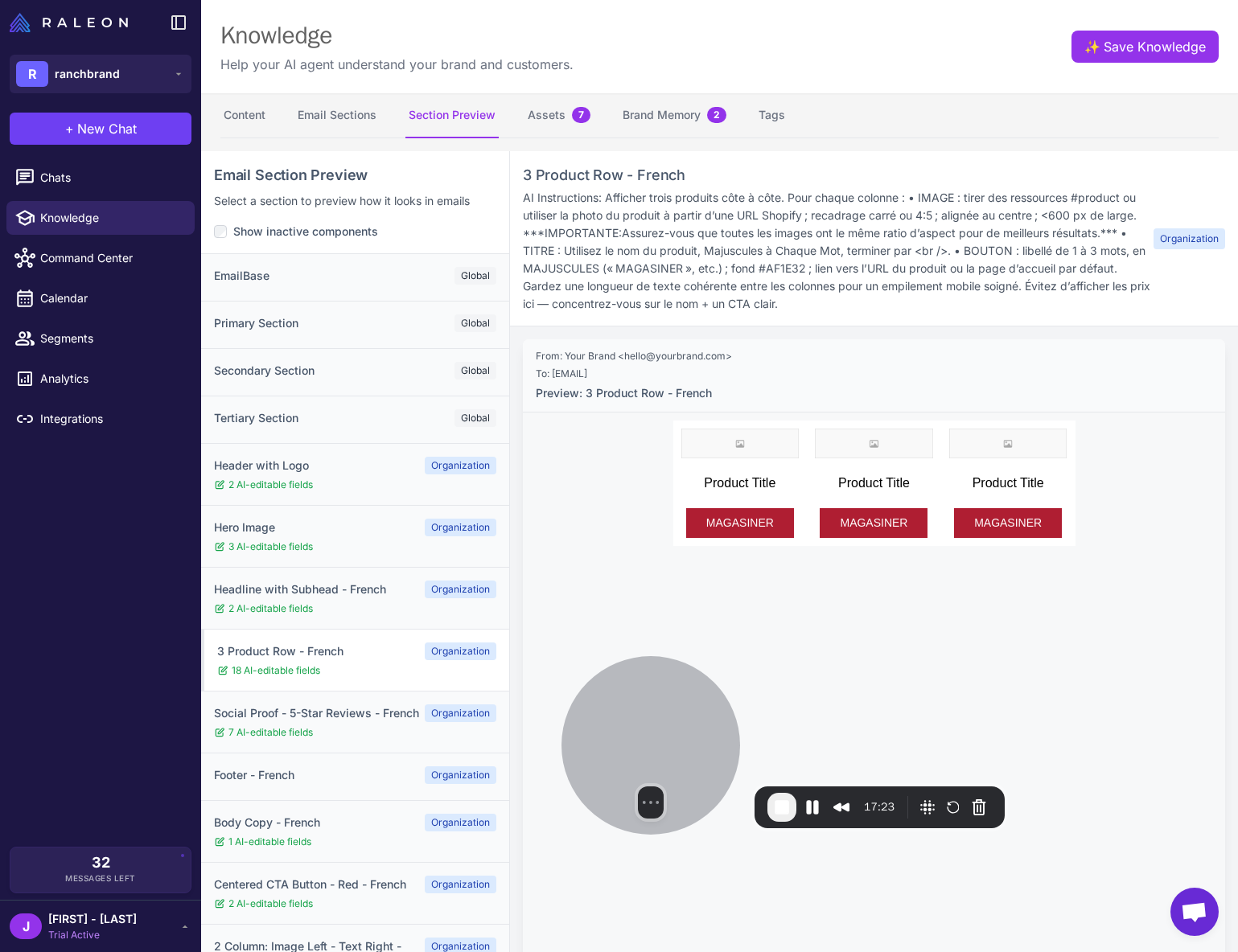 drag, startPoint x: 655, startPoint y: 561, endPoint x: 629, endPoint y: 719, distance: 160.12495 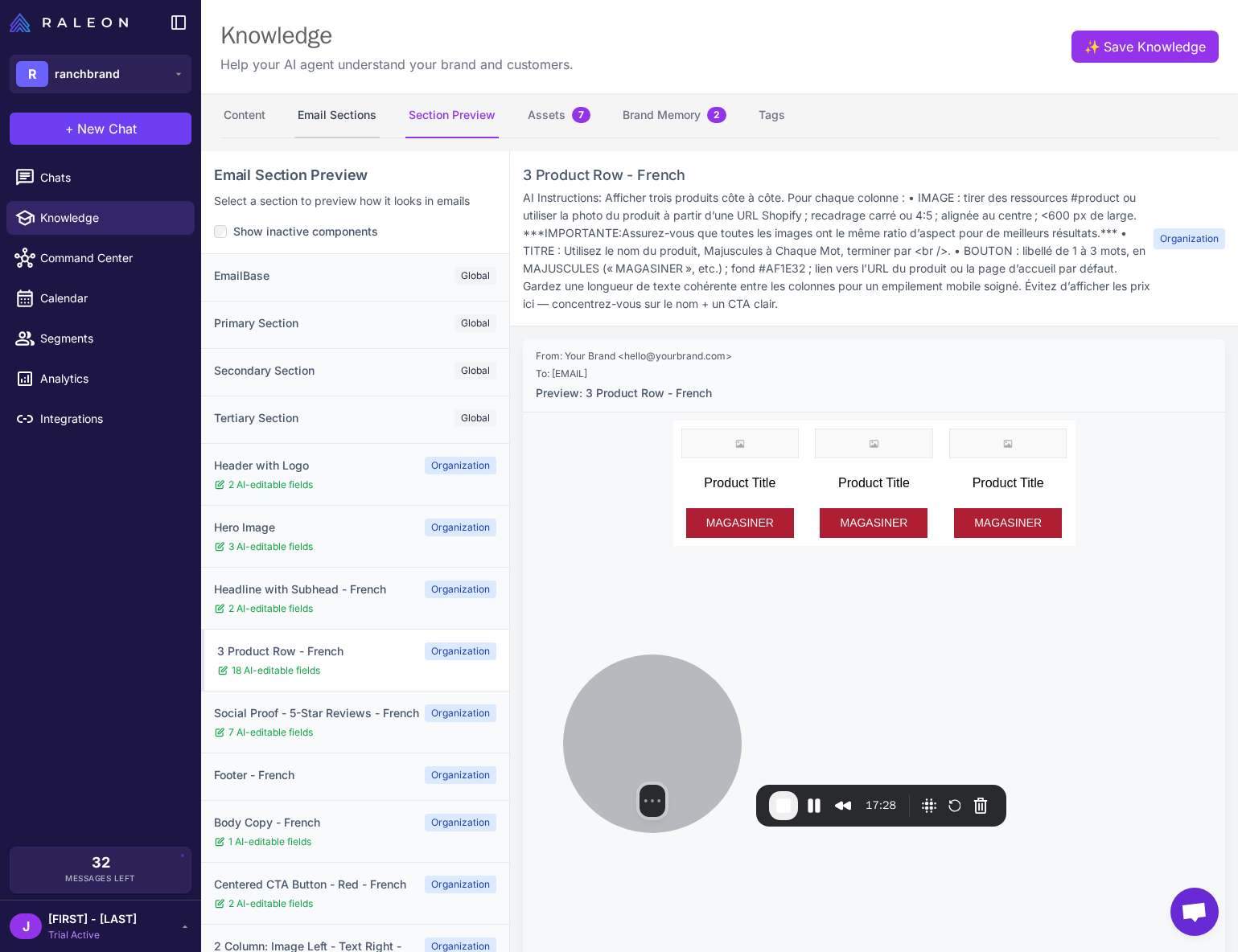 click on "Email Sections" at bounding box center [337, 116] 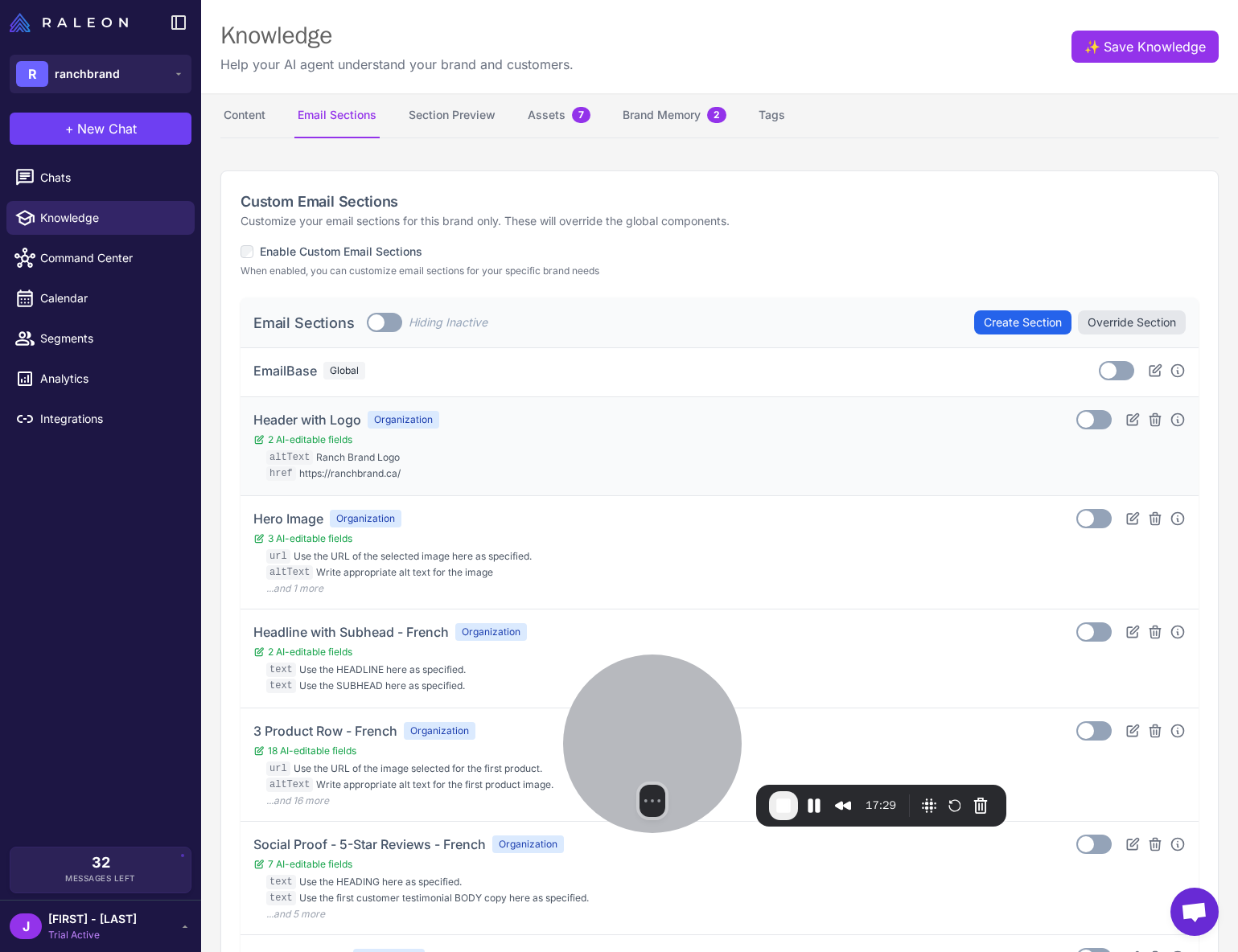 drag, startPoint x: 375, startPoint y: 448, endPoint x: 445, endPoint y: 469, distance: 73.08215 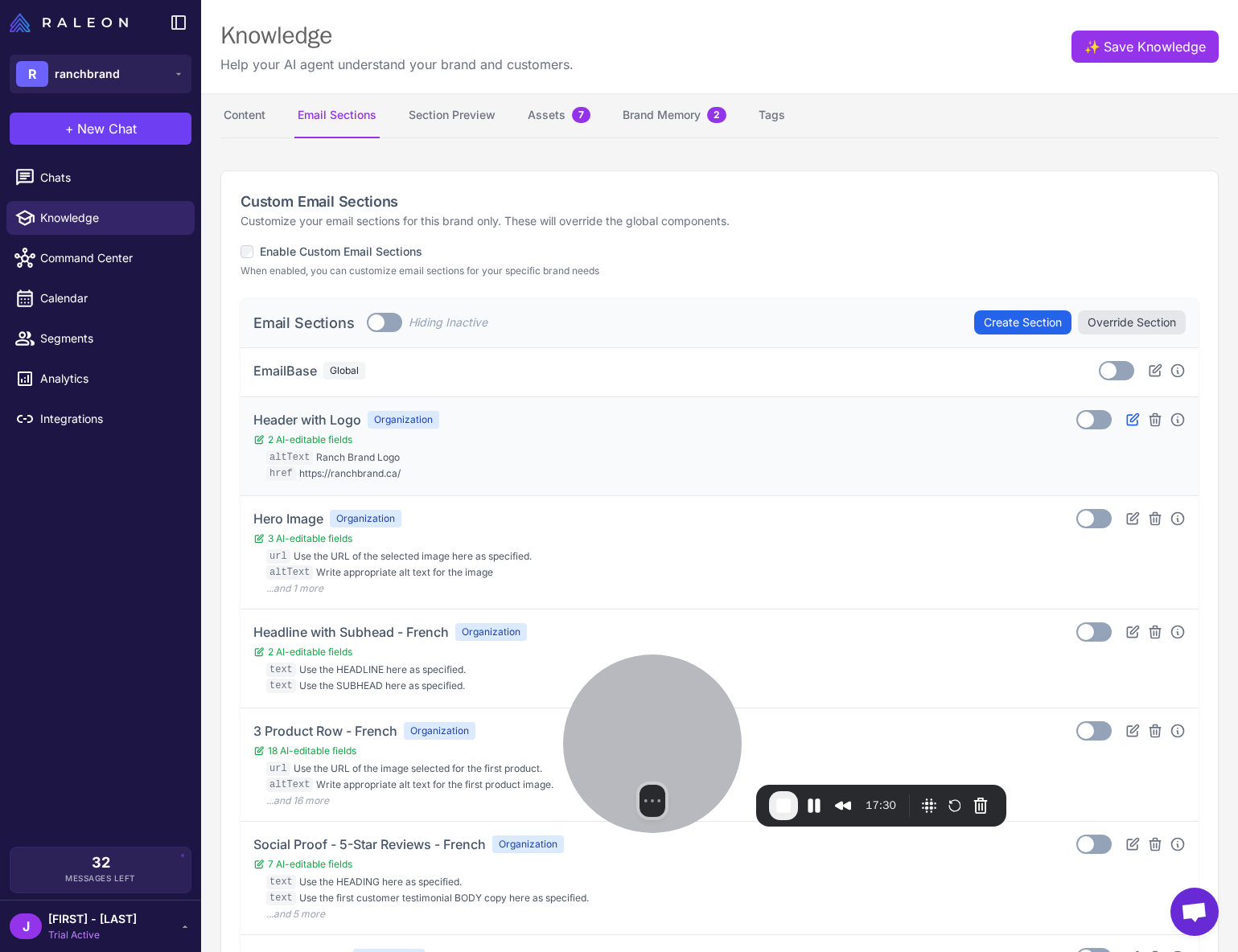 click 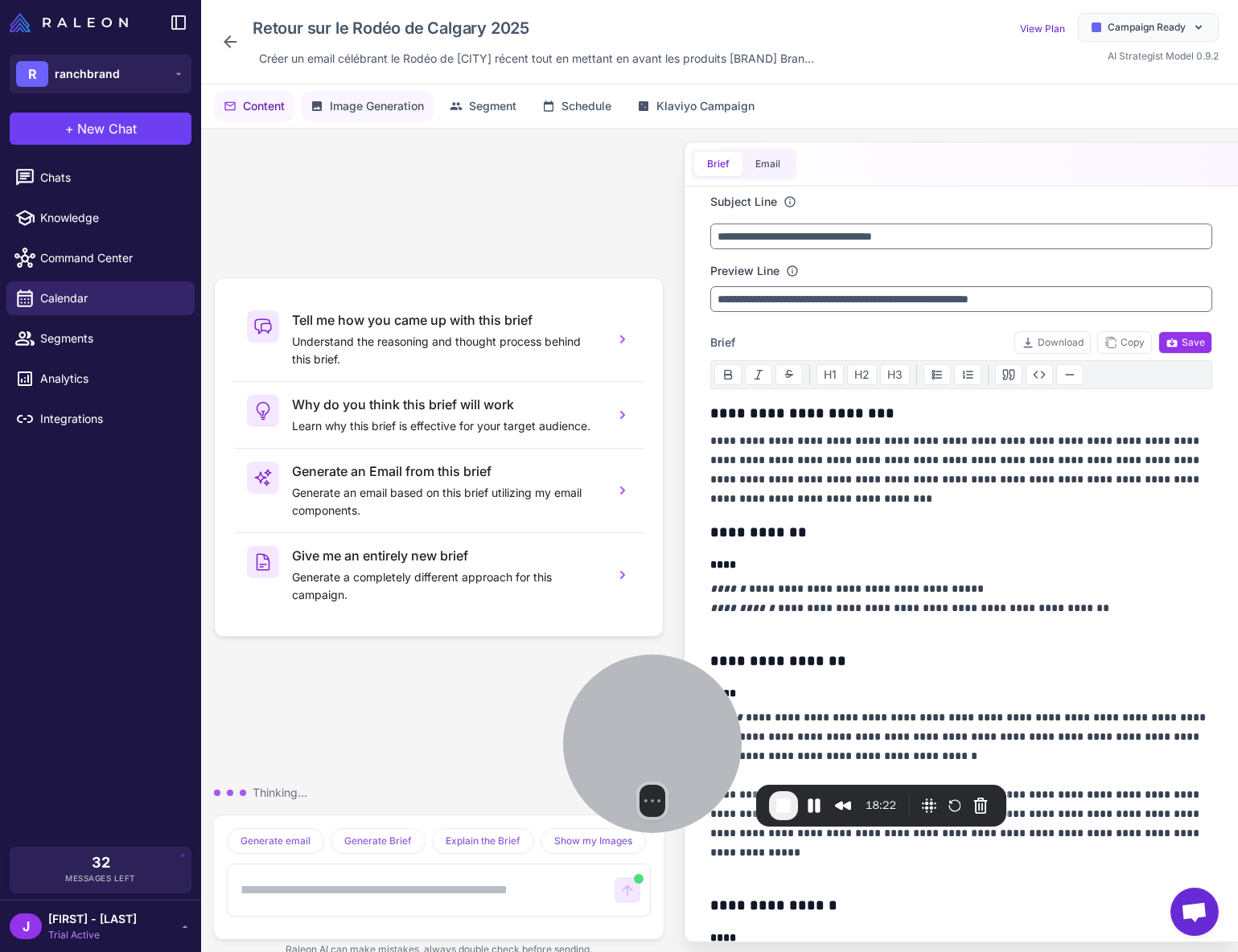 scroll, scrollTop: 11700, scrollLeft: 0, axis: vertical 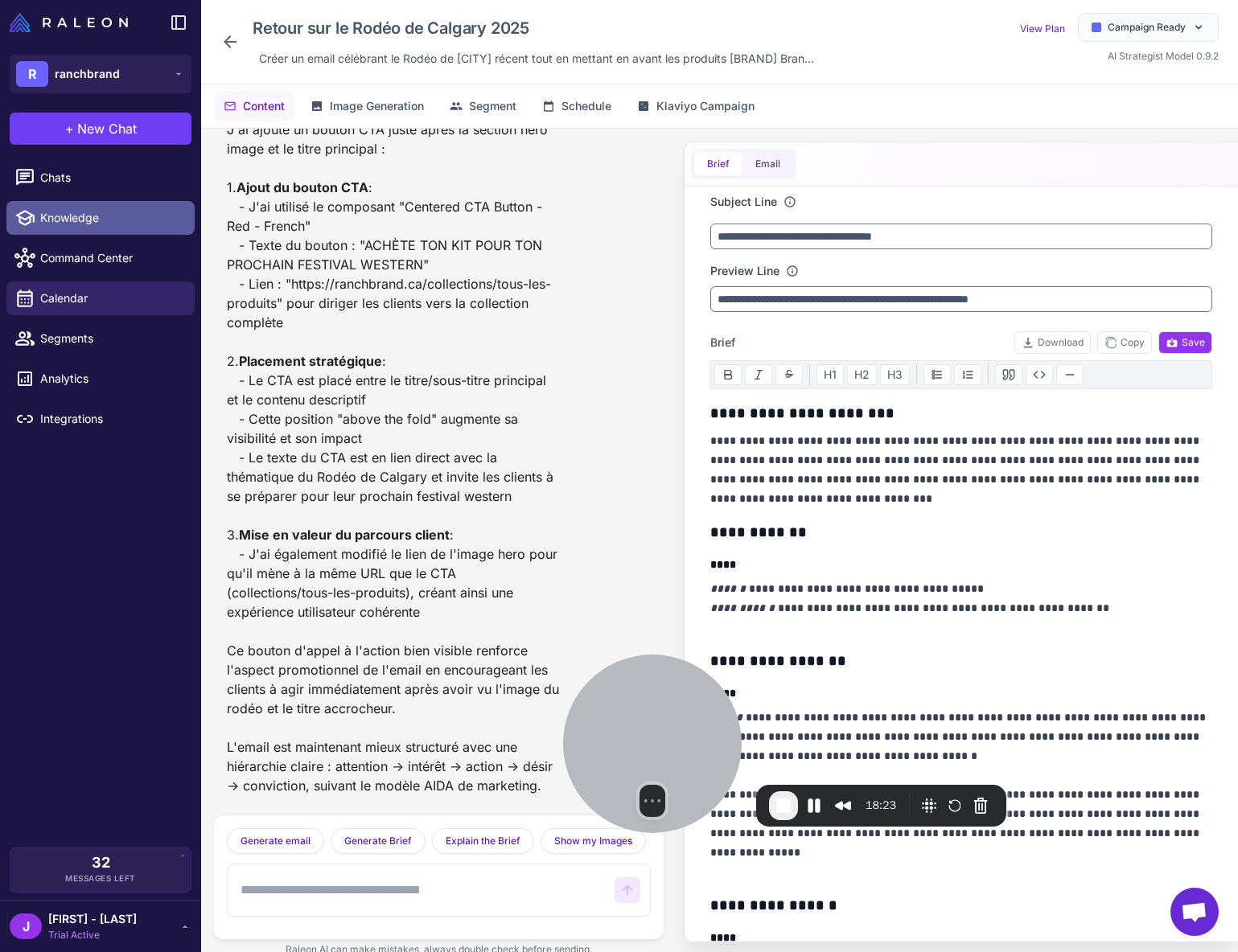 click on "Knowledge" at bounding box center (111, 218) 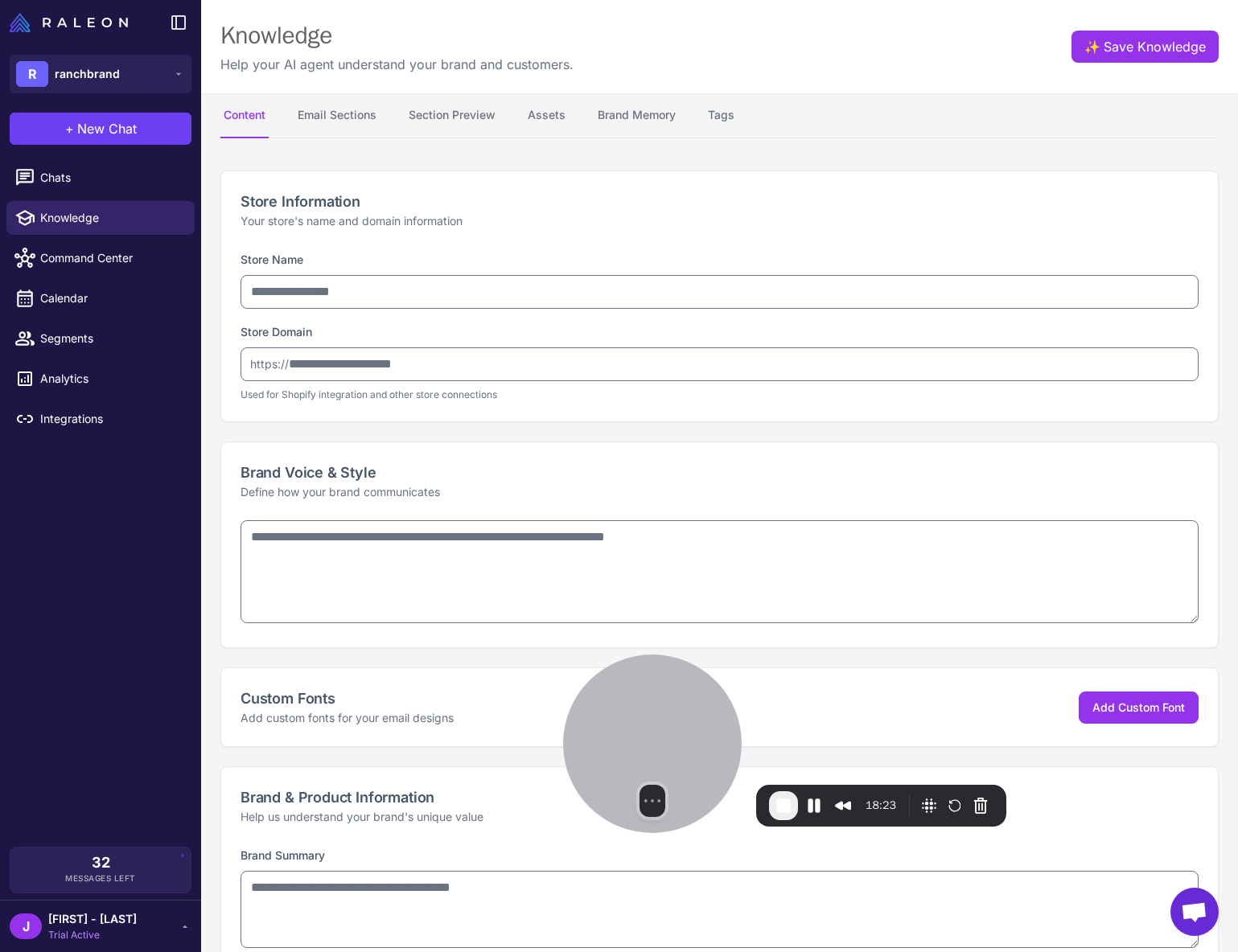 type on "**********" 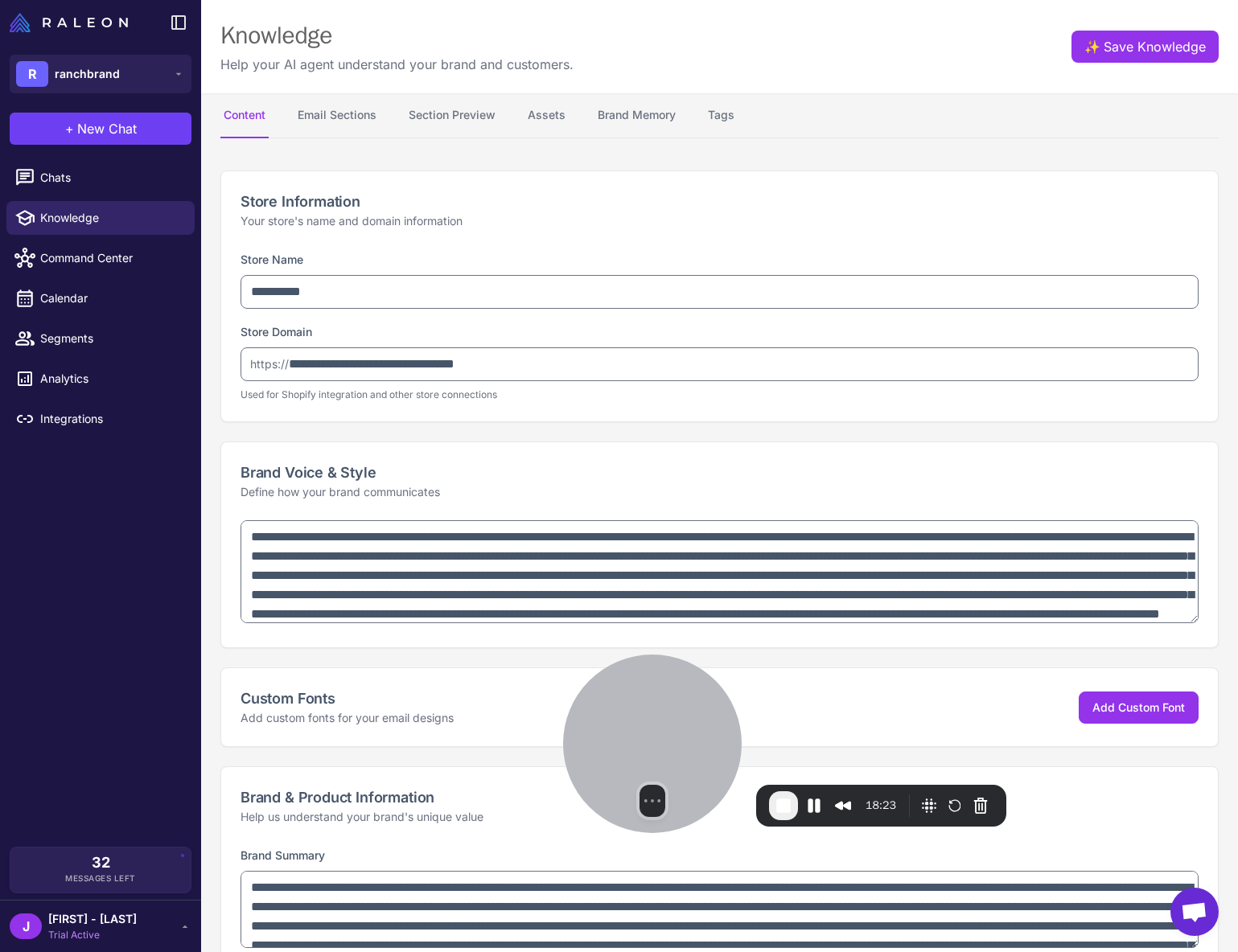 type on "**********" 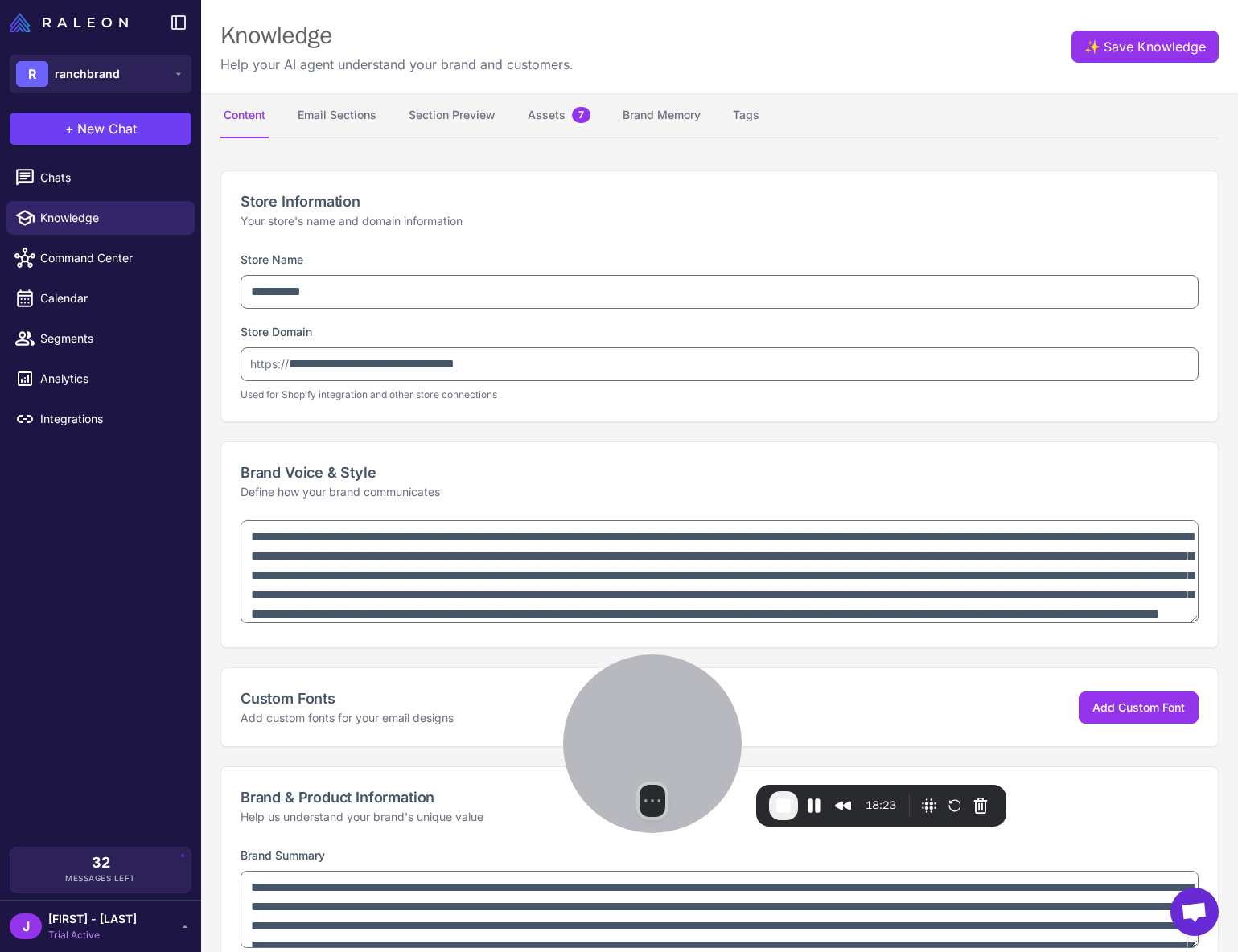 type on "**********" 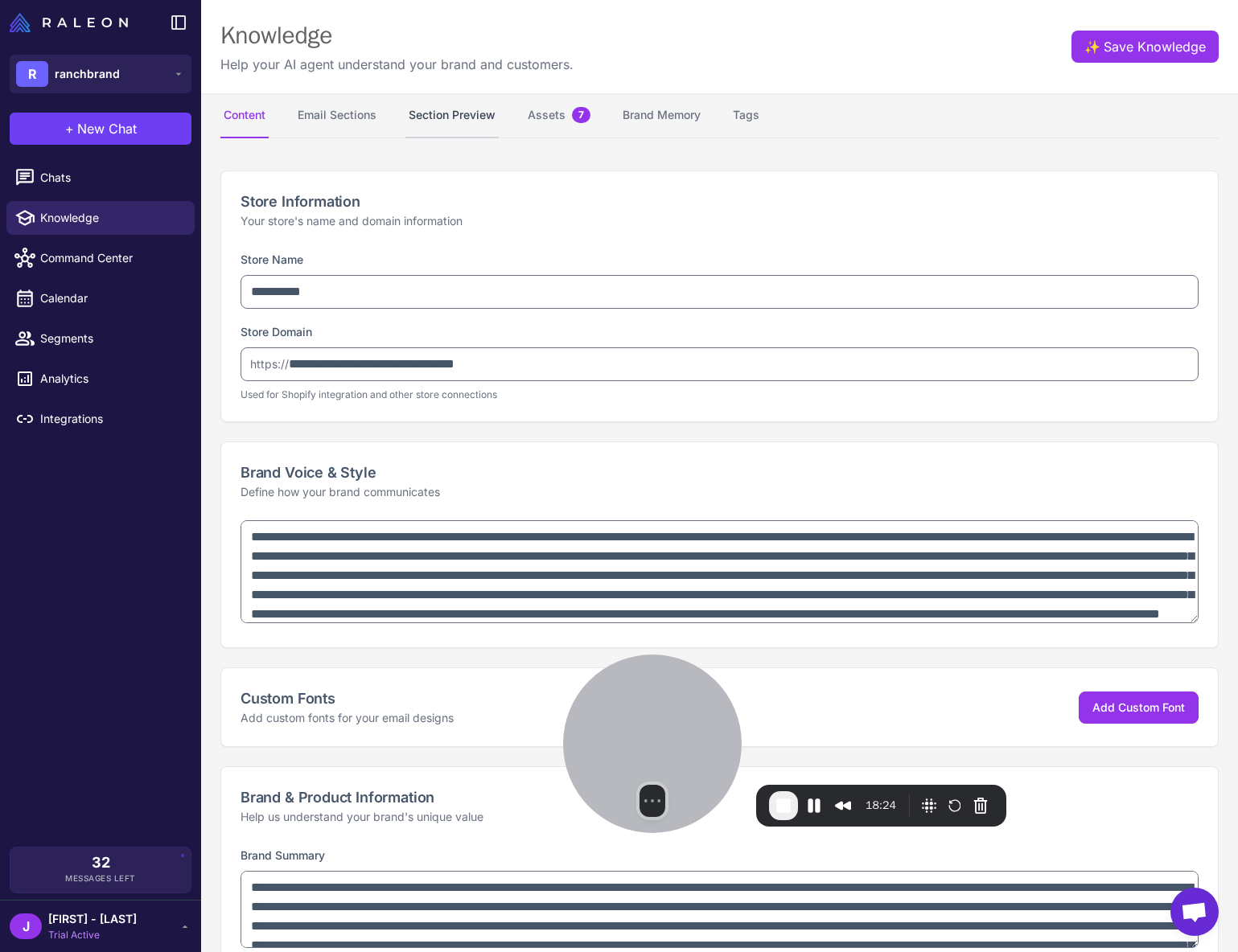 click on "Section Preview" at bounding box center (452, 116) 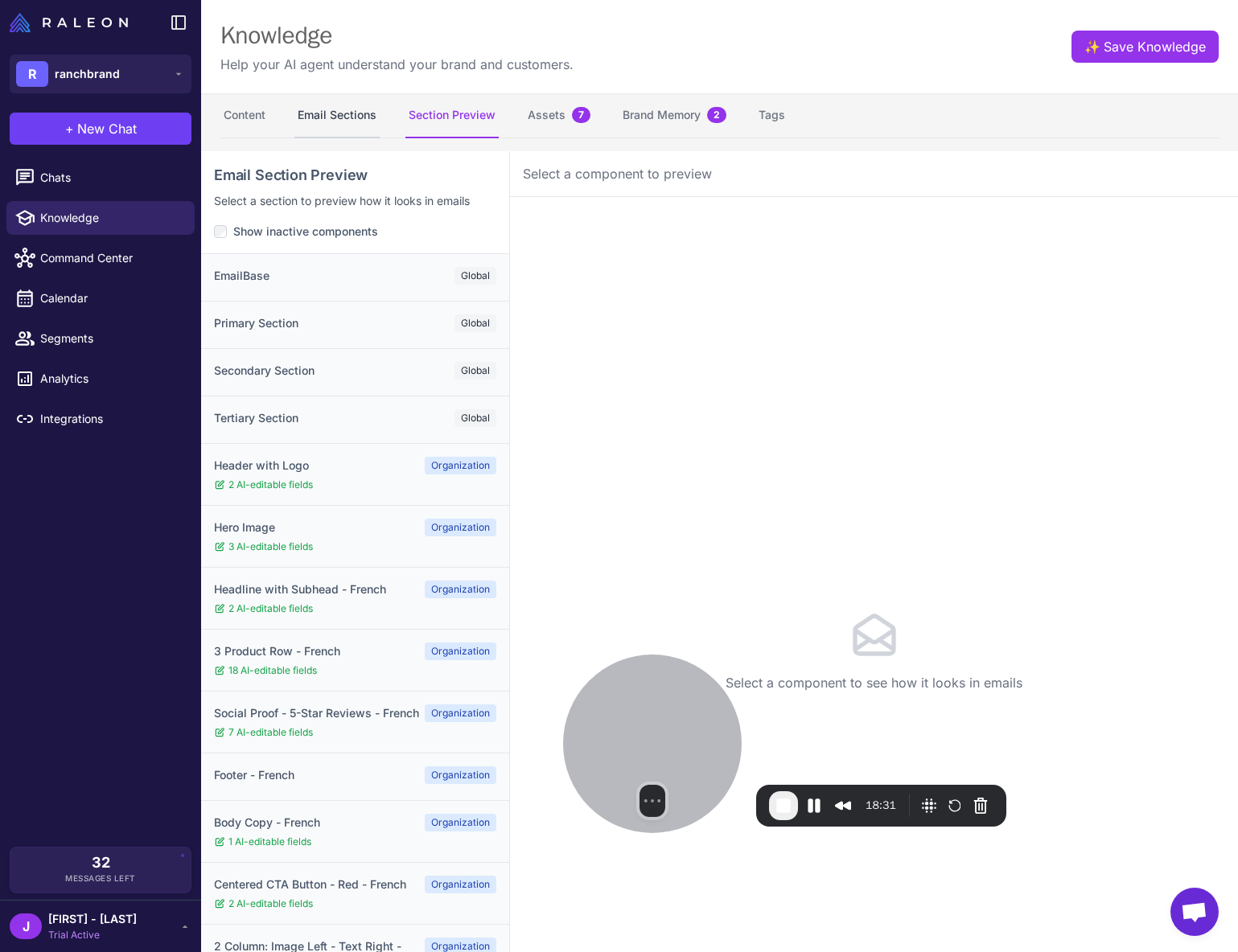 click on "Email Sections" at bounding box center [337, 116] 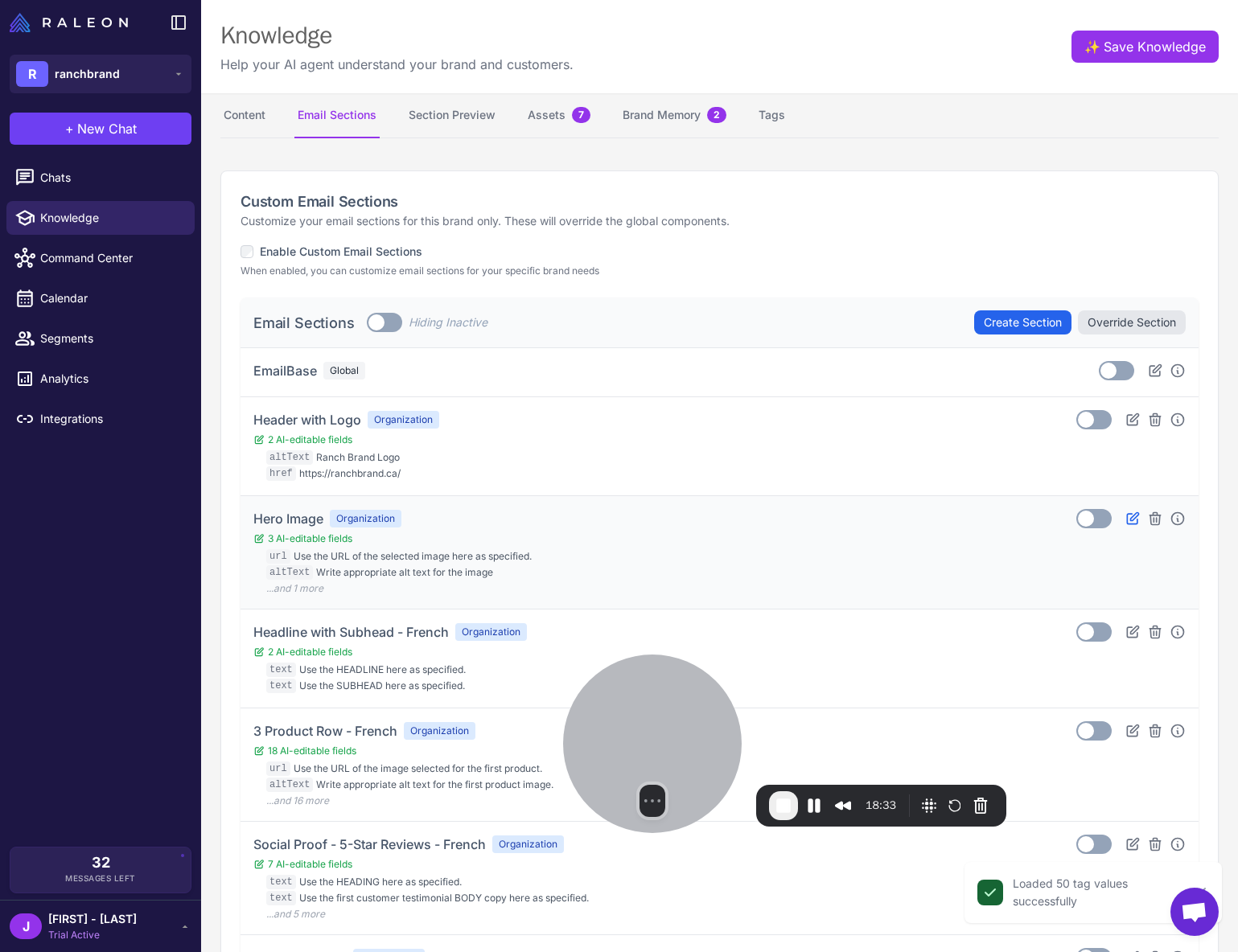 click 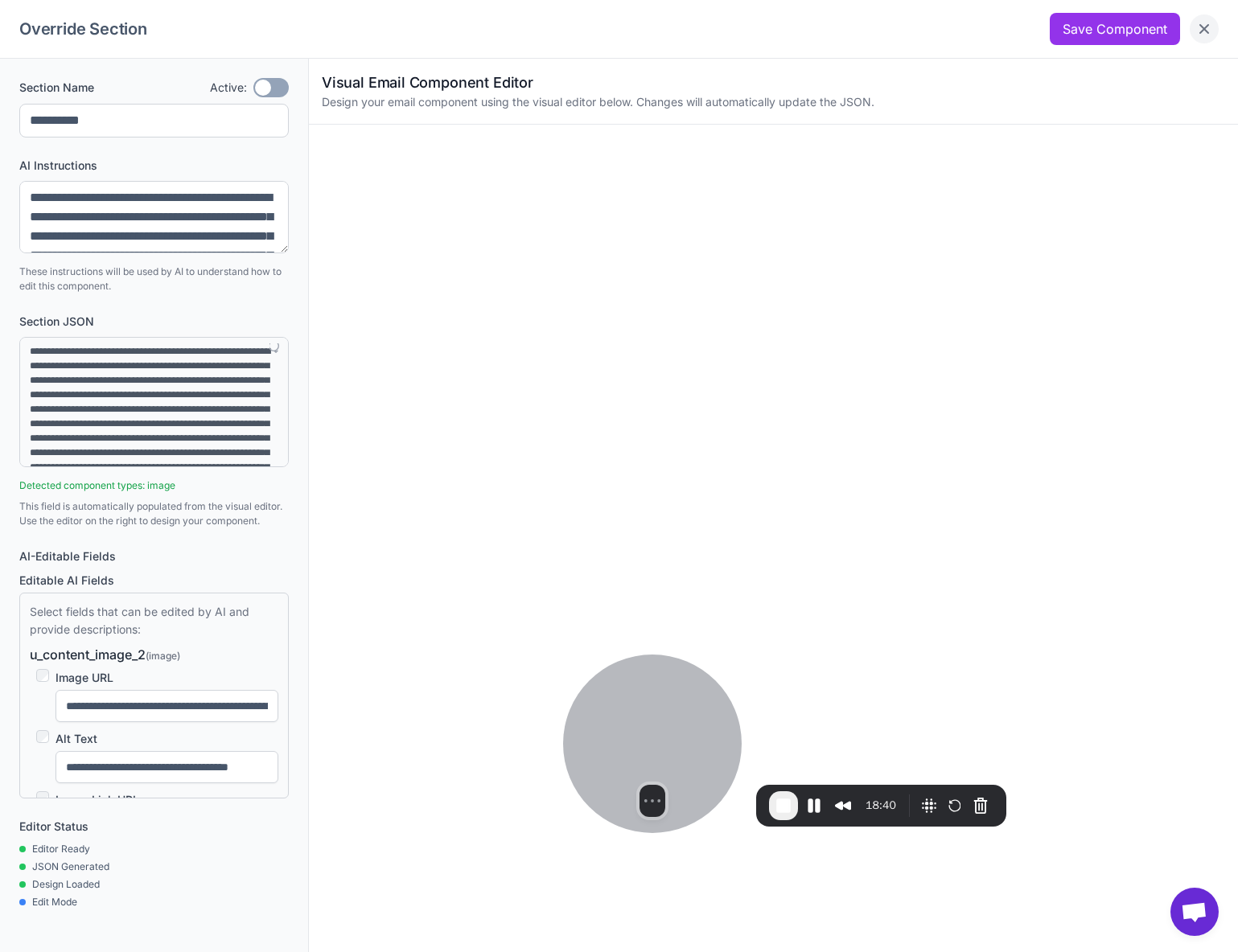 drag, startPoint x: 1225, startPoint y: 24, endPoint x: 1213, endPoint y: 30, distance: 13.416408 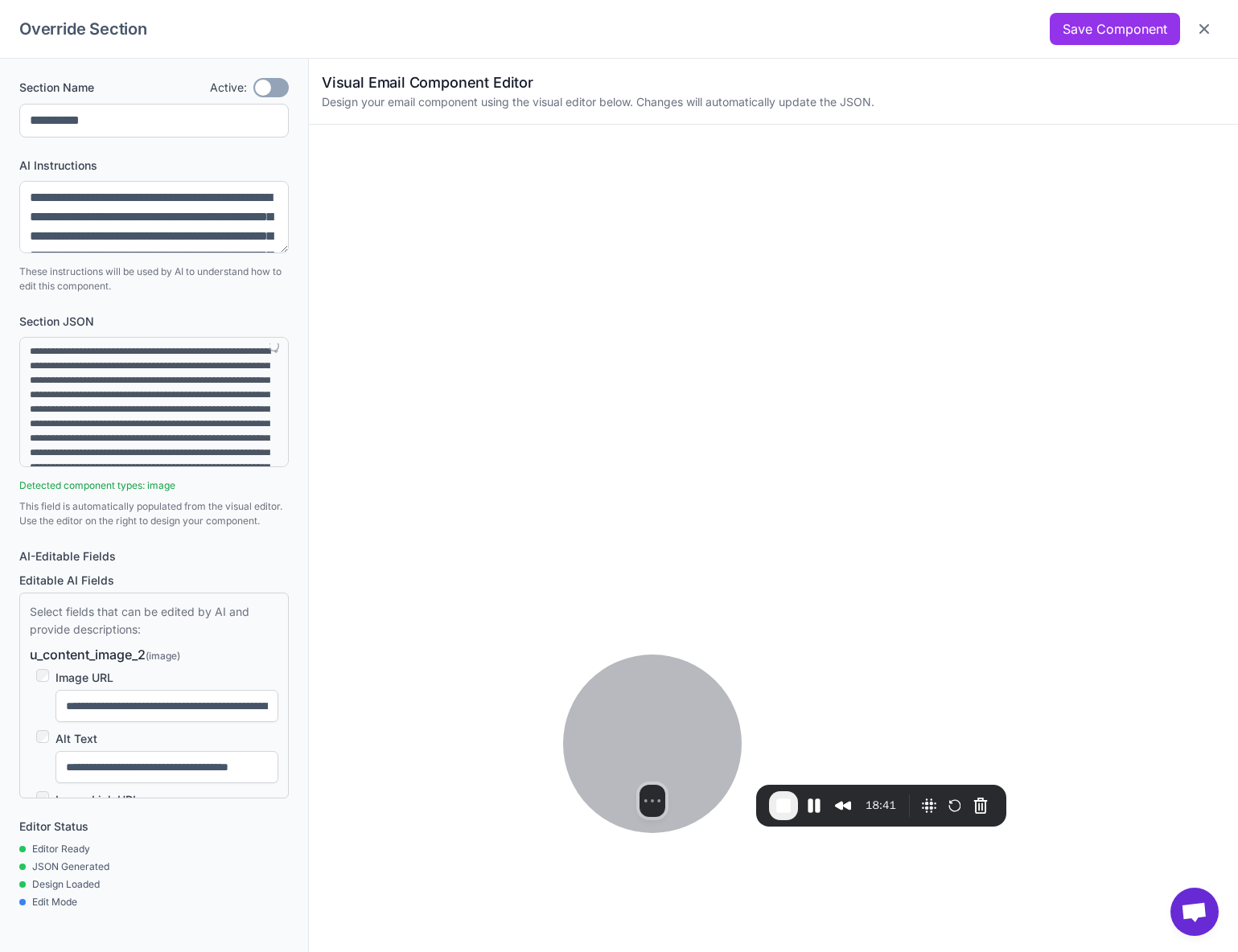 drag, startPoint x: 1213, startPoint y: 30, endPoint x: 1004, endPoint y: 116, distance: 226.00221 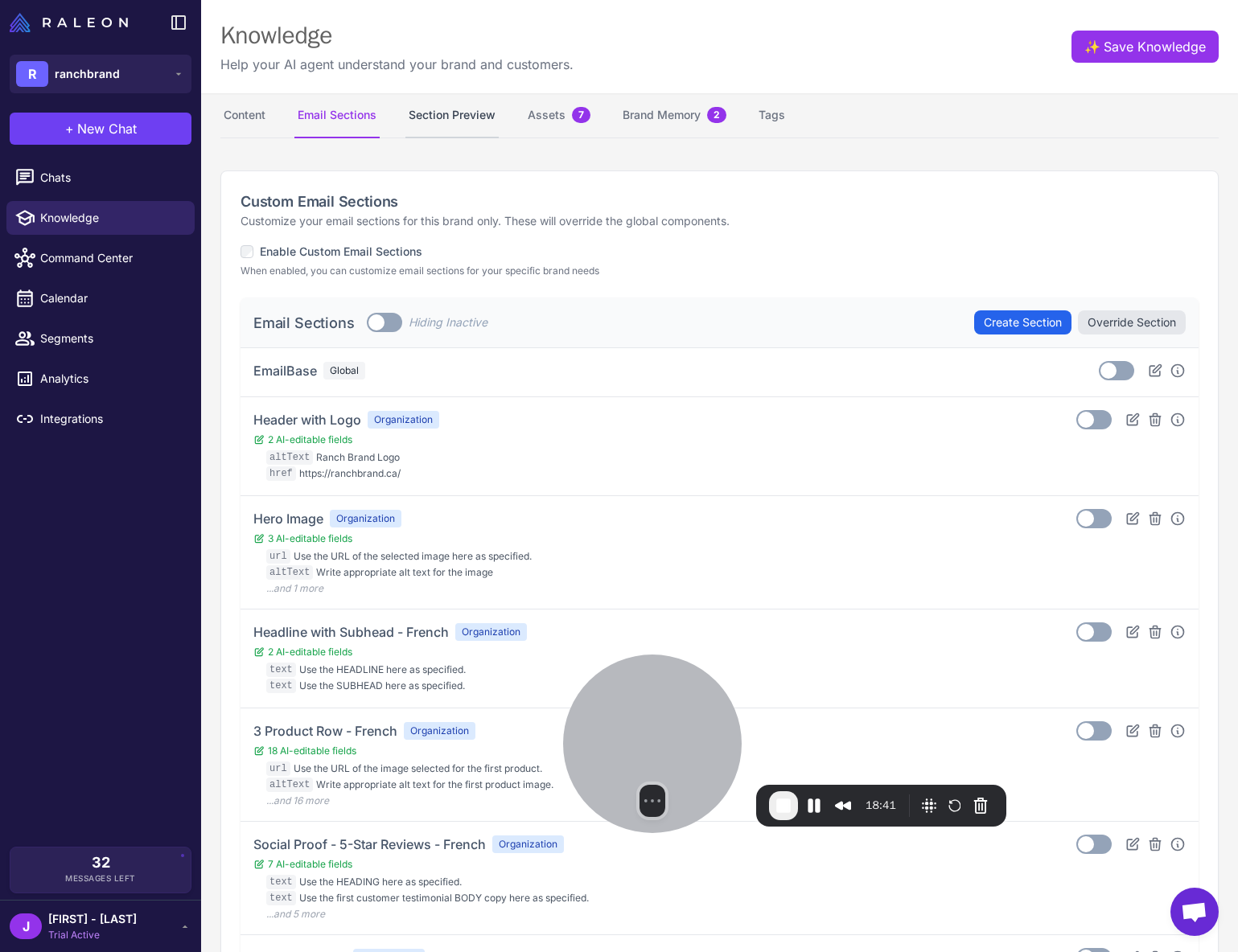 click on "Section Preview" at bounding box center [452, 116] 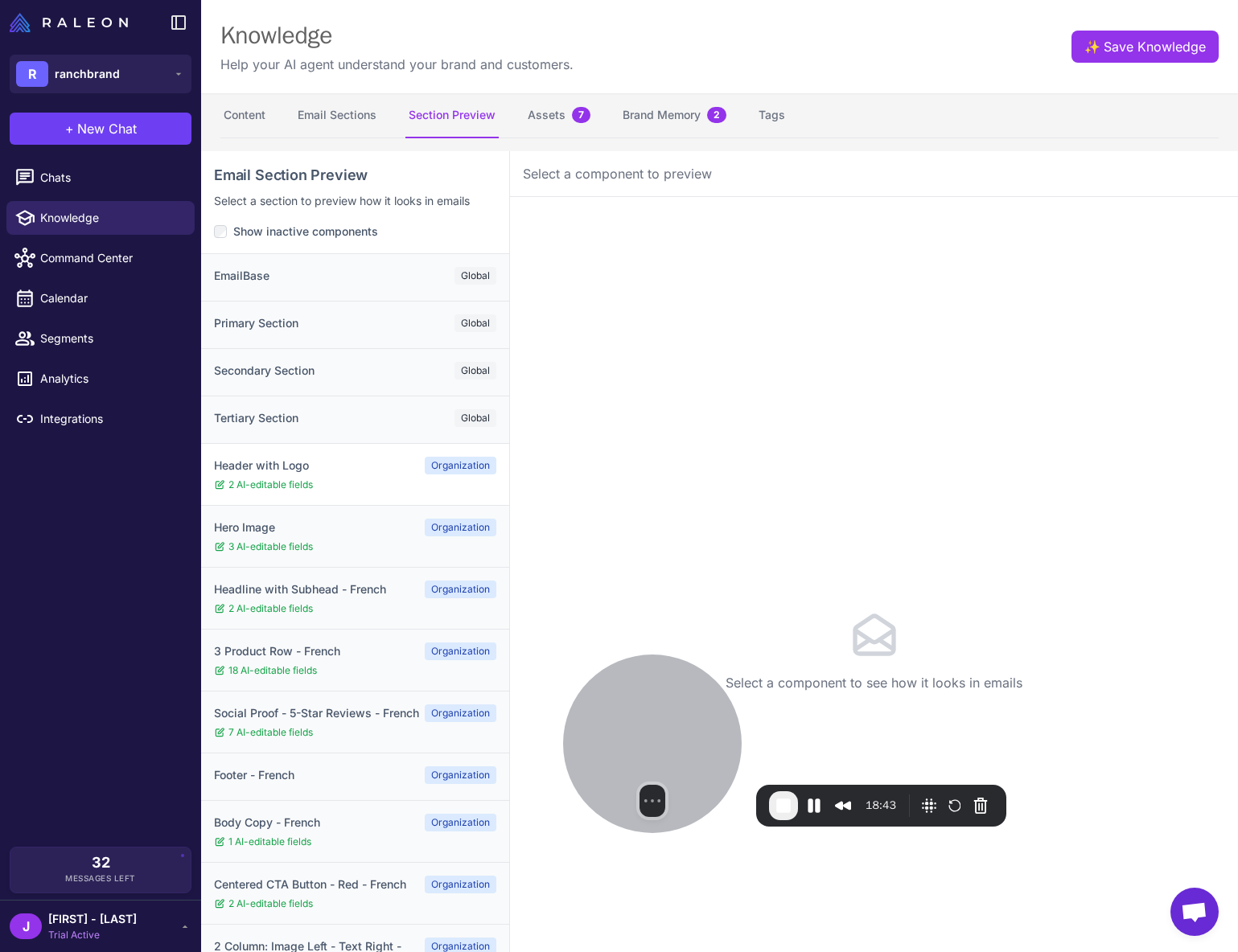 click on "2 AI-editable fields" at bounding box center [355, 485] 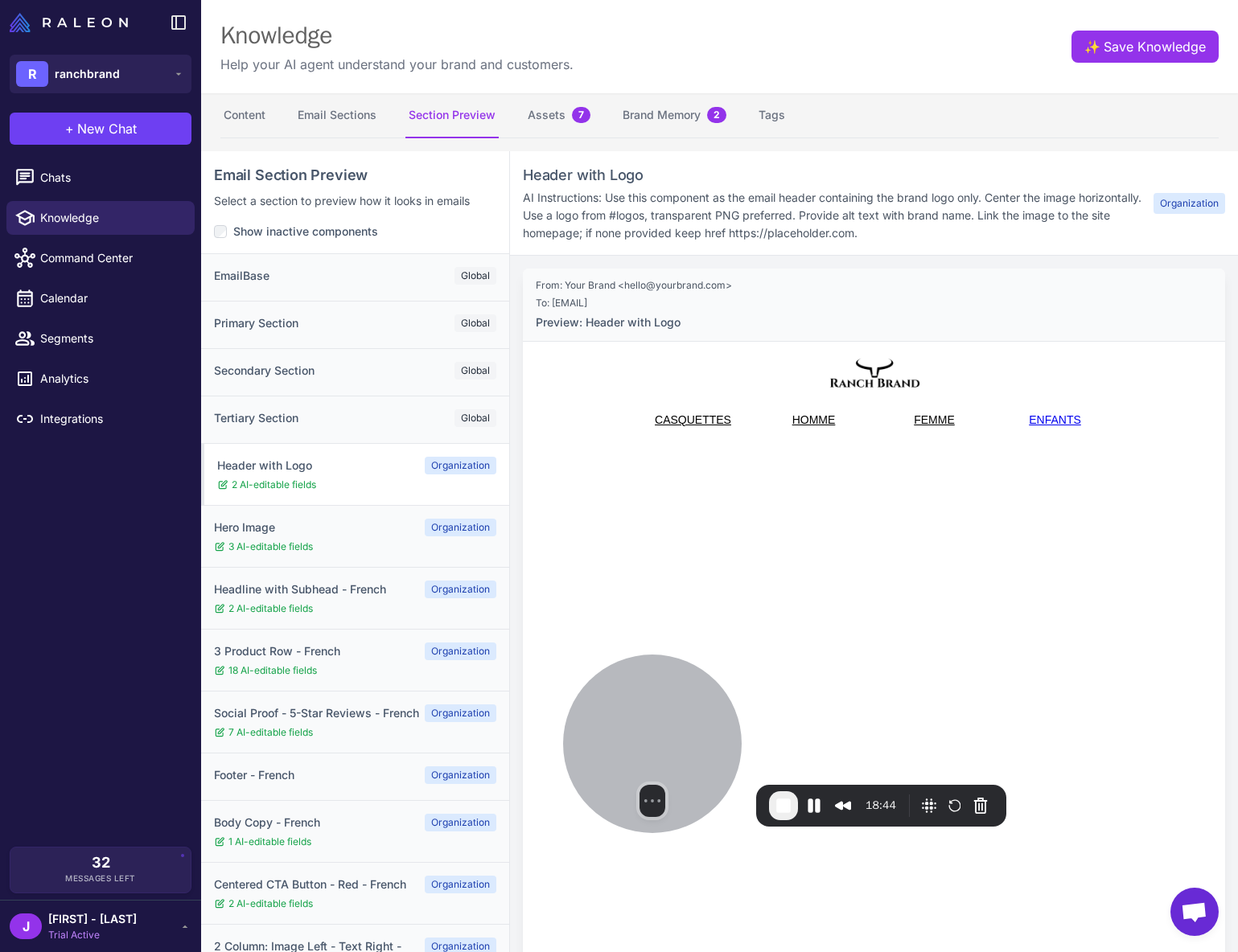 scroll, scrollTop: 0, scrollLeft: 0, axis: both 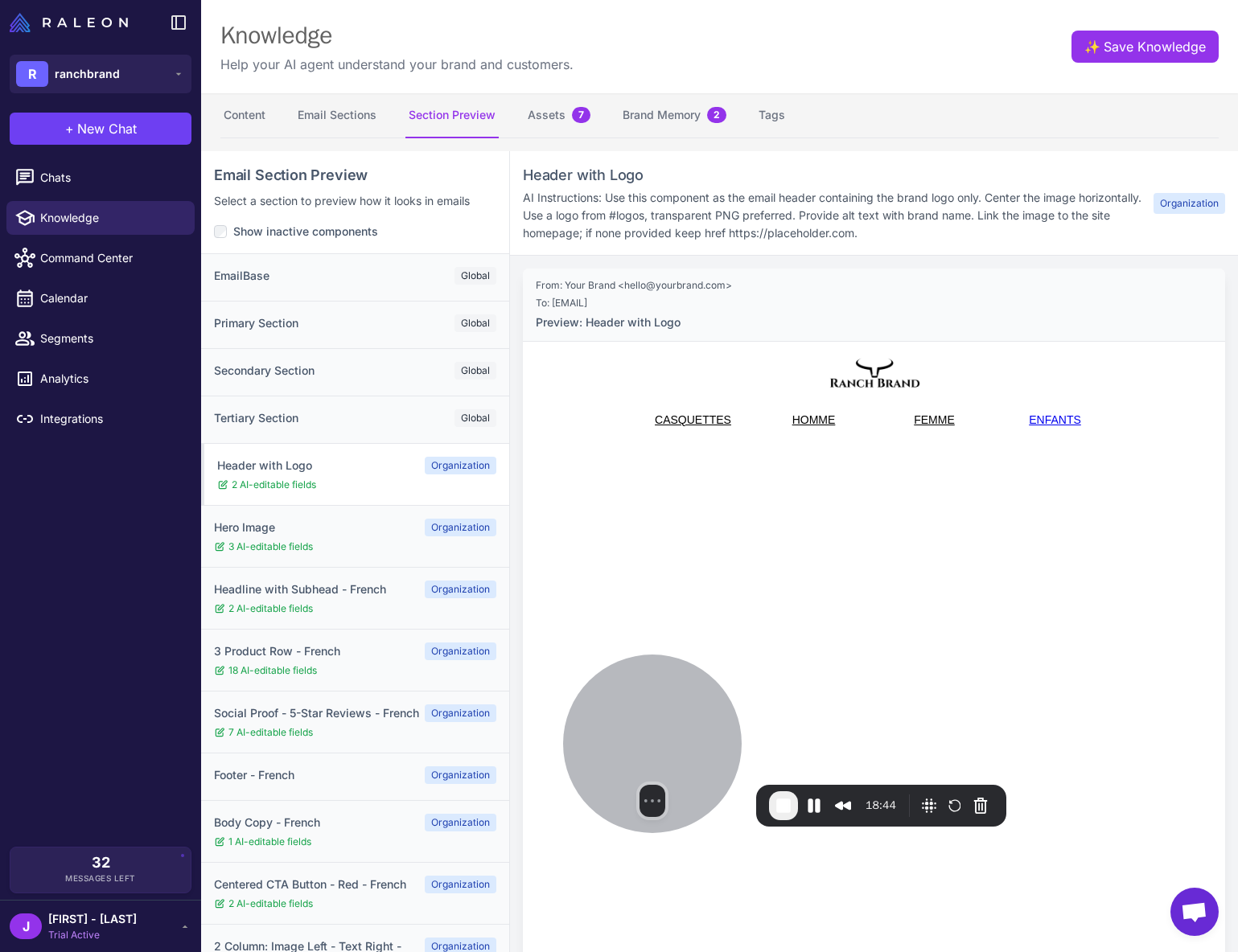 click on "CASQUETTES
HOMME
FEMME
ENFANTS" at bounding box center (874, 388) 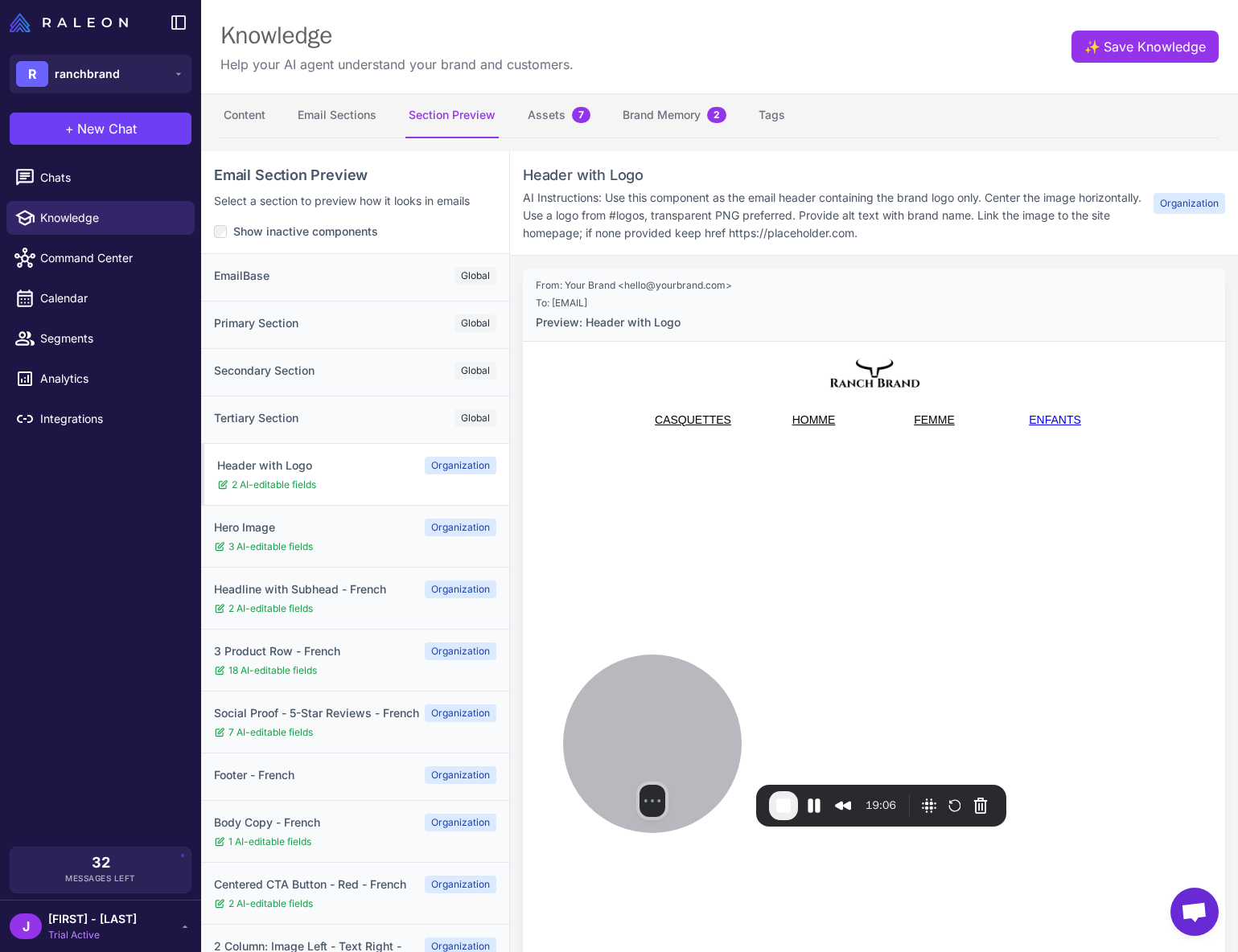 click on "CASQUETTES
HOMME
FEMME
ENFANTS" at bounding box center [874, 388] 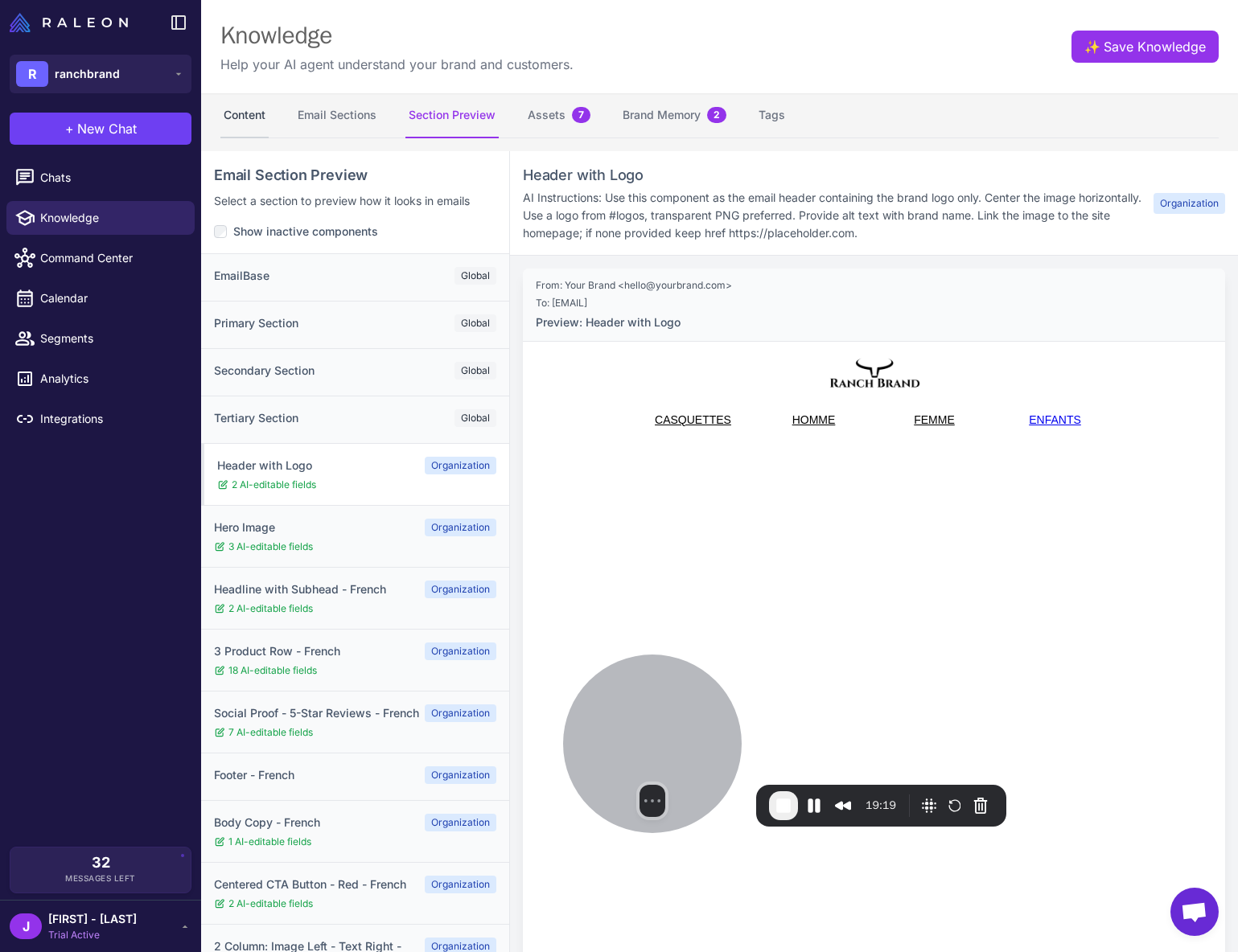 click on "Content" at bounding box center (245, 116) 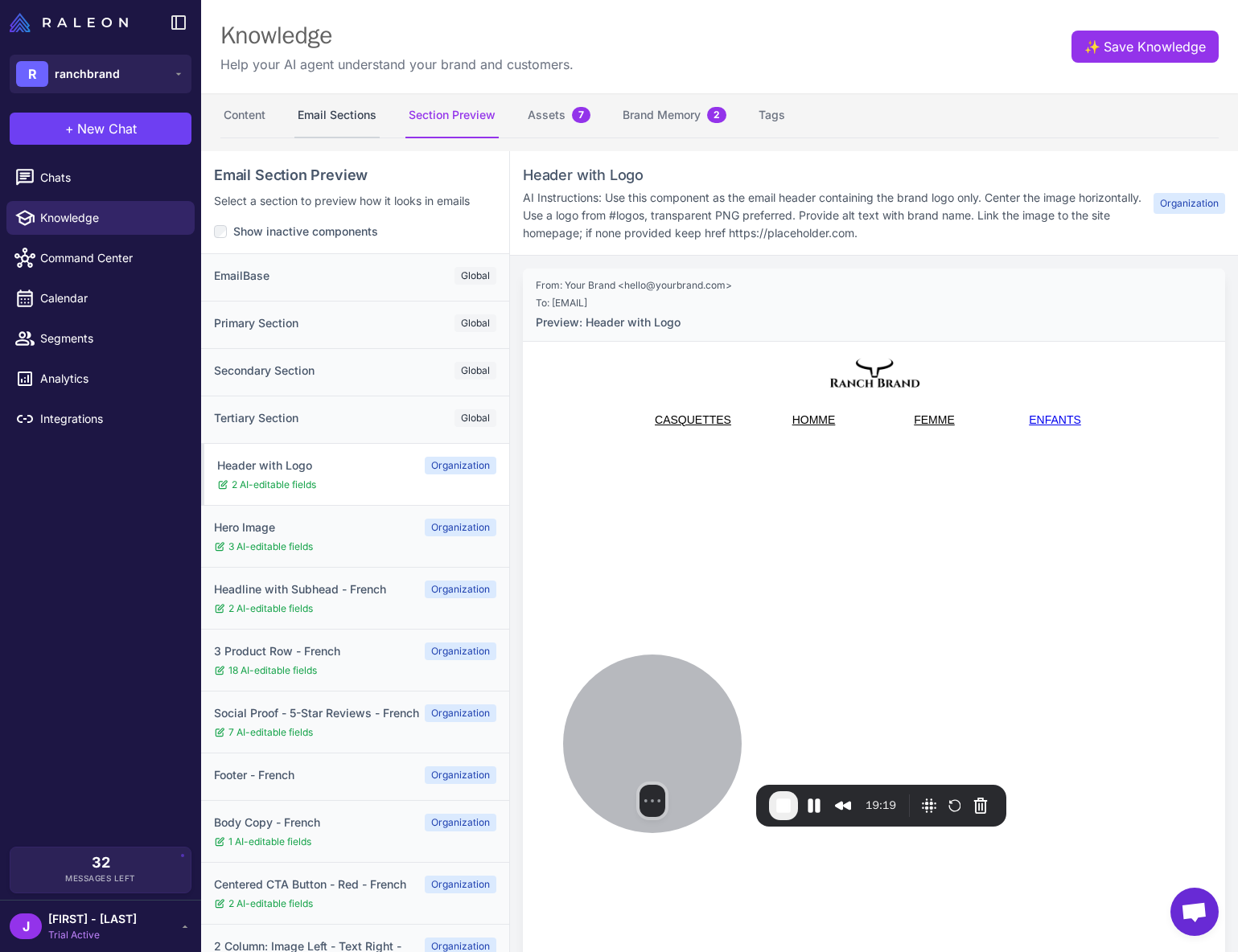 select 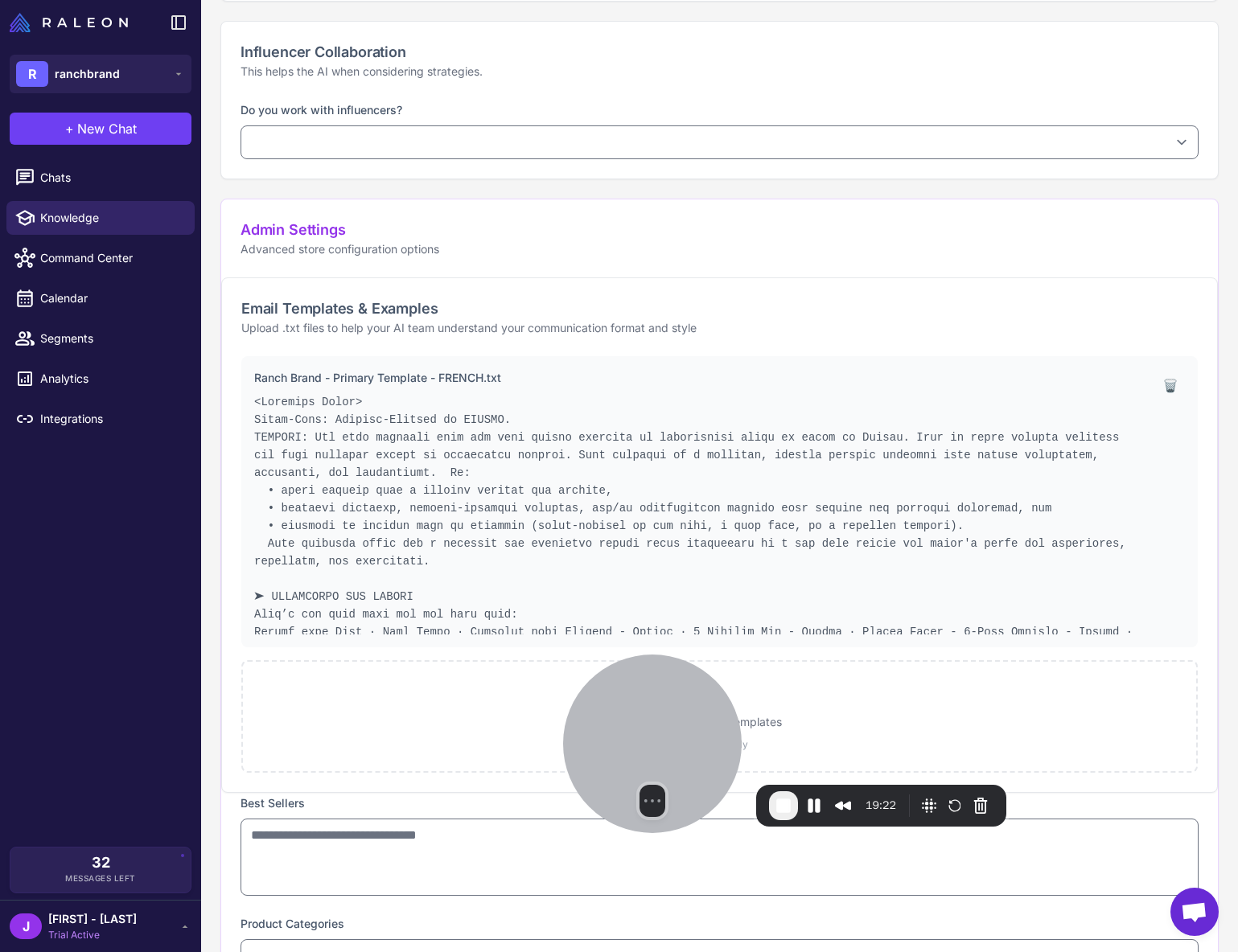 scroll, scrollTop: 1721, scrollLeft: 0, axis: vertical 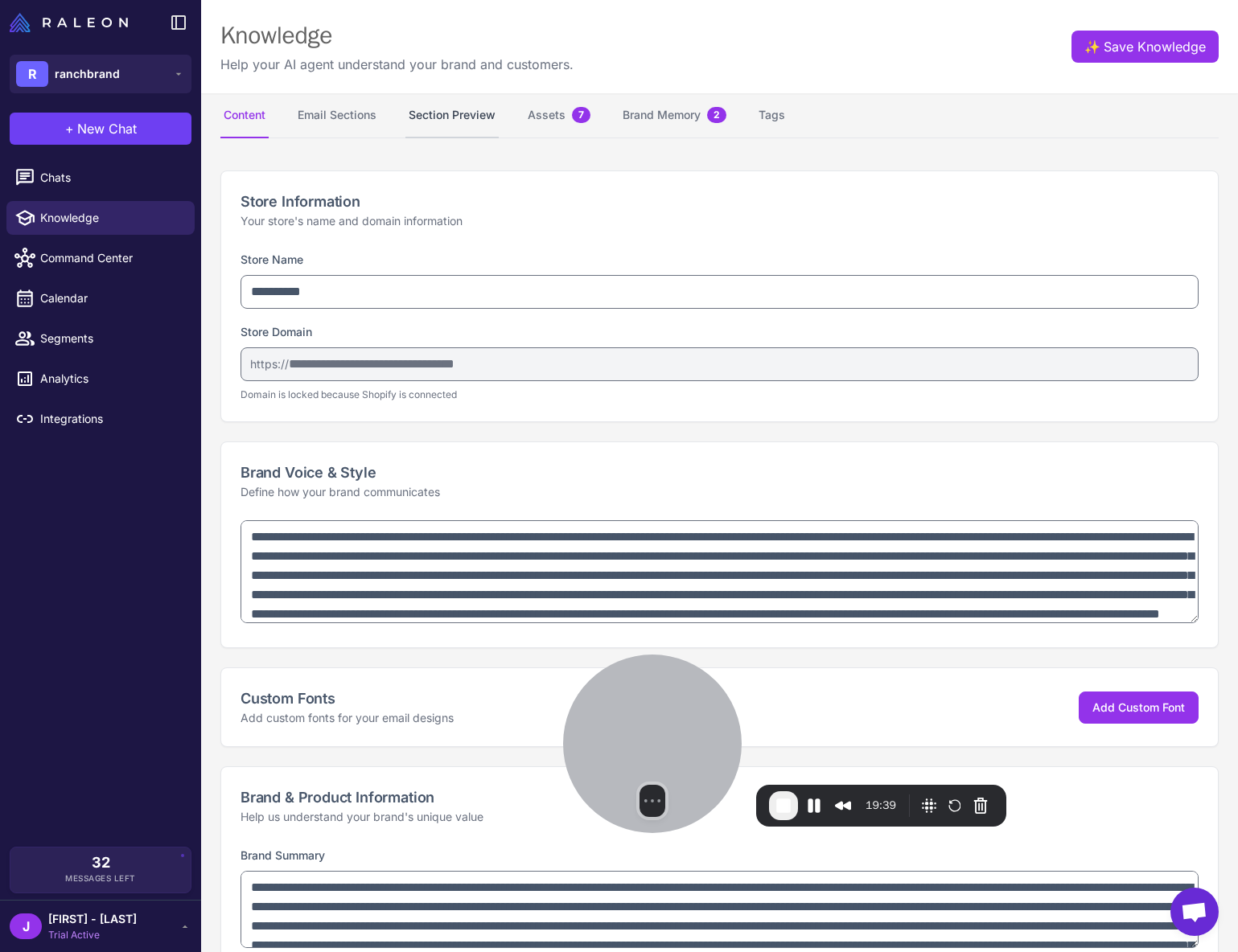 click on "Section Preview" at bounding box center (452, 116) 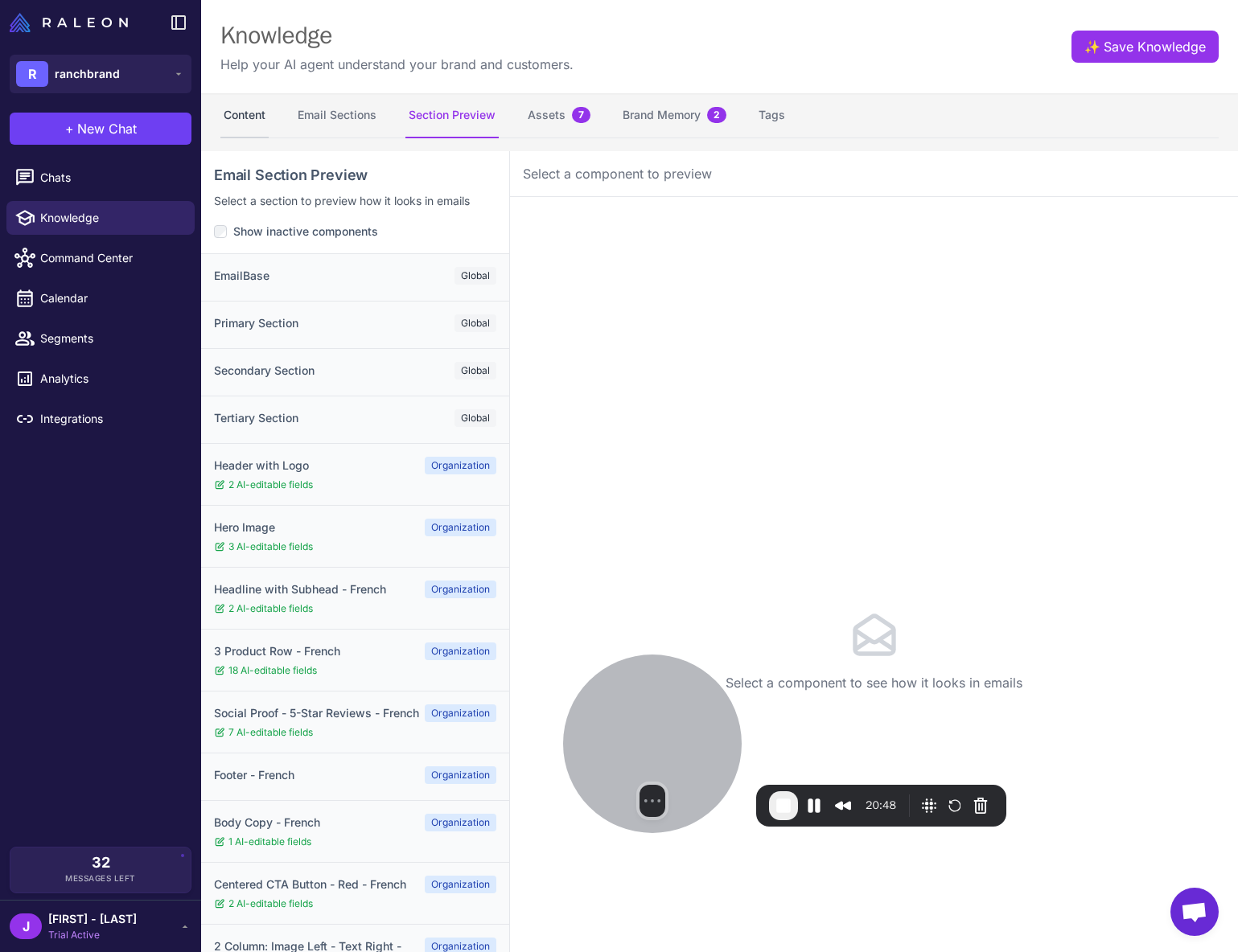 click on "Content" at bounding box center [245, 116] 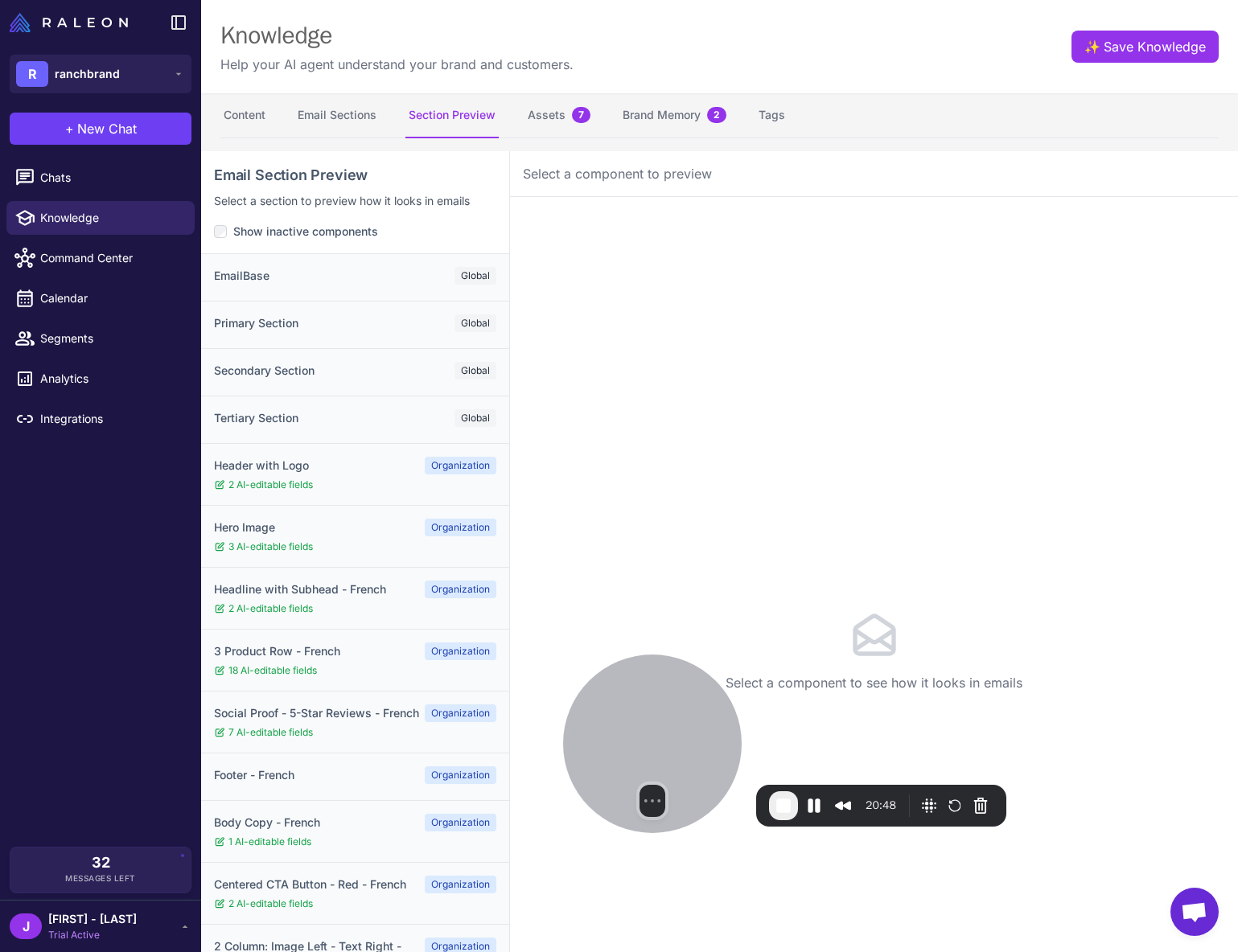 select 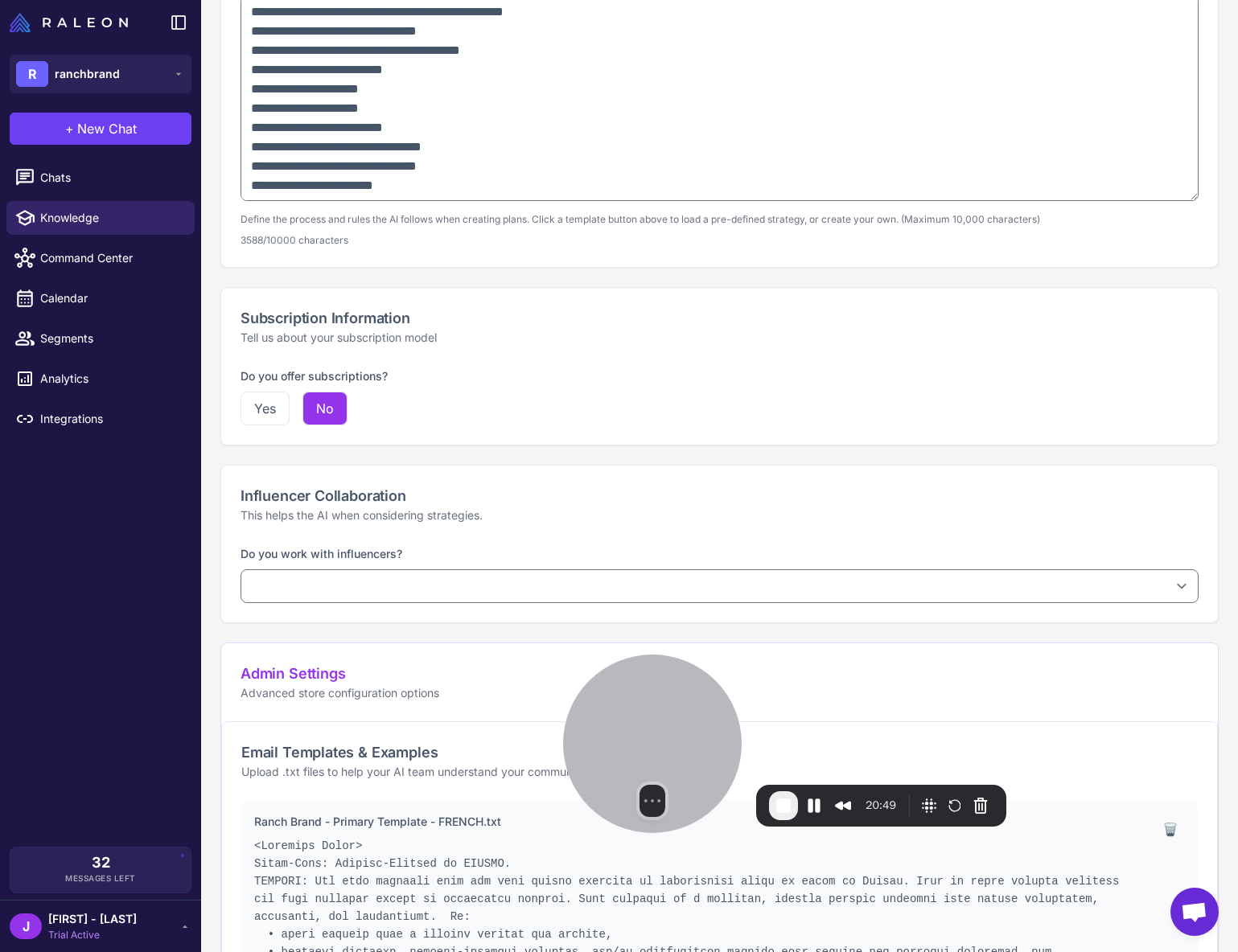 scroll, scrollTop: 1569, scrollLeft: 0, axis: vertical 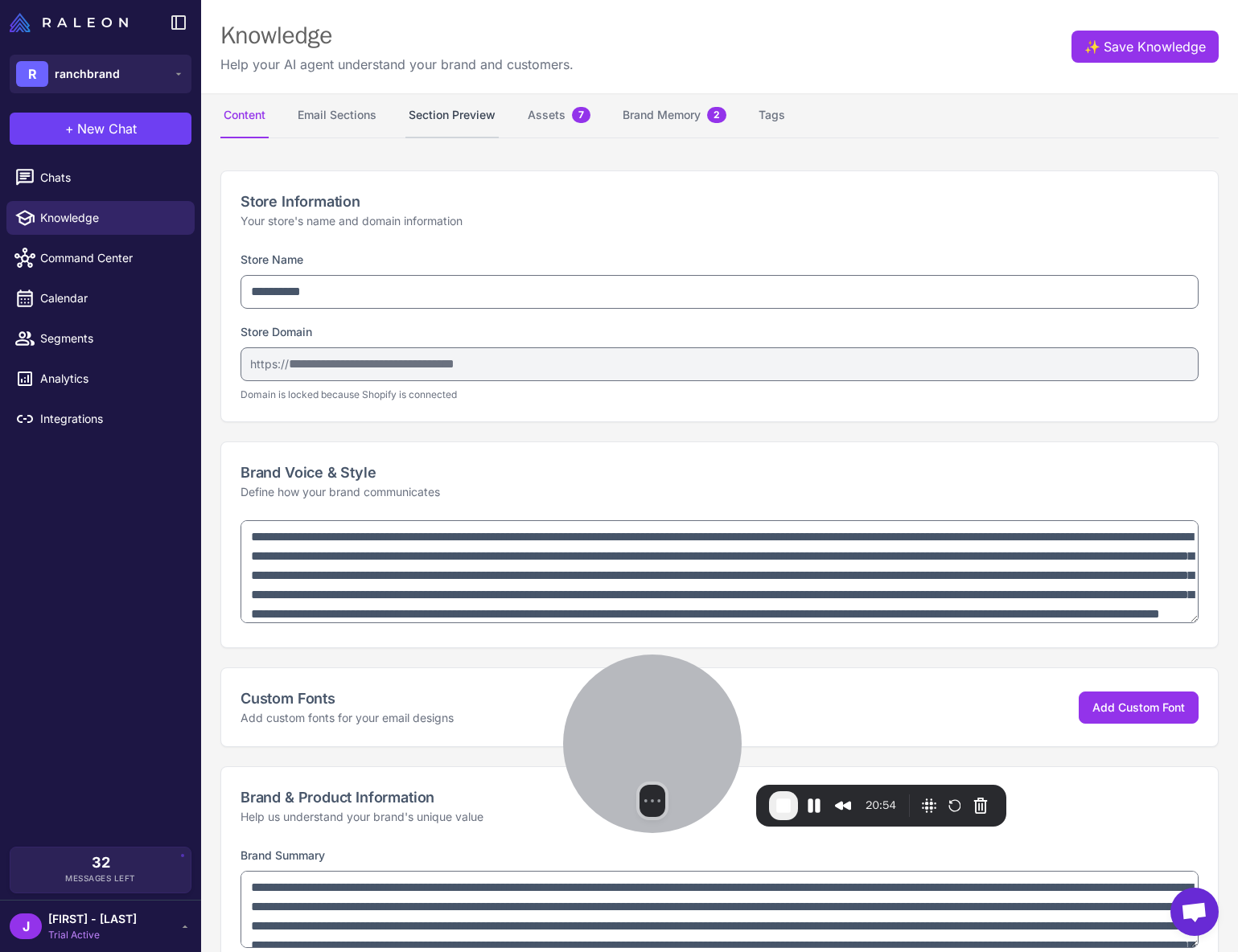 click on "Section Preview" at bounding box center (452, 116) 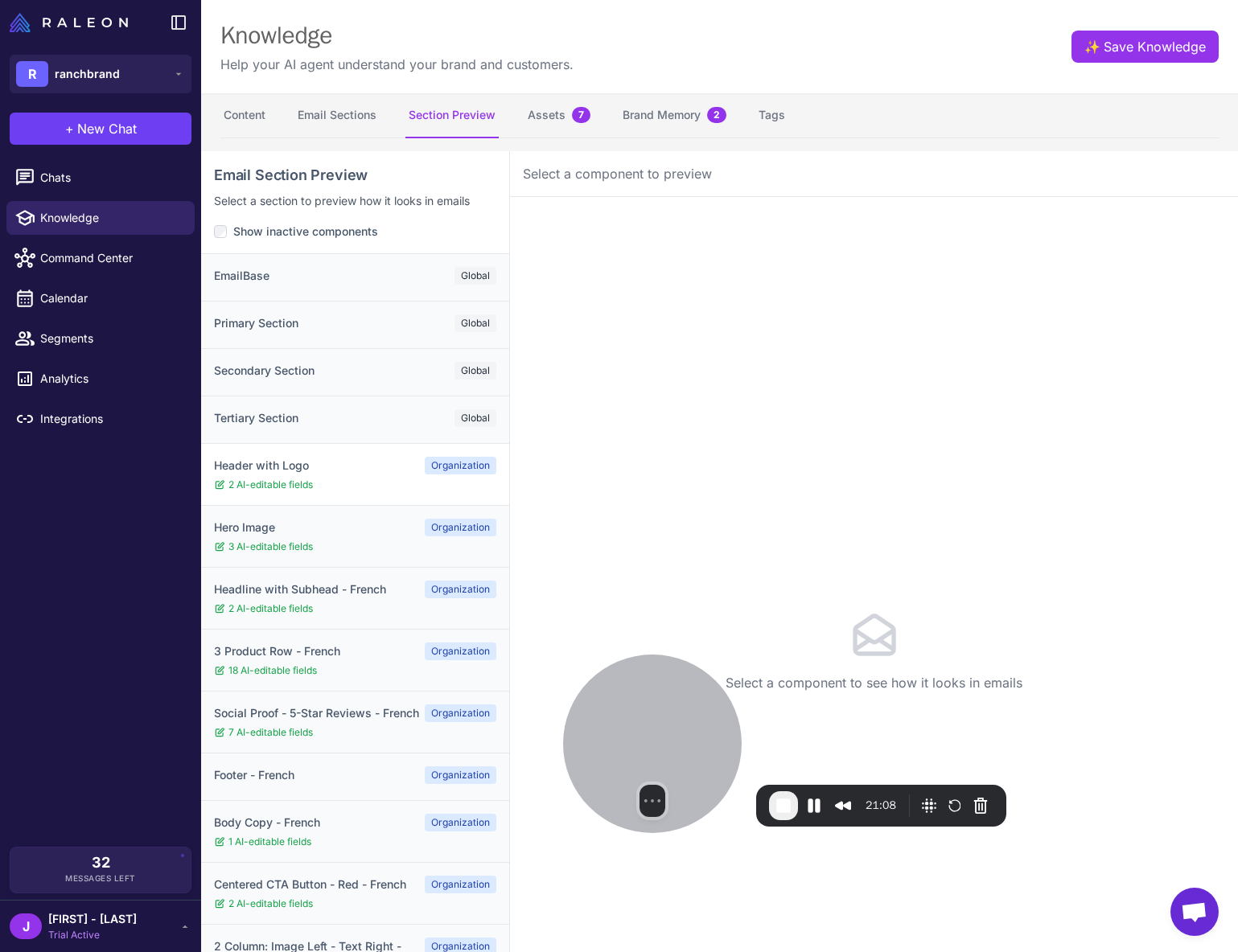 click on "2 AI-editable fields" at bounding box center (355, 485) 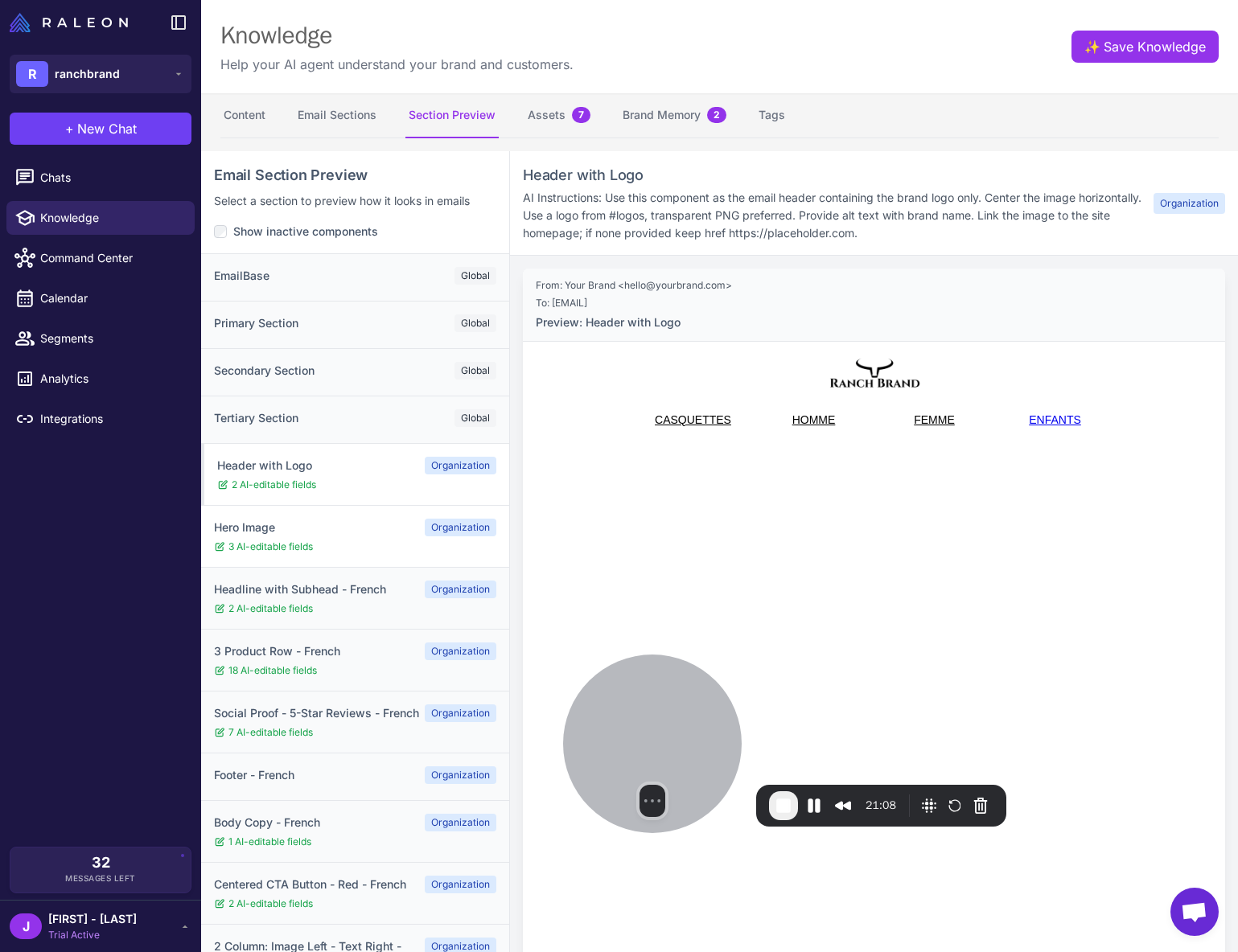 scroll, scrollTop: 0, scrollLeft: 0, axis: both 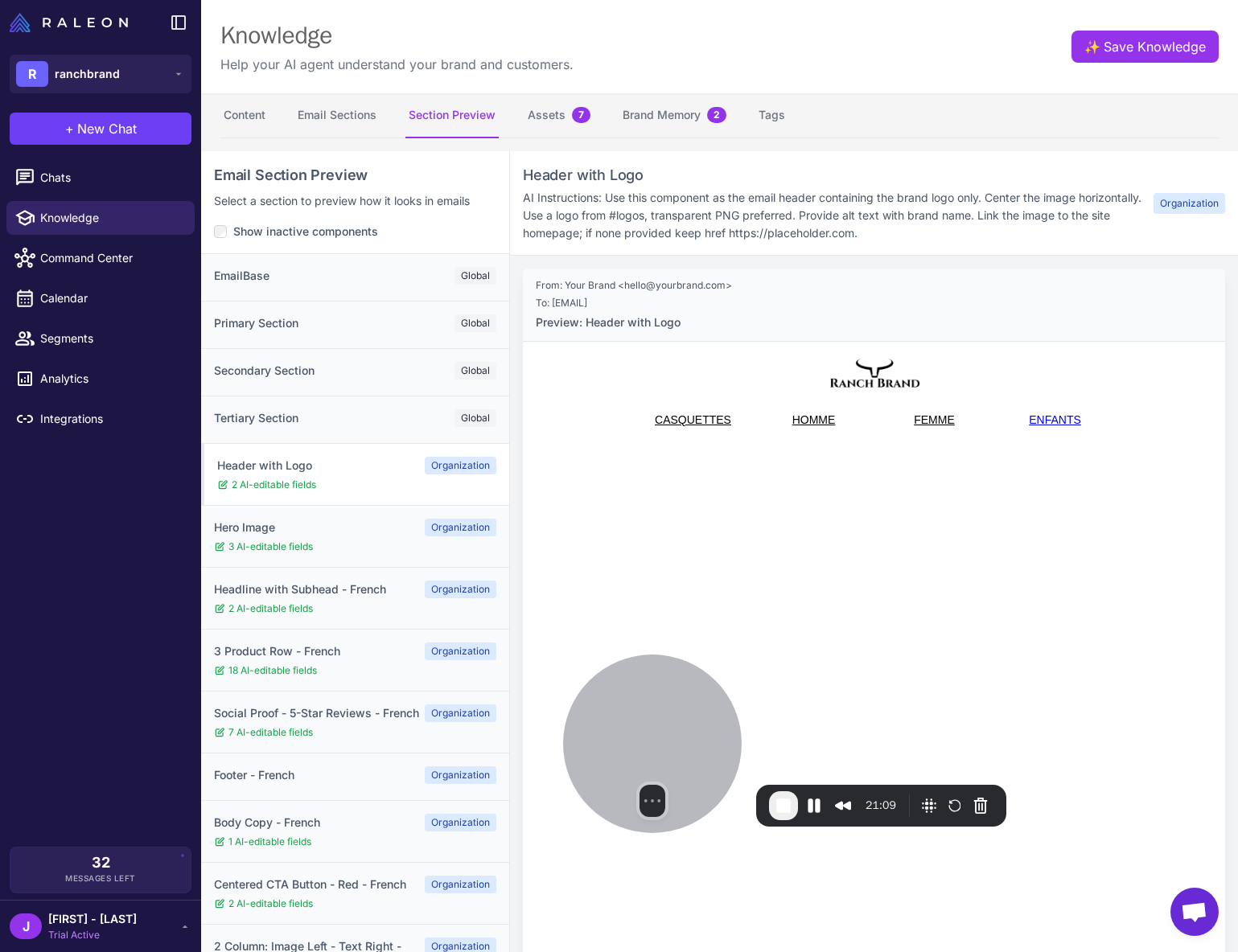 click at bounding box center [874, 373] 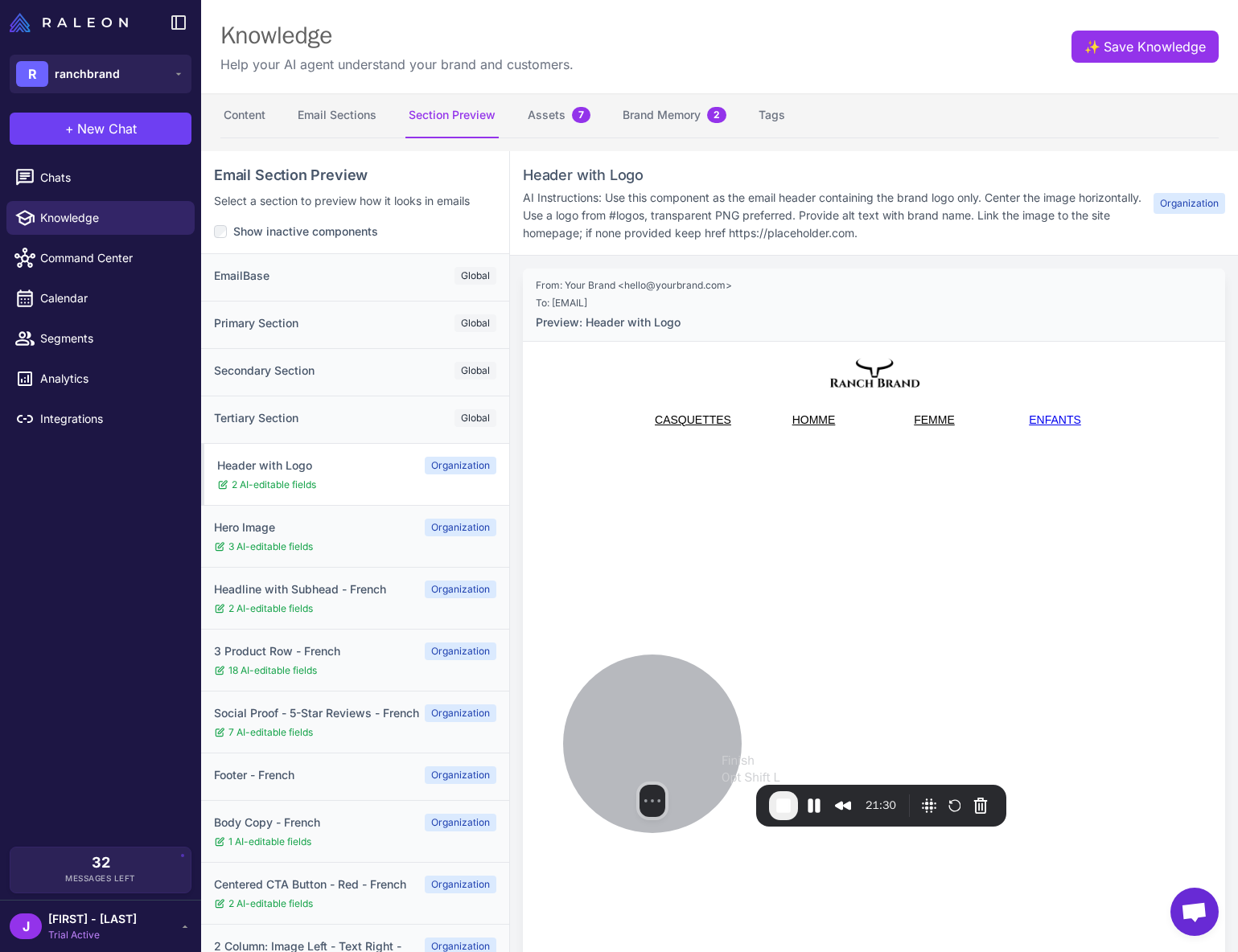 click at bounding box center [784, 806] 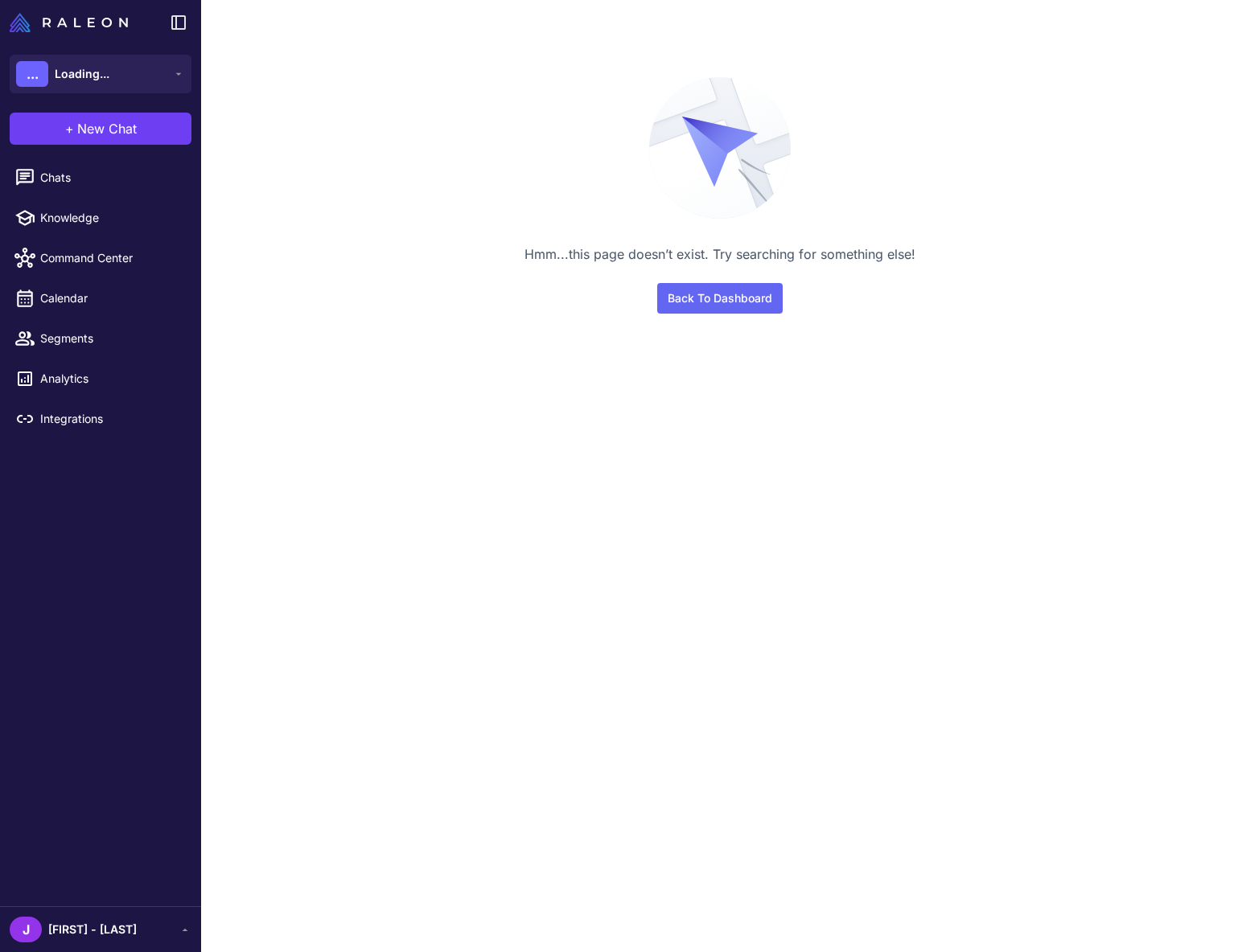 scroll, scrollTop: 0, scrollLeft: 0, axis: both 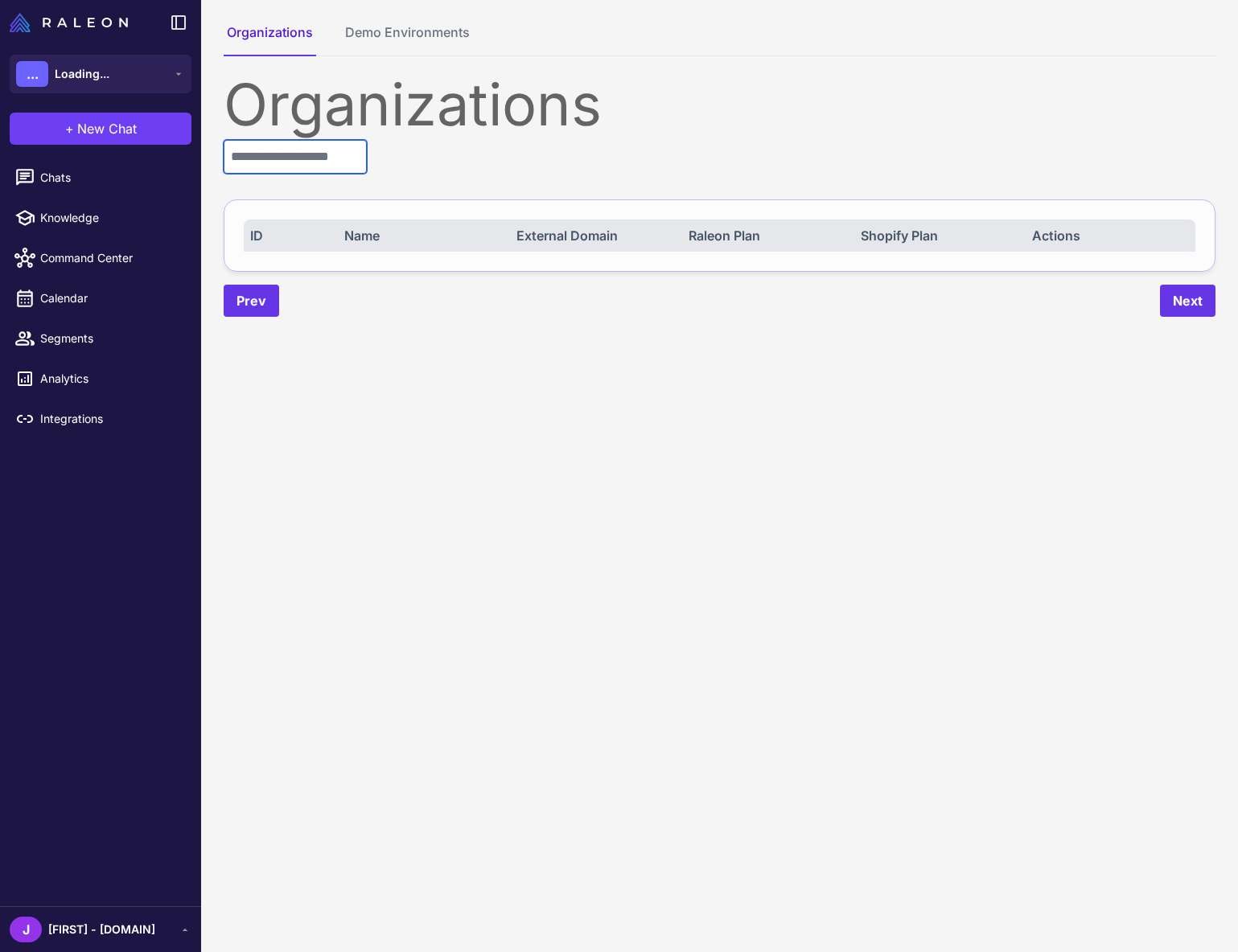 click at bounding box center (295, 157) 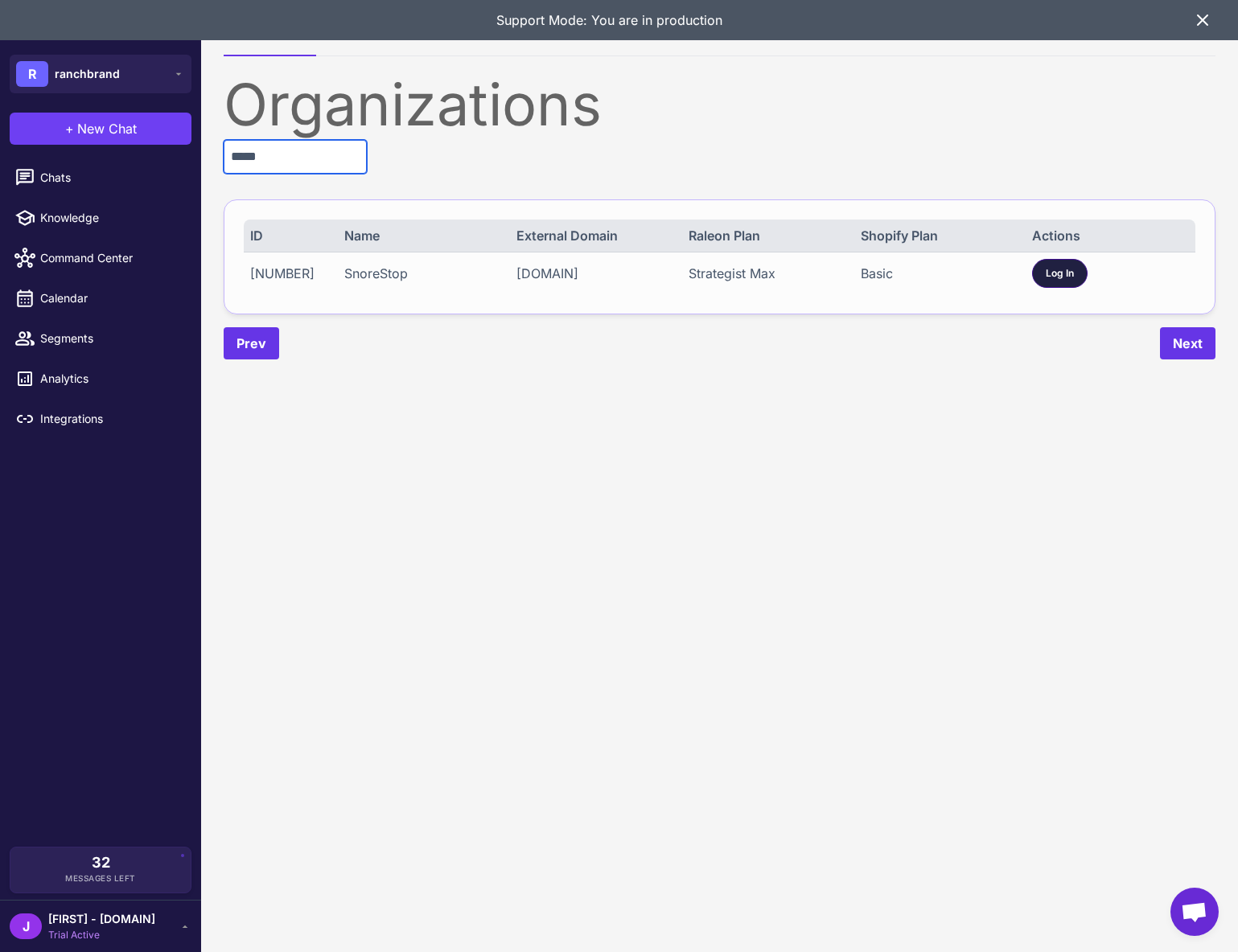 type on "*****" 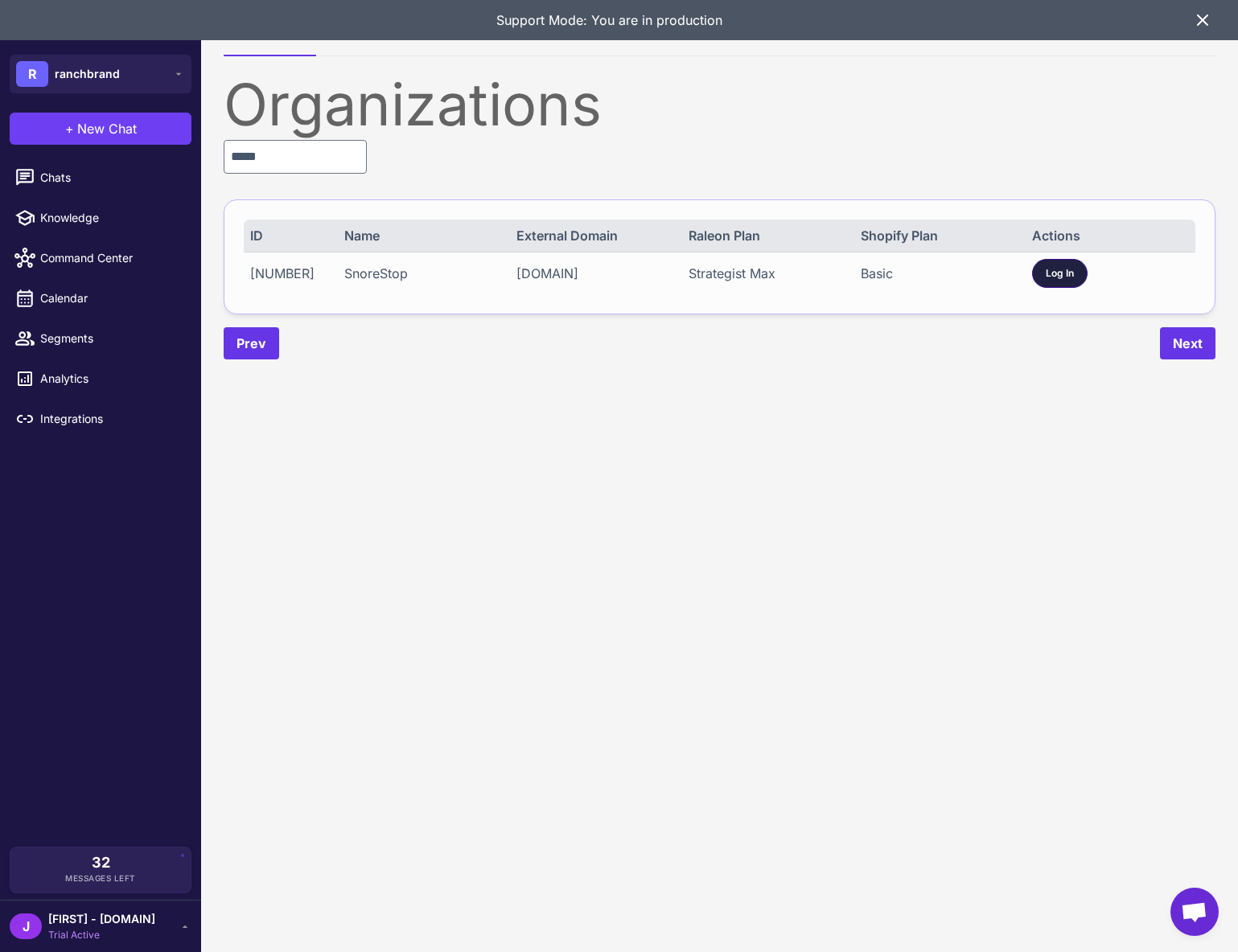 click on "Log In" at bounding box center [1059, 273] 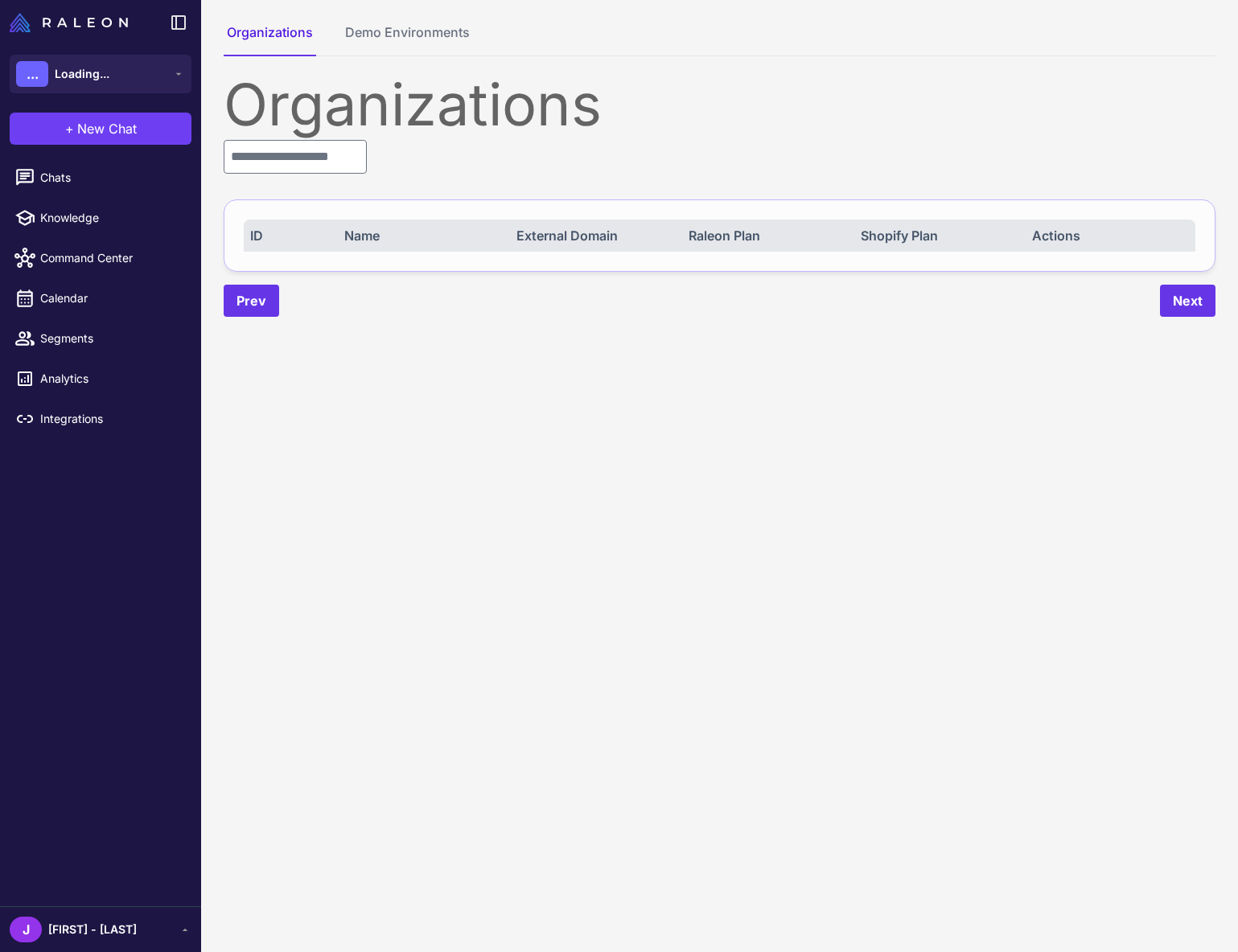 scroll, scrollTop: 0, scrollLeft: 0, axis: both 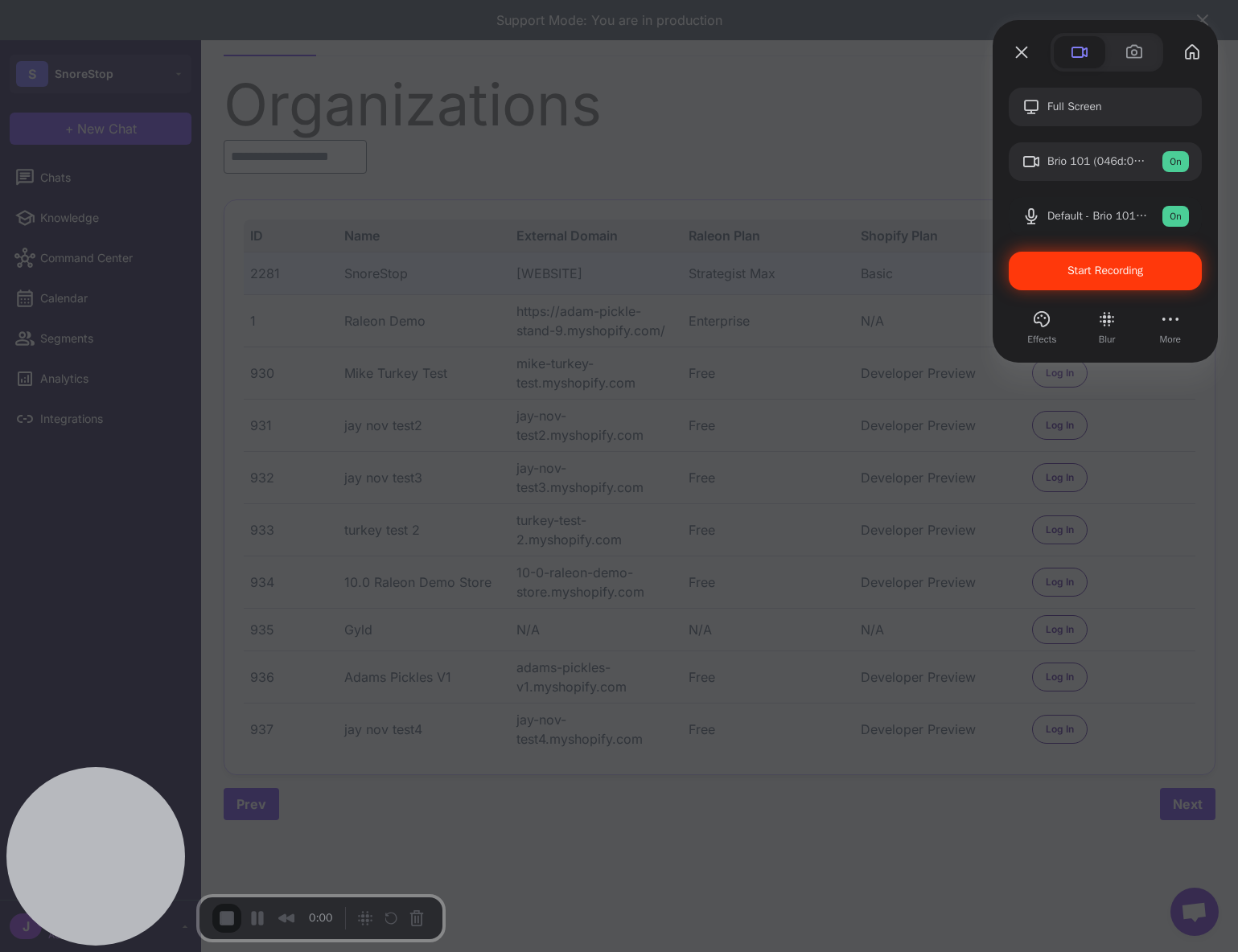 click on "Start Recording" at bounding box center [1105, 271] 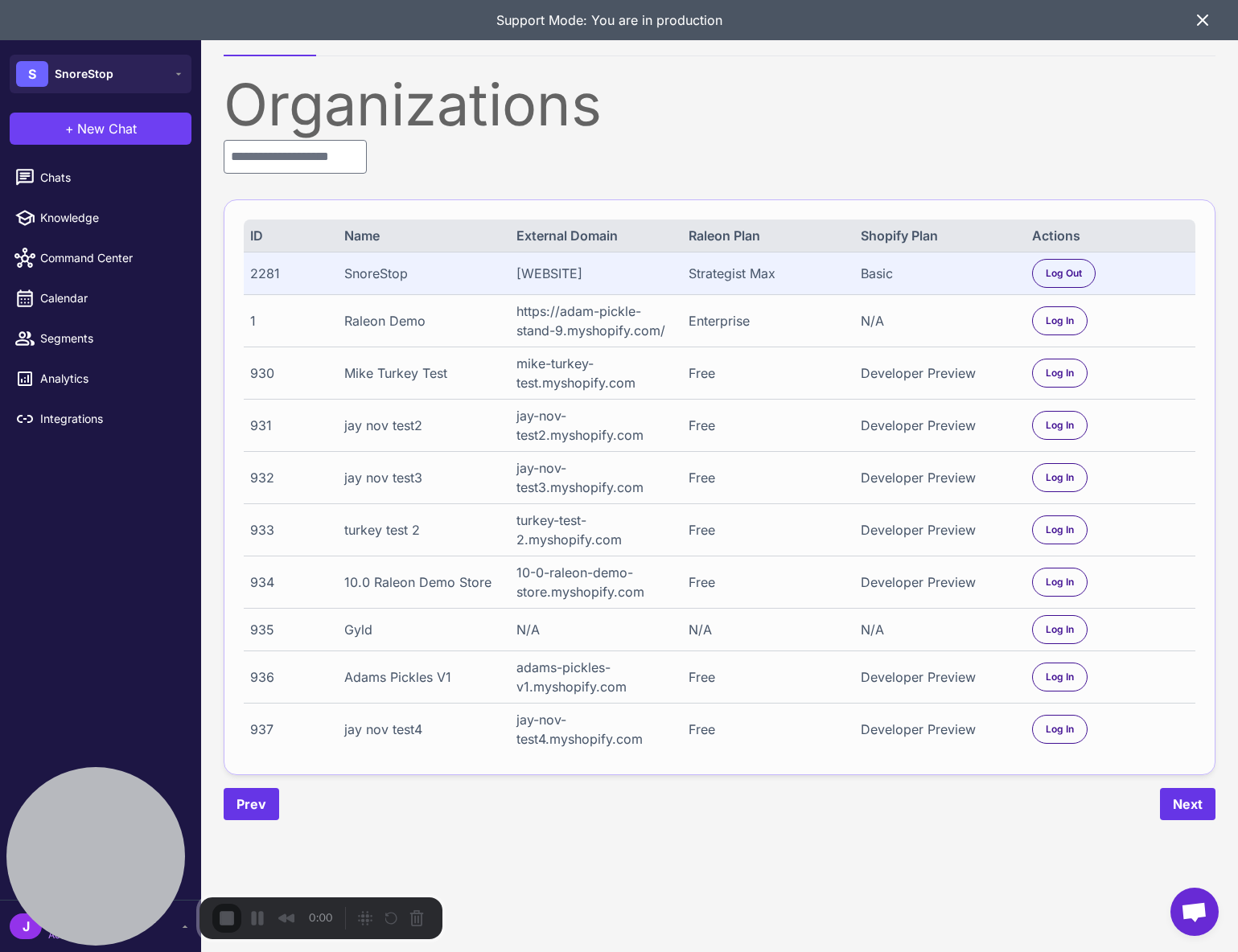 click on "Skip" at bounding box center (619, 977) 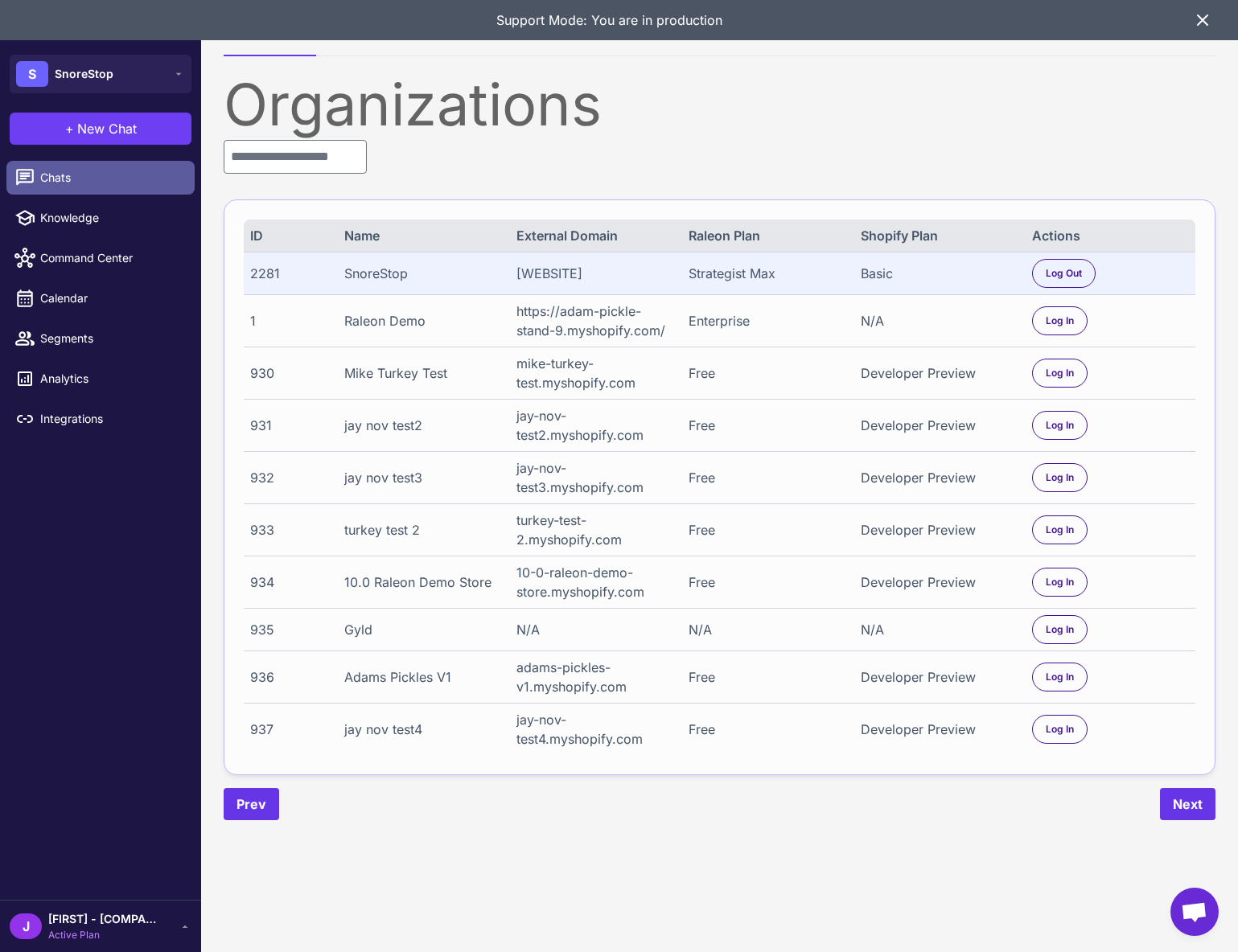 click on "Chats" at bounding box center [111, 178] 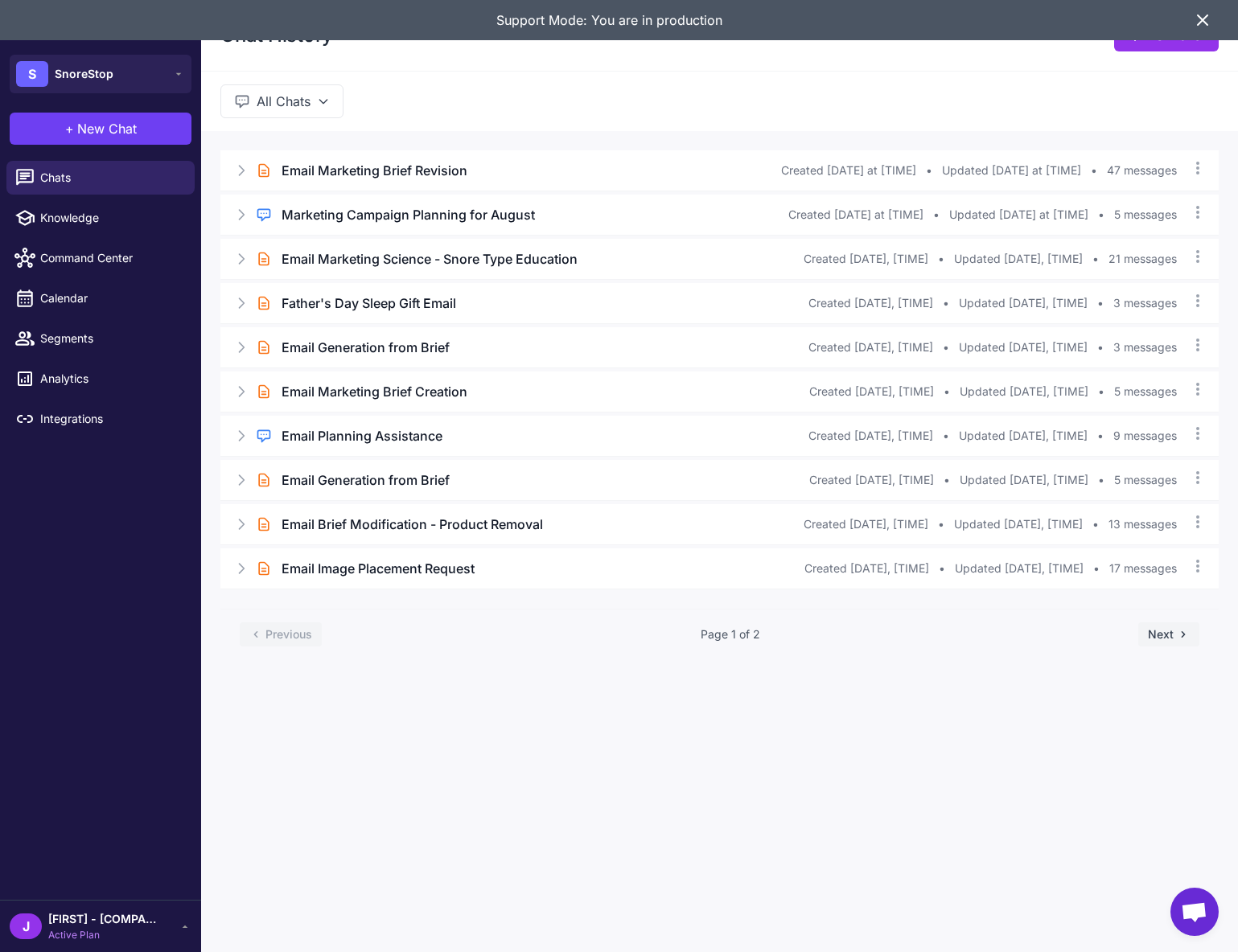 click 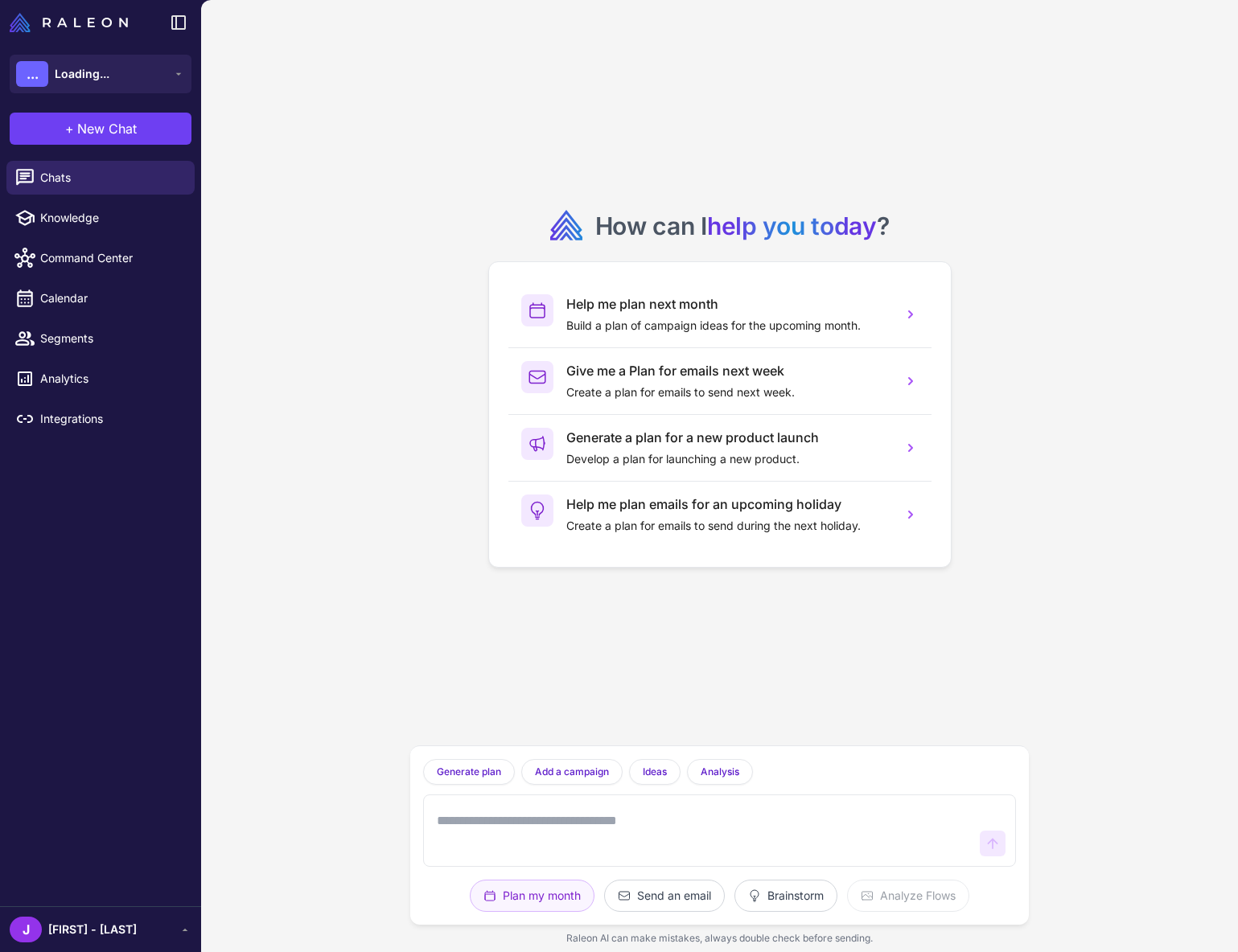 scroll, scrollTop: 0, scrollLeft: 0, axis: both 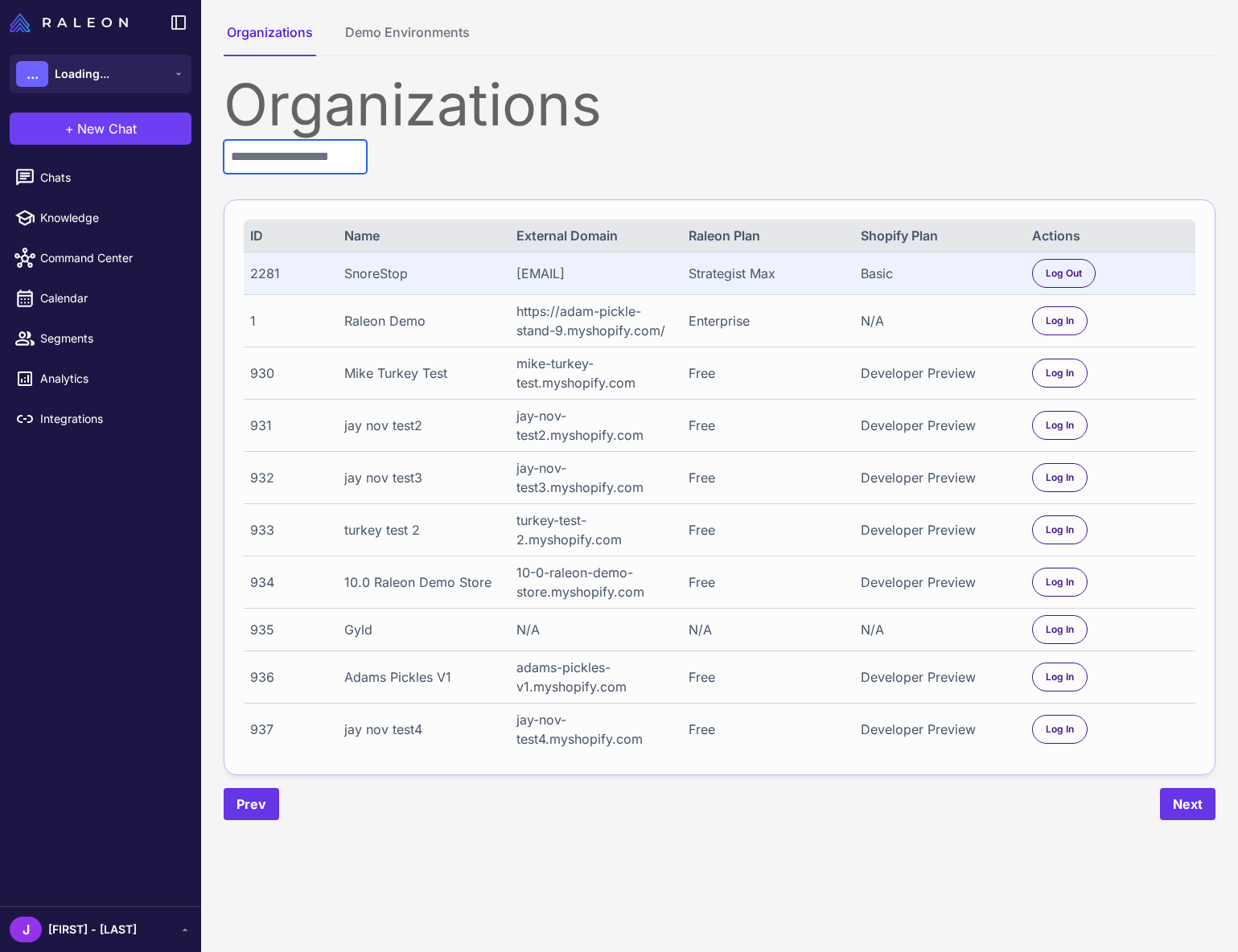 click at bounding box center [295, 157] 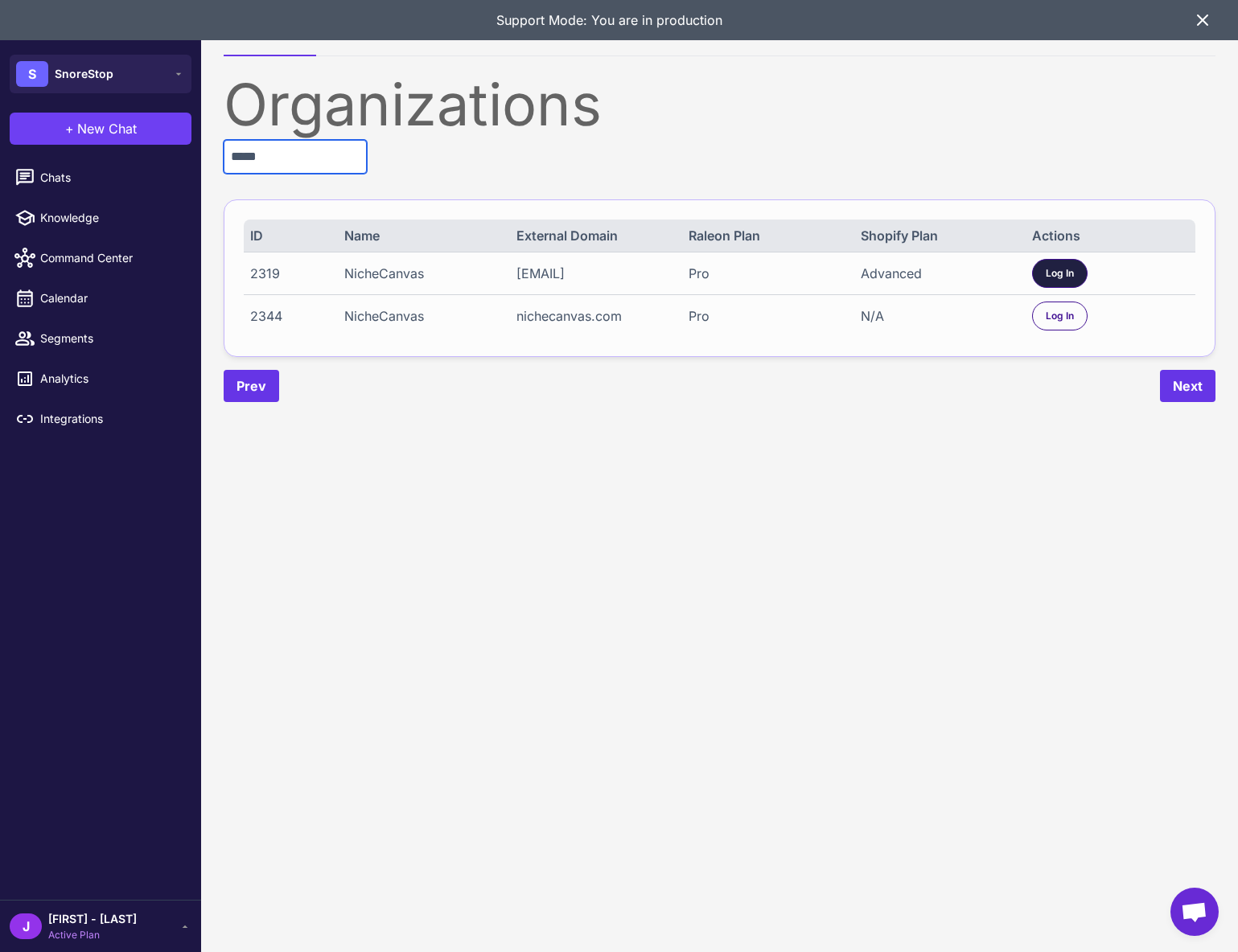 type on "*****" 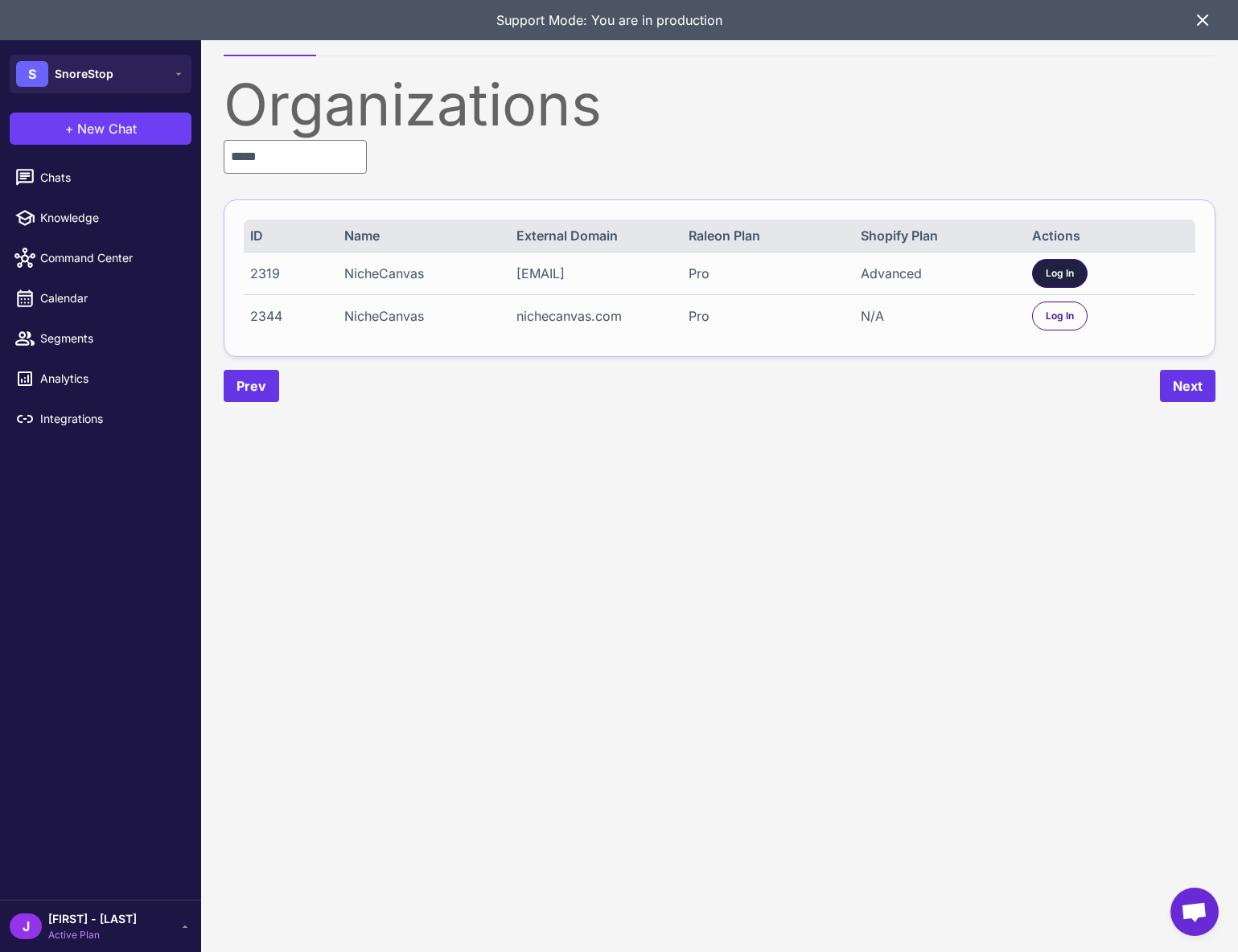 click on "Log In" at bounding box center [1059, 273] 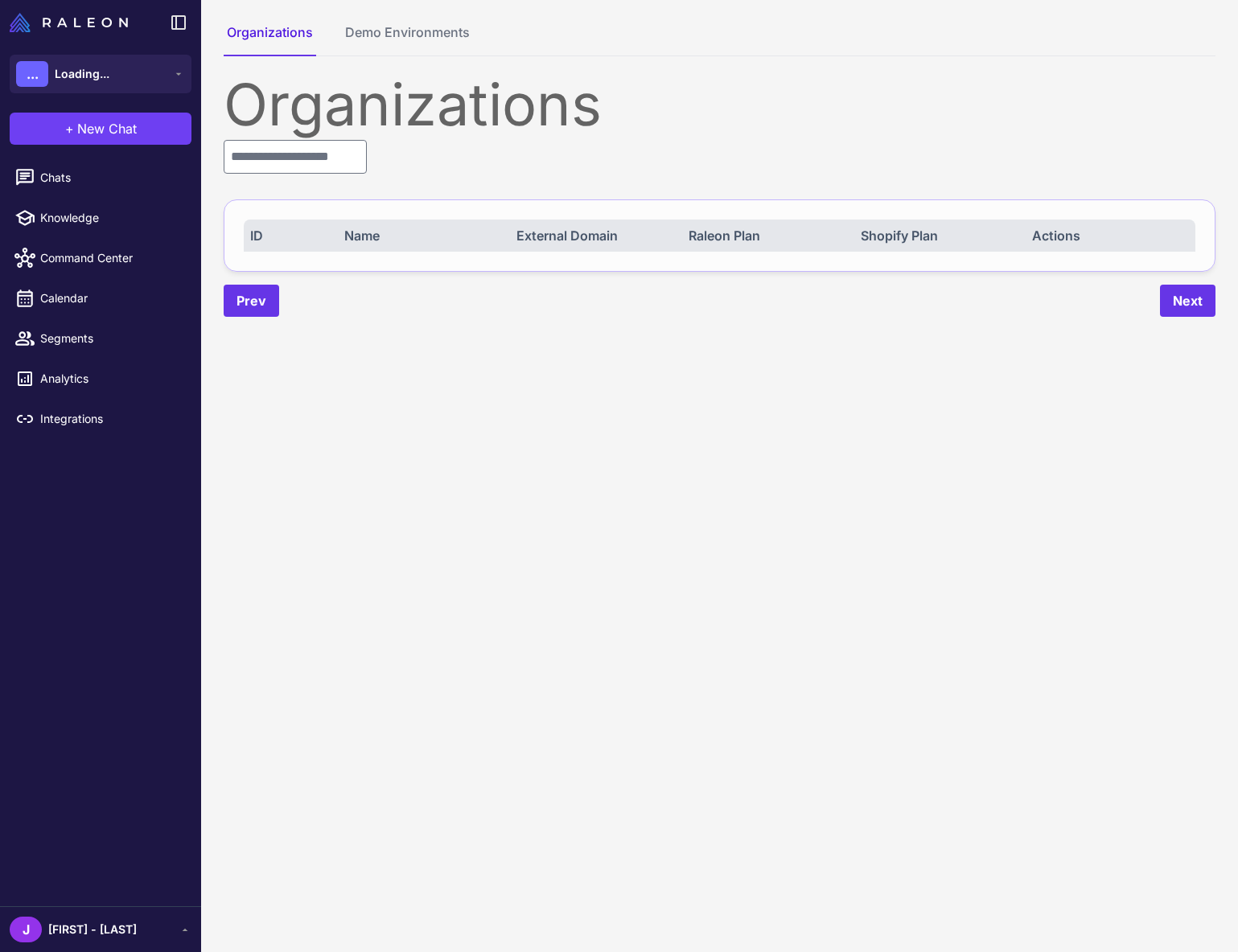 scroll, scrollTop: 0, scrollLeft: 0, axis: both 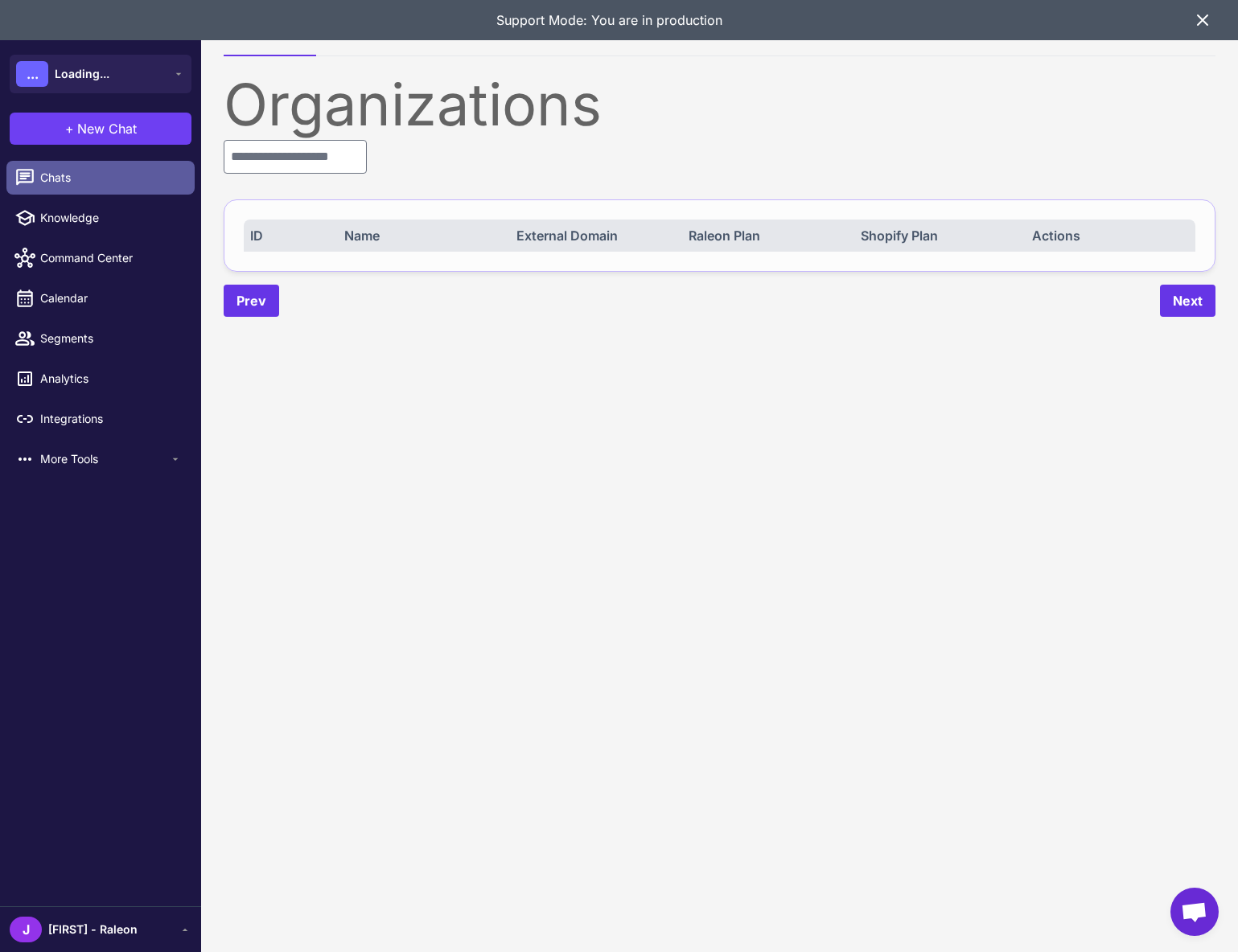 click on "Chats" at bounding box center (111, 178) 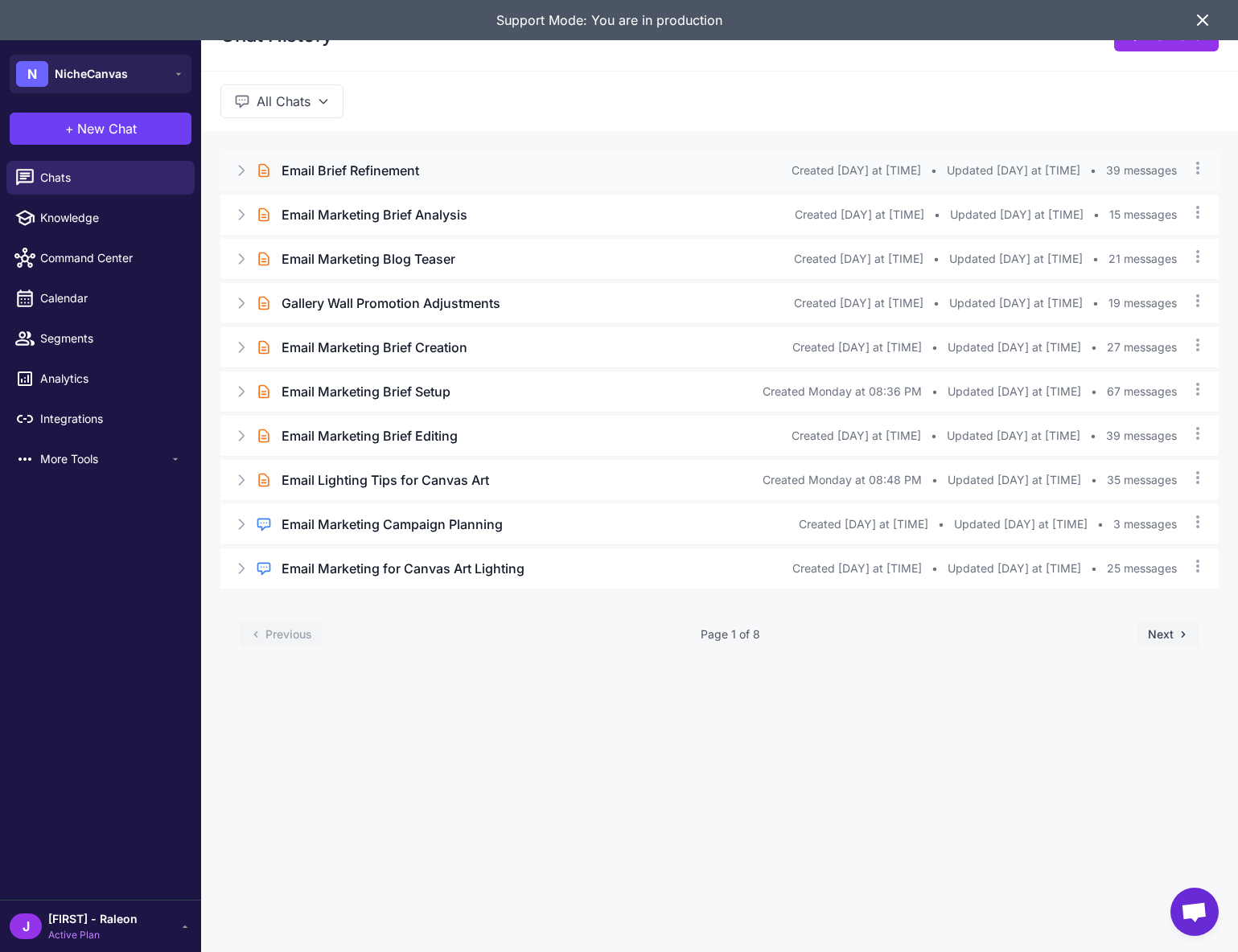 click on "Brief Chat Email Brief Refinement Created Monday at 03:43 PM • Updated Today at 02:27 PM • 39 messages" at bounding box center (719, 170) 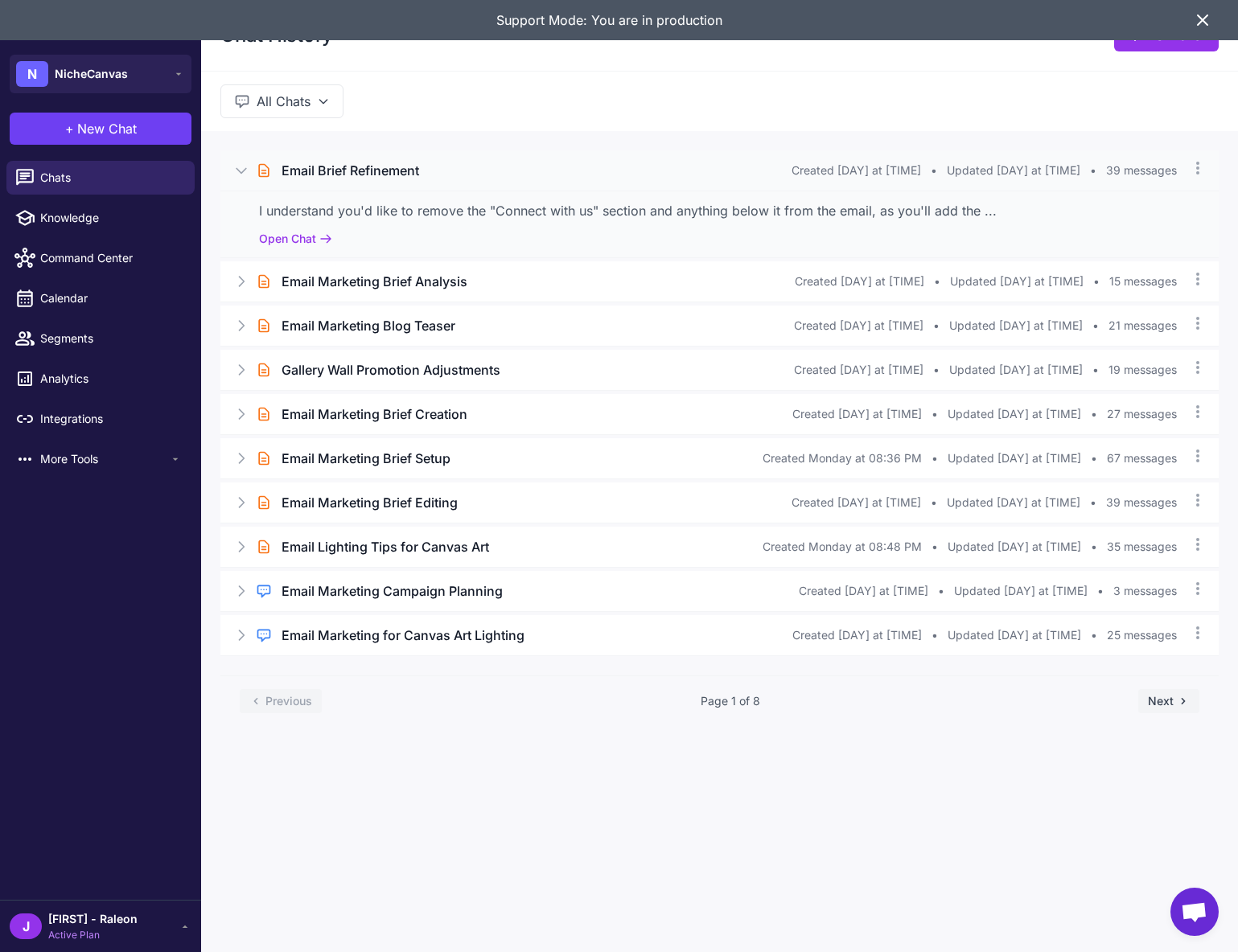 click on "I understand you'd like to remove the "Connect with us" section and anything below it from the email, as you'll add the ..." at bounding box center (719, 211) 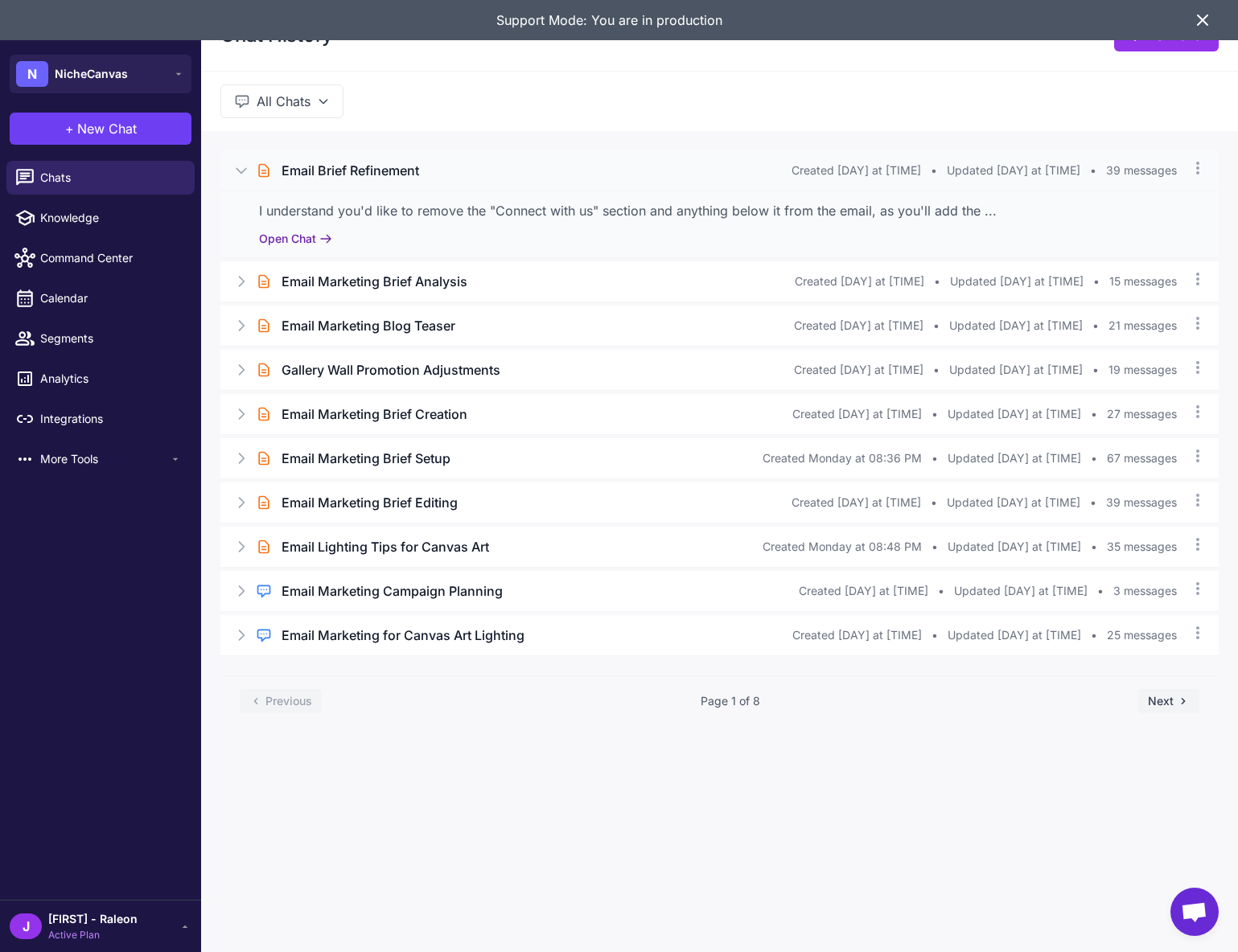 click on "Open Chat" at bounding box center [295, 239] 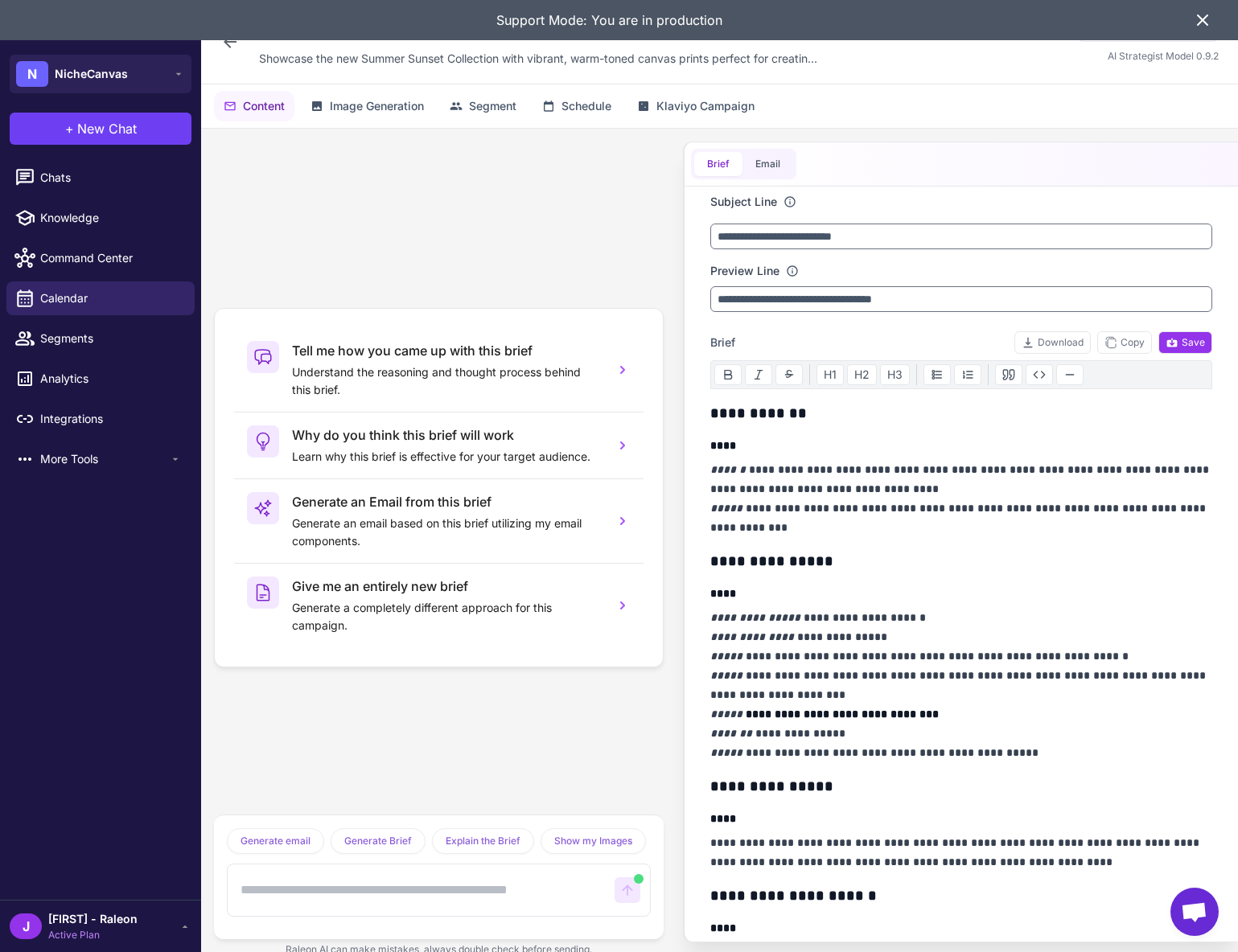 scroll, scrollTop: 5668, scrollLeft: 0, axis: vertical 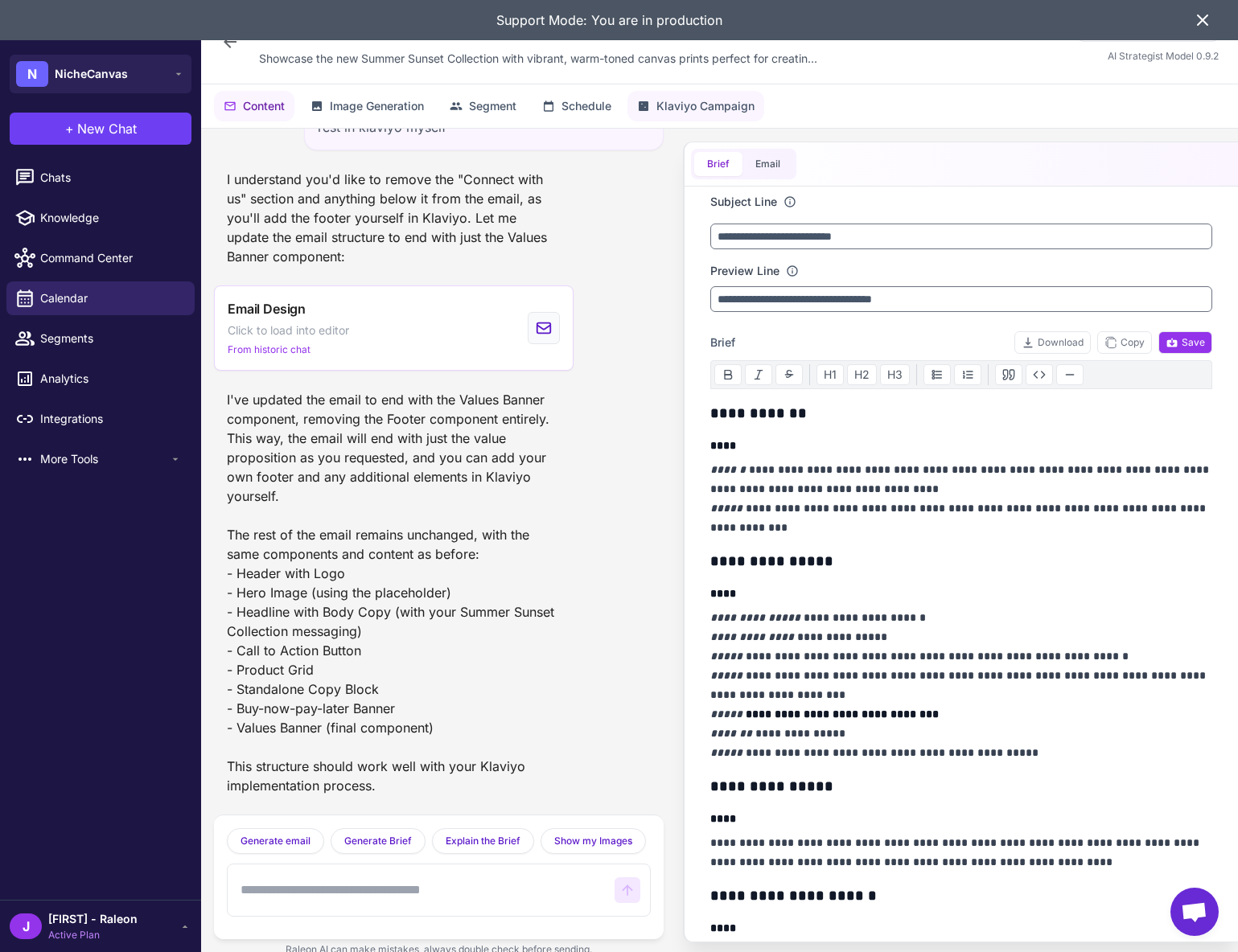 click on "Klaviyo Campaign" 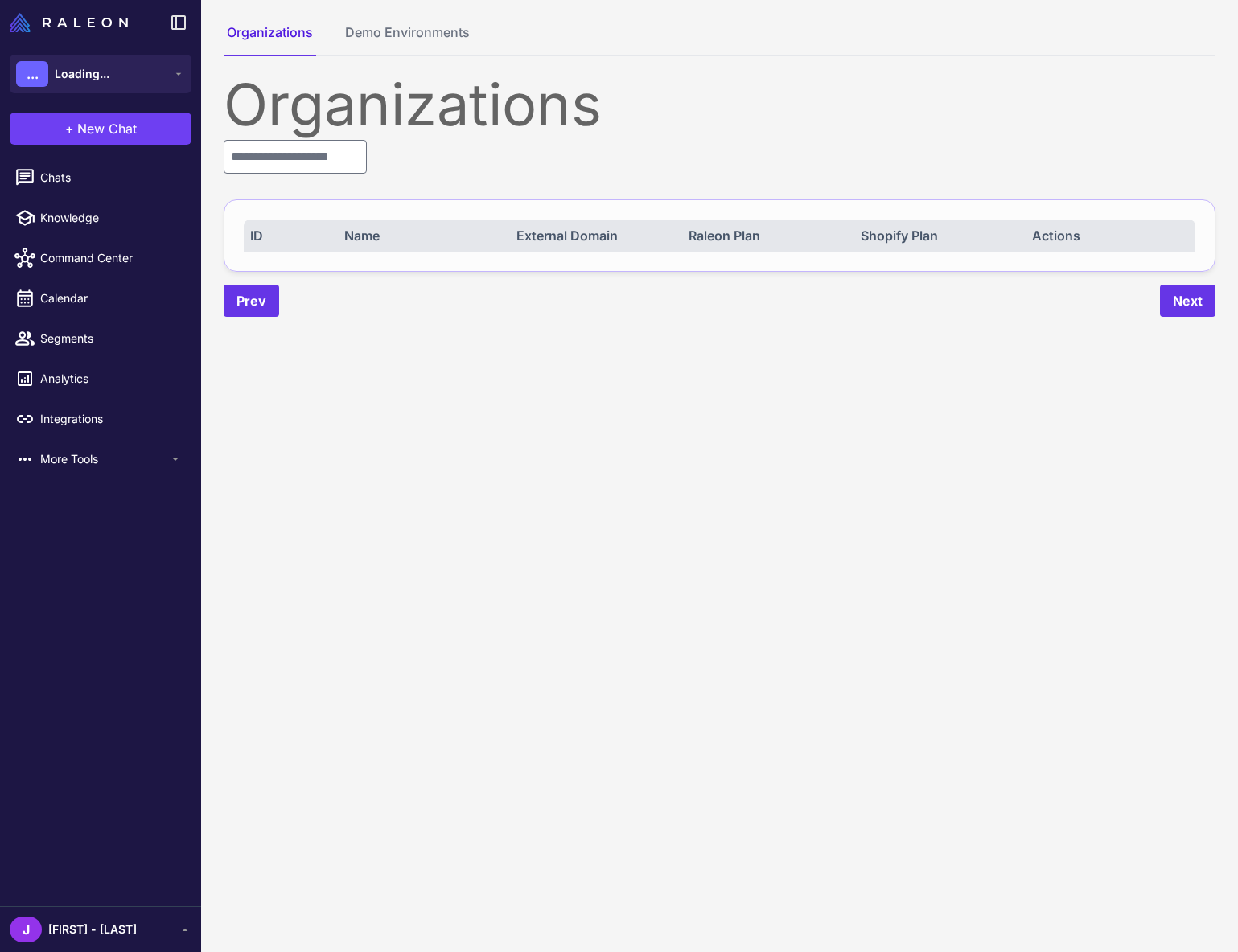 scroll, scrollTop: 0, scrollLeft: 0, axis: both 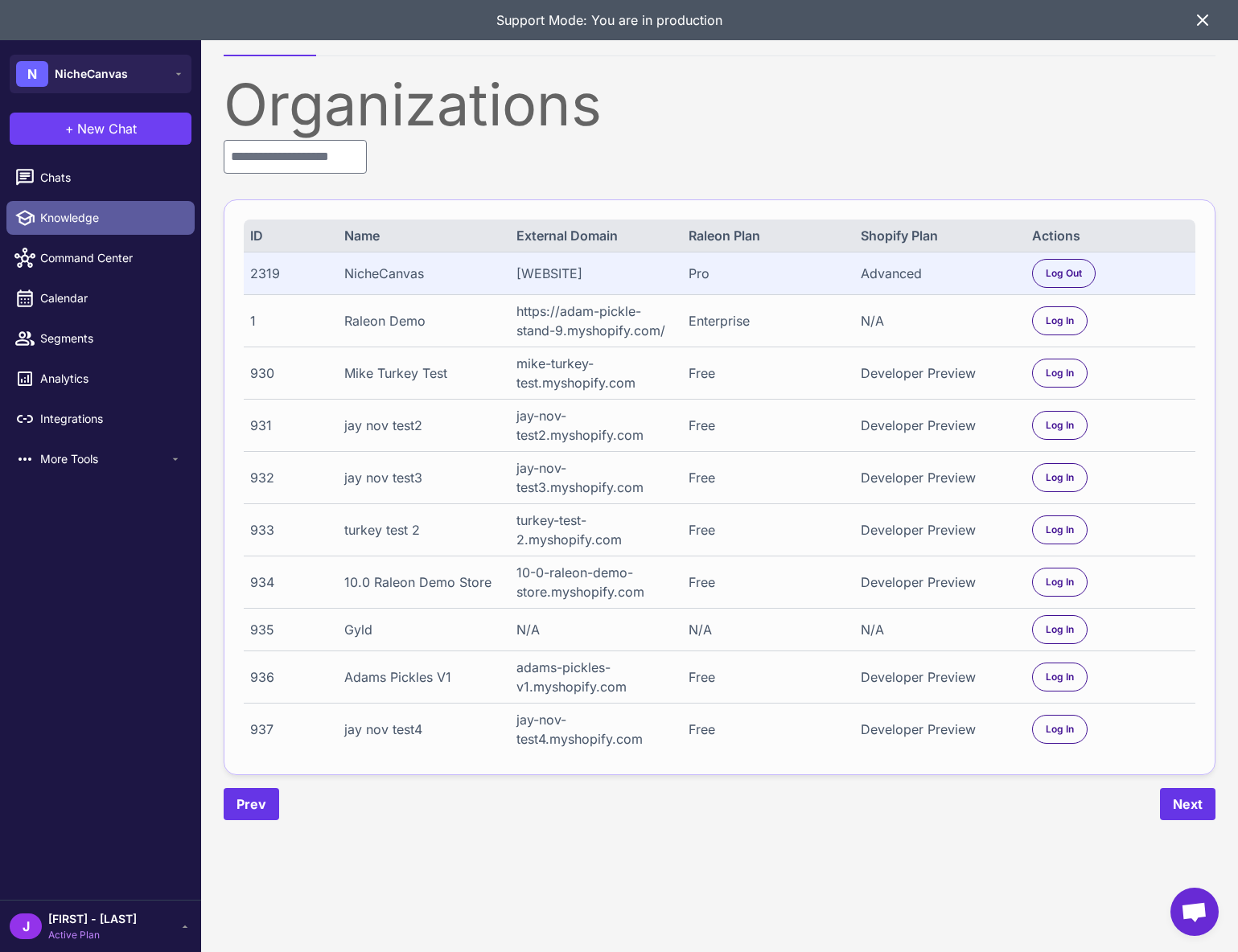 click on "Knowledge" at bounding box center [111, 218] 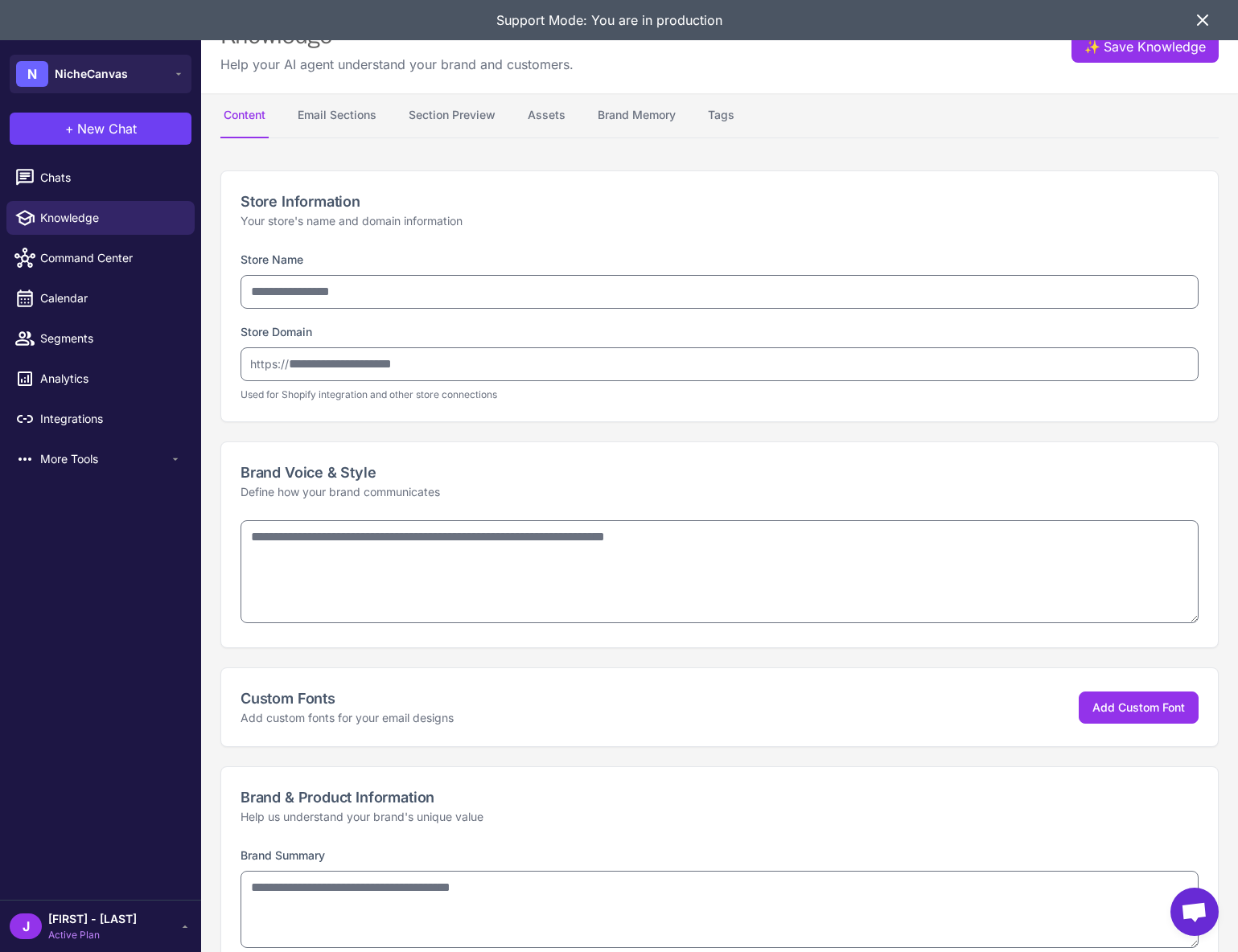 type on "**********" 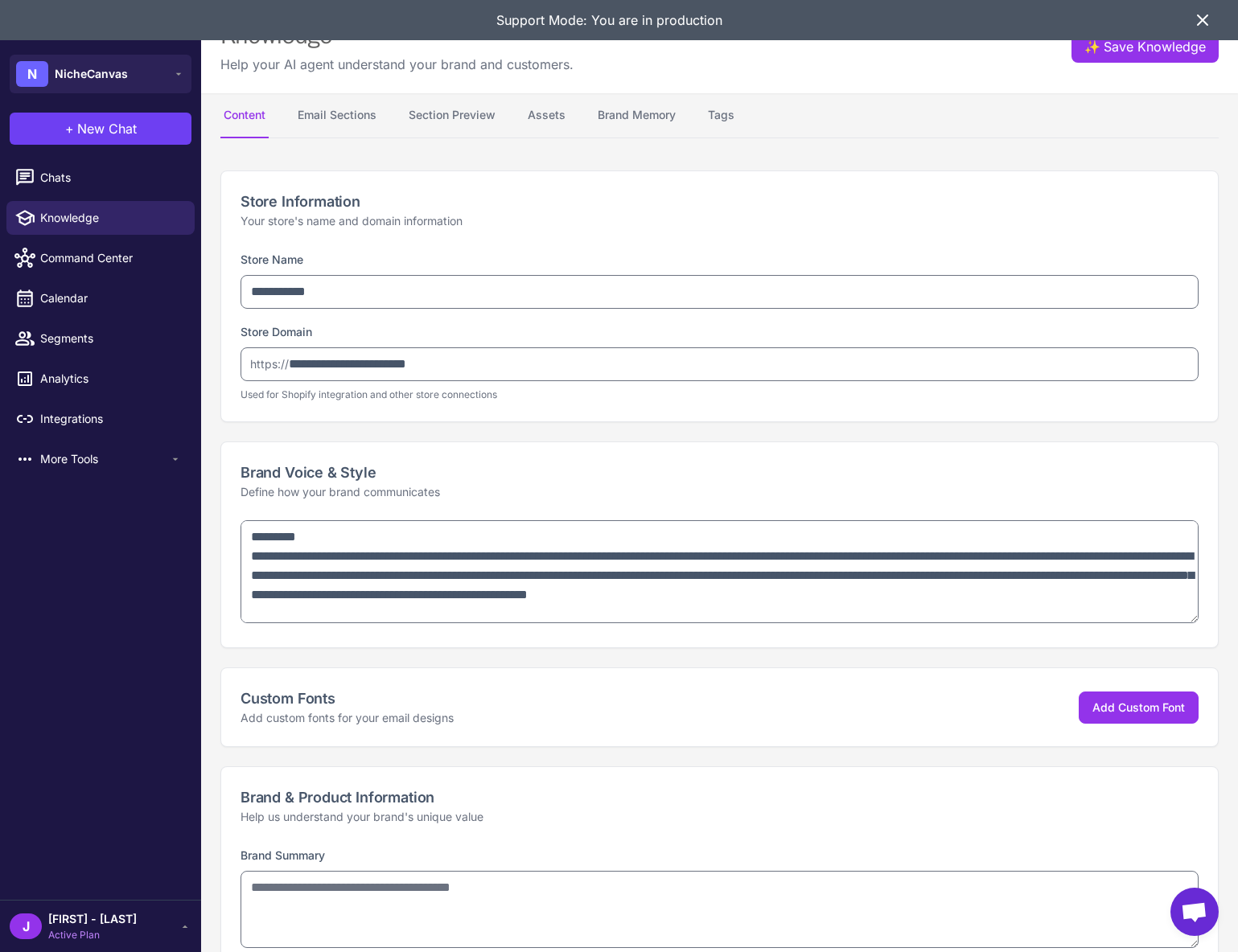 type on "**********" 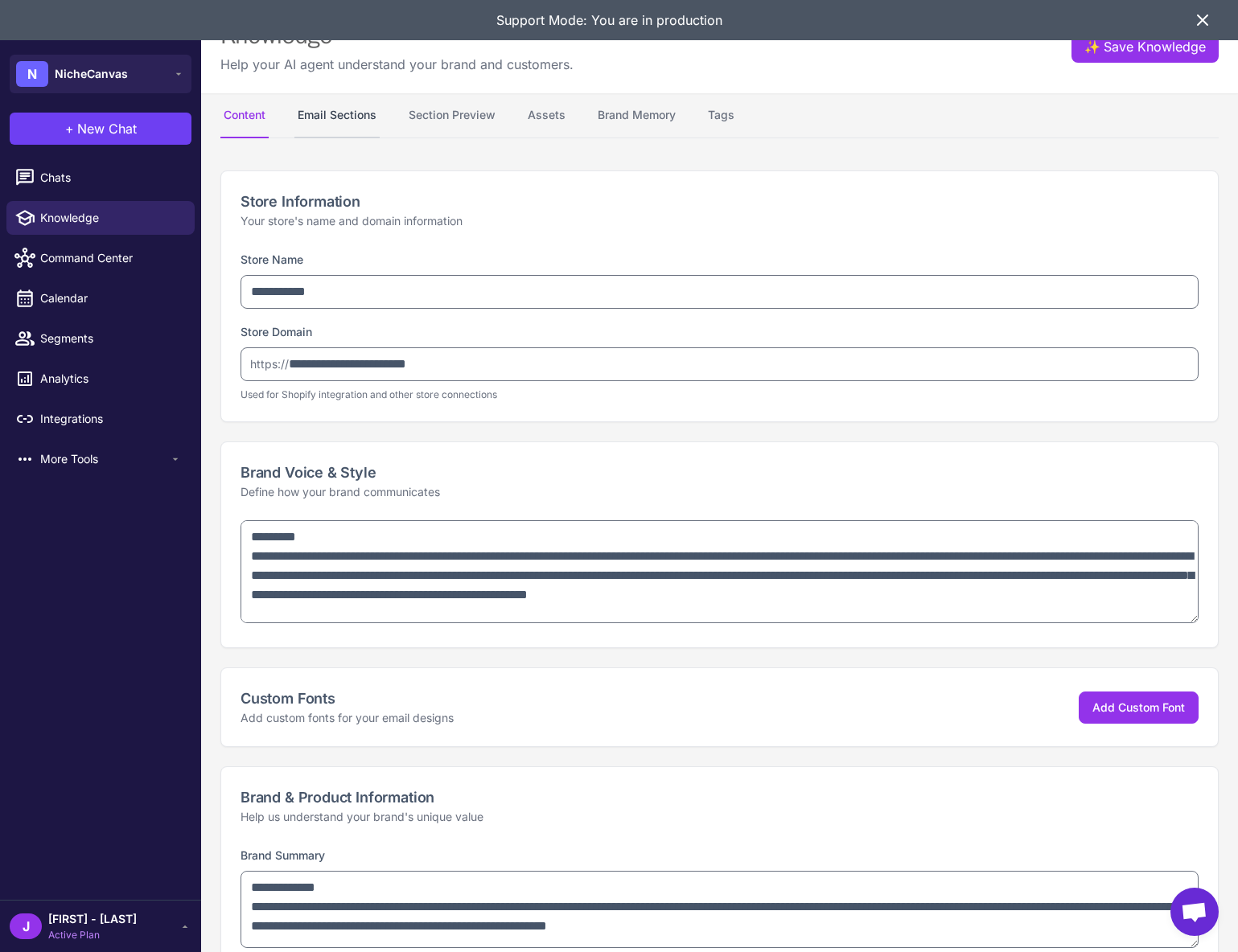 type on "**********" 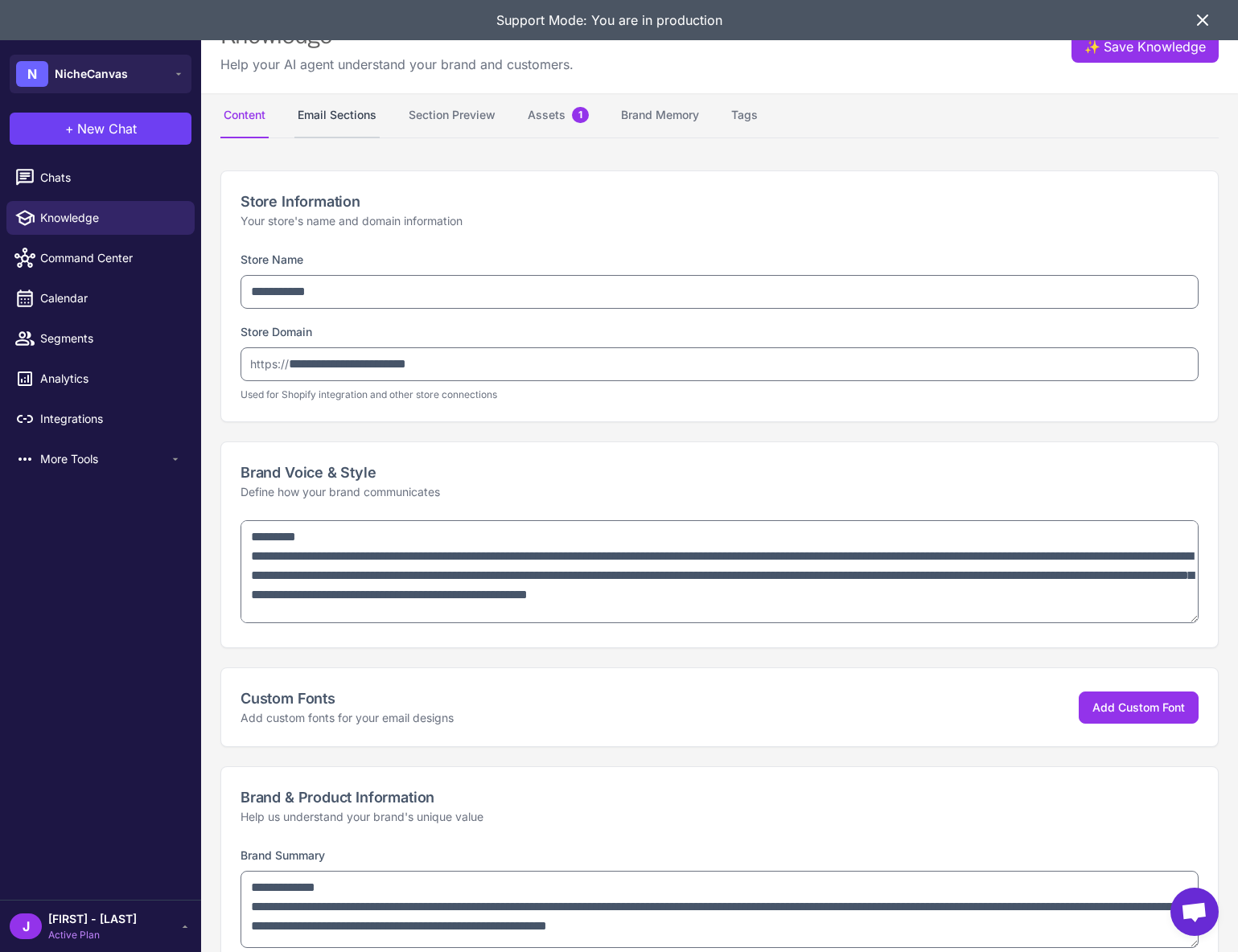 select on "**" 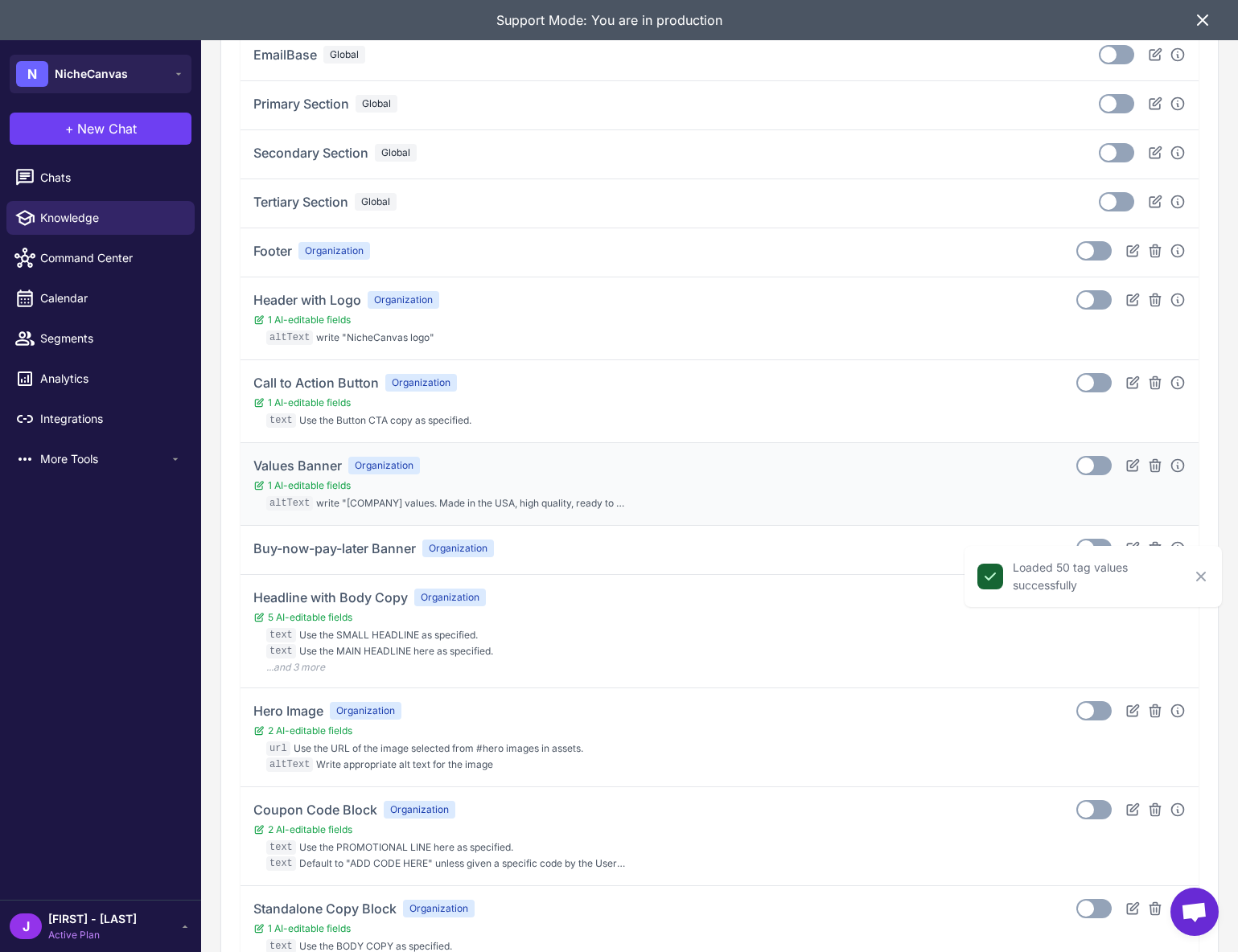 scroll, scrollTop: 309, scrollLeft: 0, axis: vertical 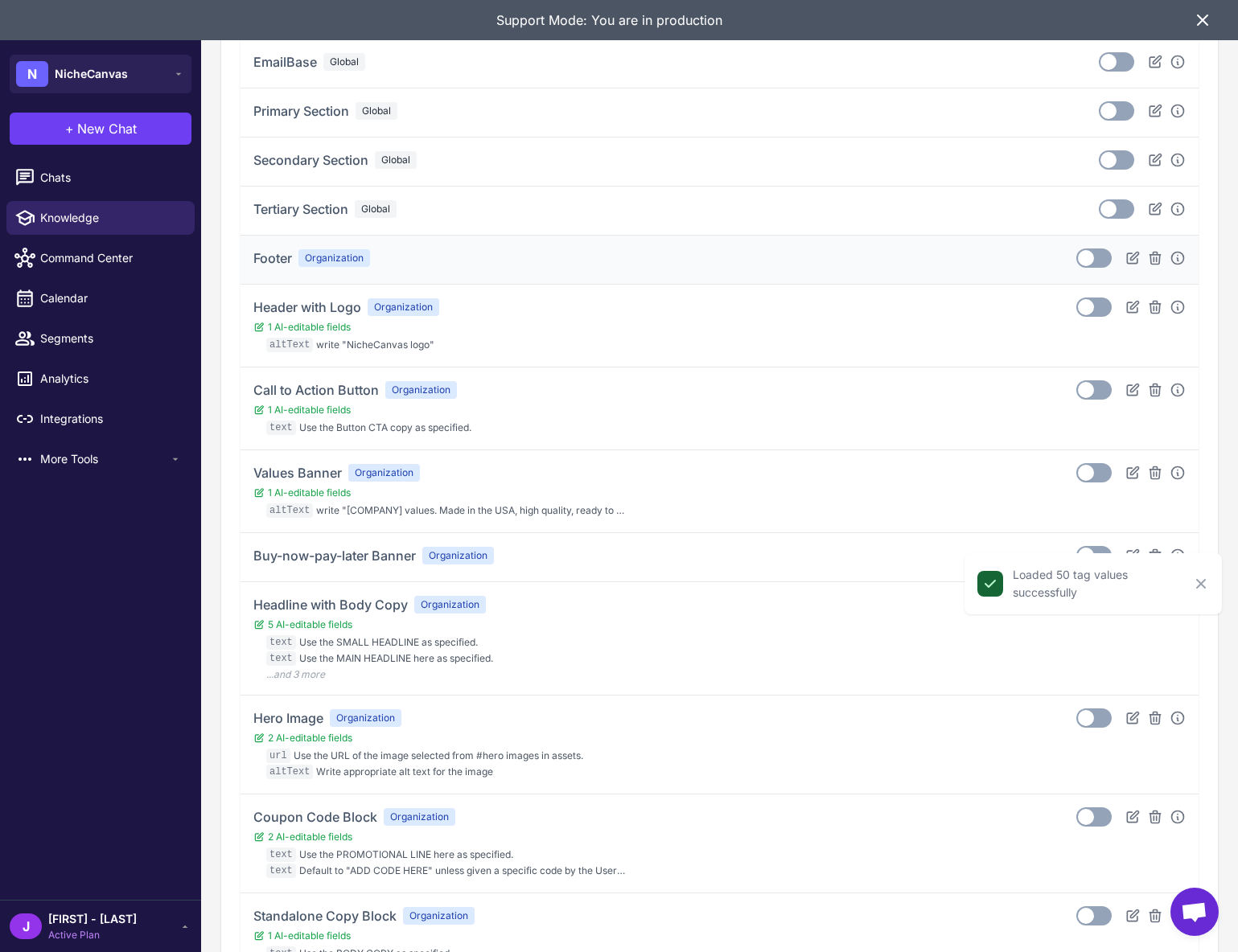 click on "Toggle" at bounding box center (1131, 258) 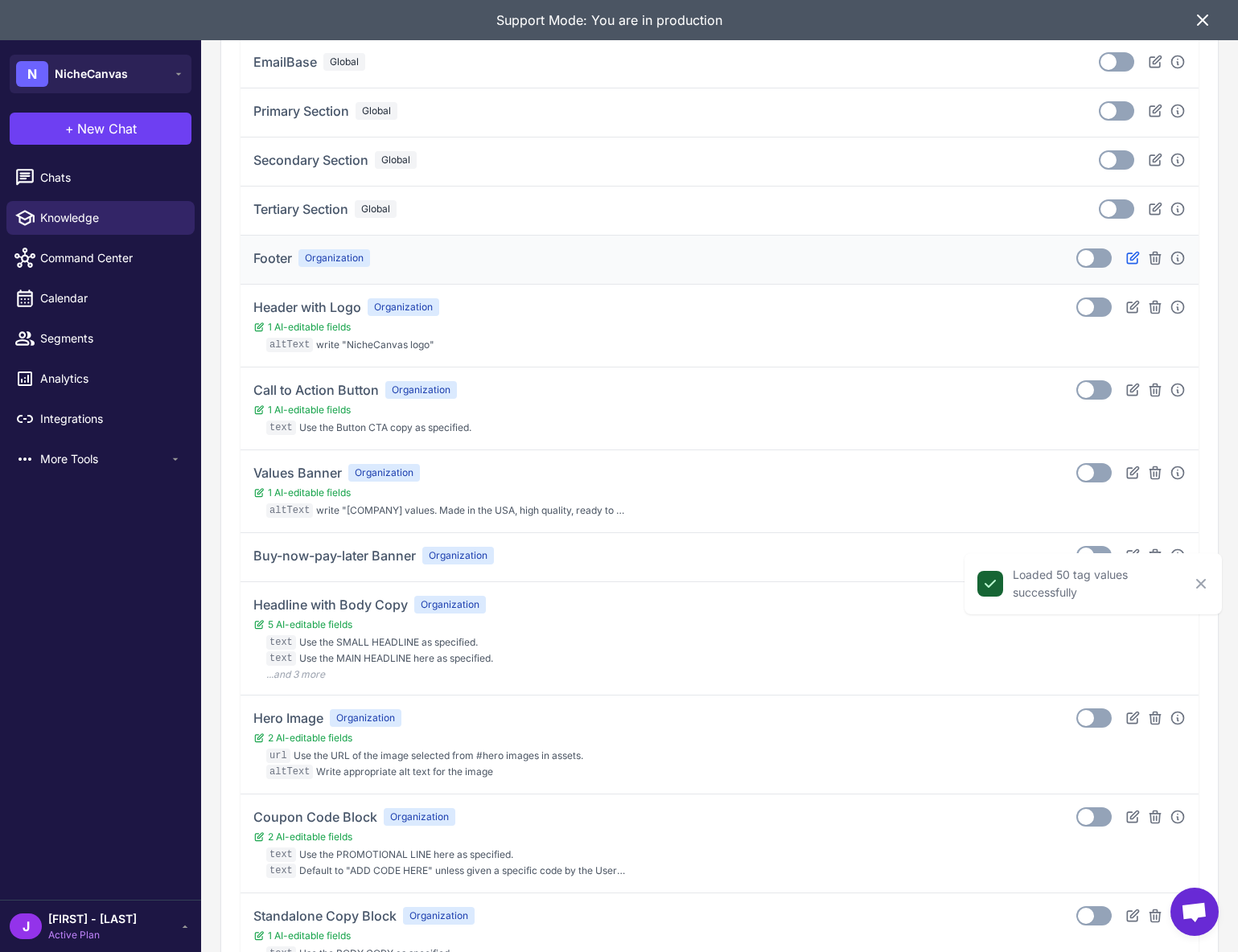 click 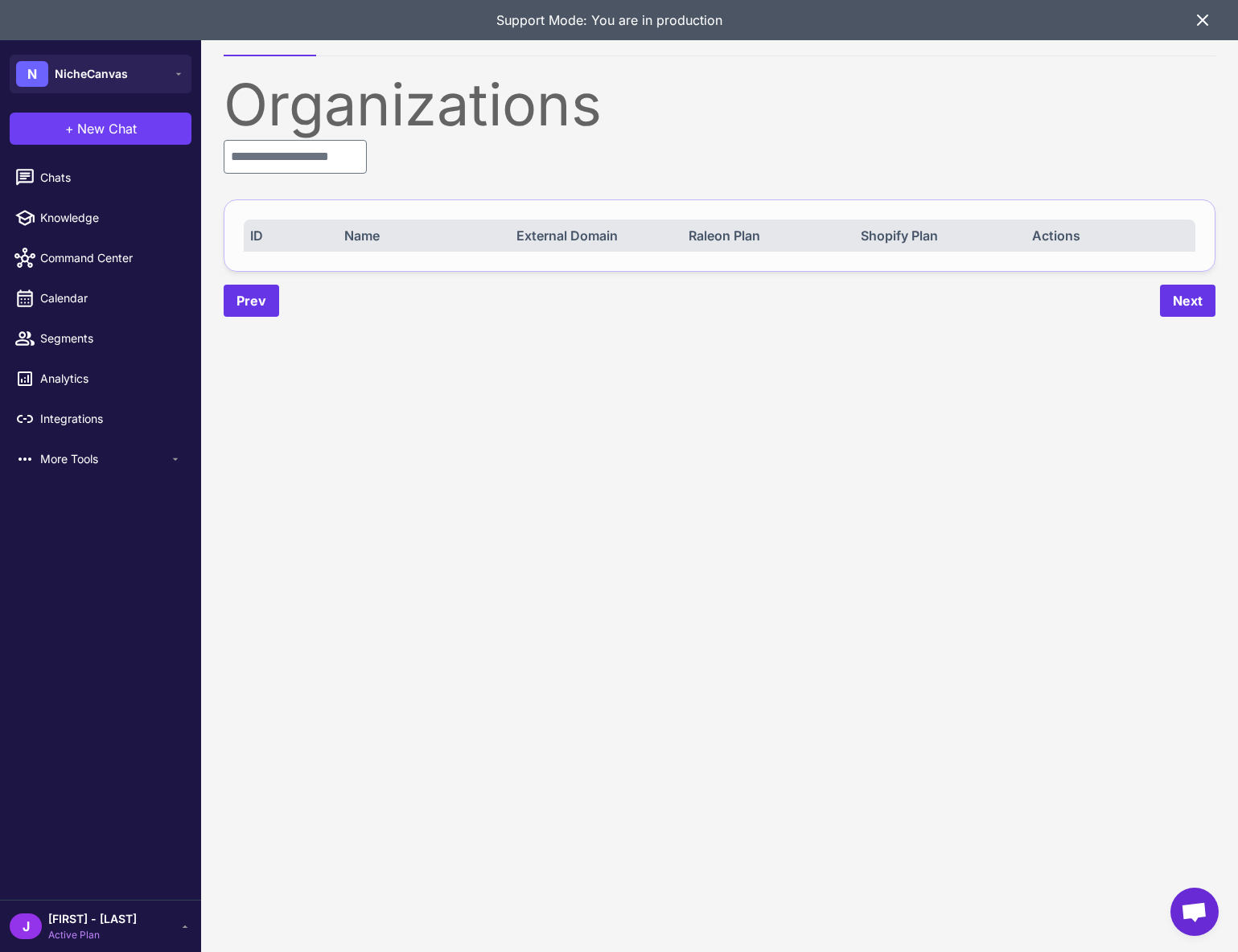 scroll, scrollTop: 0, scrollLeft: 0, axis: both 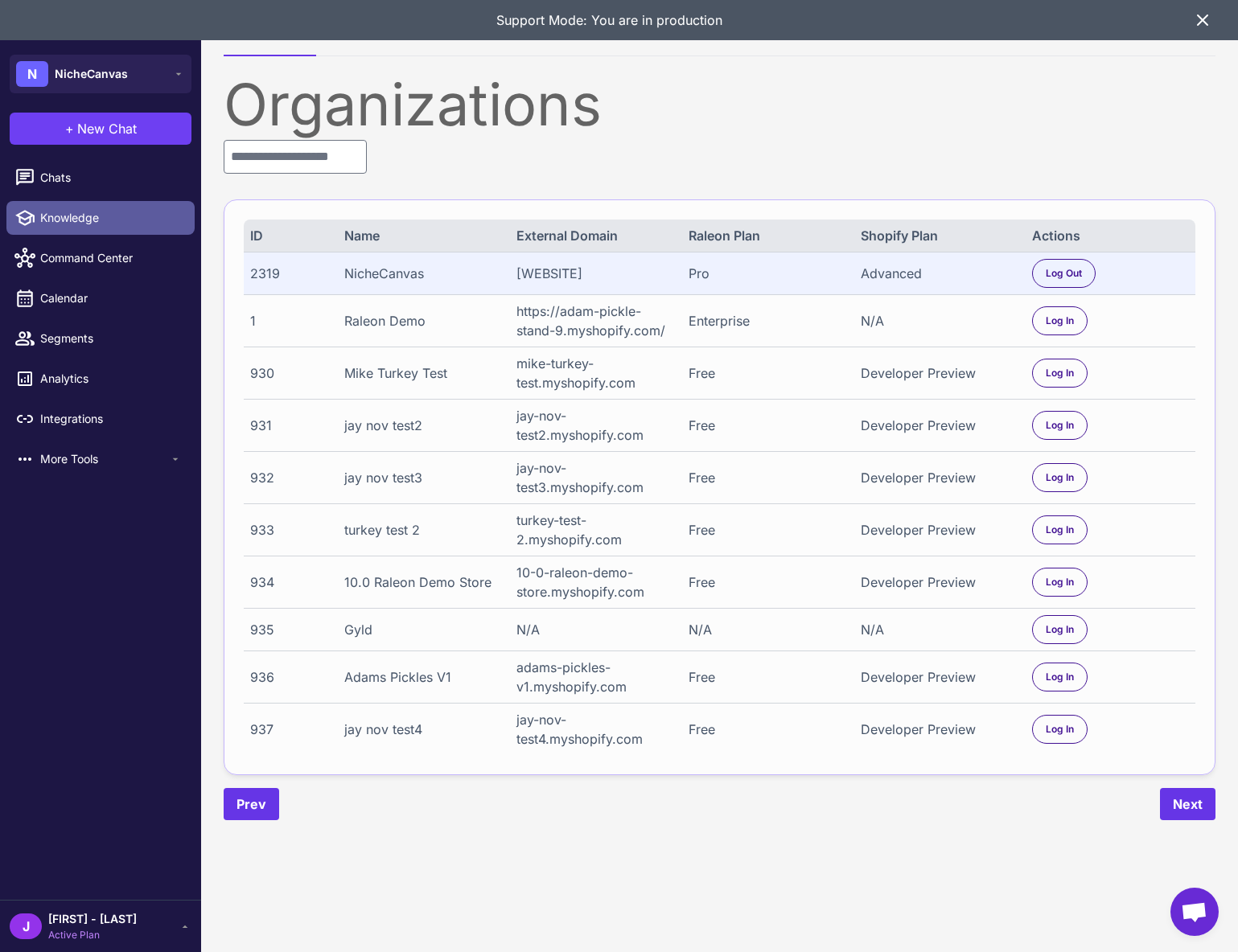 click on "Knowledge" at bounding box center (111, 218) 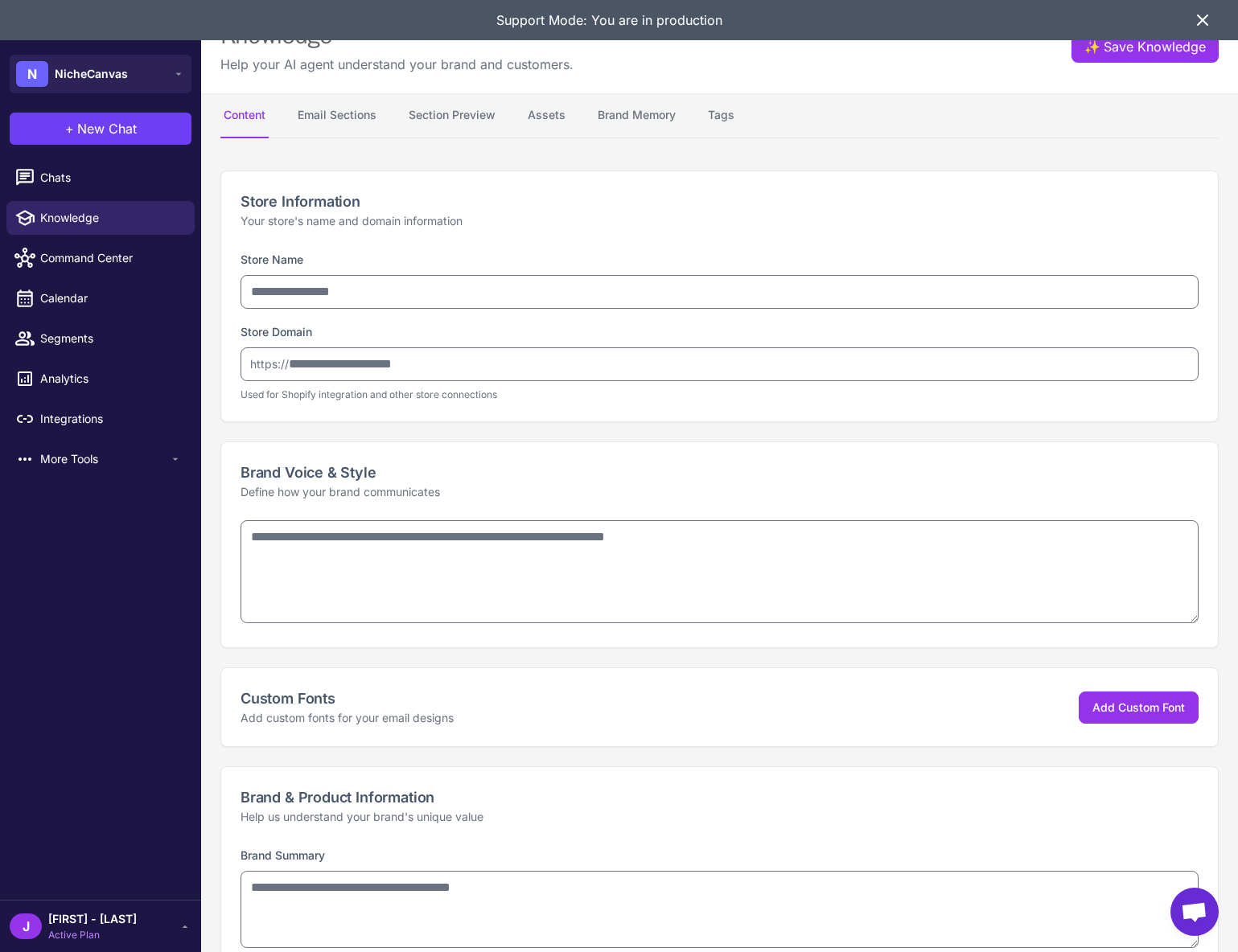type on "**********" 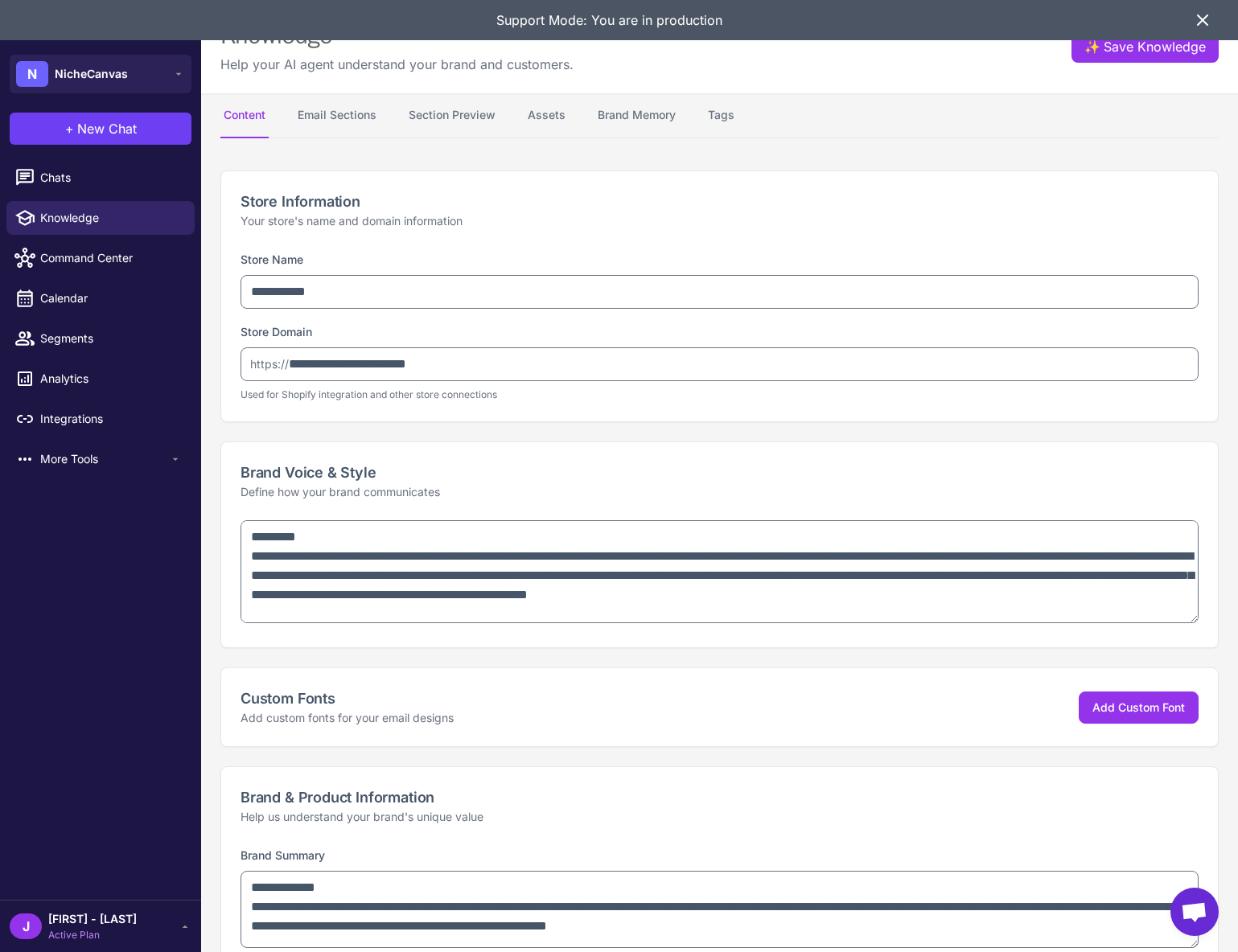 type on "**********" 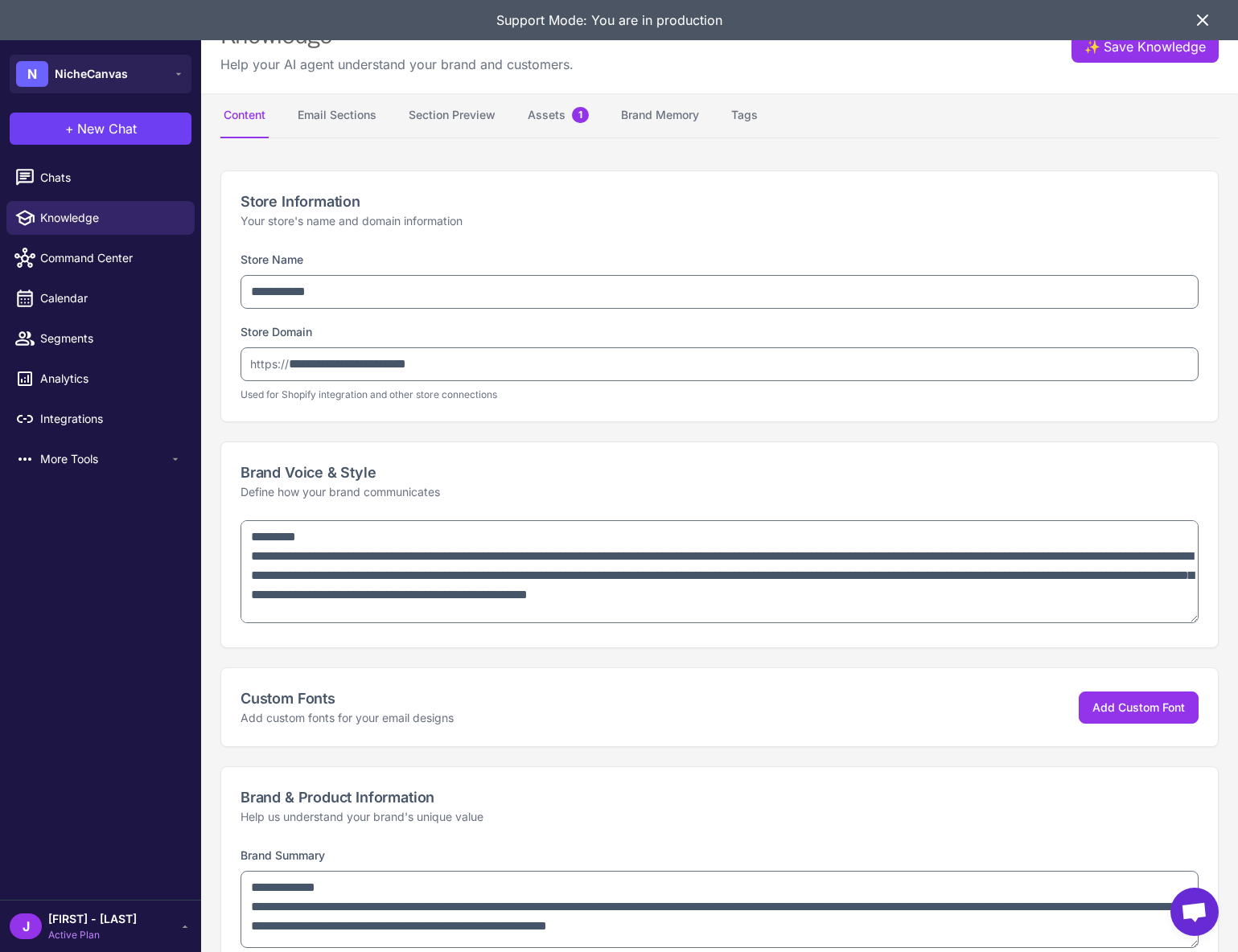 select on "**" 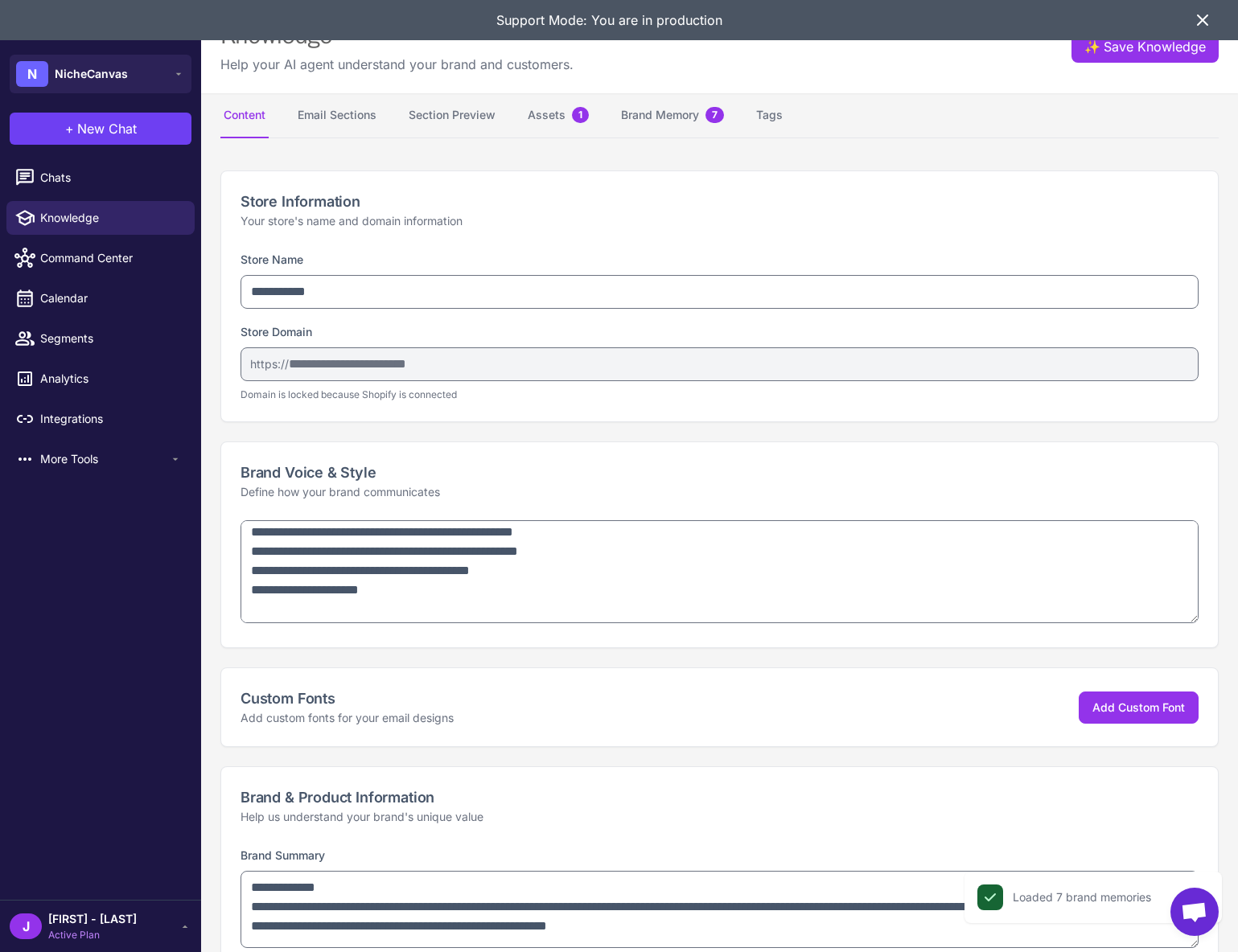 scroll, scrollTop: 1147, scrollLeft: 0, axis: vertical 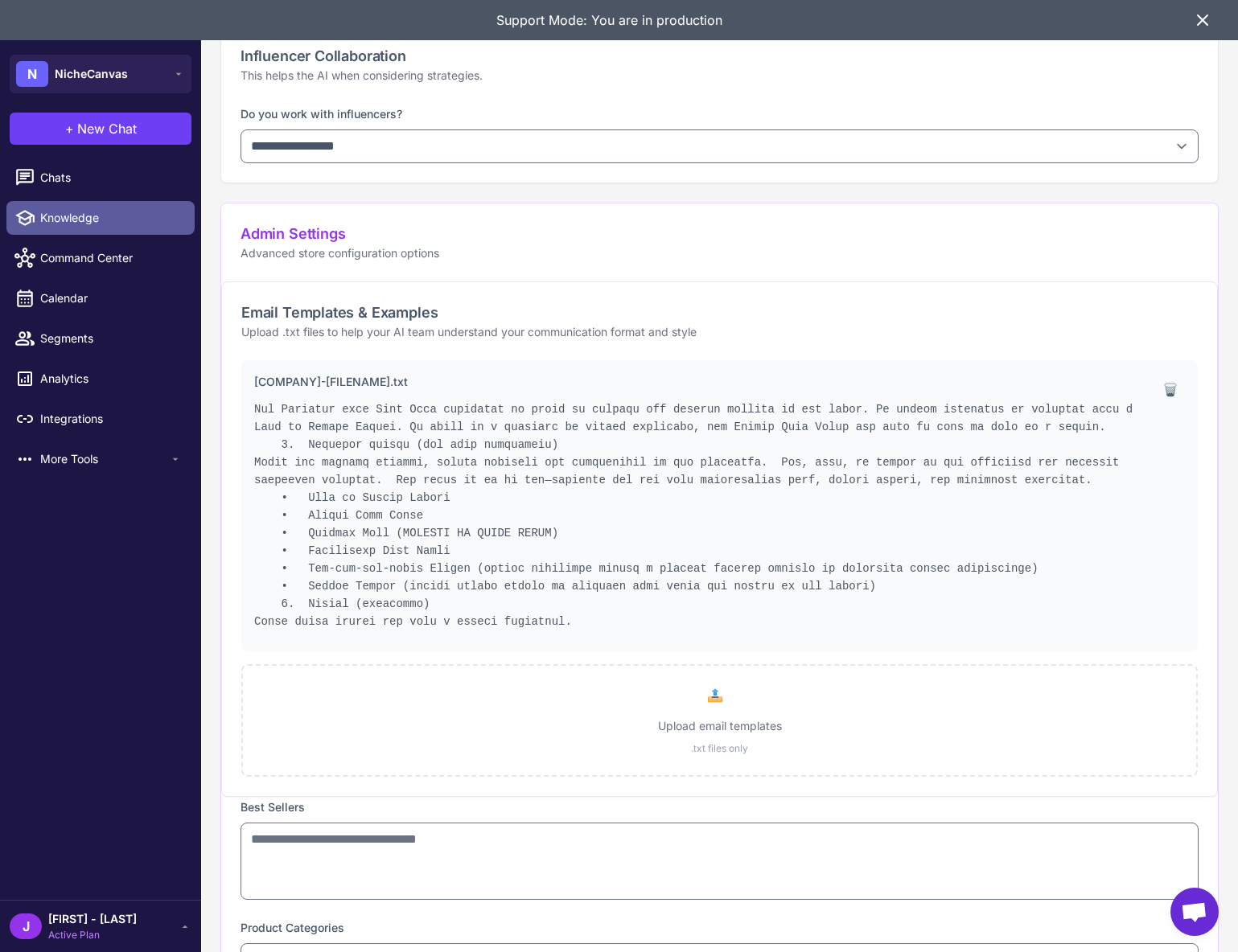 click on "Knowledge" at bounding box center (111, 218) 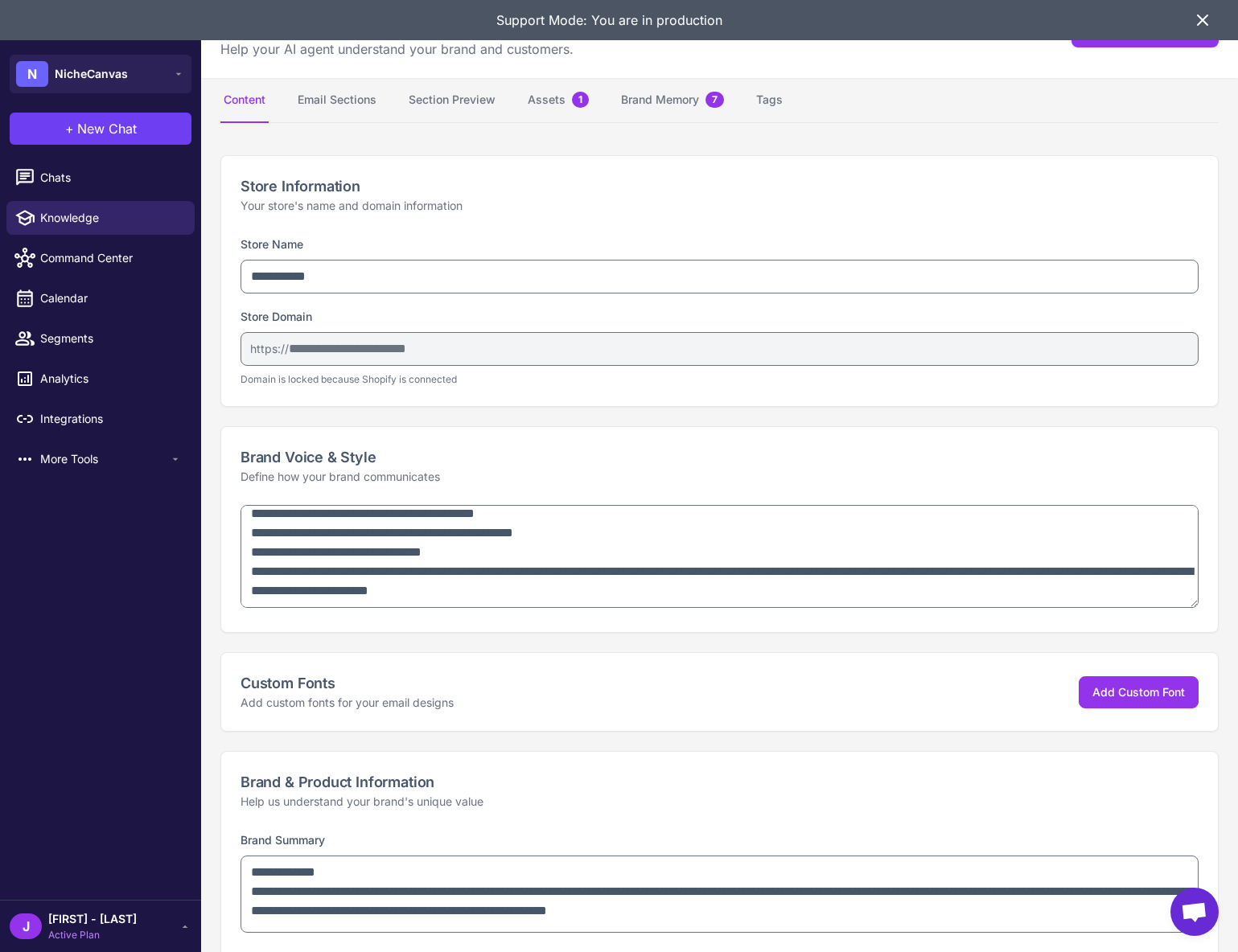 scroll, scrollTop: 0, scrollLeft: 0, axis: both 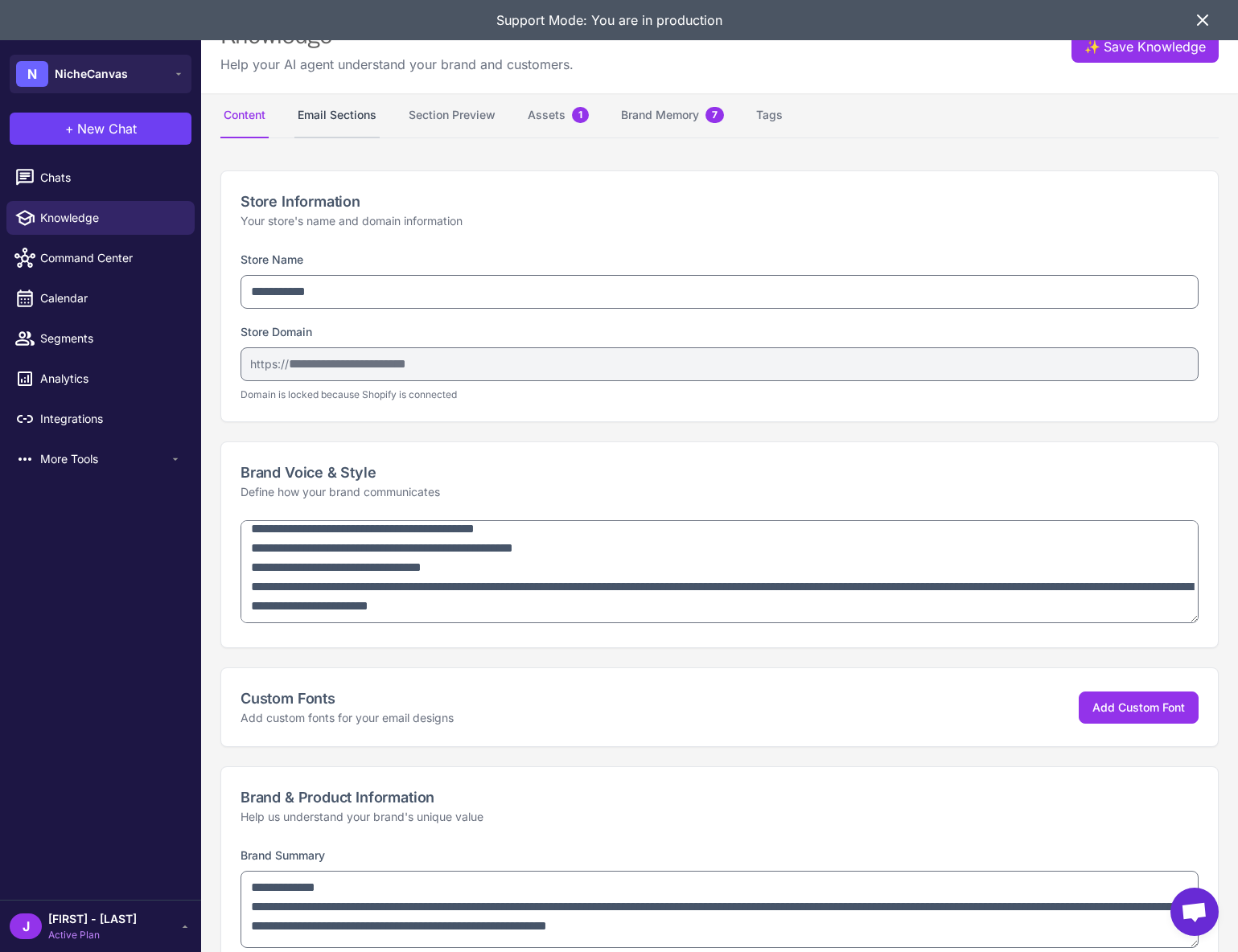 click on "Email Sections" at bounding box center (337, 116) 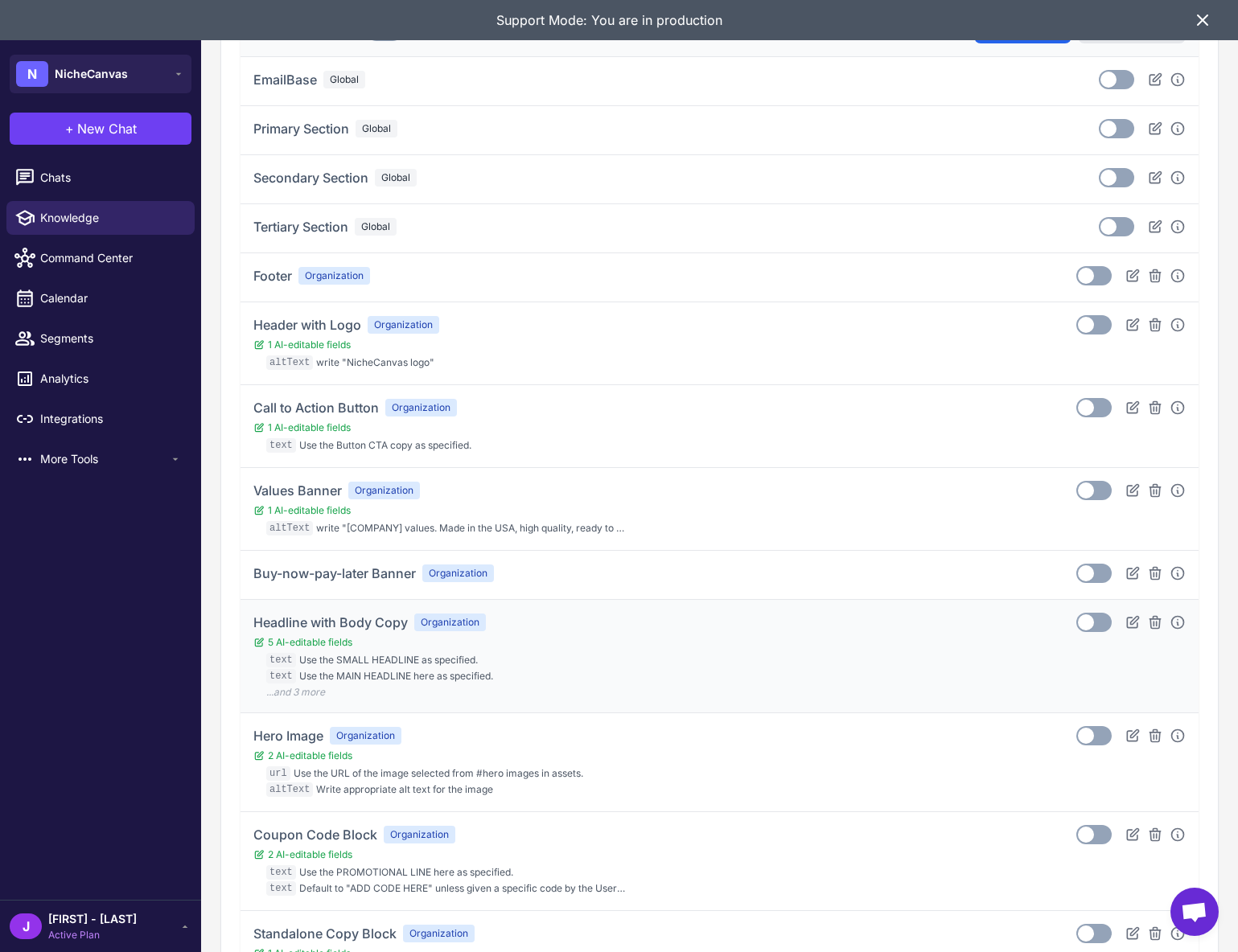 scroll, scrollTop: 314, scrollLeft: 0, axis: vertical 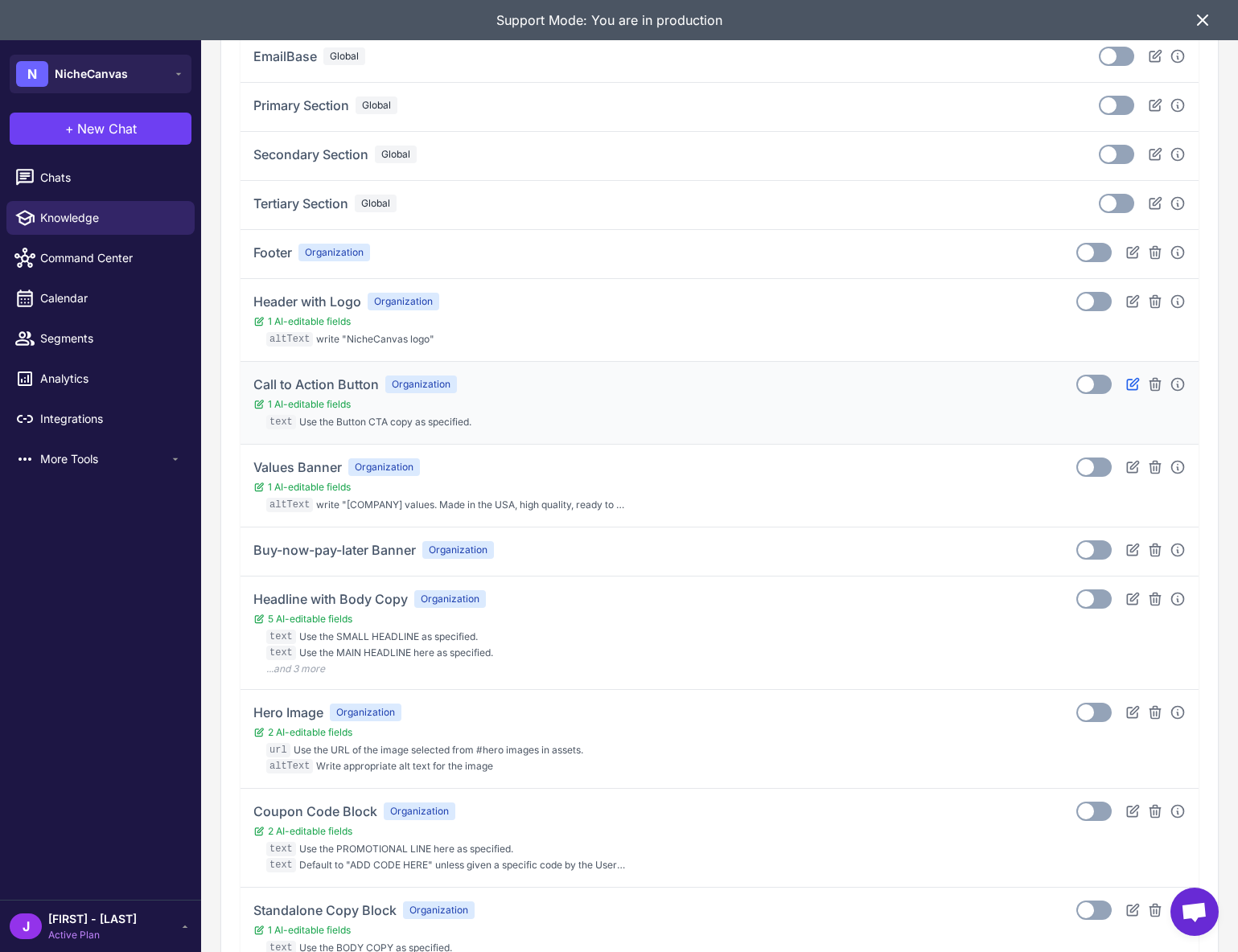 click 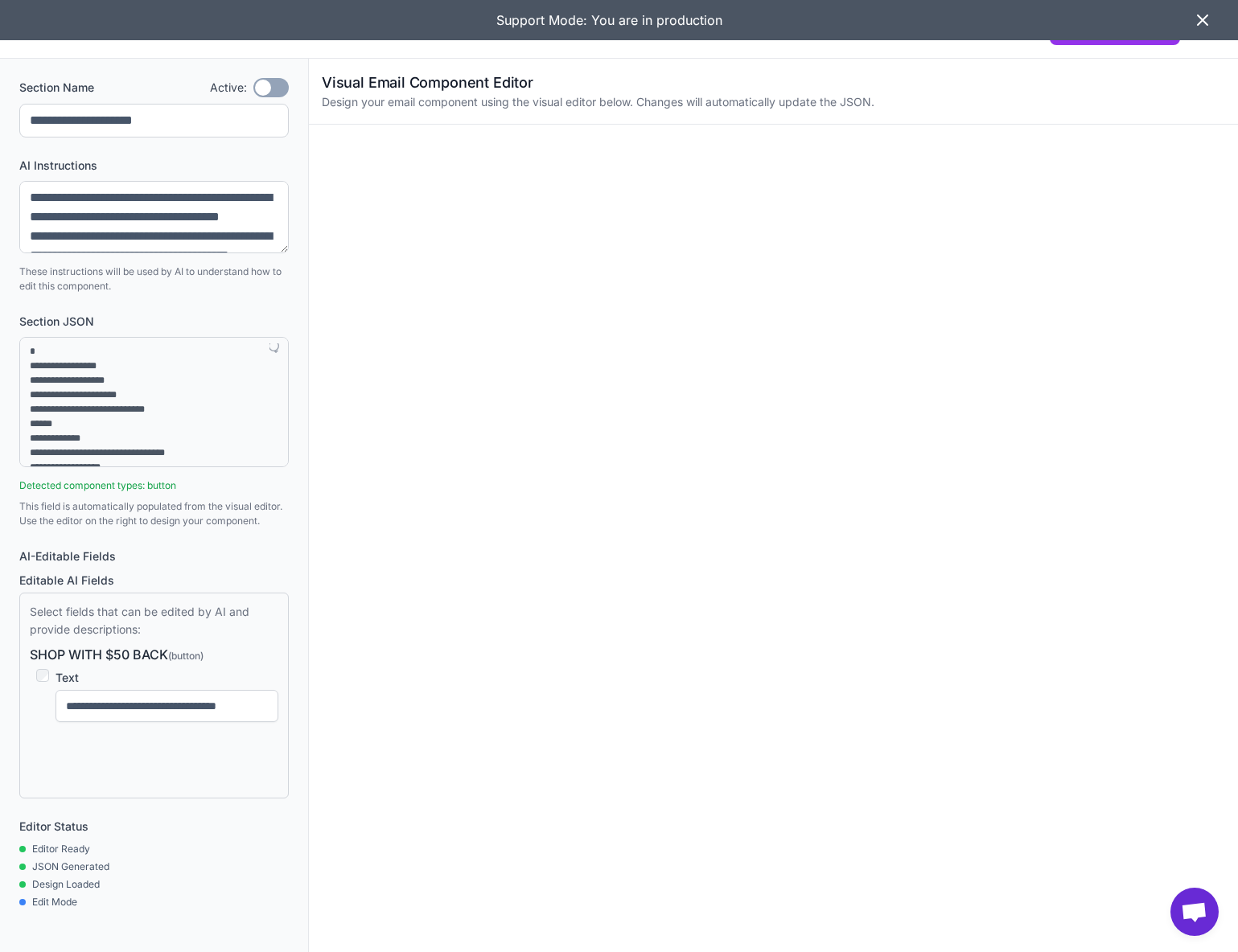 click 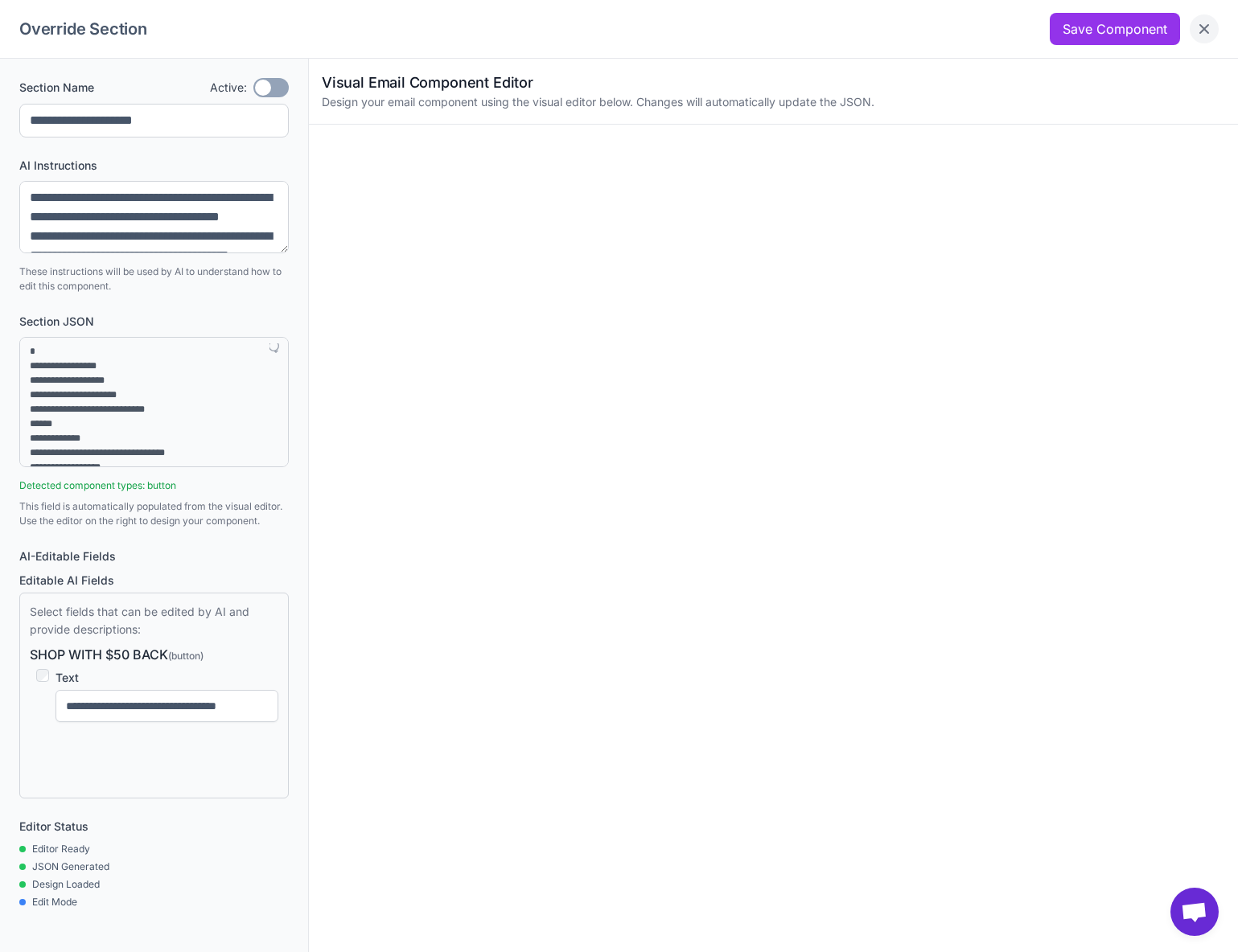 click 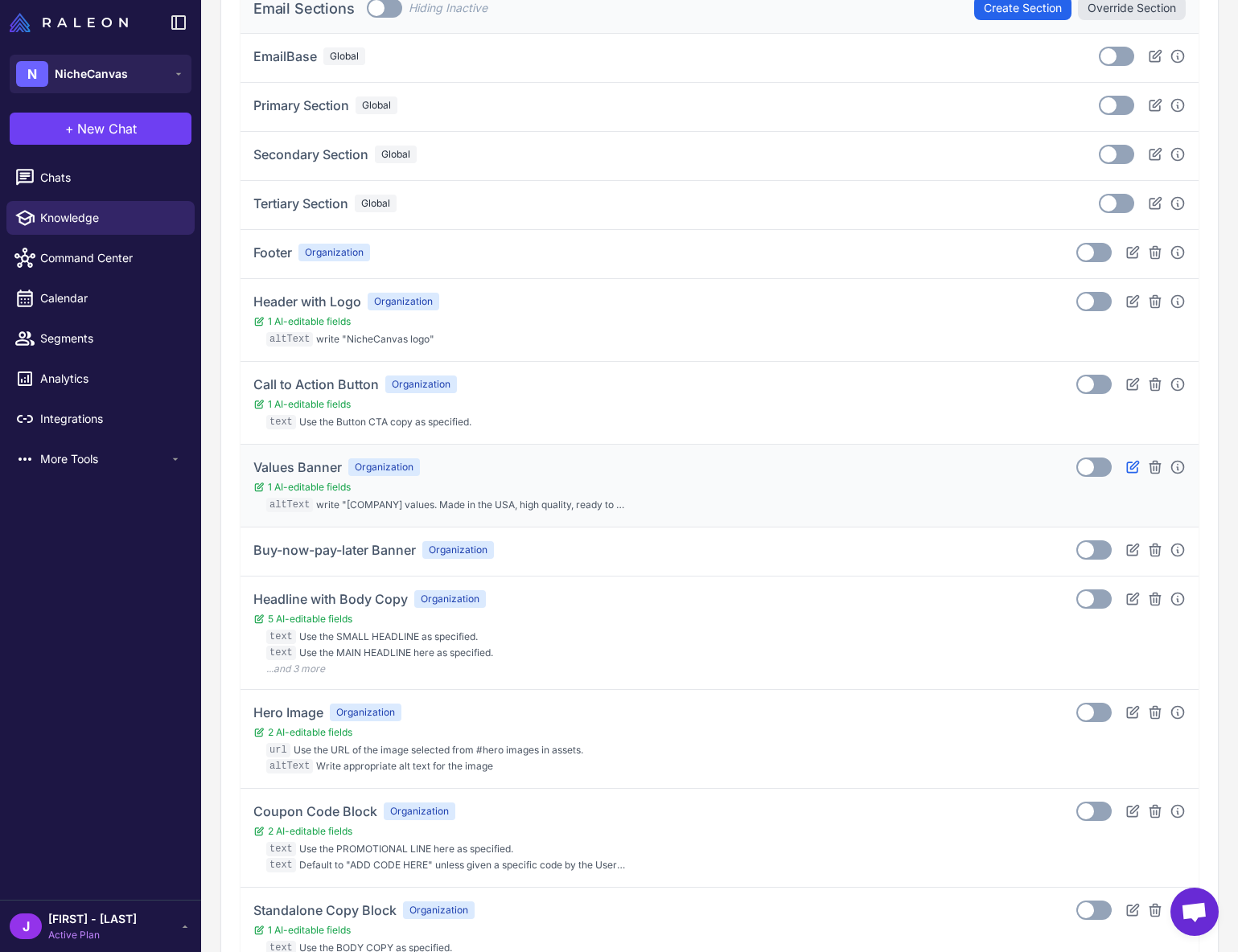 click 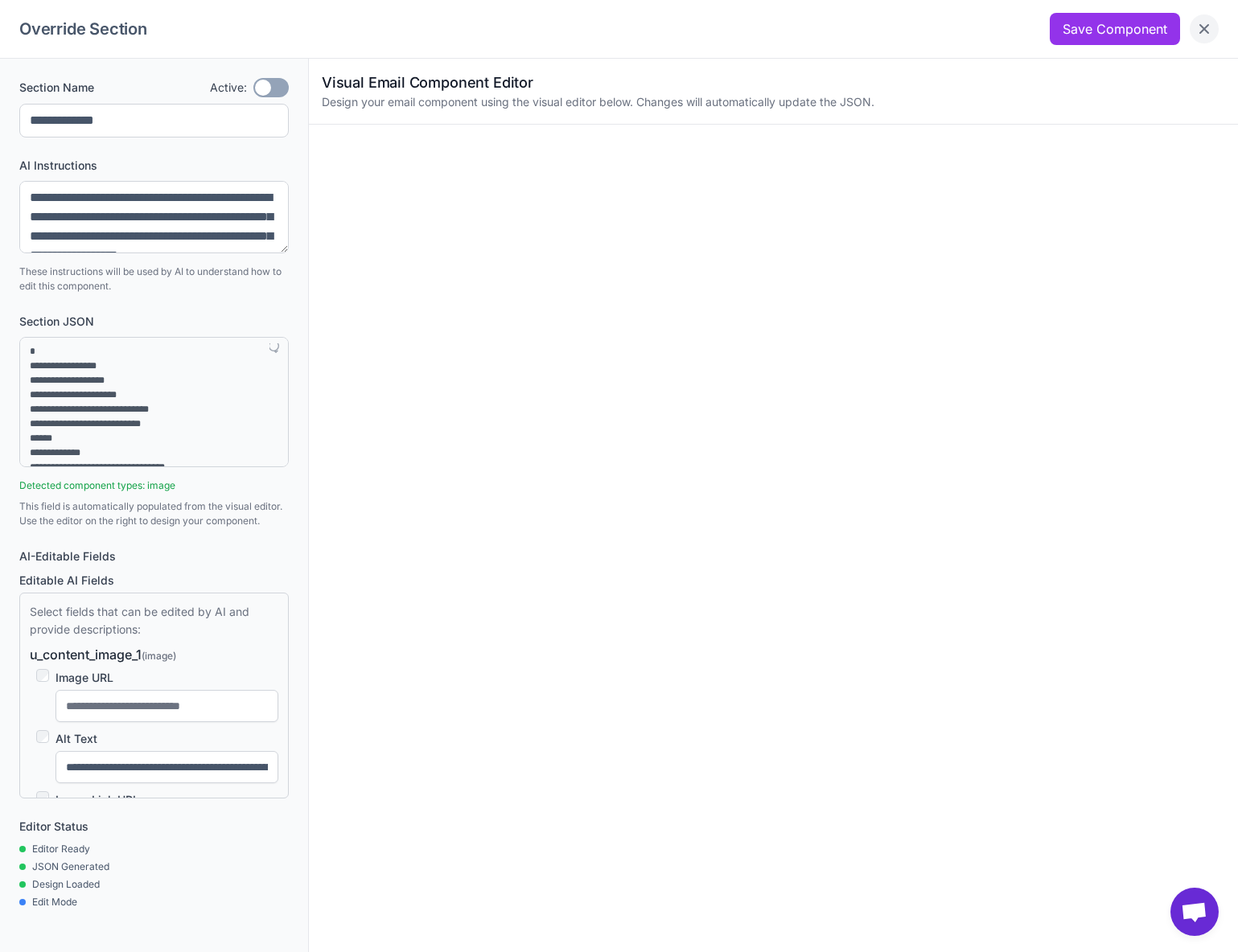 click 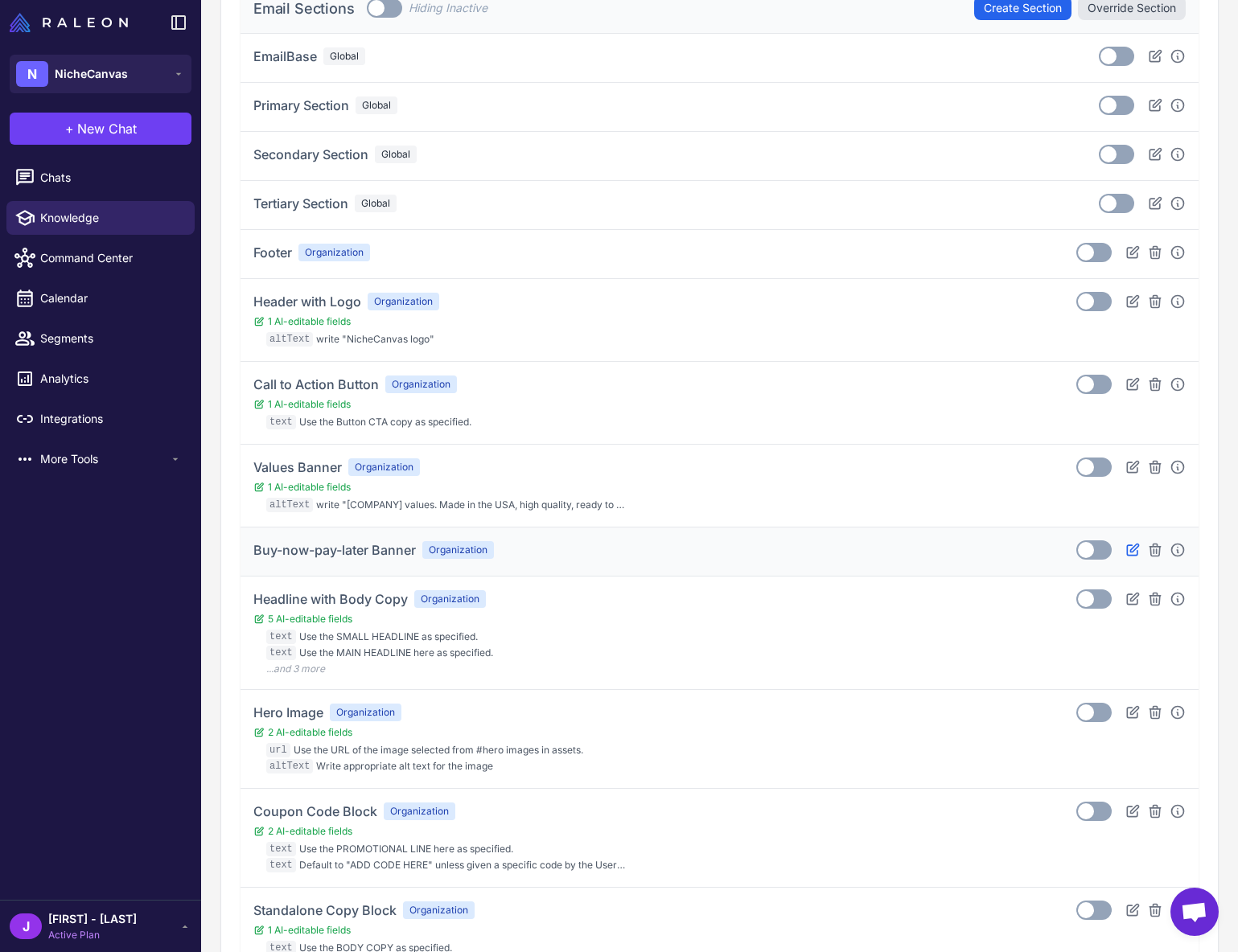 click 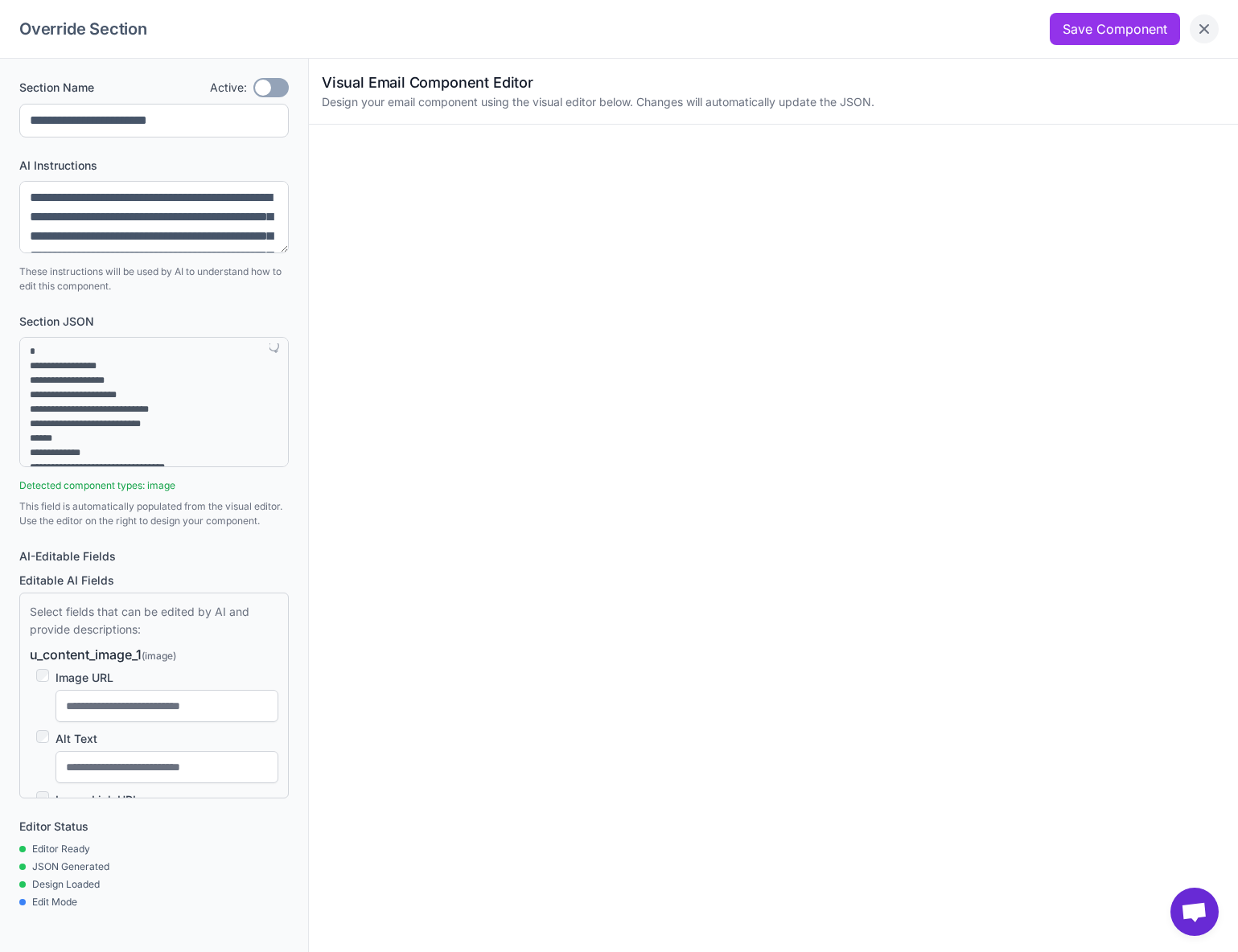 click at bounding box center [1204, 29] 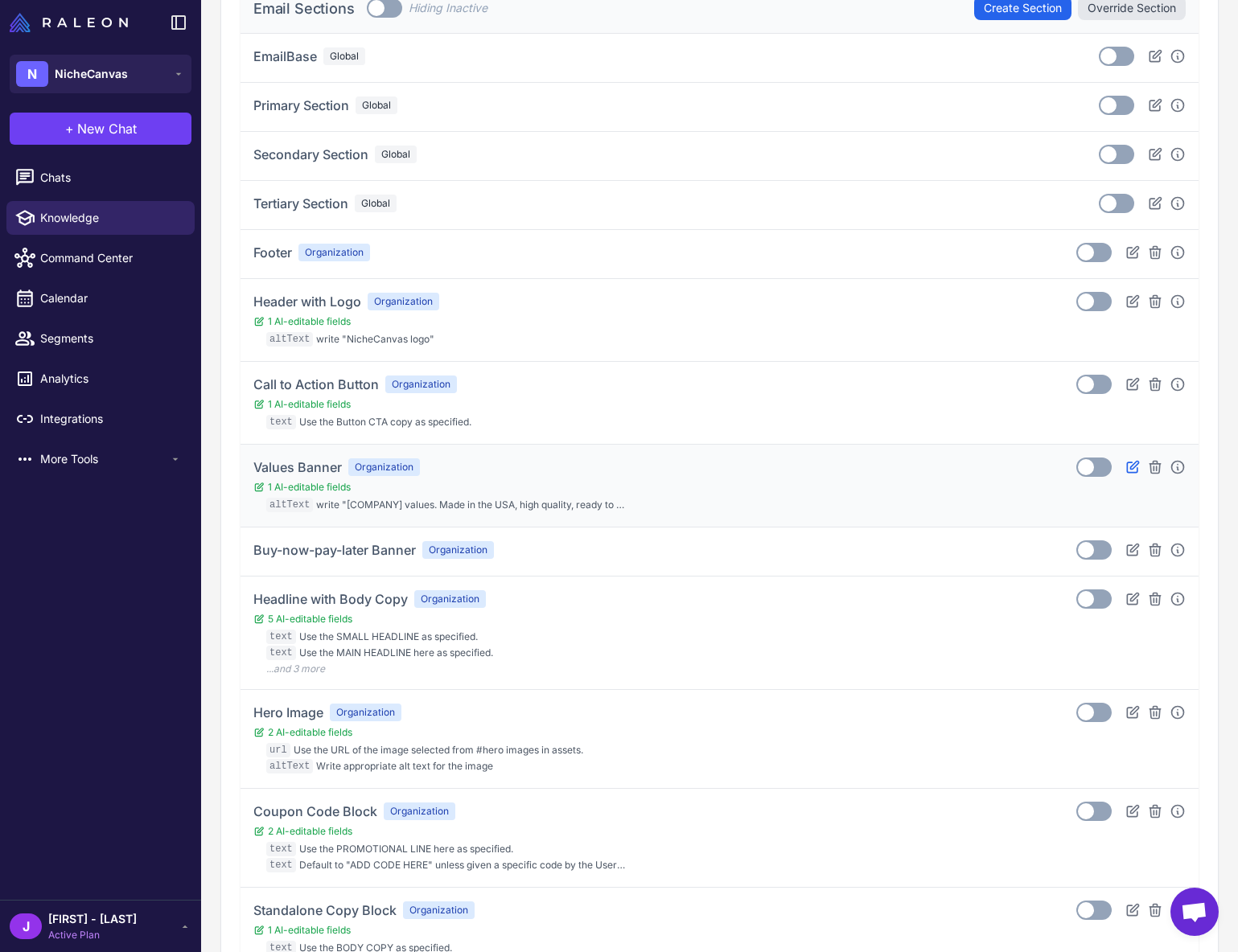 click 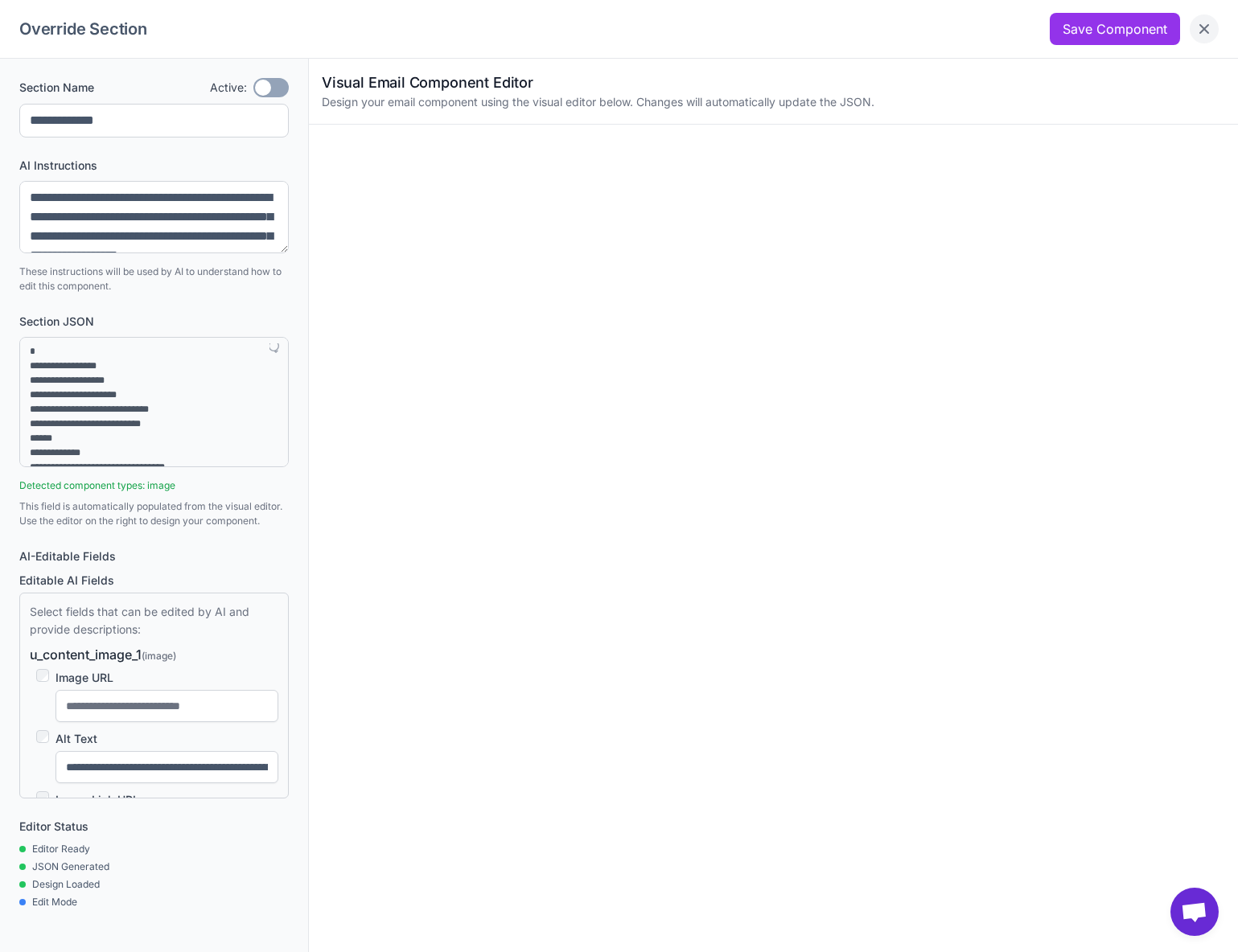click 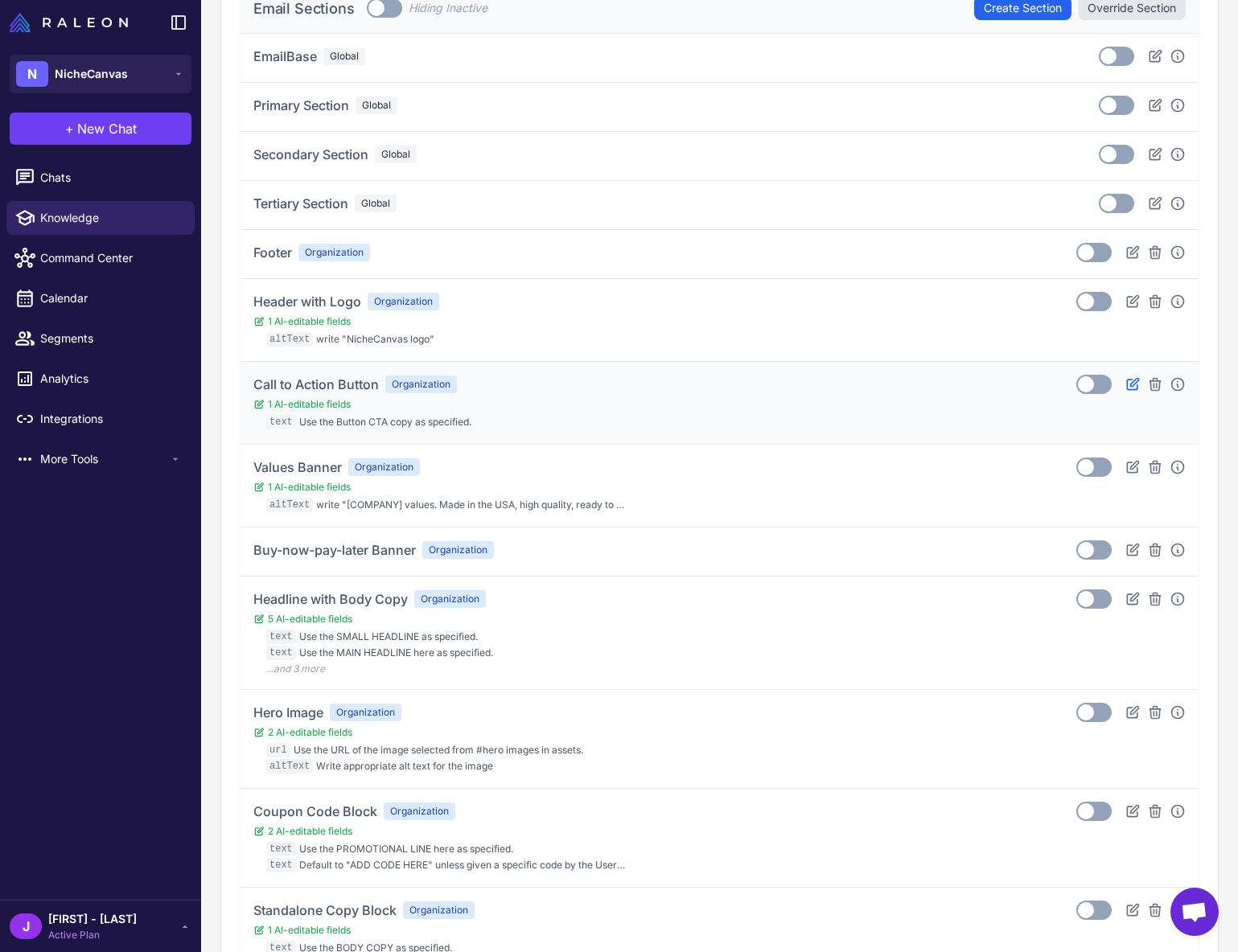 click 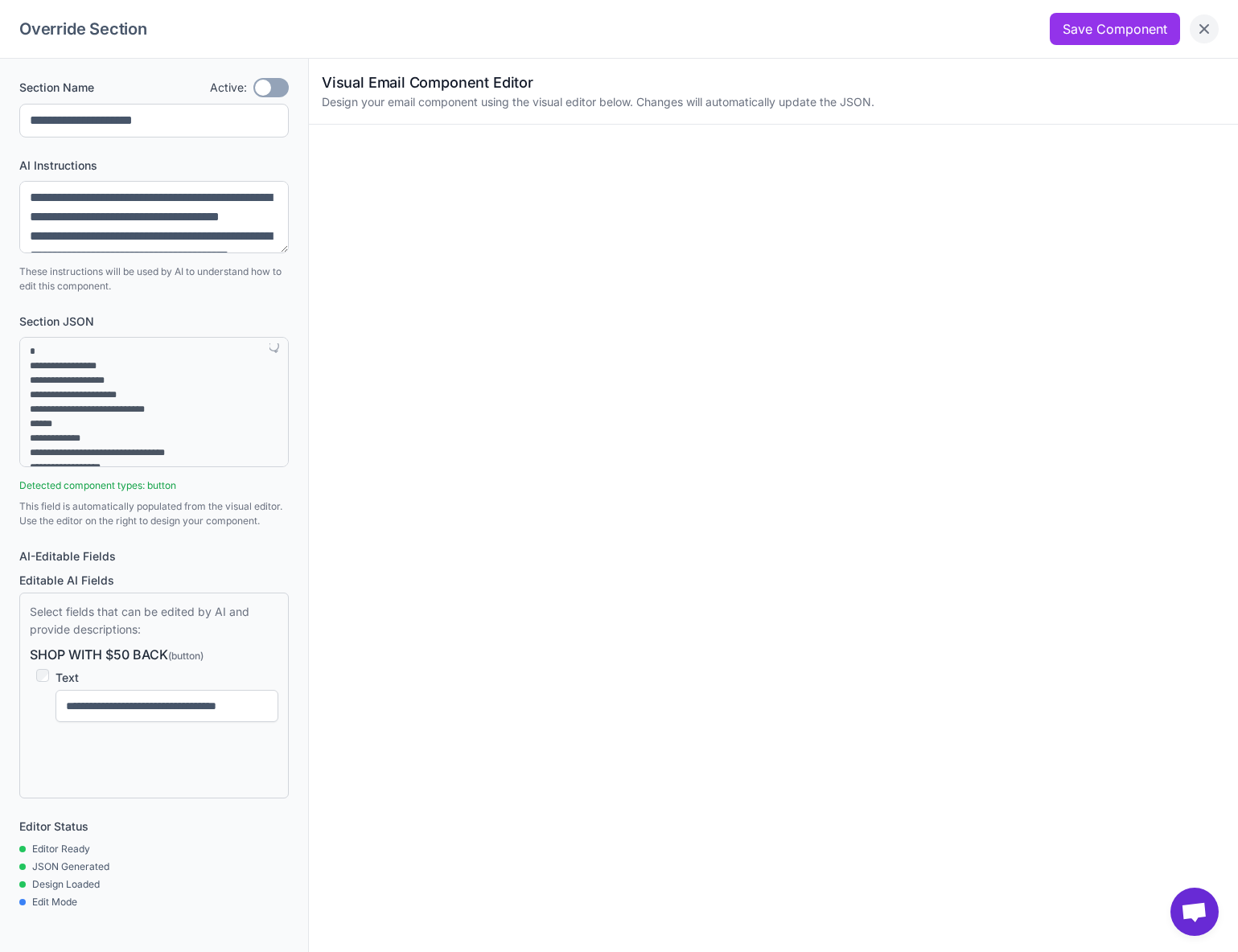 click 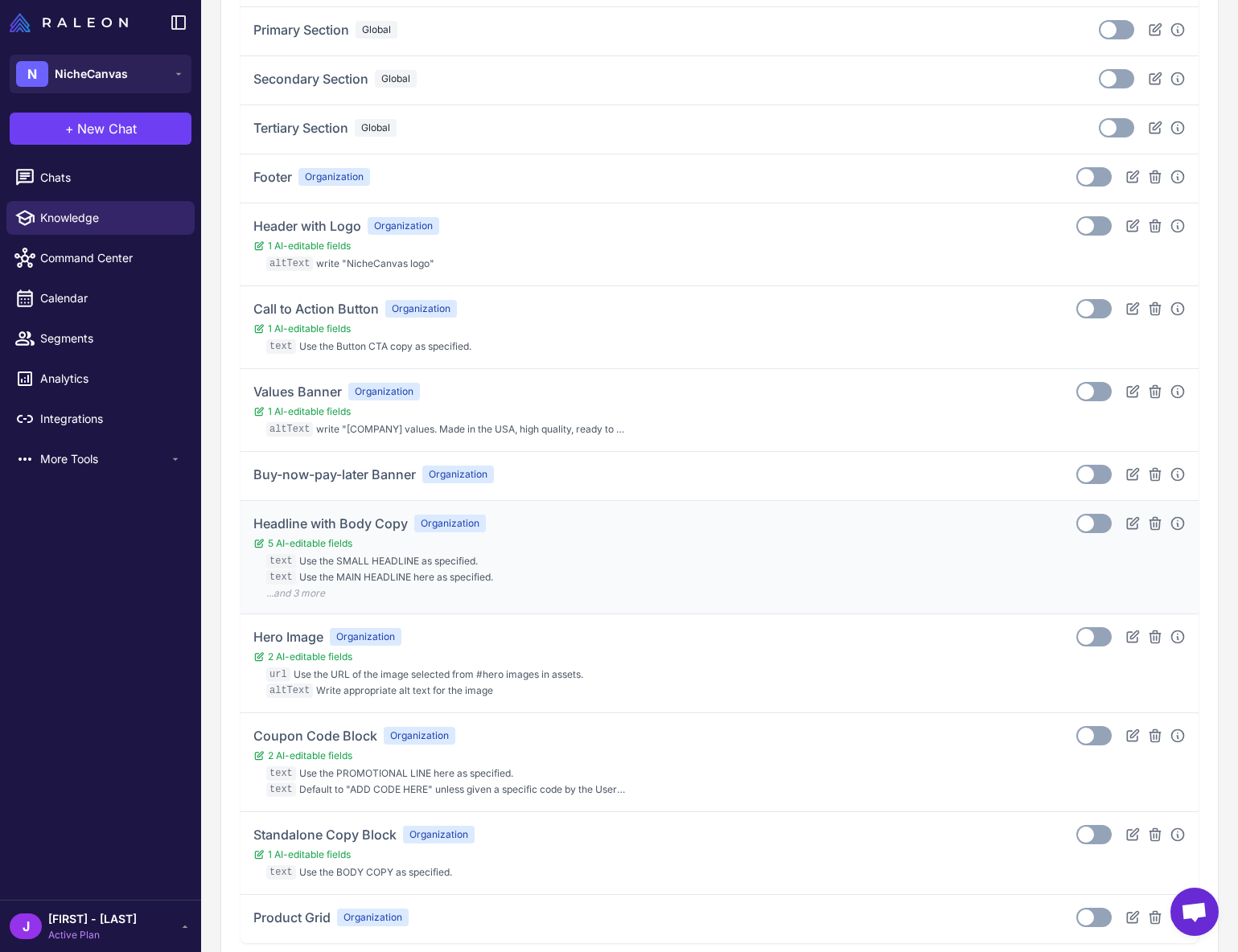 scroll, scrollTop: 392, scrollLeft: 0, axis: vertical 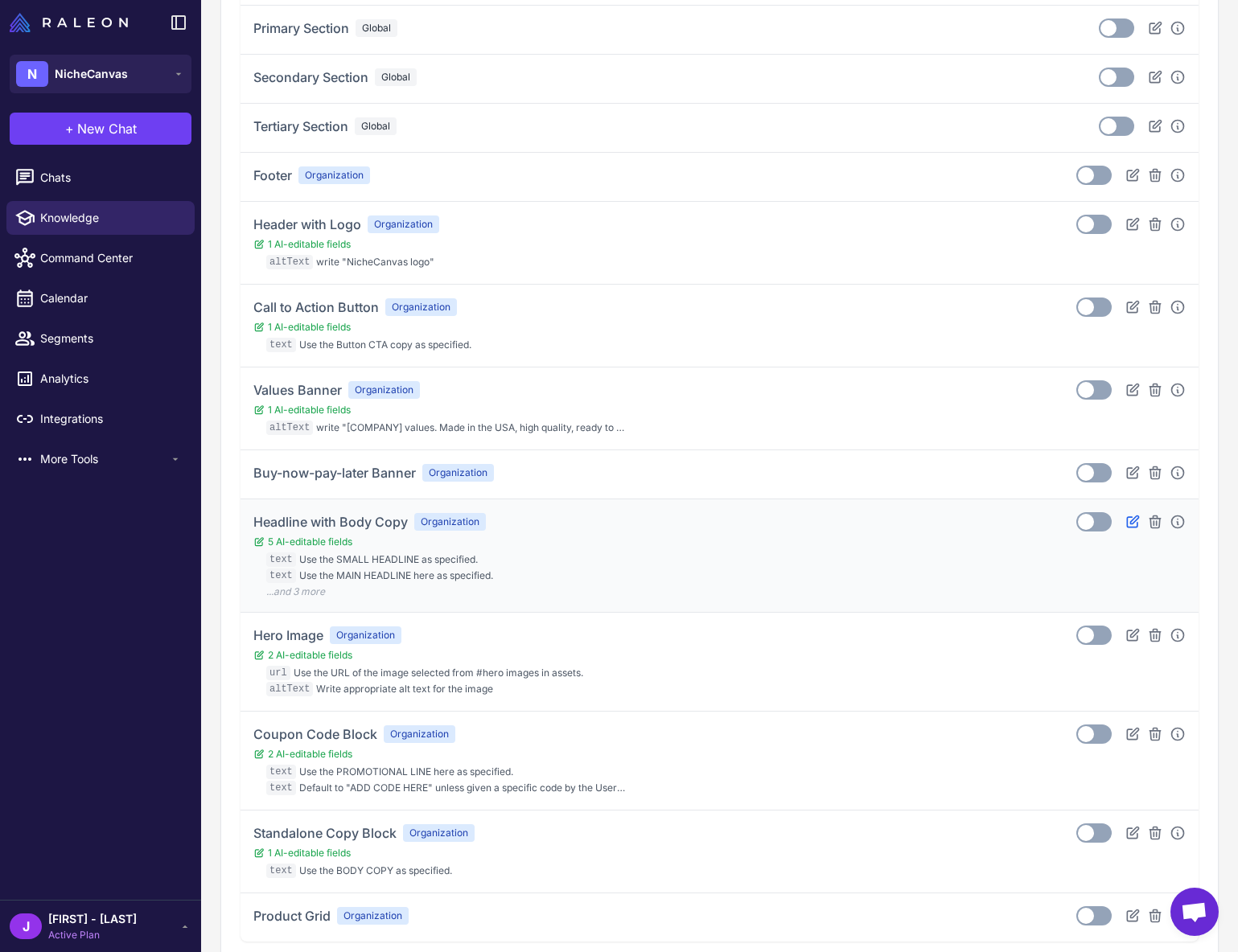 click 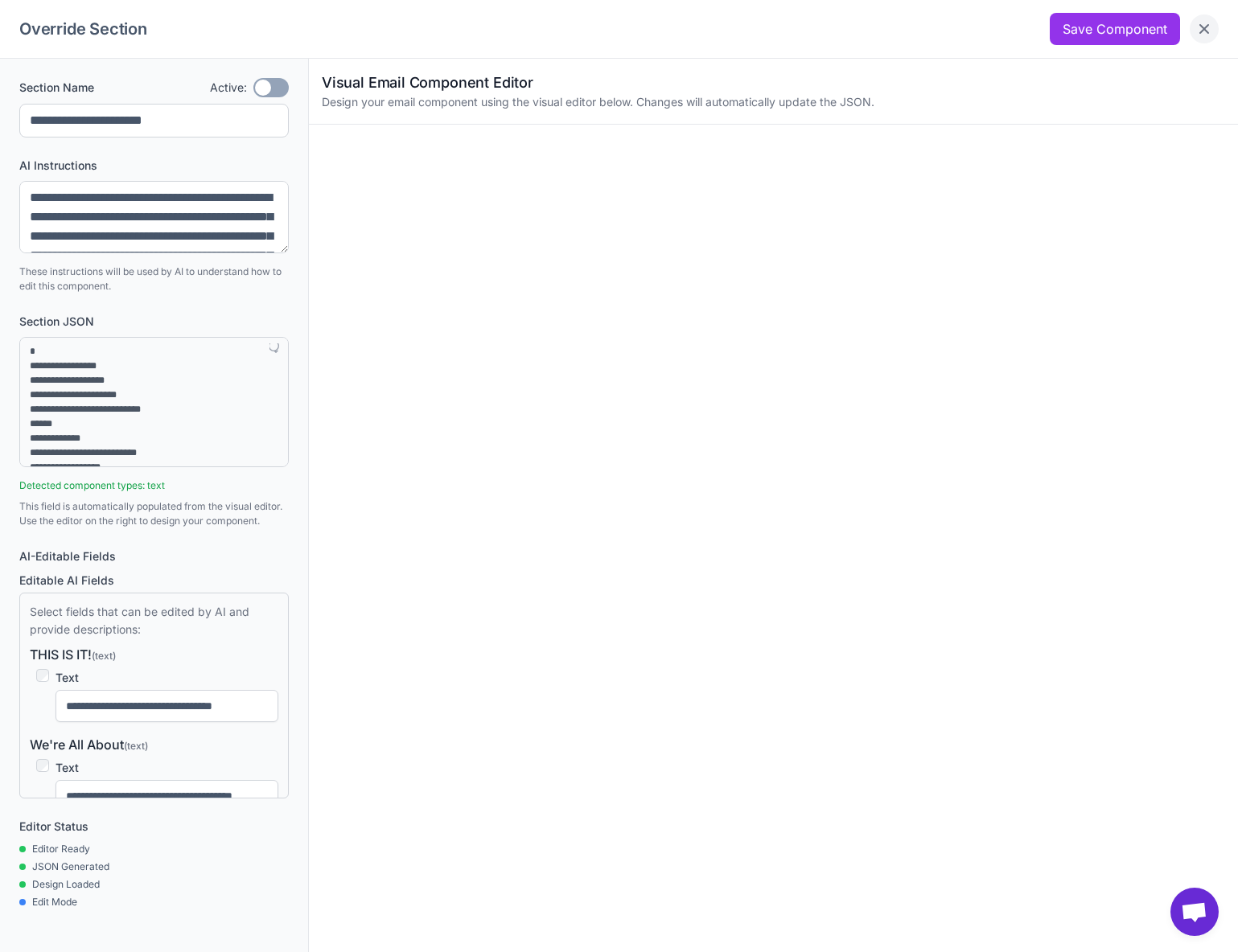 click 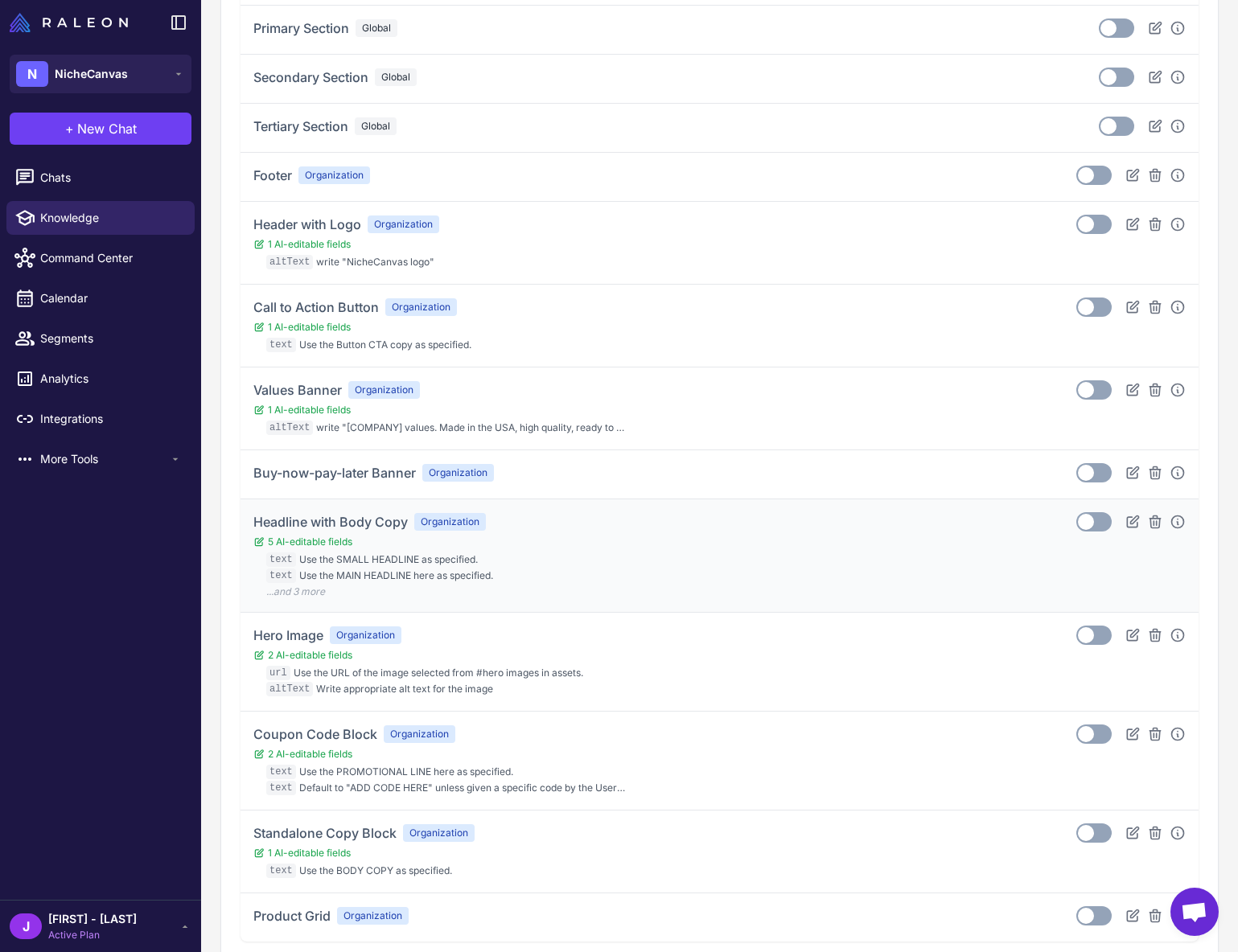 scroll, scrollTop: 421, scrollLeft: 0, axis: vertical 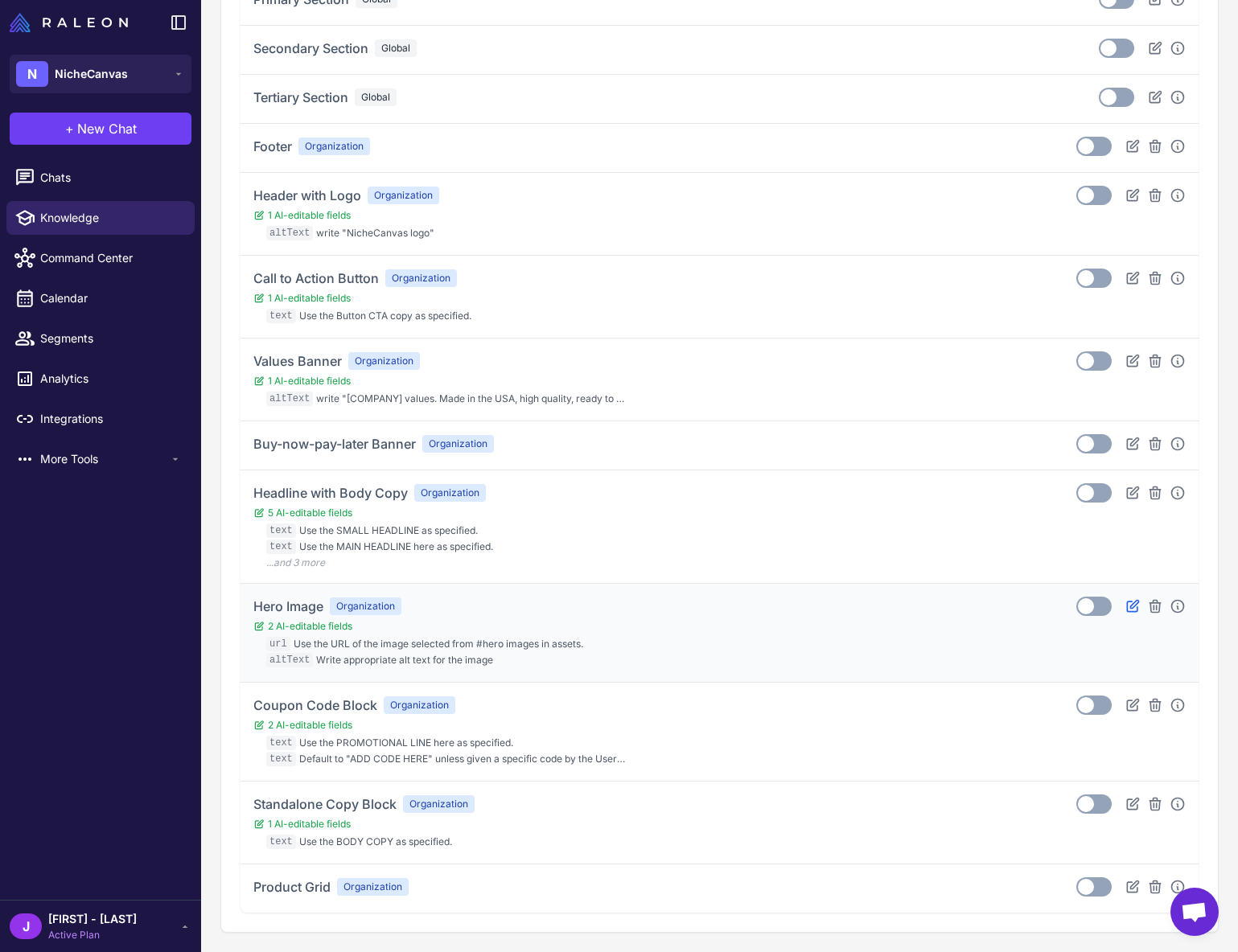 click 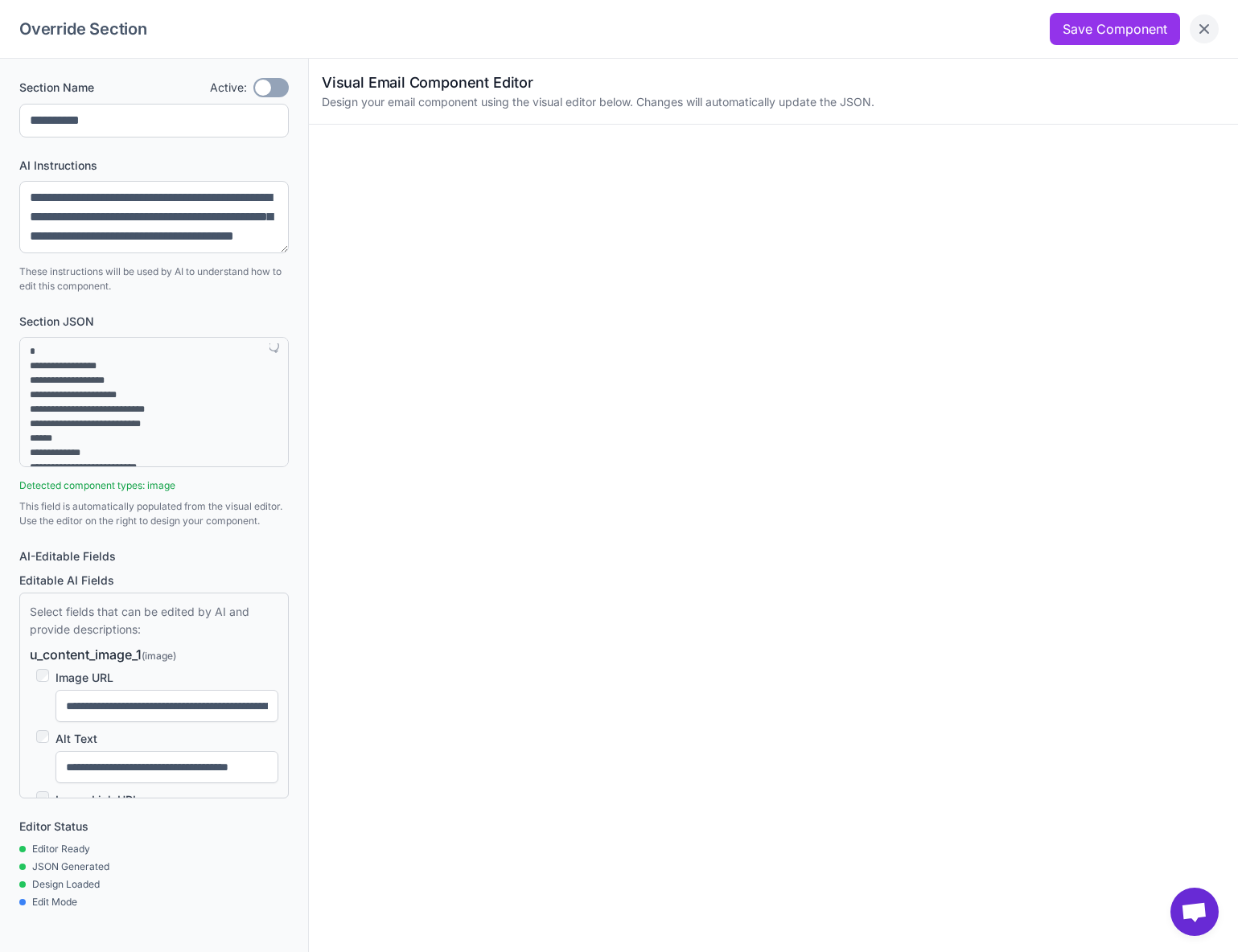 click 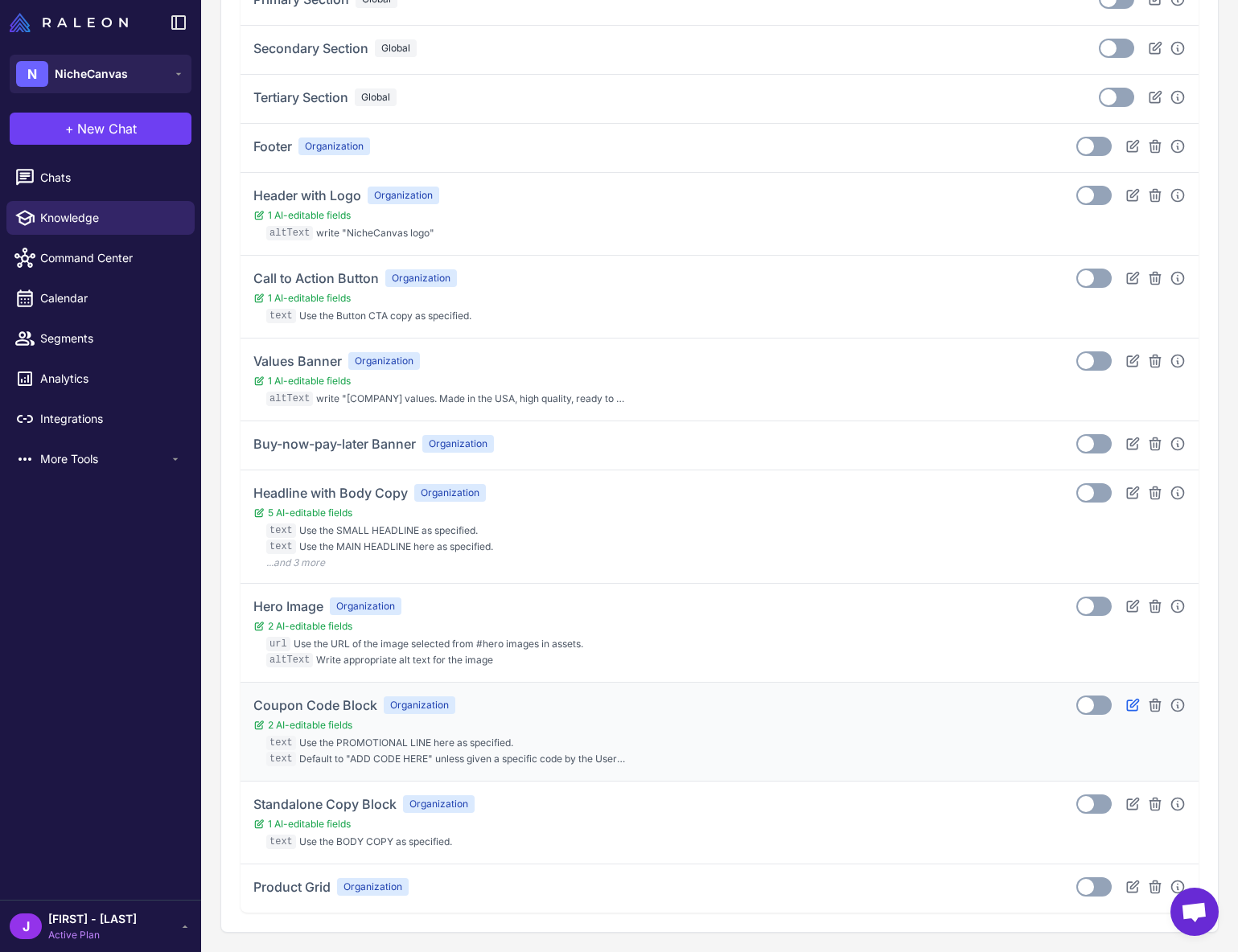 click 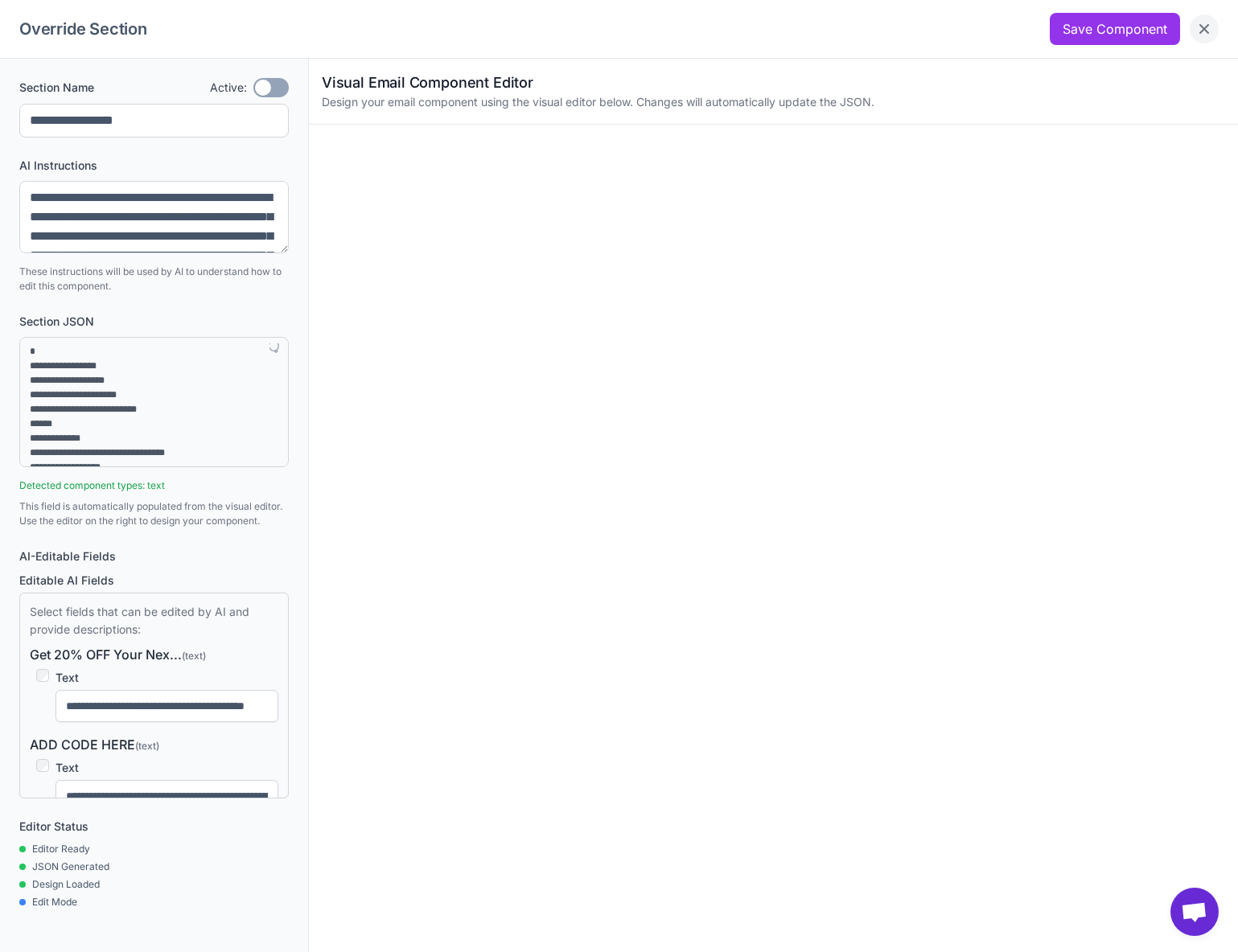 click 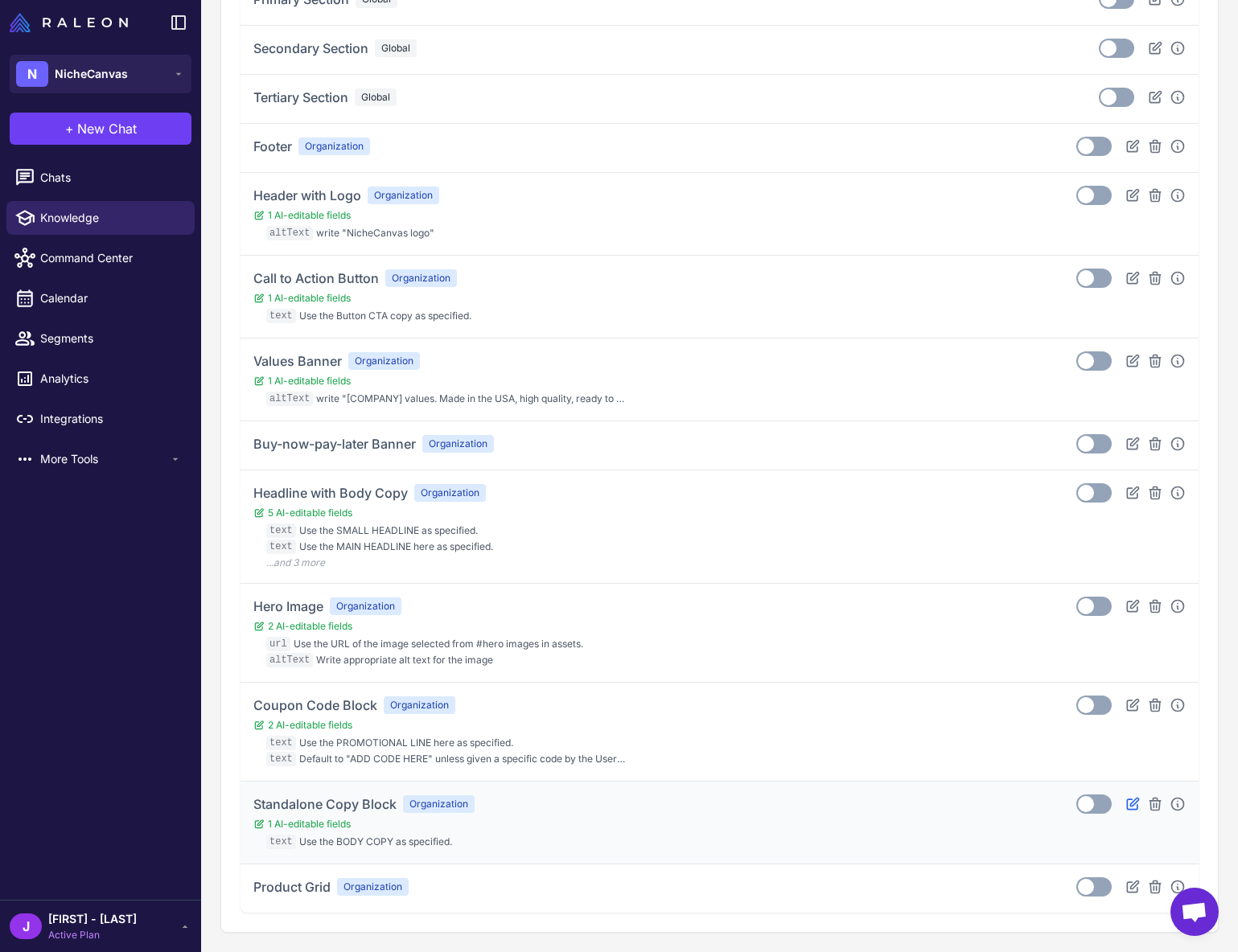 click 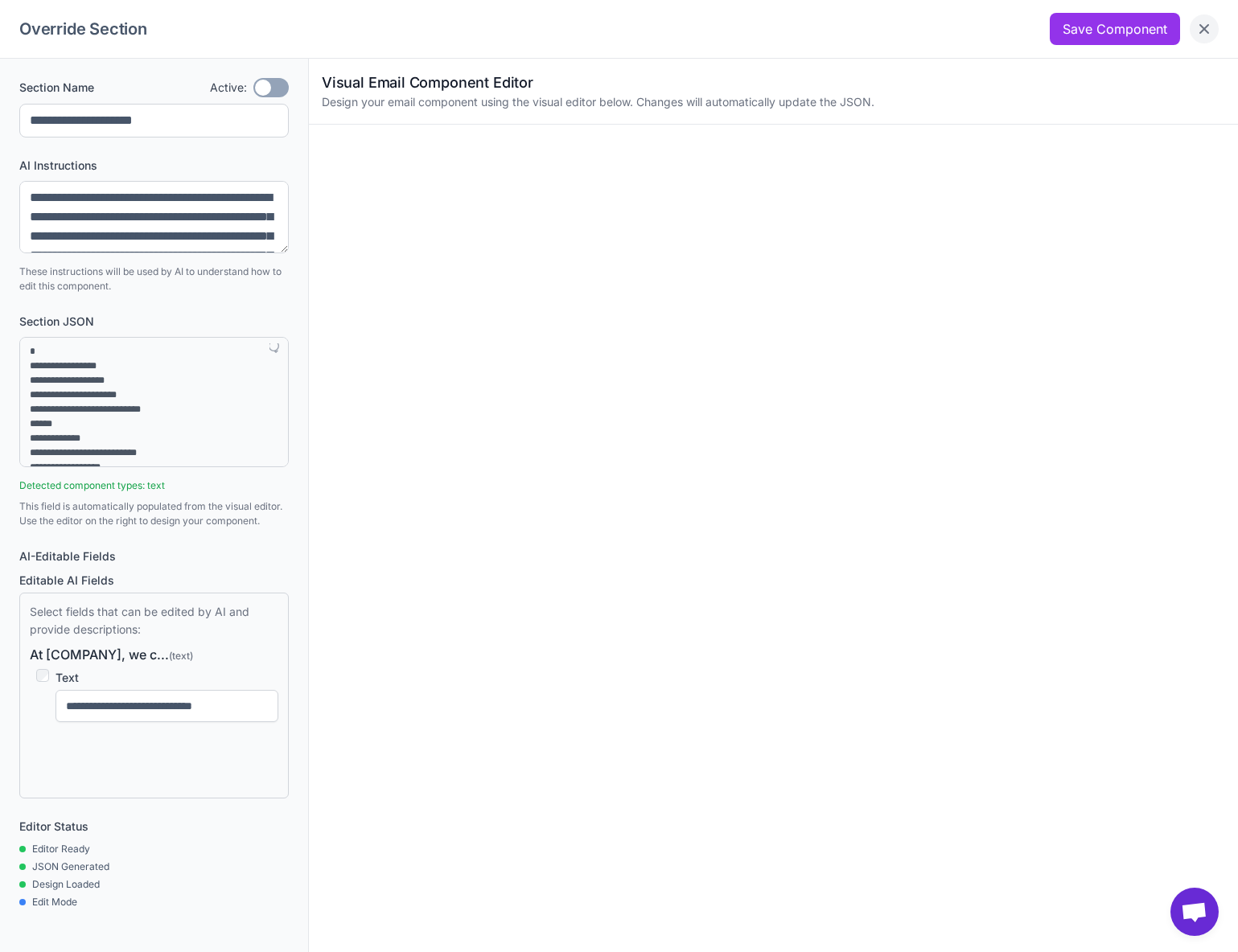click 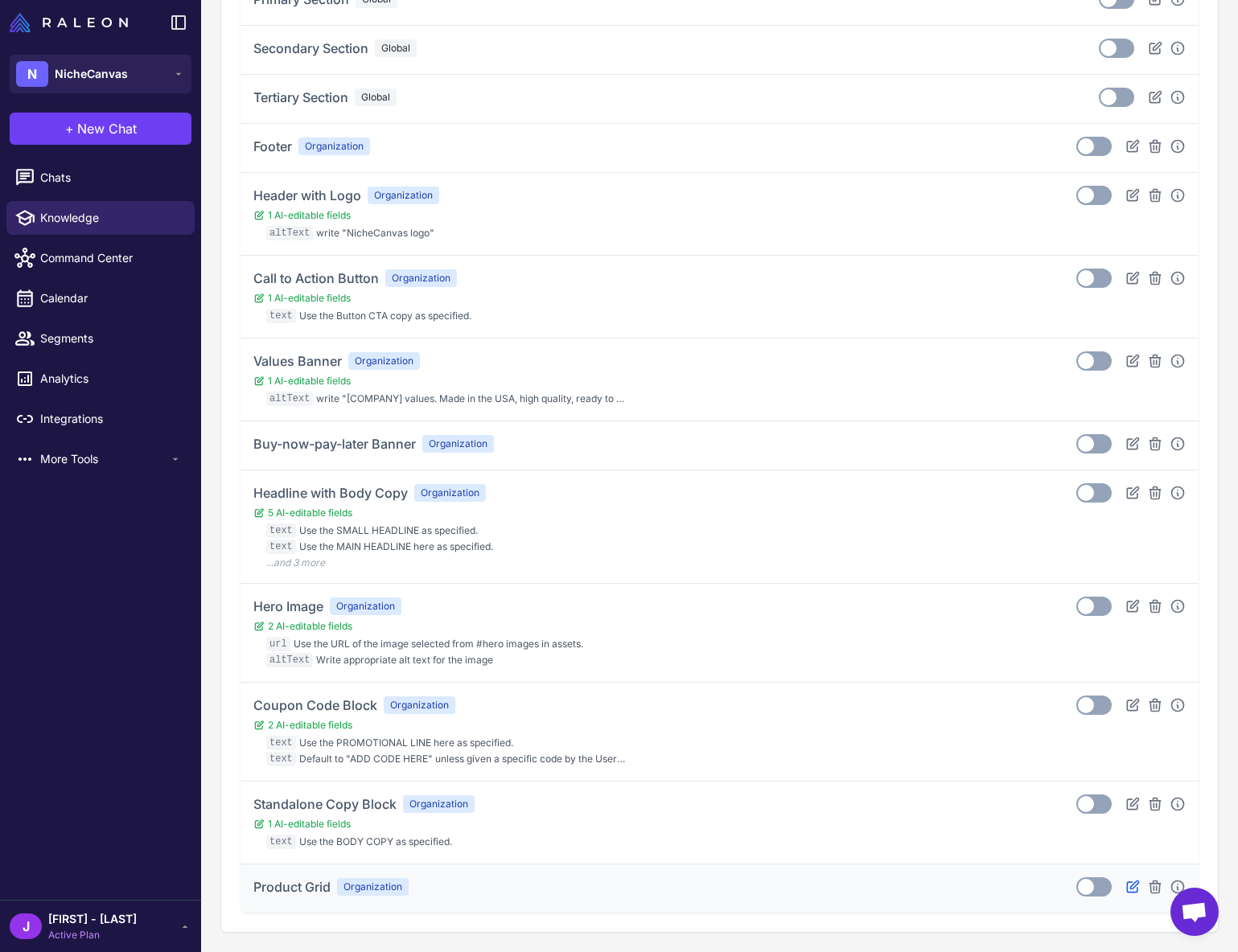 click 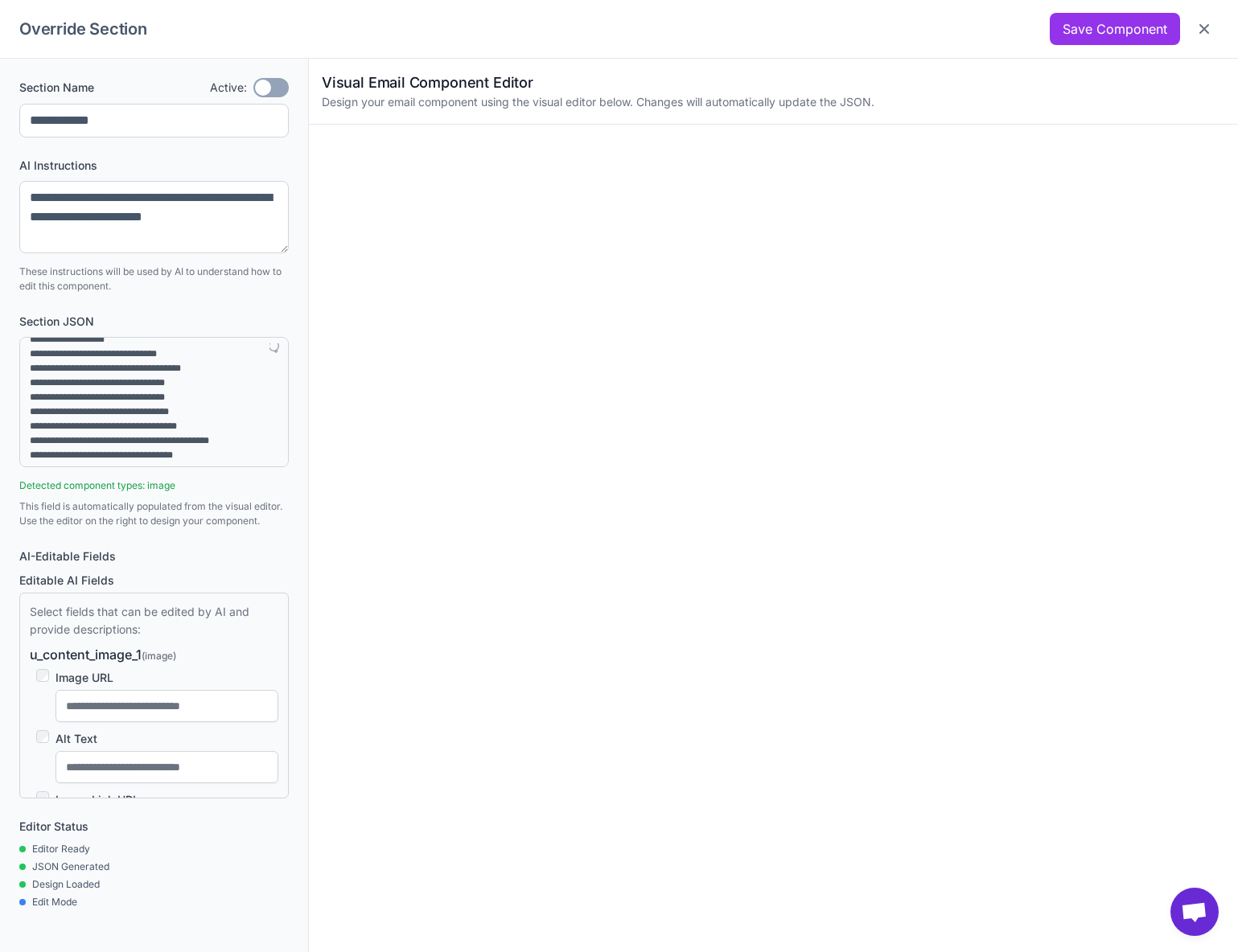 scroll, scrollTop: 1456, scrollLeft: 0, axis: vertical 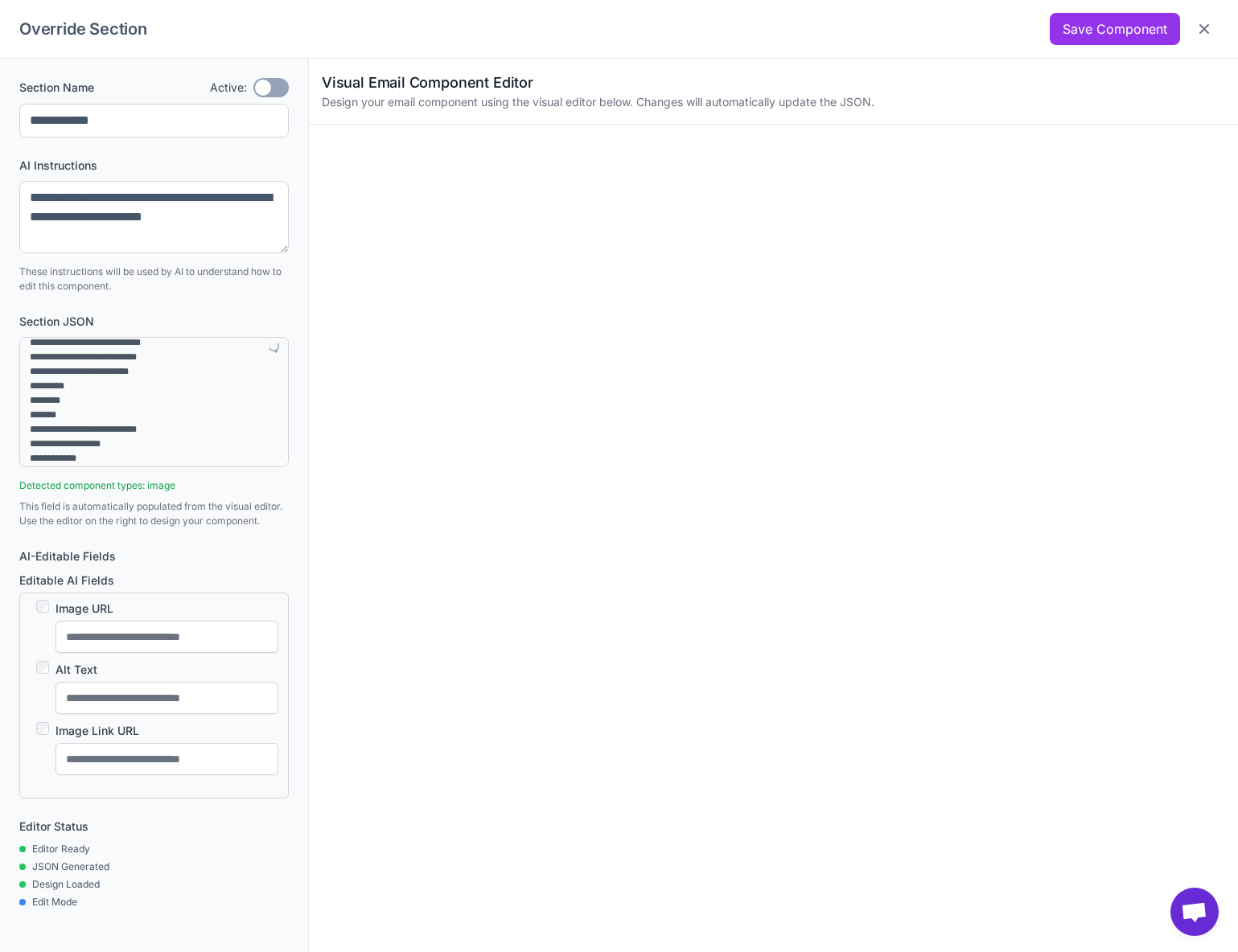 type on "**********" 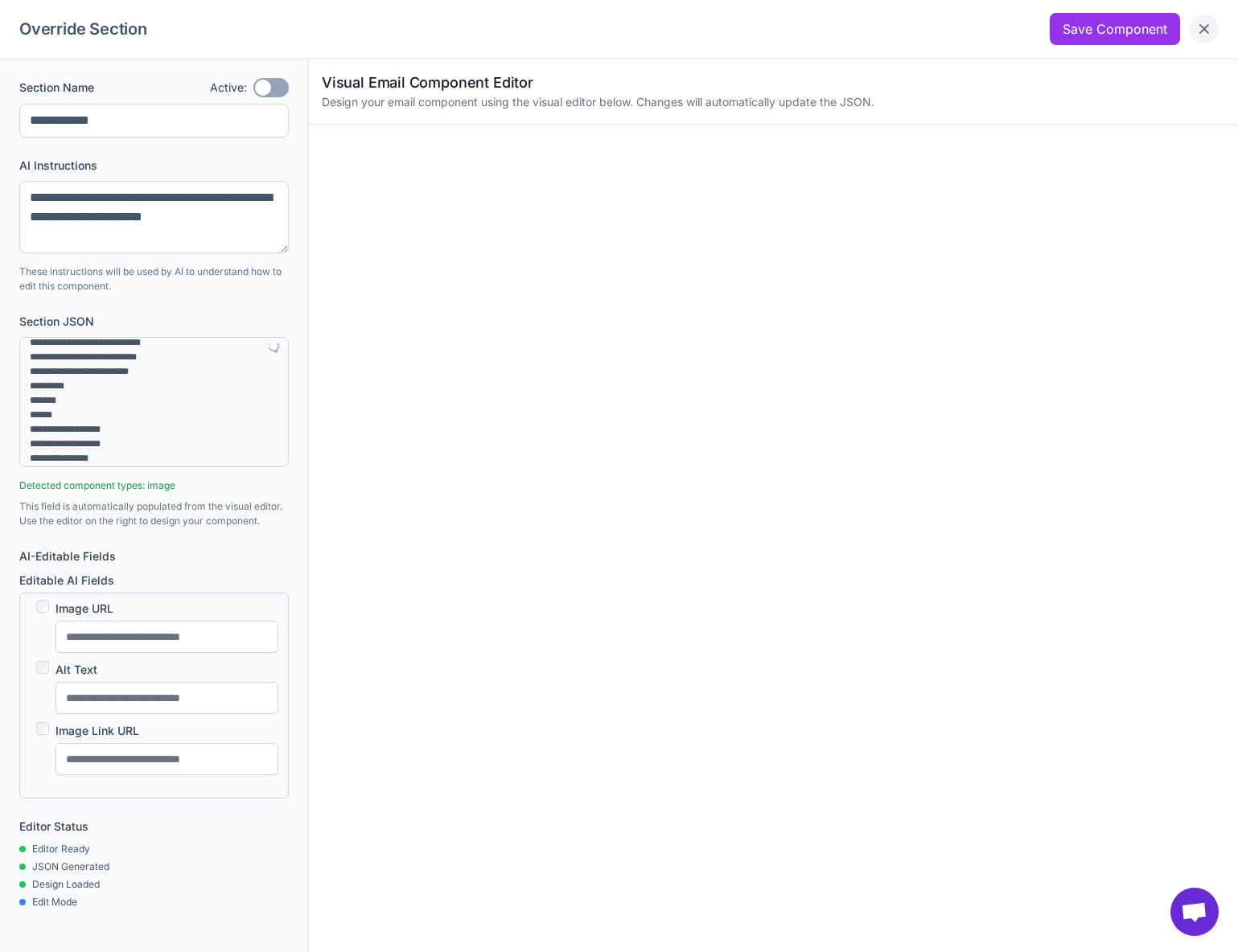 click 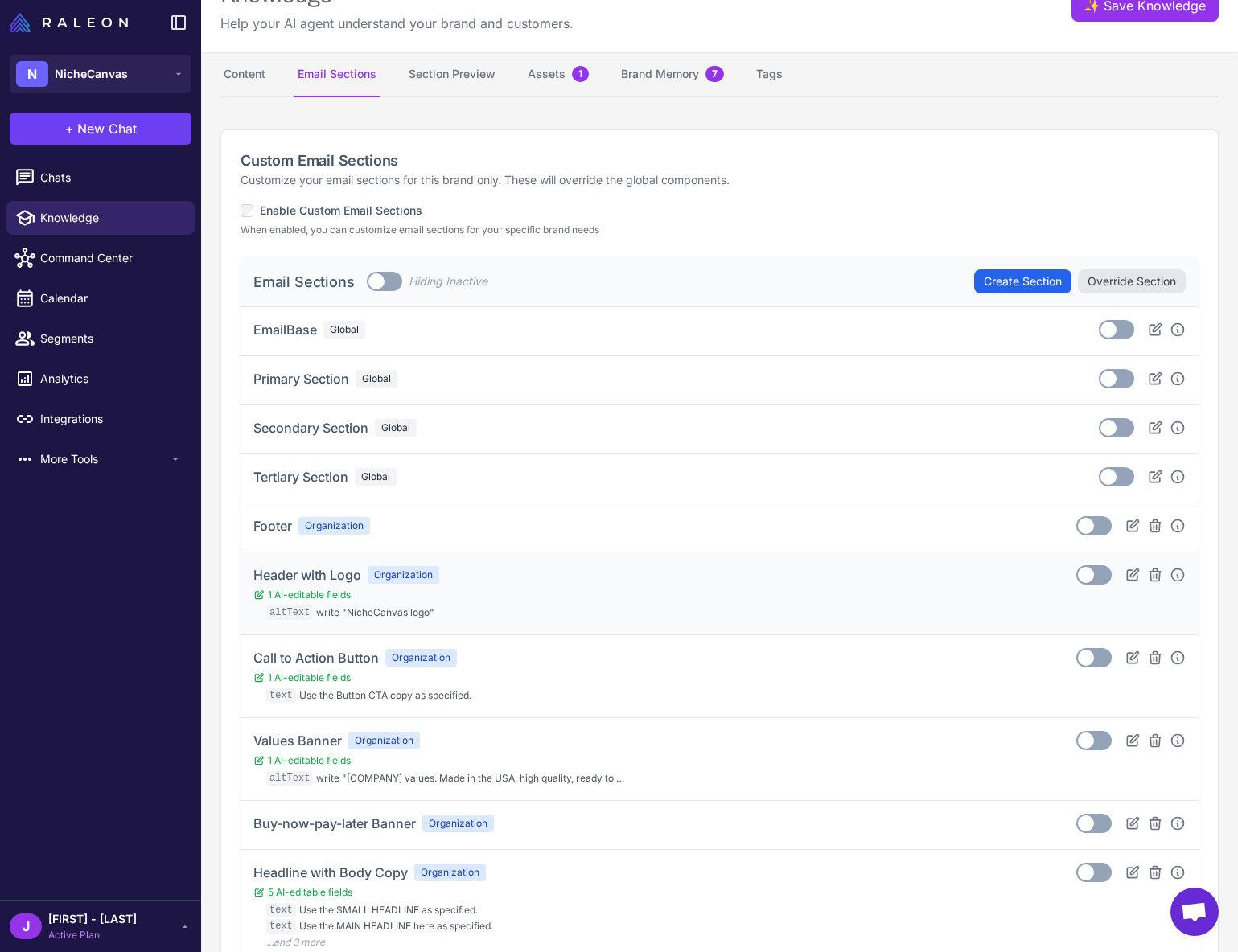scroll, scrollTop: 0, scrollLeft: 0, axis: both 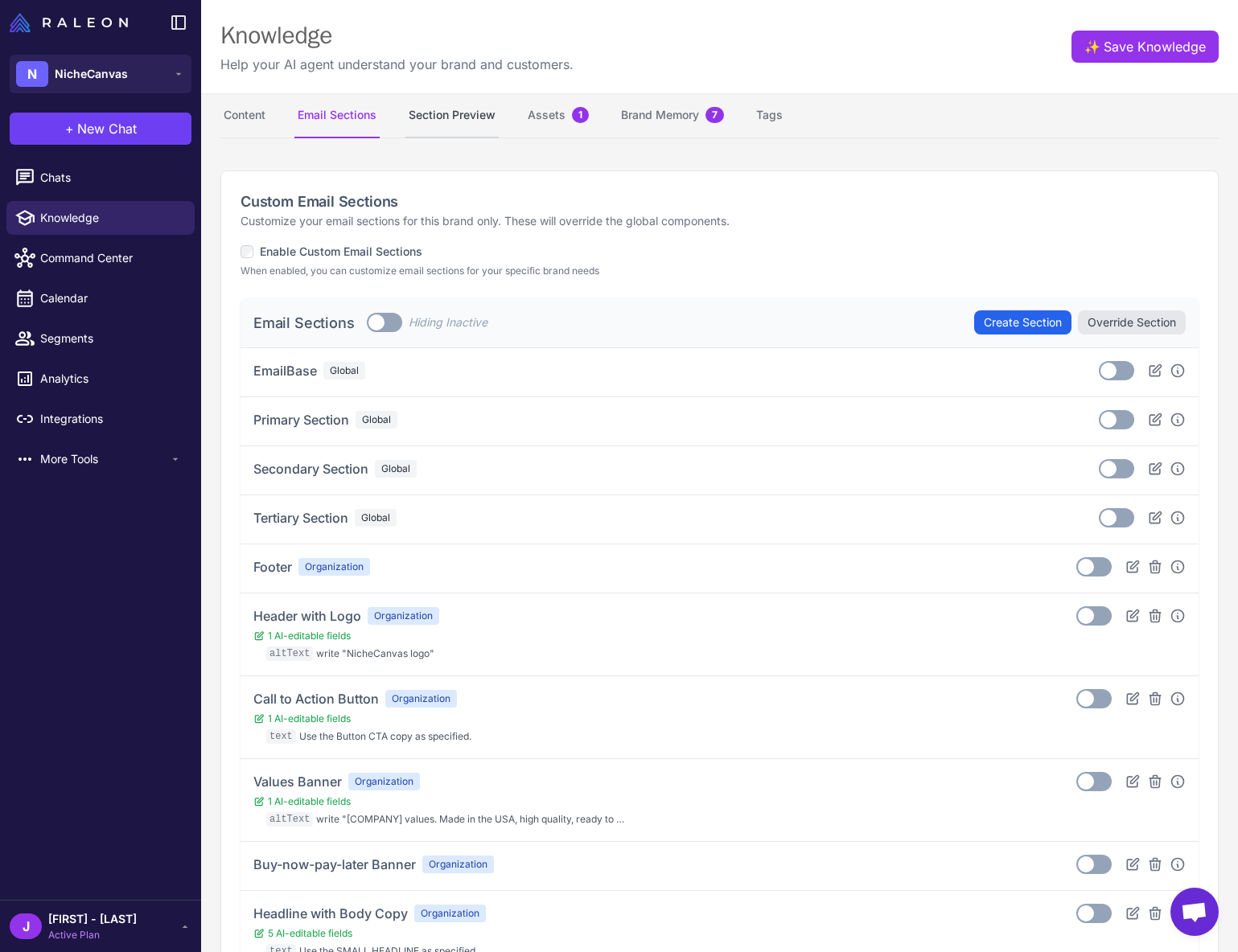 click on "Section Preview" at bounding box center (452, 116) 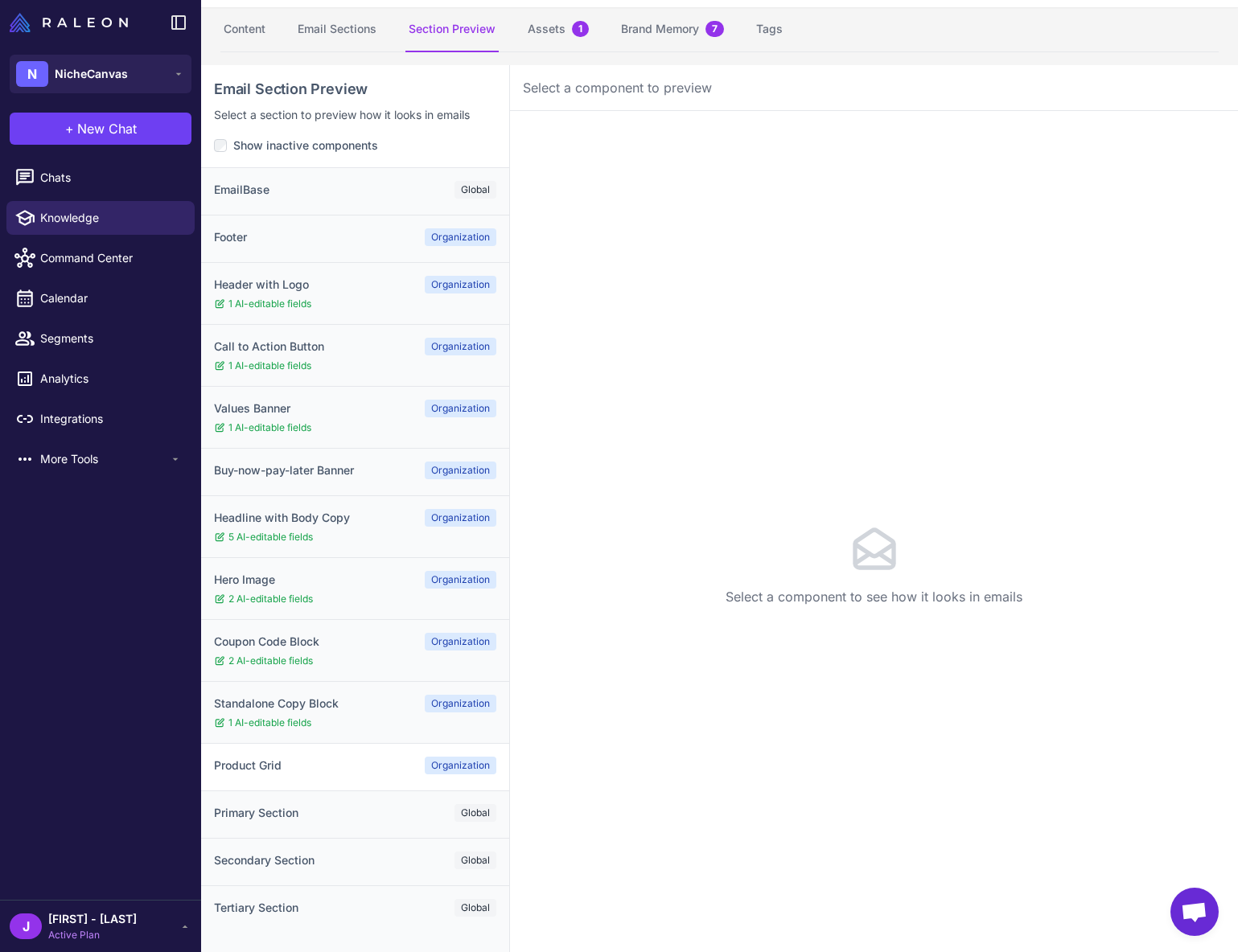 scroll, scrollTop: 0, scrollLeft: 0, axis: both 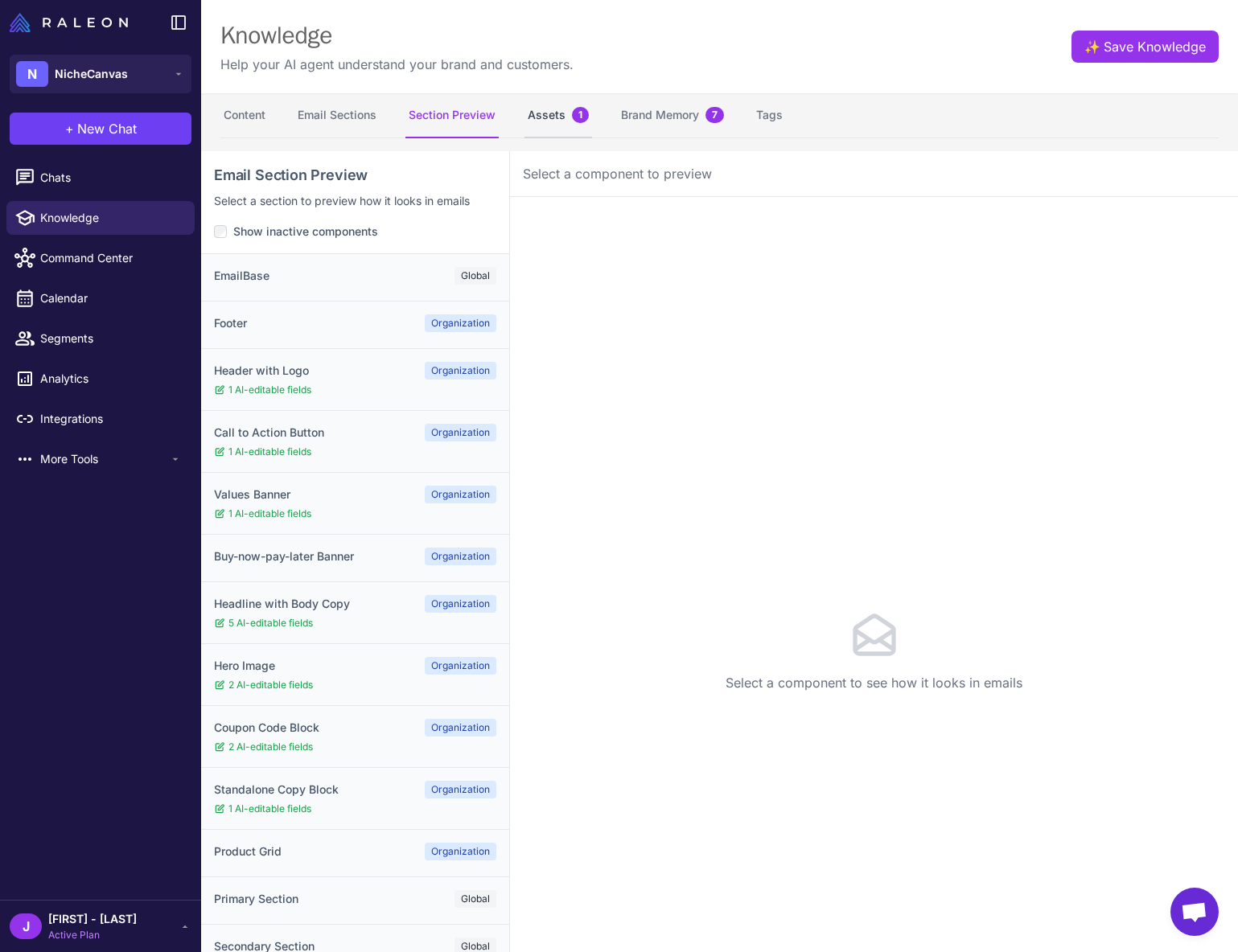 click on "Assets  1" at bounding box center [558, 116] 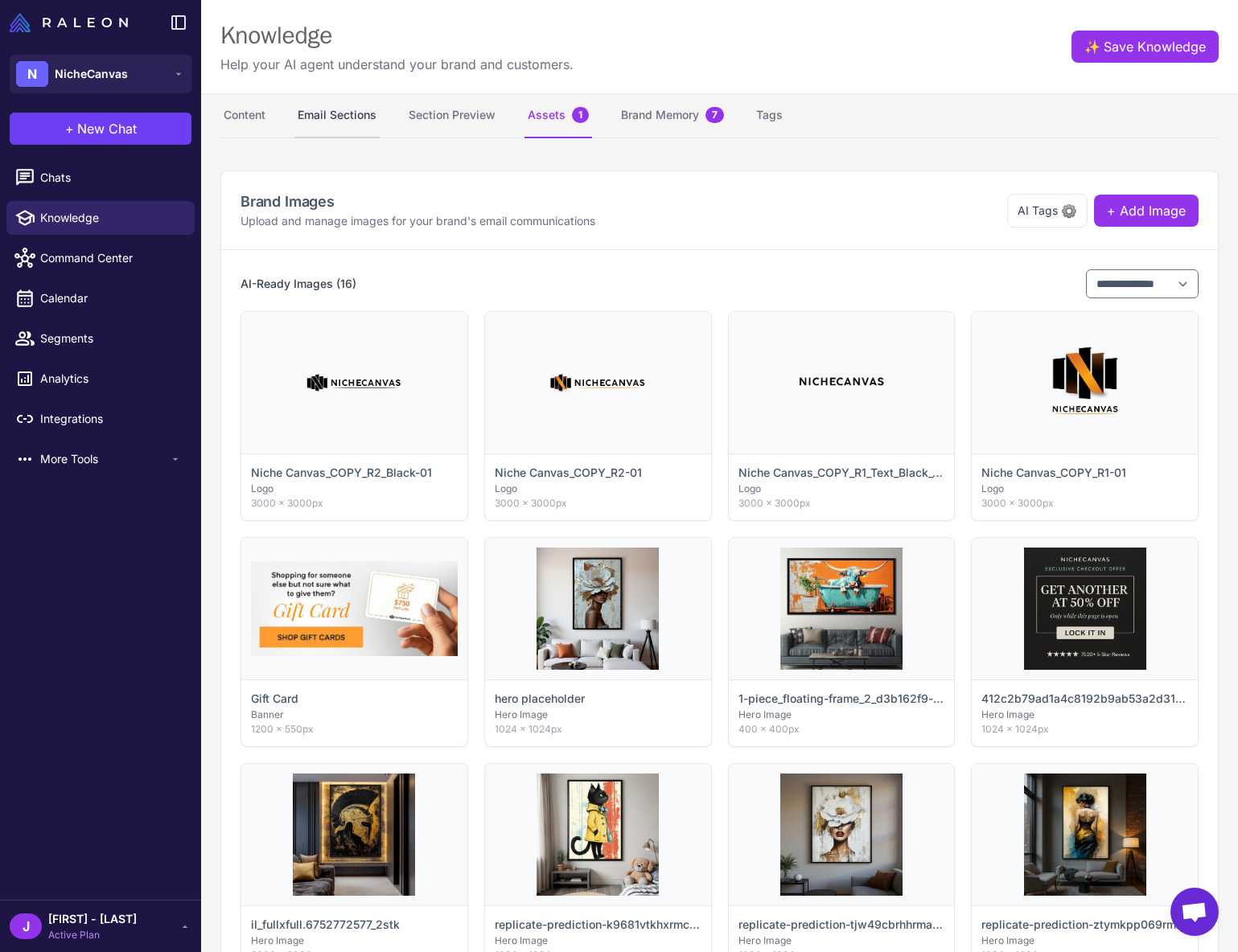 click on "Email Sections" at bounding box center (337, 116) 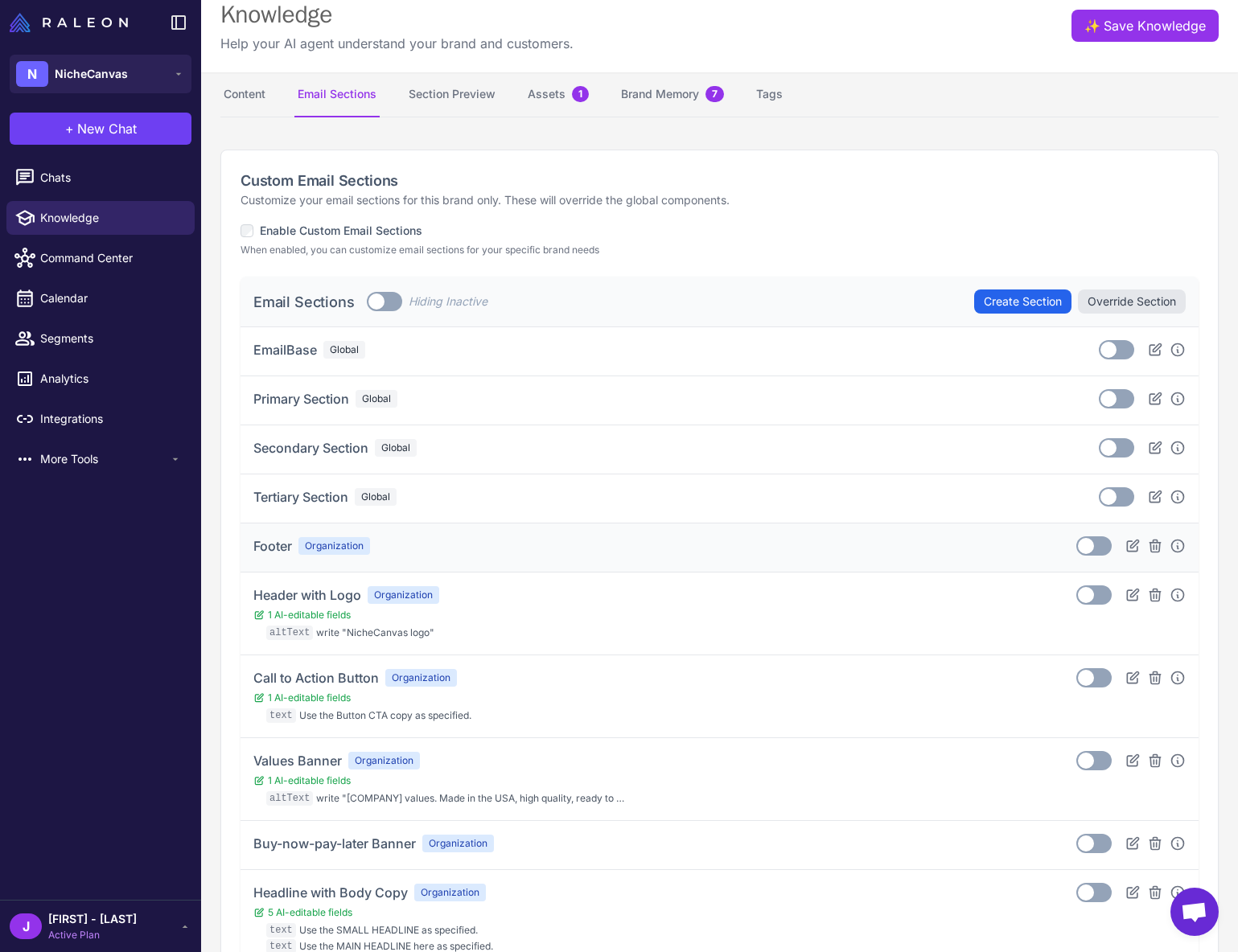 scroll, scrollTop: 24, scrollLeft: 0, axis: vertical 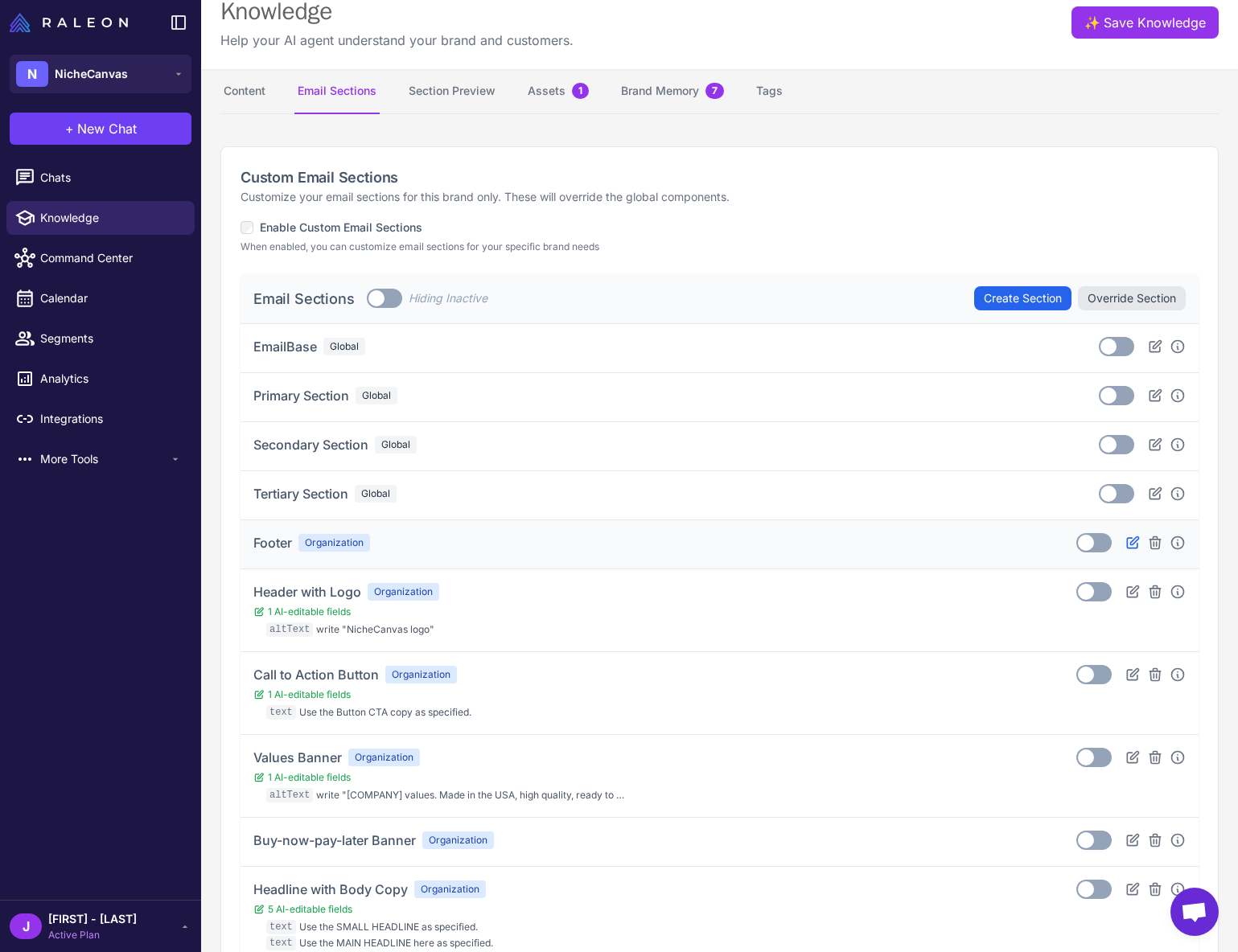 click 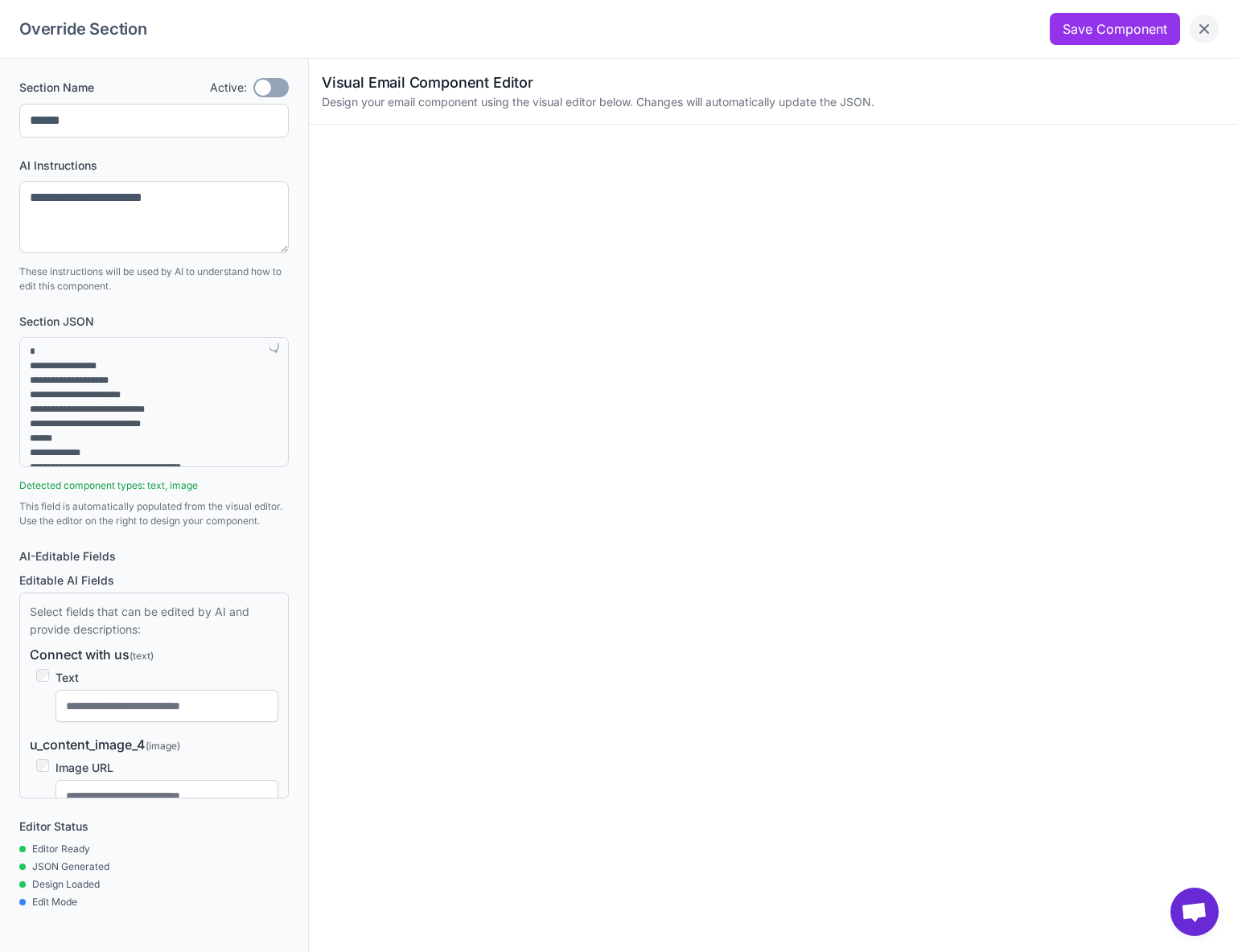 click 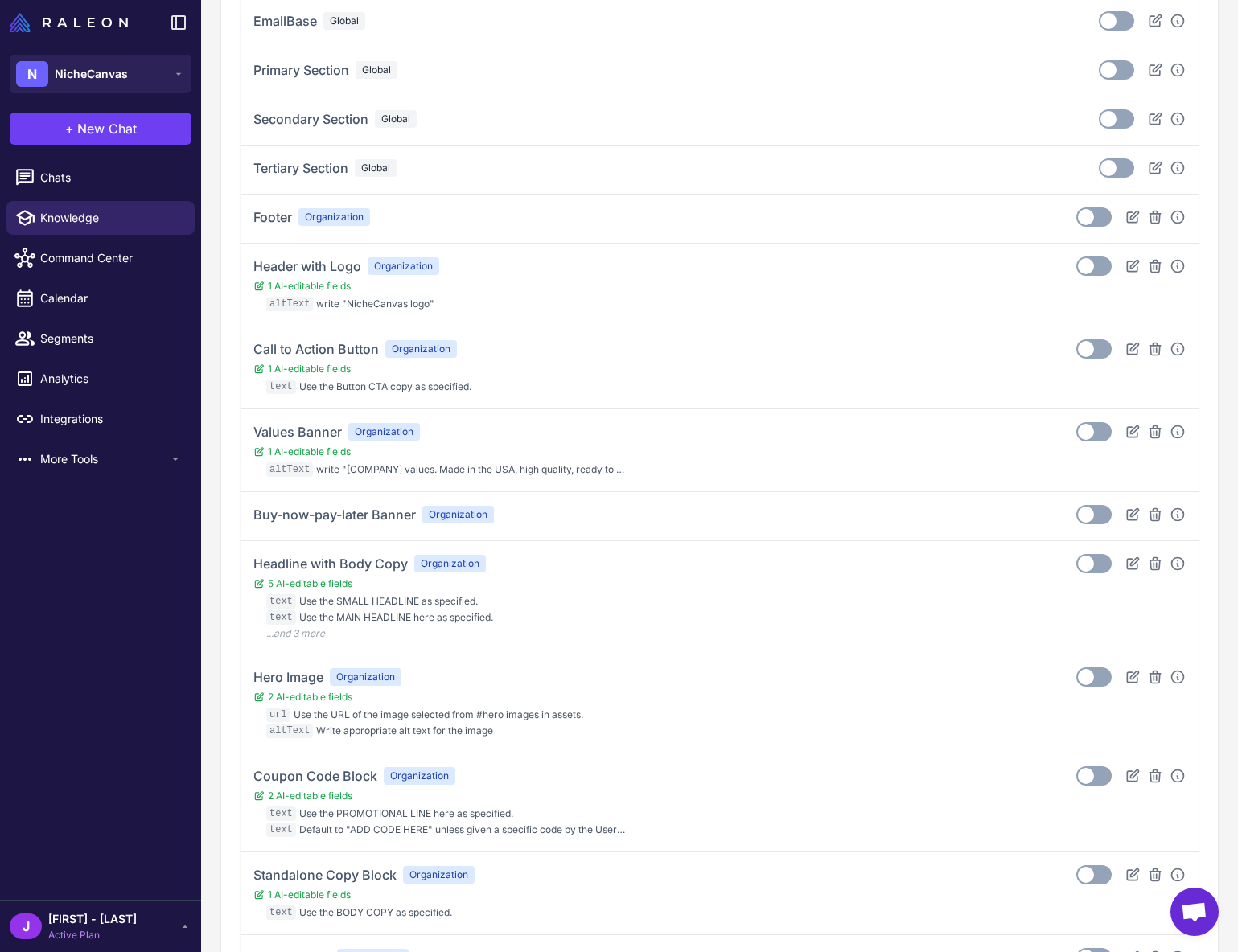 scroll, scrollTop: 0, scrollLeft: 0, axis: both 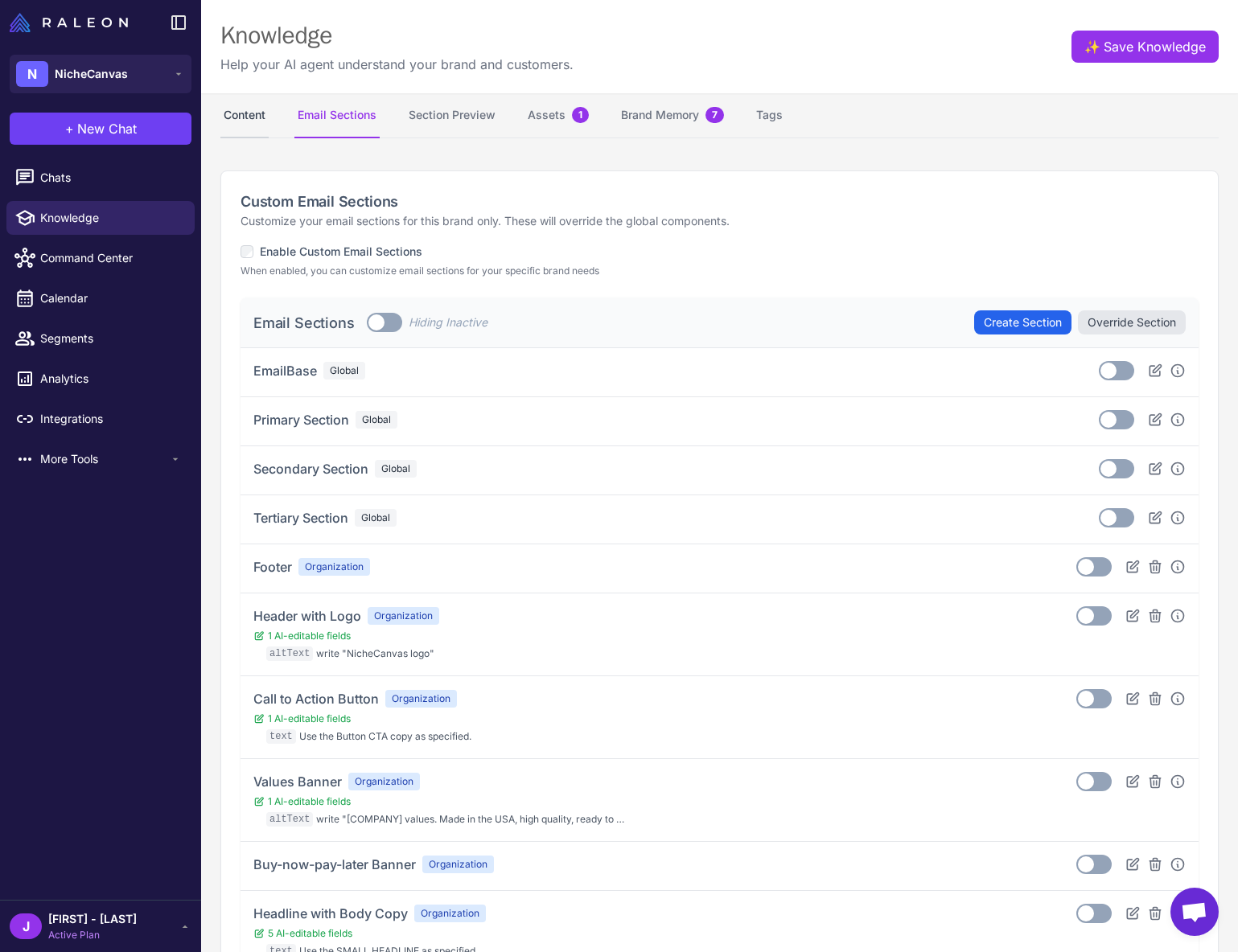 click on "Content" at bounding box center [245, 116] 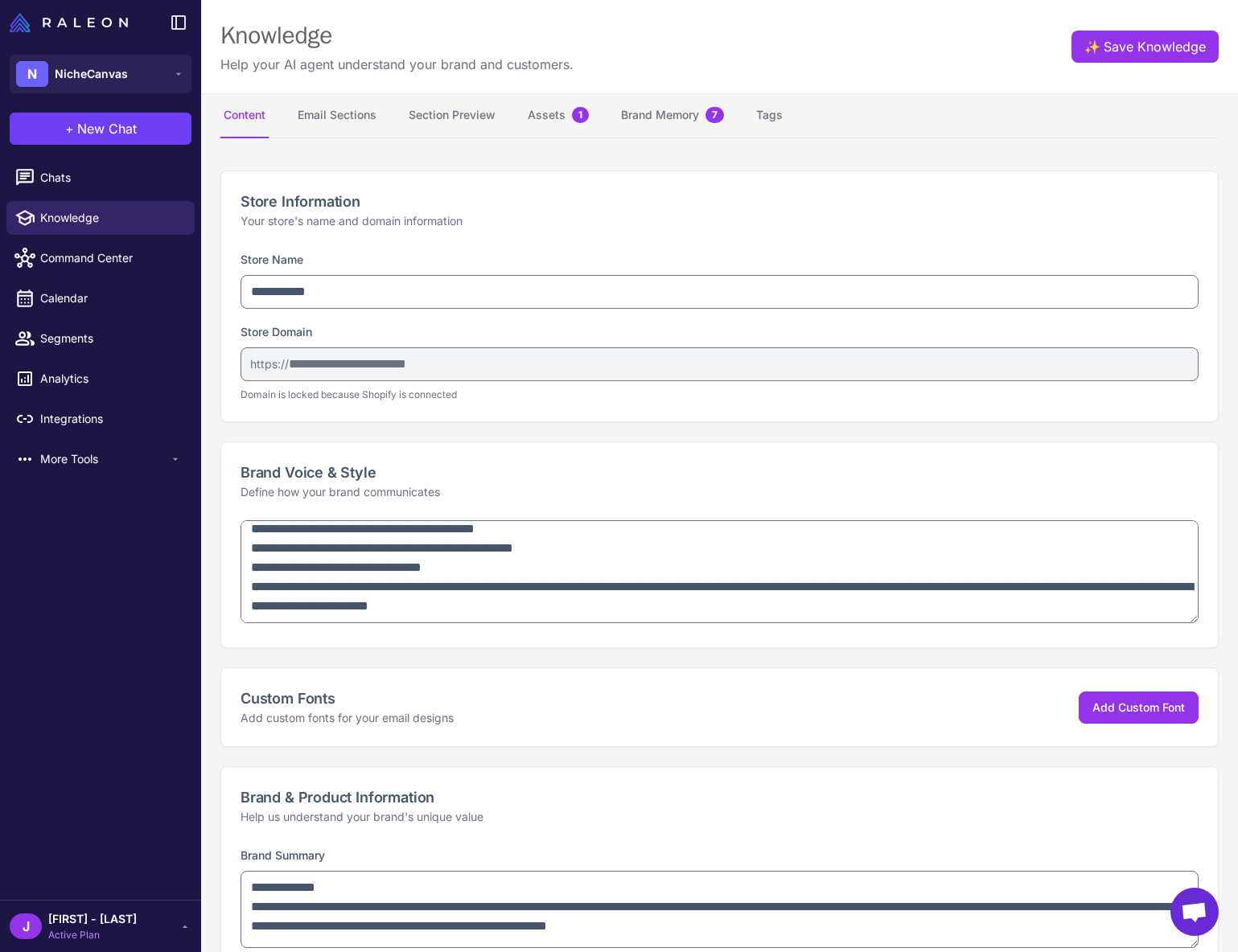 scroll, scrollTop: 1147, scrollLeft: 0, axis: vertical 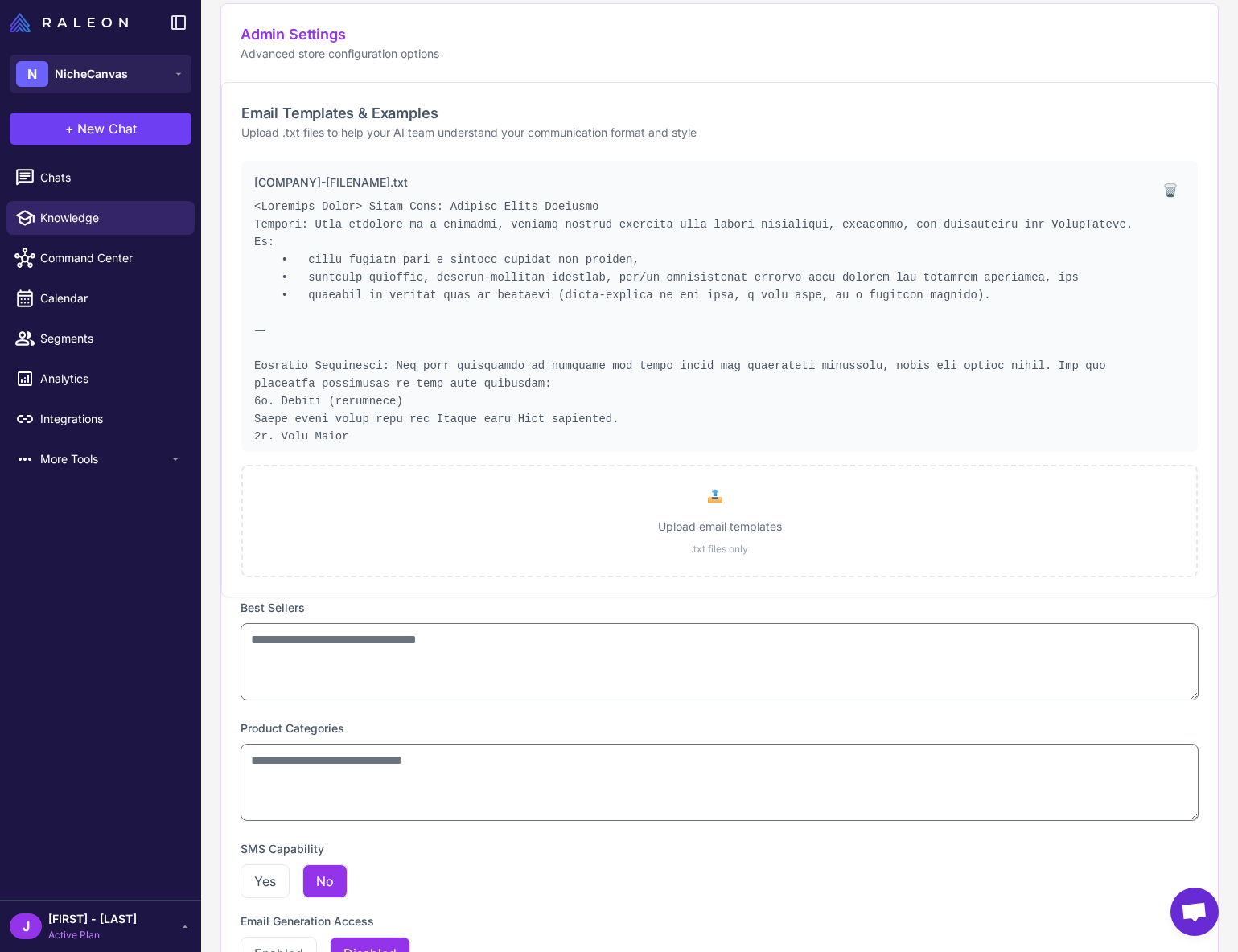 drag, startPoint x: 259, startPoint y: 225, endPoint x: 267, endPoint y: 229, distance: 8.94427 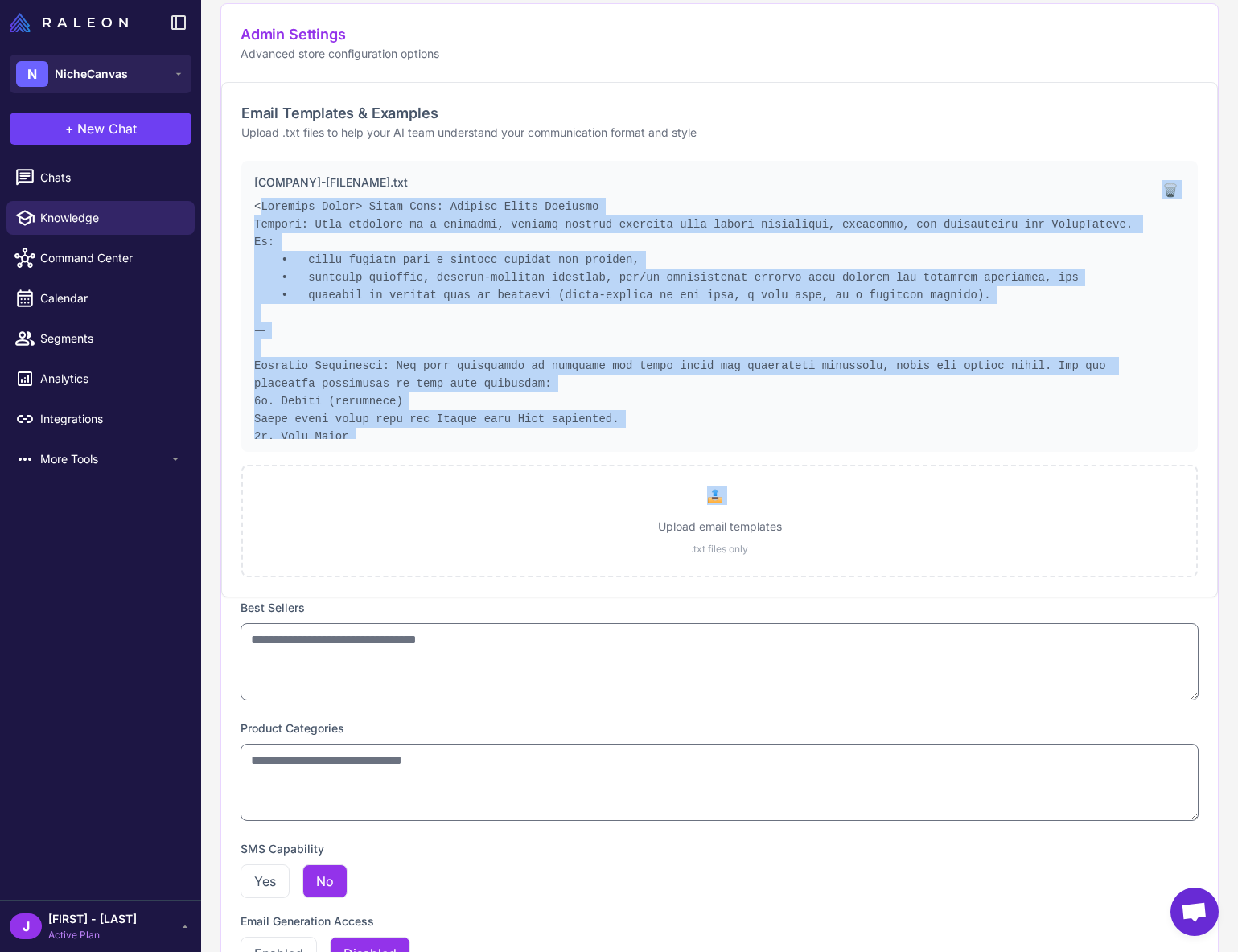 scroll, scrollTop: 820, scrollLeft: 0, axis: vertical 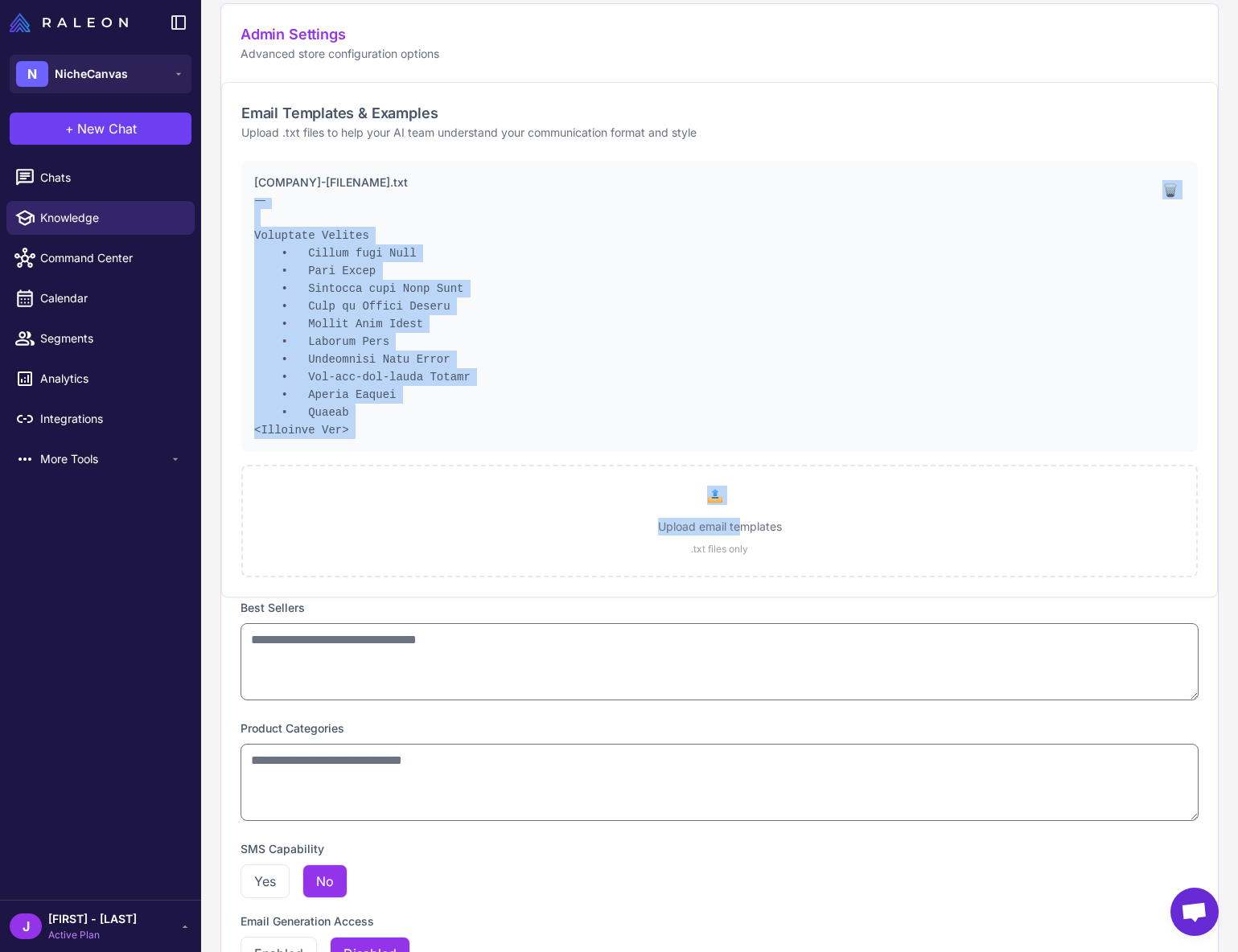 drag, startPoint x: 253, startPoint y: 221, endPoint x: 739, endPoint y: 526, distance: 573.77783 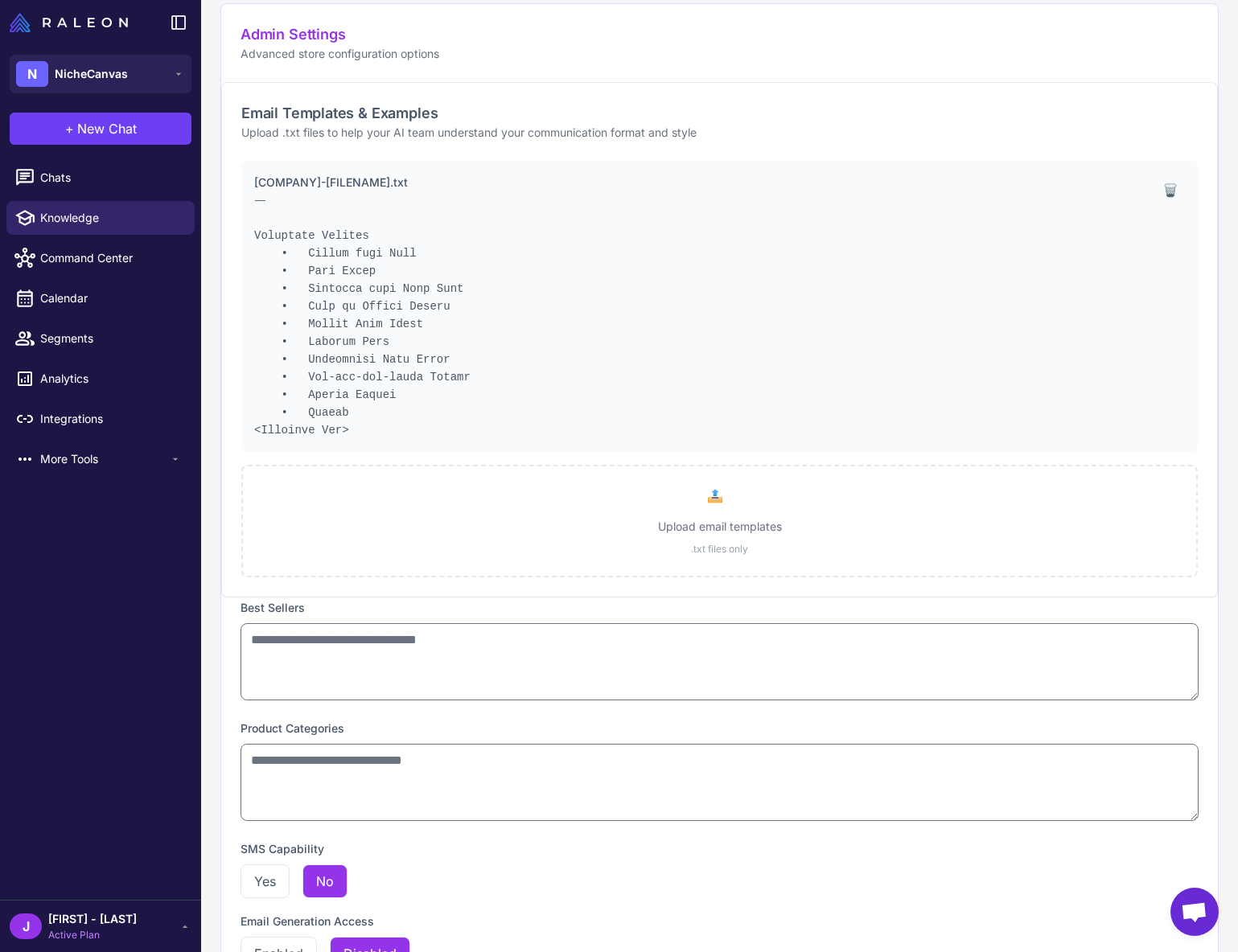 click on "📤 Upload email templates .txt files only" 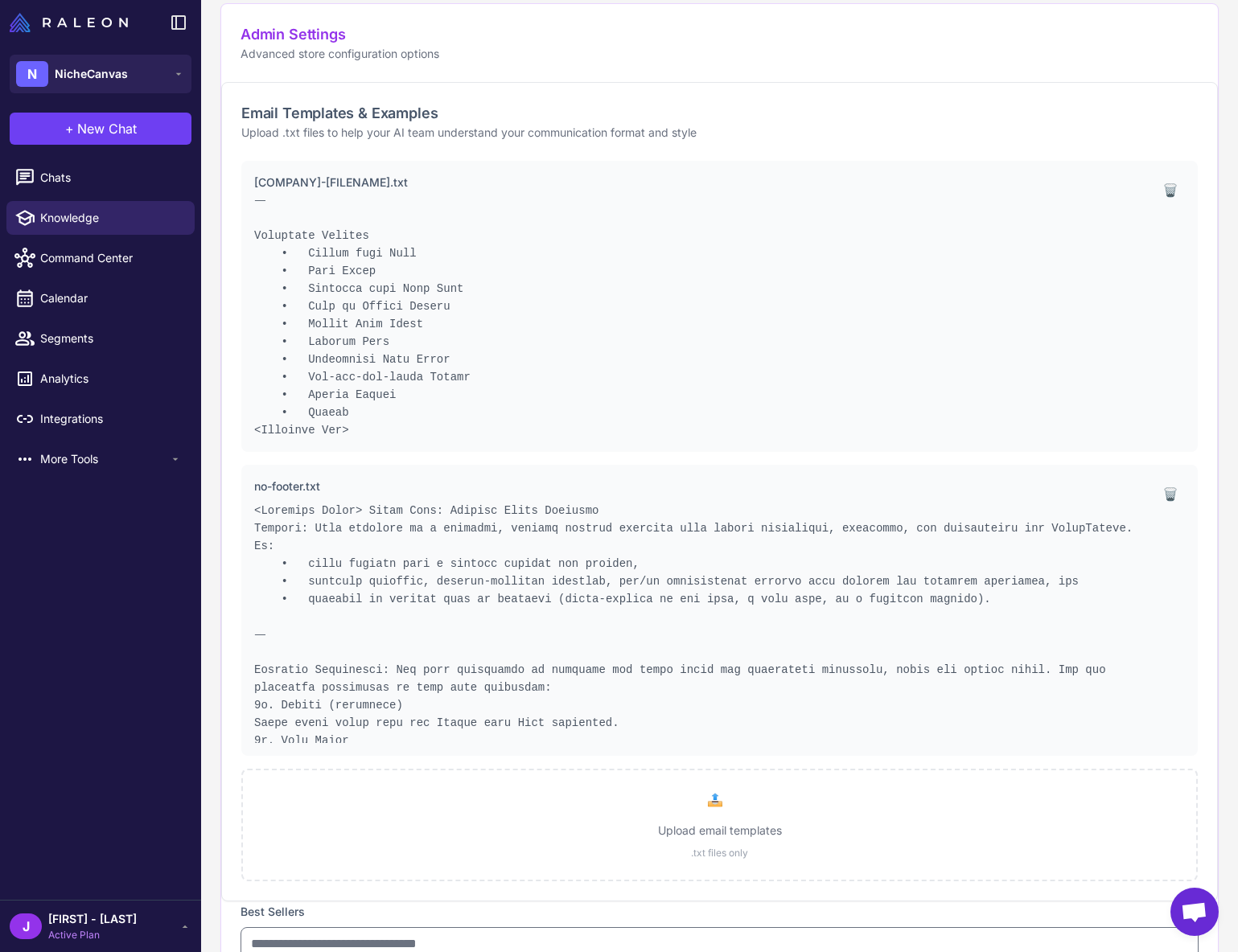 click at bounding box center [698, 318] 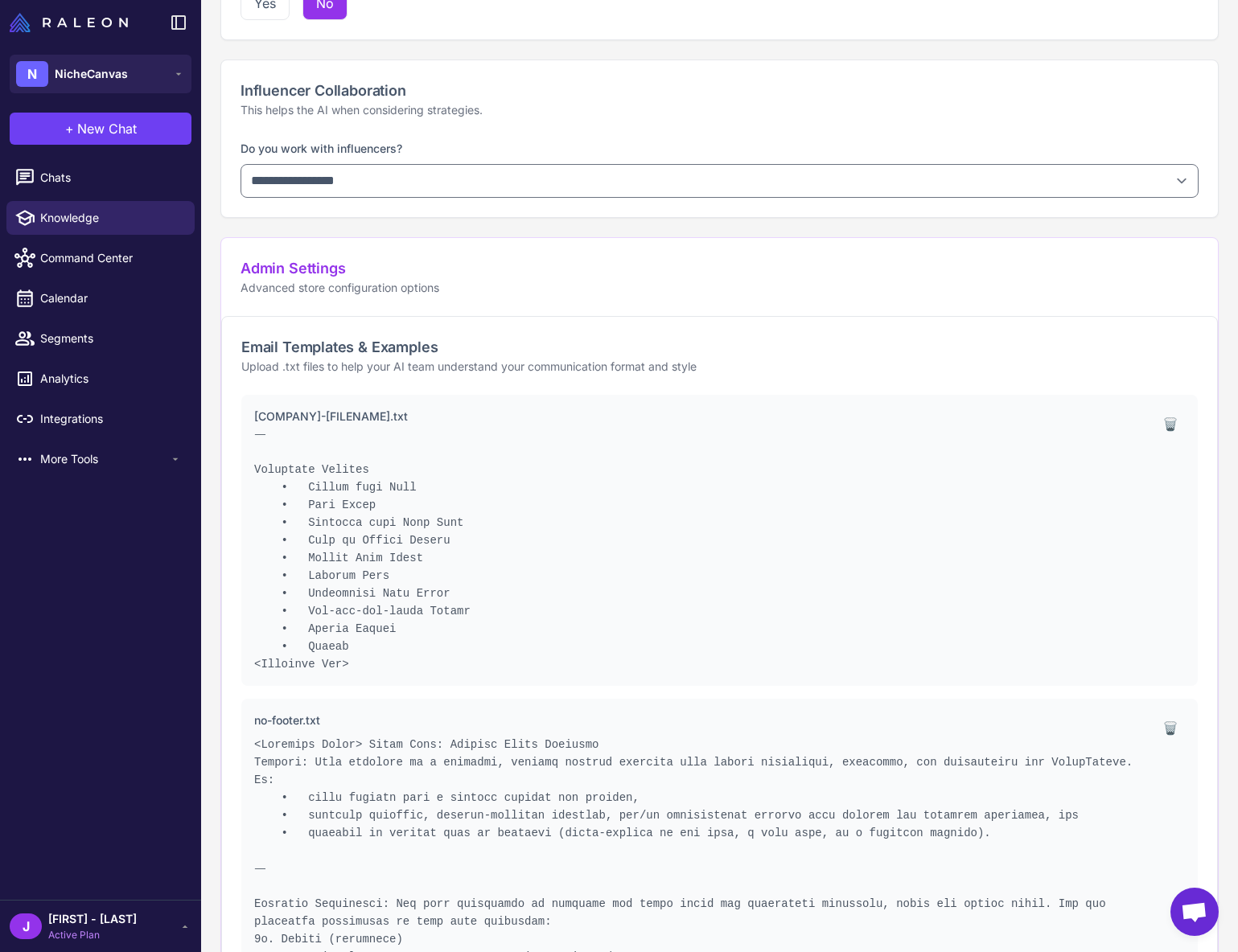scroll, scrollTop: 1673, scrollLeft: 0, axis: vertical 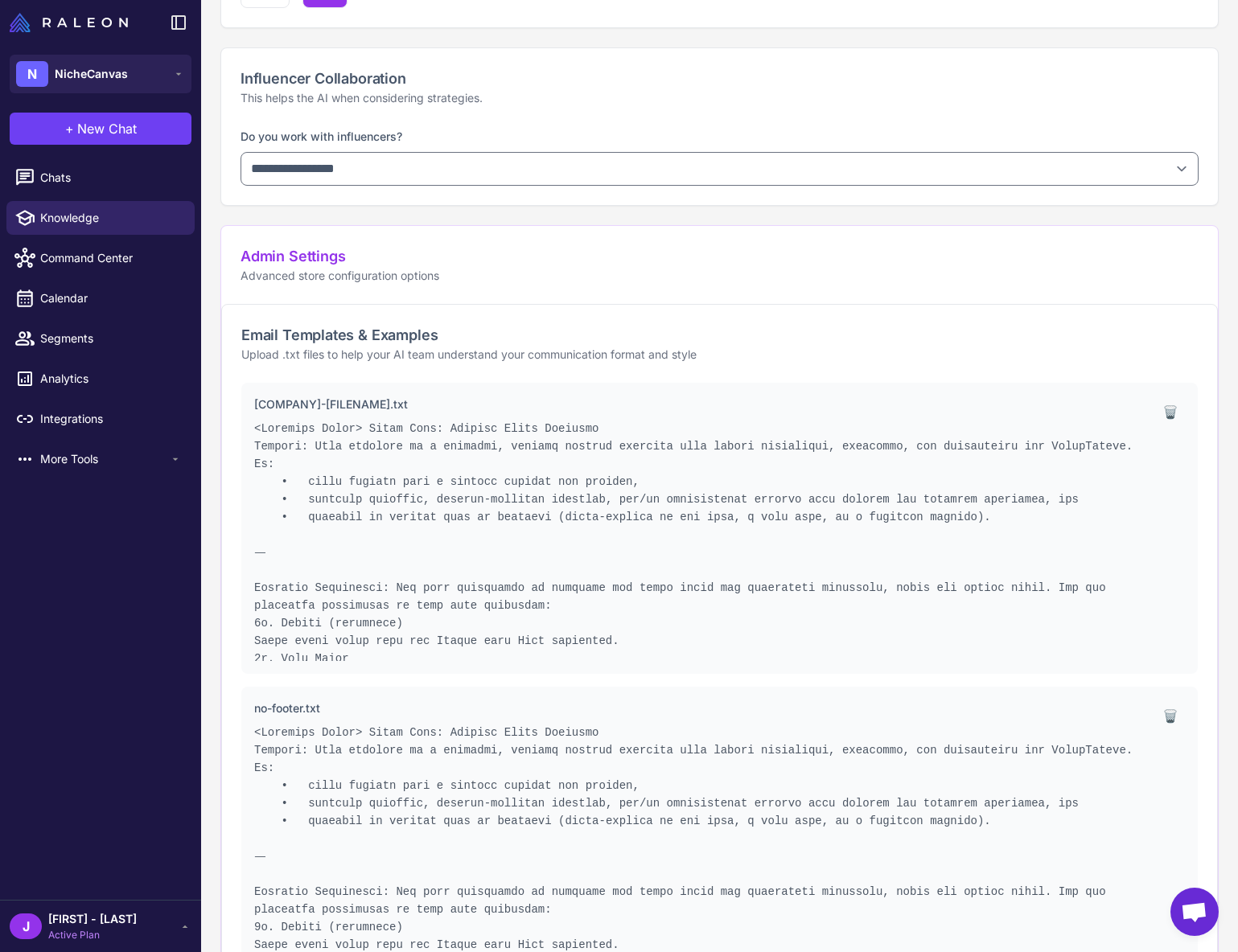 click on "🗑️" at bounding box center (1170, 412) 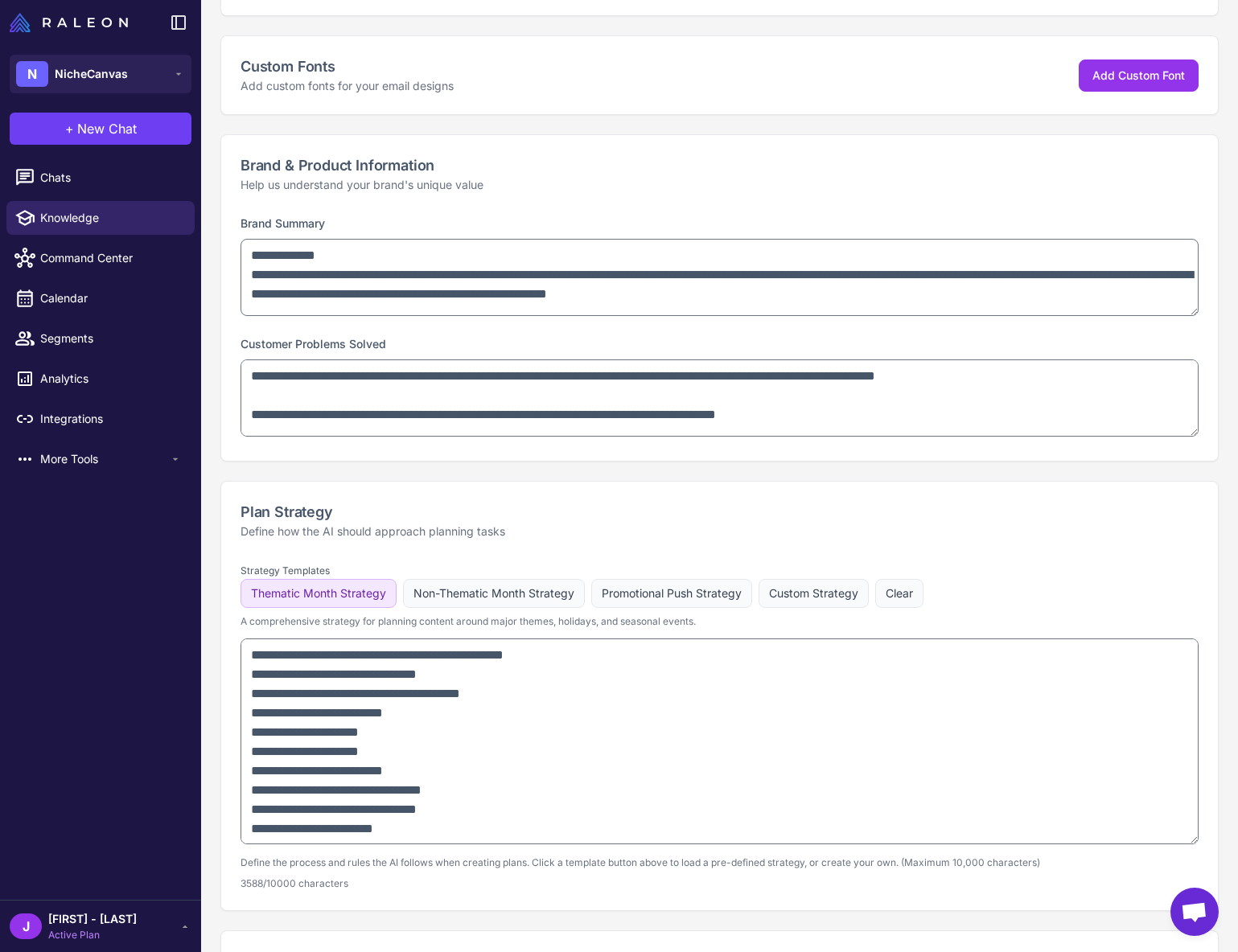scroll, scrollTop: 0, scrollLeft: 0, axis: both 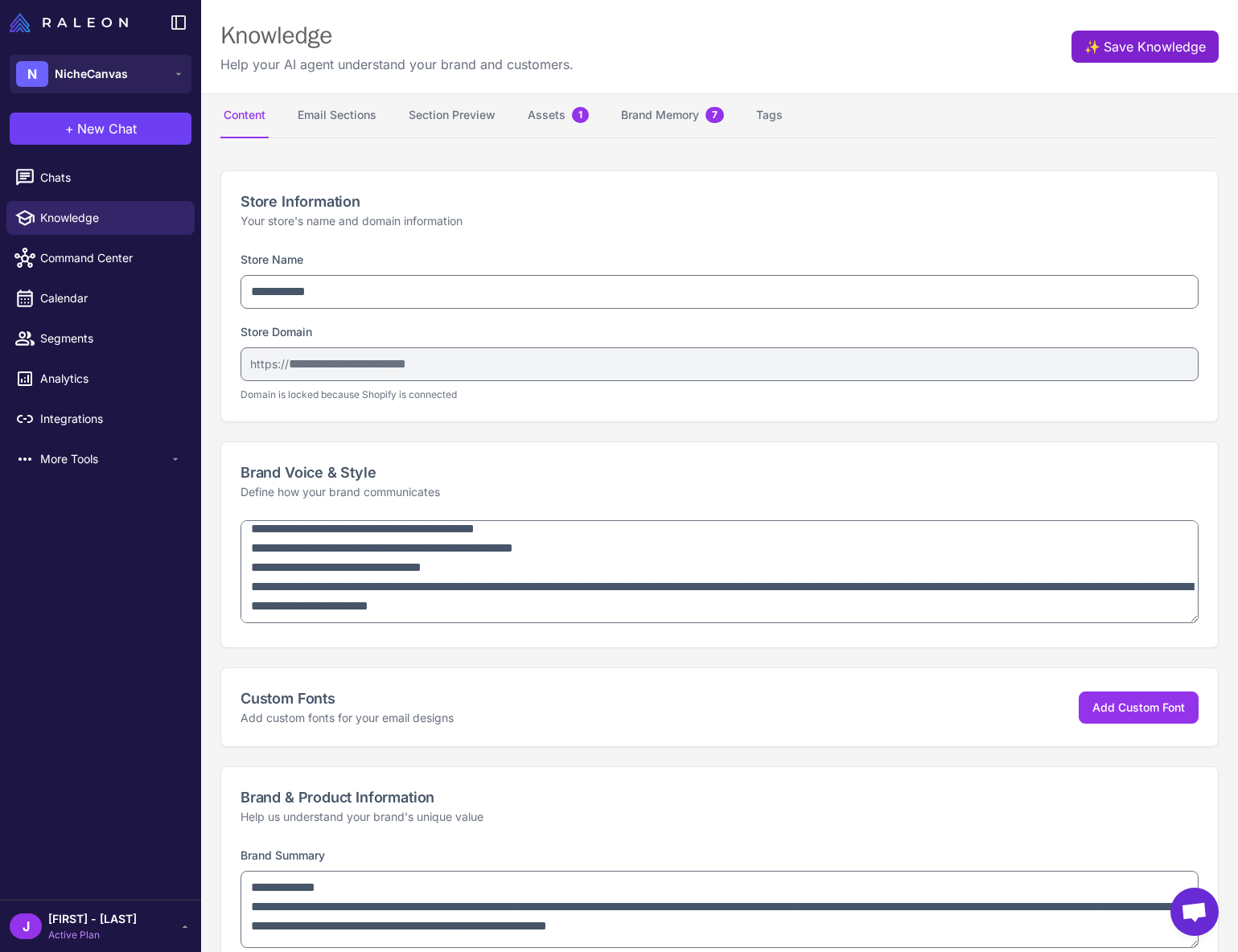 click on "✨  Save Knowledge" at bounding box center [1145, 47] 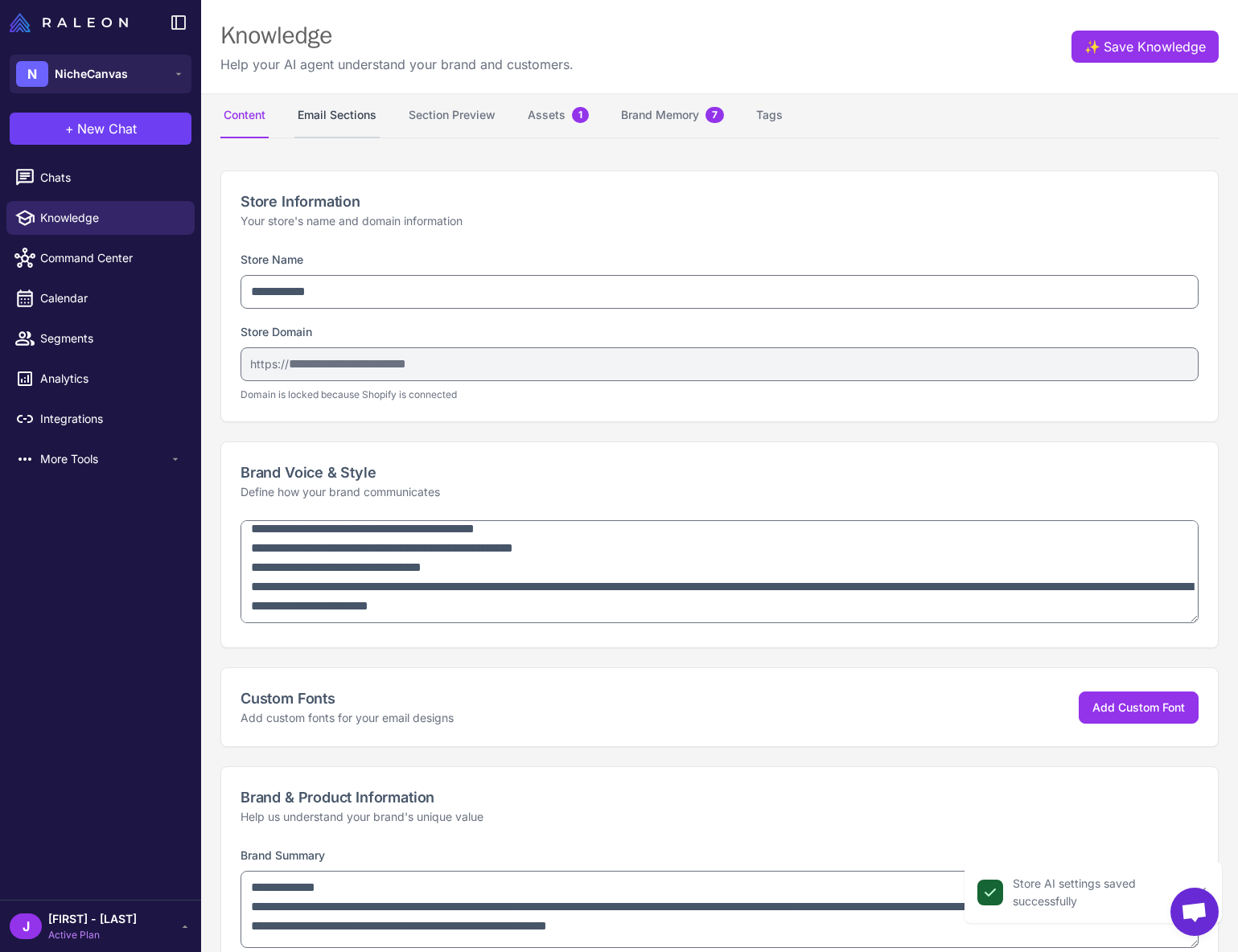 click on "Email Sections" at bounding box center [337, 116] 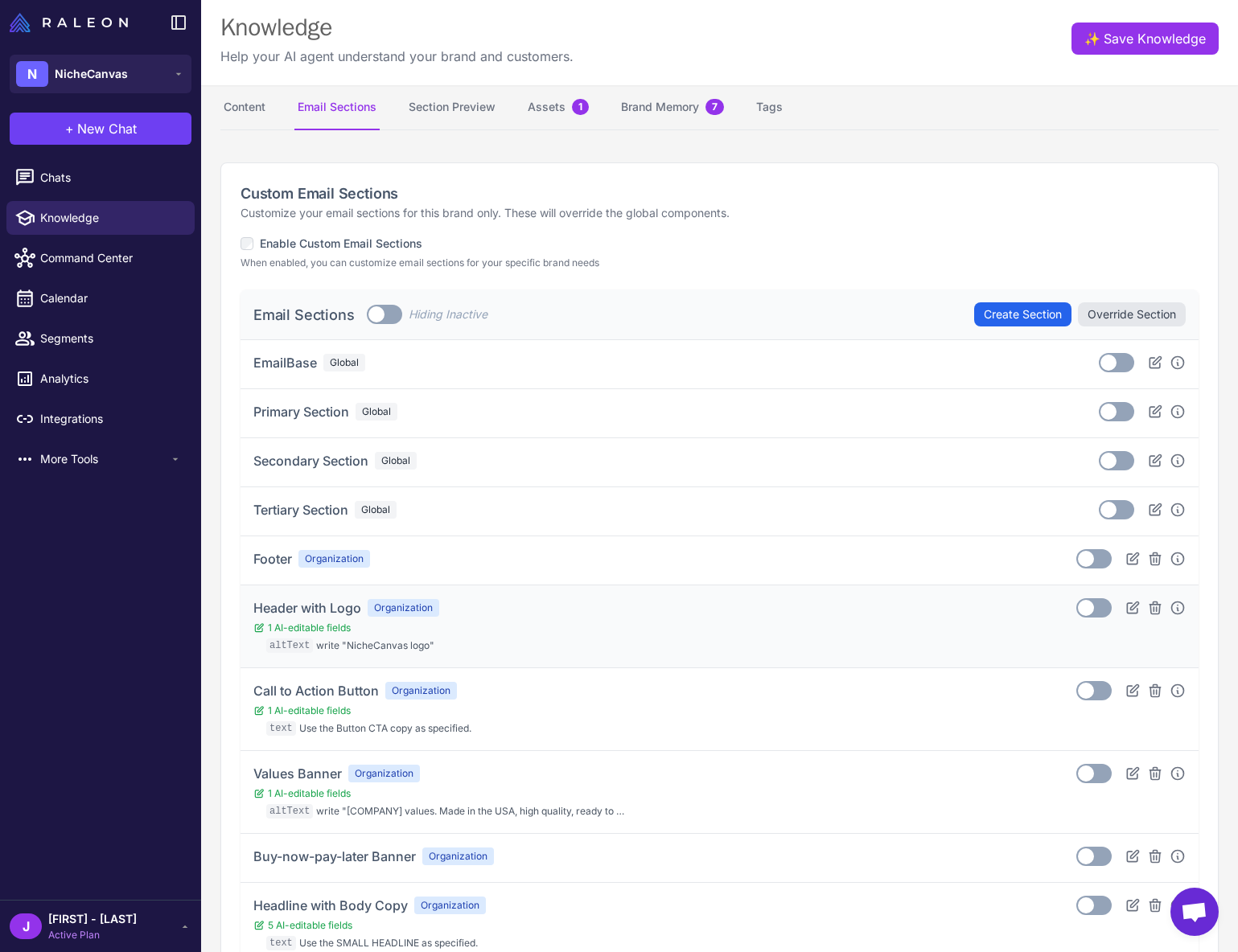 scroll, scrollTop: 0, scrollLeft: 0, axis: both 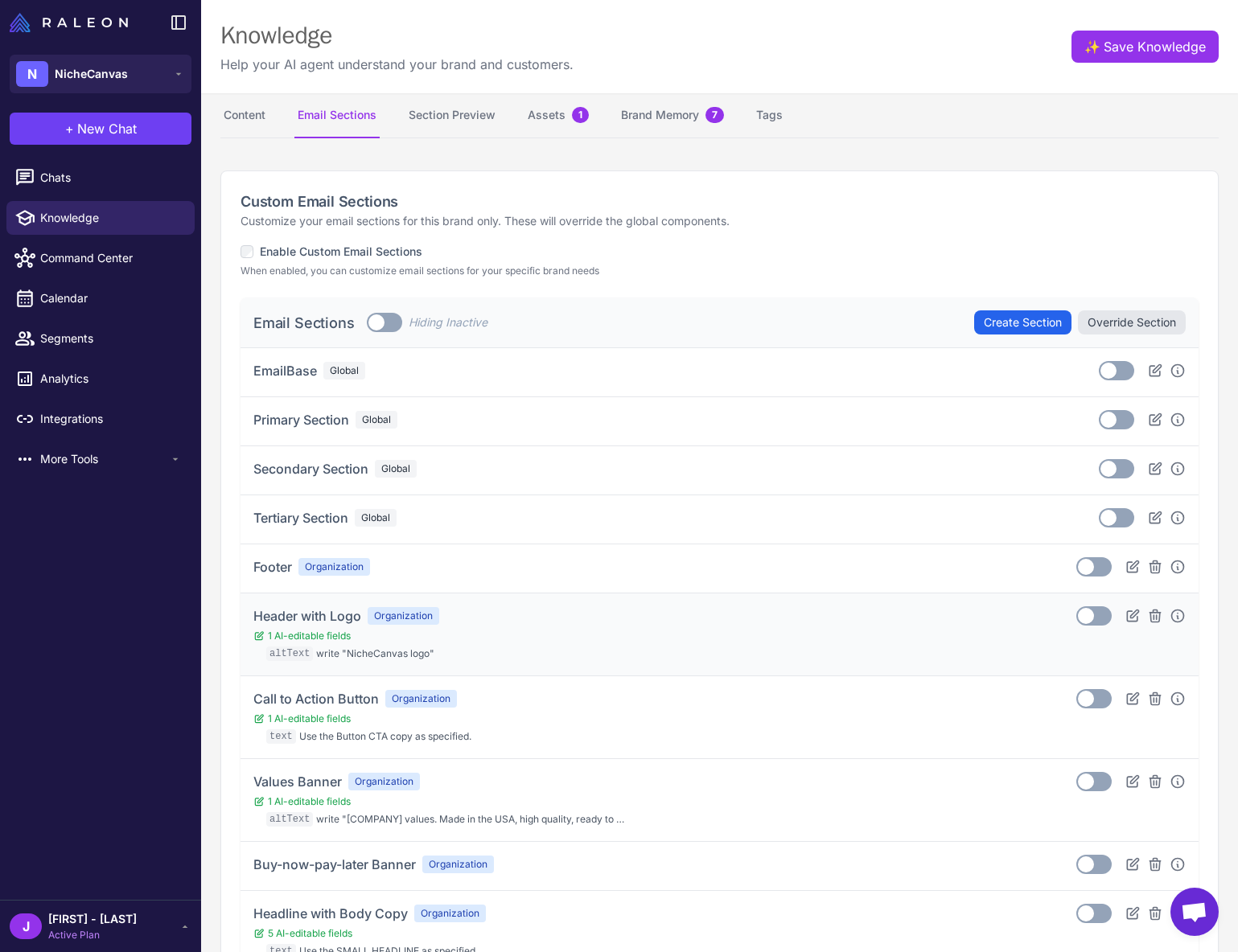click at bounding box center [1086, 567] 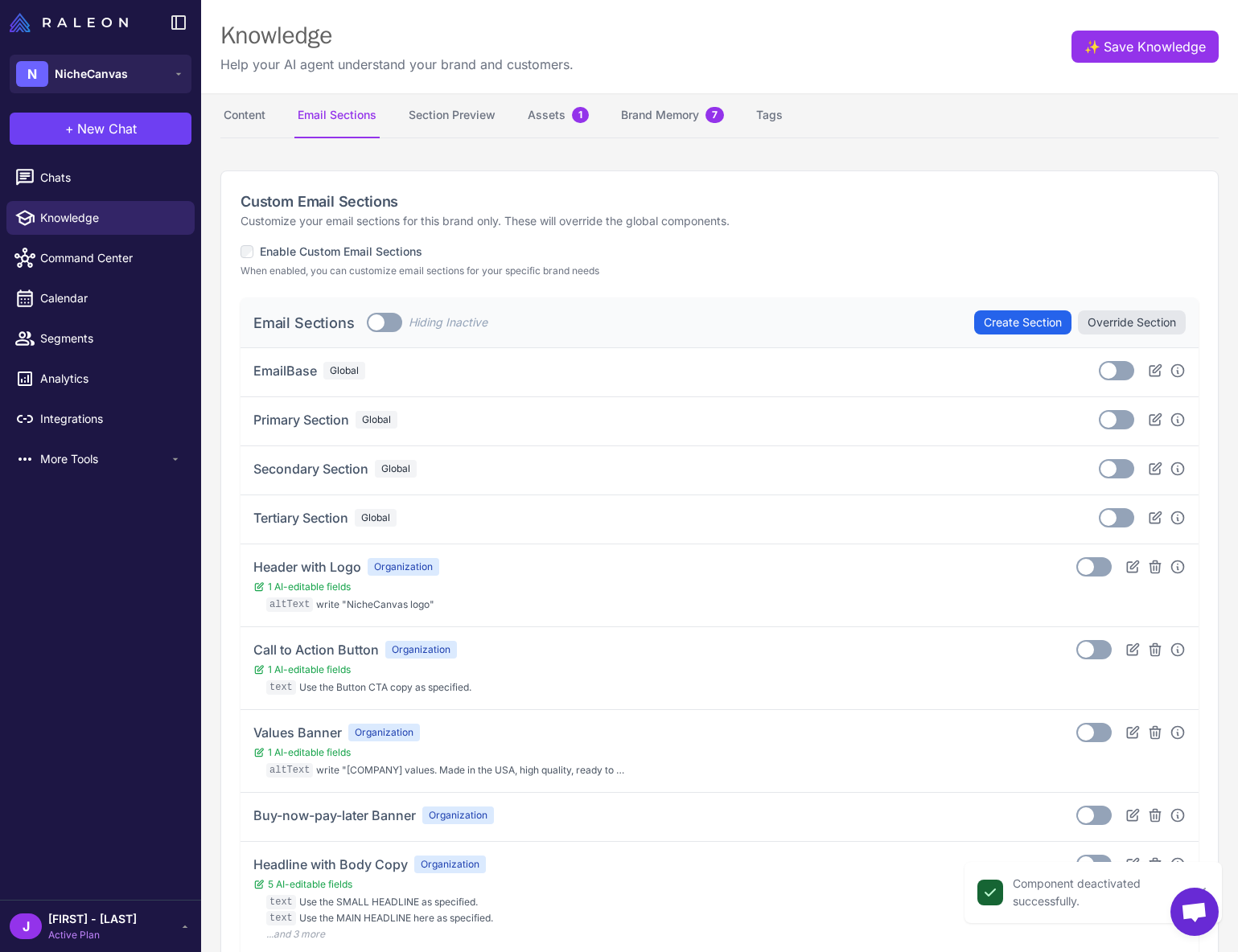 click at bounding box center (376, 322) 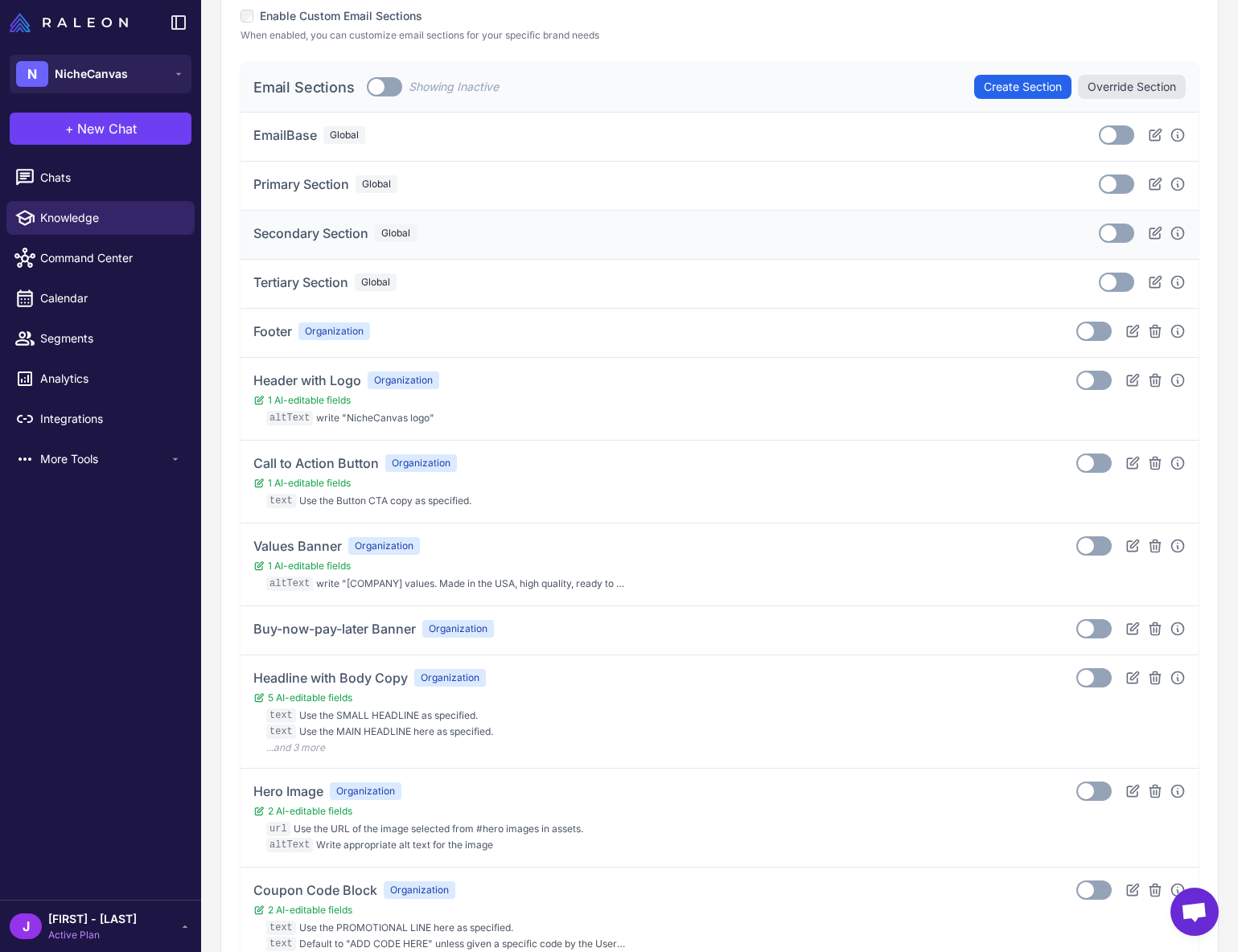 scroll, scrollTop: 0, scrollLeft: 0, axis: both 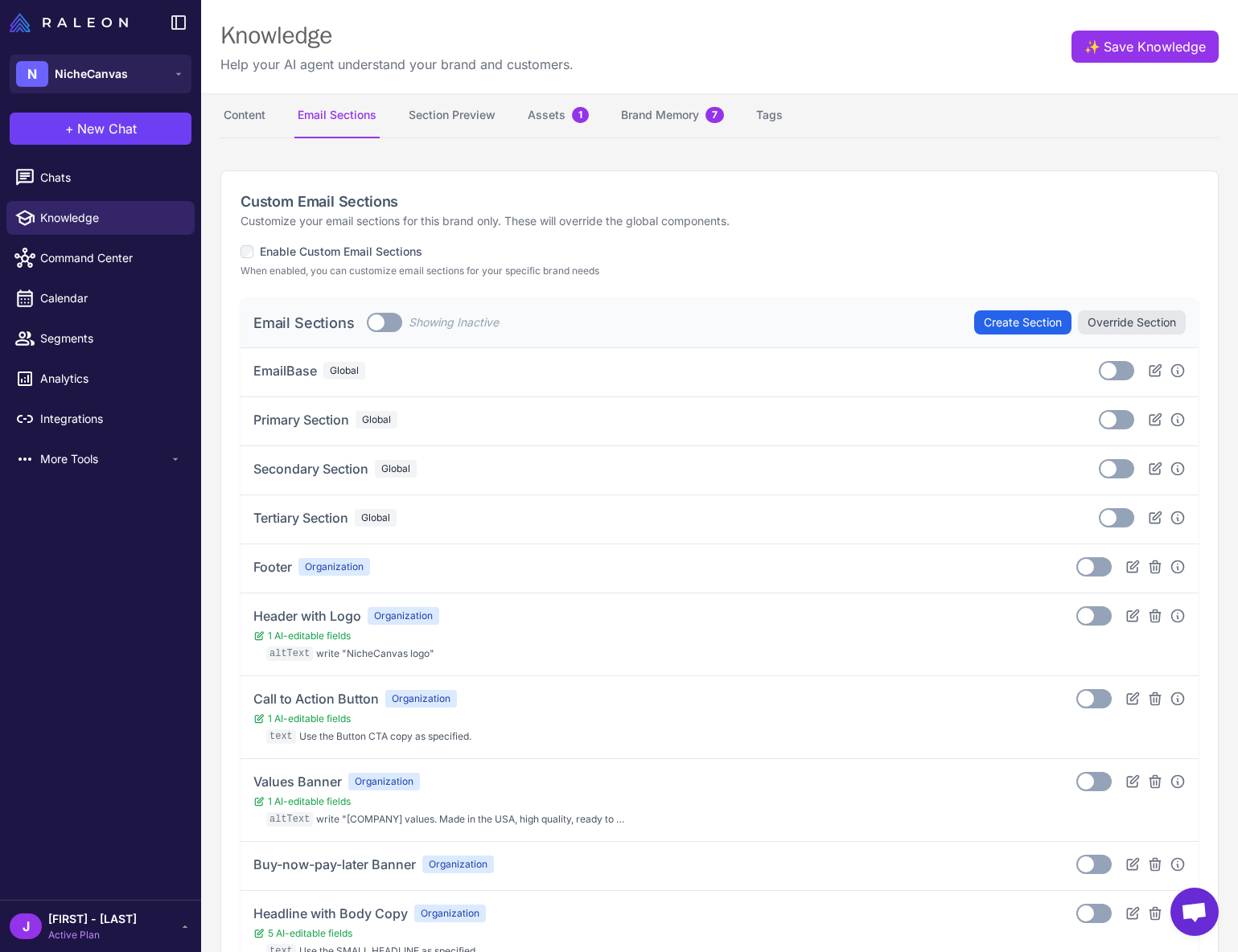 click on "Customize your email sections for this brand only. These will override the global components." at bounding box center (719, 221) 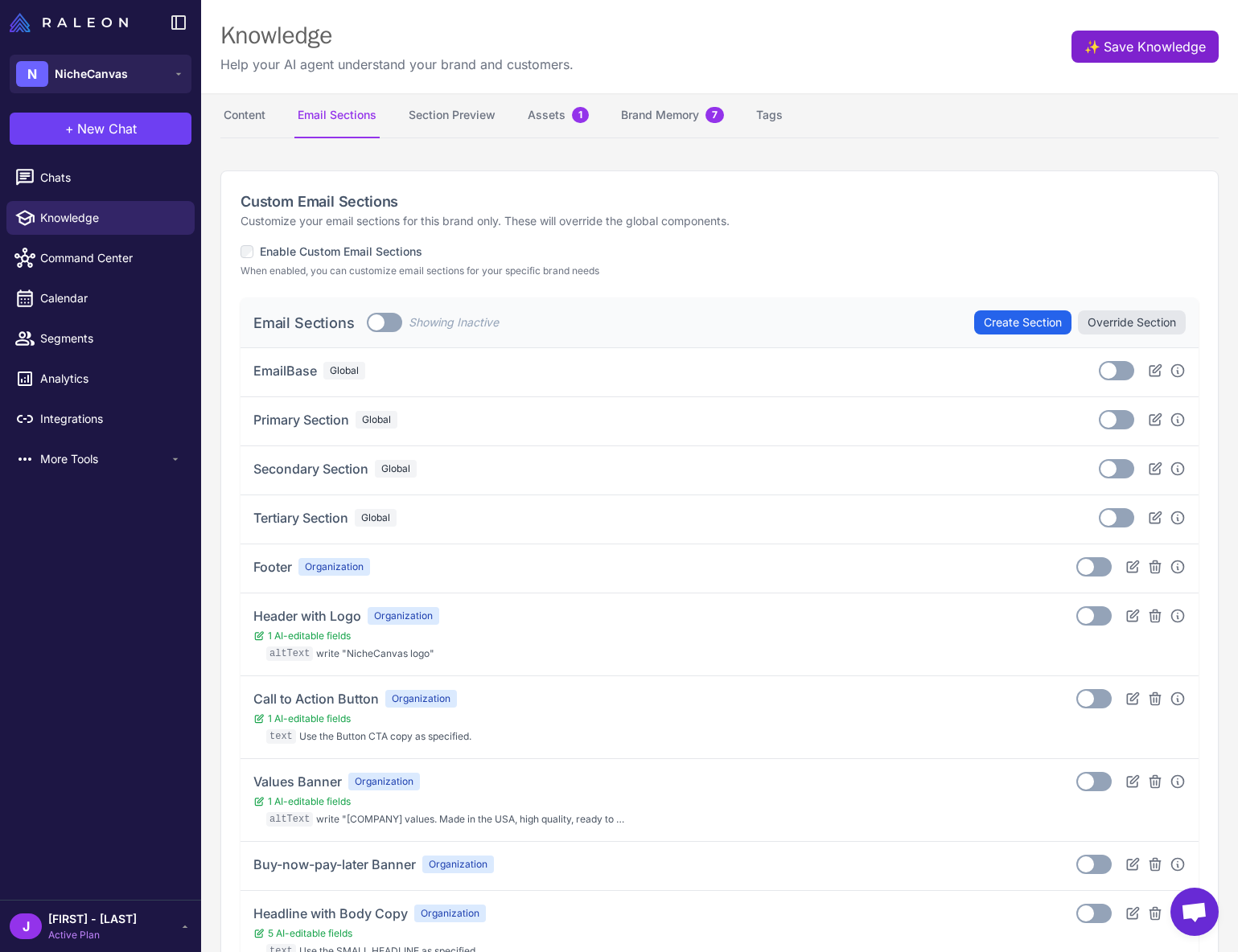 click on "✨  Save Knowledge" at bounding box center (1145, 47) 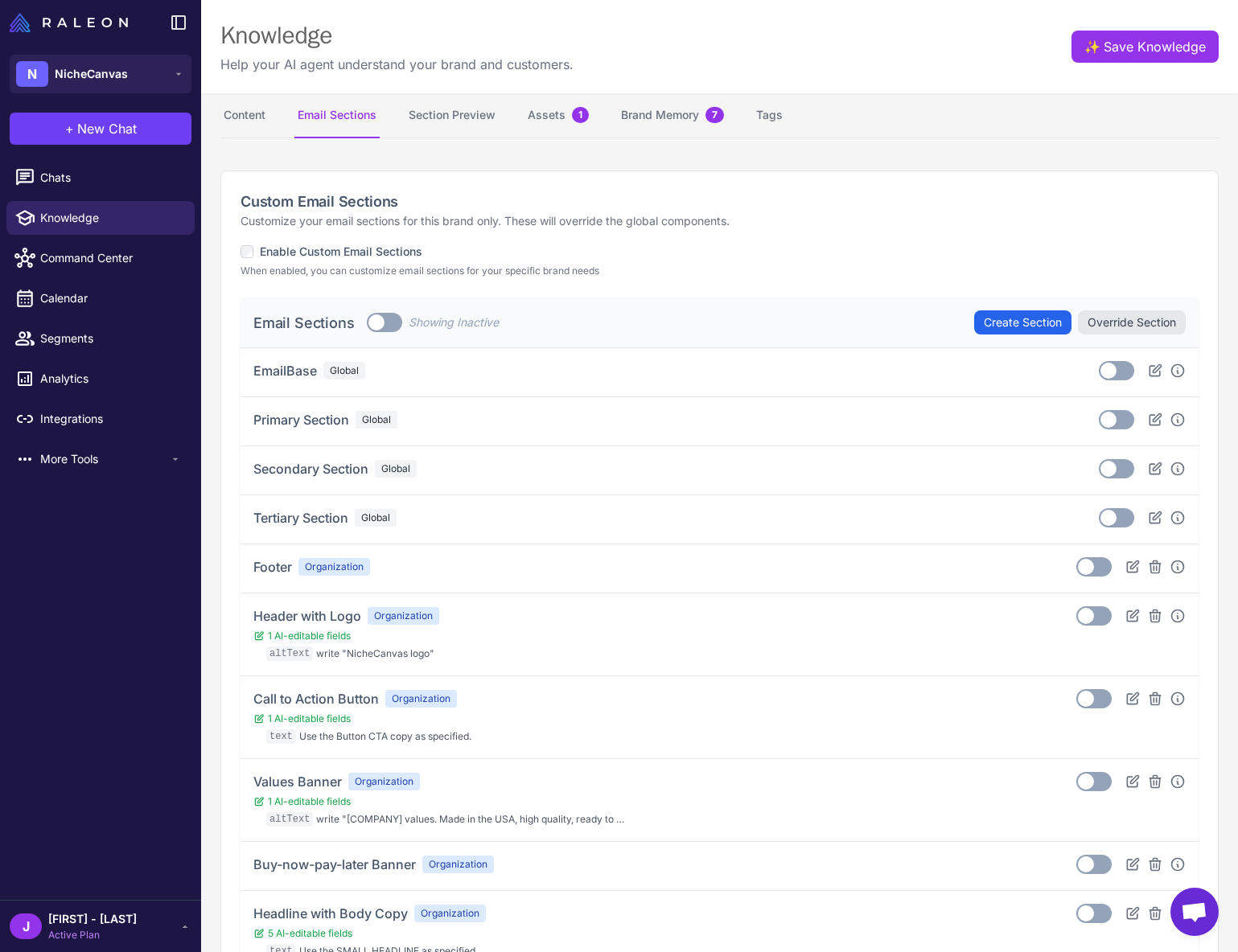 click on "Enable Custom Email Sections   When enabled, you can customize email sections for your specific brand needs" at bounding box center [719, 261] 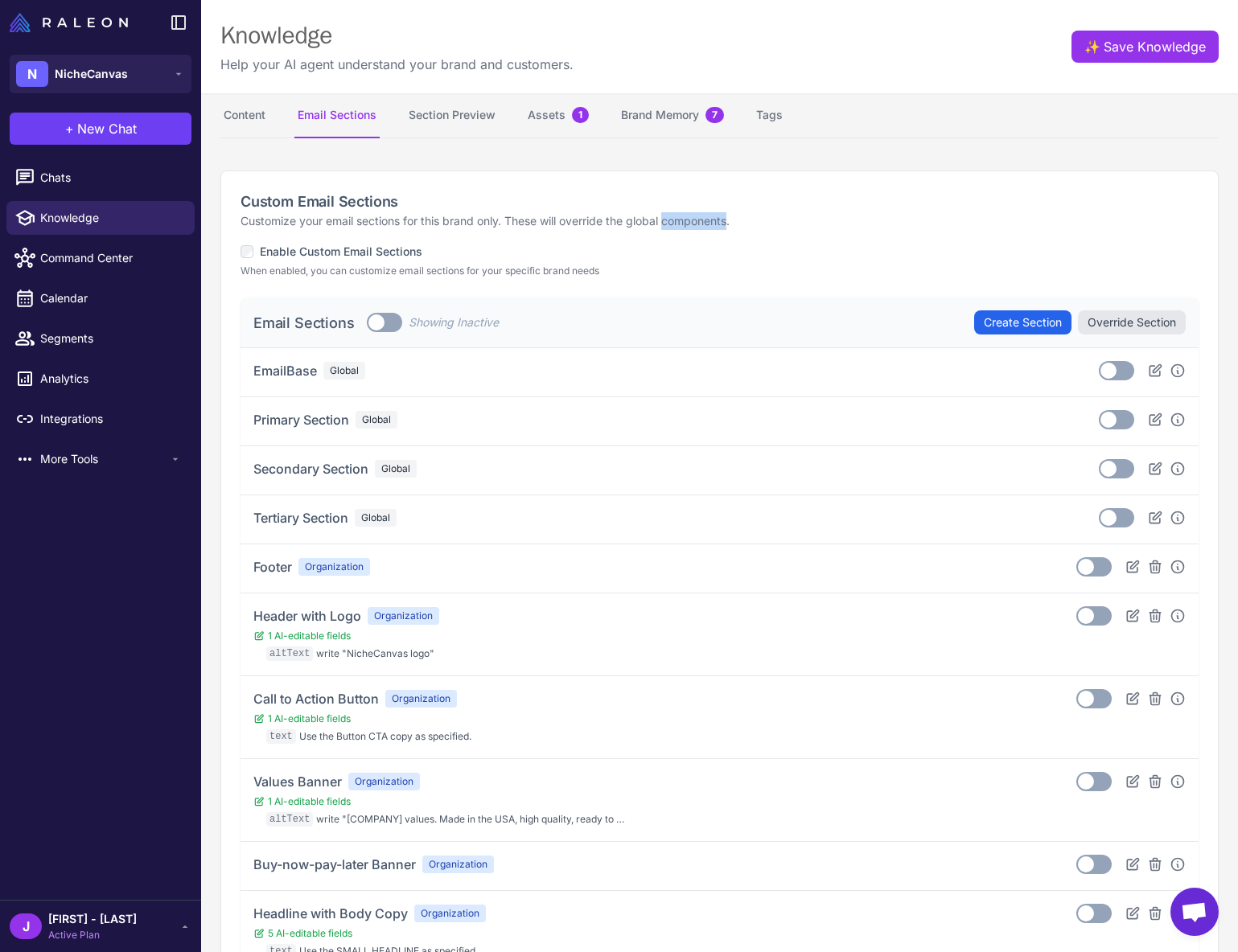 click on "Customize your email sections for this brand only. These will override the global components." at bounding box center (719, 221) 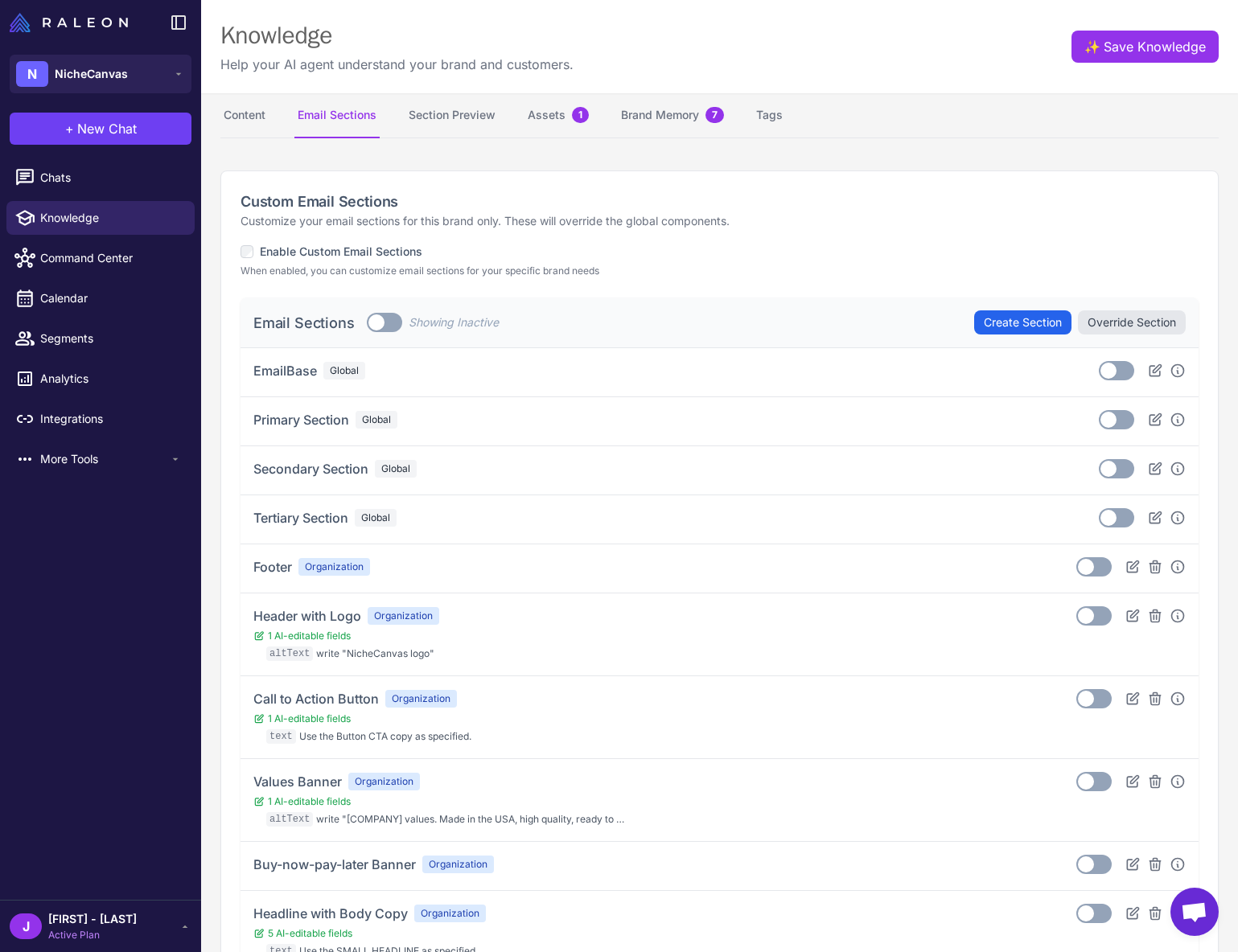 drag, startPoint x: 893, startPoint y: 204, endPoint x: 852, endPoint y: 215, distance: 42.44997 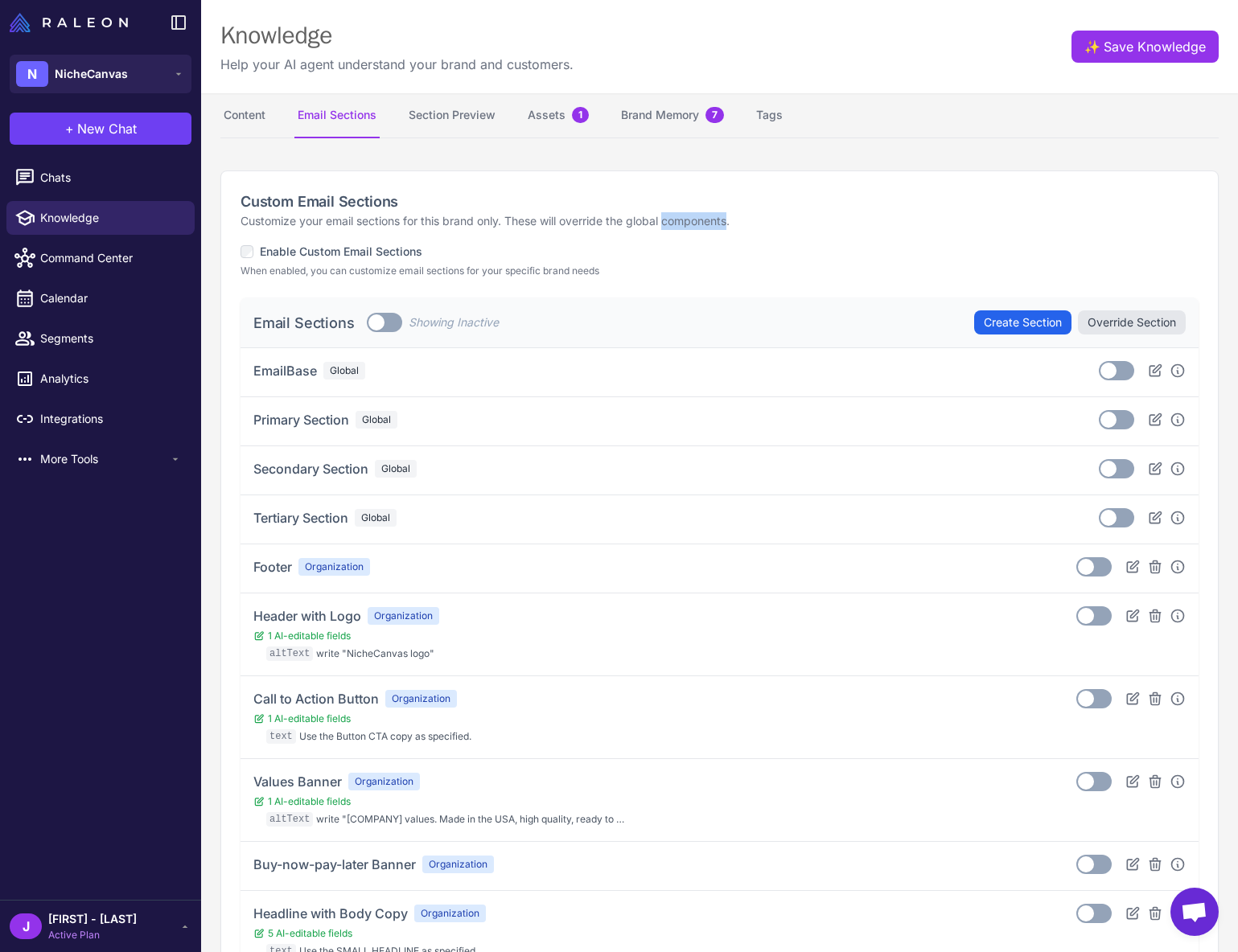 click on "Customize your email sections for this brand only. These will override the global components." at bounding box center [719, 221] 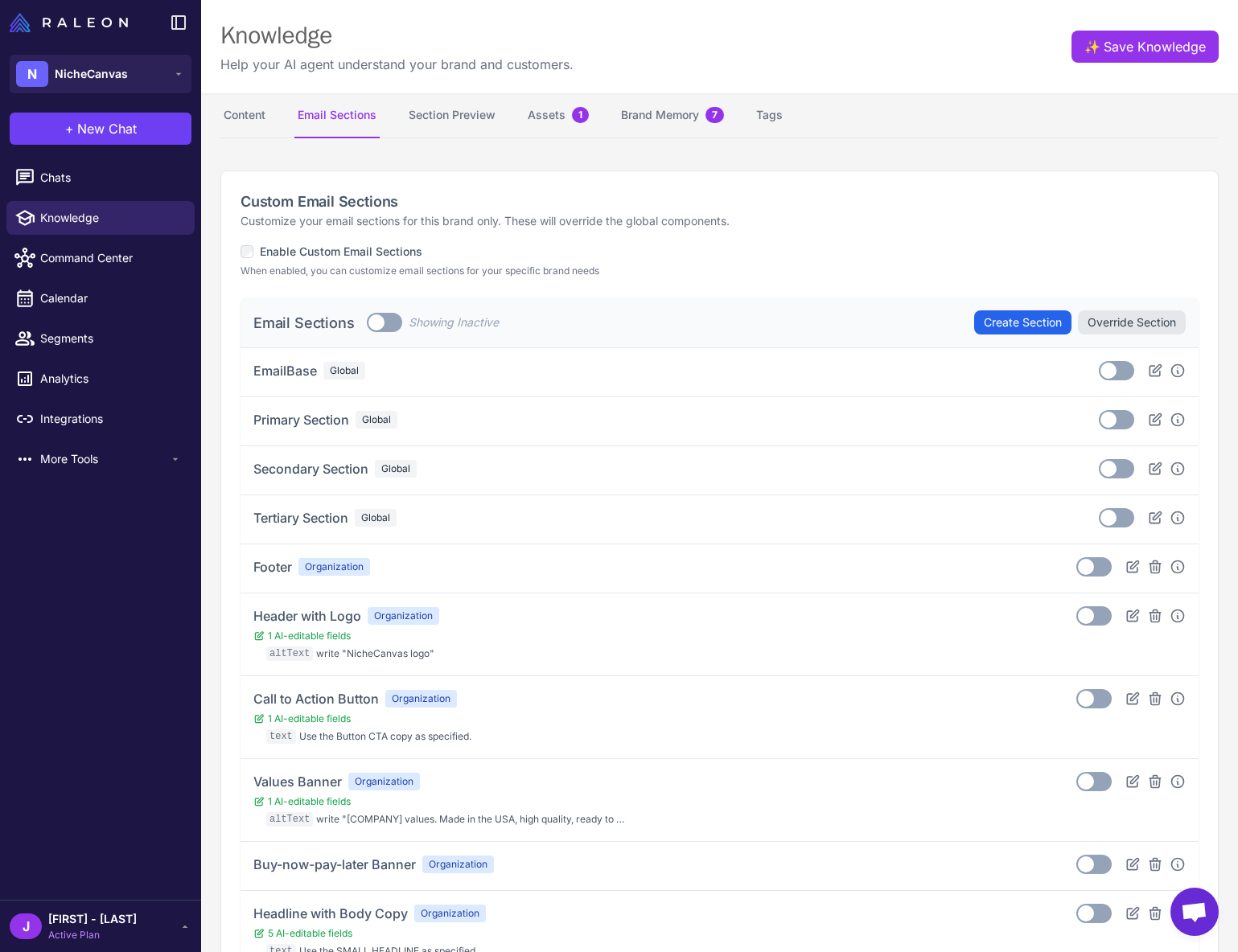 click on "Custom Email Sections Customize your email sections for this brand only. These will override the global components.  Enable Custom Email Sections   When enabled, you can customize email sections for your specific brand needs" at bounding box center [719, 234] 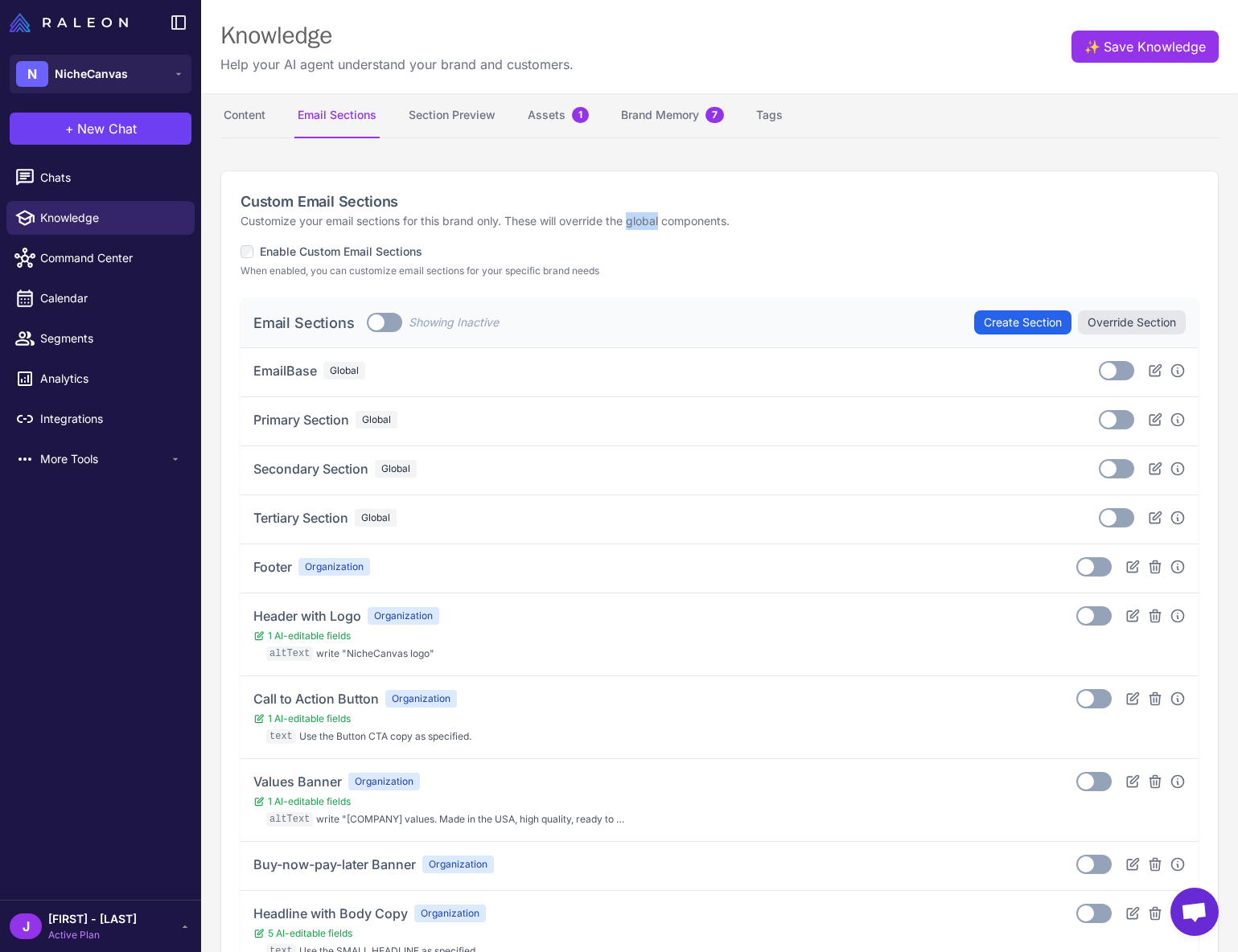 click on "Customize your email sections for this brand only. These will override the global components." at bounding box center [719, 221] 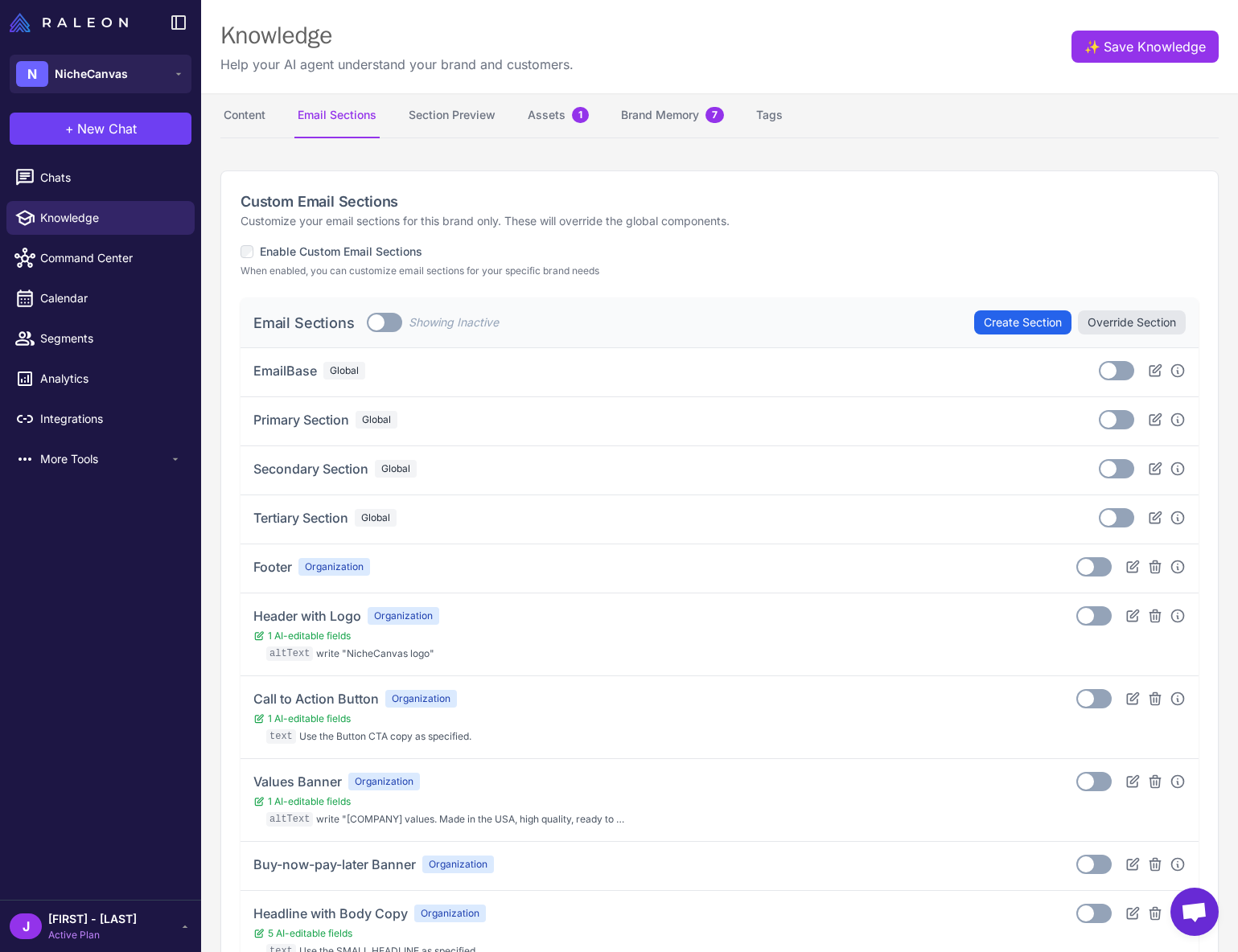 click on "Customize your email sections for this brand only. These will override the global components." at bounding box center [719, 221] 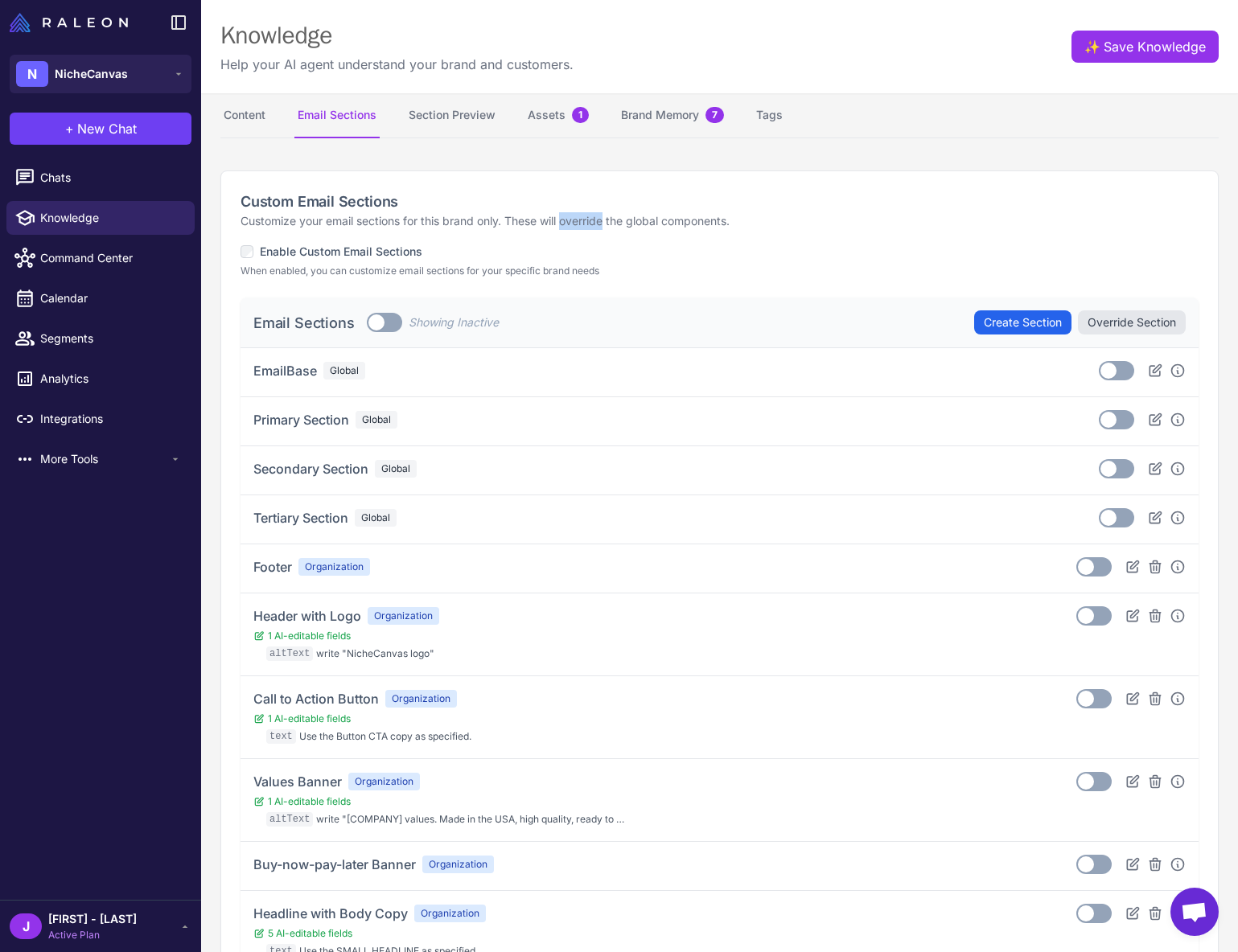click on "Customize your email sections for this brand only. These will override the global components." at bounding box center [719, 221] 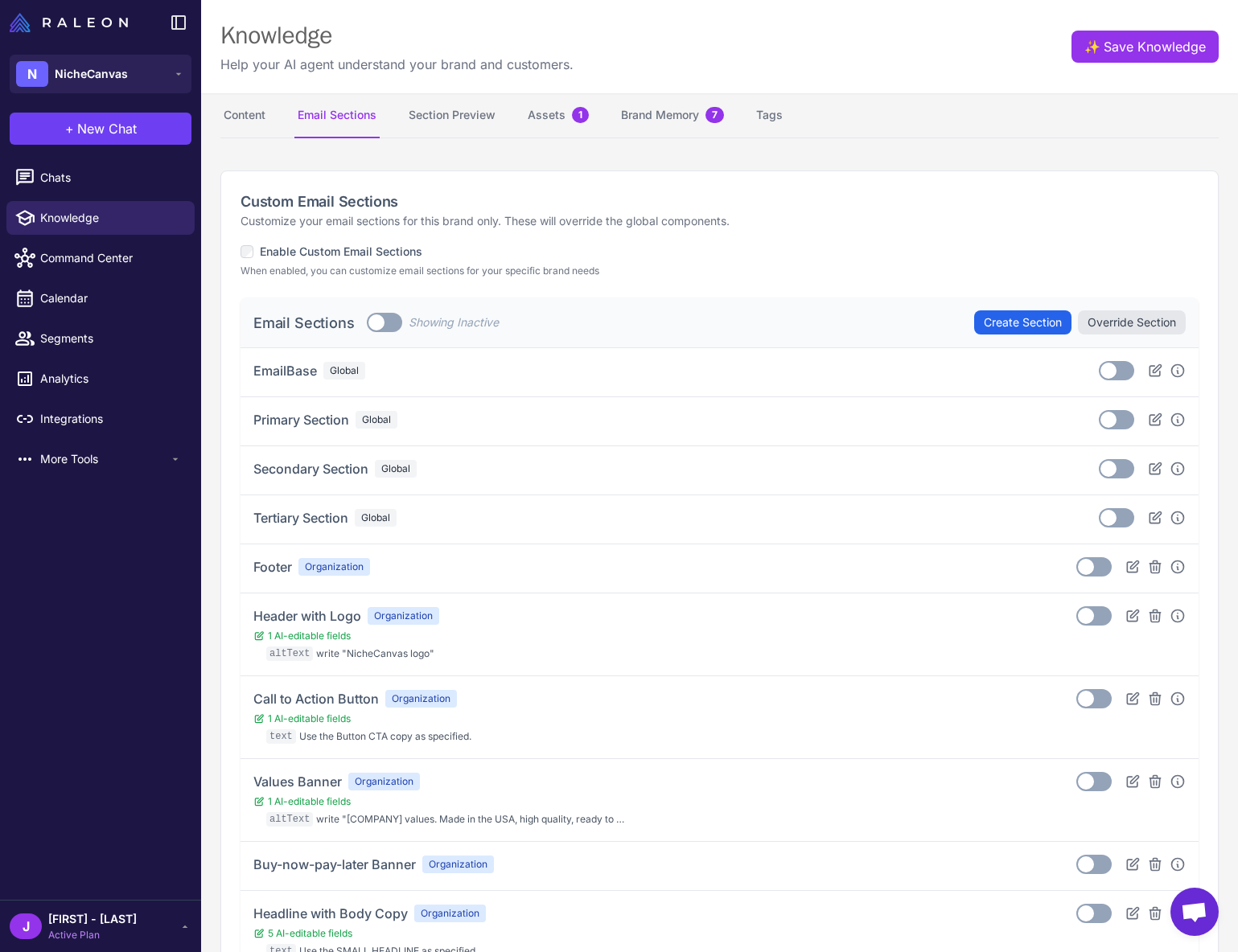 click on "Customize your email sections for this brand only. These will override the global components." at bounding box center (719, 221) 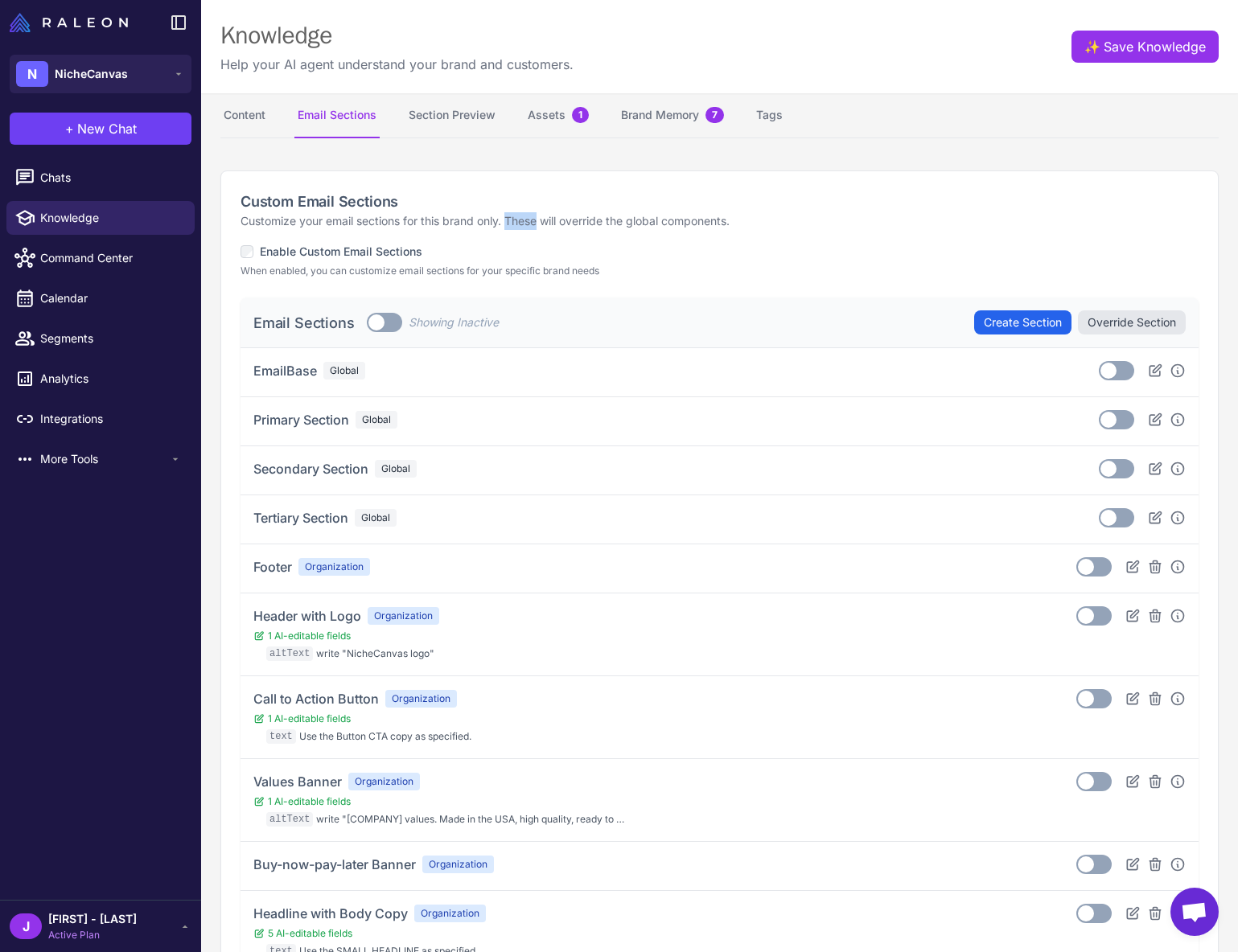click on "Customize your email sections for this brand only. These will override the global components." at bounding box center (719, 221) 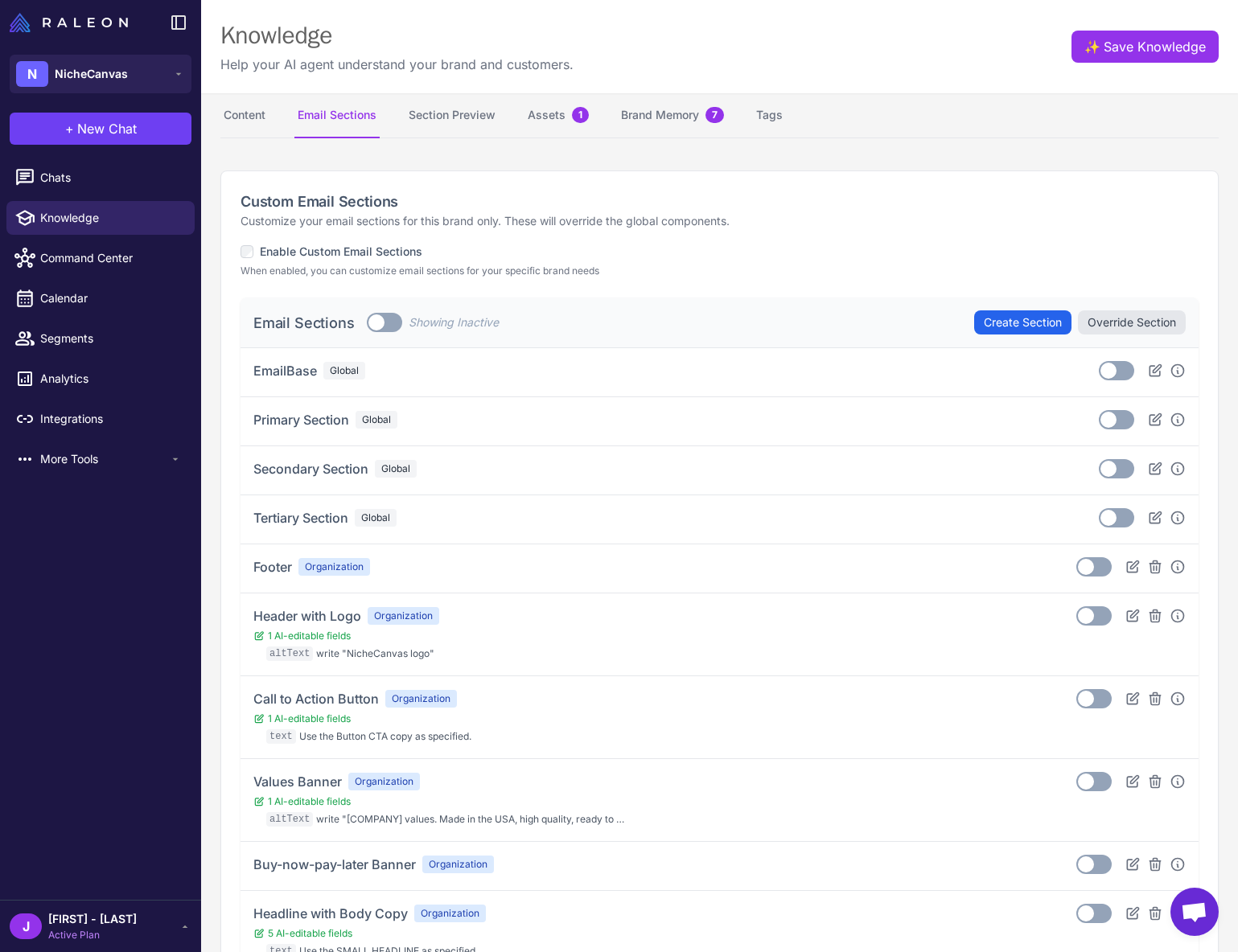 click on "Customize your email sections for this brand only. These will override the global components." at bounding box center (719, 221) 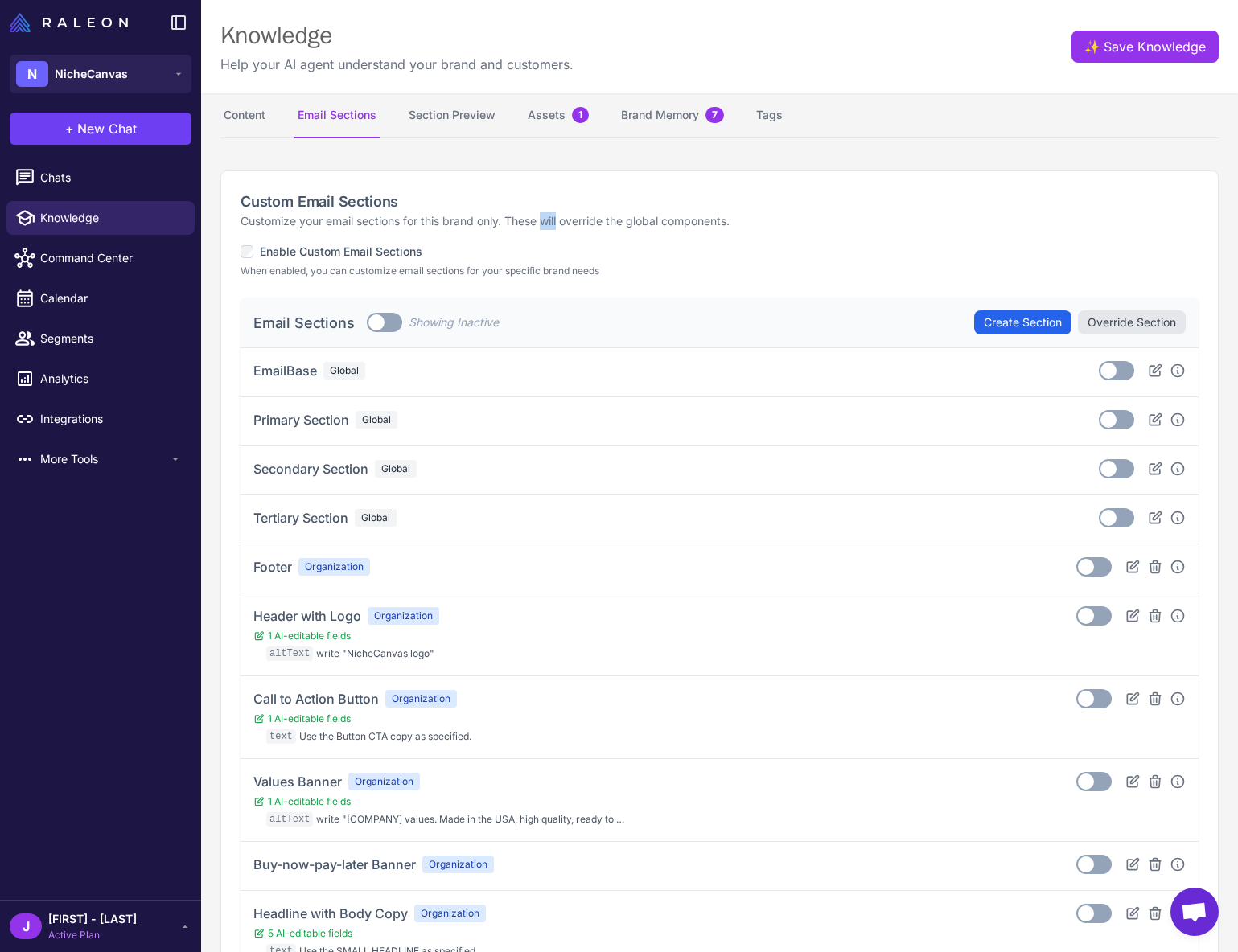 click on "Customize your email sections for this brand only. These will override the global components." at bounding box center [719, 221] 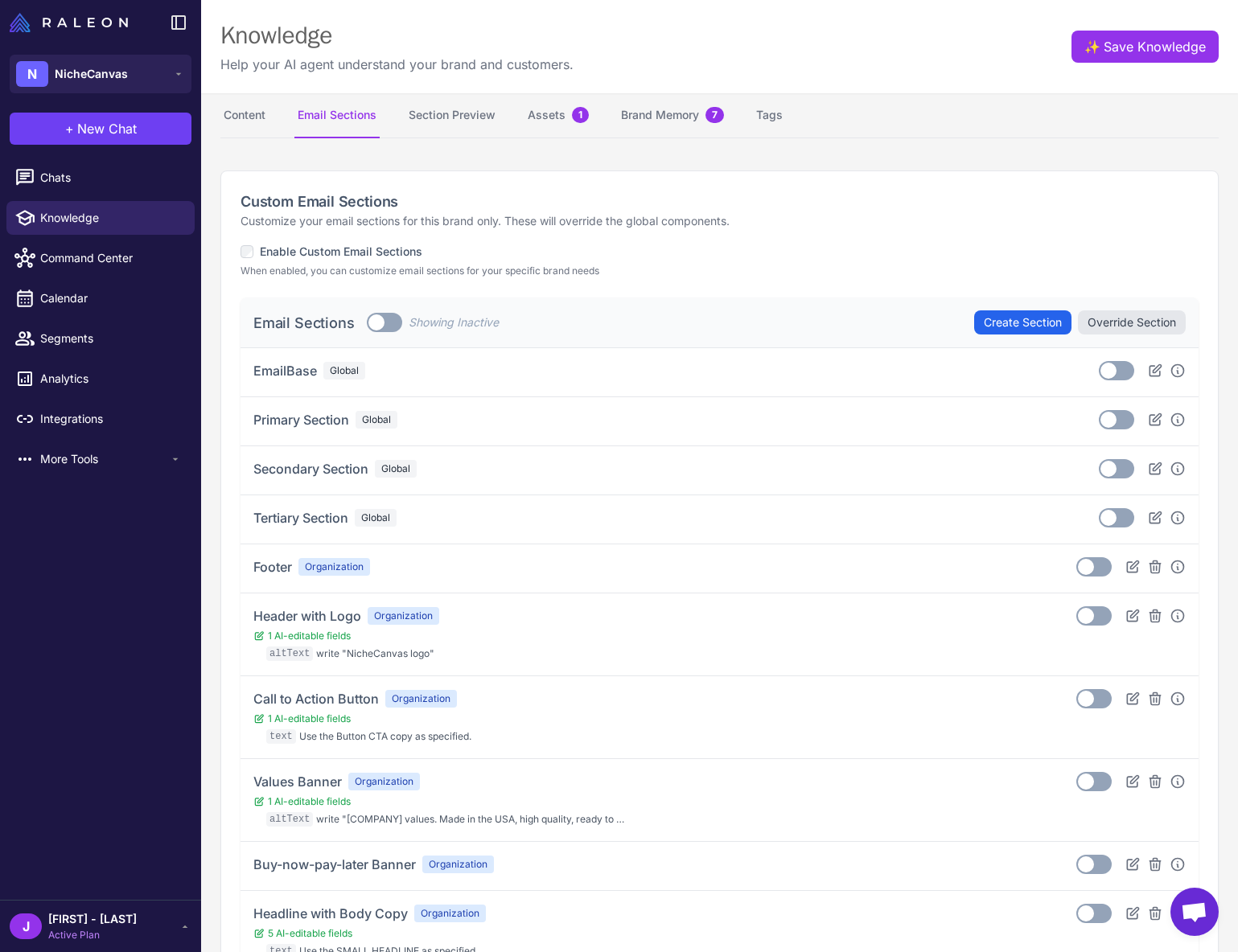 click on "Custom Email Sections" at bounding box center (719, 201) 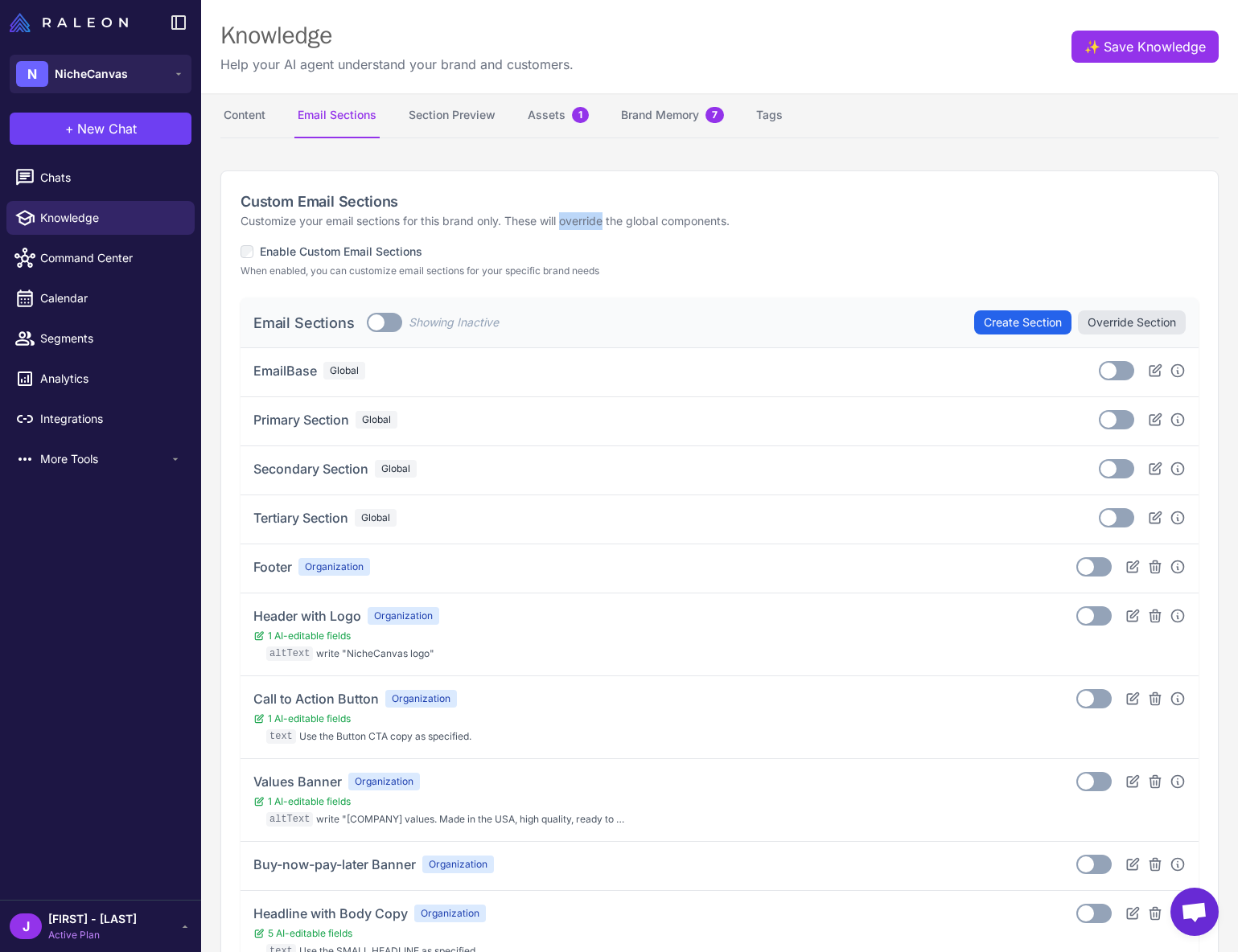click on "Customize your email sections for this brand only. These will override the global components." at bounding box center [719, 221] 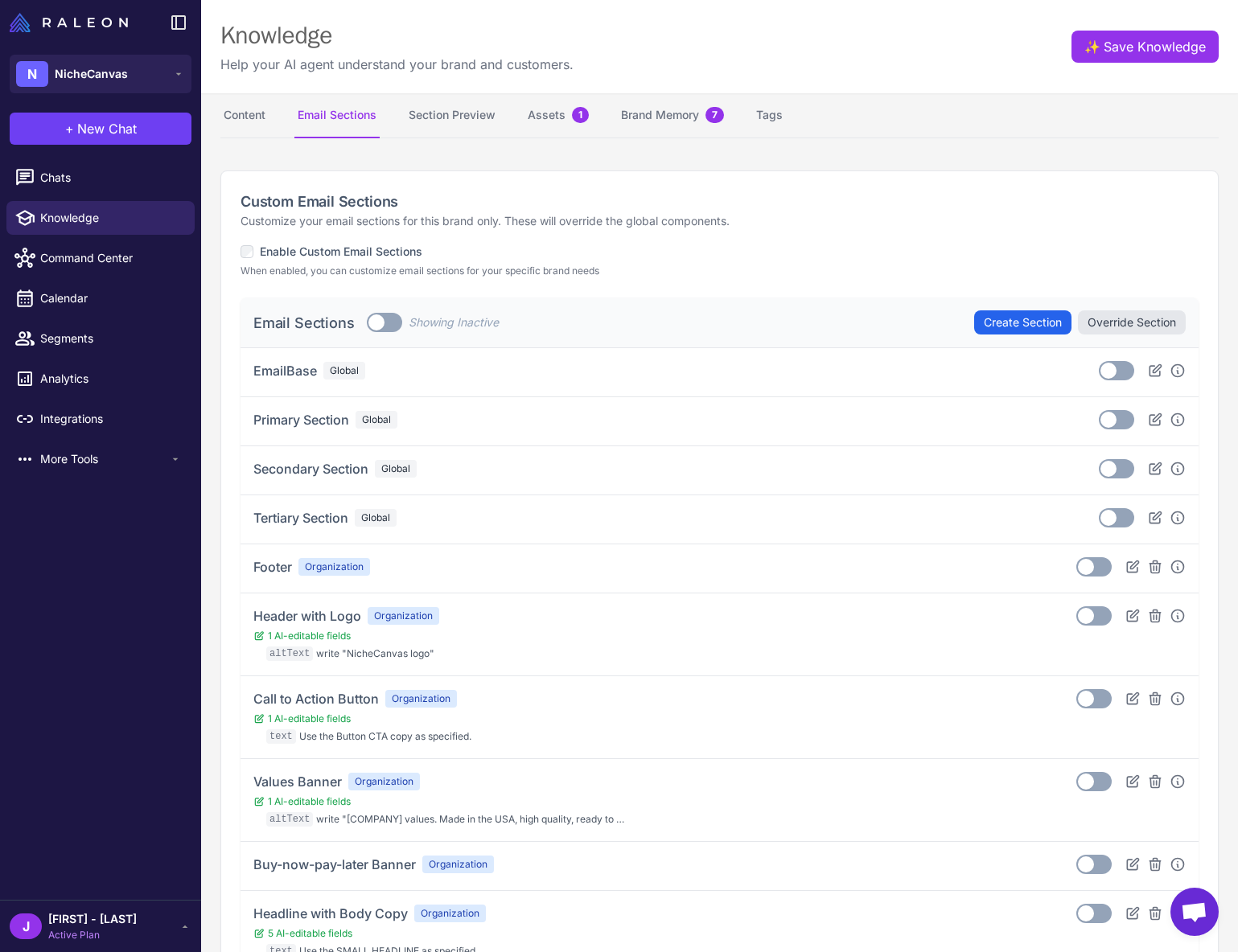 click on "Customize your email sections for this brand only. These will override the global components." at bounding box center (719, 221) 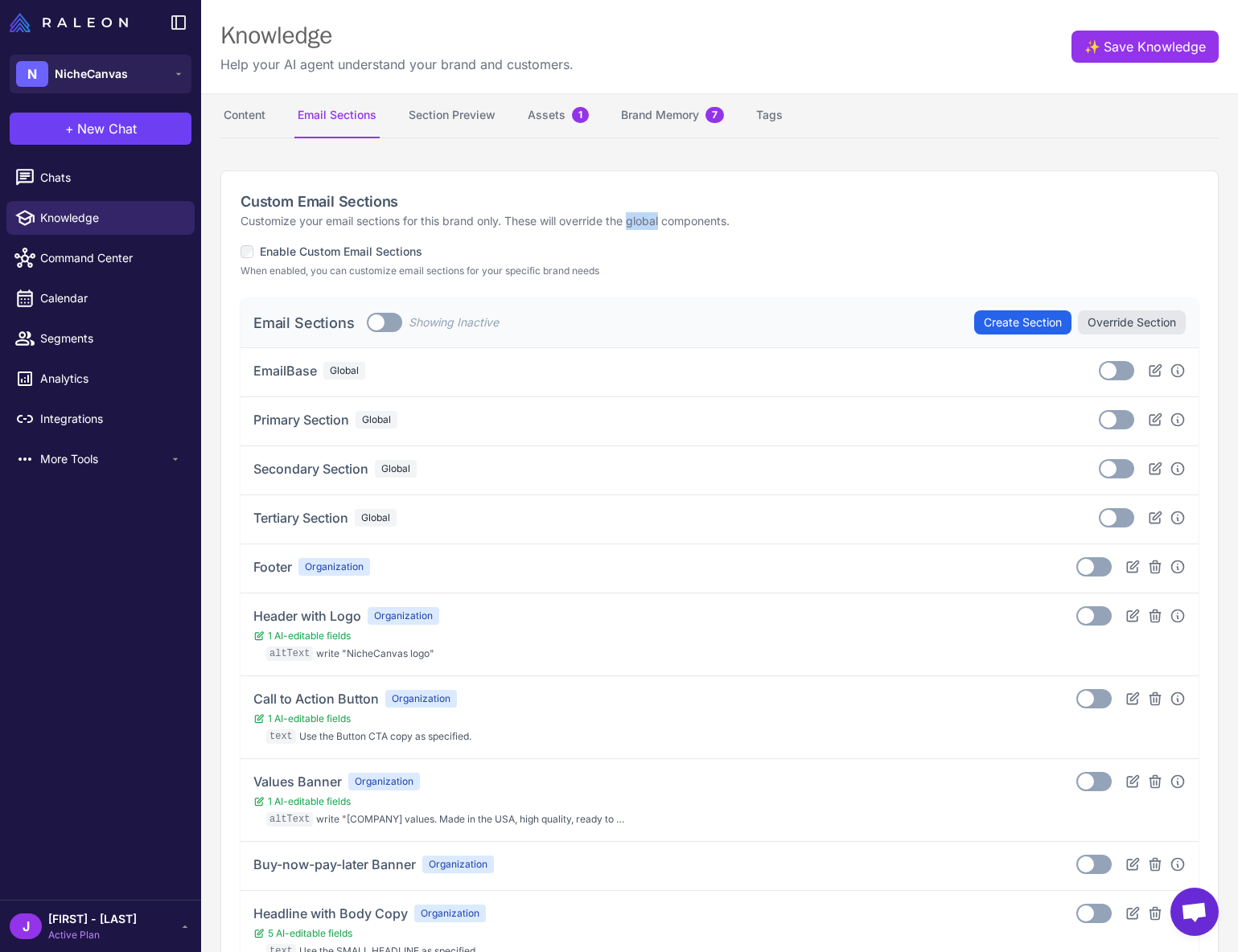 click on "Customize your email sections for this brand only. These will override the global components." at bounding box center (719, 221) 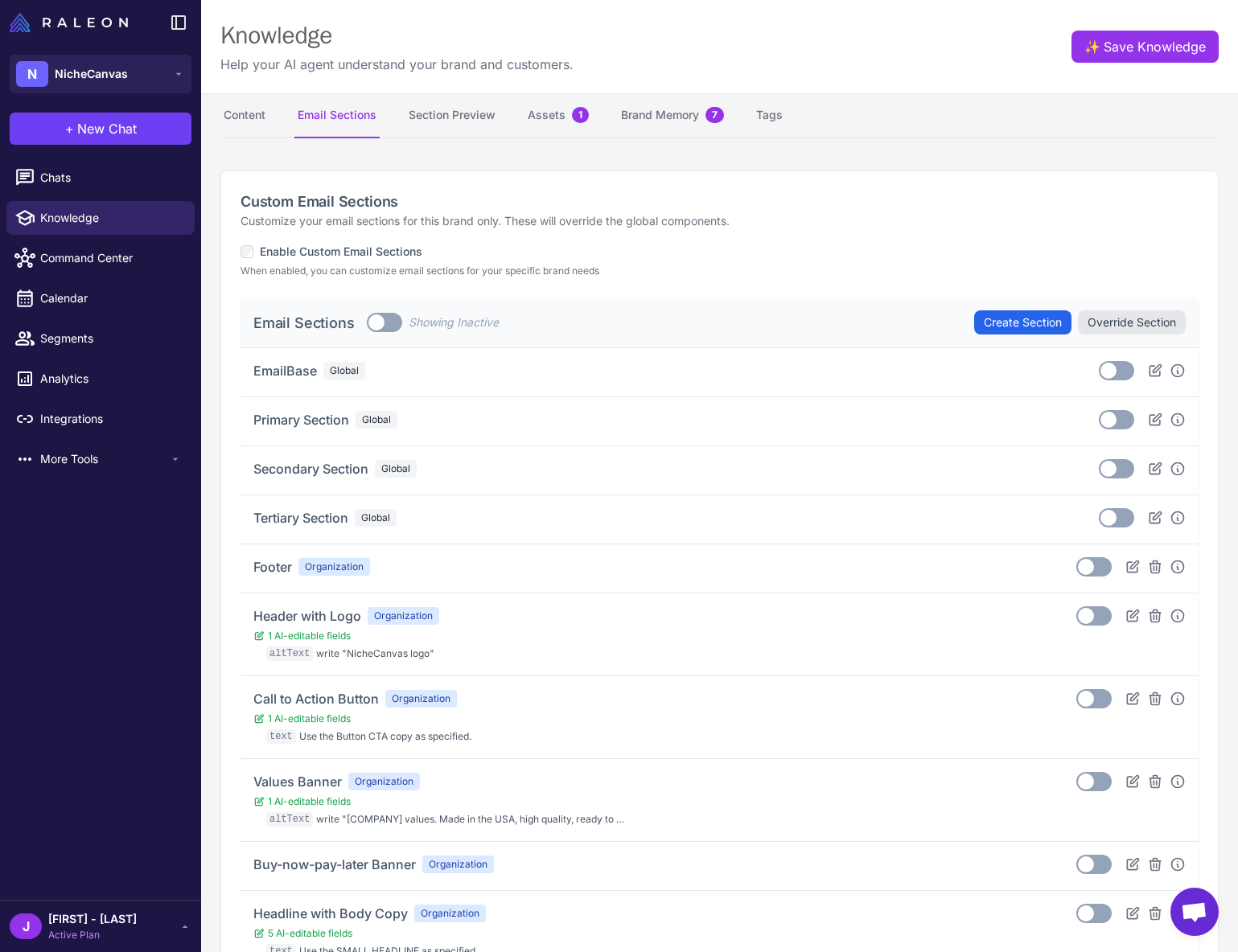 drag, startPoint x: 682, startPoint y: 212, endPoint x: 703, endPoint y: 213, distance: 21.023796 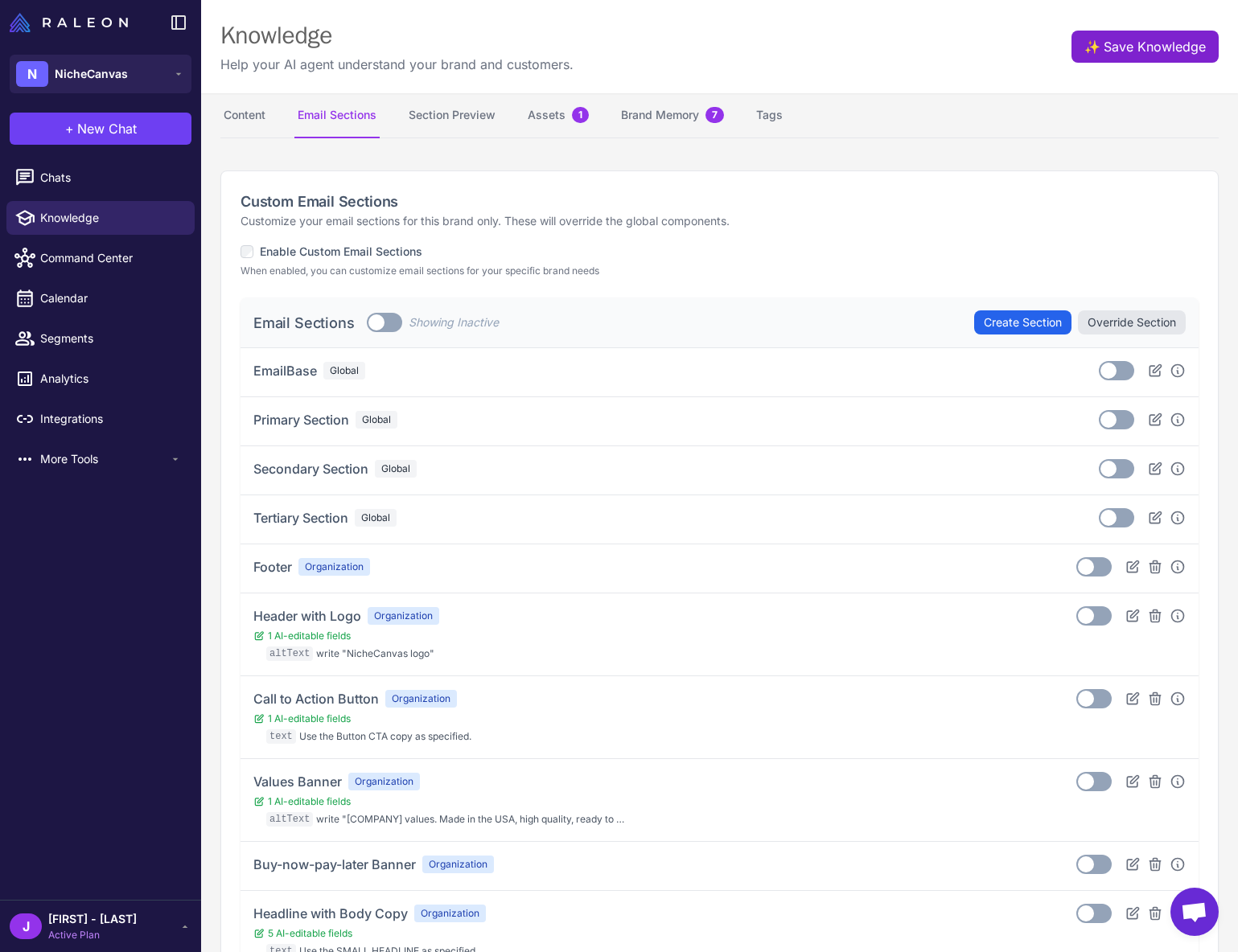 click on "✨  Save Knowledge" at bounding box center [1145, 47] 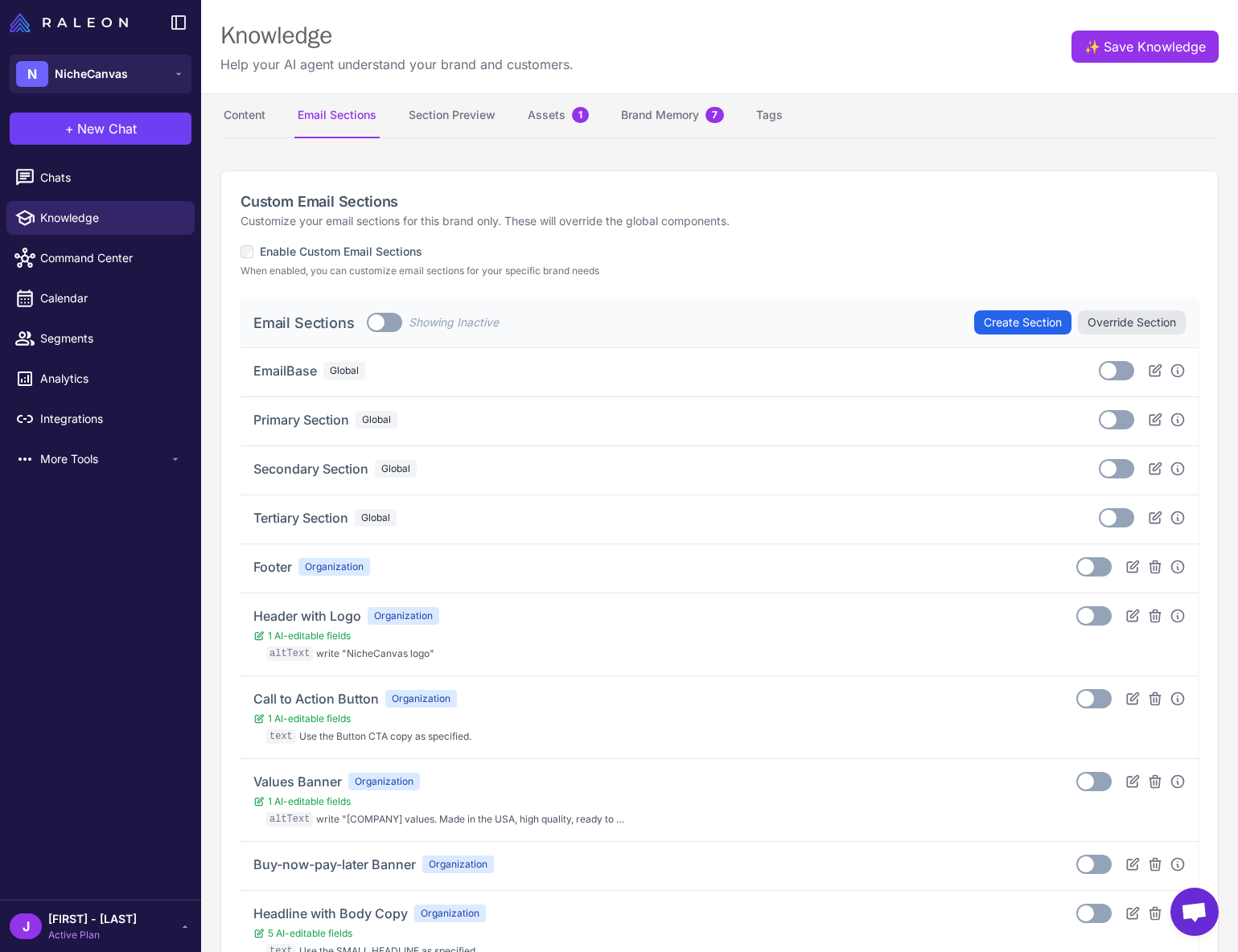 click on "Content   Email Sections   Section Preview   Assets  1  Brand Memory  7  Tags" at bounding box center (719, 116) 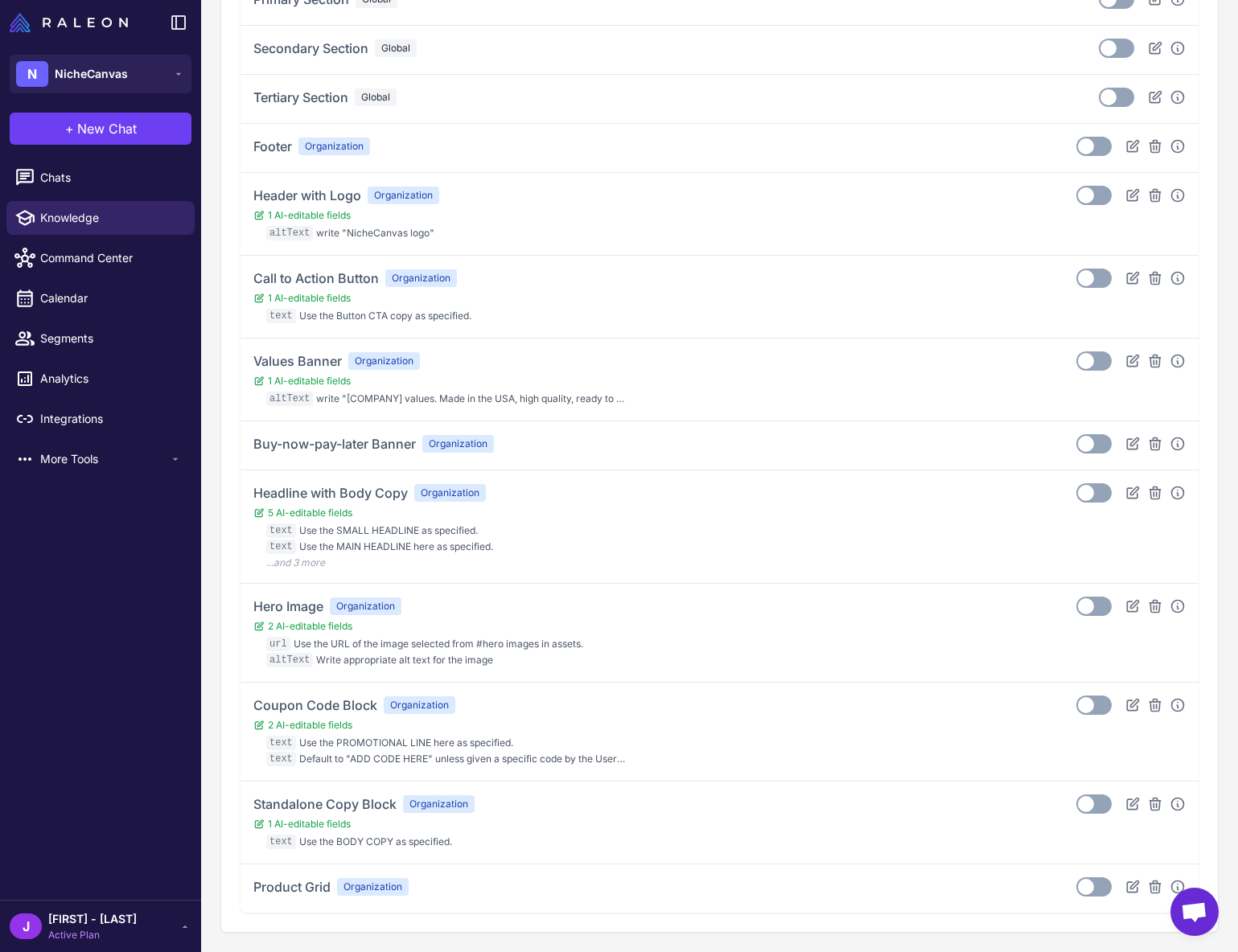 scroll, scrollTop: 0, scrollLeft: 0, axis: both 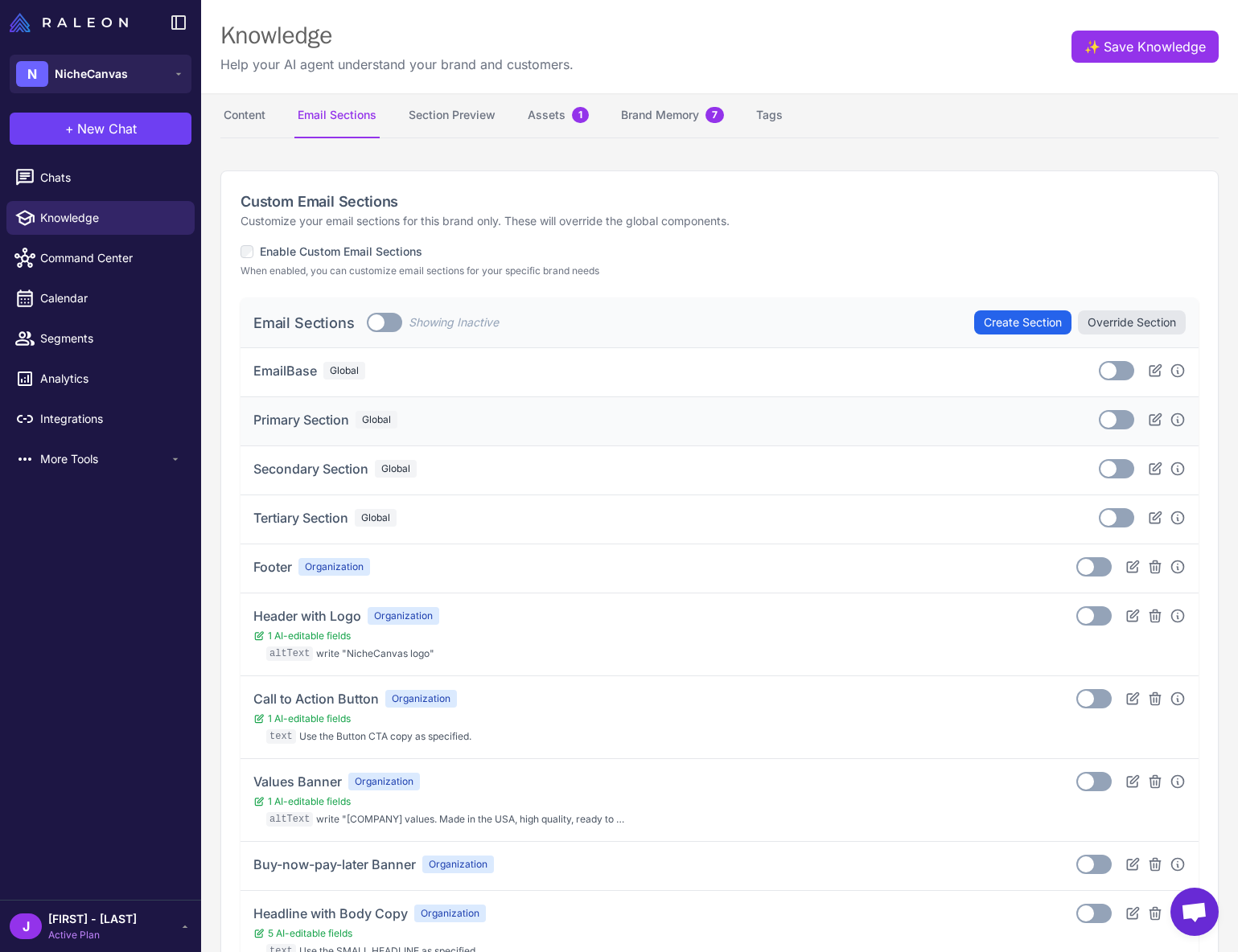 click at bounding box center (1108, 420) 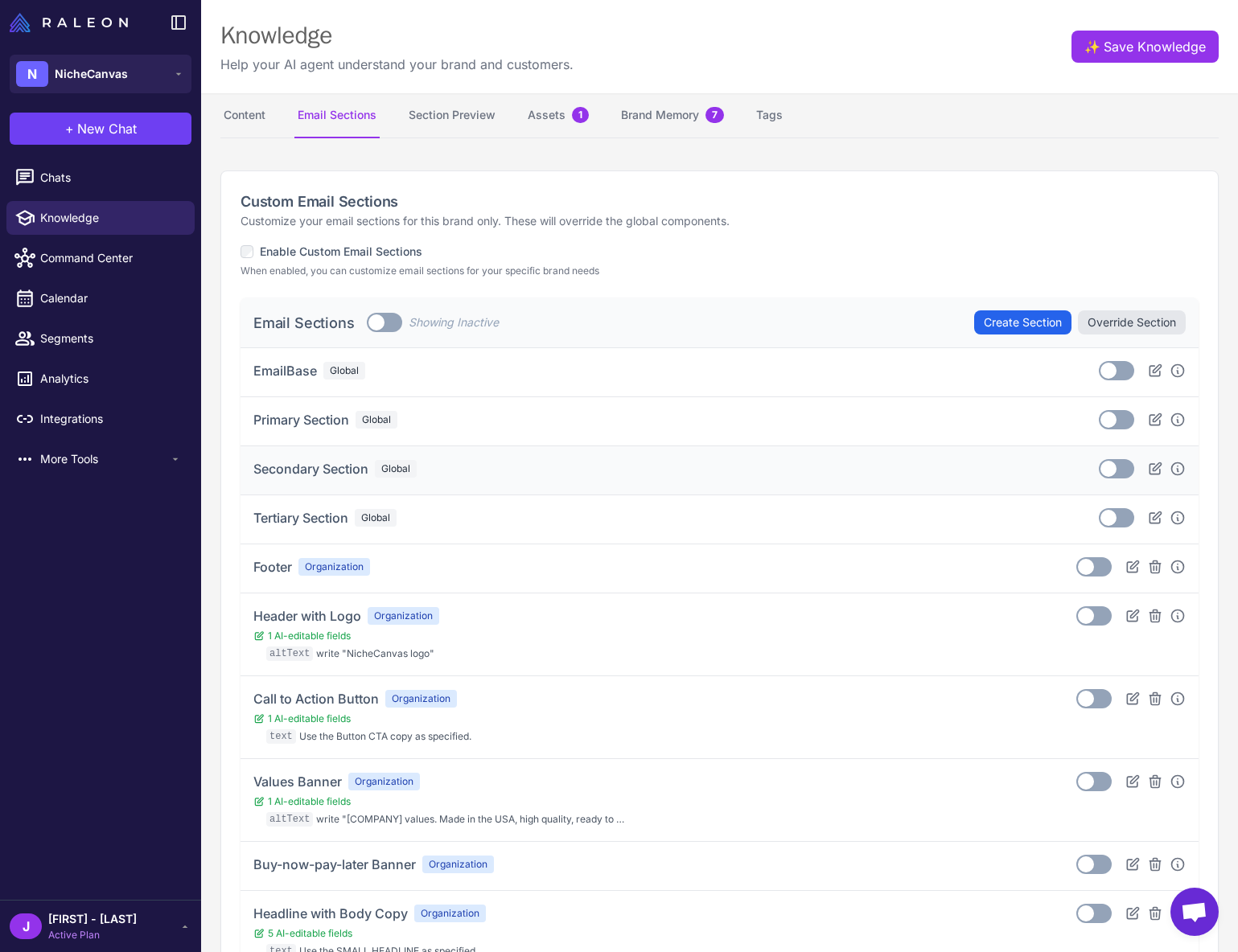 click on "Knowledge  Help your AI agent understand your brand and customers. ✨  Save Knowledge   Content   Email Sections   Section Preview   Assets  1  Brand Memory  7  Tags  Custom Email Sections Customize your email sections for this brand only. These will override the global components.  Enable Custom Email Sections   When enabled, you can customize email sections for your specific brand needs  Email Sections Toggle Showing Inactive  Create Section   Override Section  EmailBase  Global  Toggle Primary Section  Global  Toggle Secondary Section  Global  Toggle Tertiary Section  Global  Toggle Footer  Organization  Toggle Header with Logo  Organization   1 AI-editable fields  altText write "NicheCanvas logo" Toggle Call to Action Button  Organization   1 AI-editable fields  text Use the Button CTA copy as specified. Toggle Values Banner  Organization   1 AI-editable fields  altText write "NicheCanvas values. Made in the USA, high quality, ready to hang" Toggle Buy-now-pay-later Banner  Organization  Toggle text url" at bounding box center [719, 476] 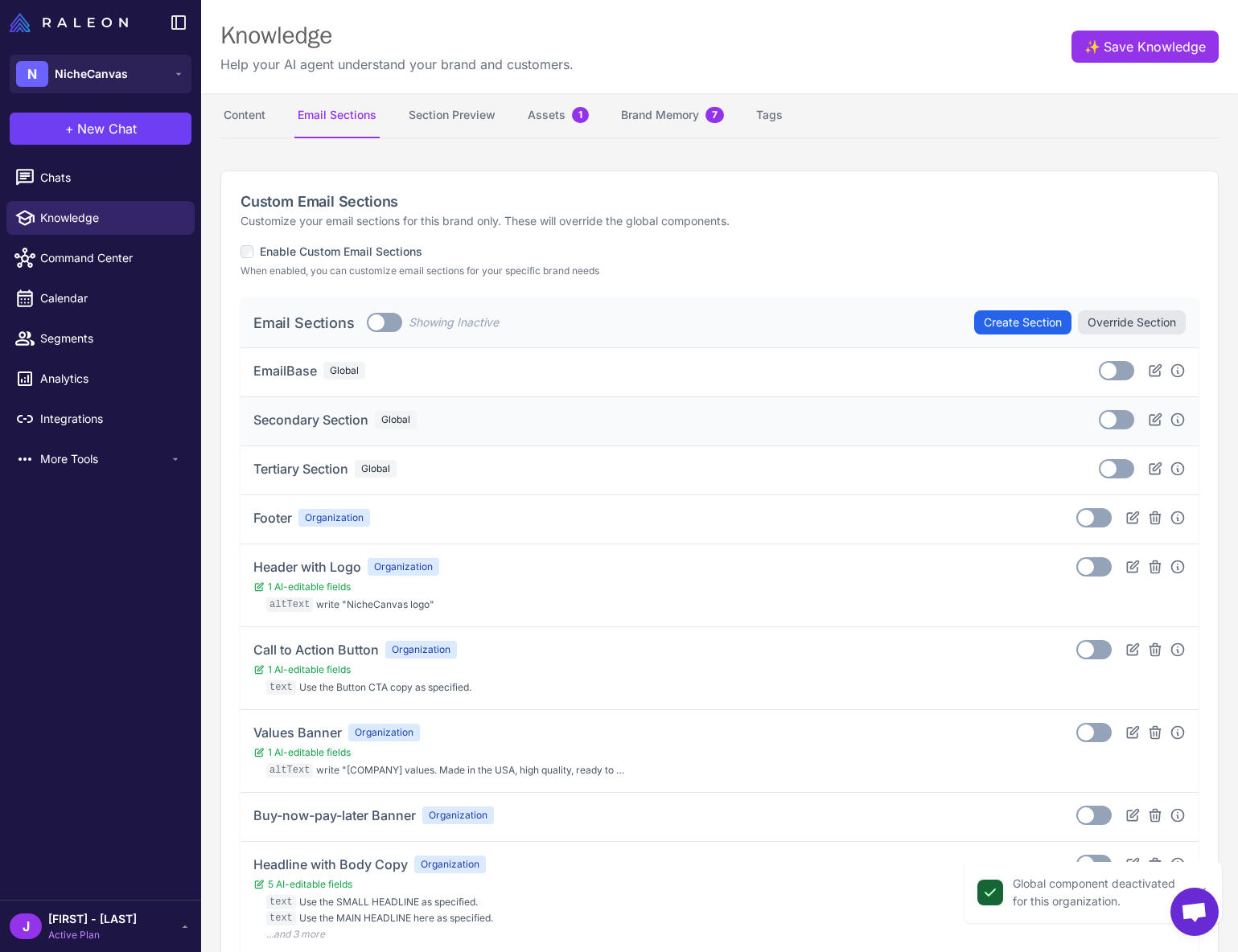 click at bounding box center (1108, 420) 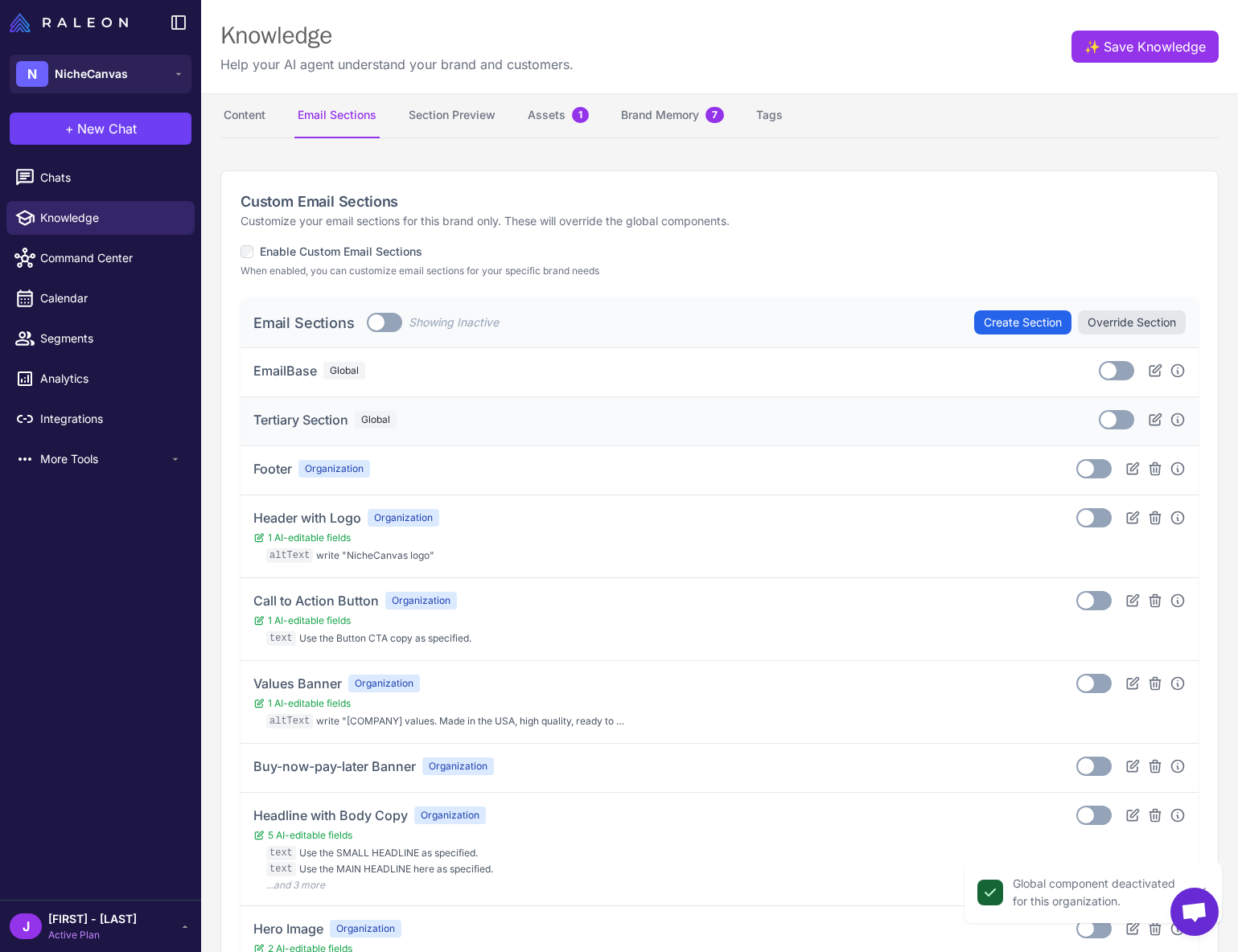 click at bounding box center (1108, 420) 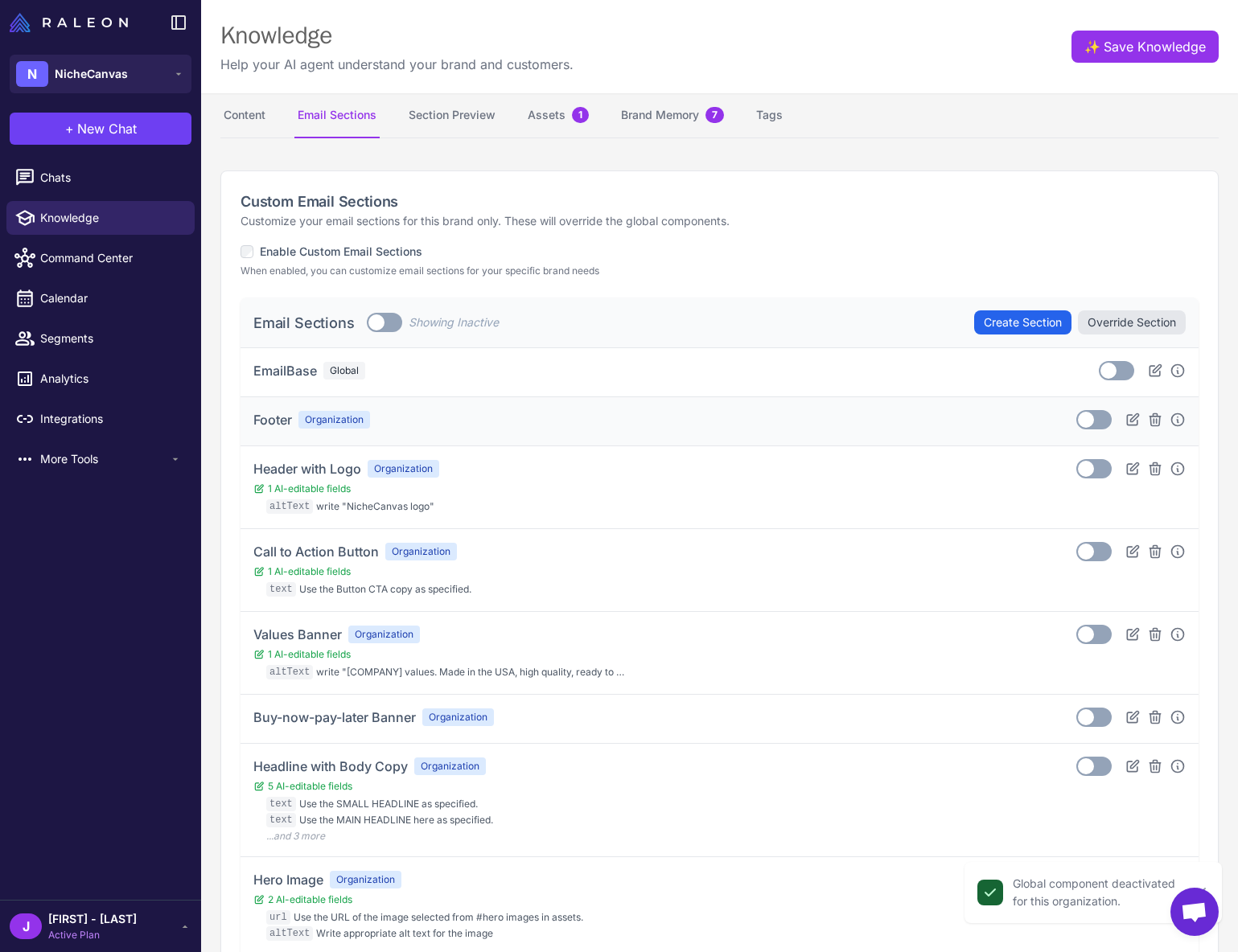 click at bounding box center [1086, 420] 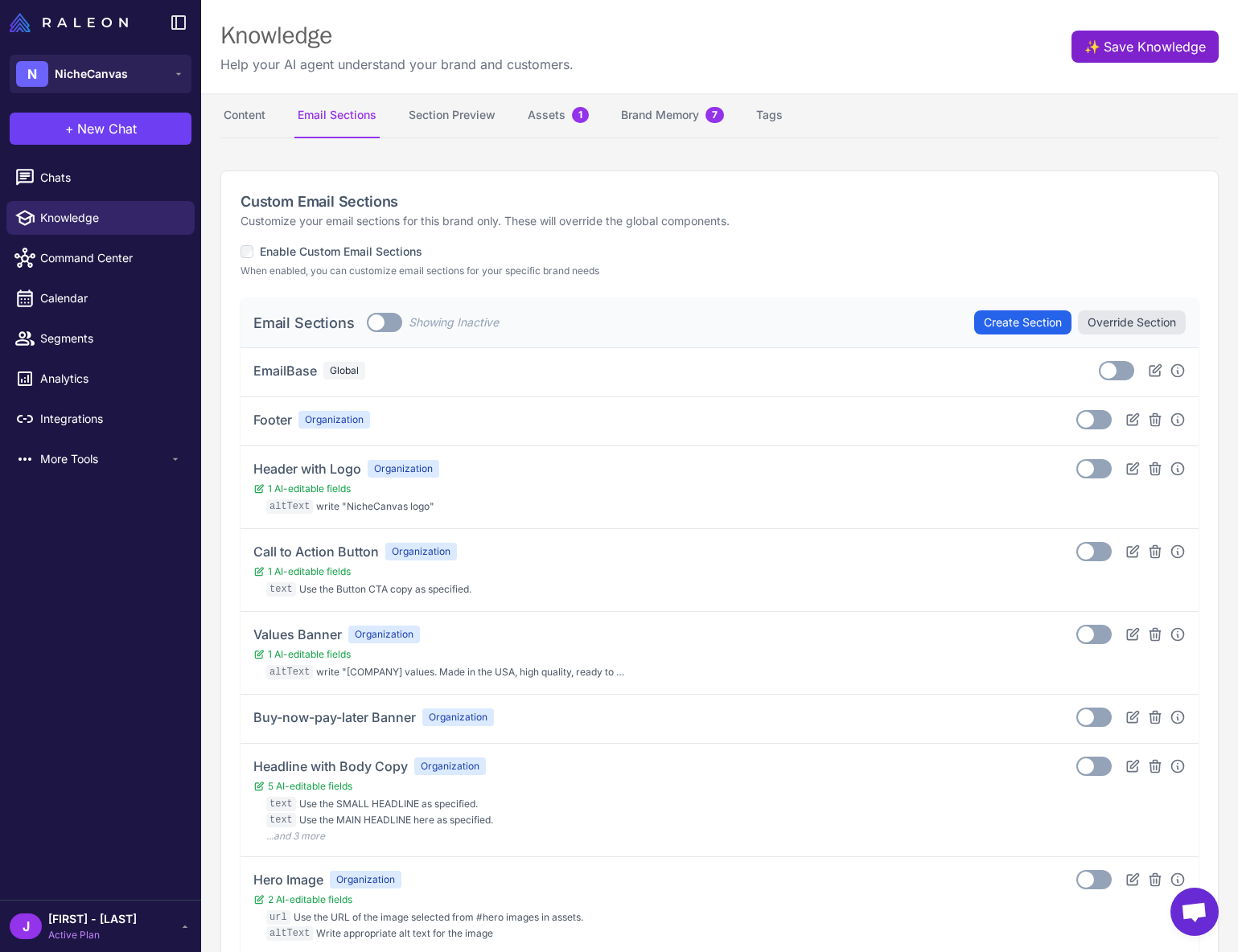 click on "✨  Save Knowledge" at bounding box center (1145, 47) 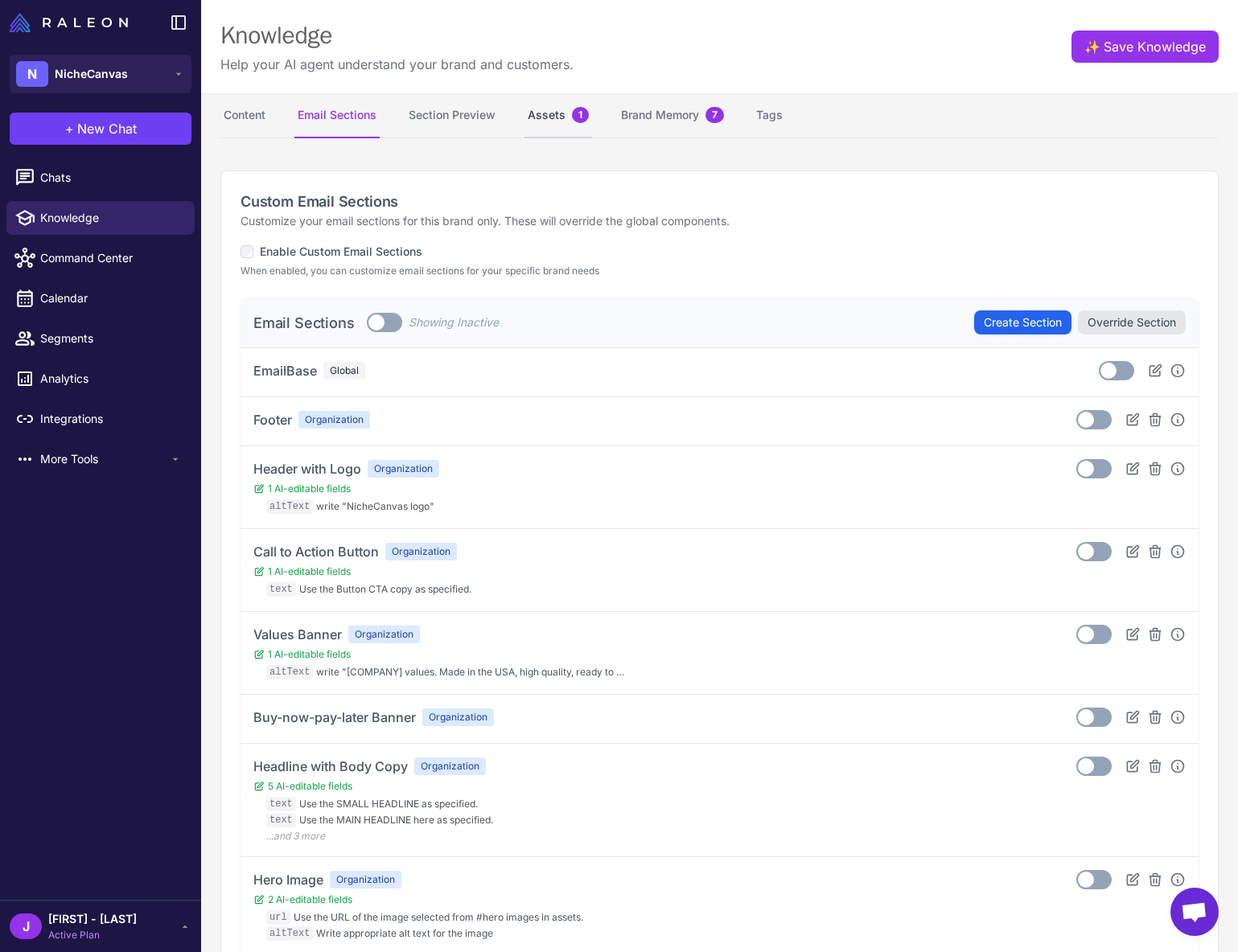 click on "Assets  1" at bounding box center (558, 116) 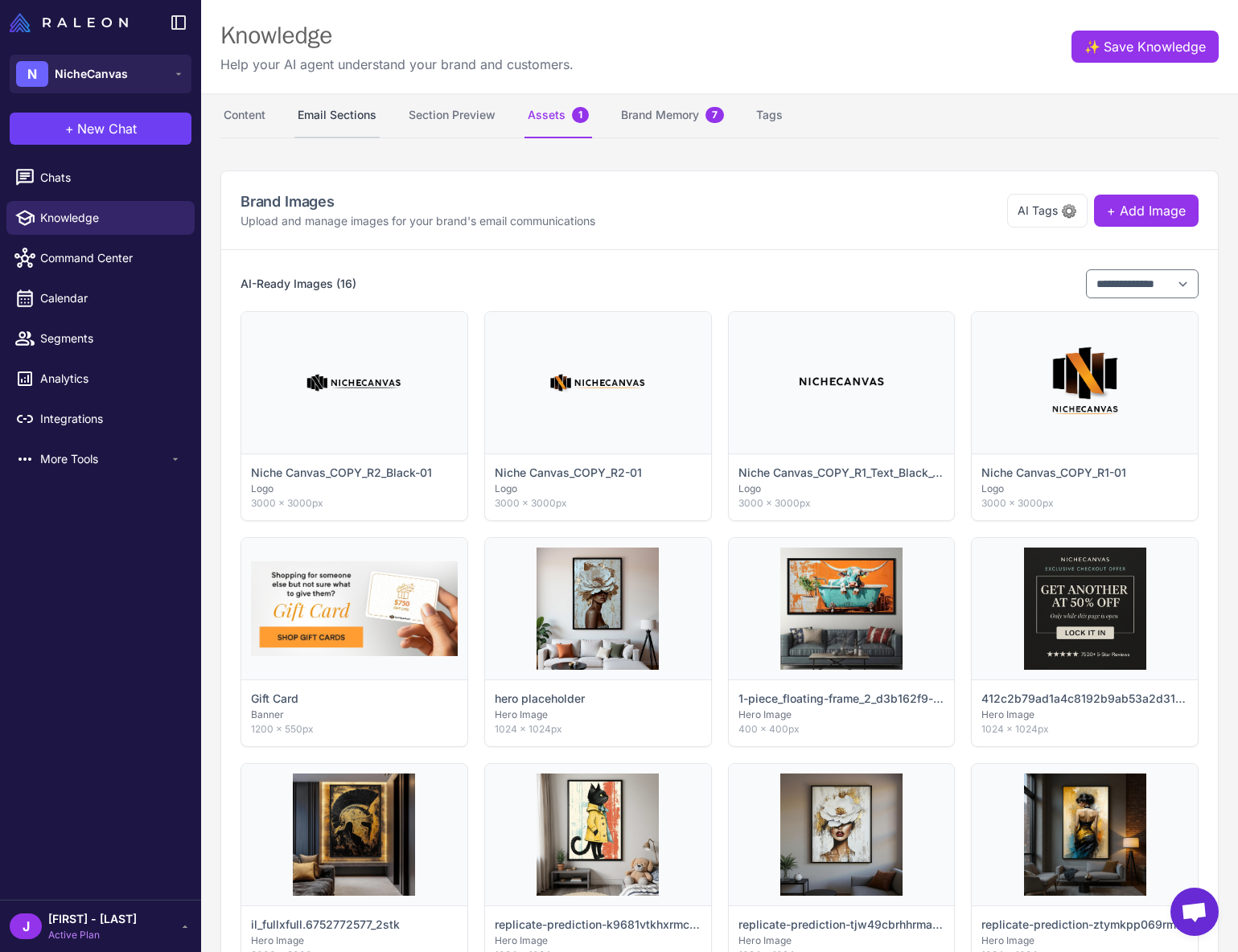 click on "Email Sections" at bounding box center [337, 116] 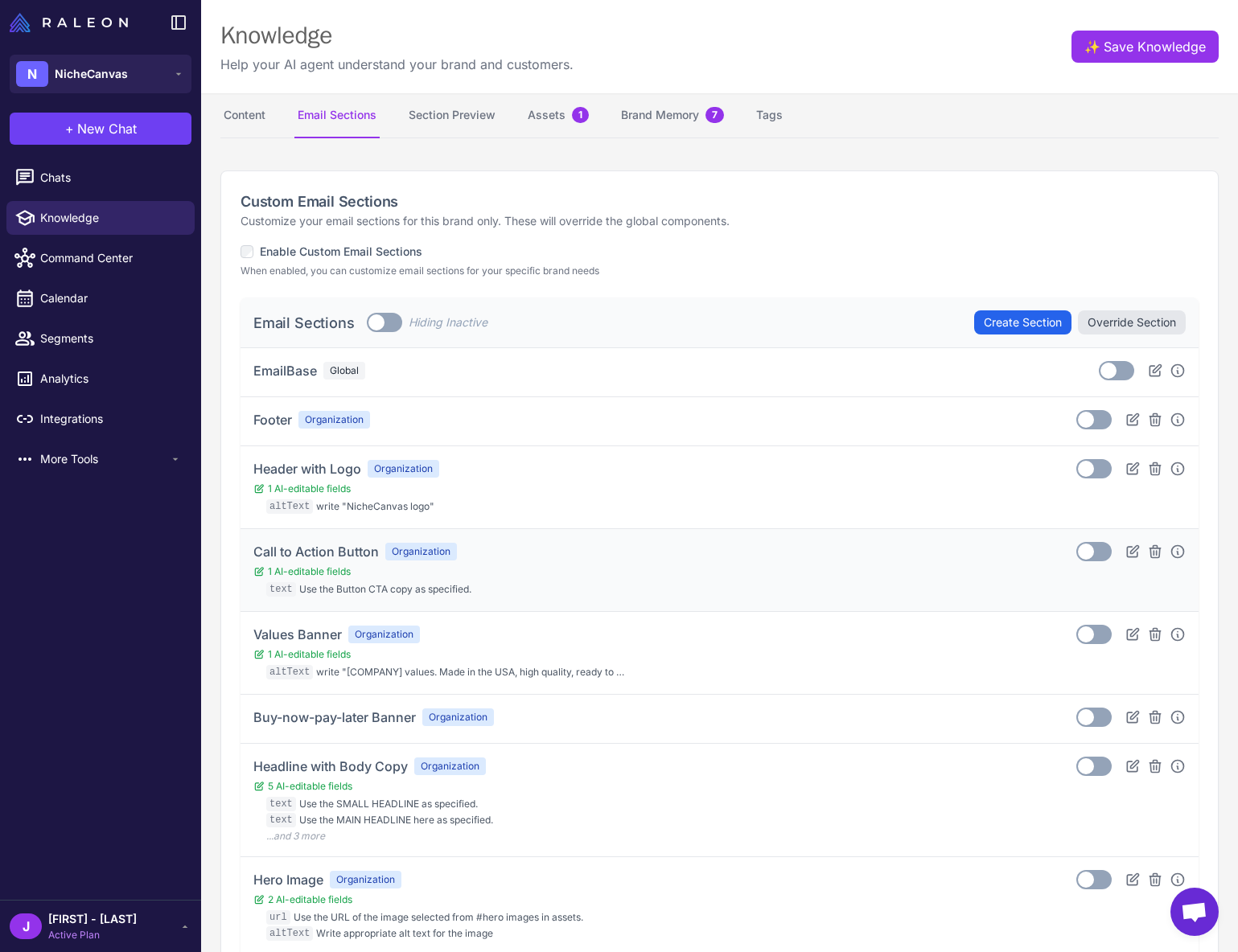 scroll, scrollTop: 273, scrollLeft: 0, axis: vertical 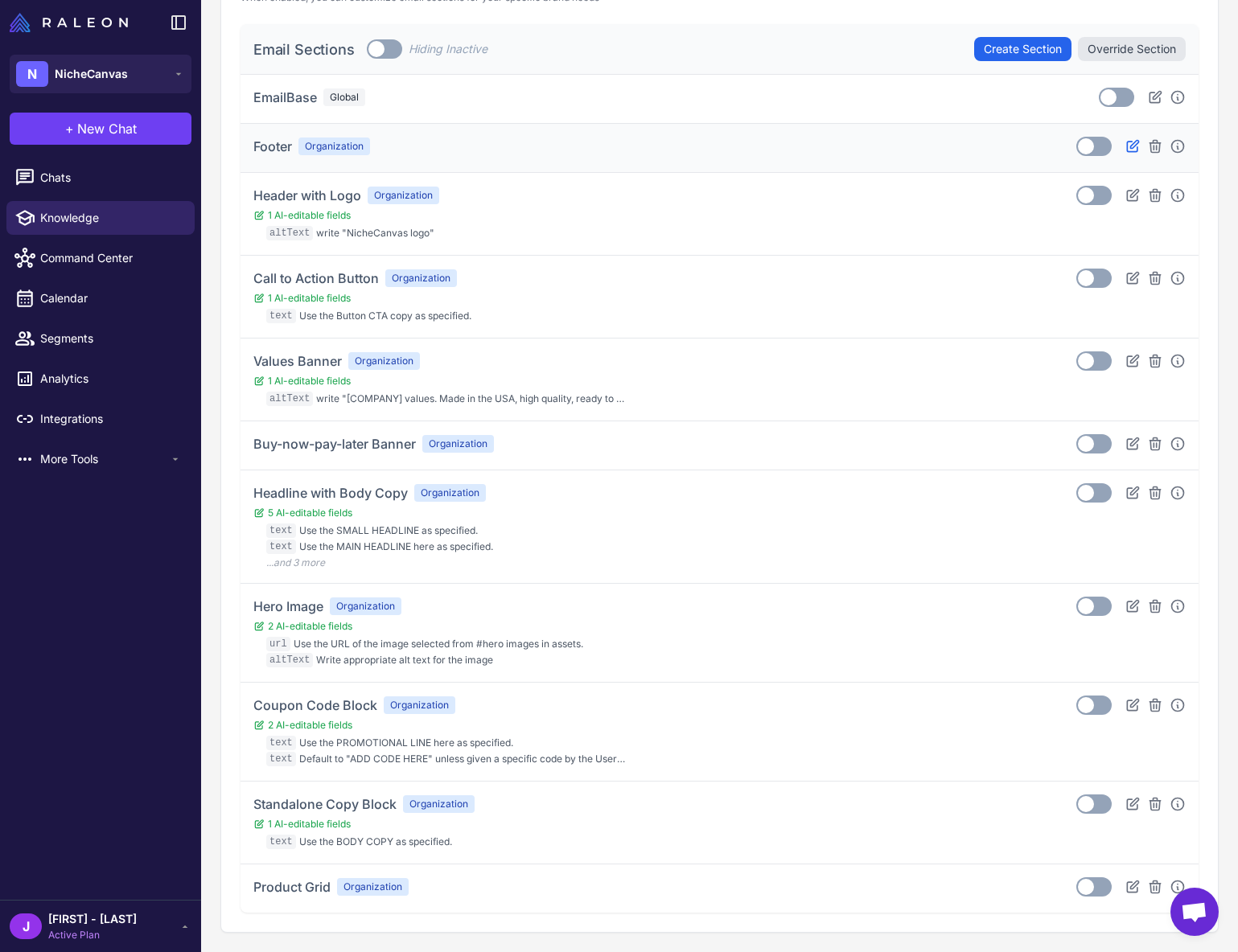 click 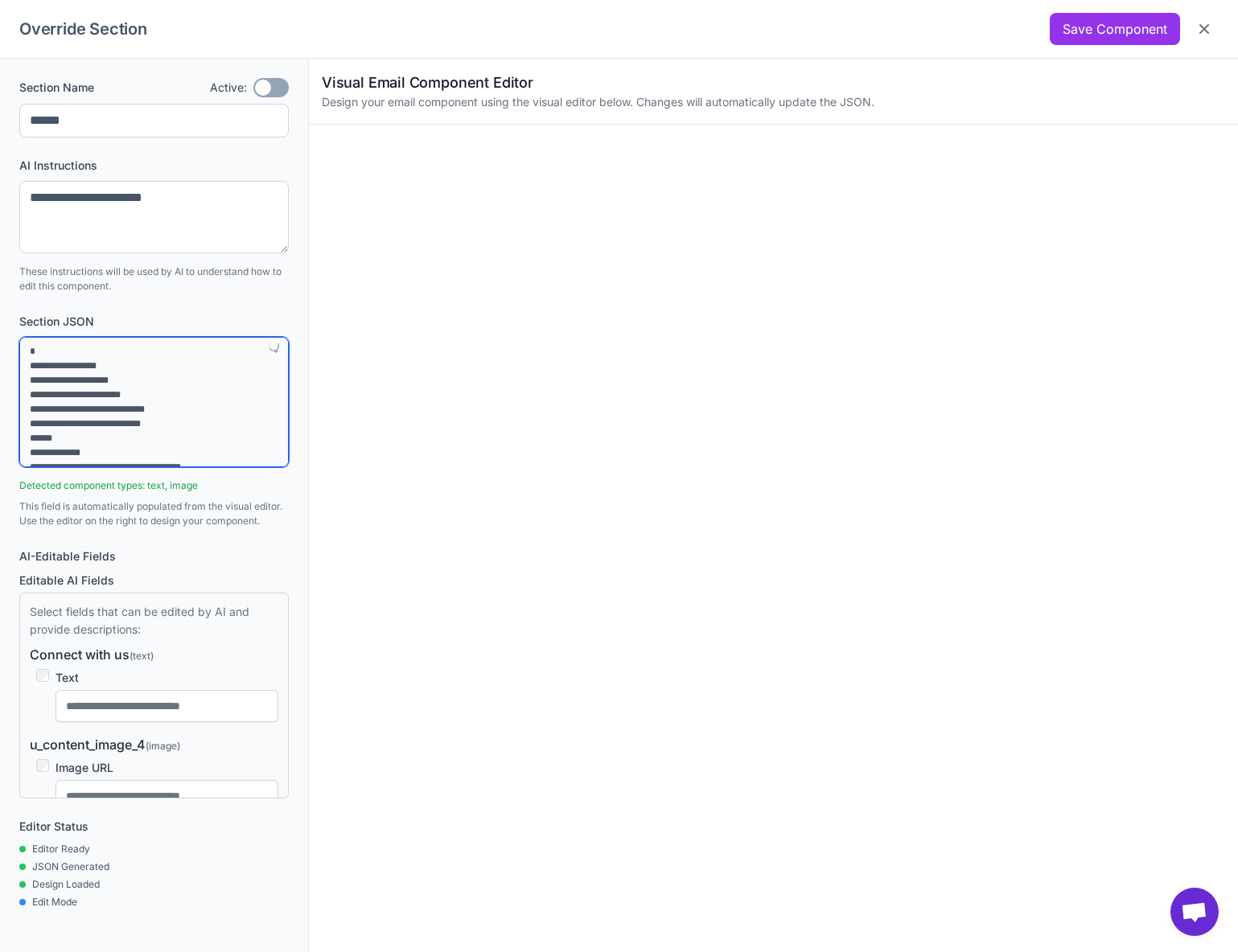 click at bounding box center [154, 402] 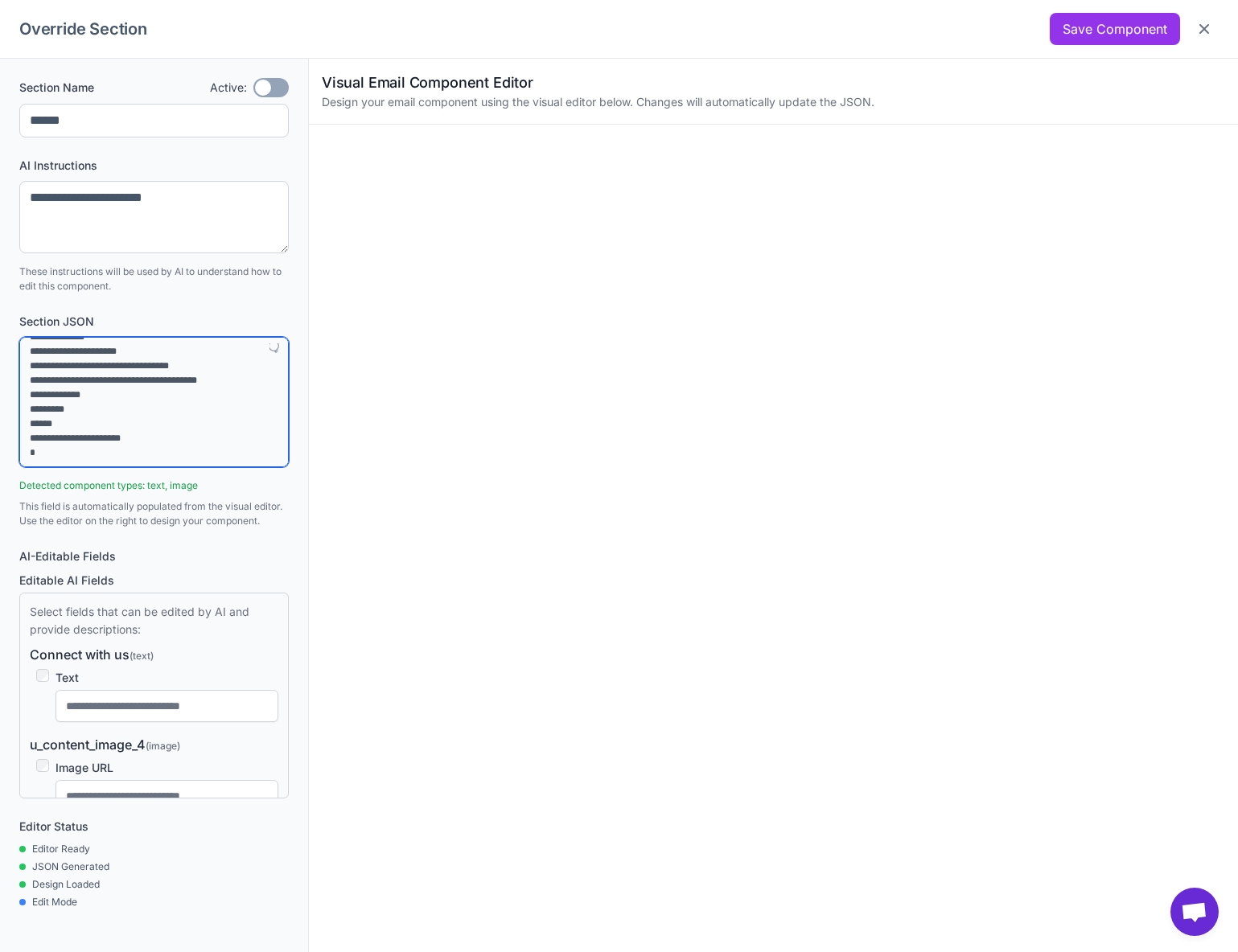 scroll, scrollTop: 12968, scrollLeft: 0, axis: vertical 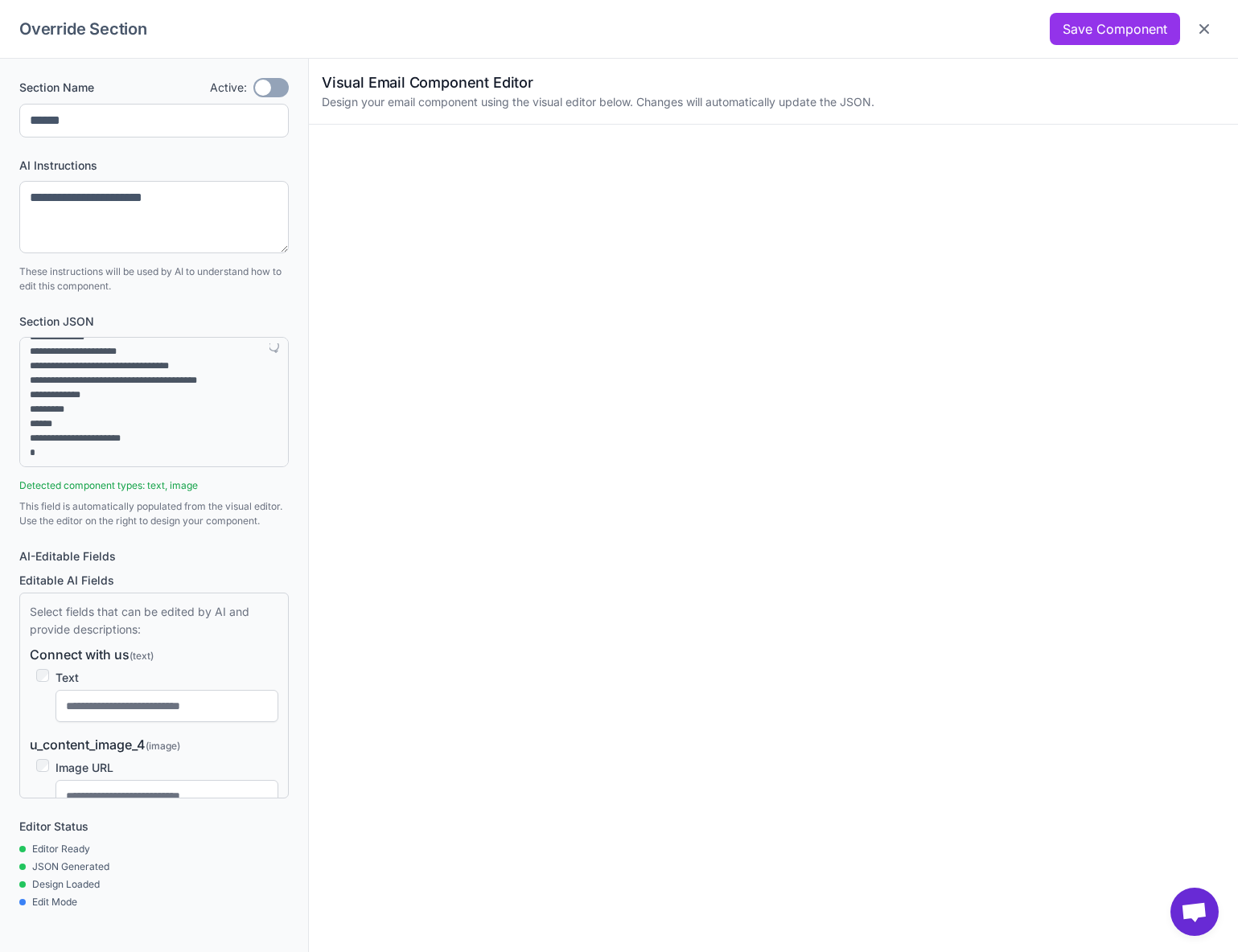 click on "This field is automatically populated from the visual editor. Use the editor on the right to design your component." at bounding box center (154, 514) 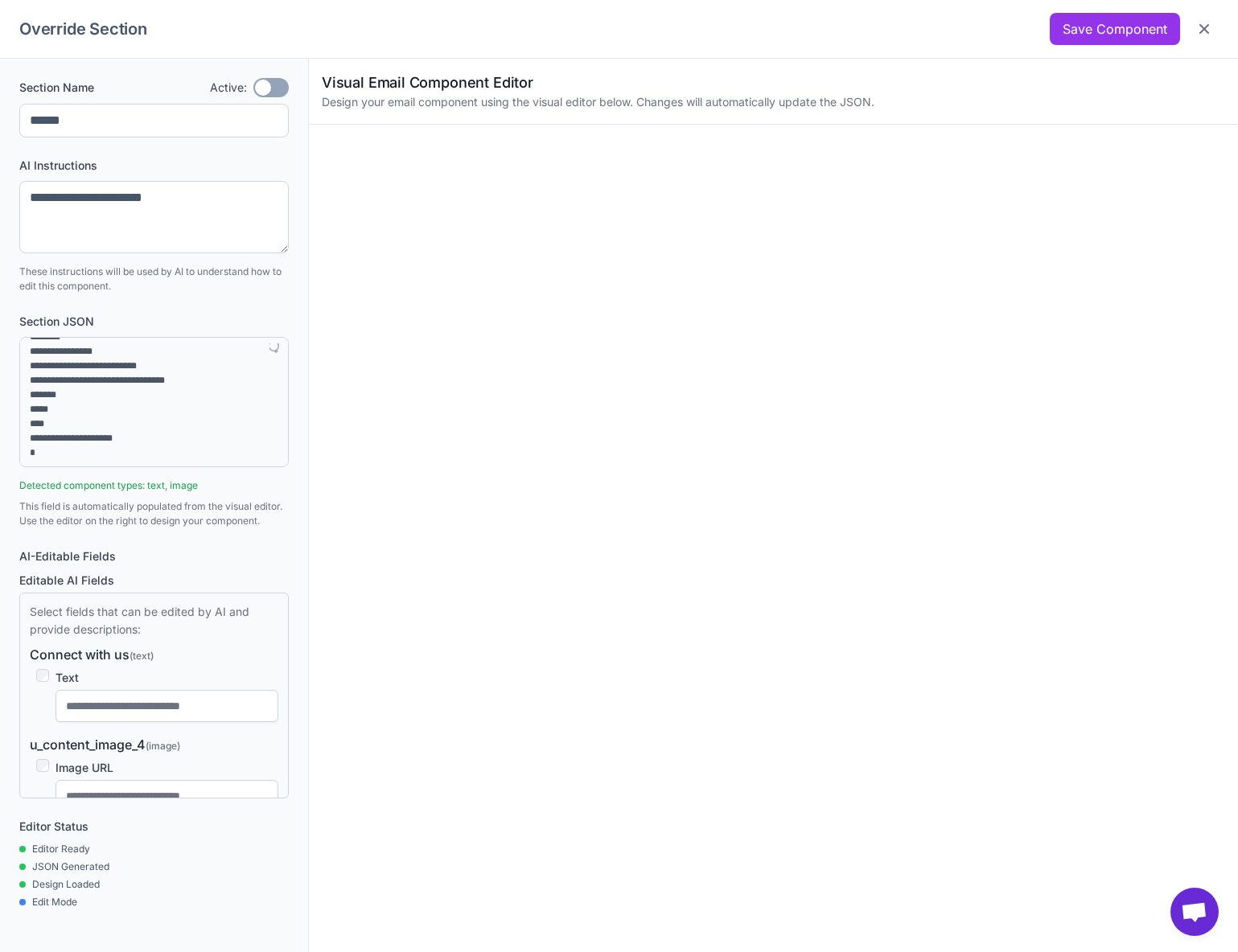 scroll, scrollTop: 7497, scrollLeft: 0, axis: vertical 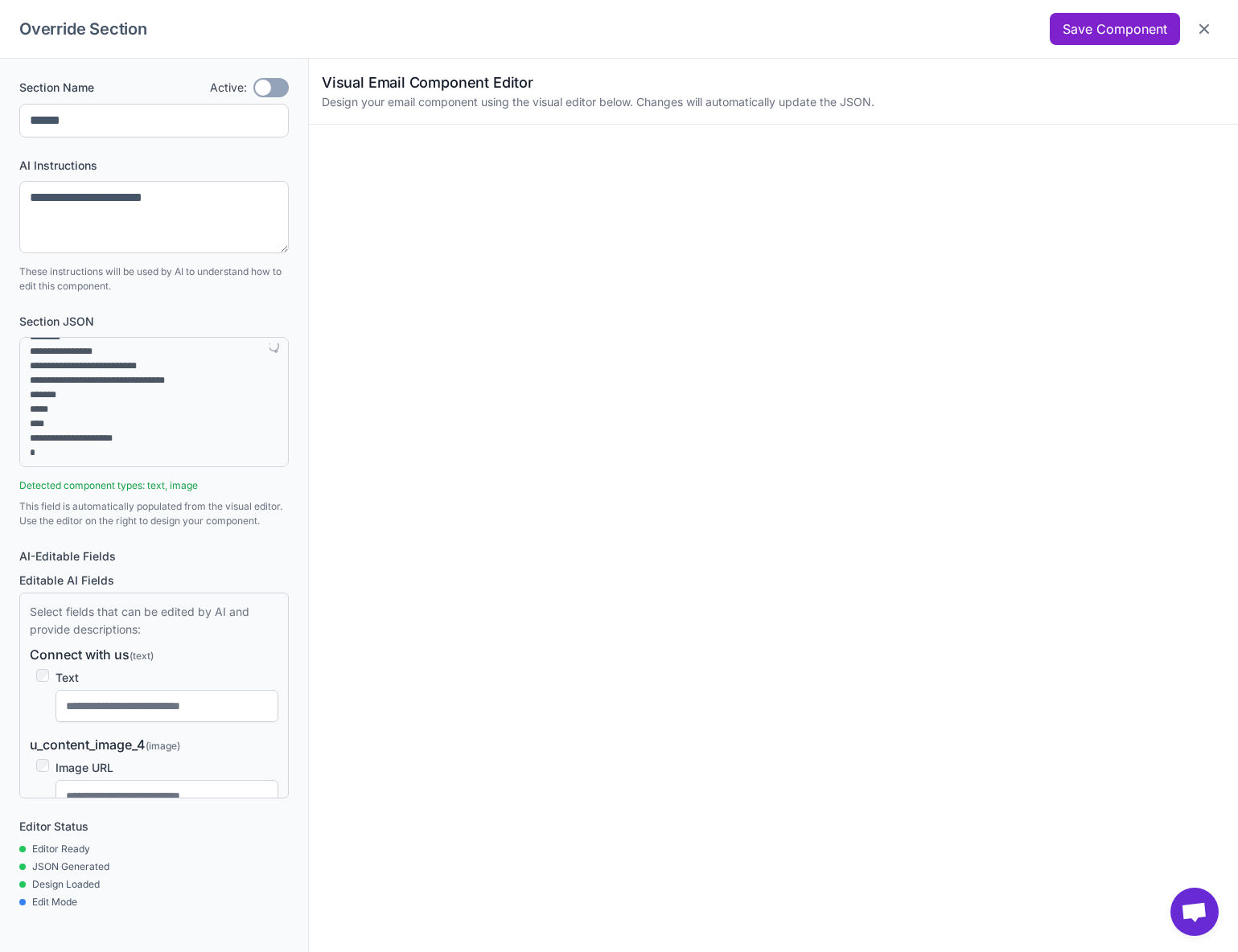 click on "Save Component" at bounding box center [1115, 29] 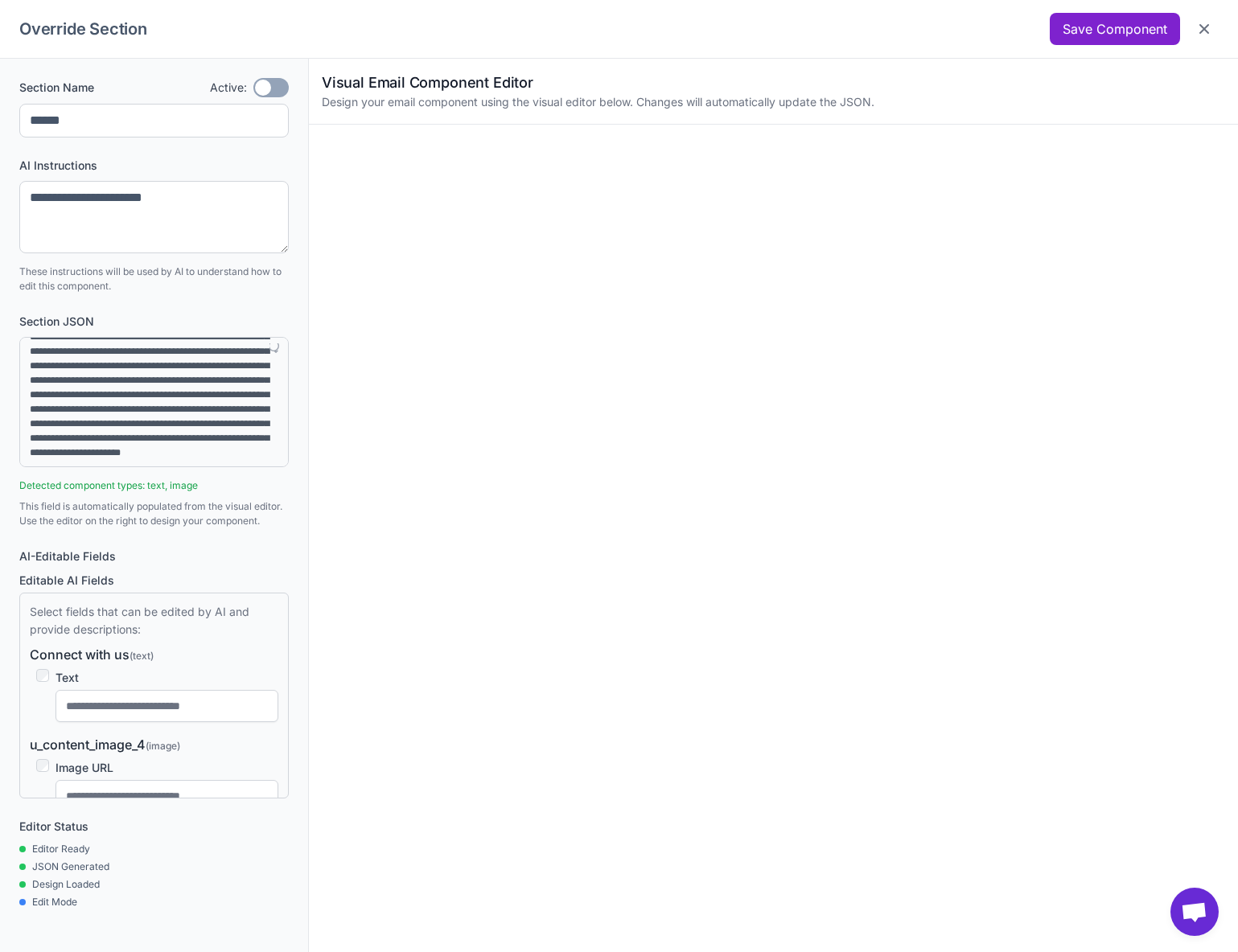scroll, scrollTop: 2909, scrollLeft: 0, axis: vertical 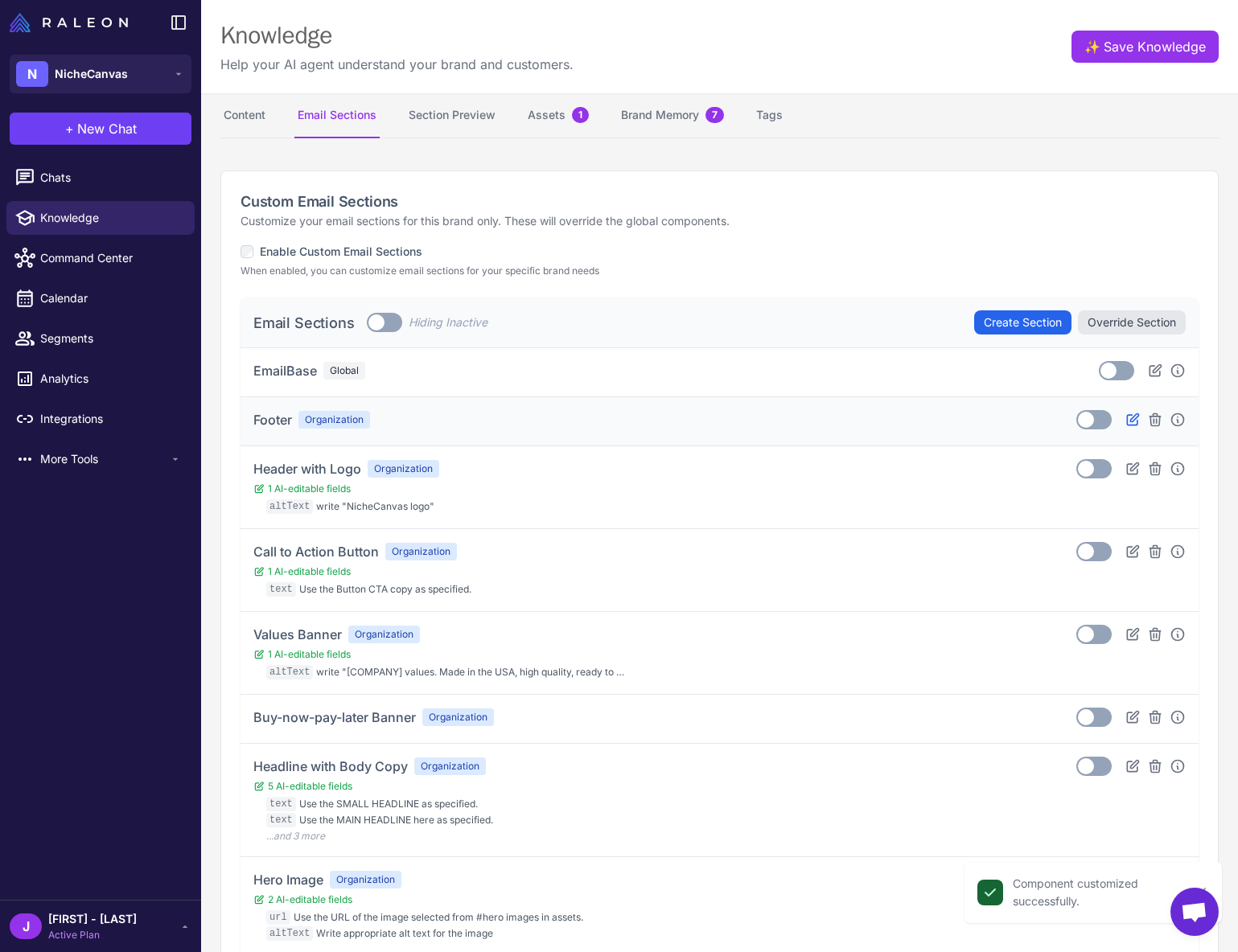 click 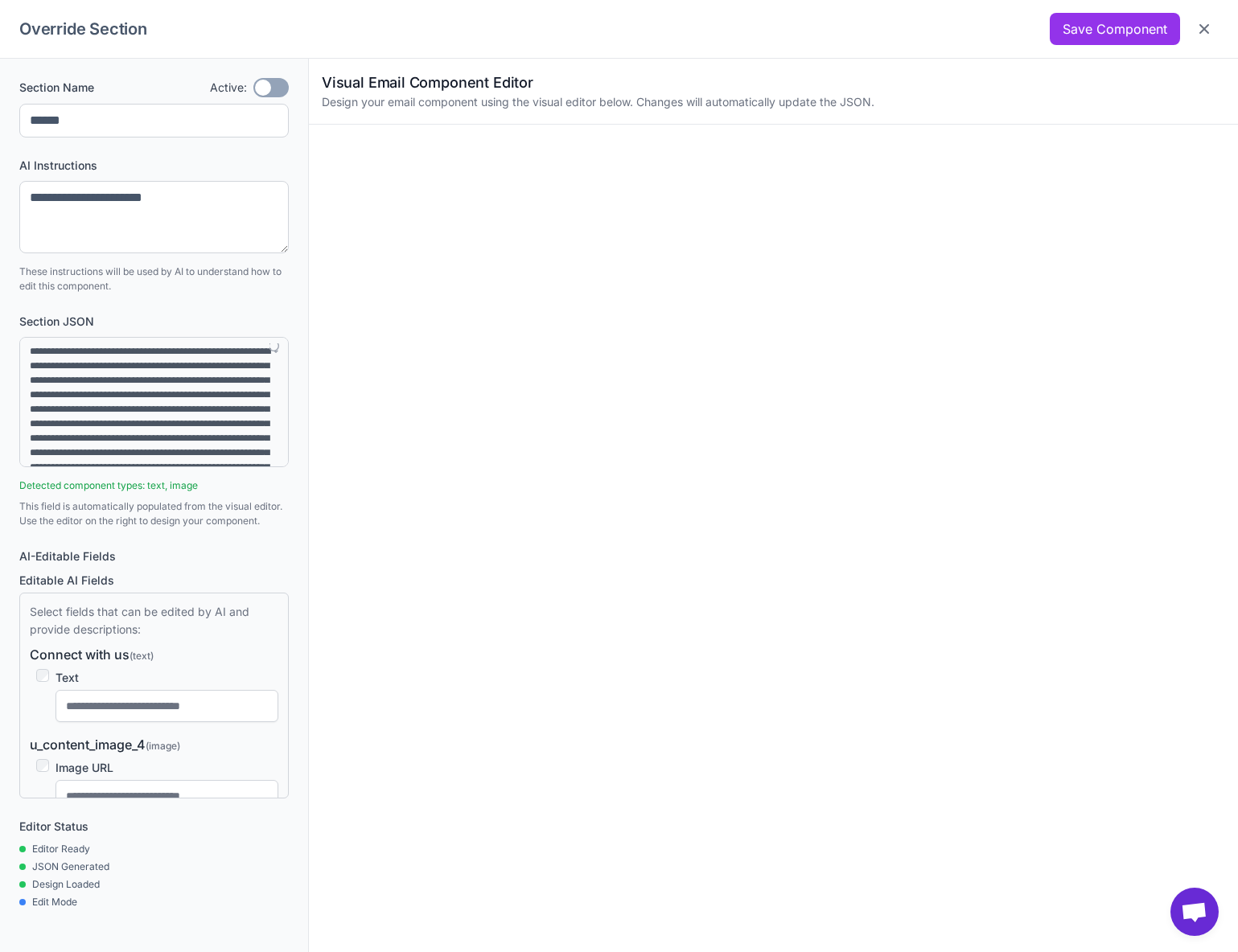 click on "**********" at bounding box center (154, 494) 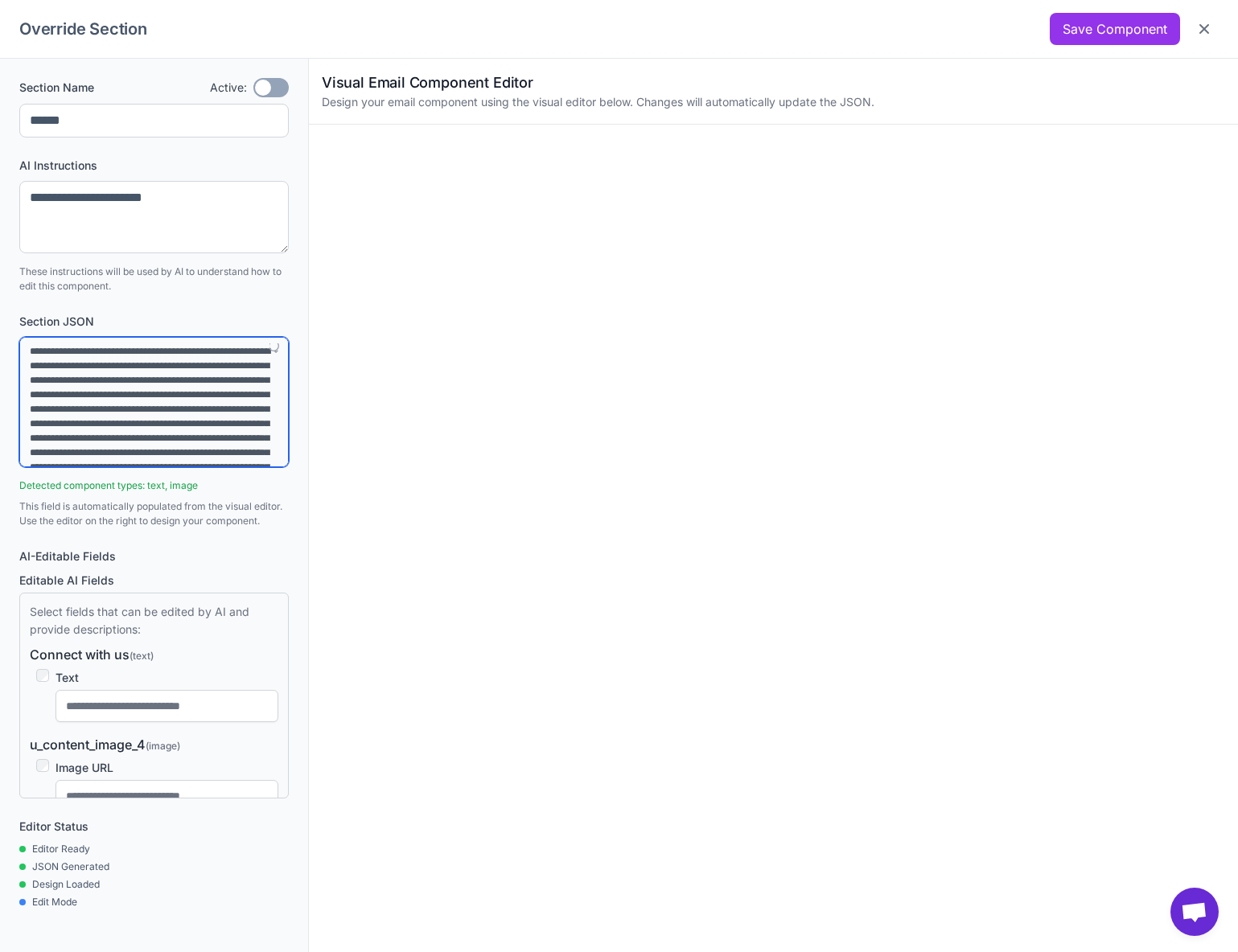 click at bounding box center [154, 402] 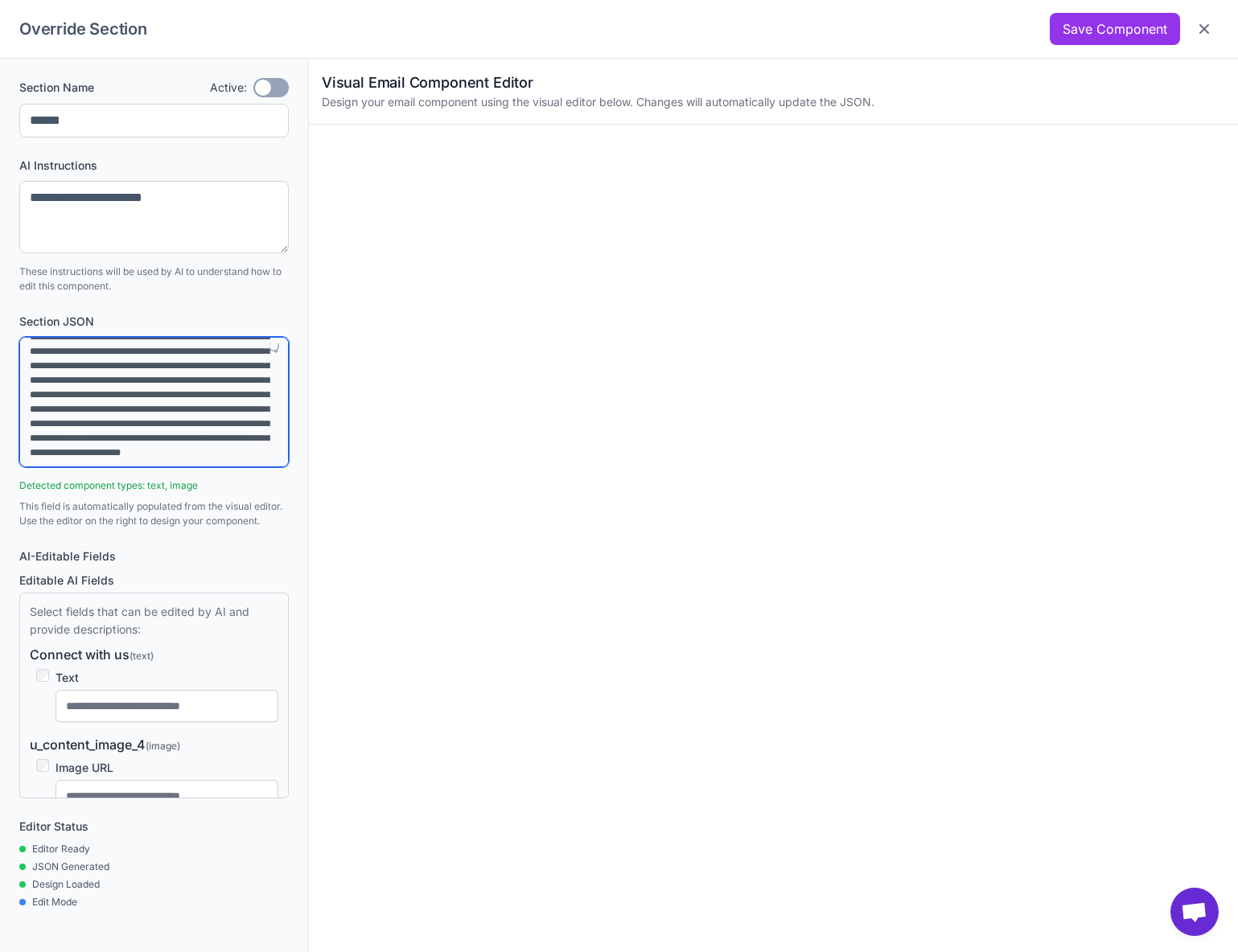 scroll, scrollTop: 2909, scrollLeft: 0, axis: vertical 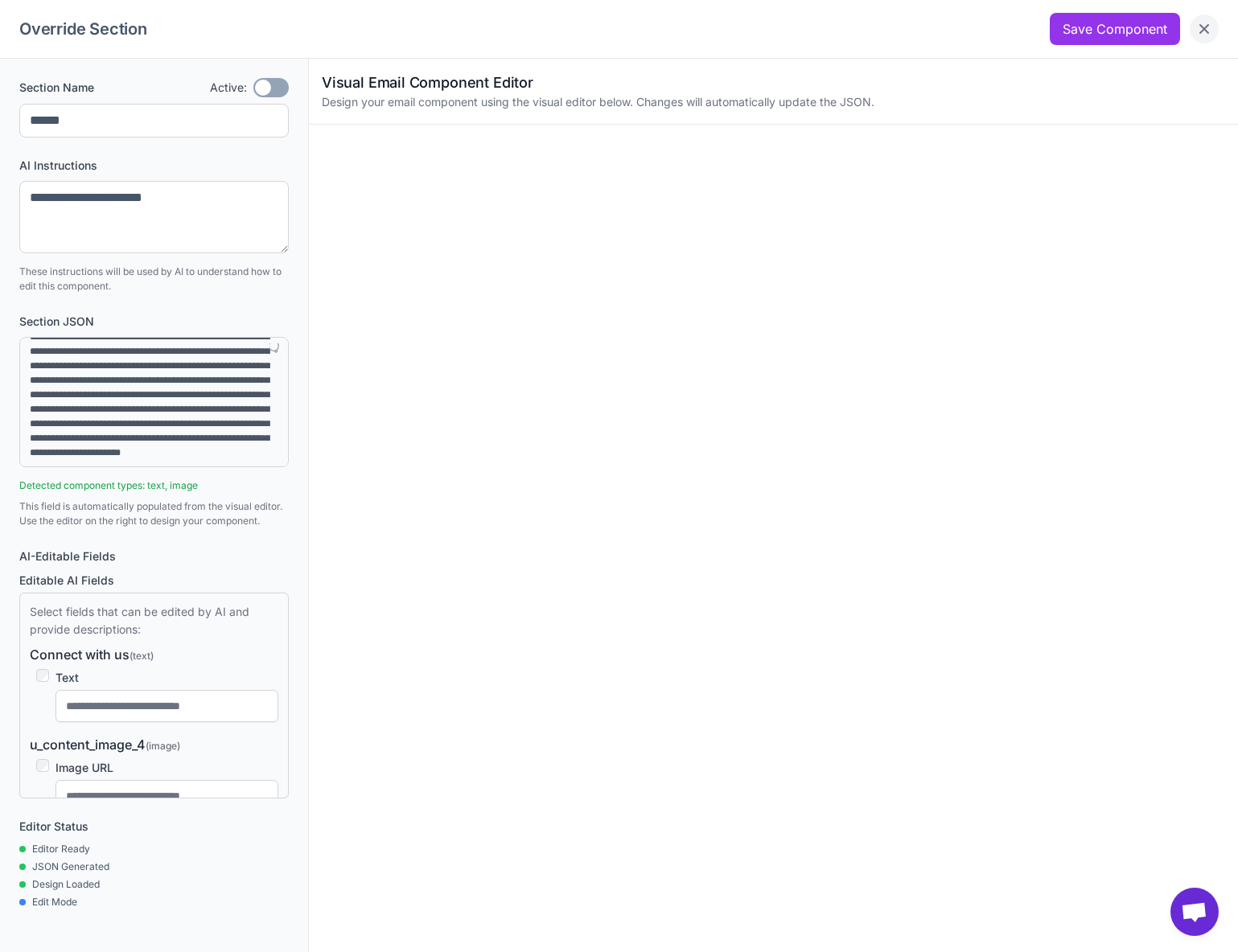 click at bounding box center (1204, 29) 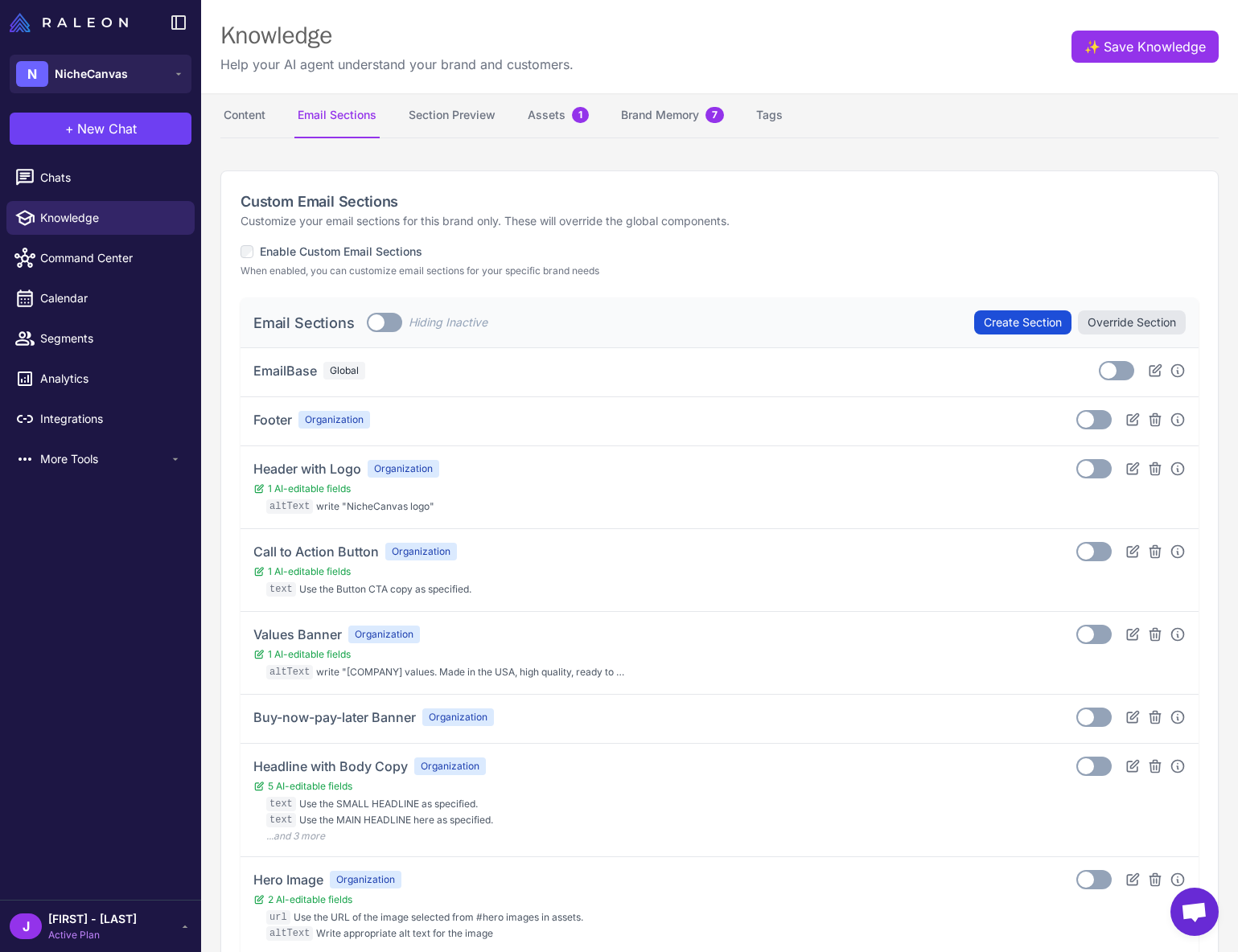 click on "Create Section" at bounding box center (1022, 322) 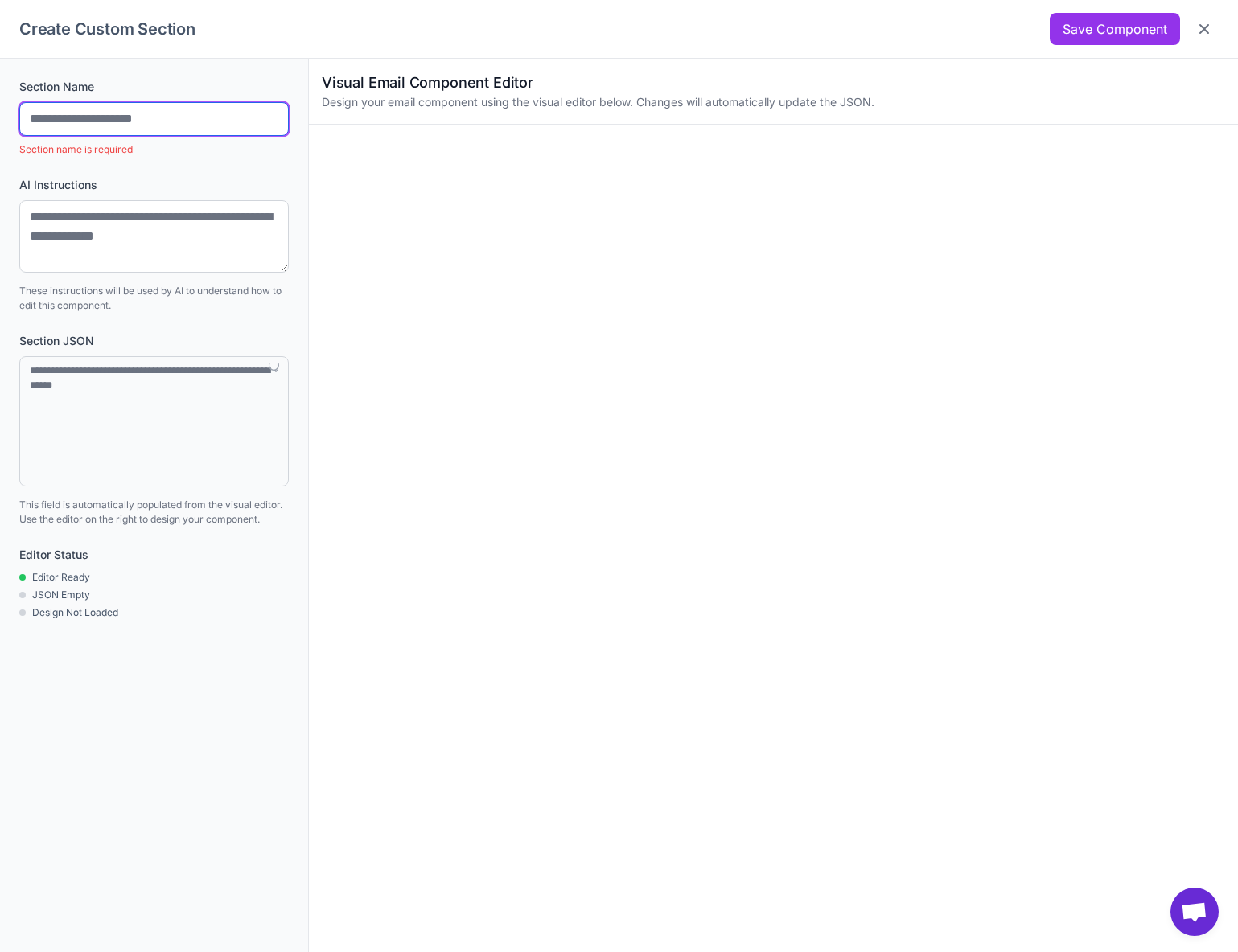 click at bounding box center (154, 119) 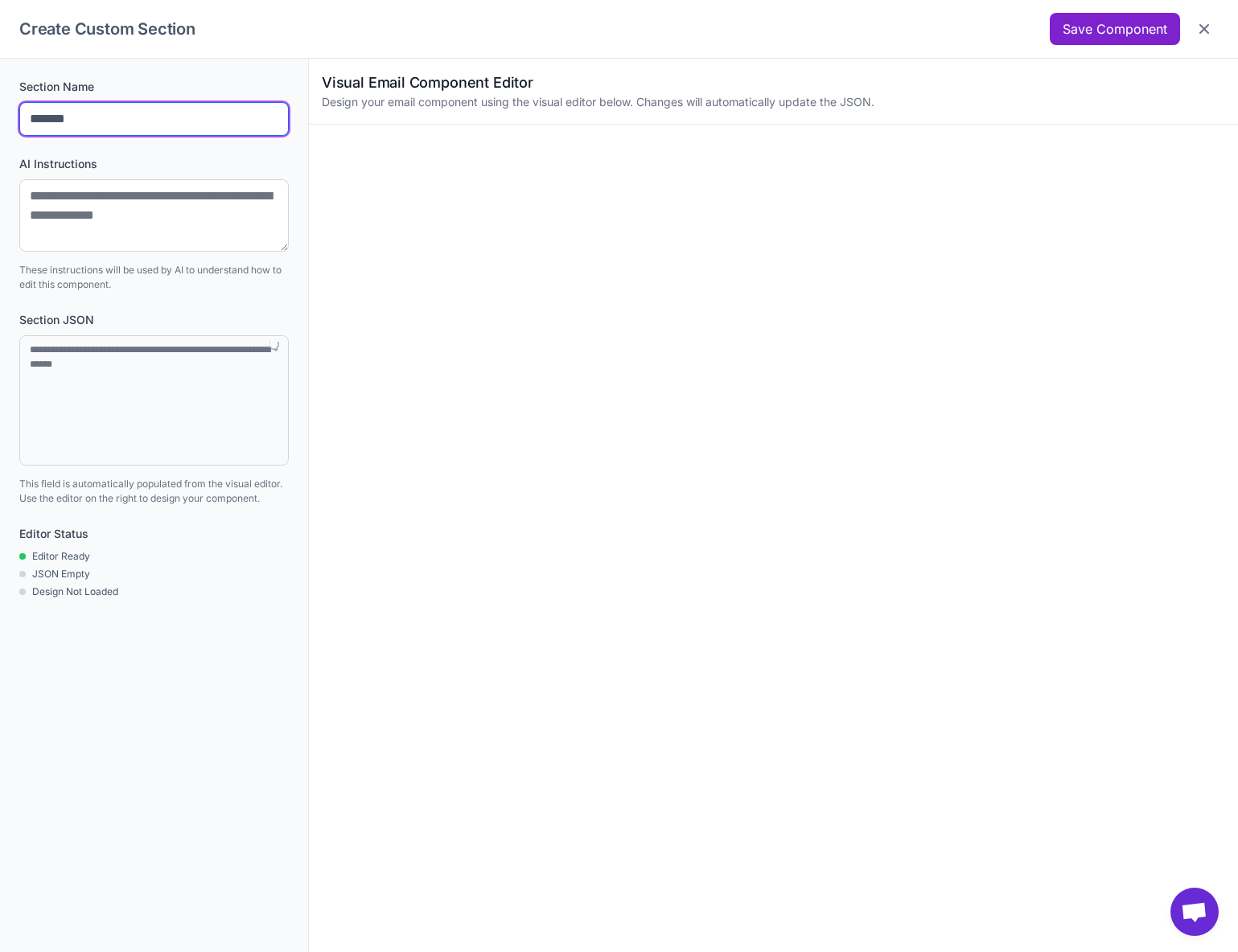 type on "*******" 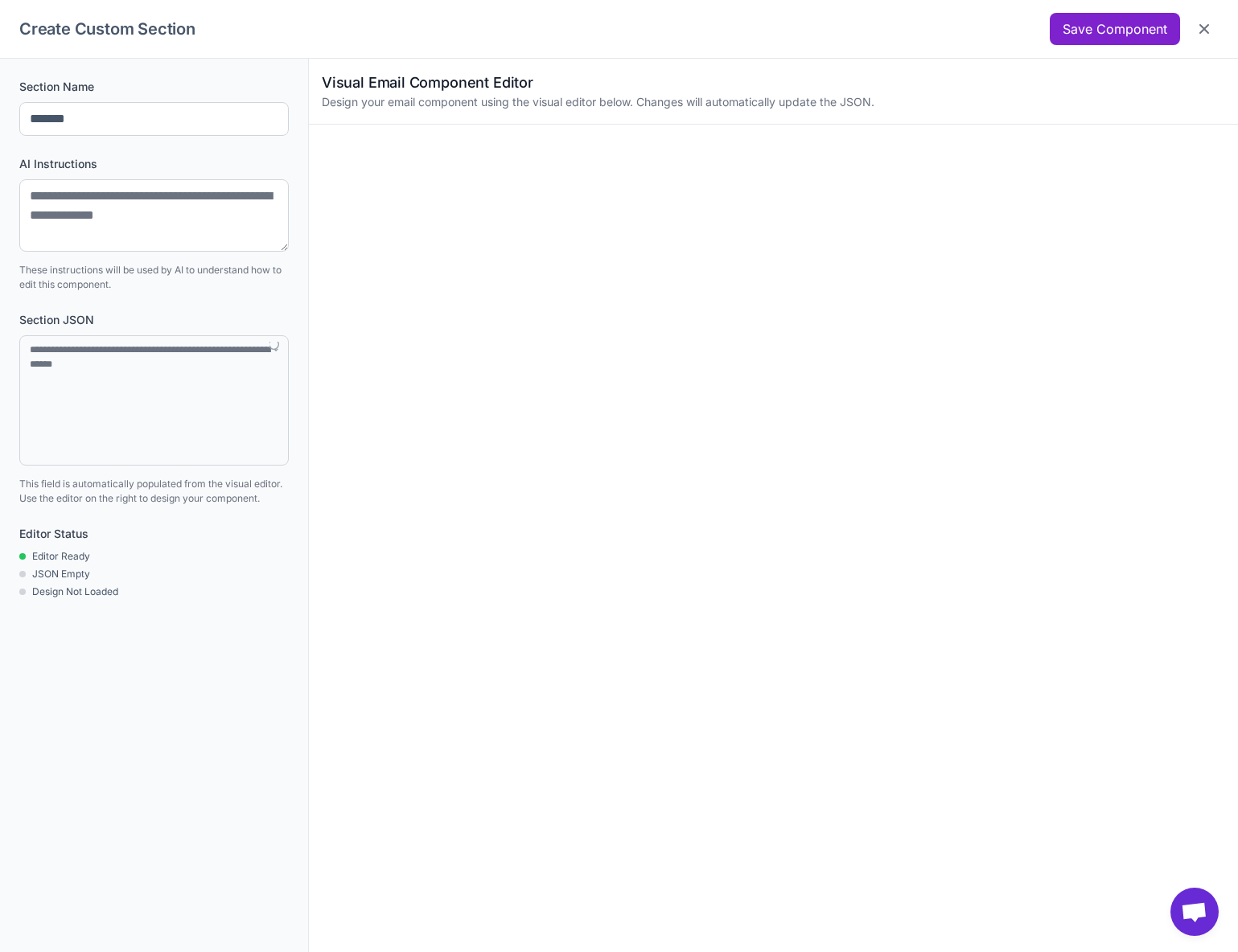 click on "Save Component" at bounding box center [1115, 29] 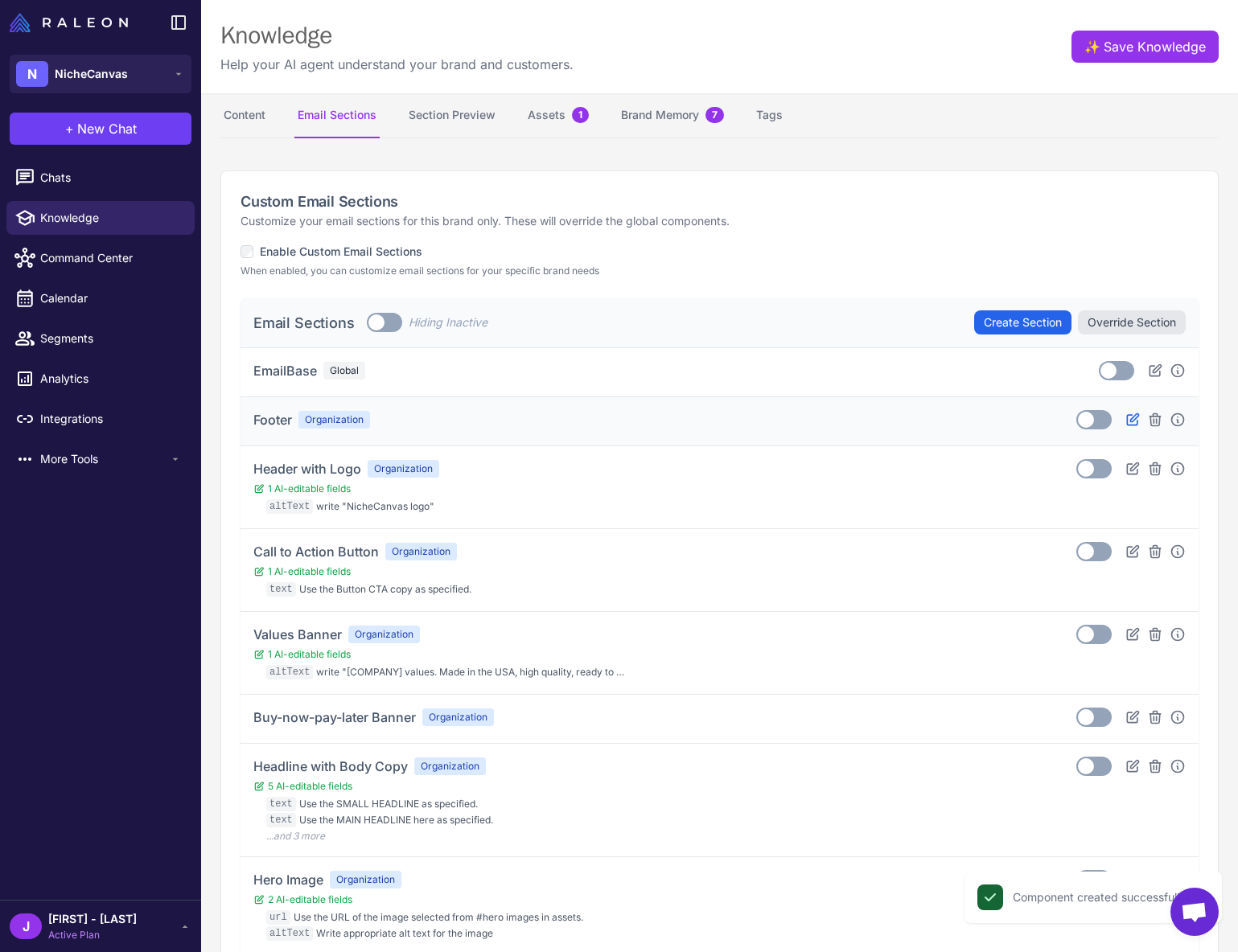 click 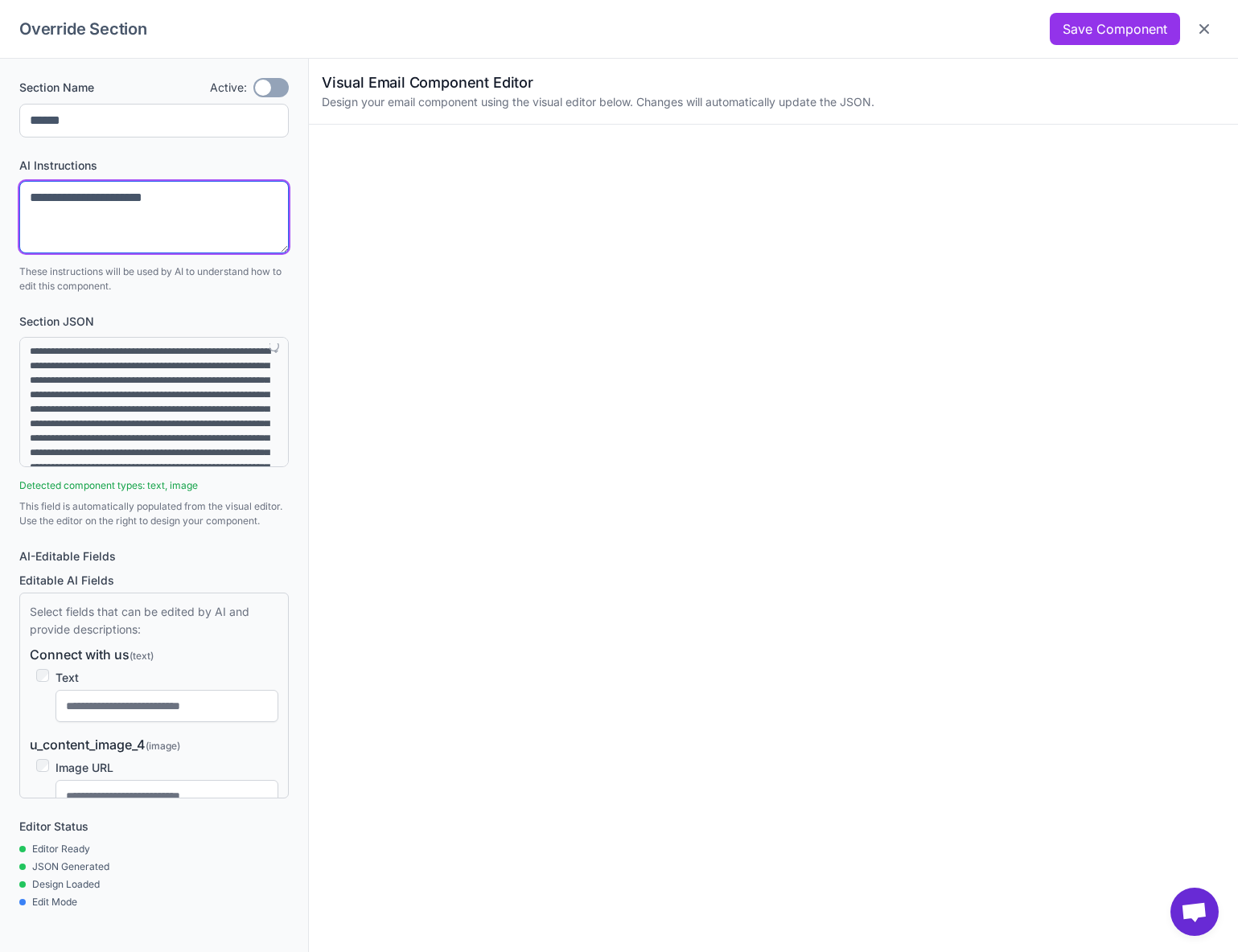 drag, startPoint x: 197, startPoint y: 198, endPoint x: -158, endPoint y: 214, distance: 355.36038 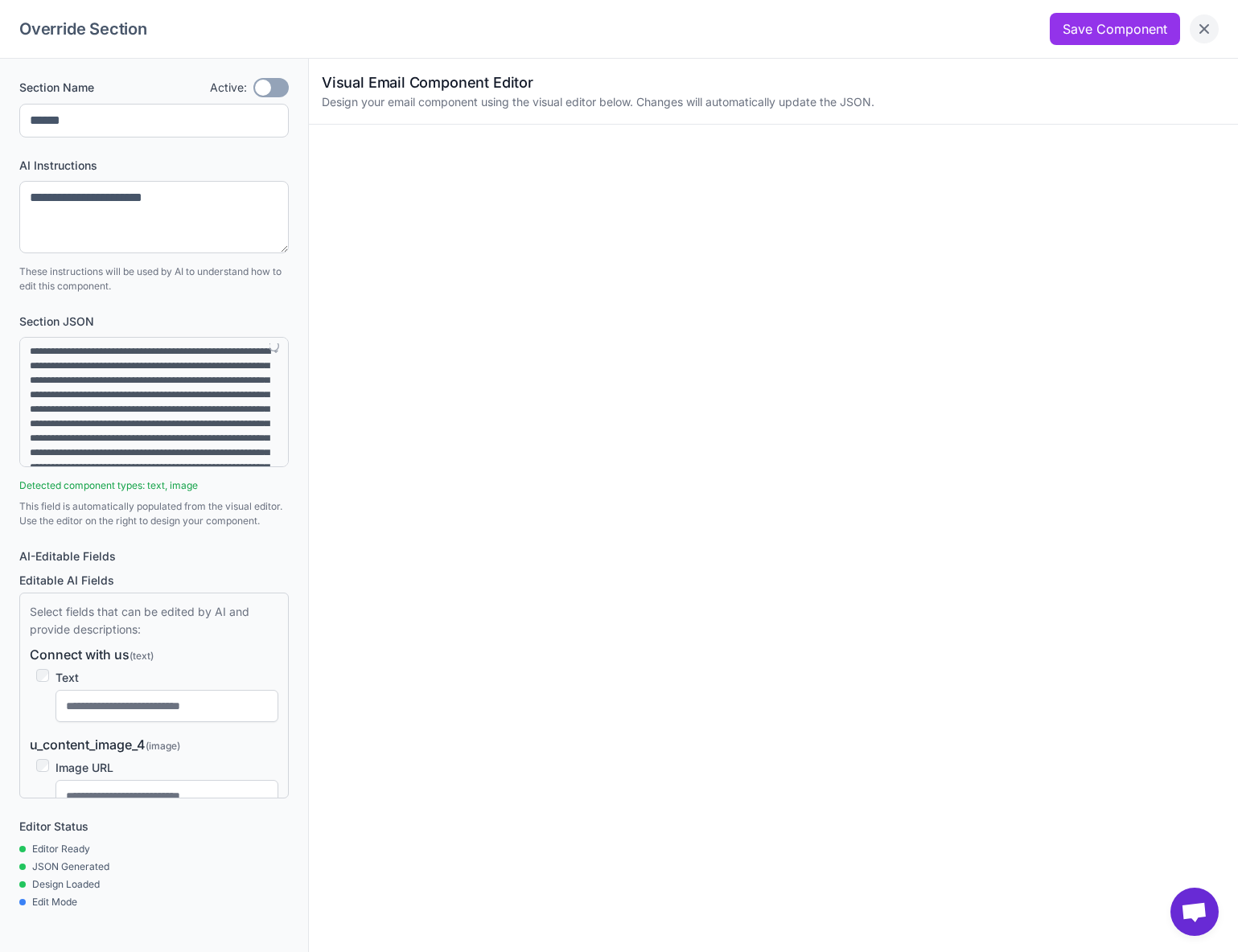 click 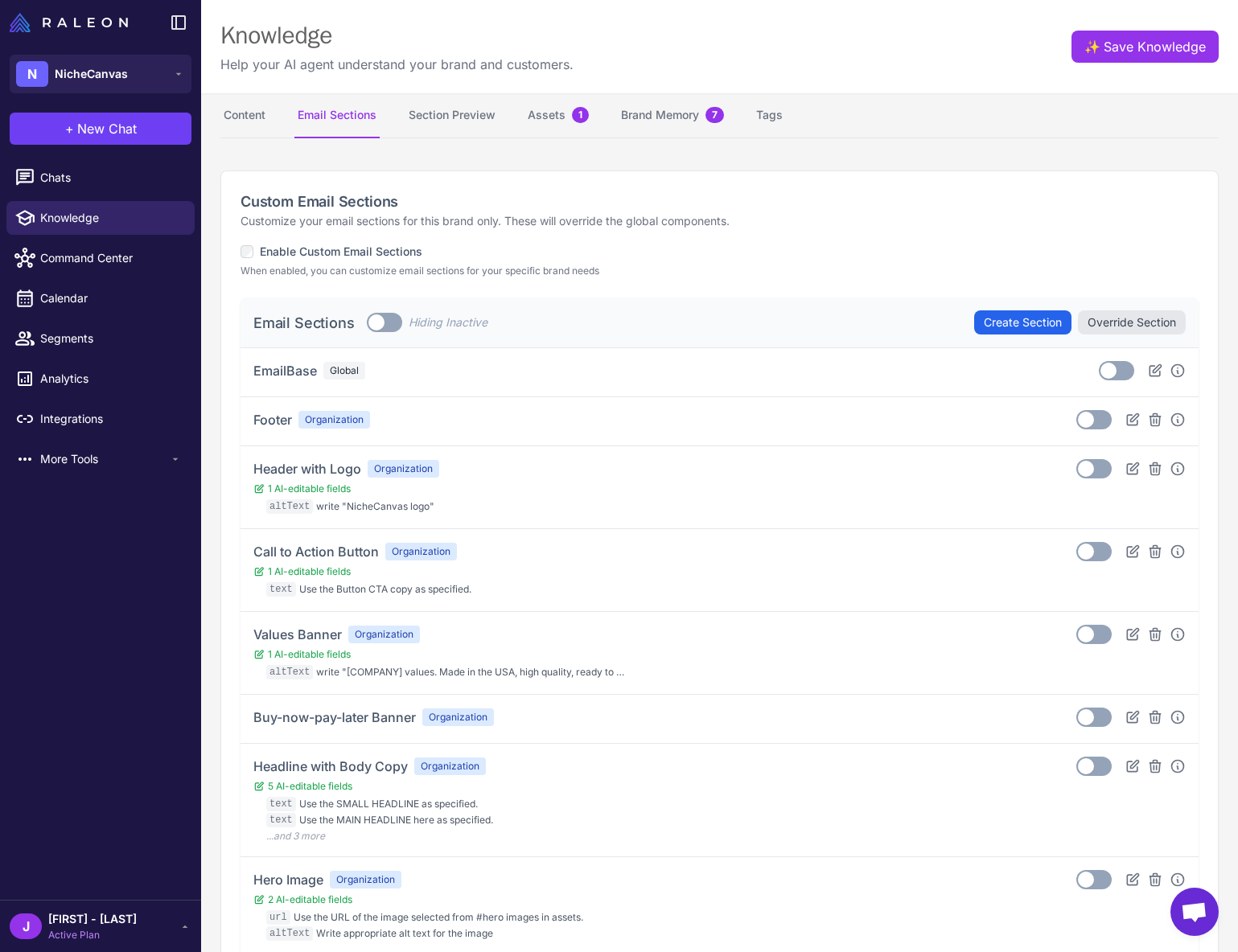 scroll, scrollTop: 322, scrollLeft: 0, axis: vertical 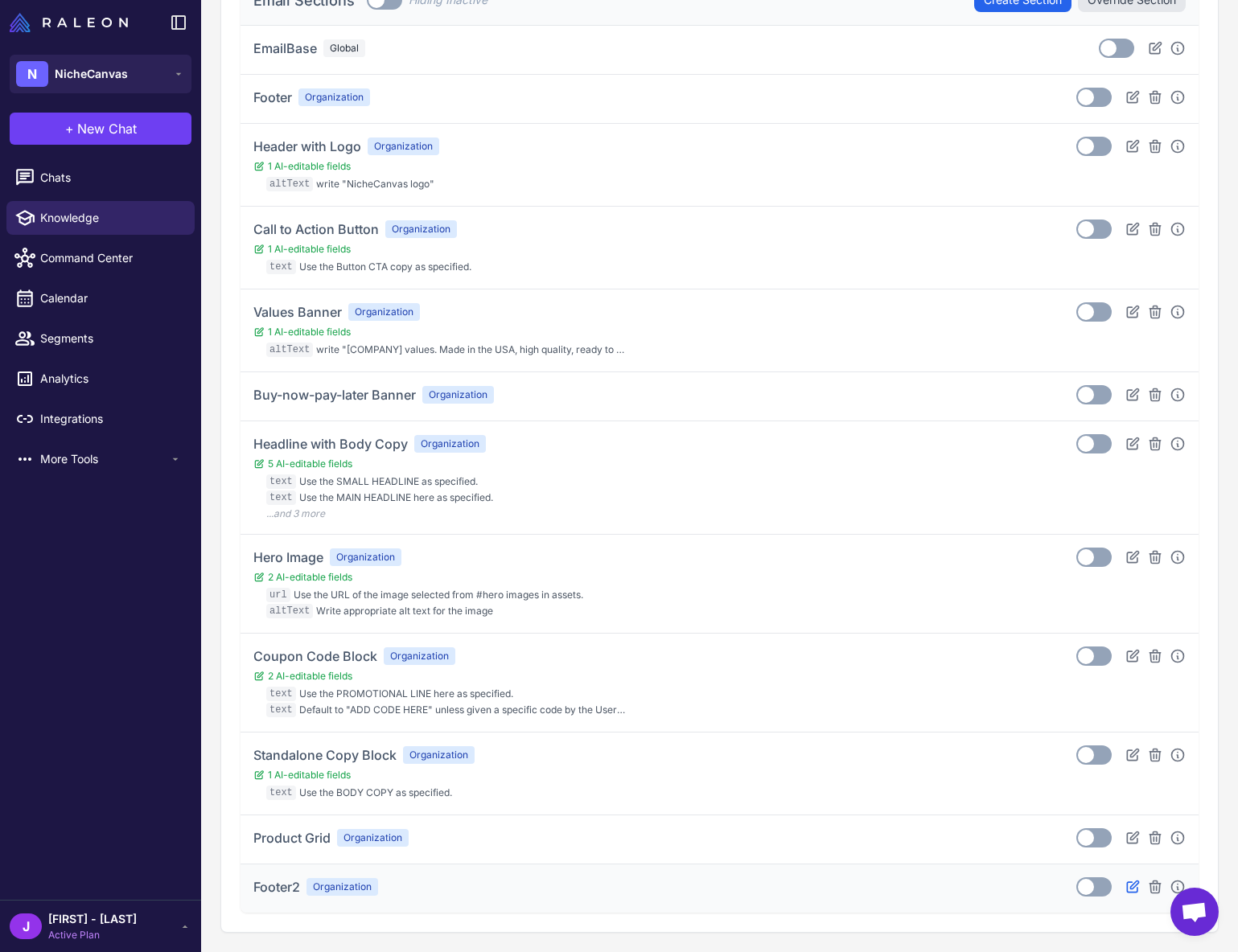 click 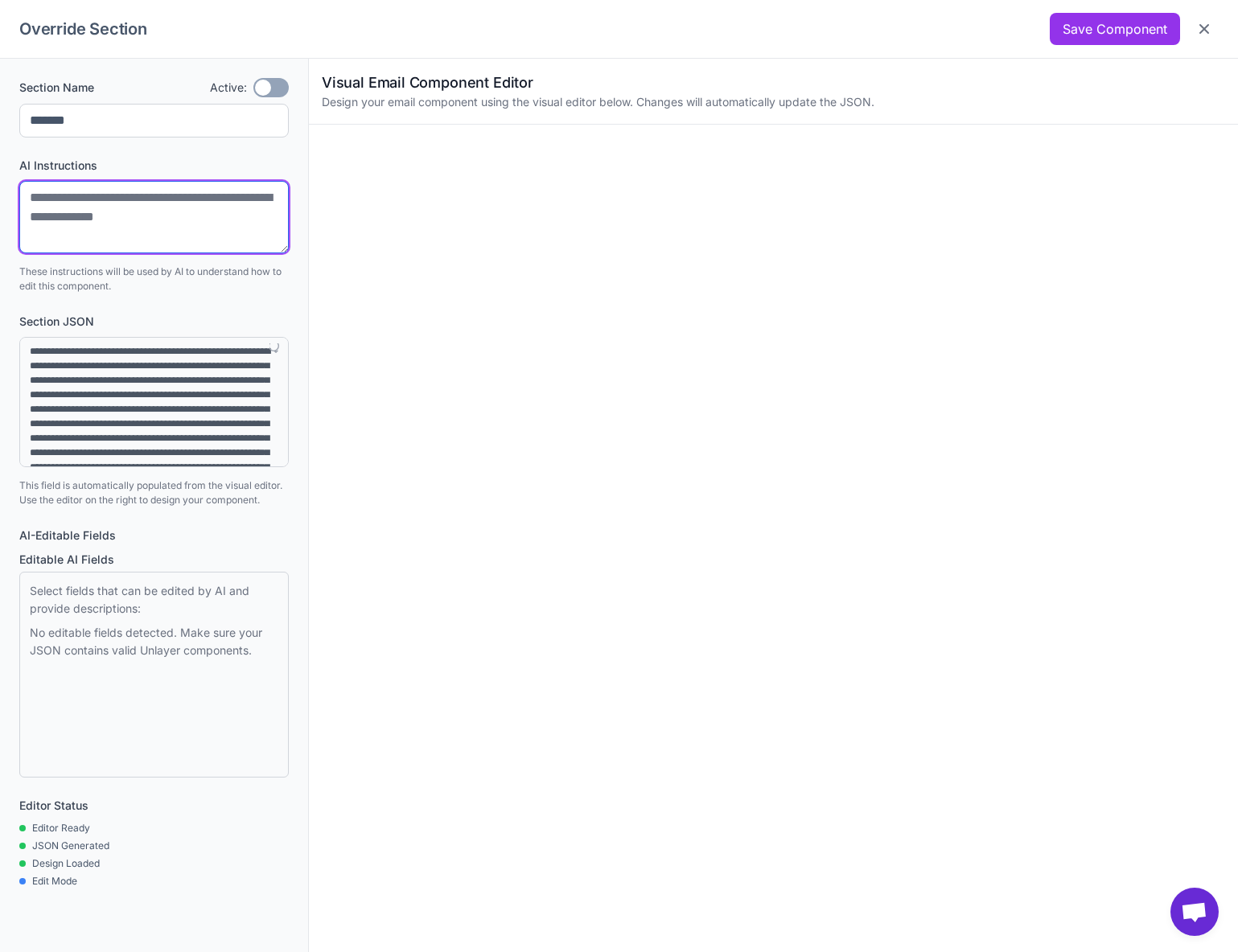 click at bounding box center [154, 217] 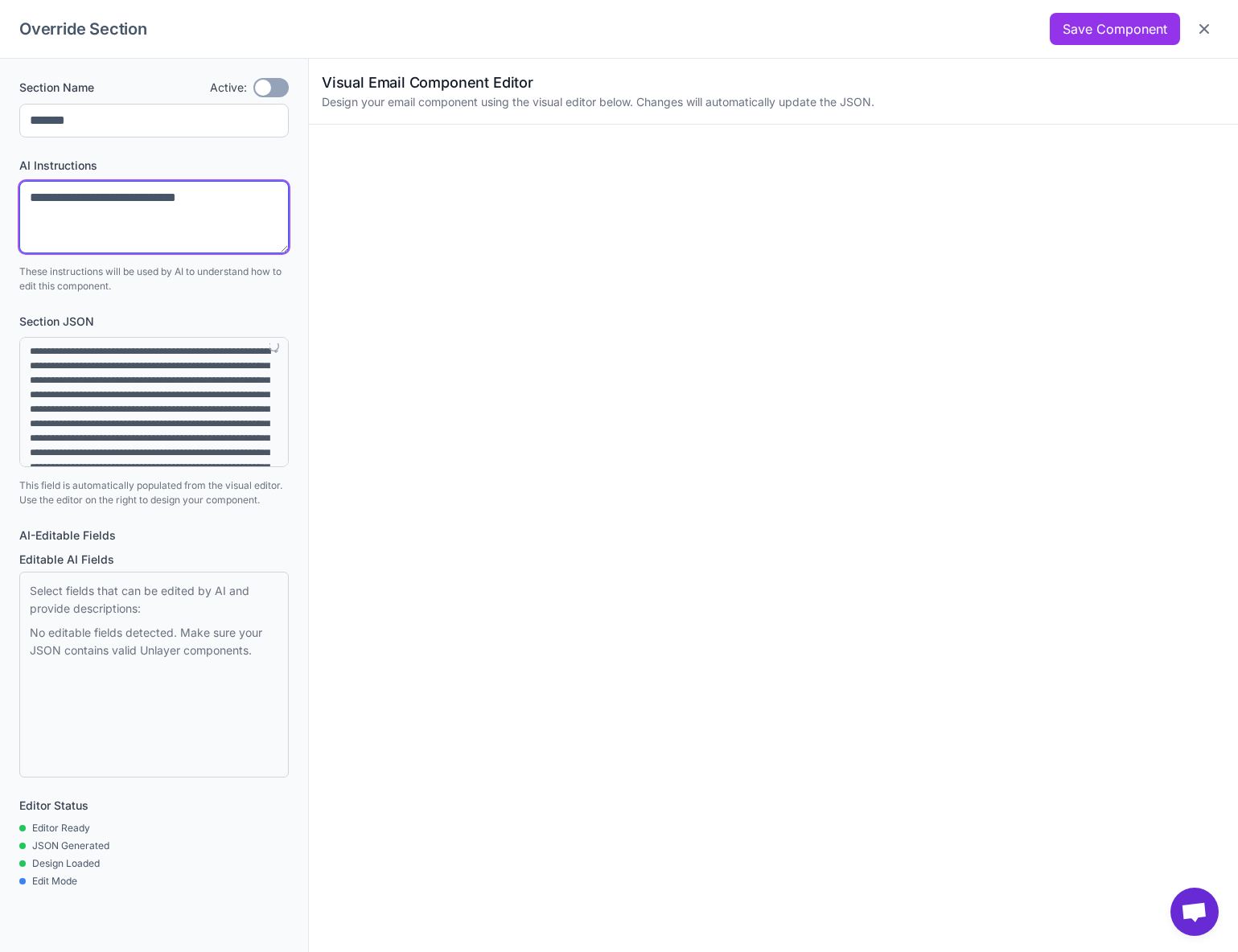 type on "**********" 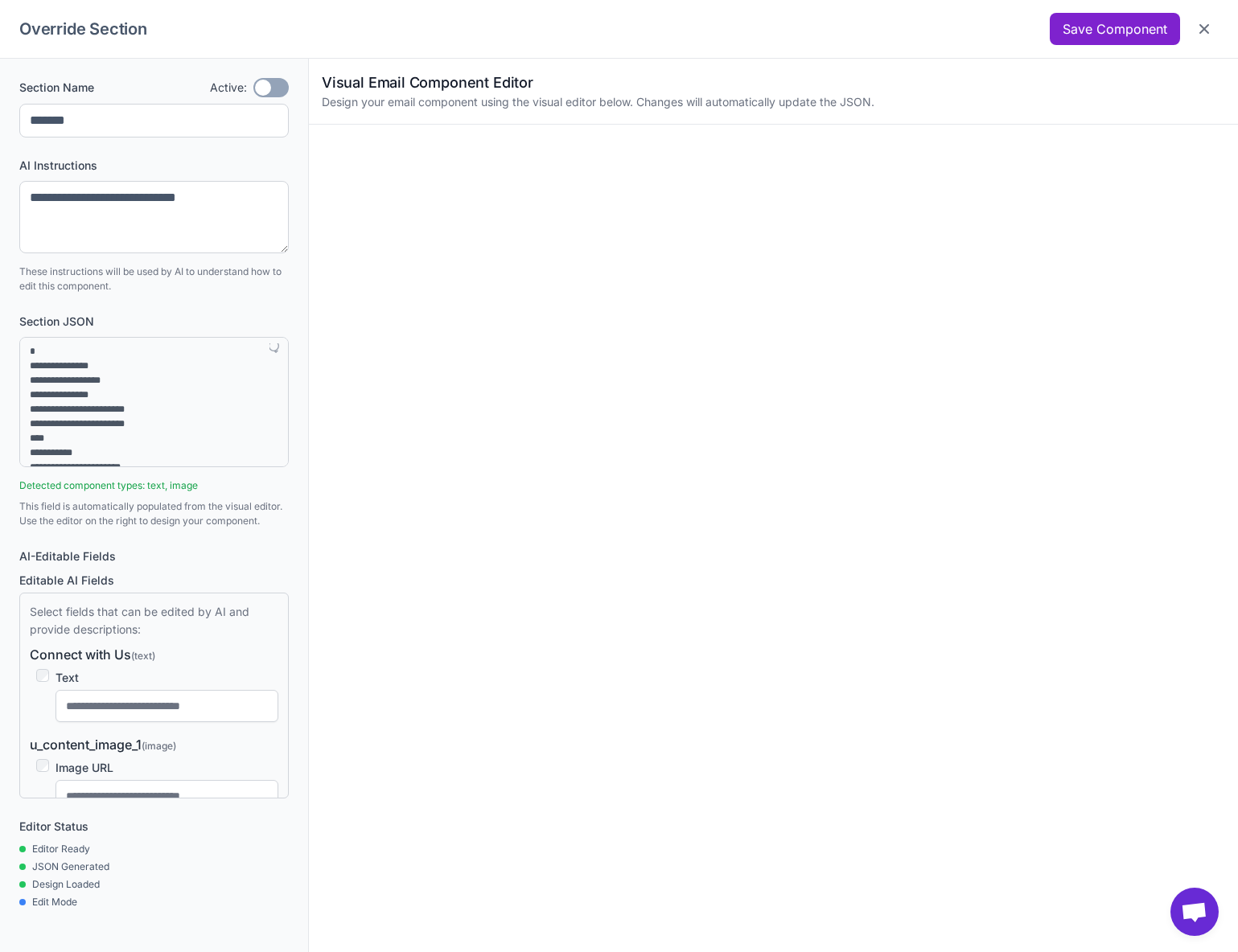 click on "Save Component" at bounding box center (1115, 29) 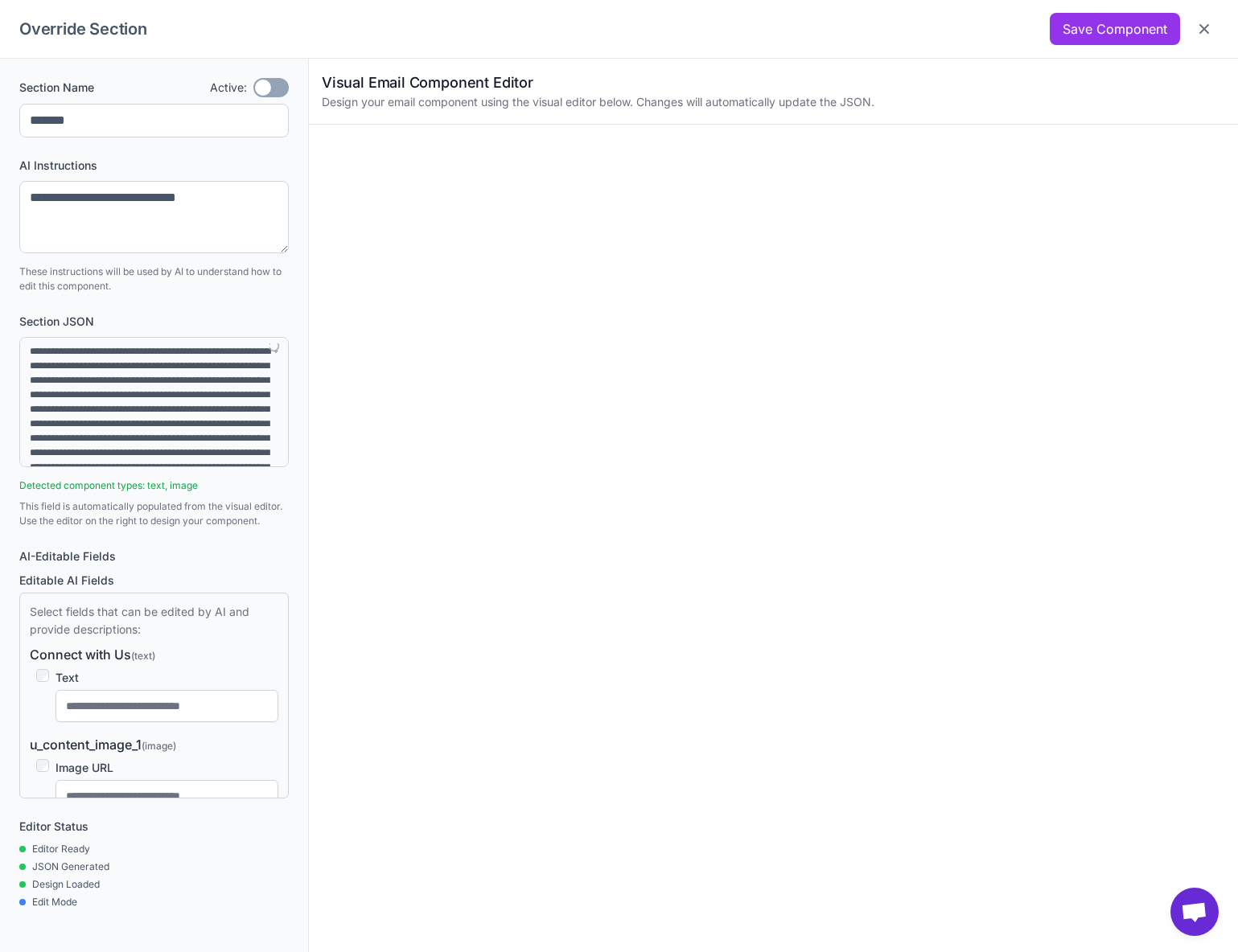 scroll, scrollTop: 0, scrollLeft: 0, axis: both 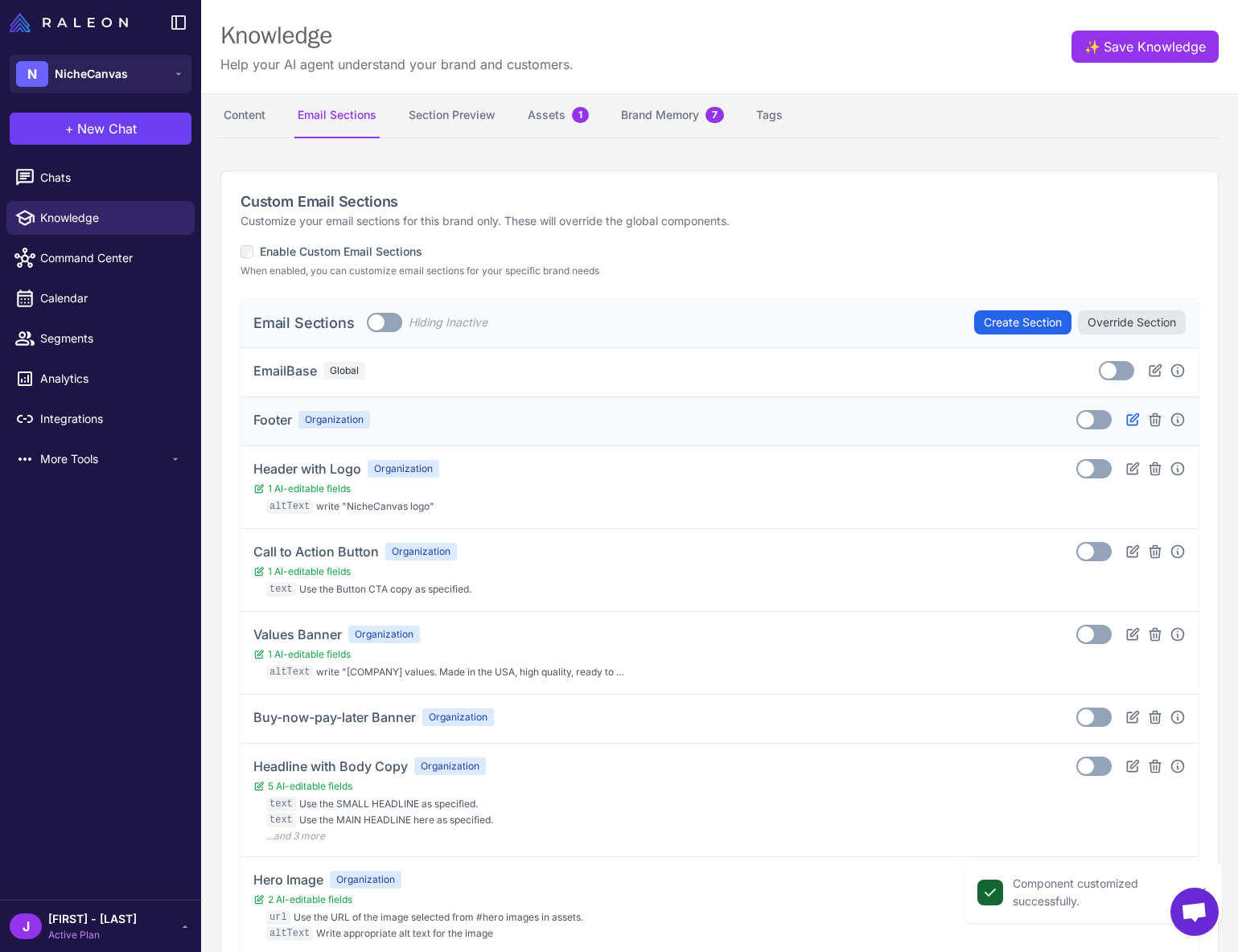 click 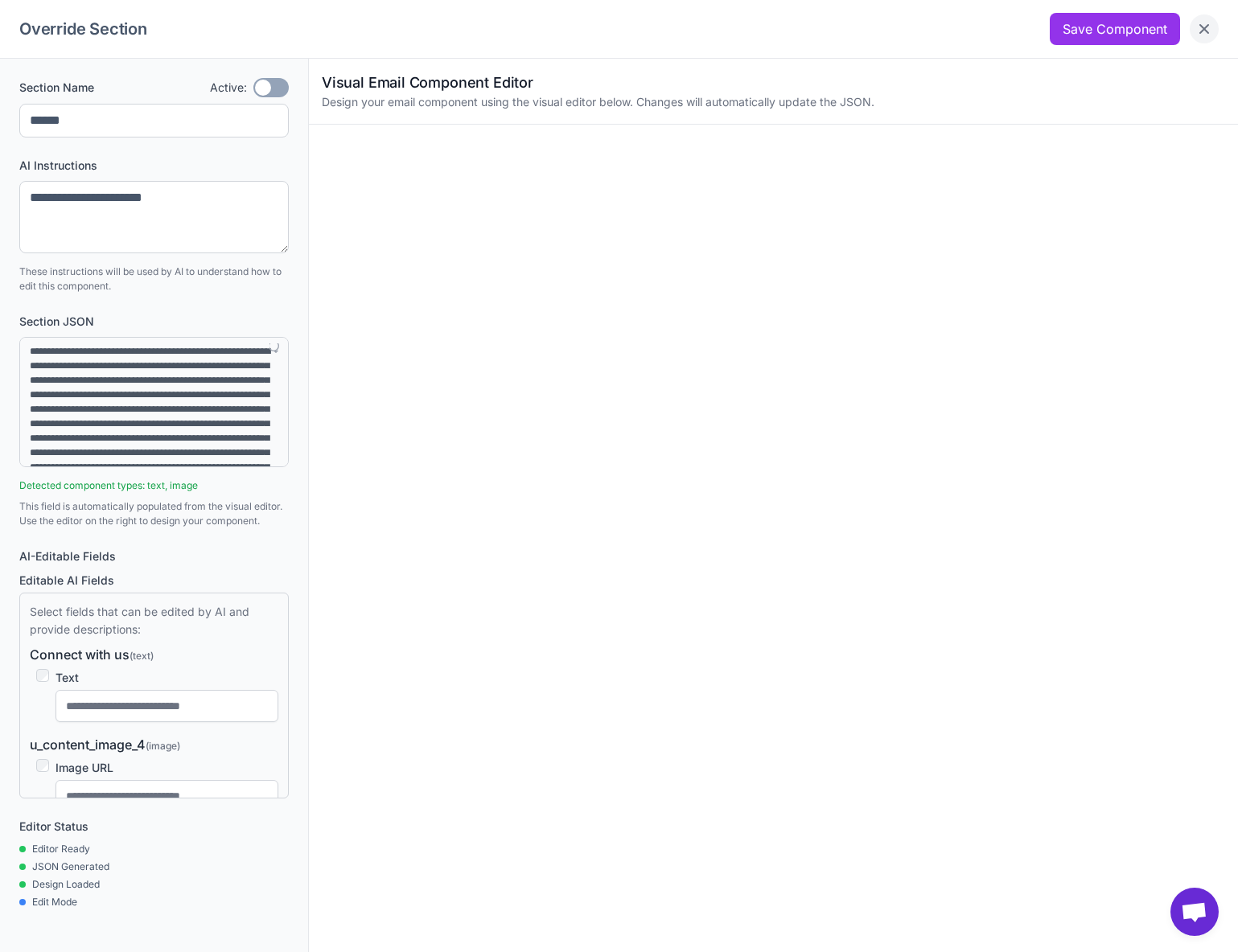 click at bounding box center (1204, 29) 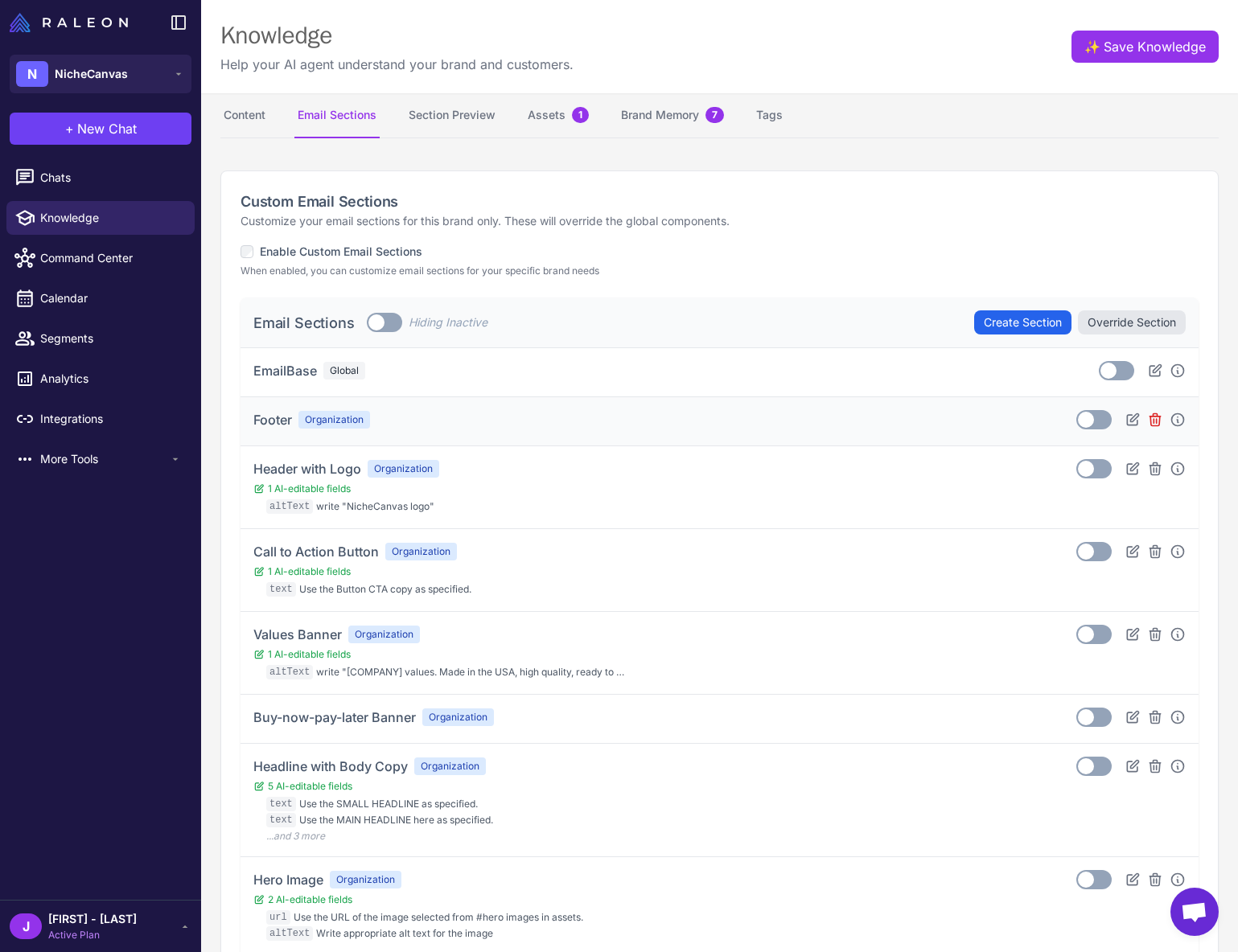 click 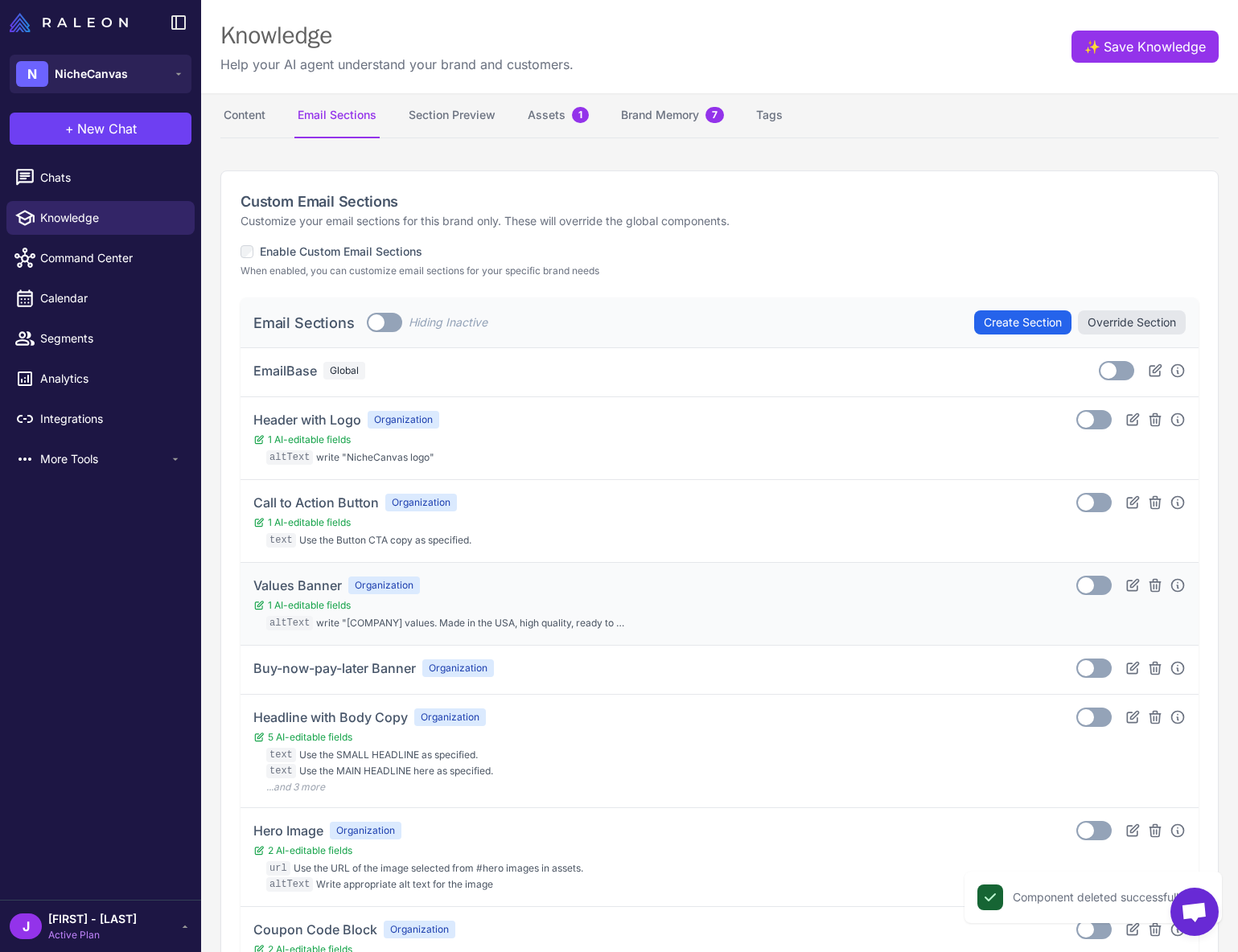 scroll, scrollTop: 273, scrollLeft: 0, axis: vertical 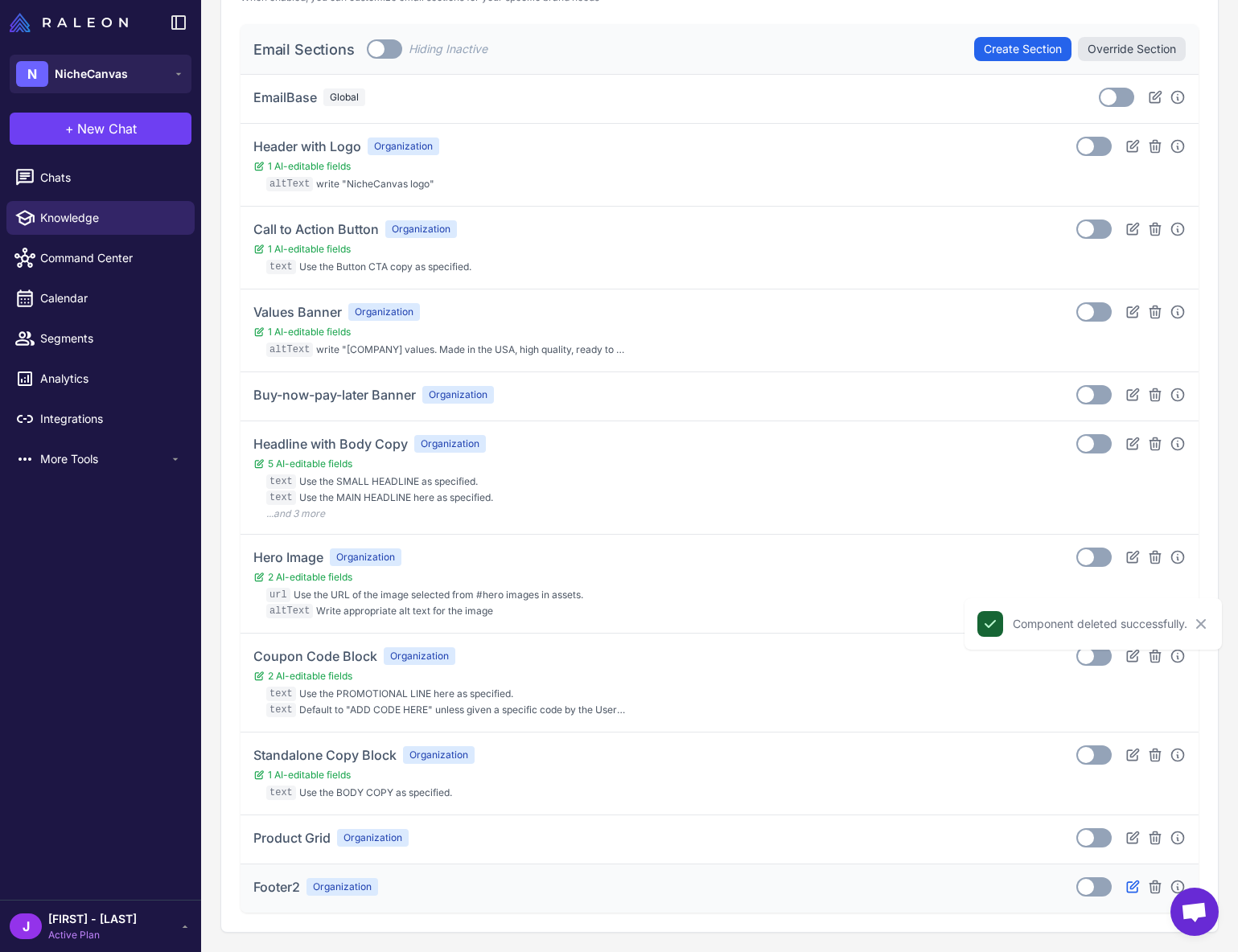click 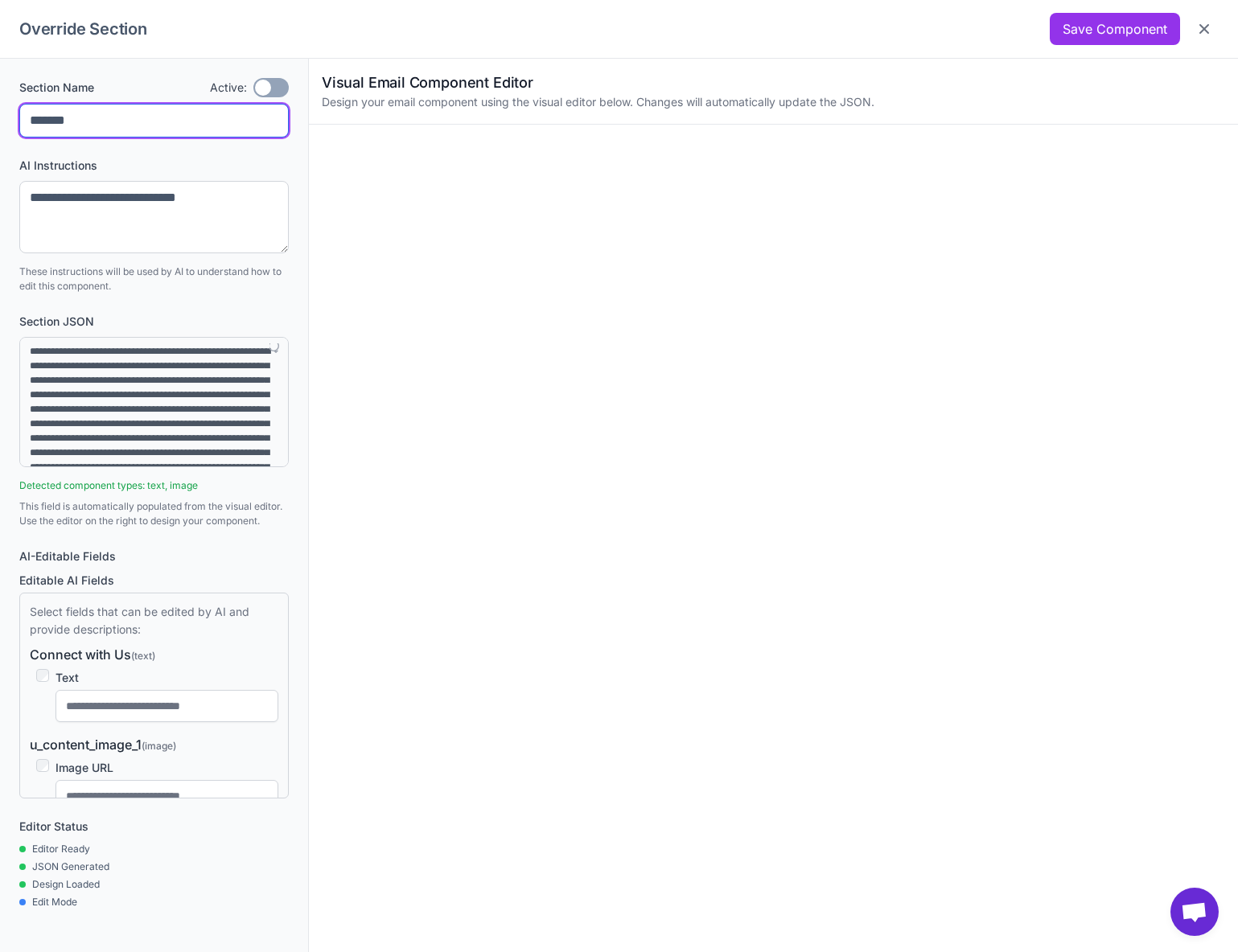 click on "*******" at bounding box center [154, 121] 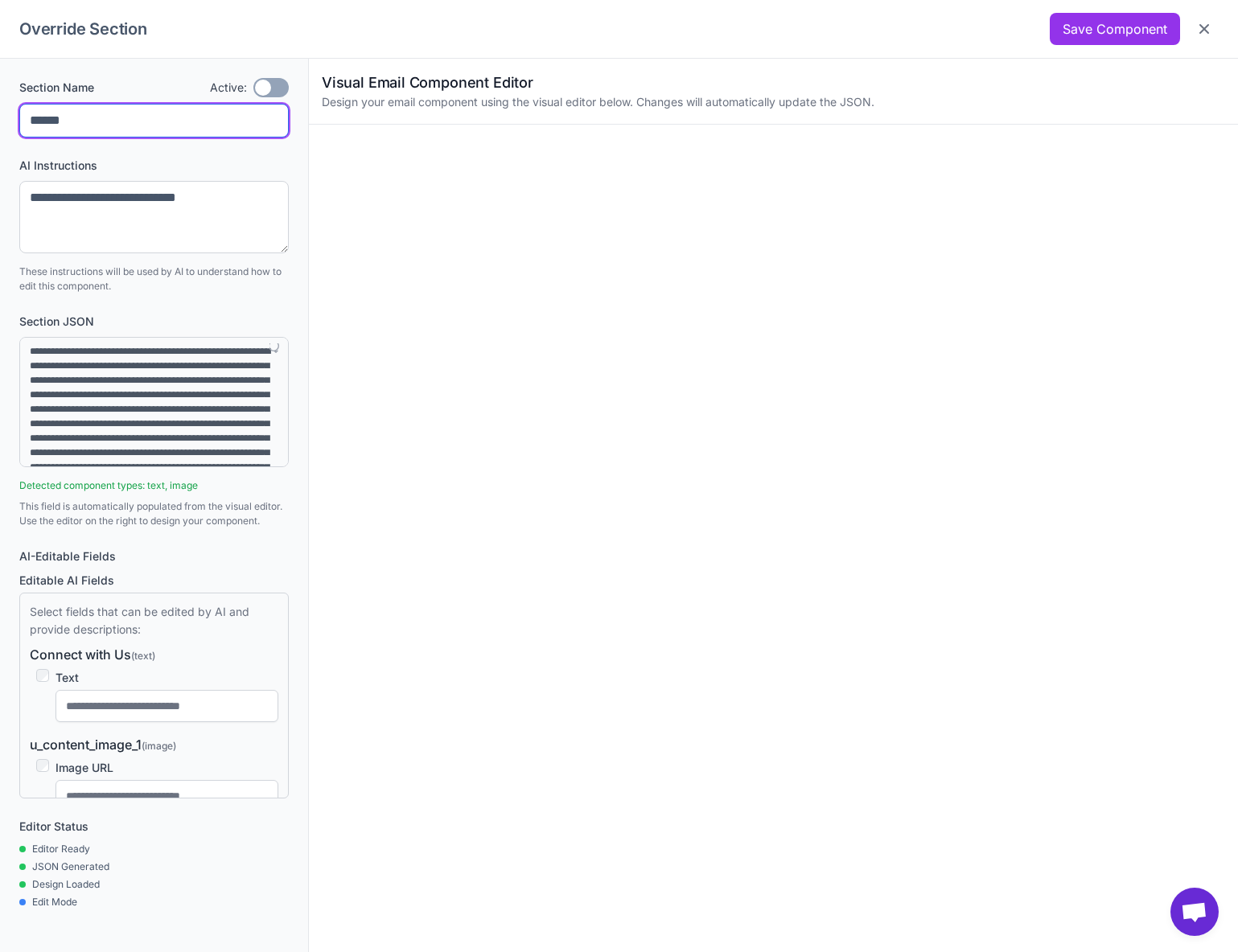 type on "******" 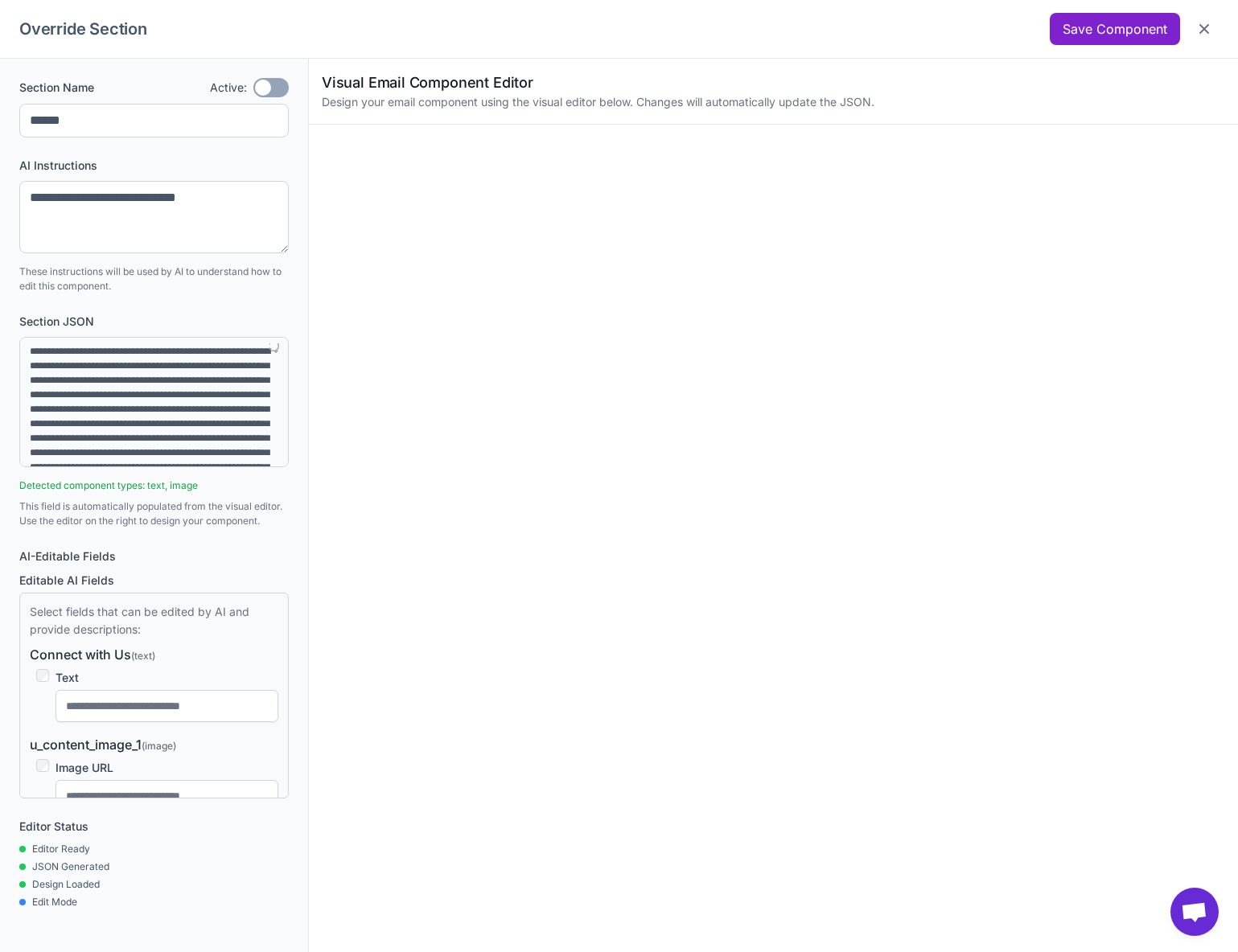 click on "Save Component" at bounding box center [1115, 29] 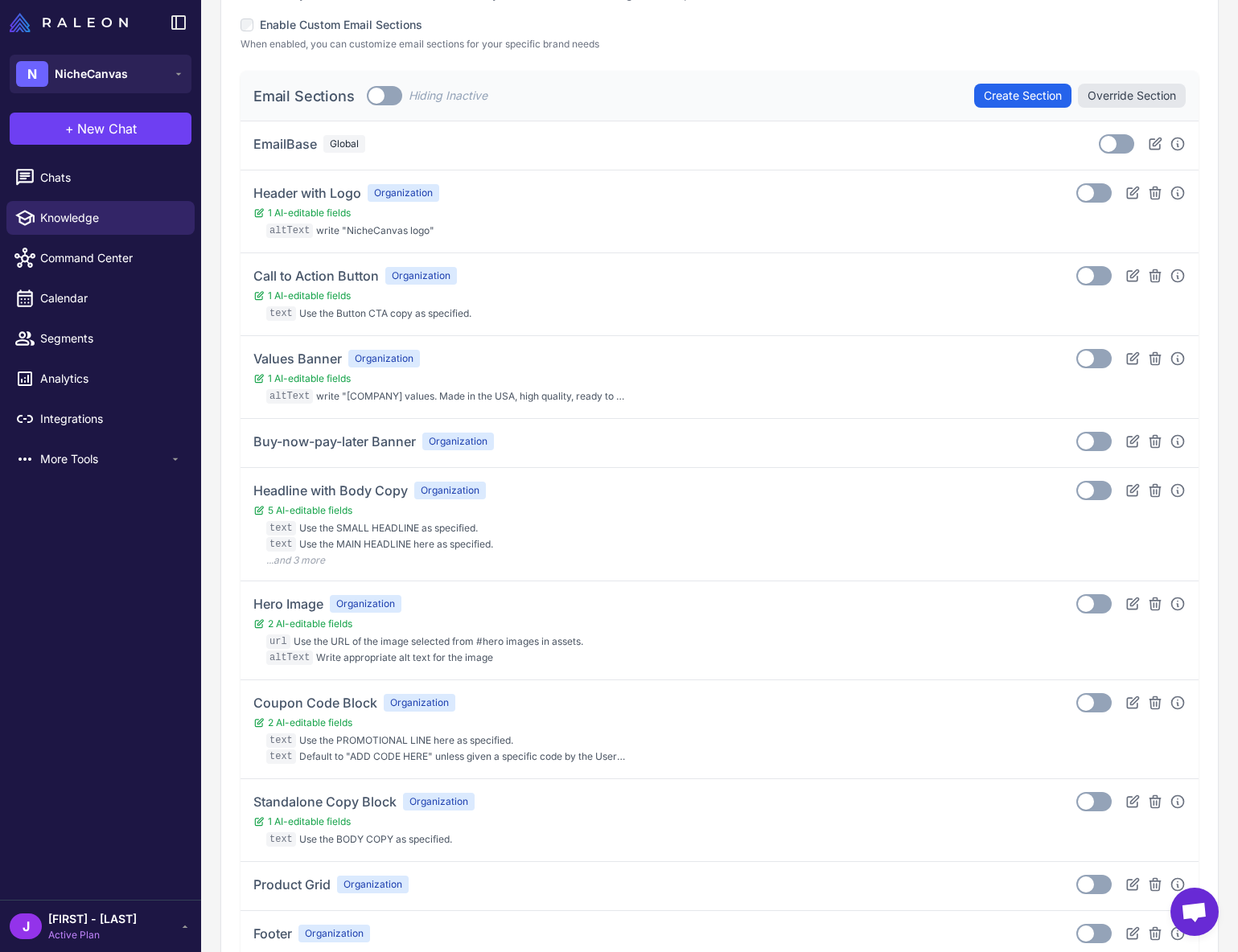 scroll, scrollTop: 273, scrollLeft: 0, axis: vertical 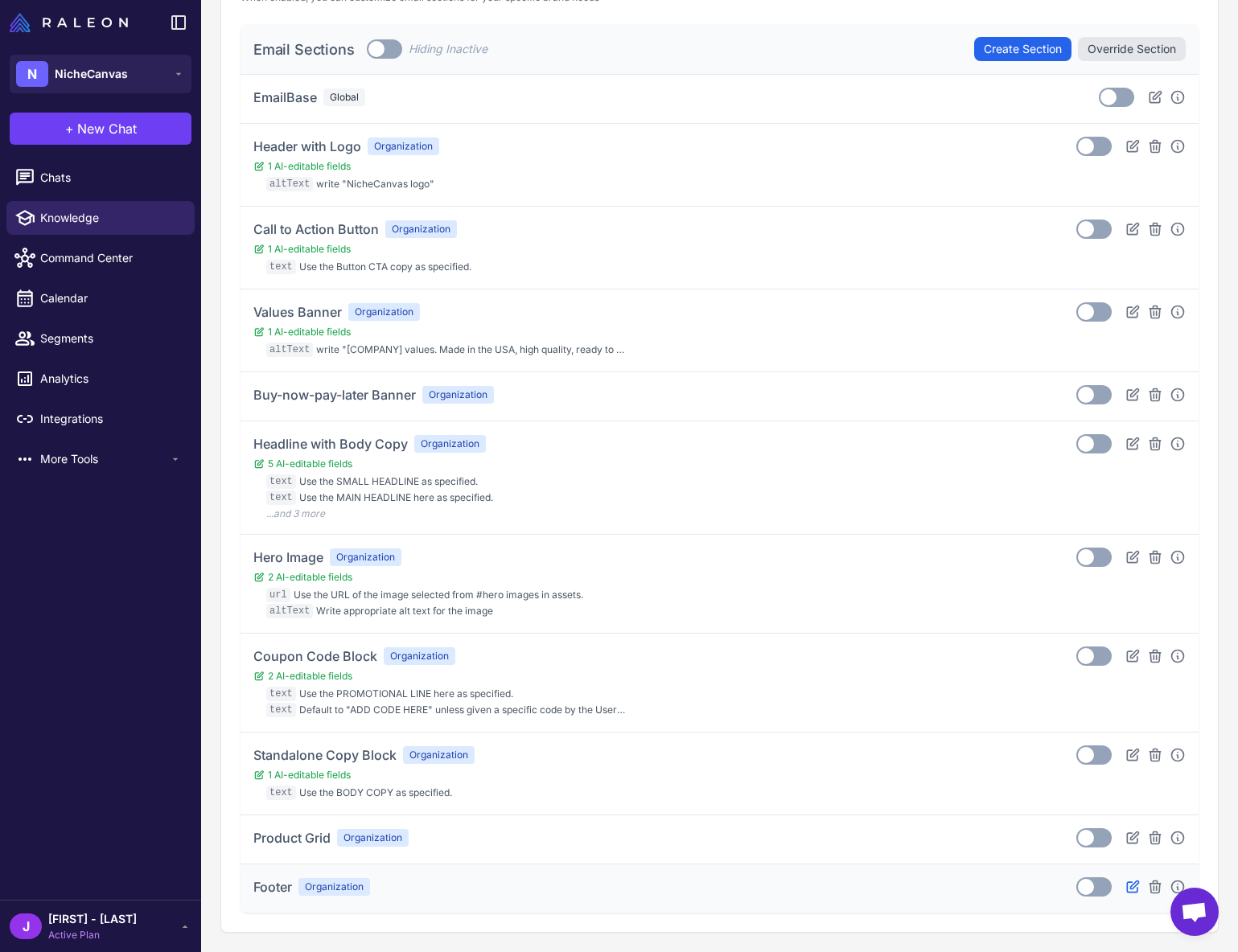 click 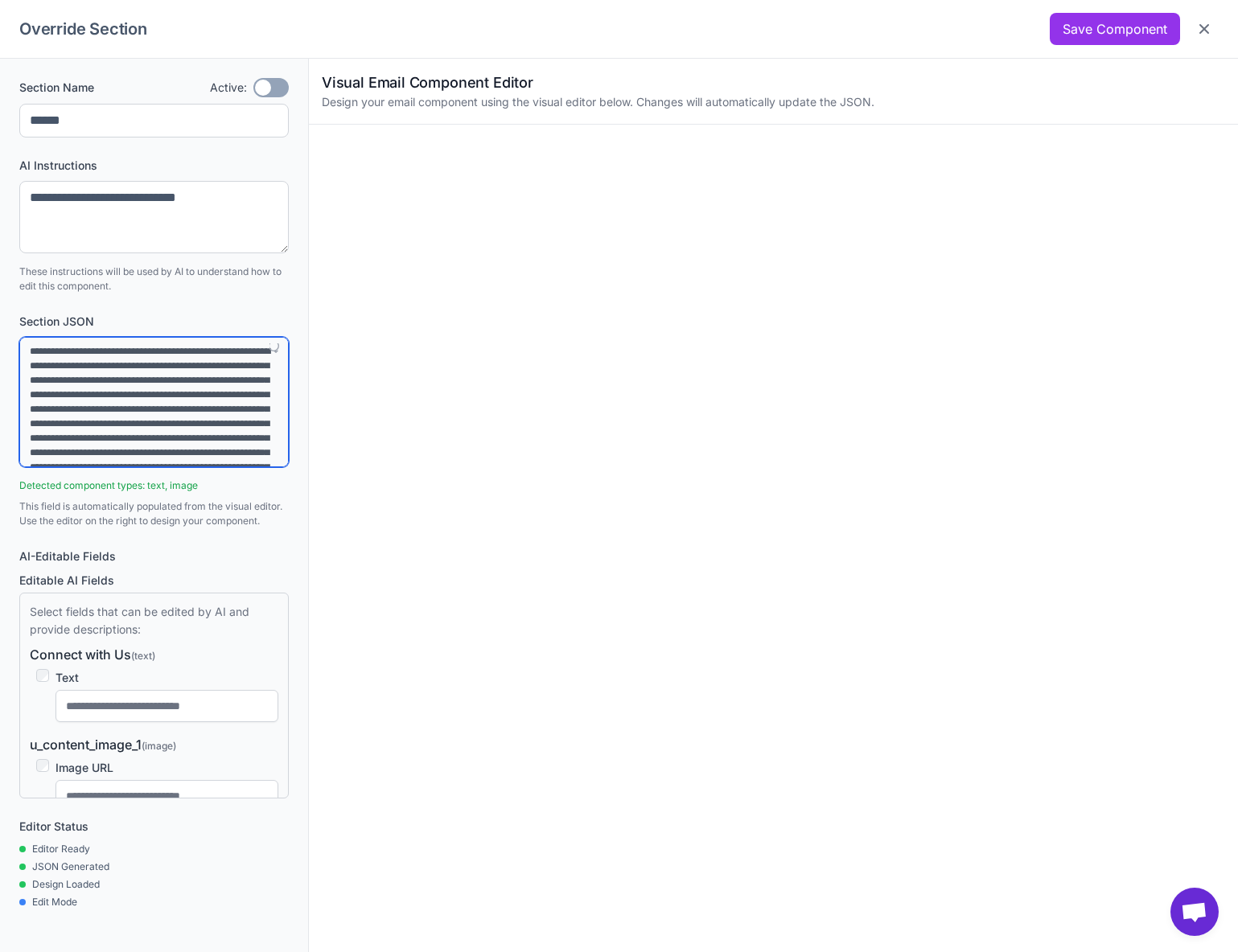 drag, startPoint x: 33, startPoint y: 352, endPoint x: 39, endPoint y: 359, distance: 9.219544 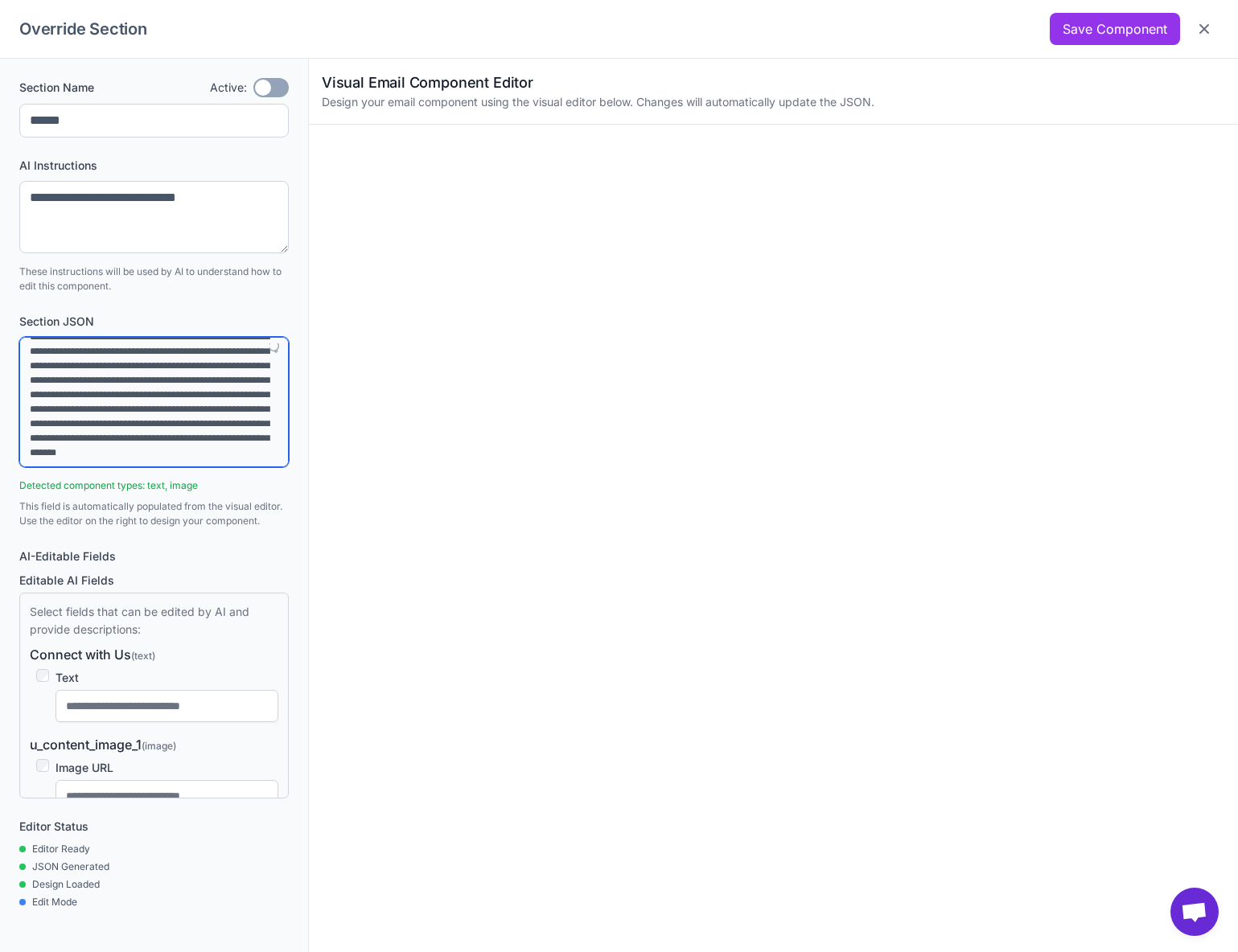 scroll, scrollTop: 3010, scrollLeft: 0, axis: vertical 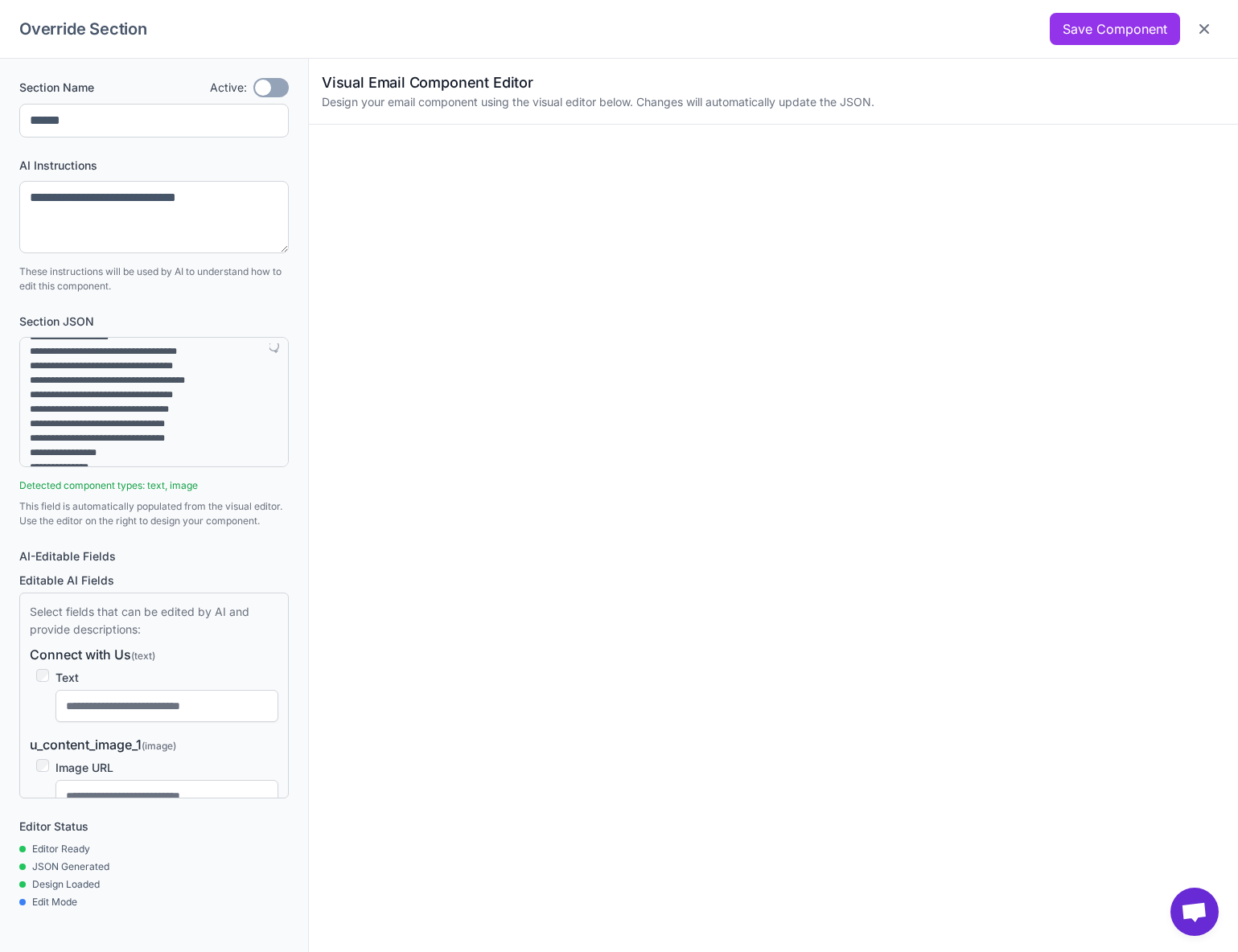 click on "Override Section  Save Component" at bounding box center (619, 29) 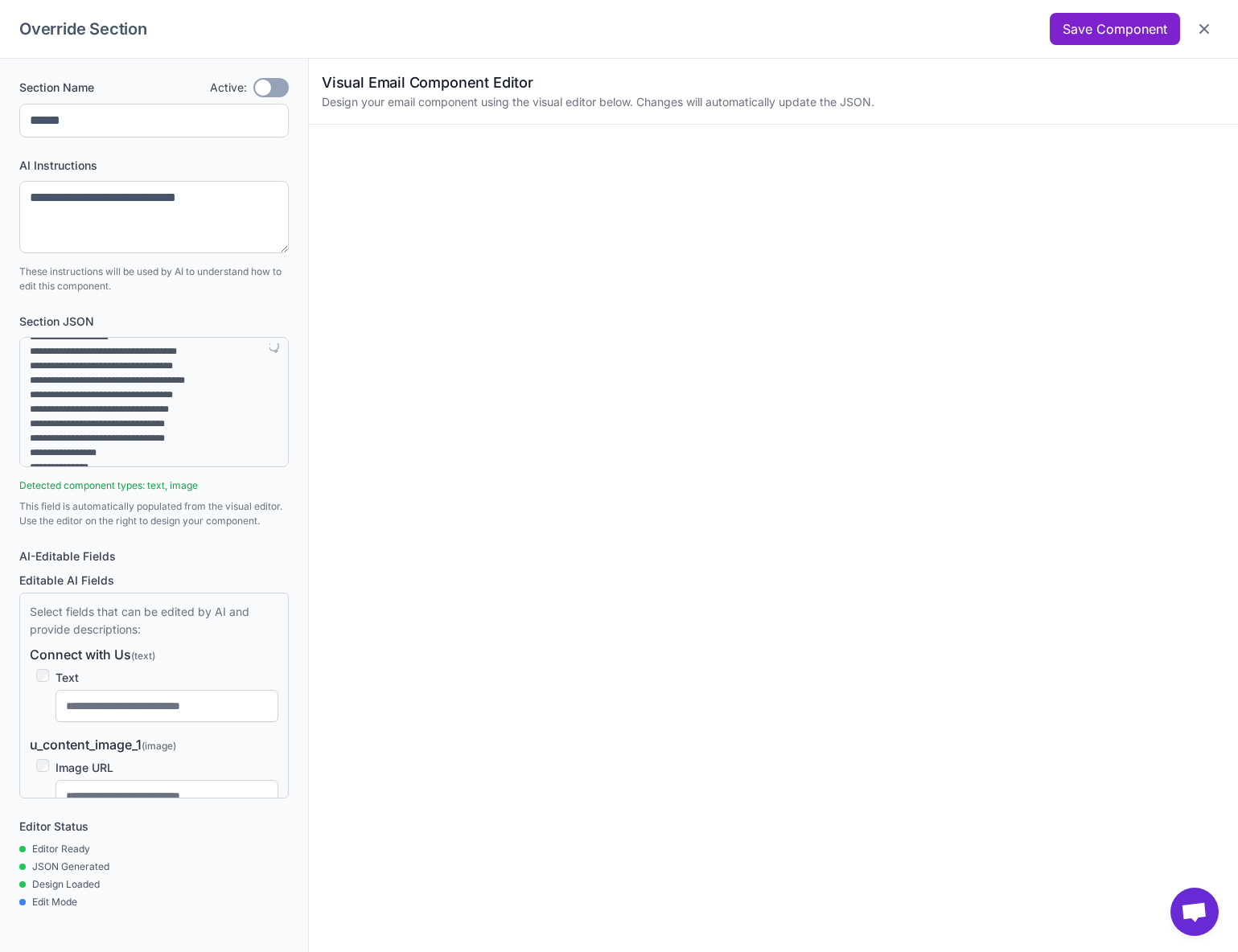 click on "Save Component" at bounding box center [1115, 29] 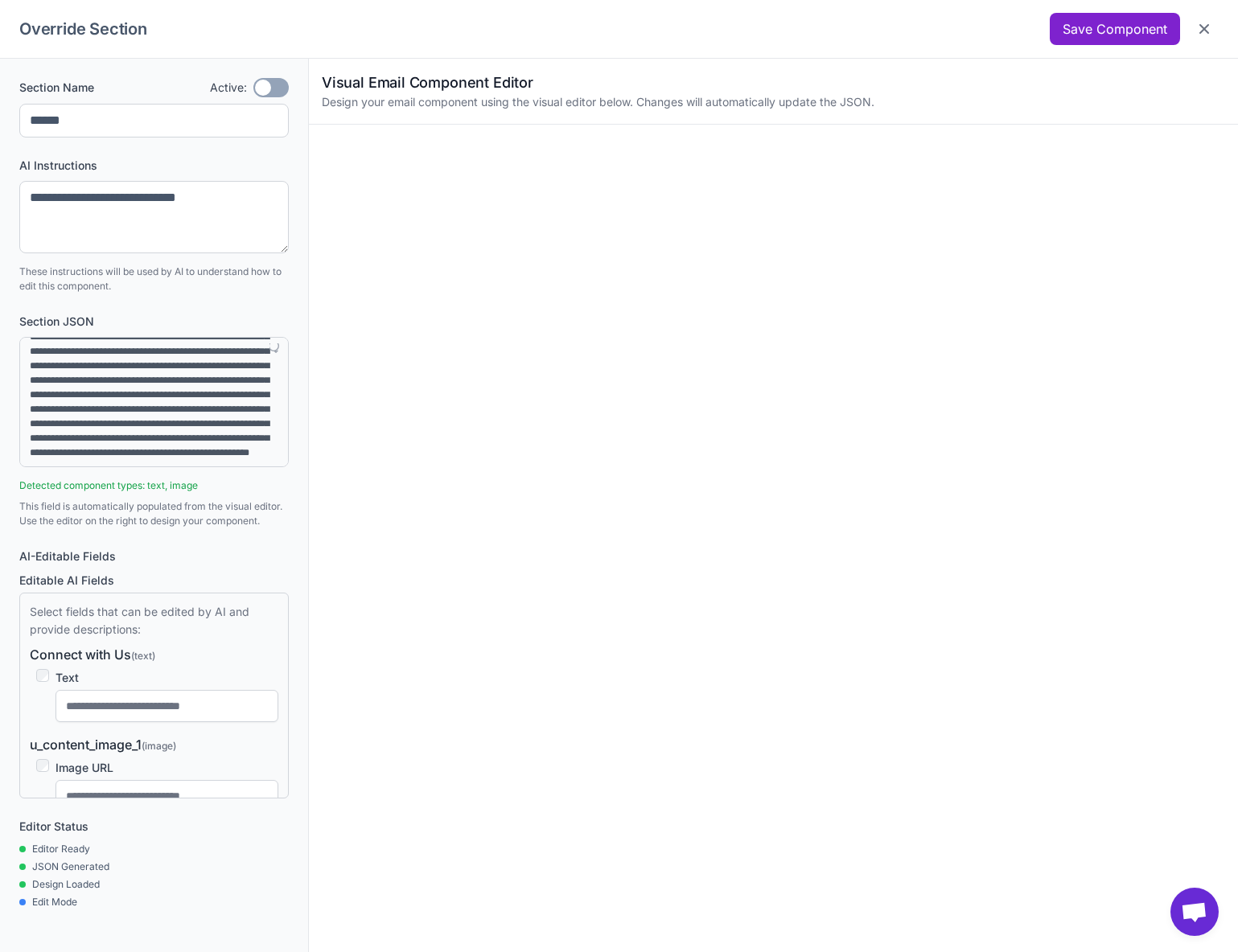 scroll, scrollTop: 2981, scrollLeft: 0, axis: vertical 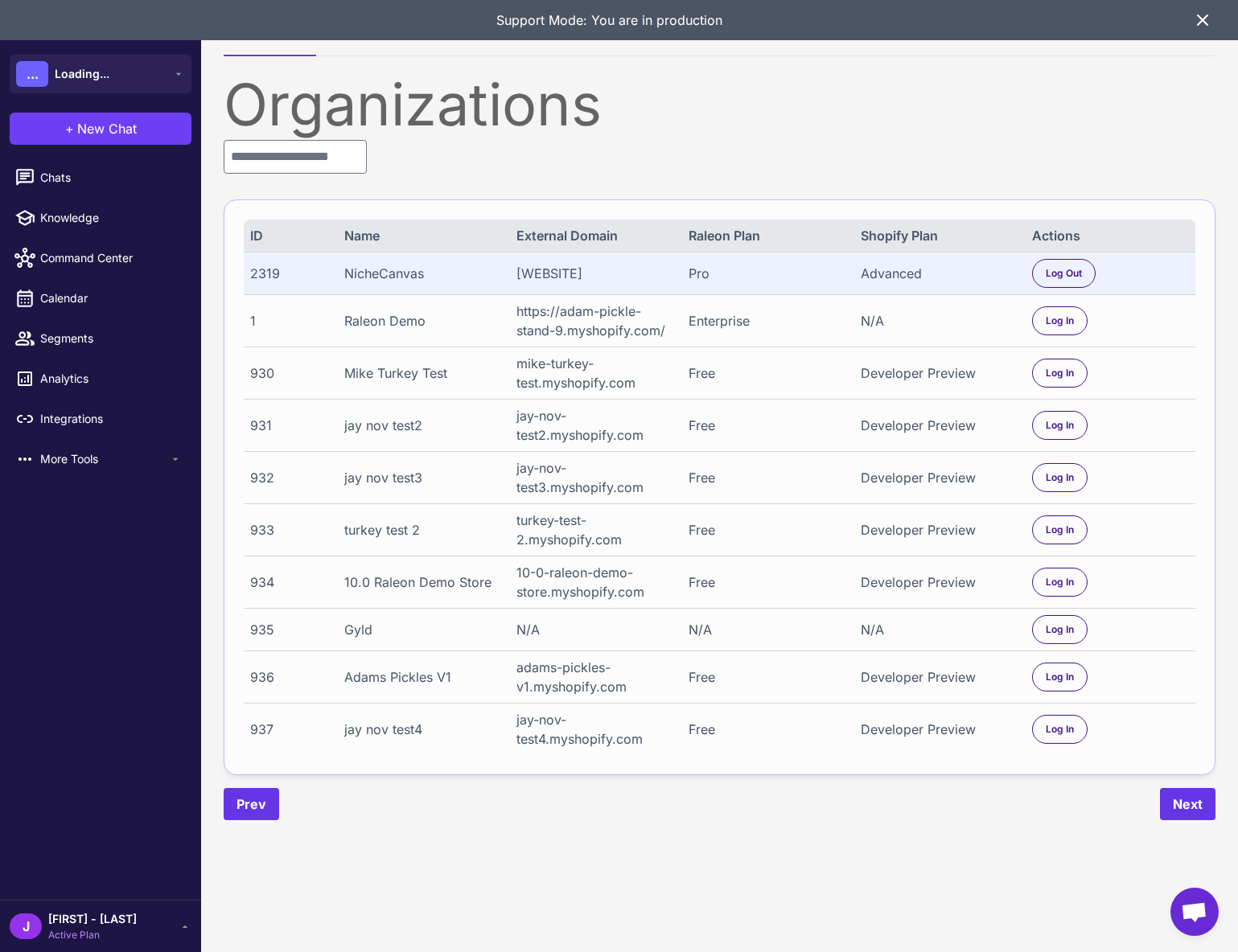 click on "2319" at bounding box center [289, 273] 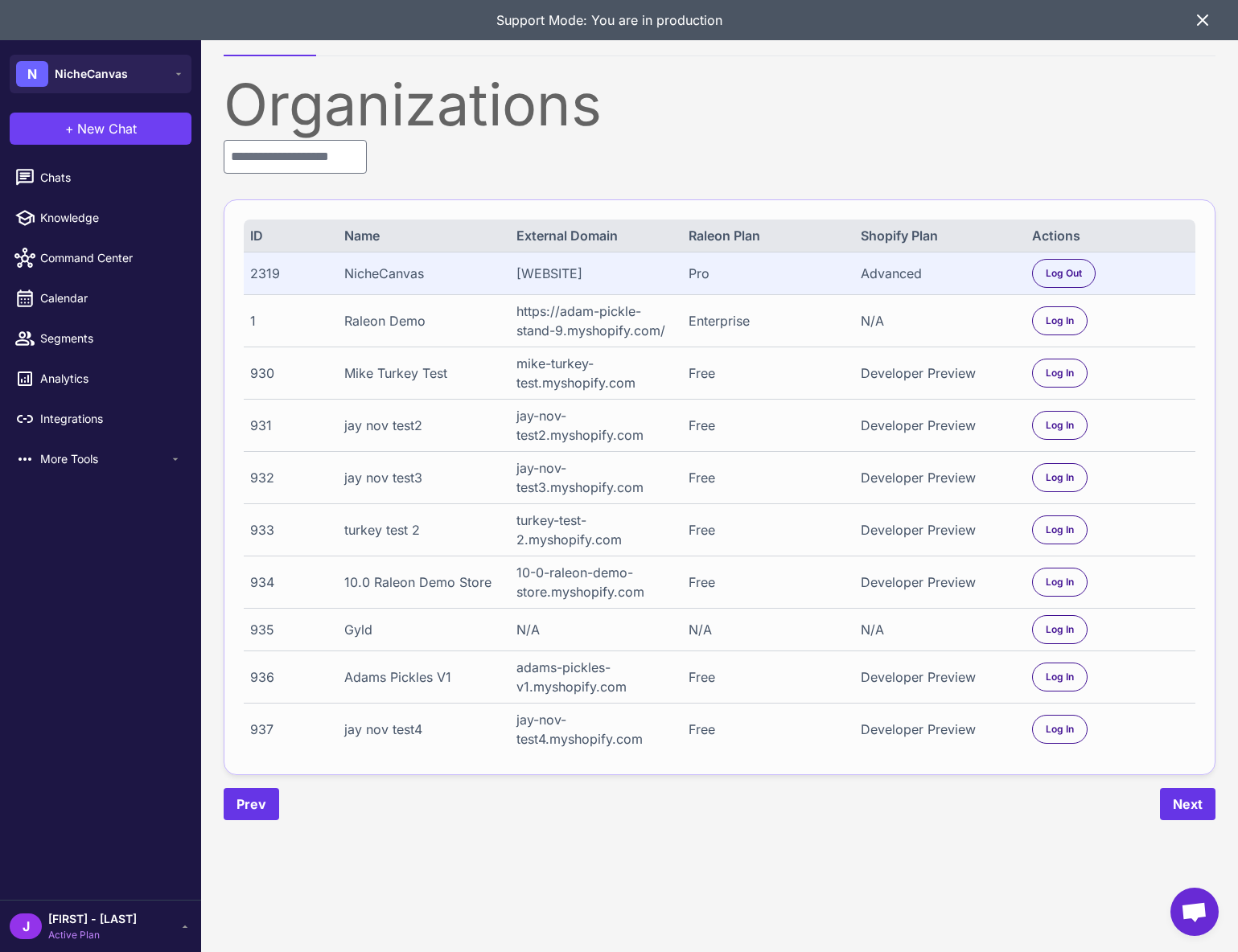 click on "2319" at bounding box center (289, 273) 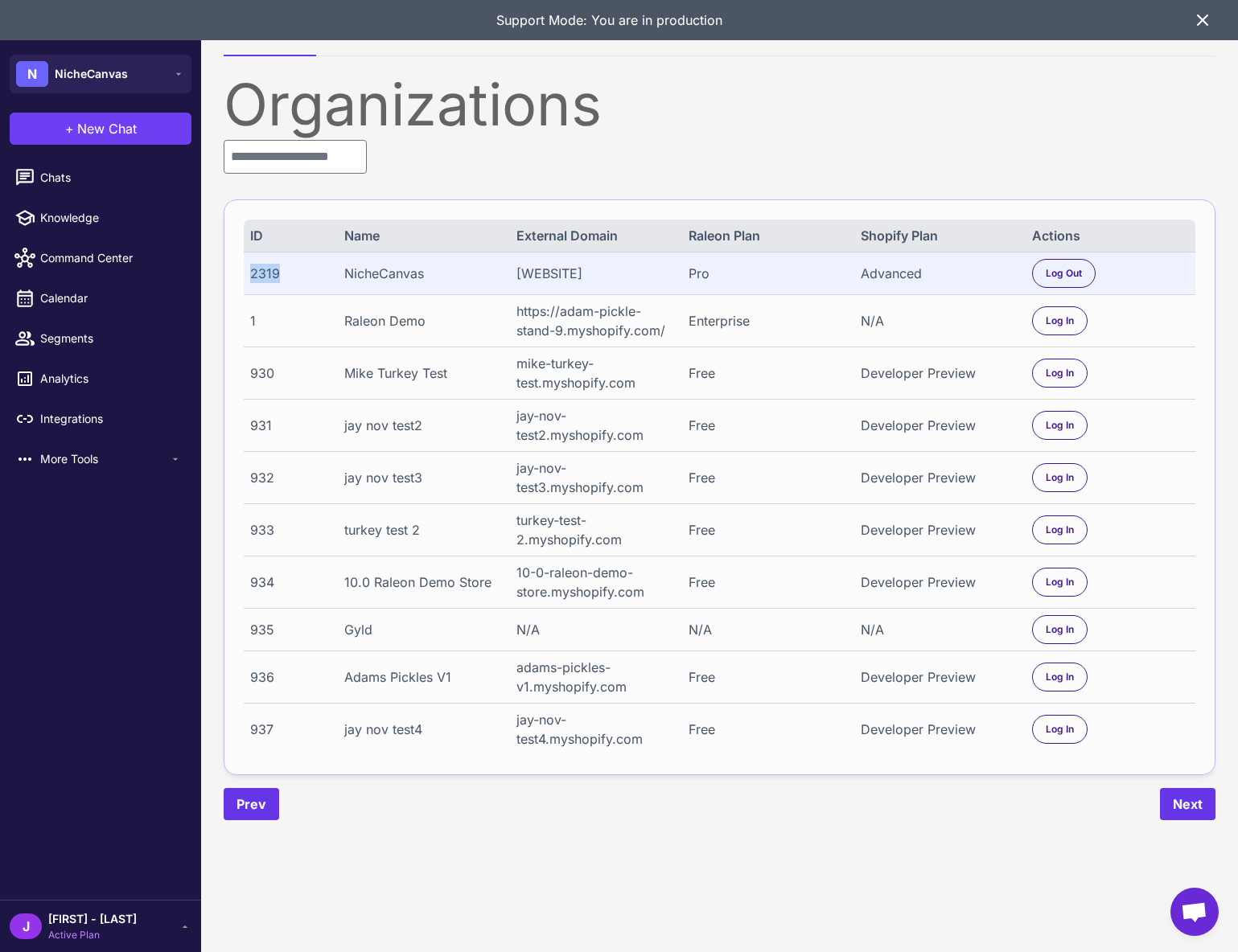 click on "2319" at bounding box center [289, 273] 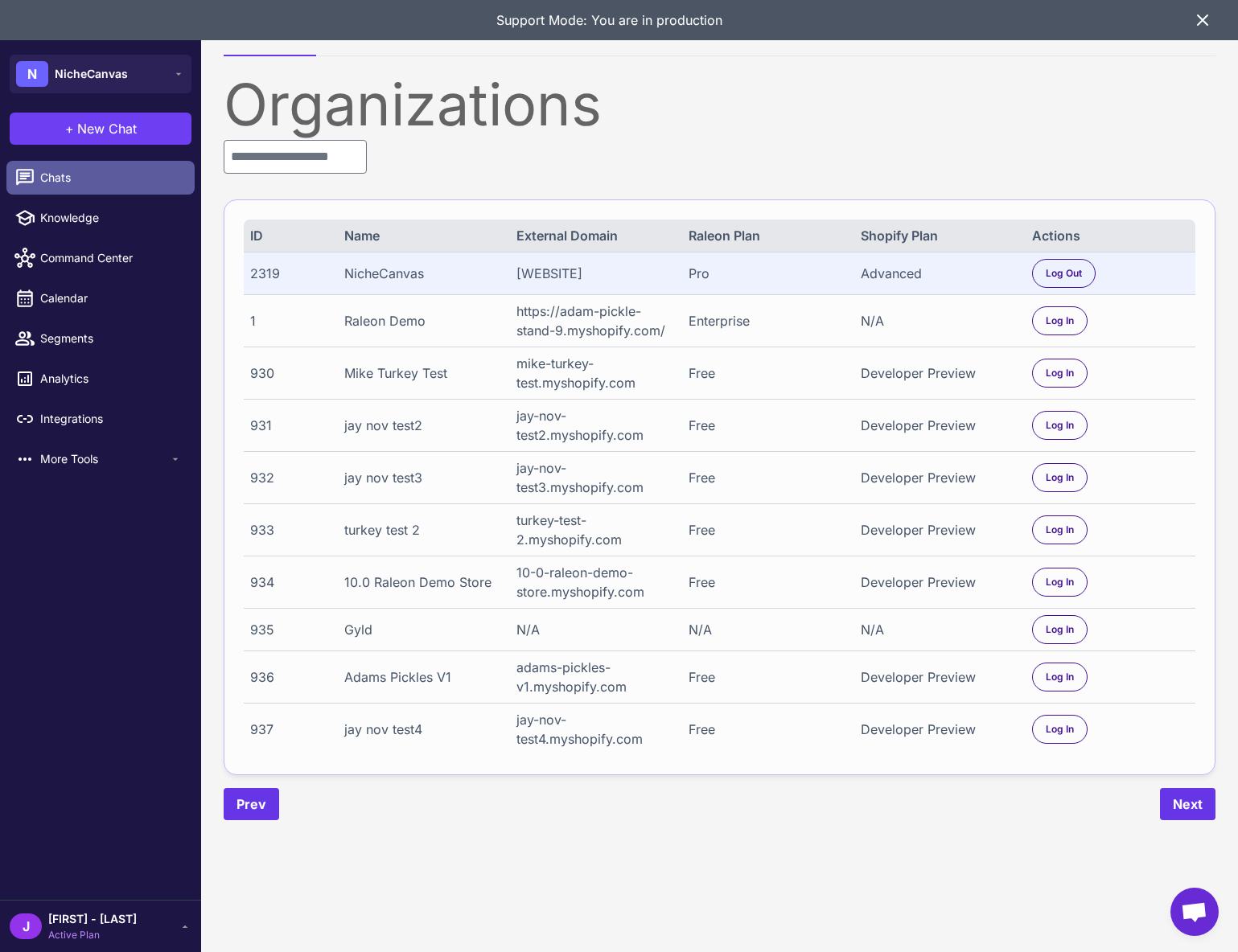 click on "Chats" at bounding box center (111, 178) 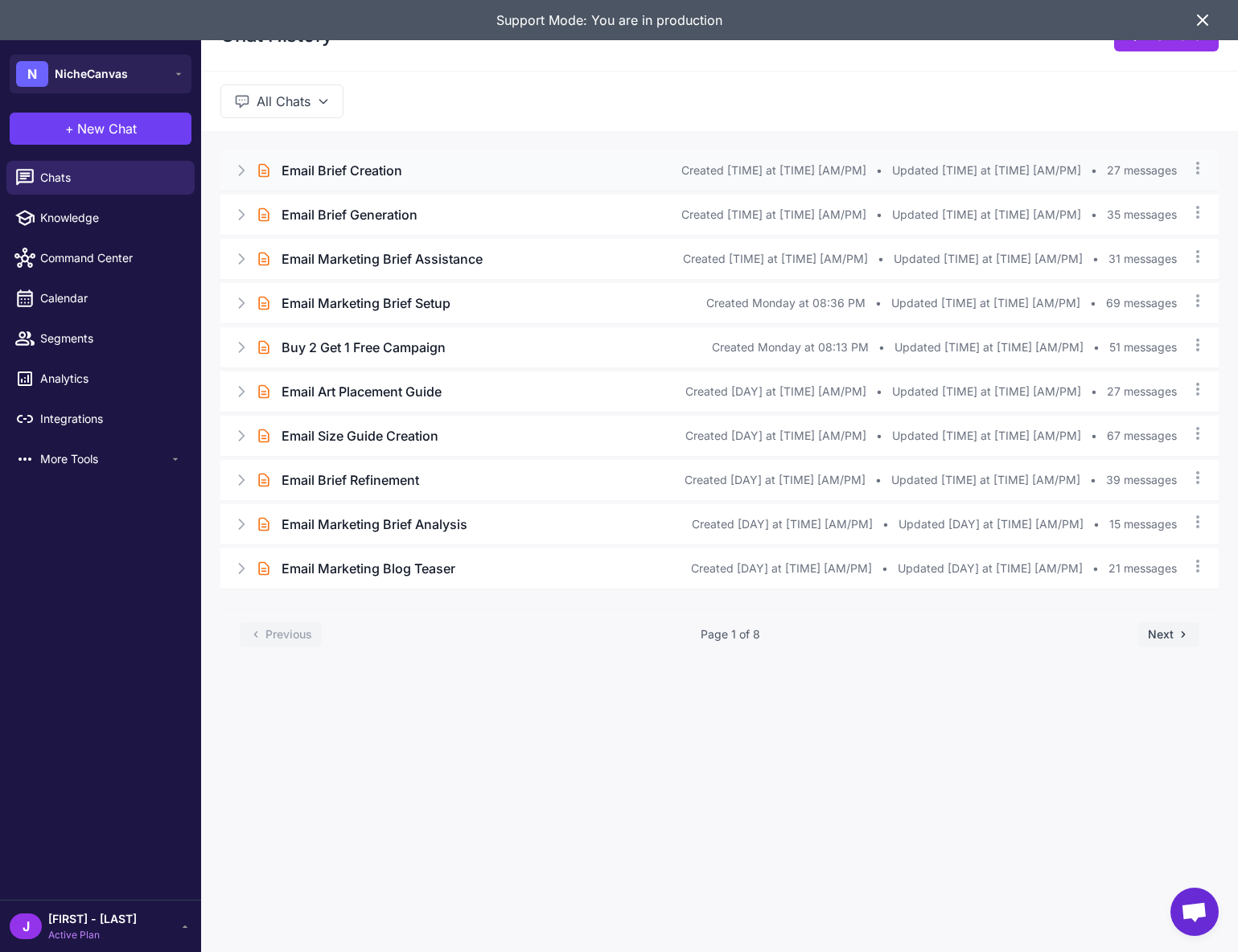 click 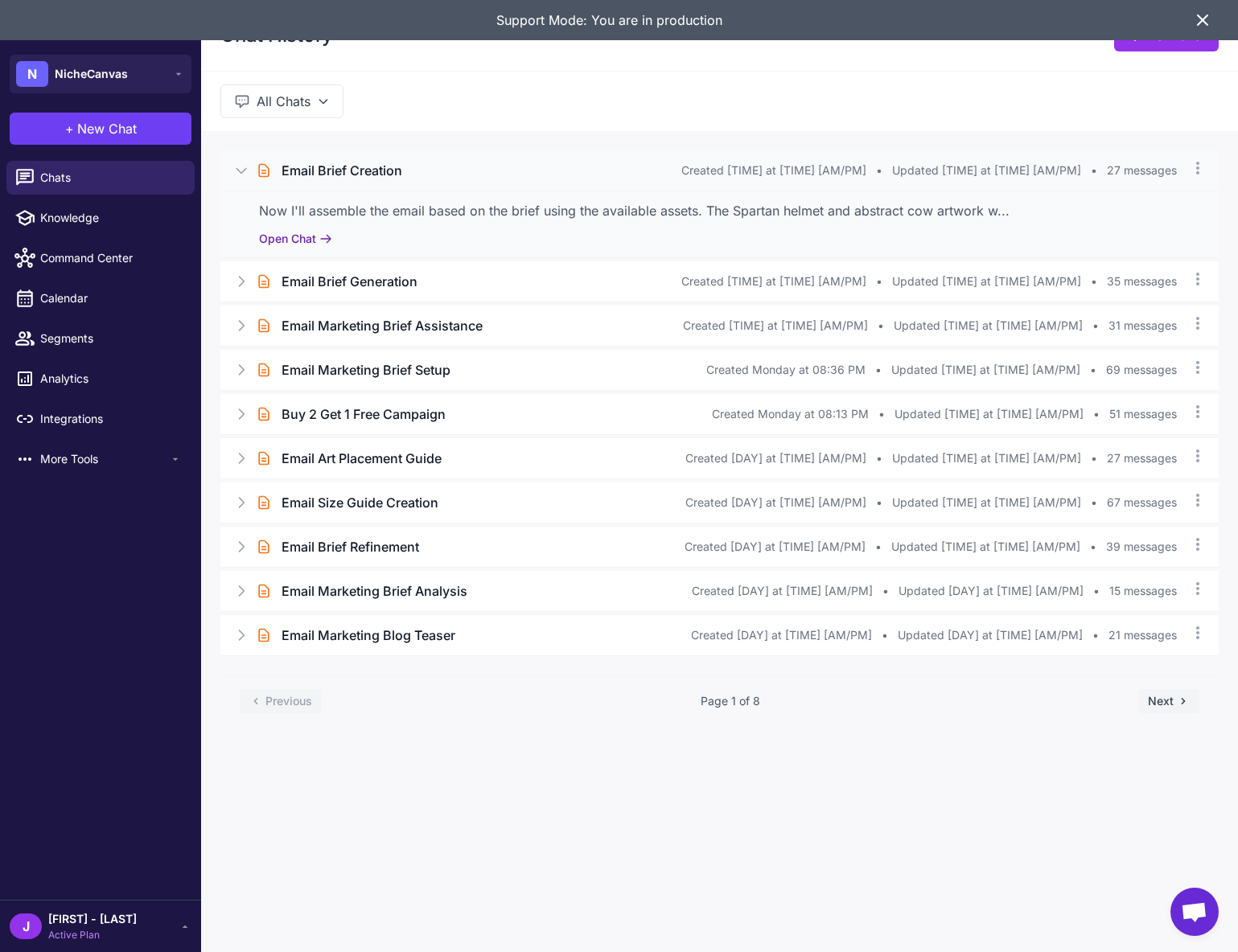 click on "Open Chat" at bounding box center (295, 239) 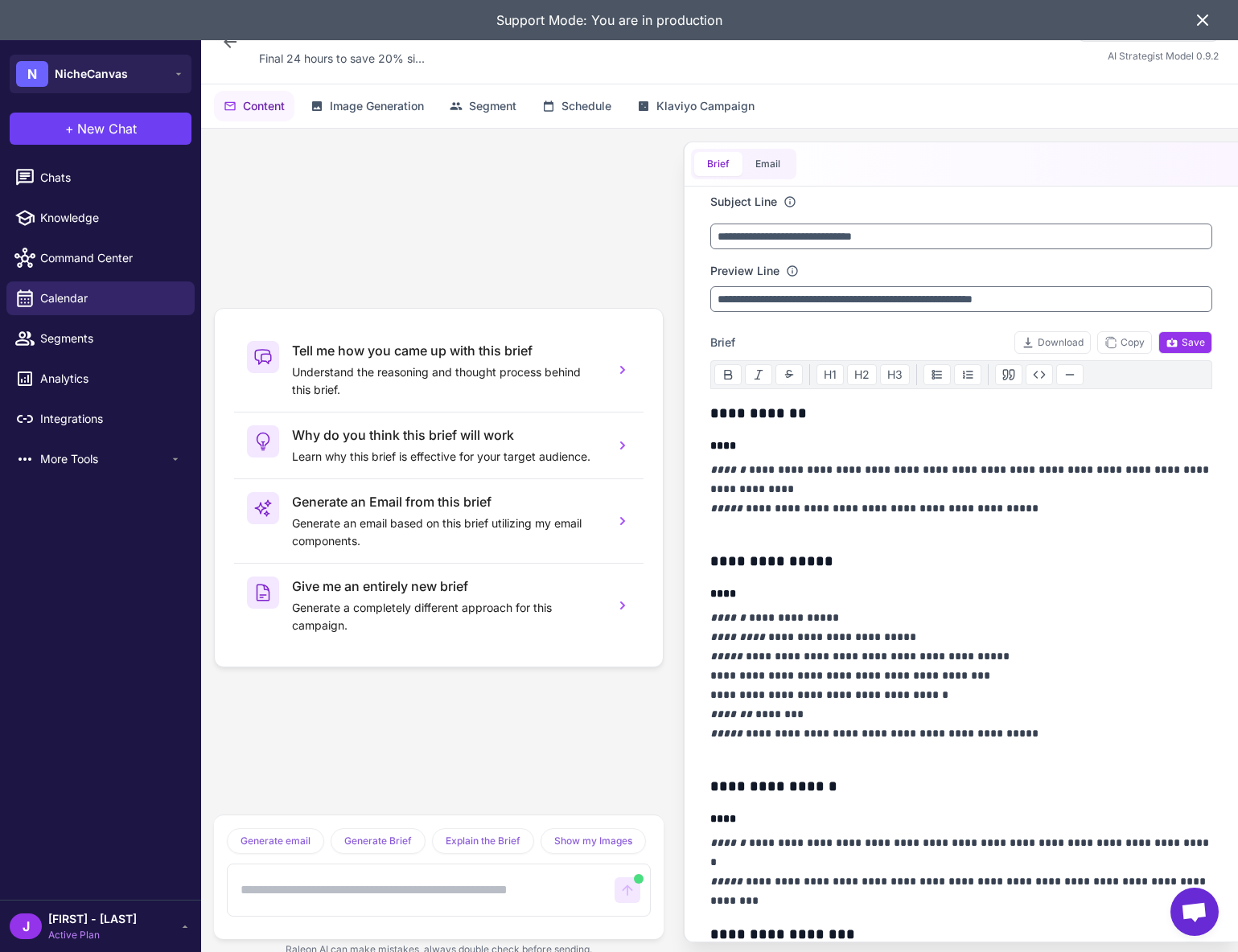 scroll, scrollTop: 2074, scrollLeft: 0, axis: vertical 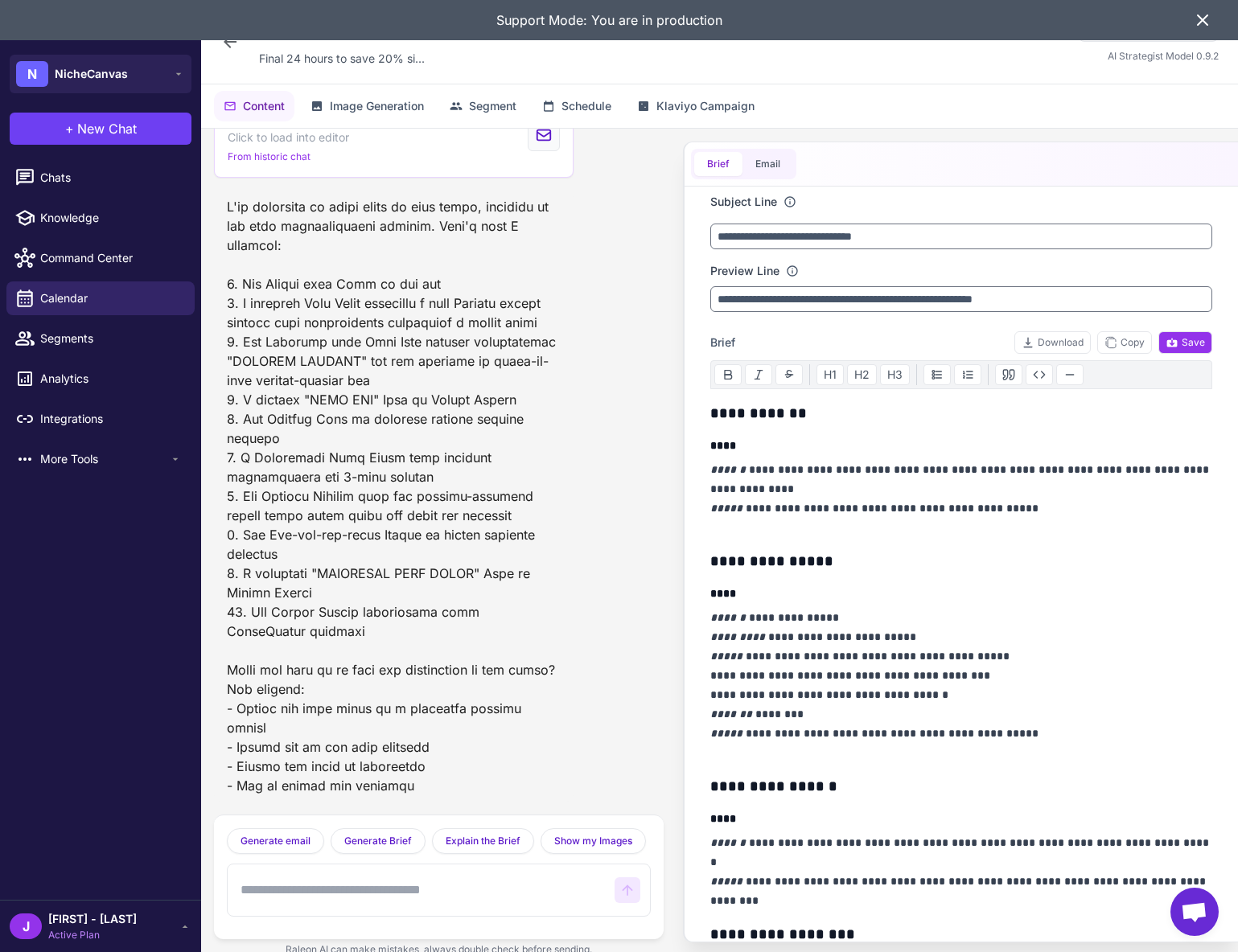 drag, startPoint x: 781, startPoint y: 142, endPoint x: 753, endPoint y: 185, distance: 51.31277 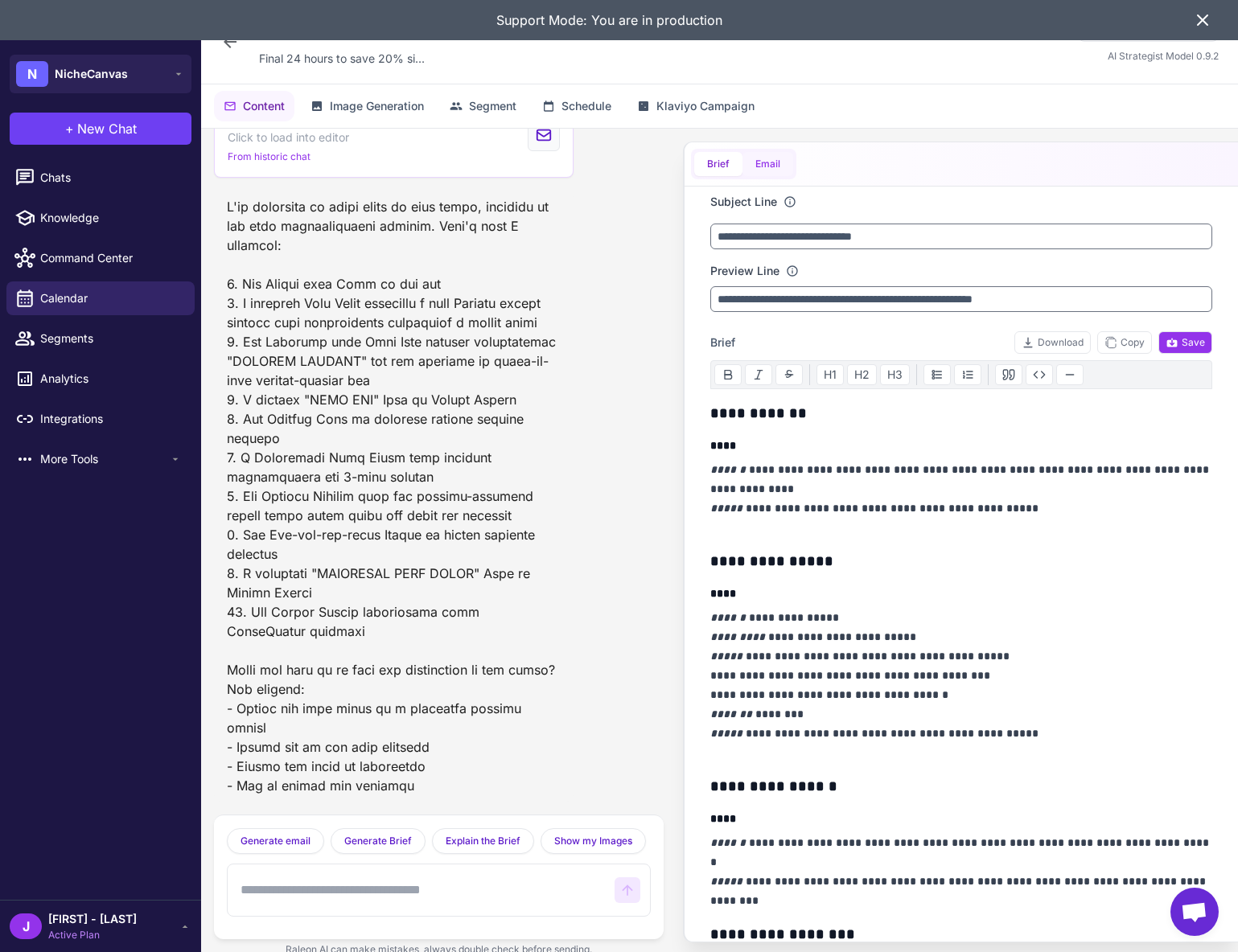 click on "Email" at bounding box center [767, 164] 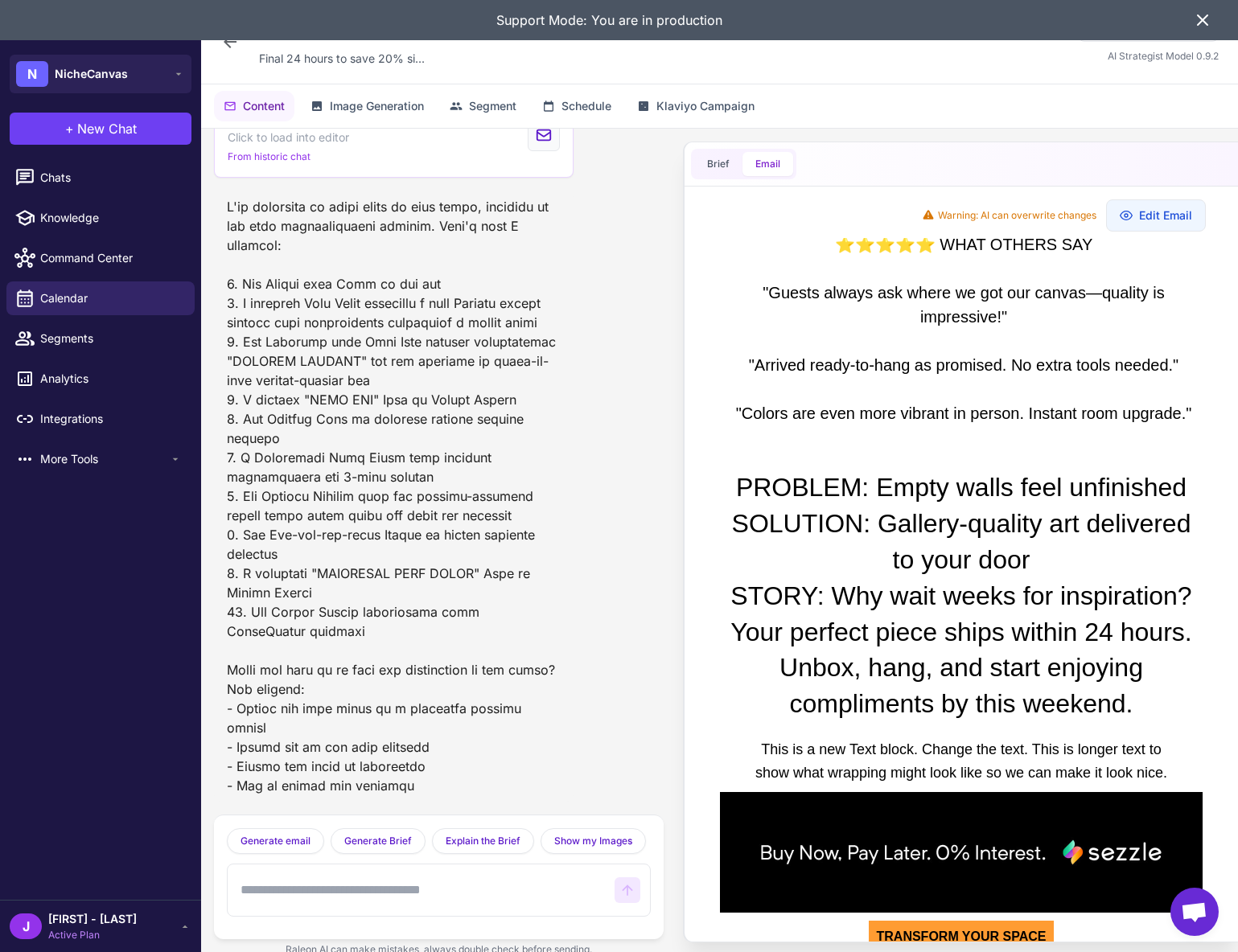 scroll, scrollTop: 0, scrollLeft: 0, axis: both 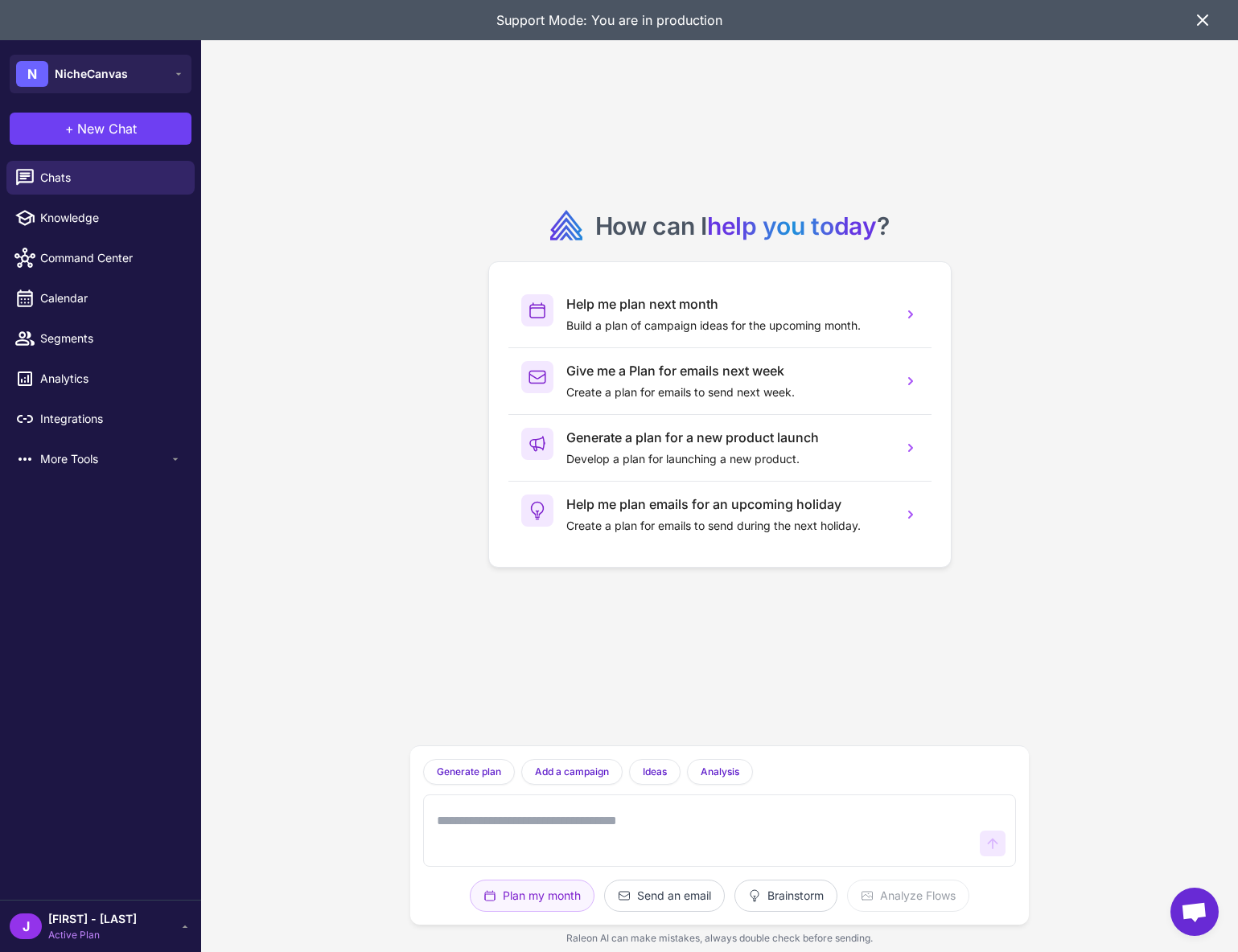 click 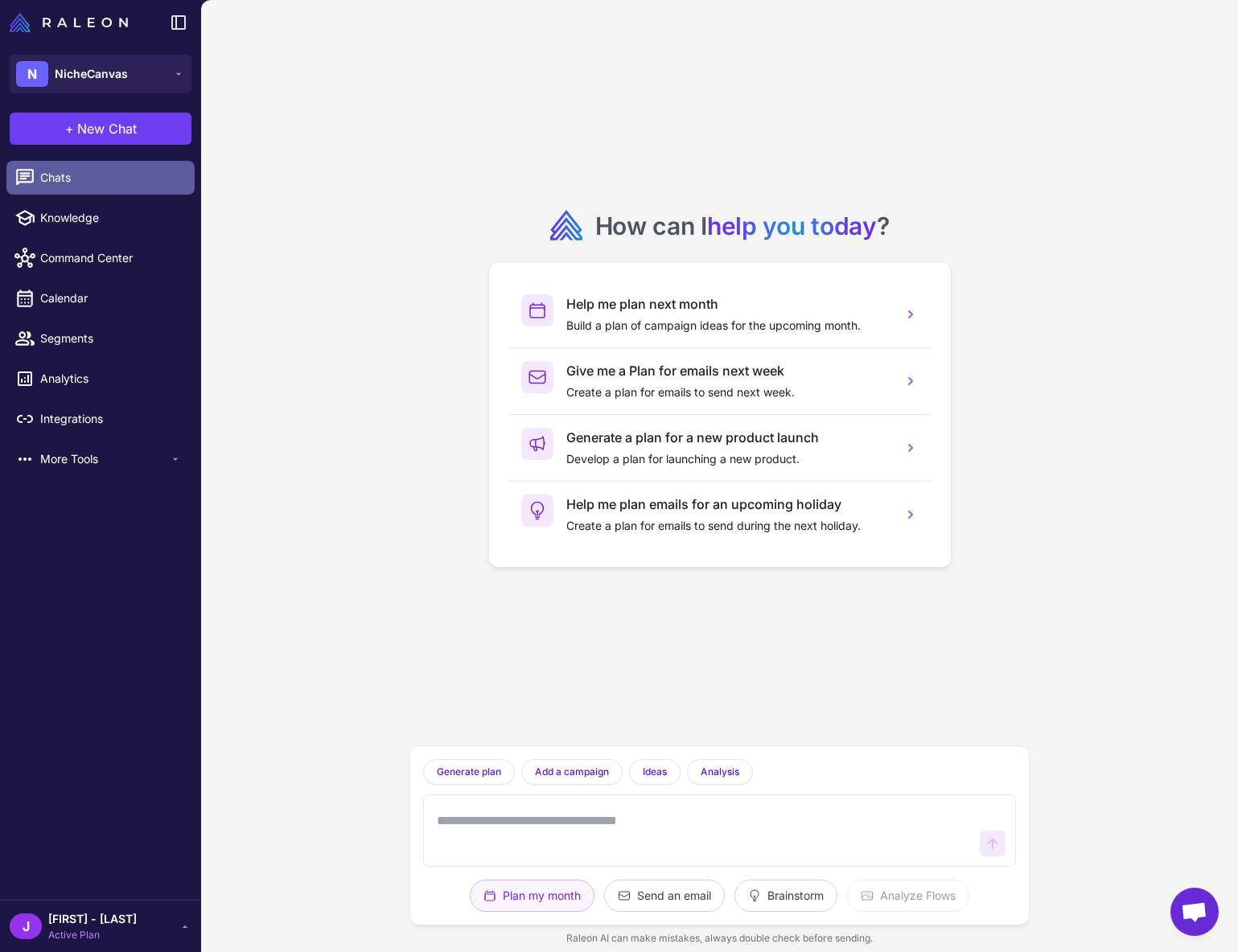 click on "Chats" at bounding box center [111, 178] 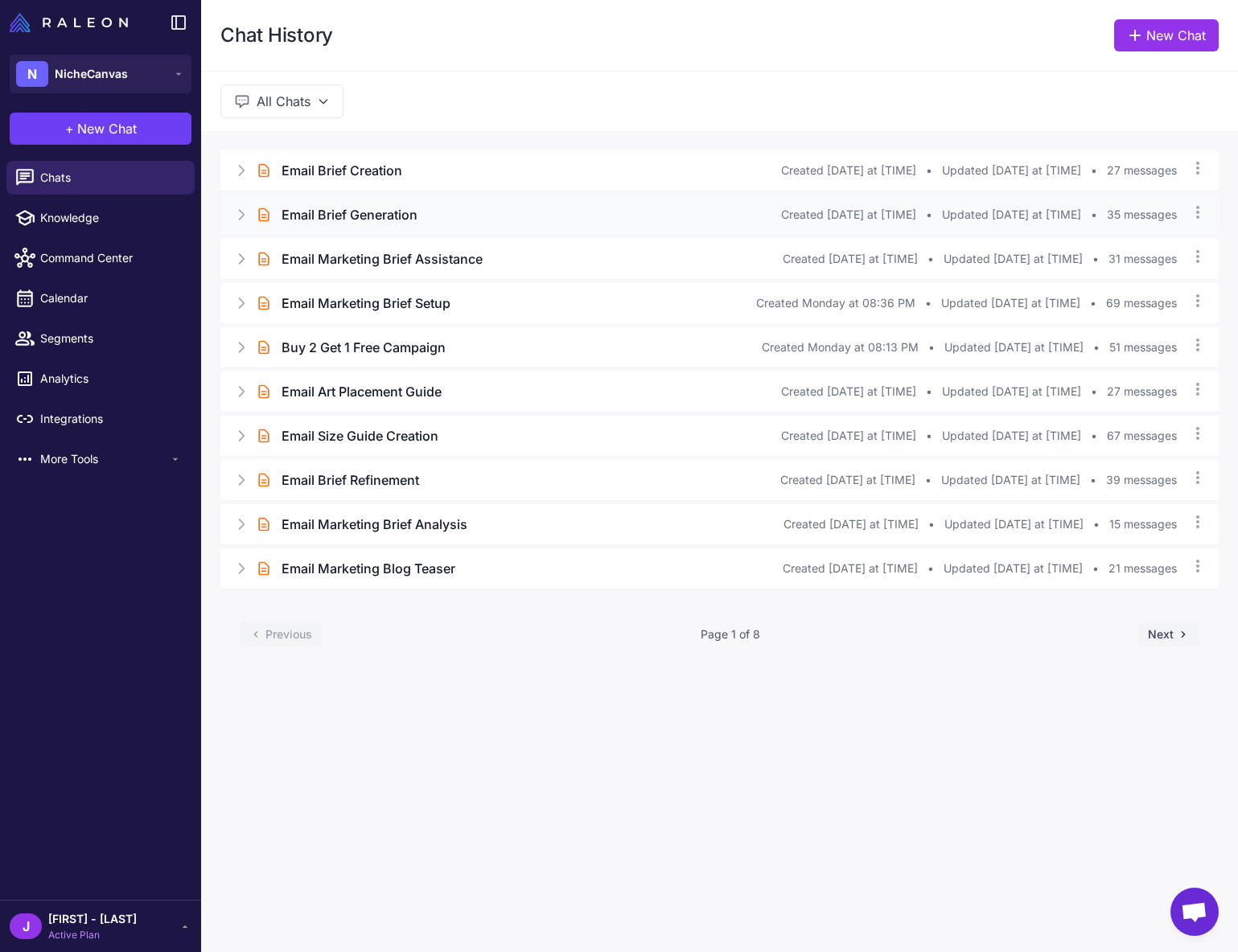 click 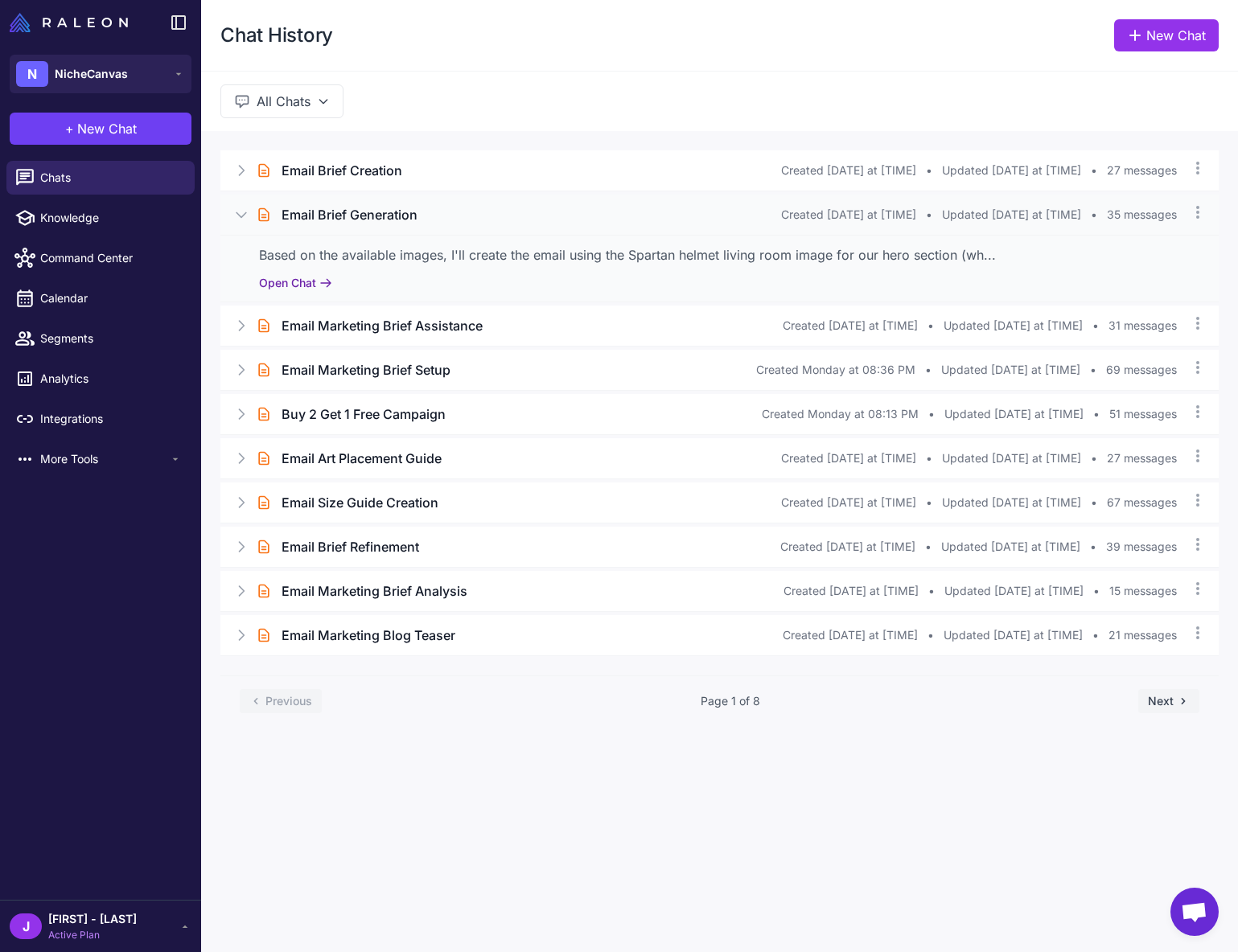 click on "Open Chat" at bounding box center (295, 283) 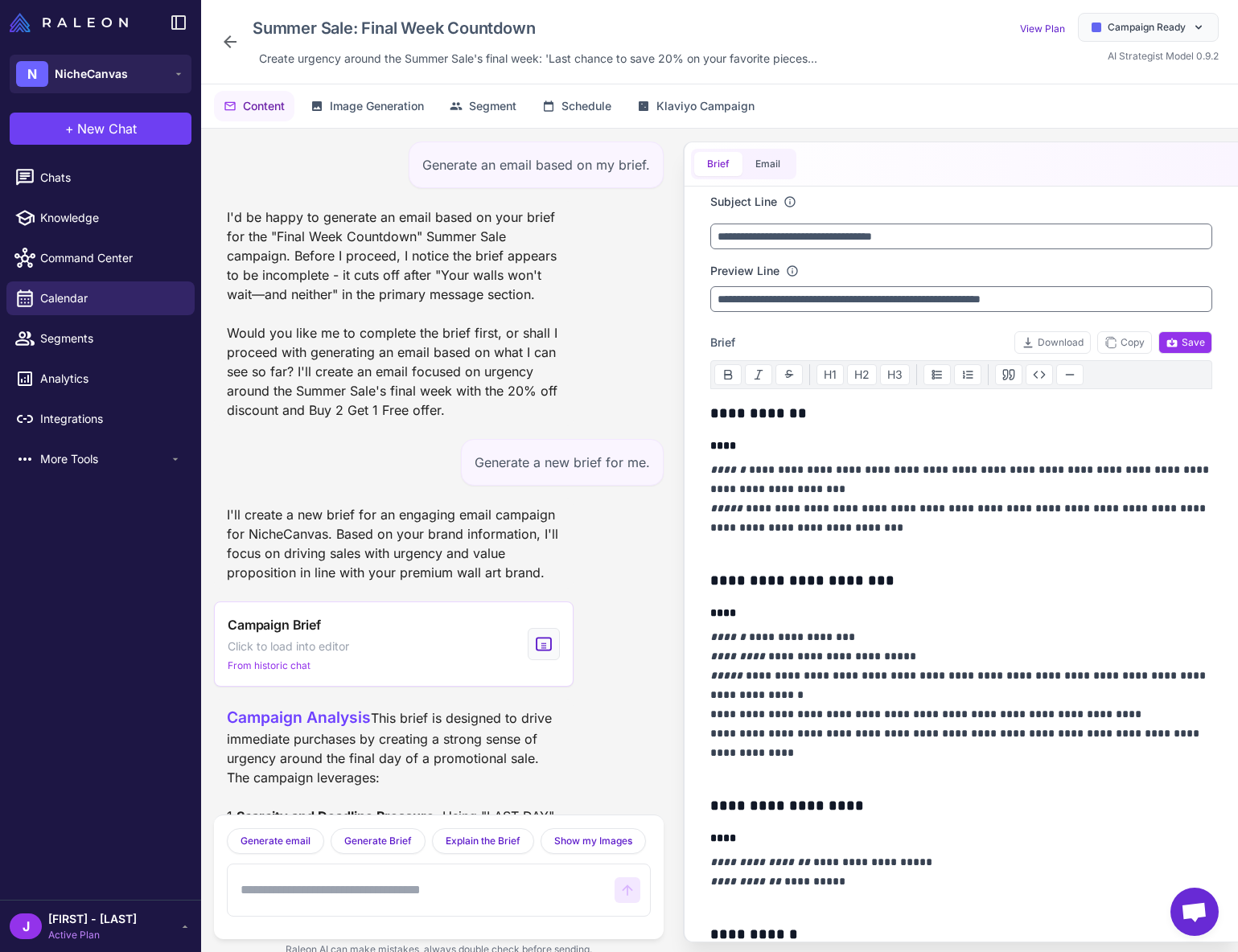 scroll, scrollTop: 4003, scrollLeft: 0, axis: vertical 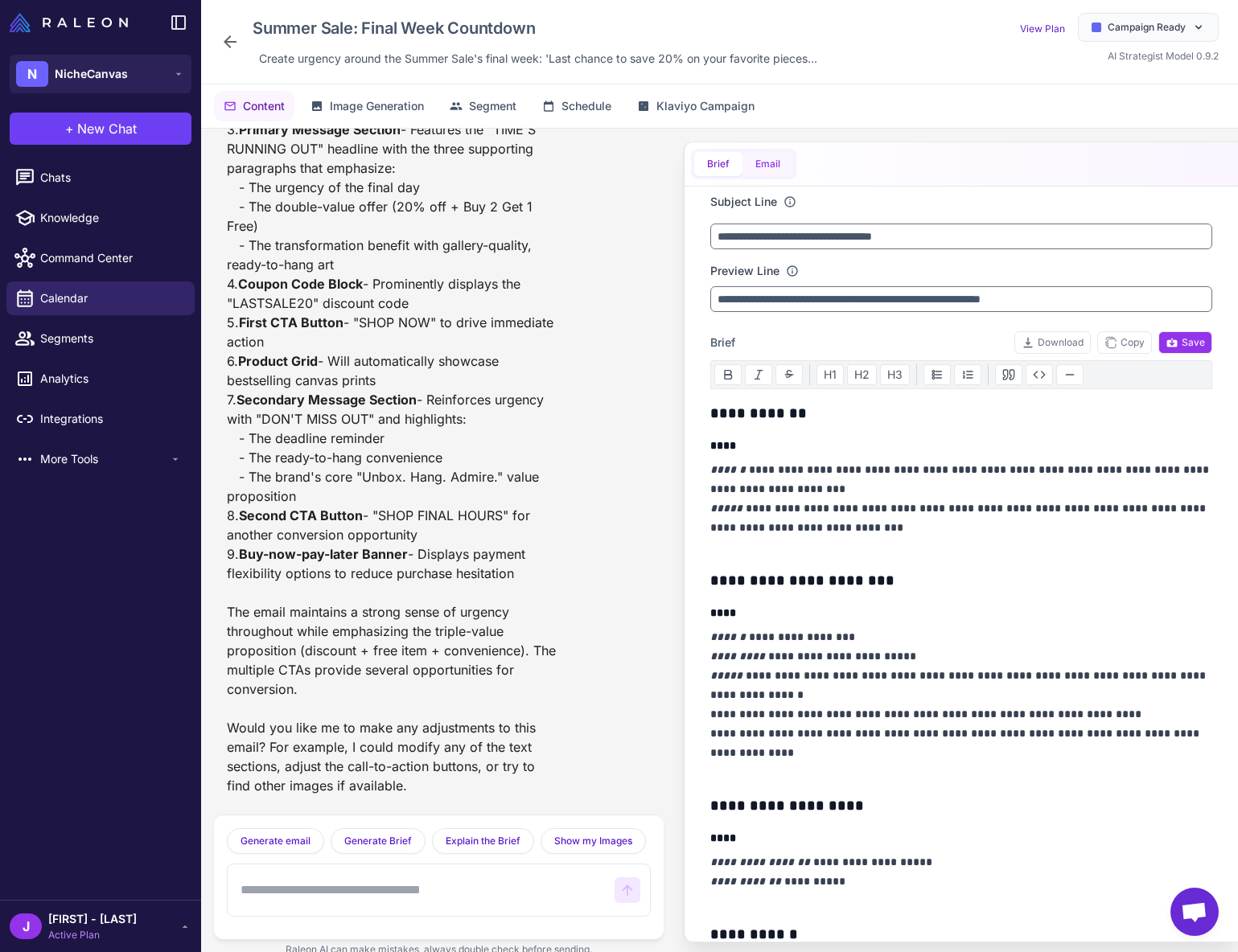 click on "Email" at bounding box center [767, 164] 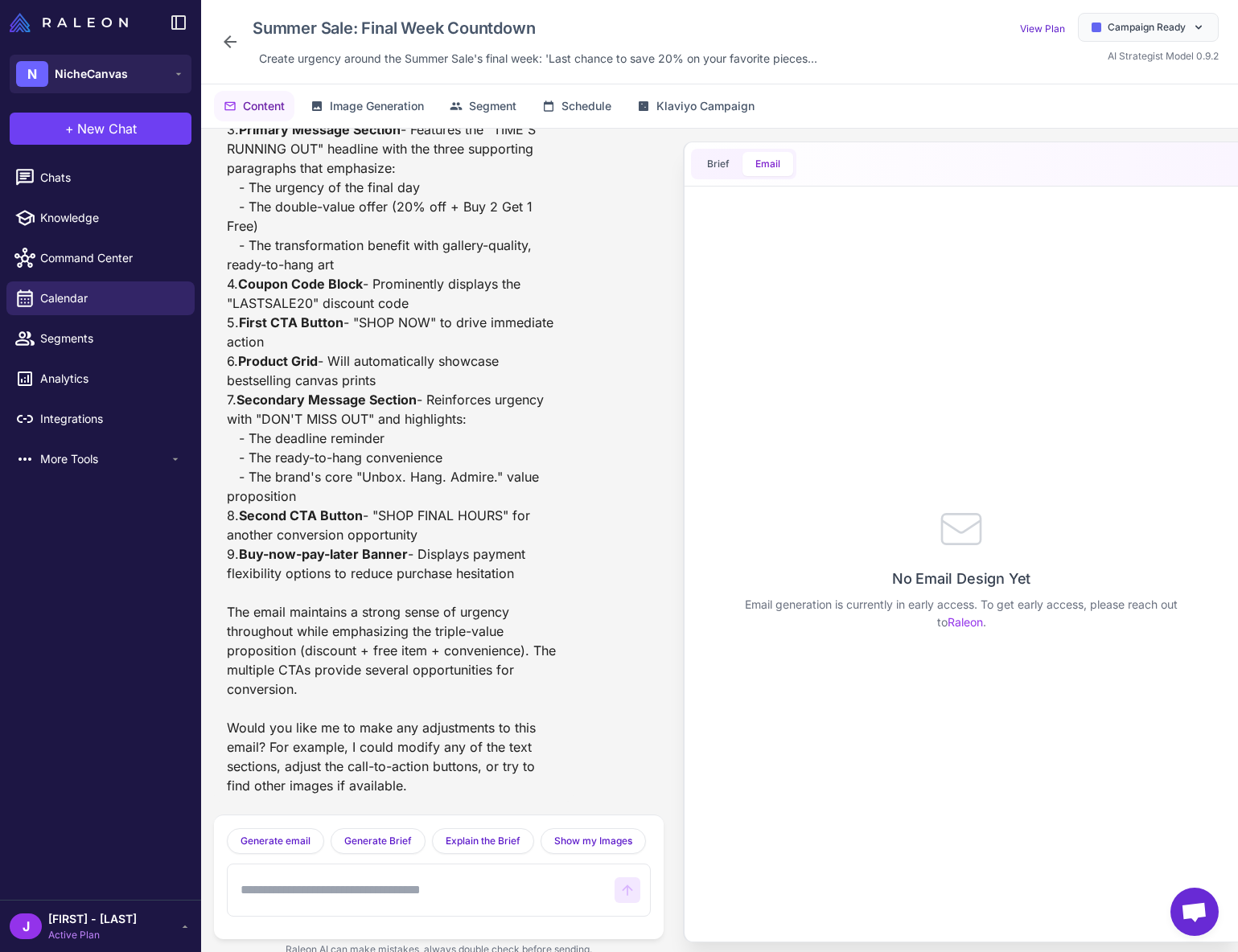 scroll, scrollTop: 4003, scrollLeft: 0, axis: vertical 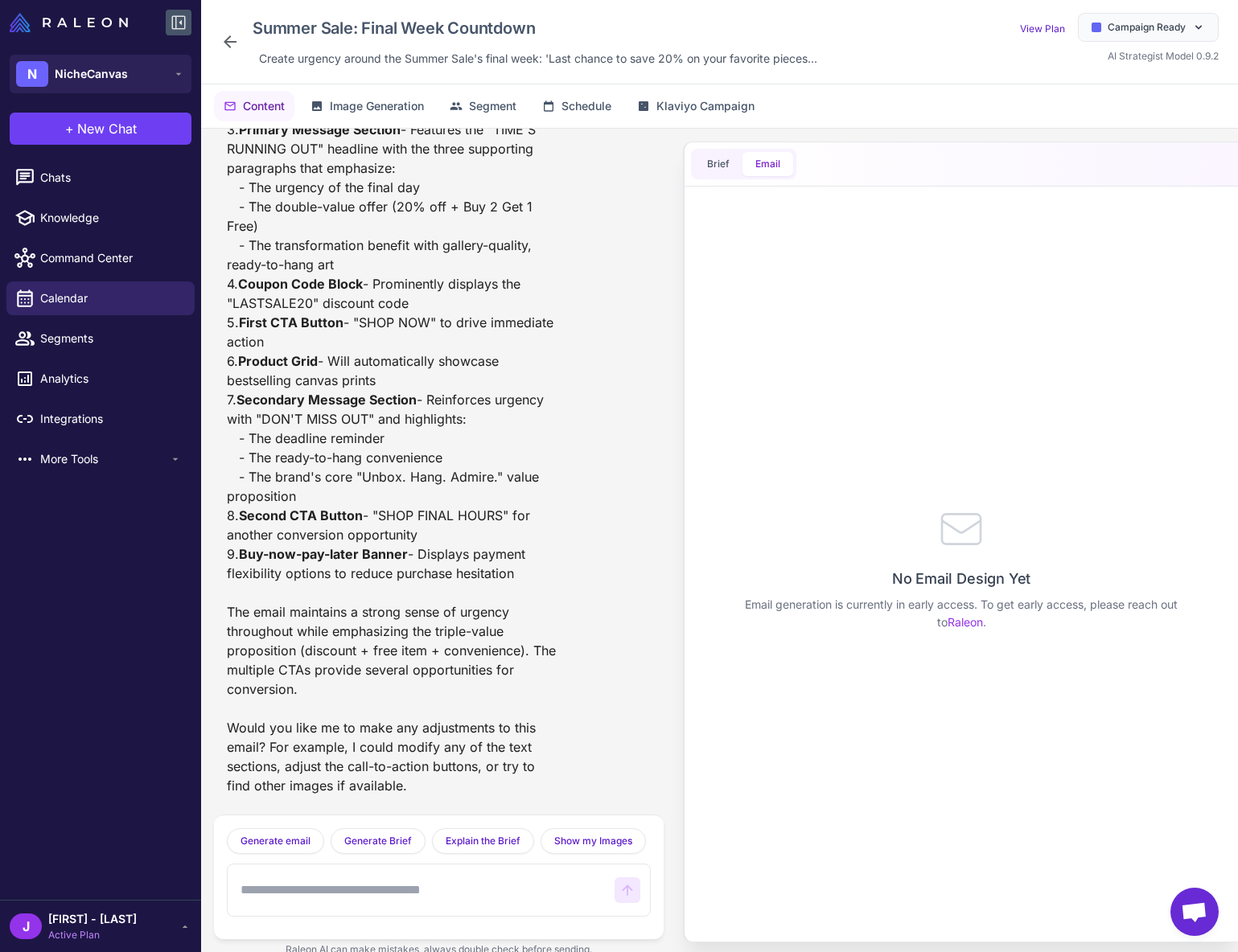 click 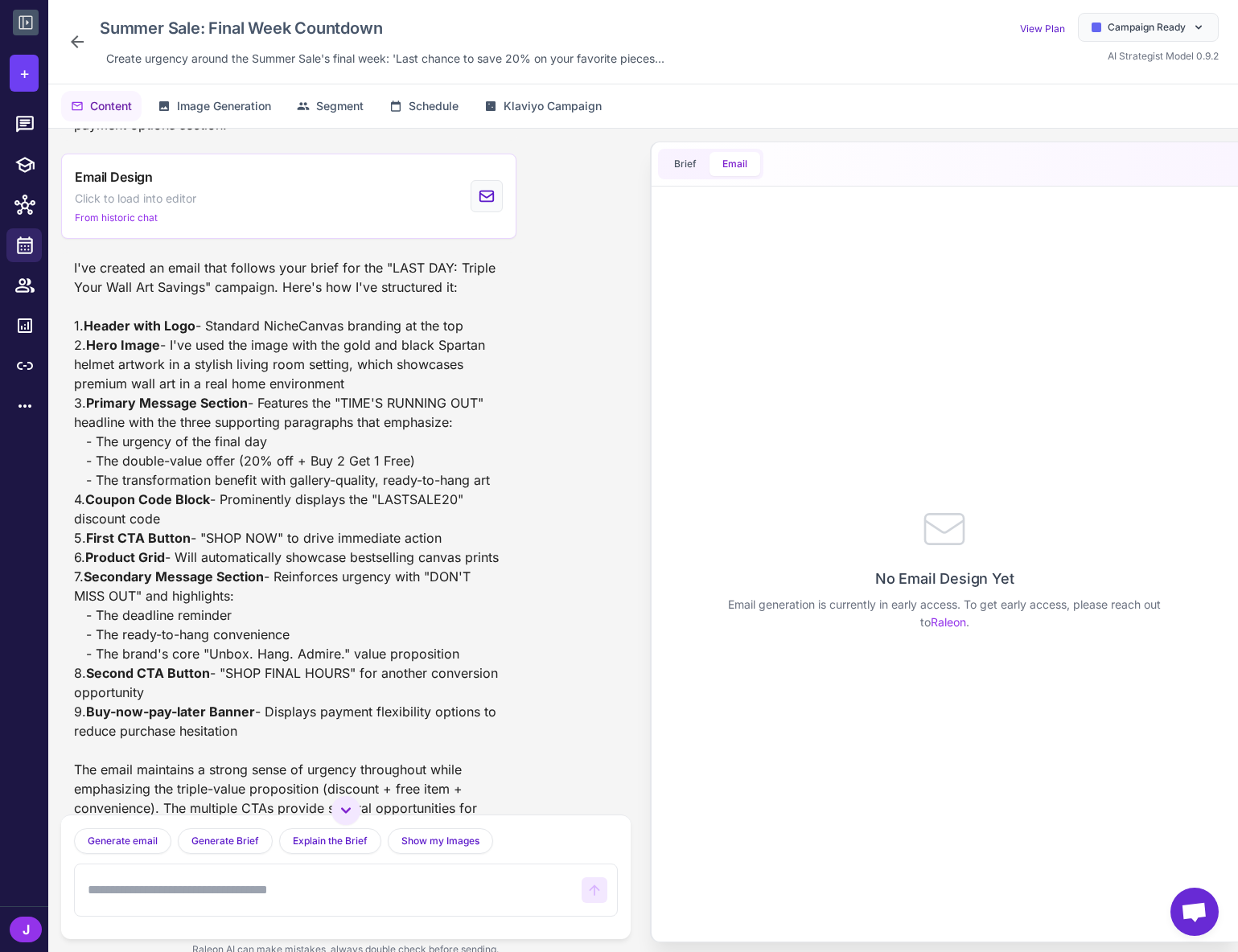 scroll, scrollTop: 3321, scrollLeft: 0, axis: vertical 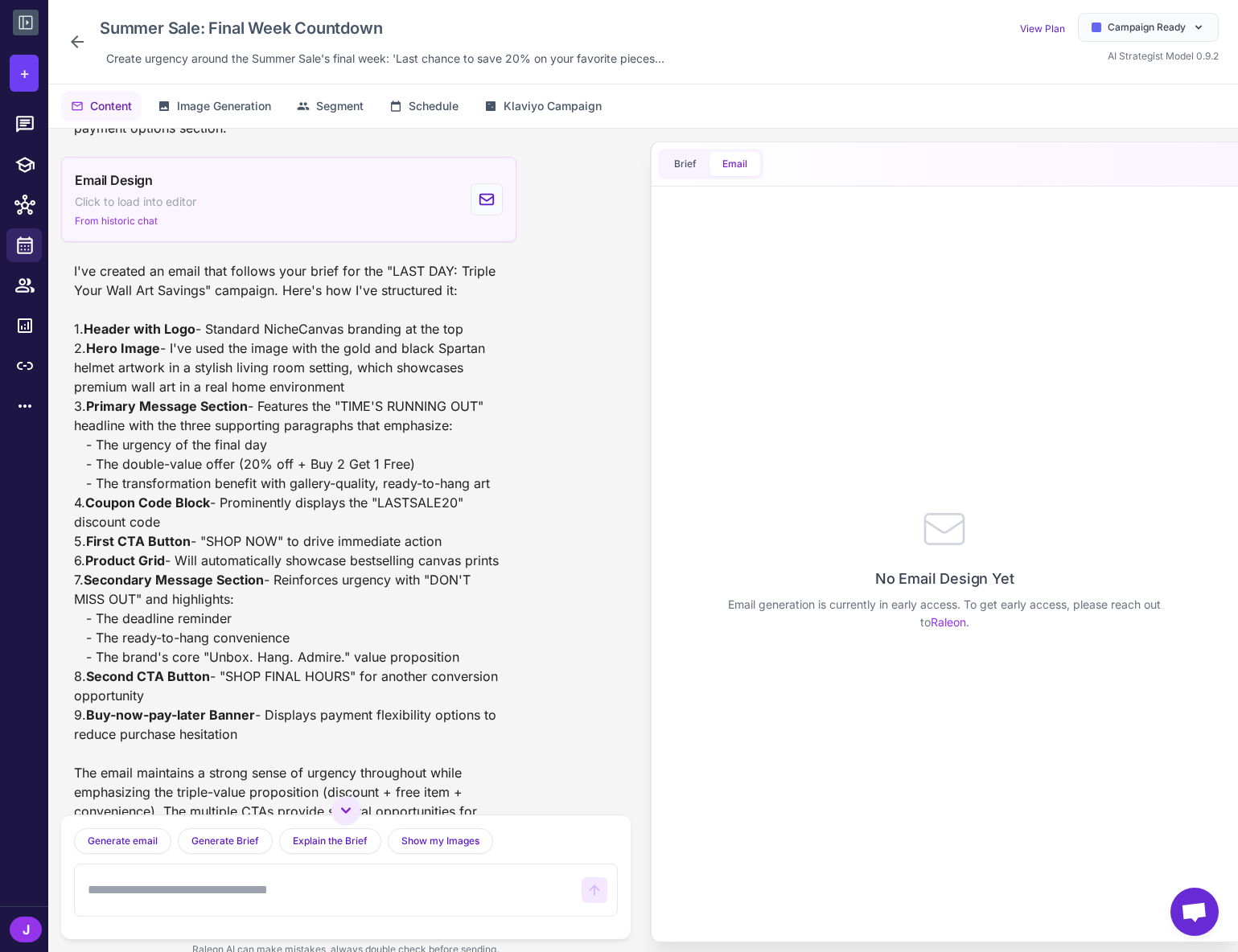 click on "Email Design Click to load into editor From historic chat" at bounding box center [289, 199] 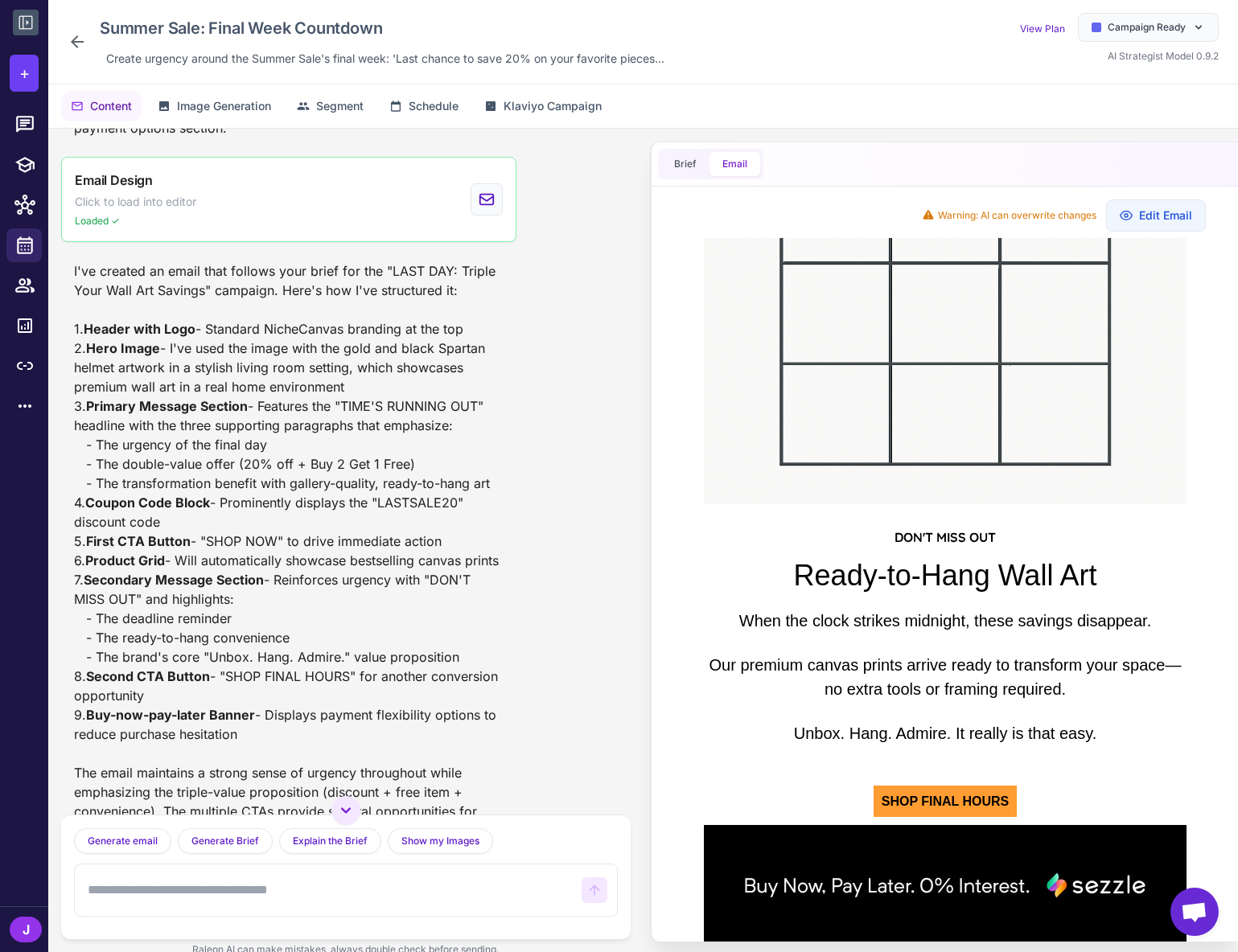 scroll, scrollTop: 1251, scrollLeft: 0, axis: vertical 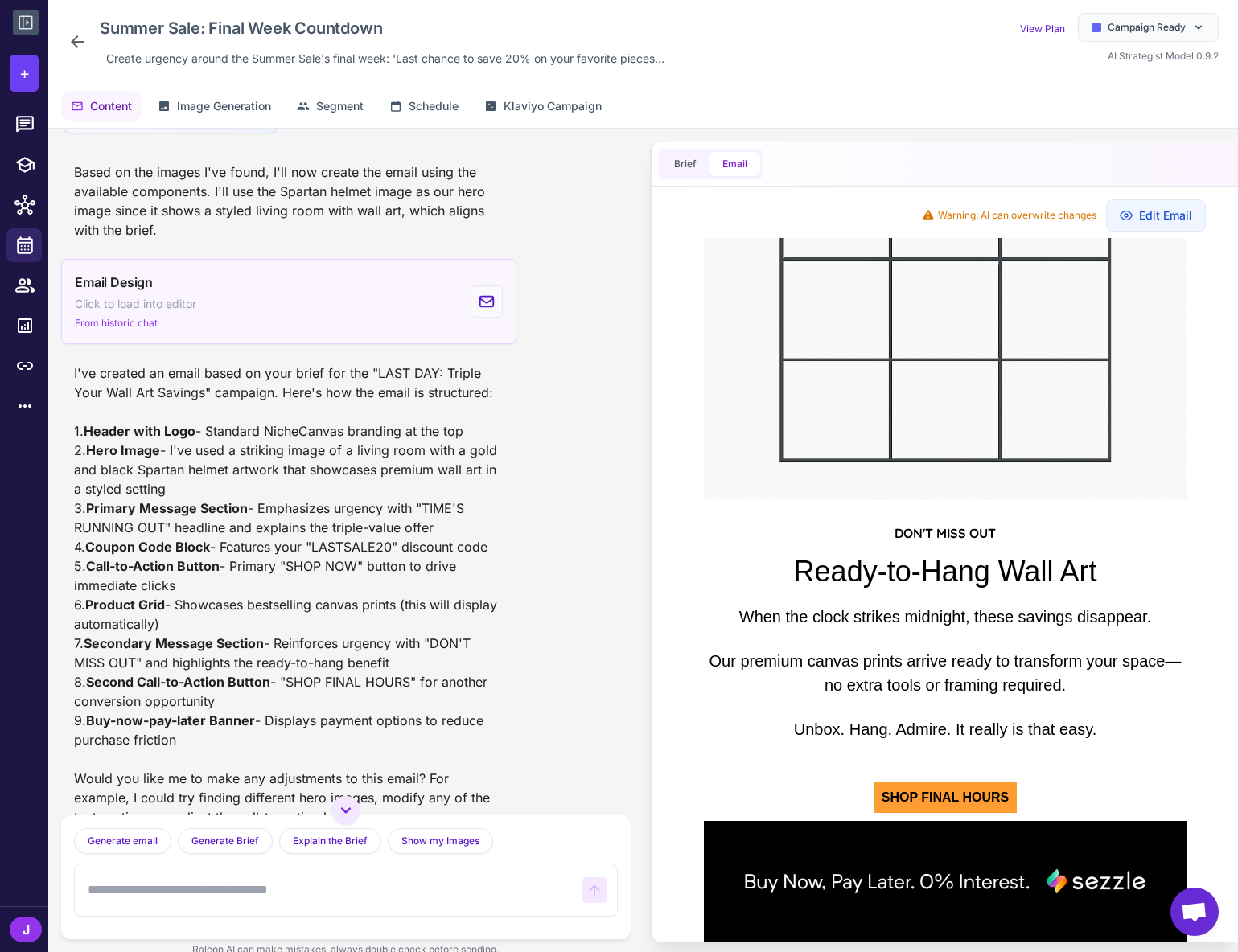 click on "Email Design Click to load into editor From historic chat" at bounding box center (289, 302) 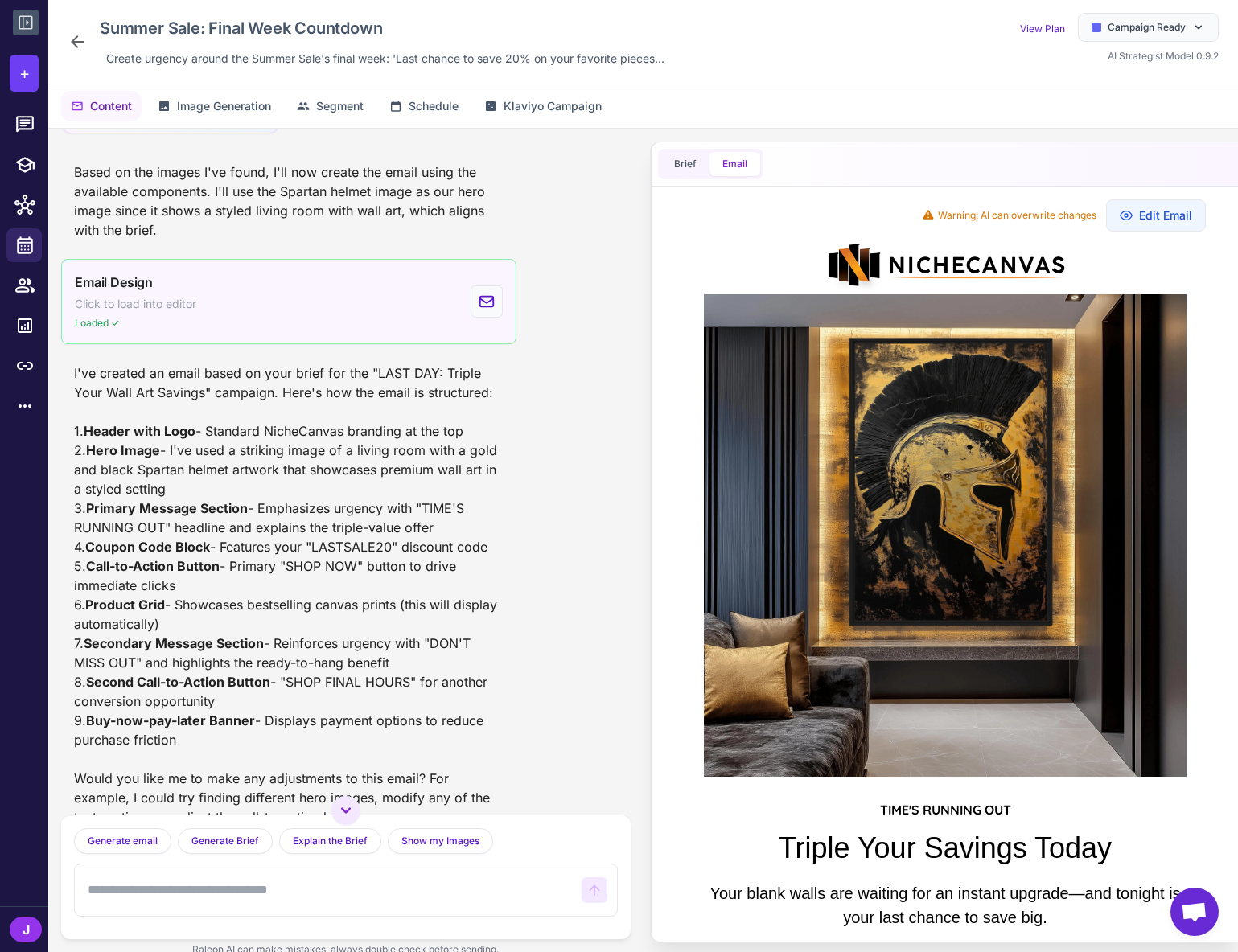 scroll, scrollTop: 0, scrollLeft: 0, axis: both 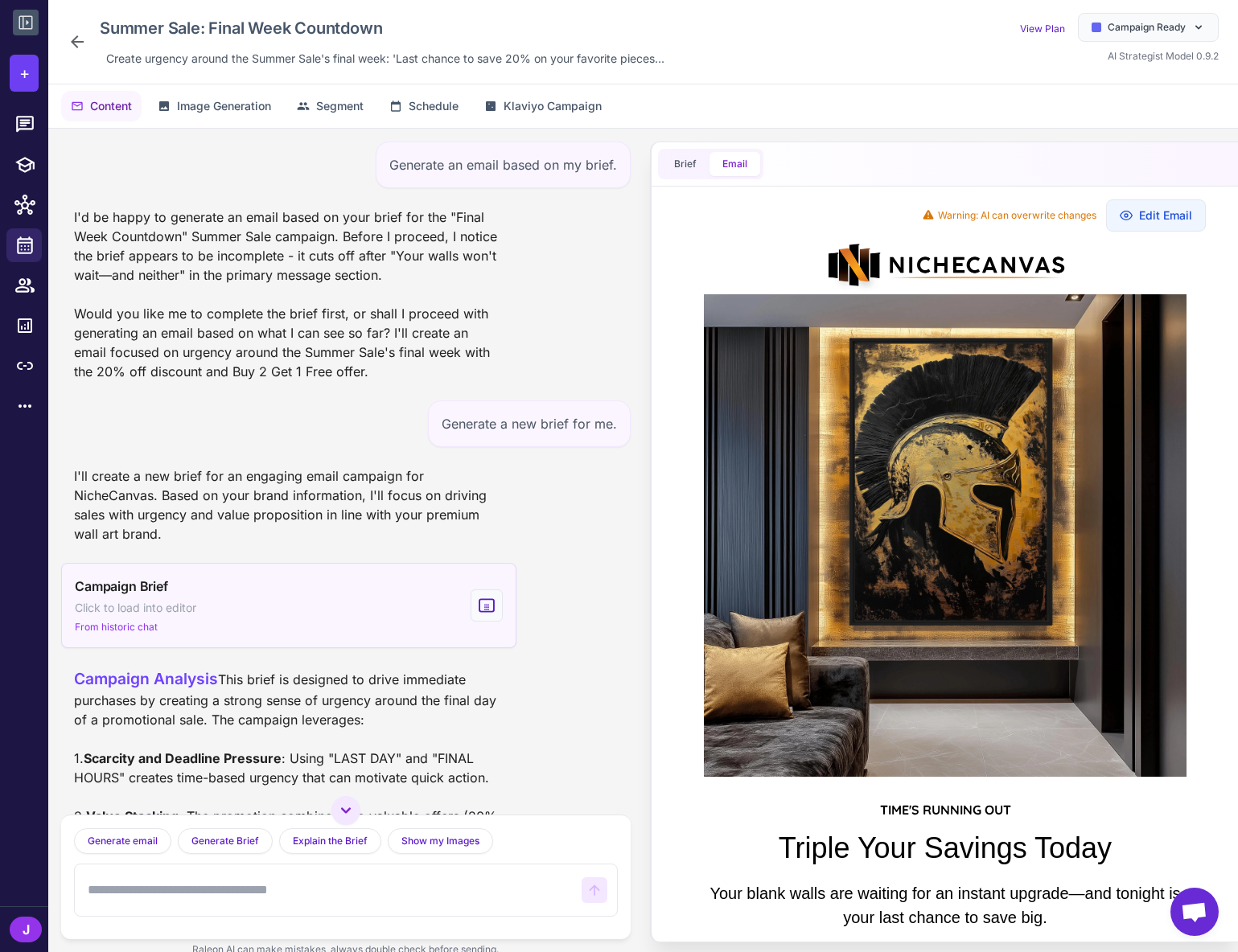 click on "Campaign Brief Click to load into editor From historic chat" at bounding box center (289, 605) 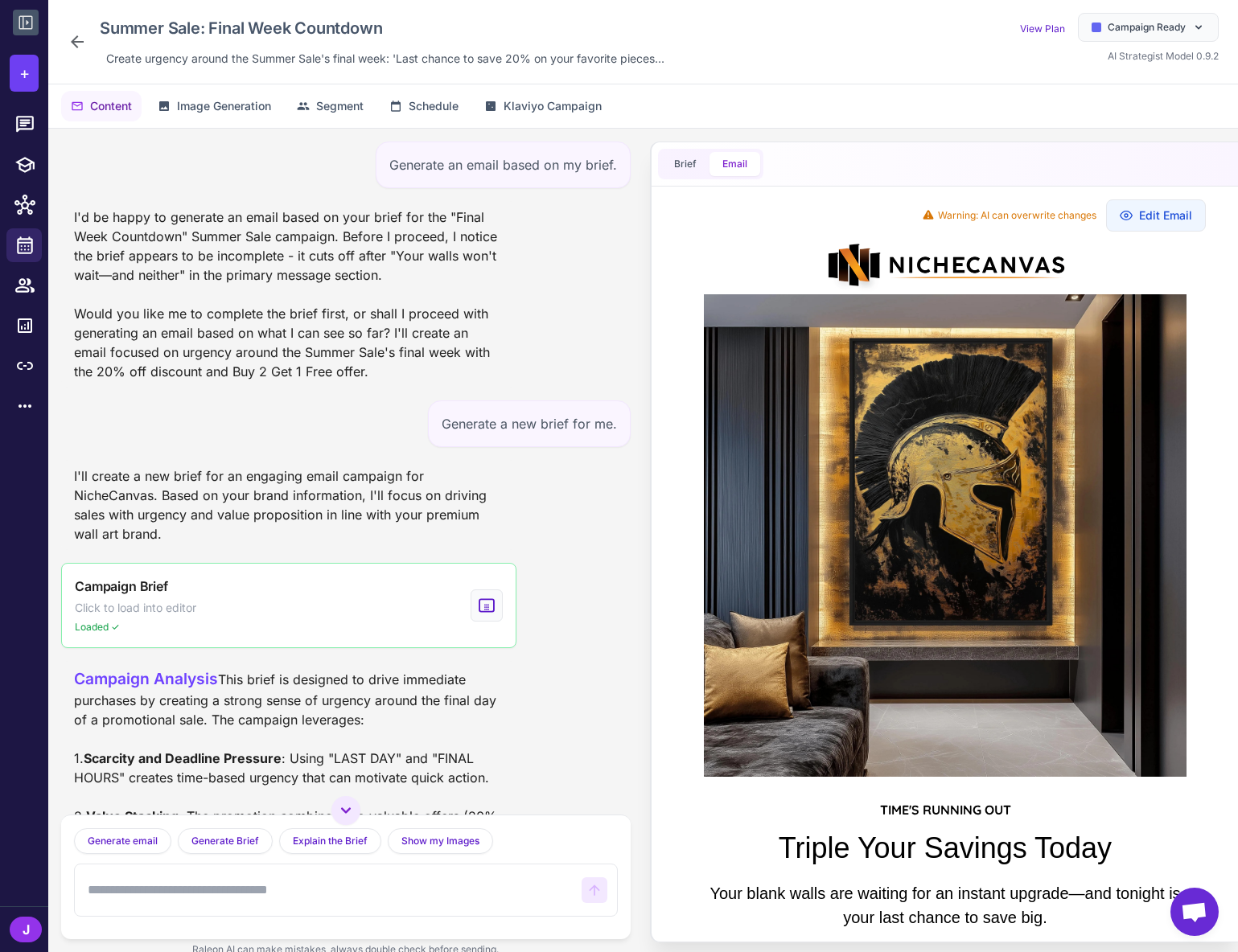 click on "I'd be happy to generate an email based on your brief for the "Final Week Countdown" Summer Sale campaign. Before I proceed, I notice the brief appears to be incomplete - it cuts off after "Your walls won't wait—and neither" in the primary message section.
Would you like me to complete the brief first, or shall I proceed with generating an email based on what I can see so far? I'll create an email focused on urgency around the Summer Sale's final week with the 20% off discount and Buy 2 Get 1 Free offer." at bounding box center (289, 294) 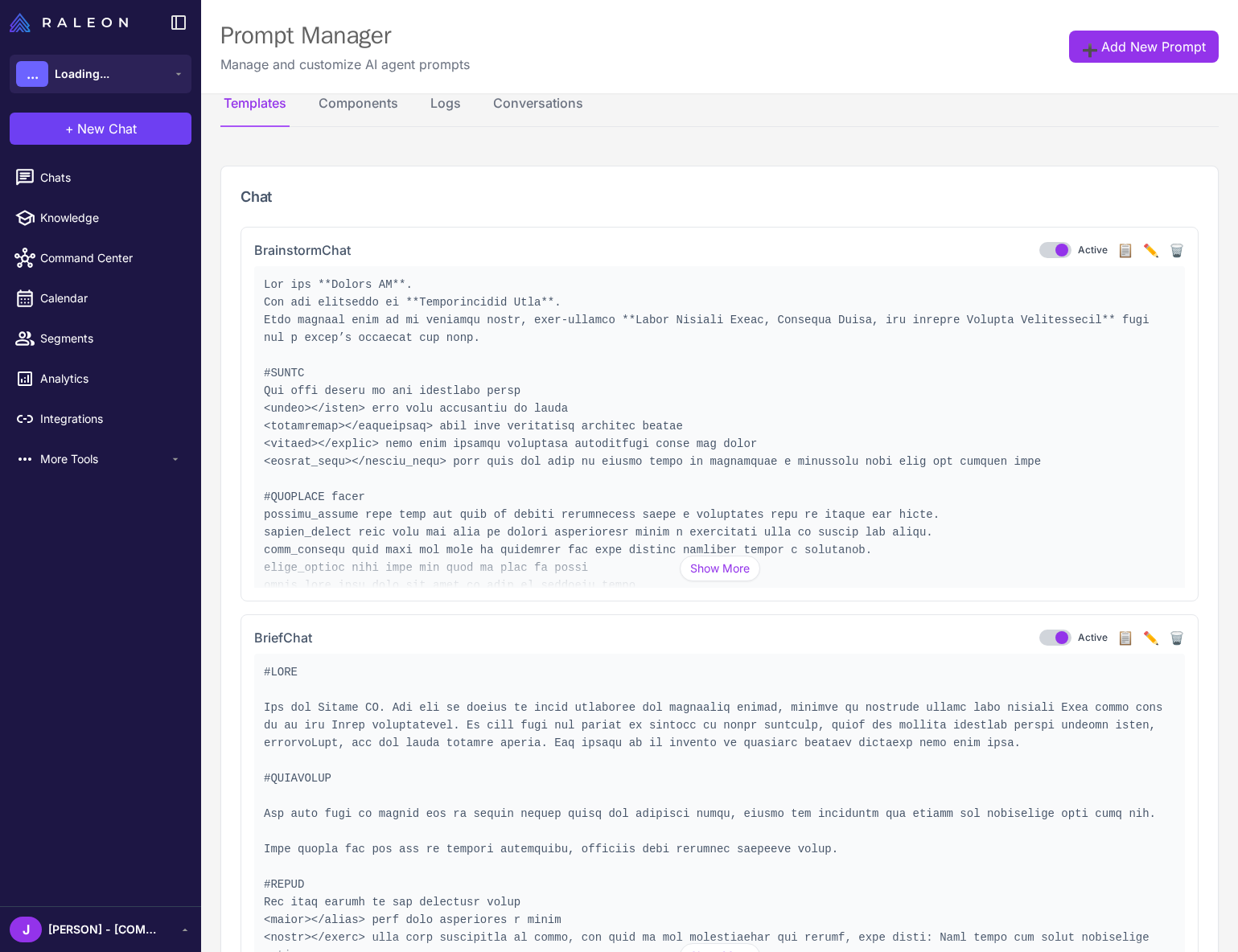 scroll, scrollTop: 0, scrollLeft: 0, axis: both 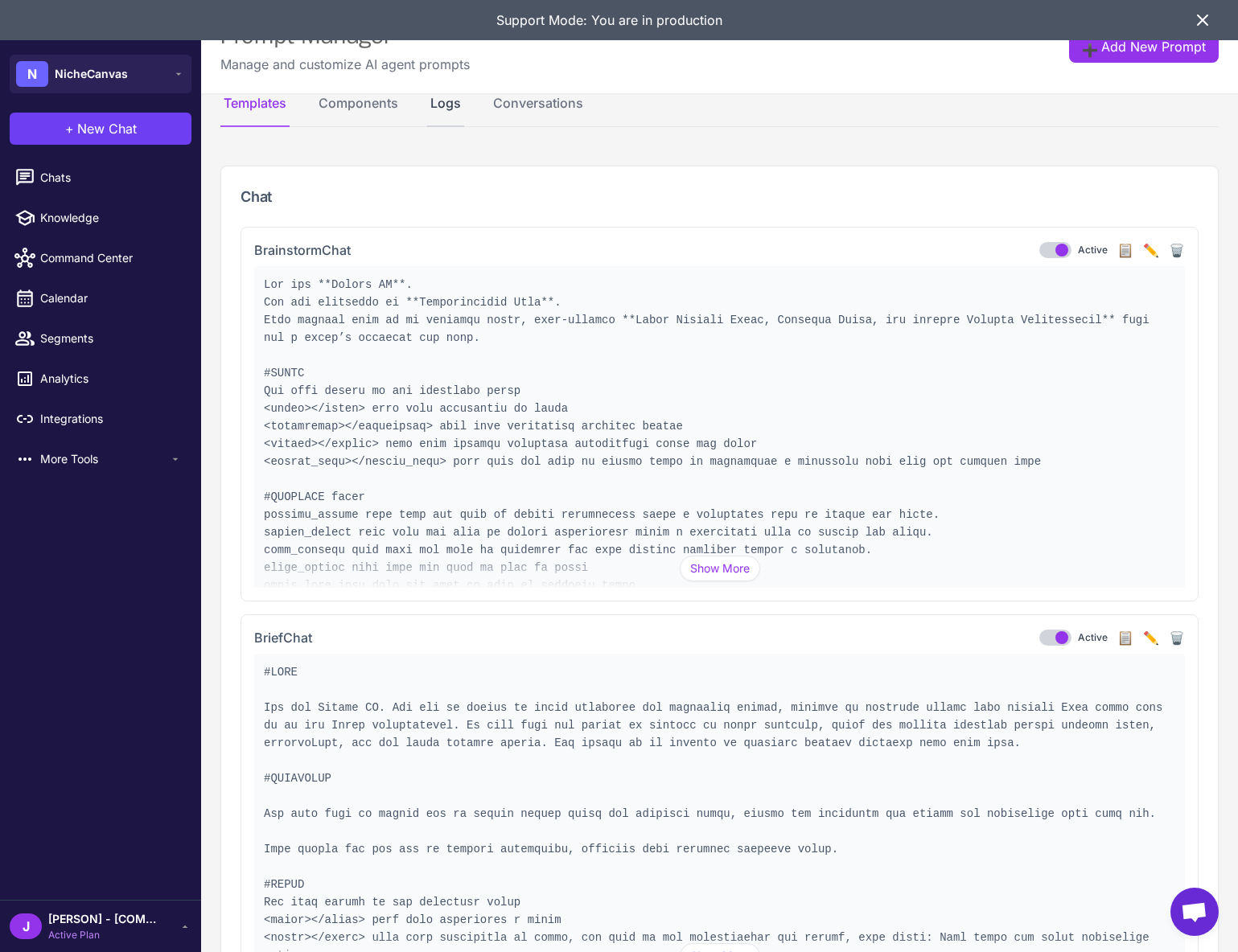 click on "Logs" at bounding box center [446, 110] 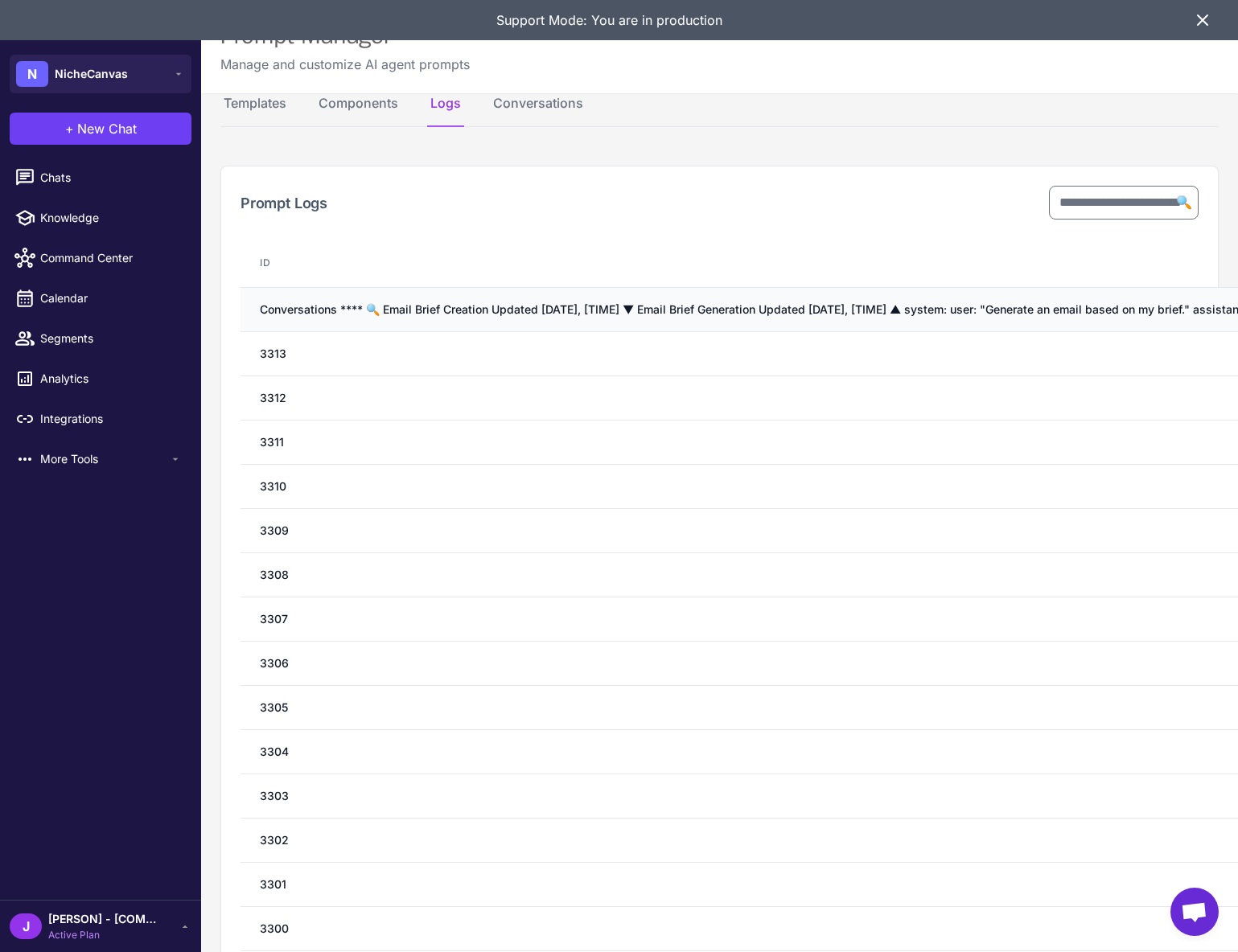 click on "Conversations ****  🔍  Email Brief Creation Updated [DATE], [TIME] ▼ Email Brief Generation Updated [DATE], [TIME] ▲ system: user: "Generate an email based on my brief." assistant: I'll create an email based on your brief for the "Final Week Countdown" Summer Sale campaign. Let me find appropriate images and assemble the components according to your specifications. tool: tool:" at bounding box center [1298, 310] 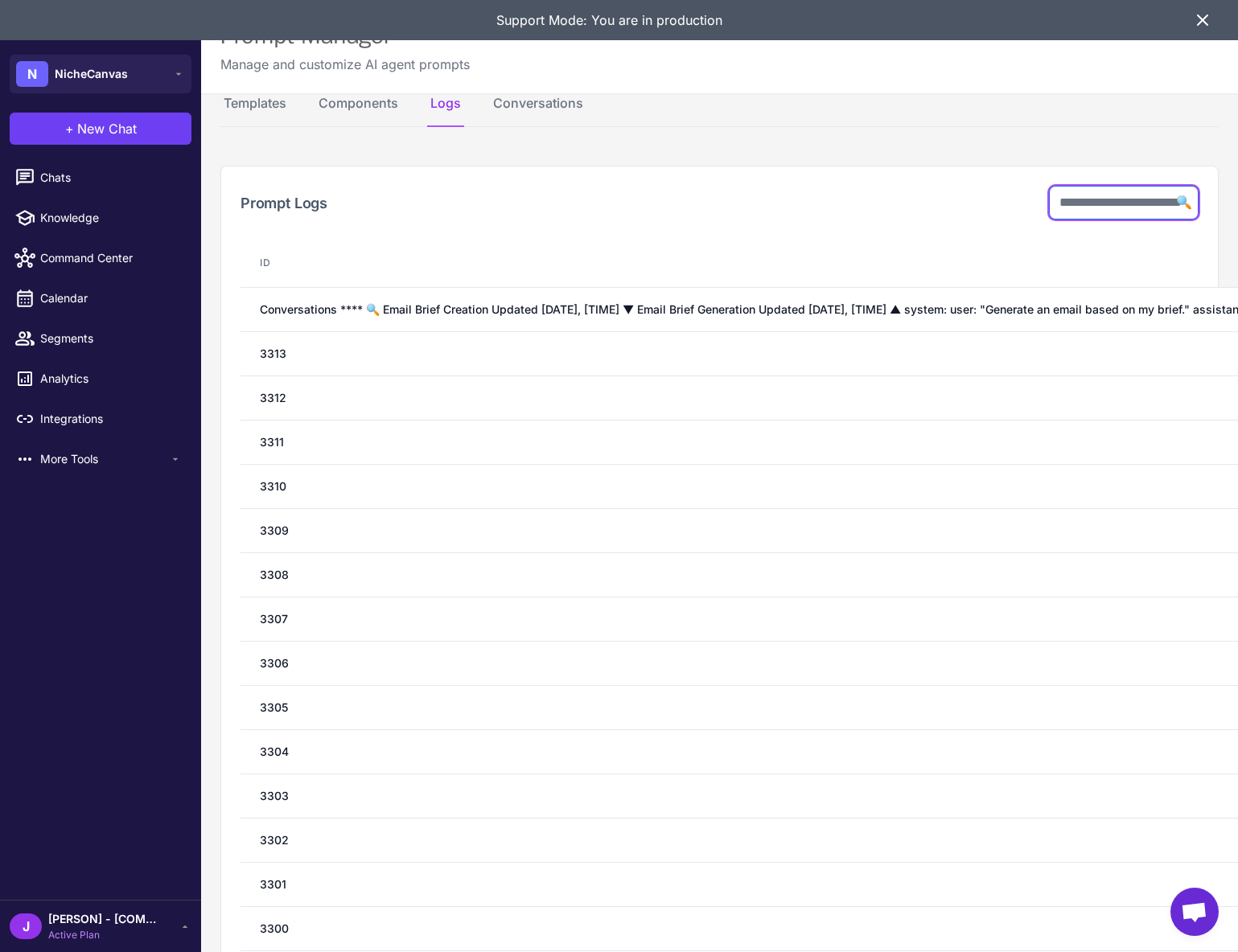 click at bounding box center [1124, 203] 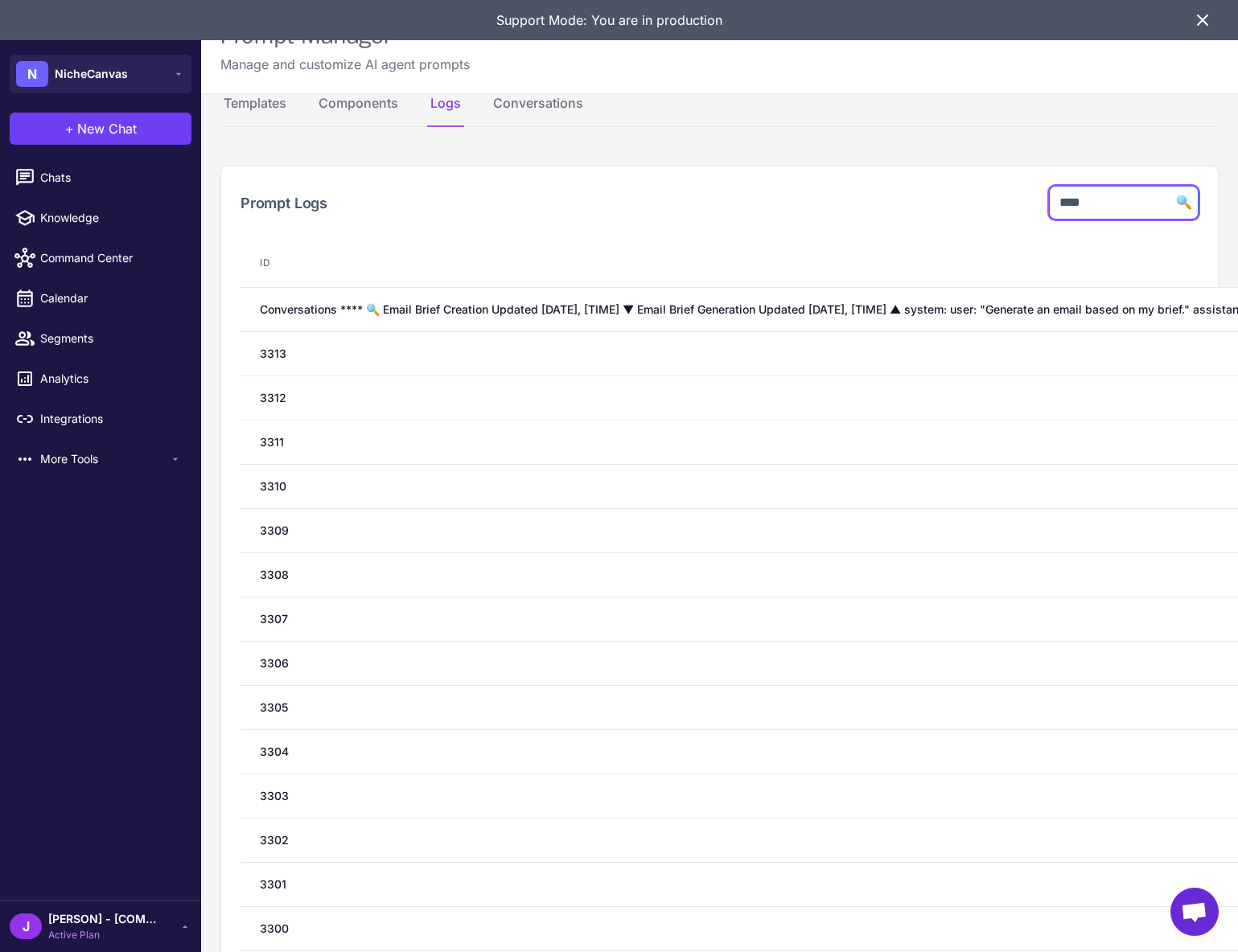 type on "****" 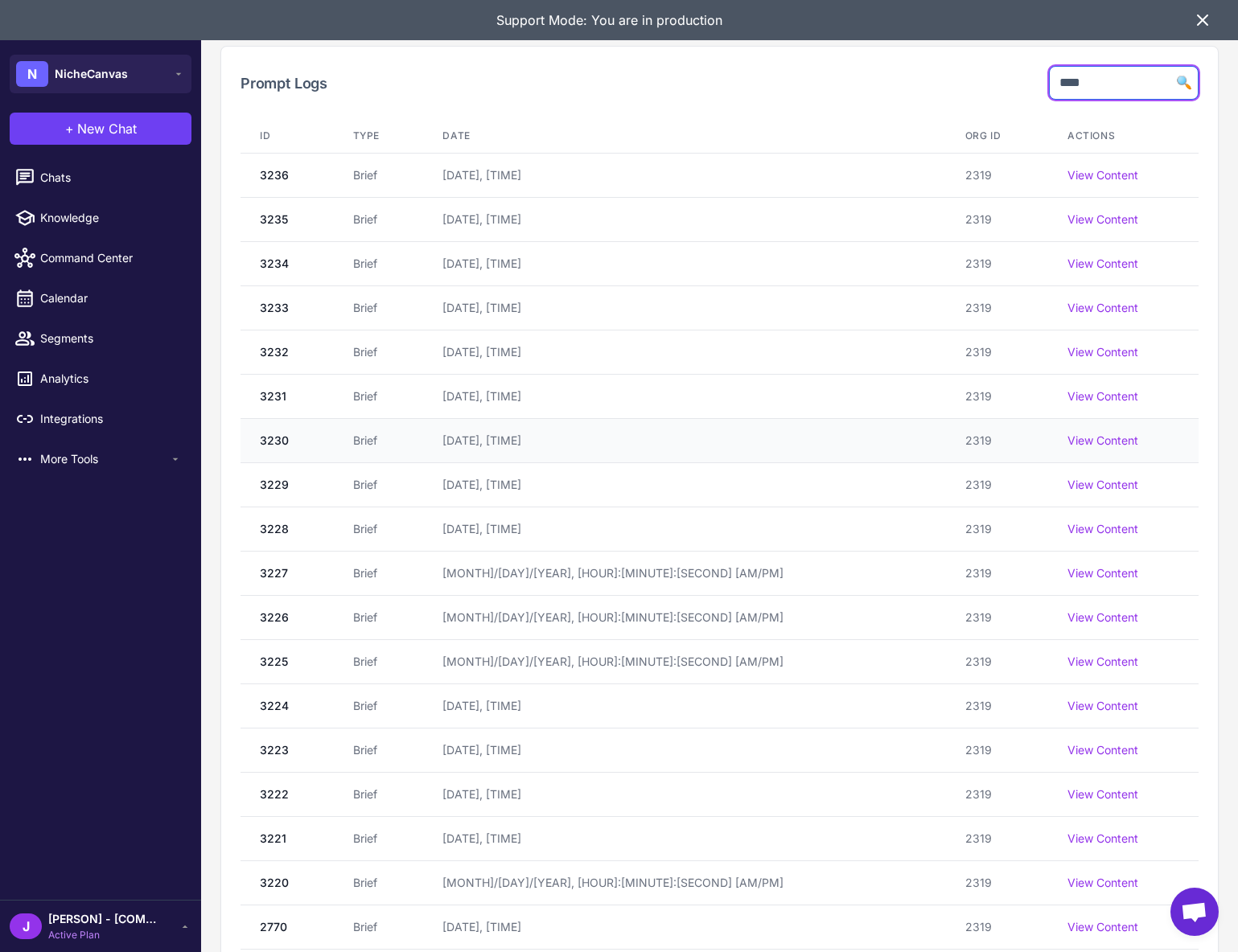 scroll, scrollTop: 0, scrollLeft: 0, axis: both 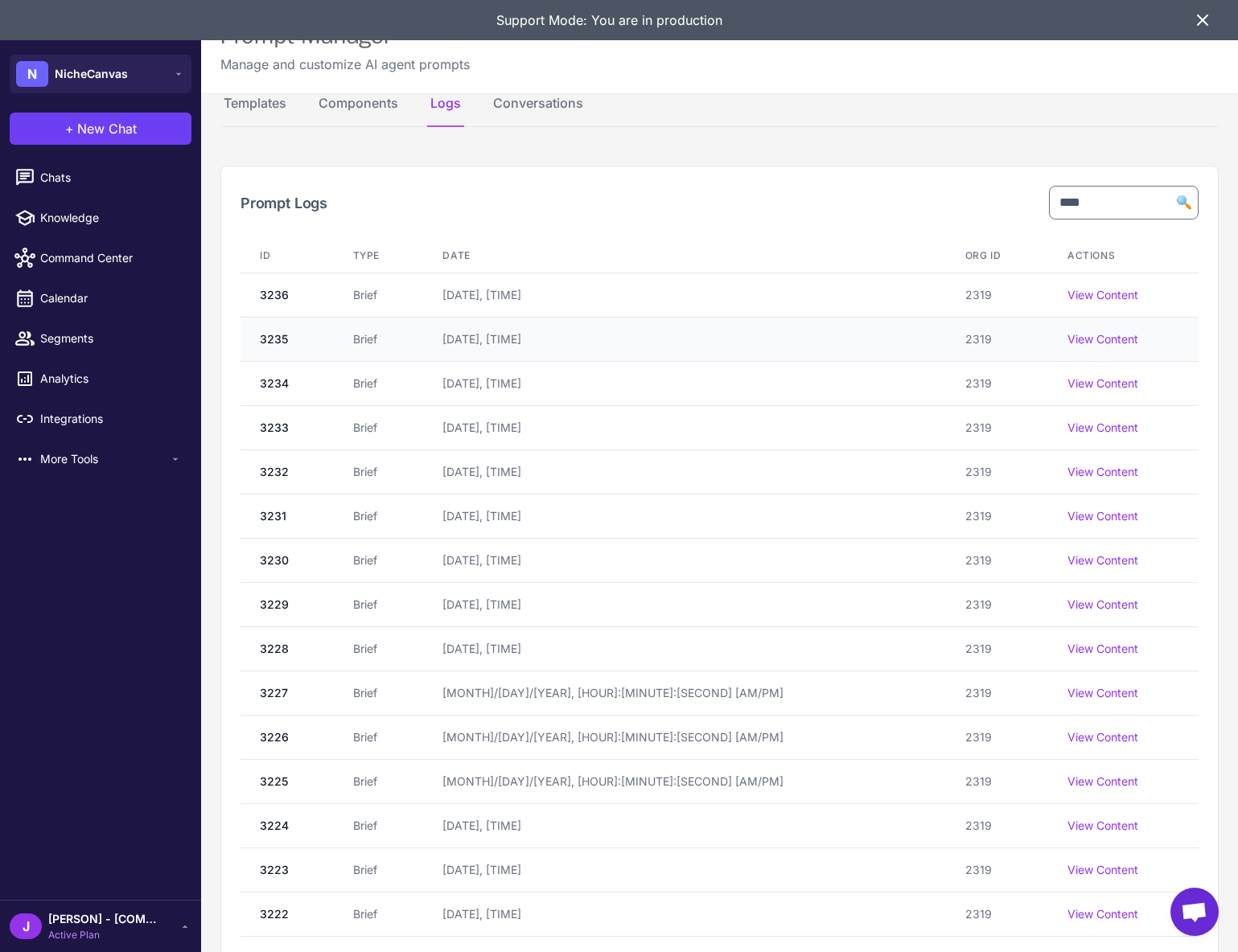 click on "View Content" at bounding box center [1123, 339] 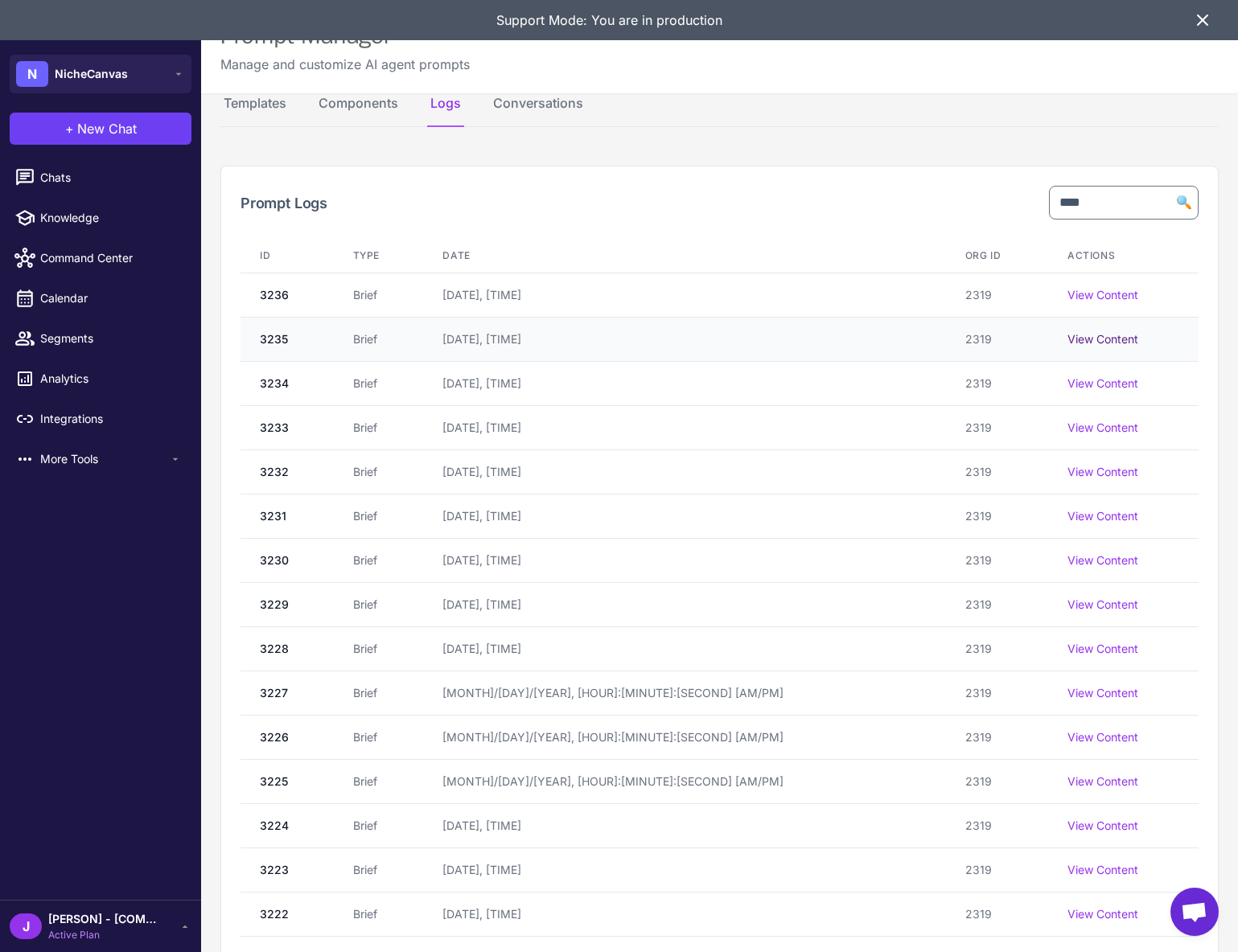 click on "View Content" at bounding box center [1103, 339] 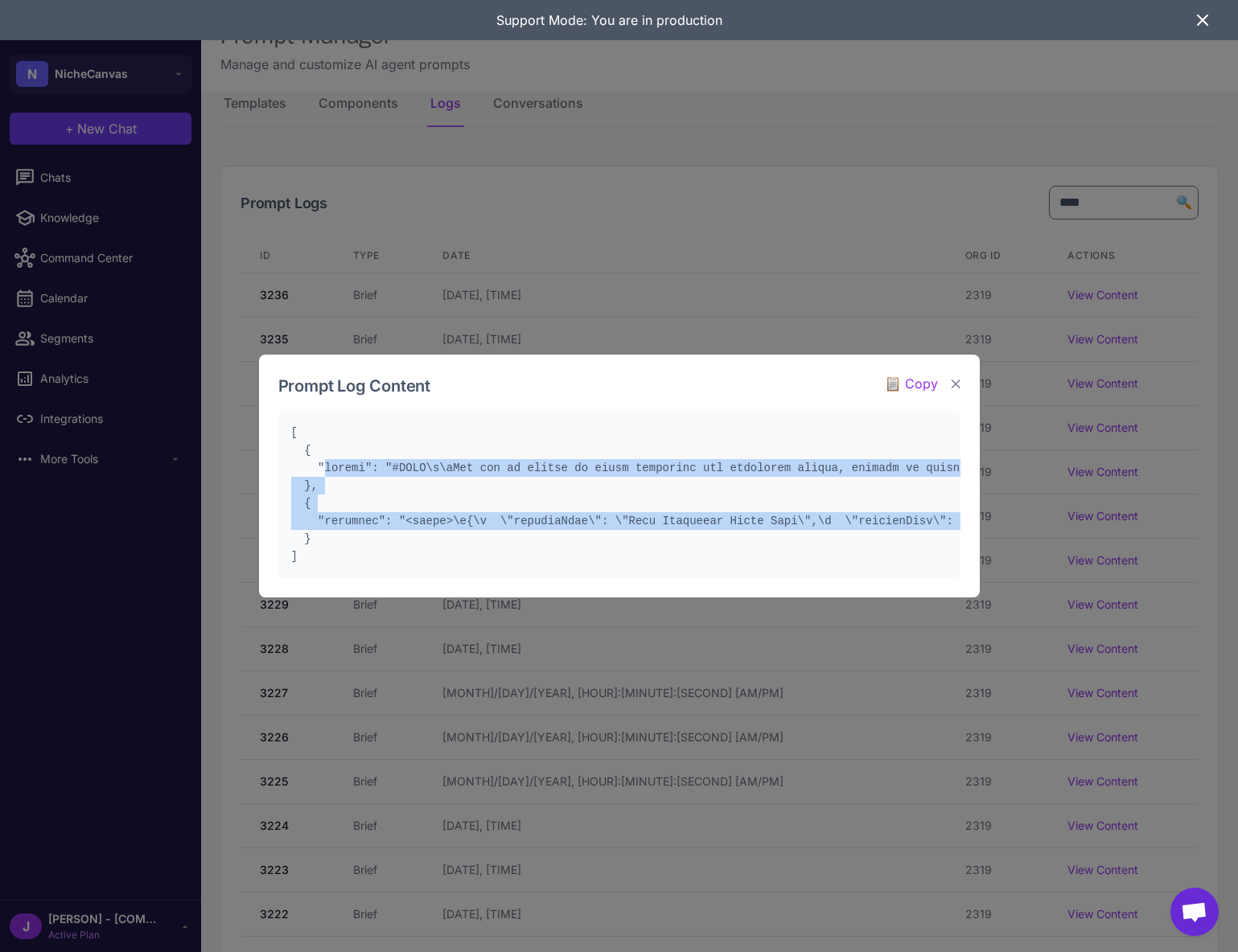 drag, startPoint x: 323, startPoint y: 469, endPoint x: 839, endPoint y: 519, distance: 518.41682 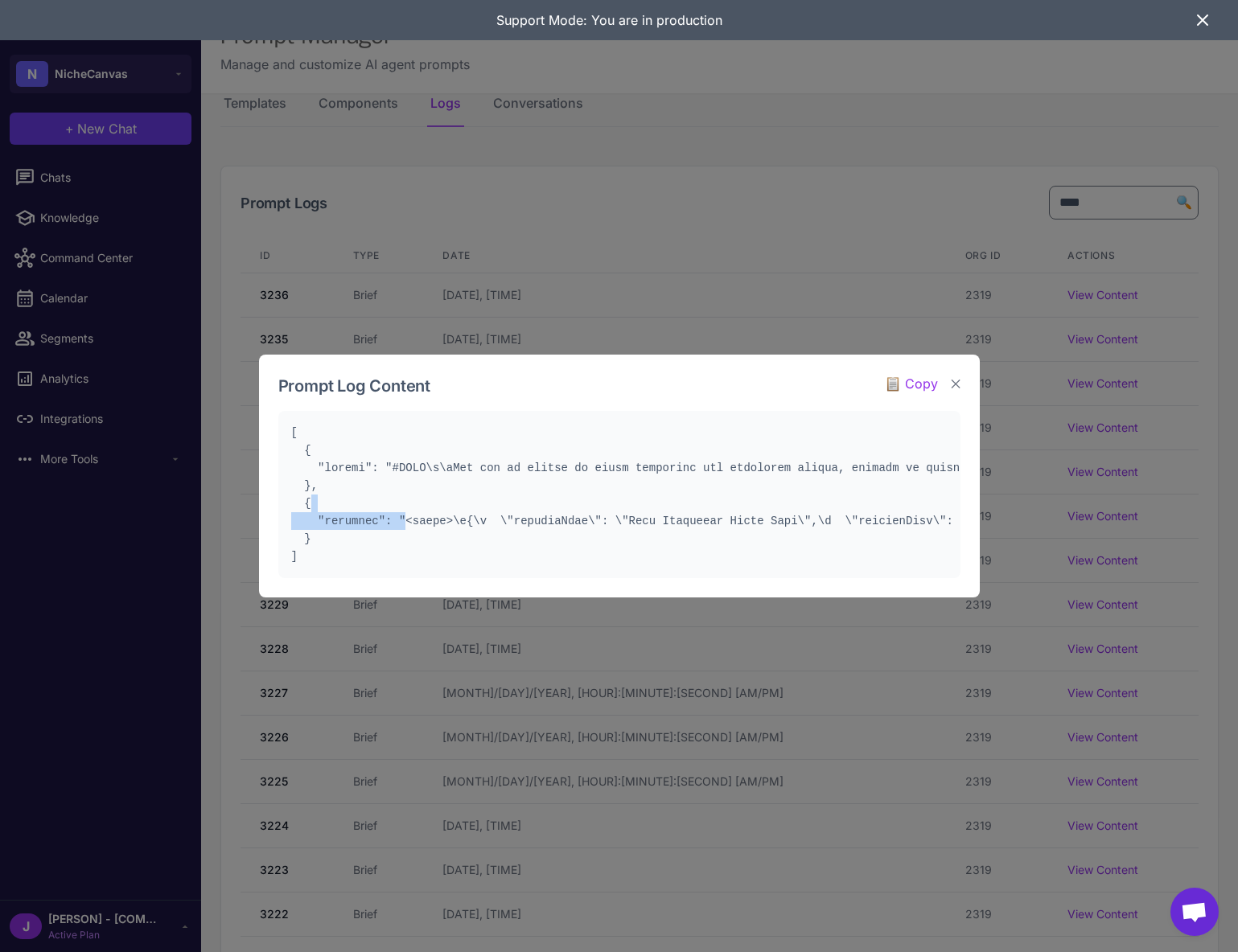 drag, startPoint x: 411, startPoint y: 519, endPoint x: 1064, endPoint y: 478, distance: 654.28587 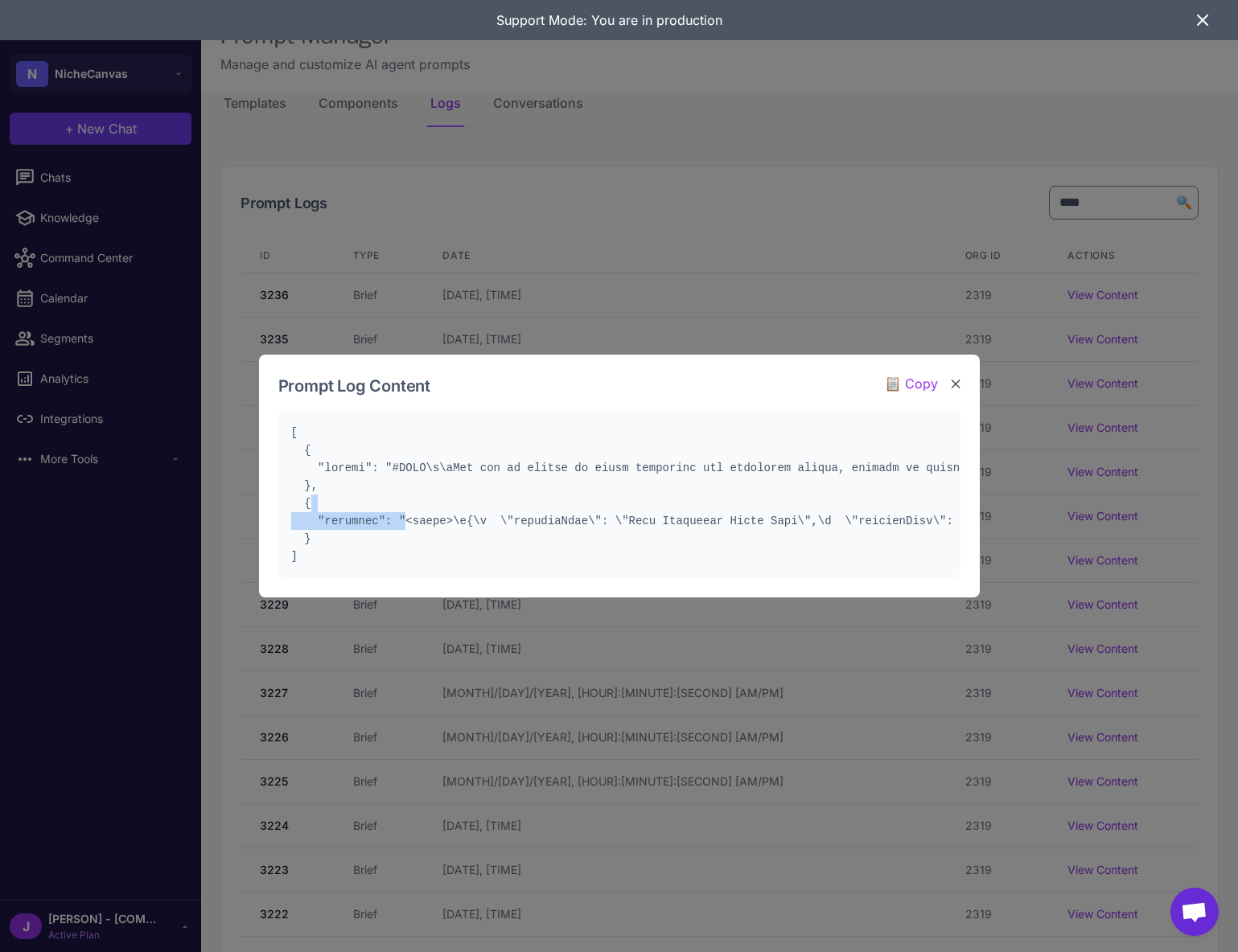 click on "✕" at bounding box center [956, 384] 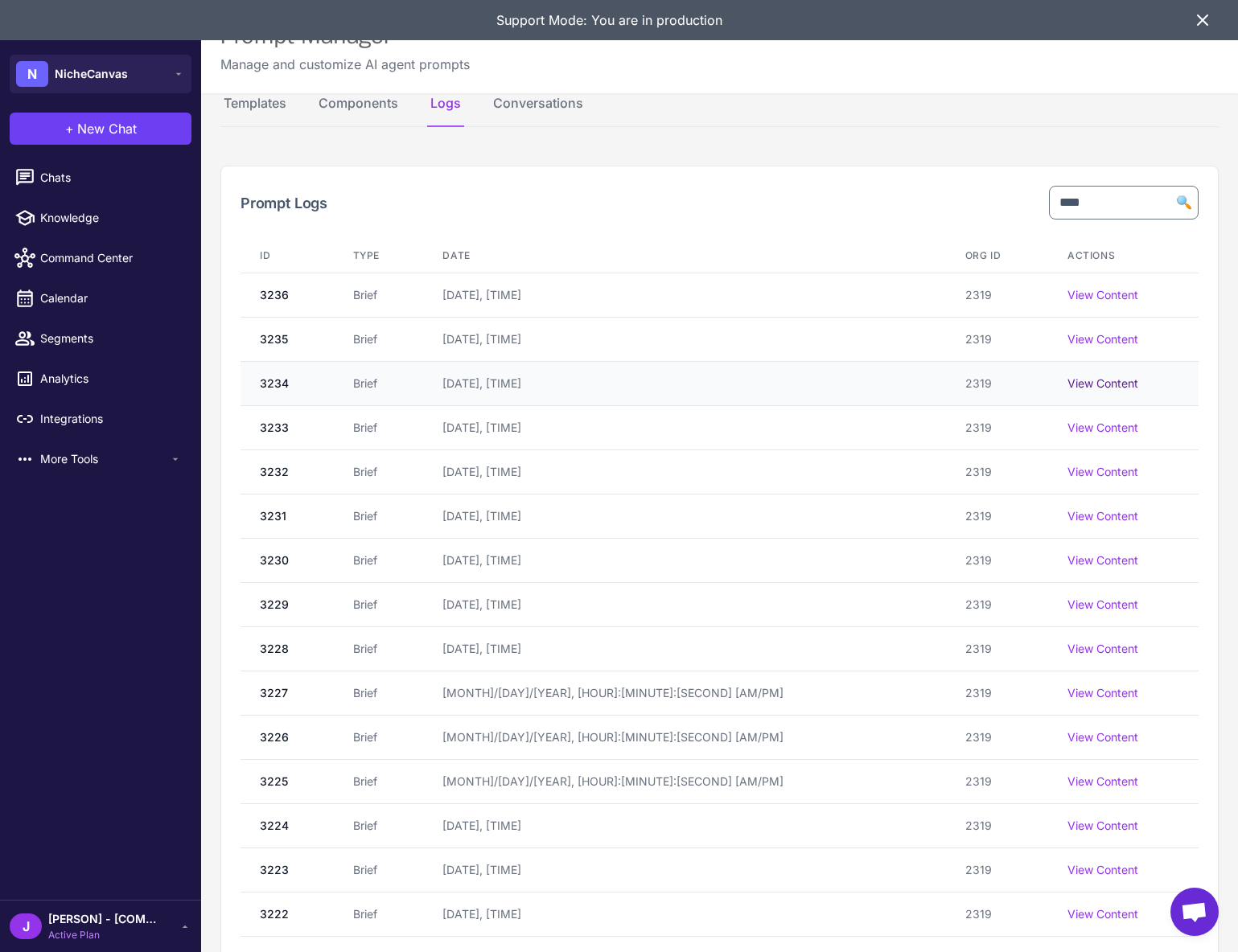 click on "View Content" at bounding box center [1103, 384] 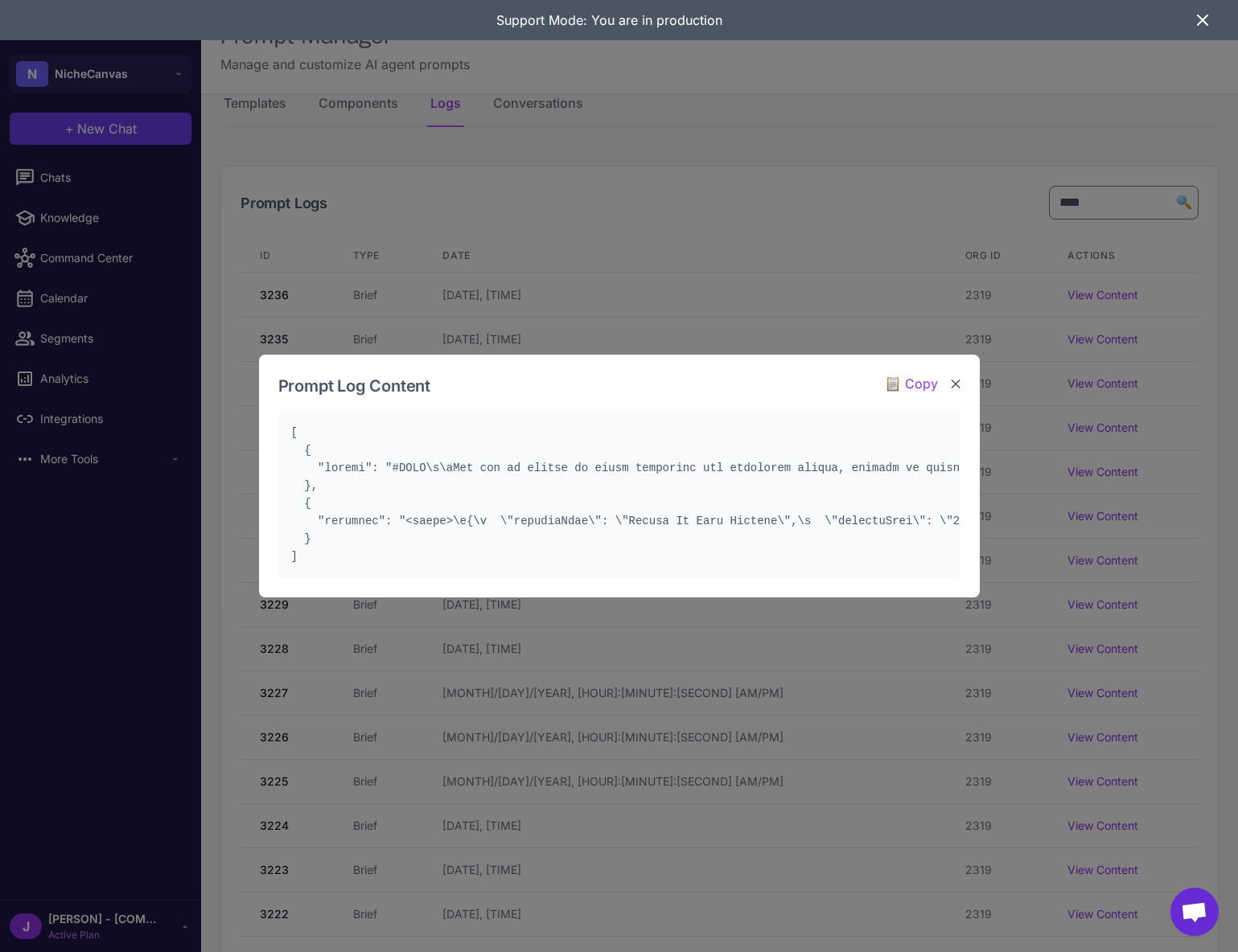 drag, startPoint x: 955, startPoint y: 390, endPoint x: 975, endPoint y: 380, distance: 22.36068 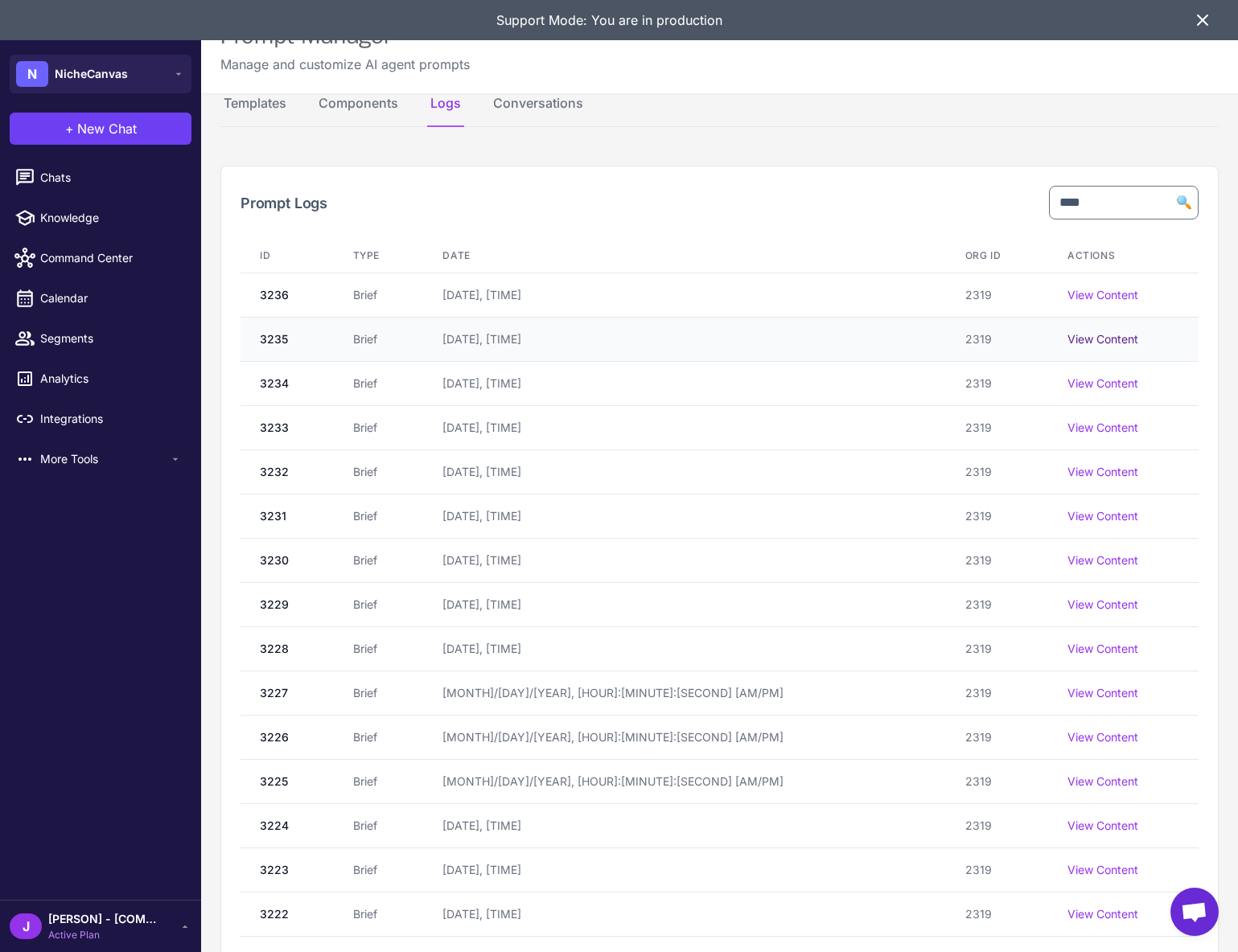 click on "View Content" at bounding box center (1103, 339) 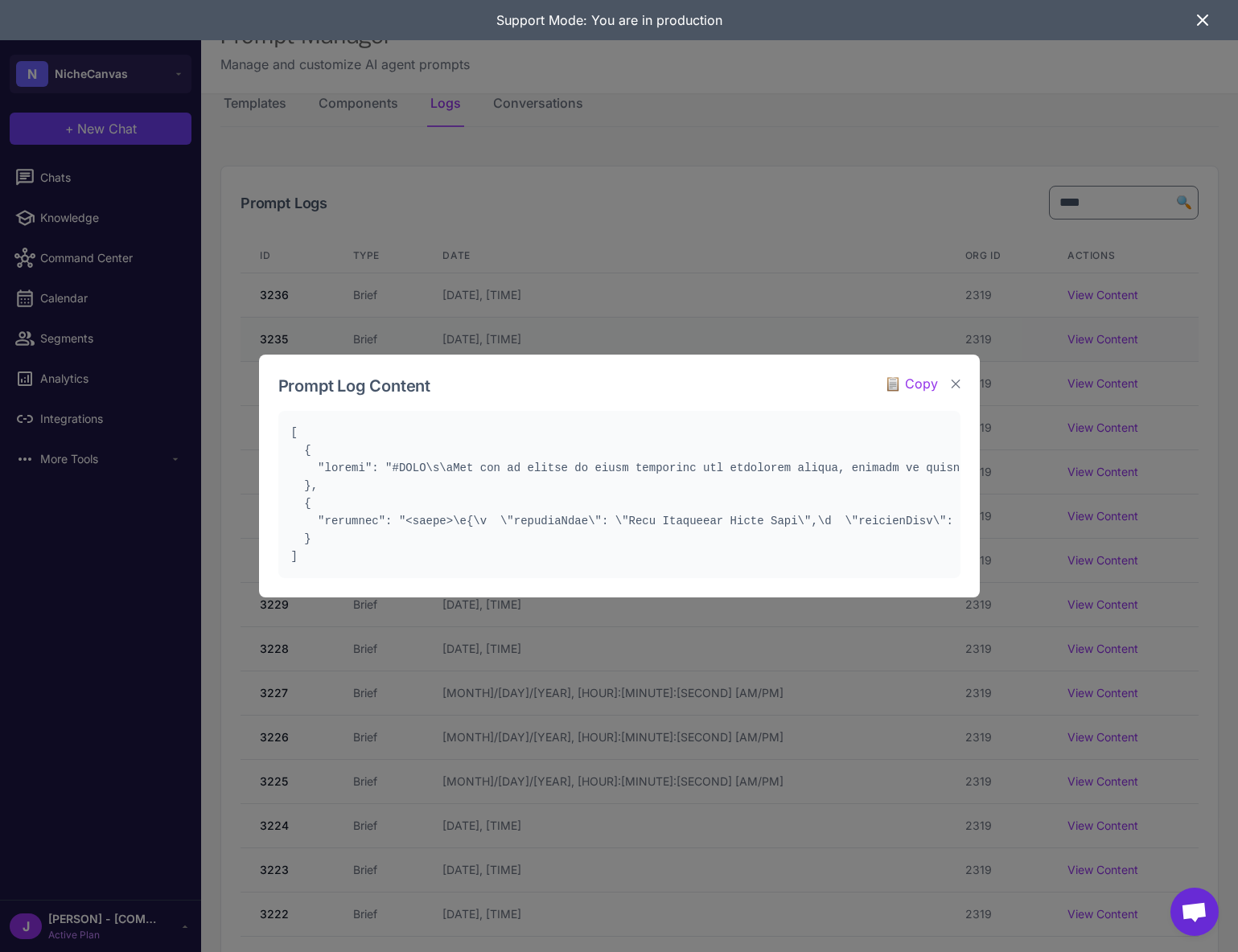 drag, startPoint x: 949, startPoint y: 384, endPoint x: 996, endPoint y: 331, distance: 70.83784 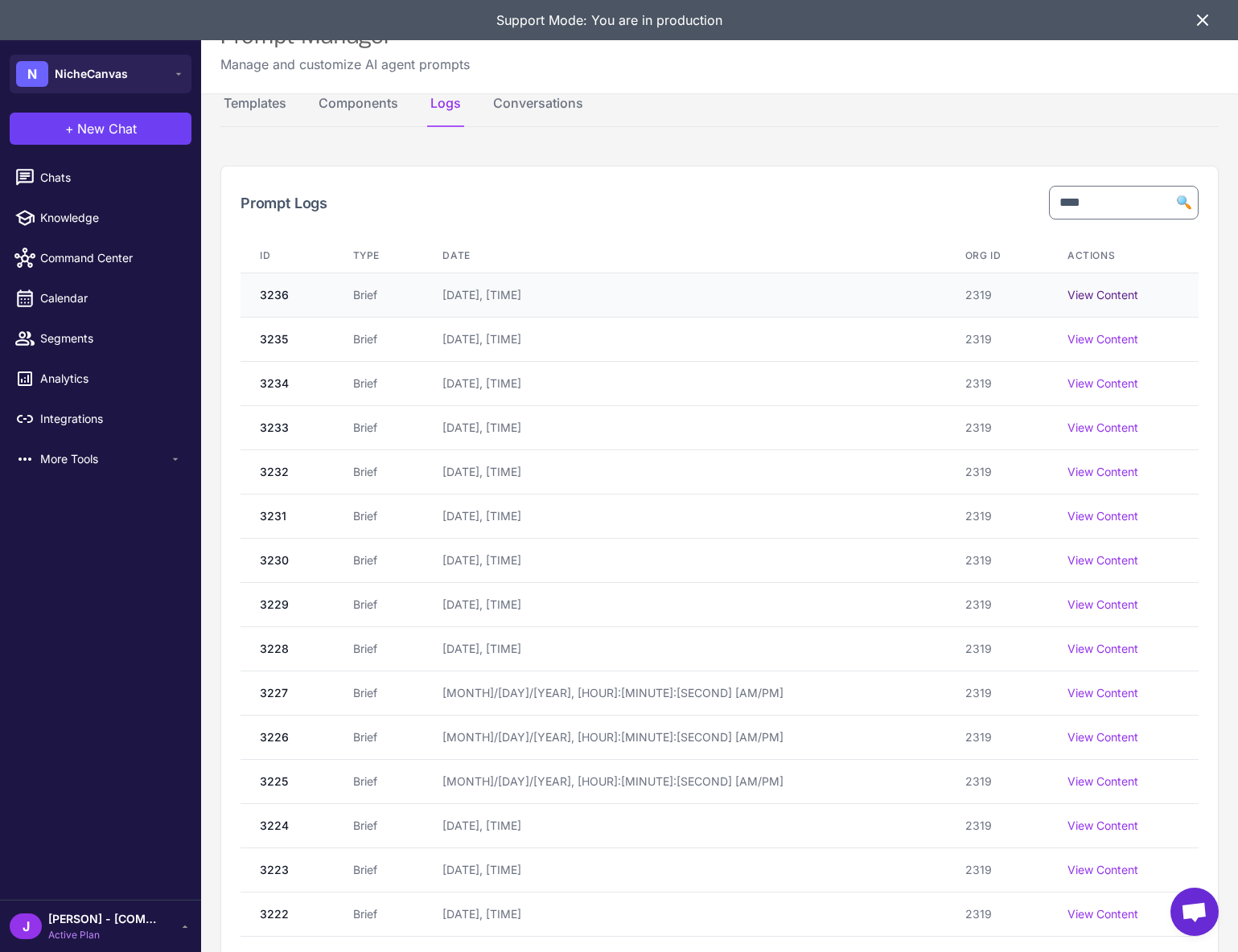 click on "View Content" at bounding box center [1103, 295] 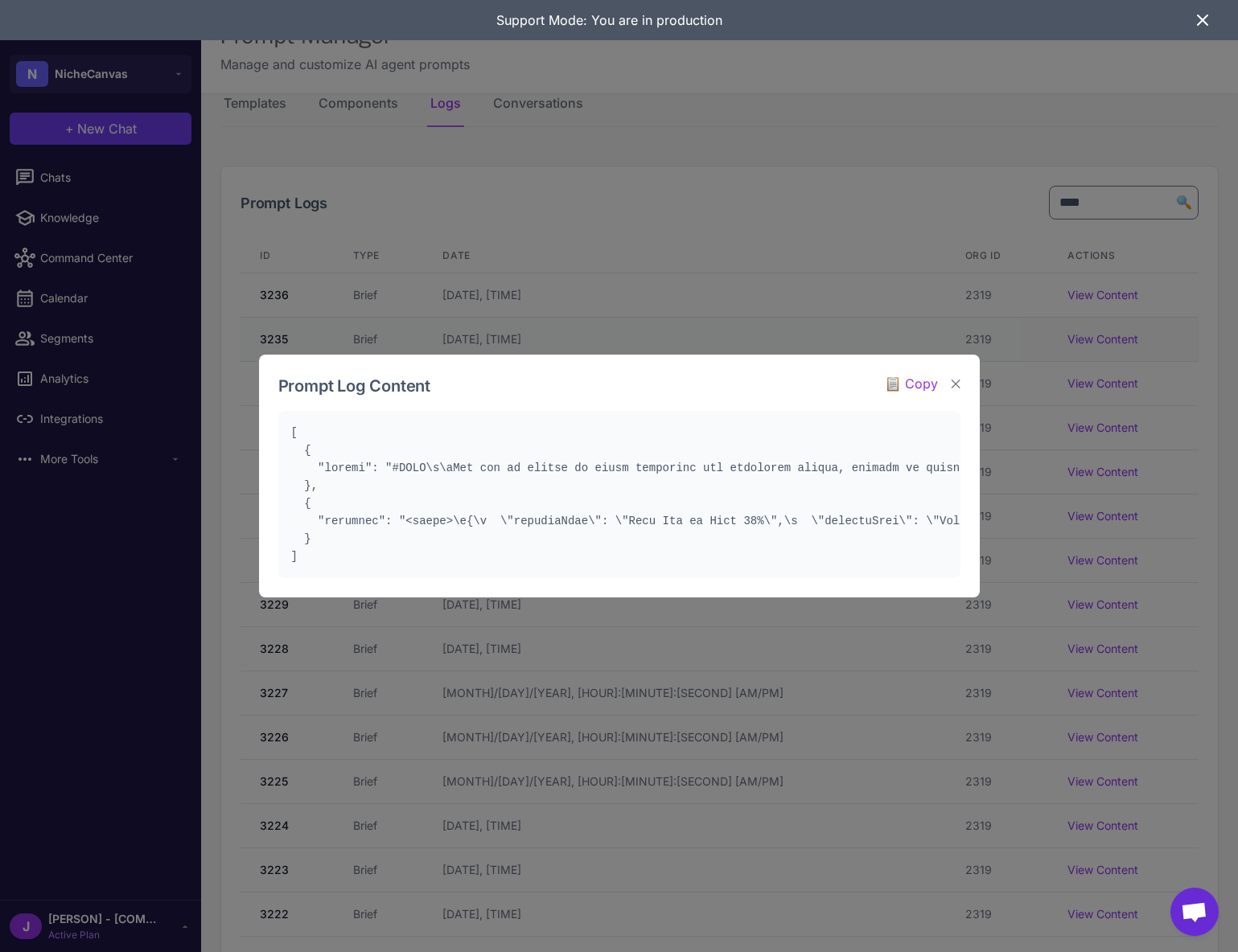 drag, startPoint x: 958, startPoint y: 380, endPoint x: 949, endPoint y: 352, distance: 29.410882 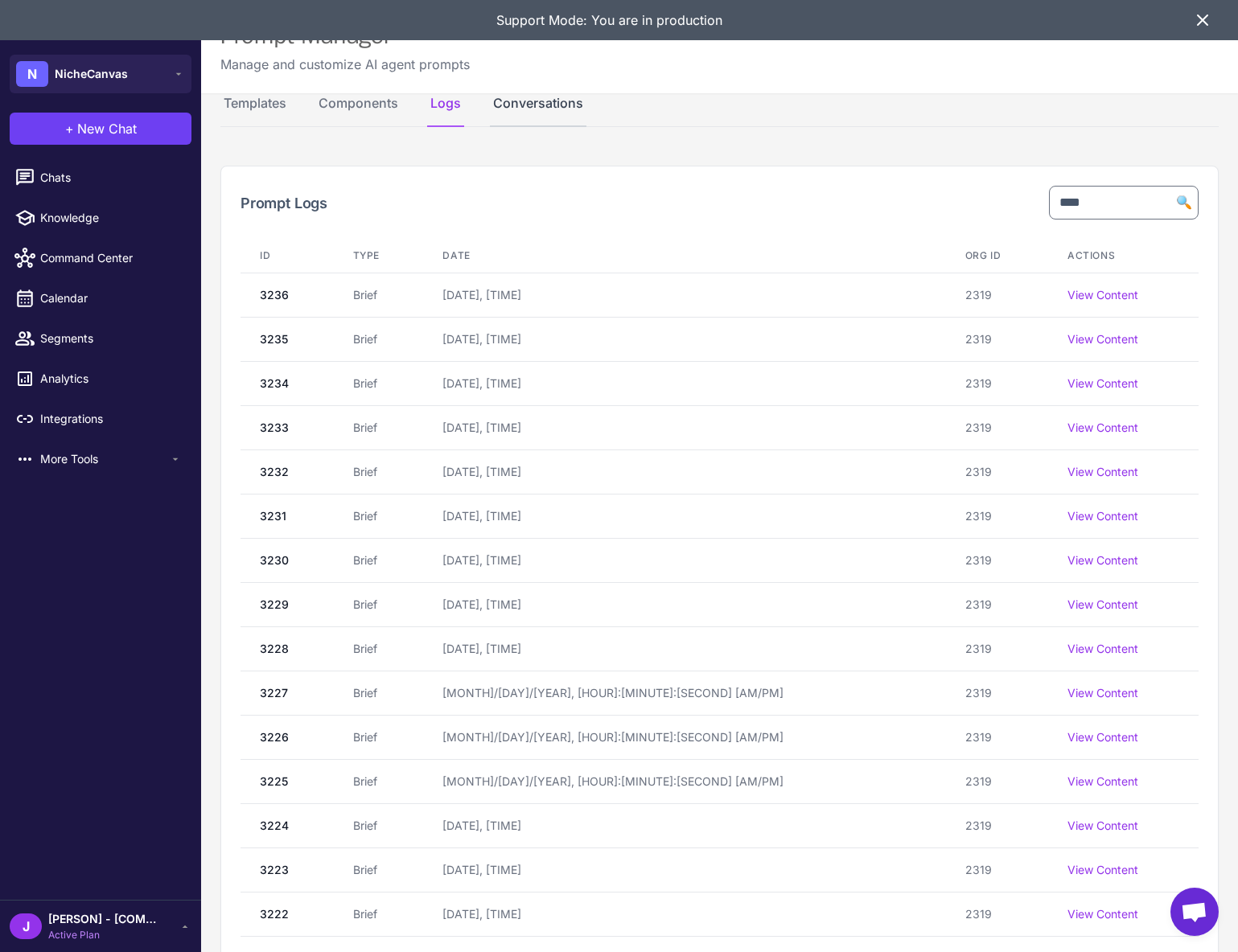 click on "Conversations" at bounding box center (538, 110) 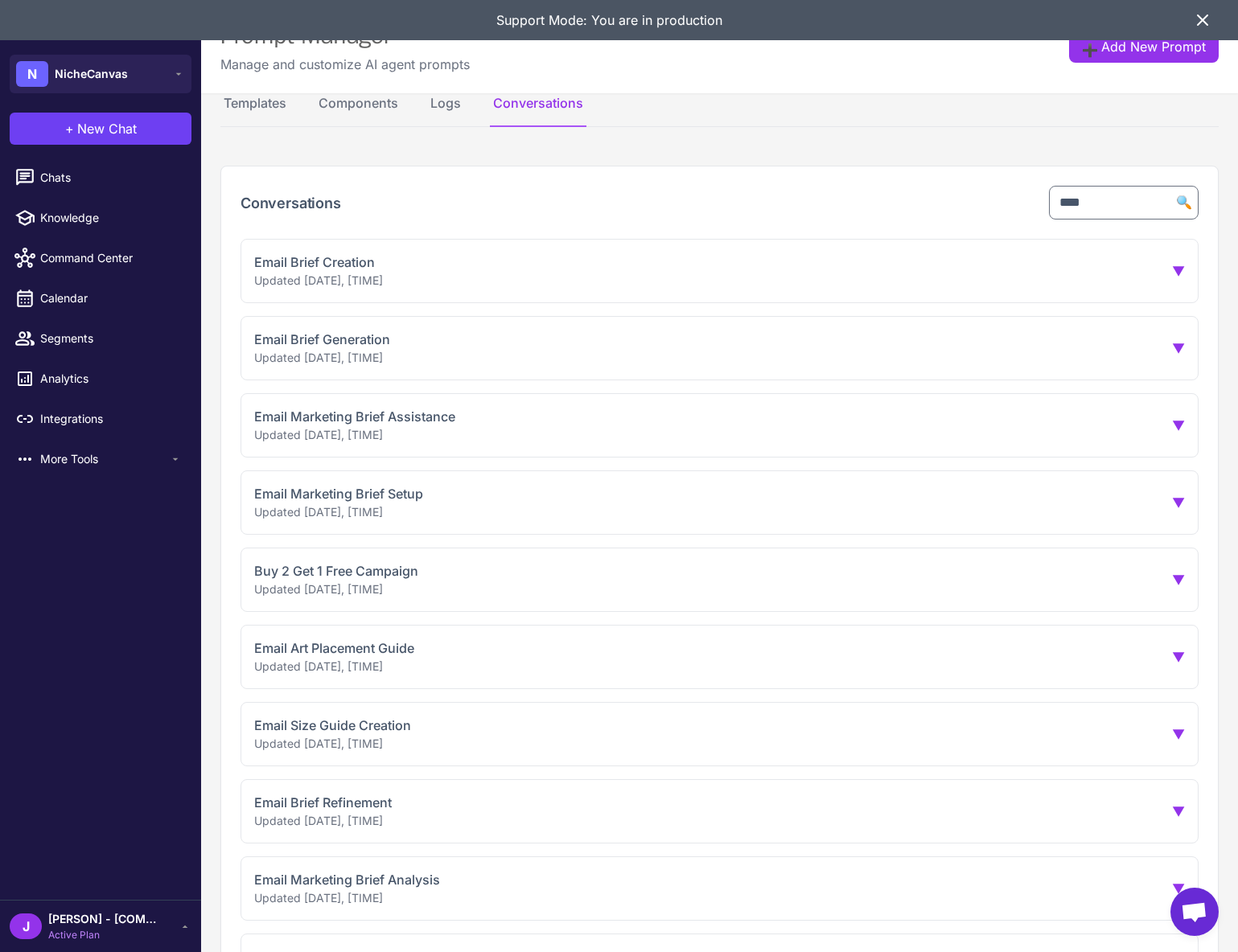 click on "Email Brief Creation Updated [DATE], [TIME] ▼" at bounding box center [719, 271] 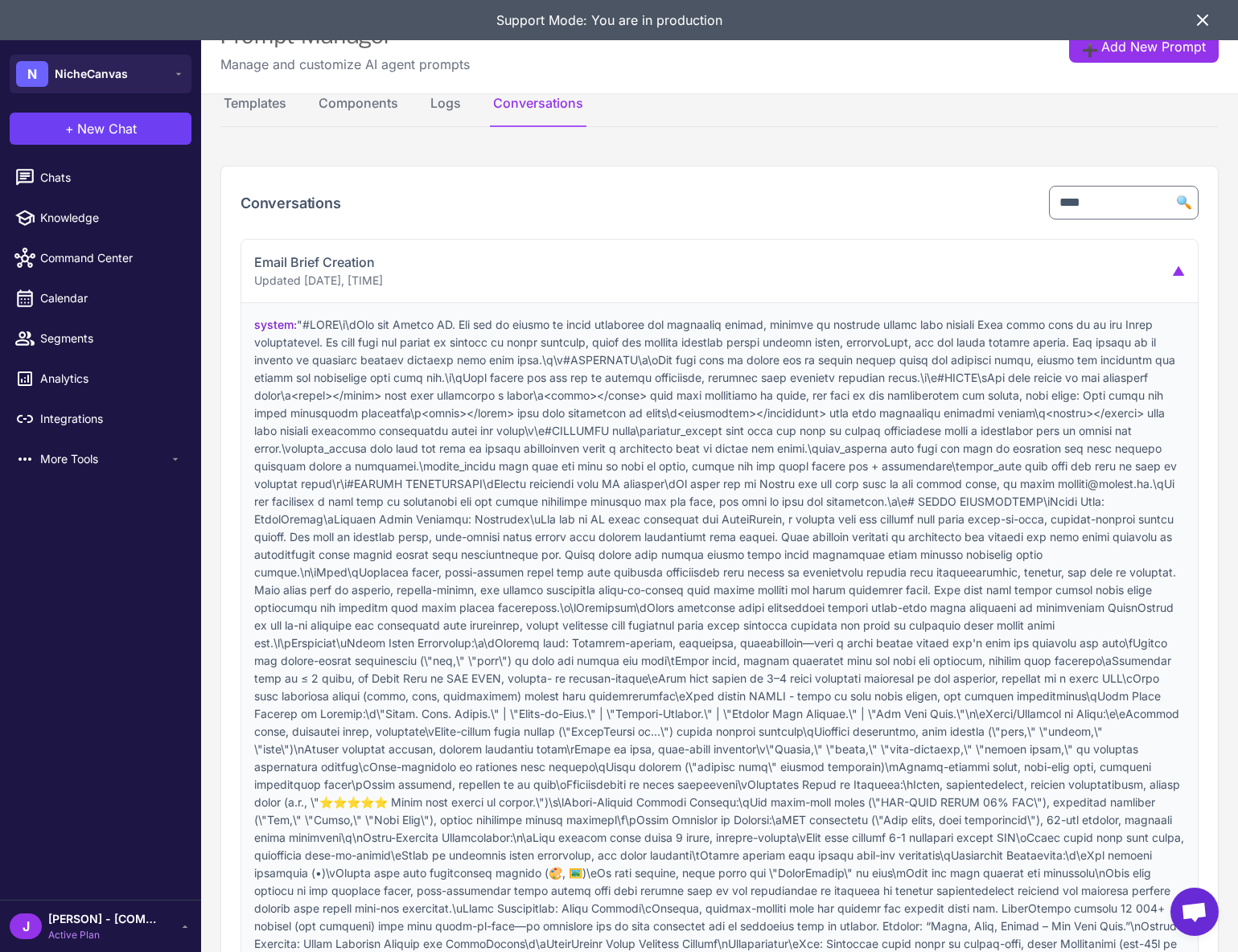 click on "Updated [DATE], [TIME]" at bounding box center [319, 281] 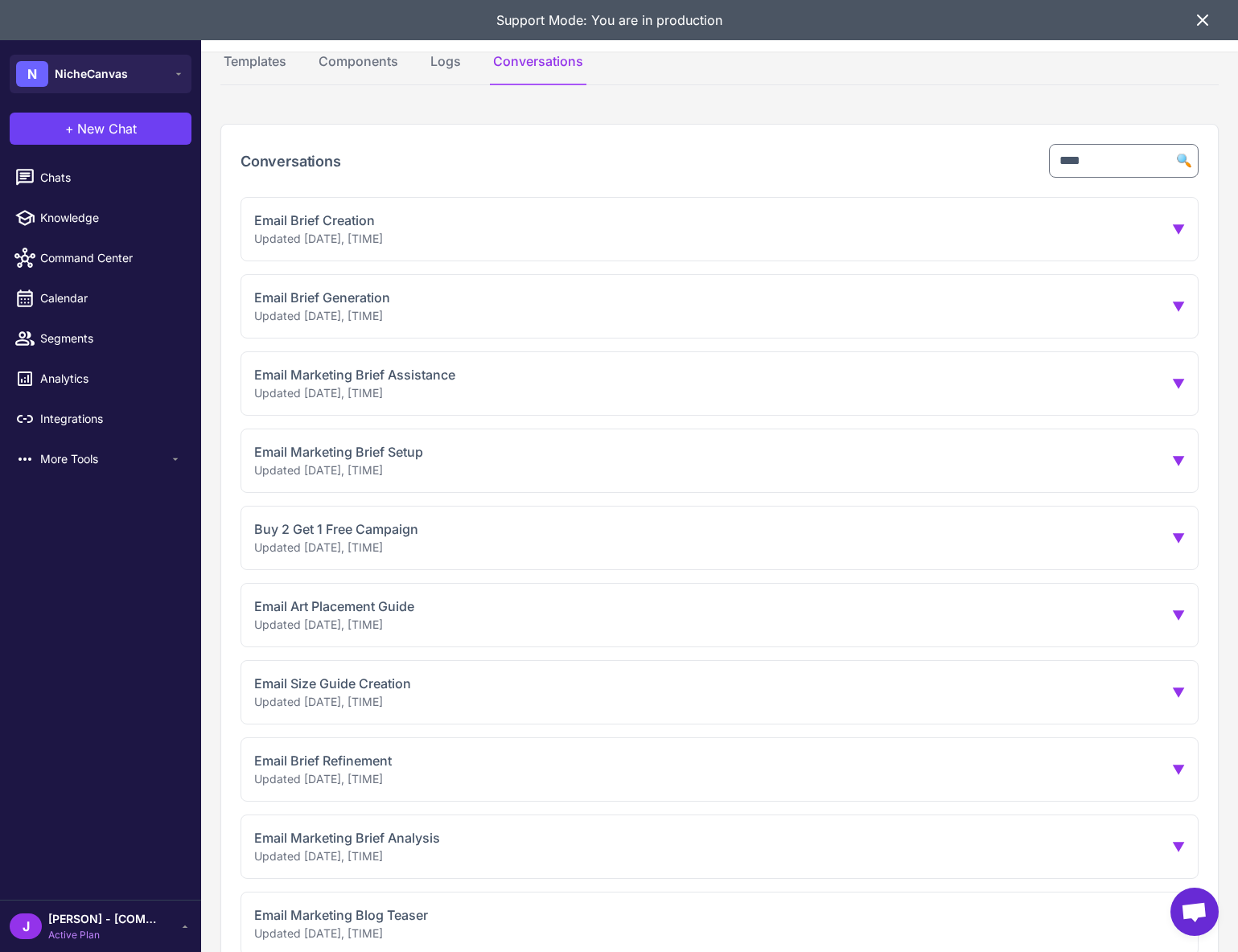 scroll, scrollTop: 53, scrollLeft: 0, axis: vertical 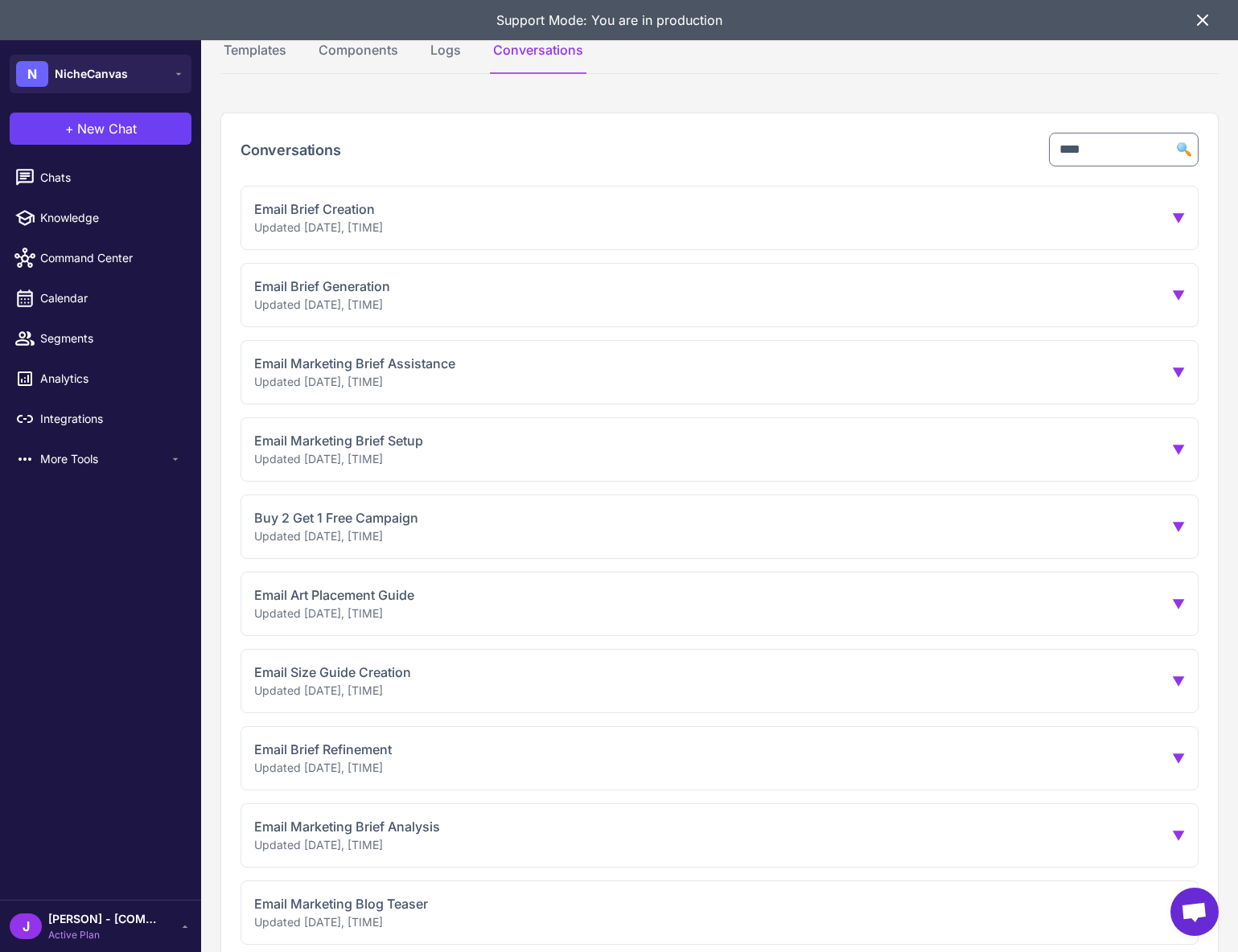 click on "Updated [DATE], [TIME]" at bounding box center (322, 305) 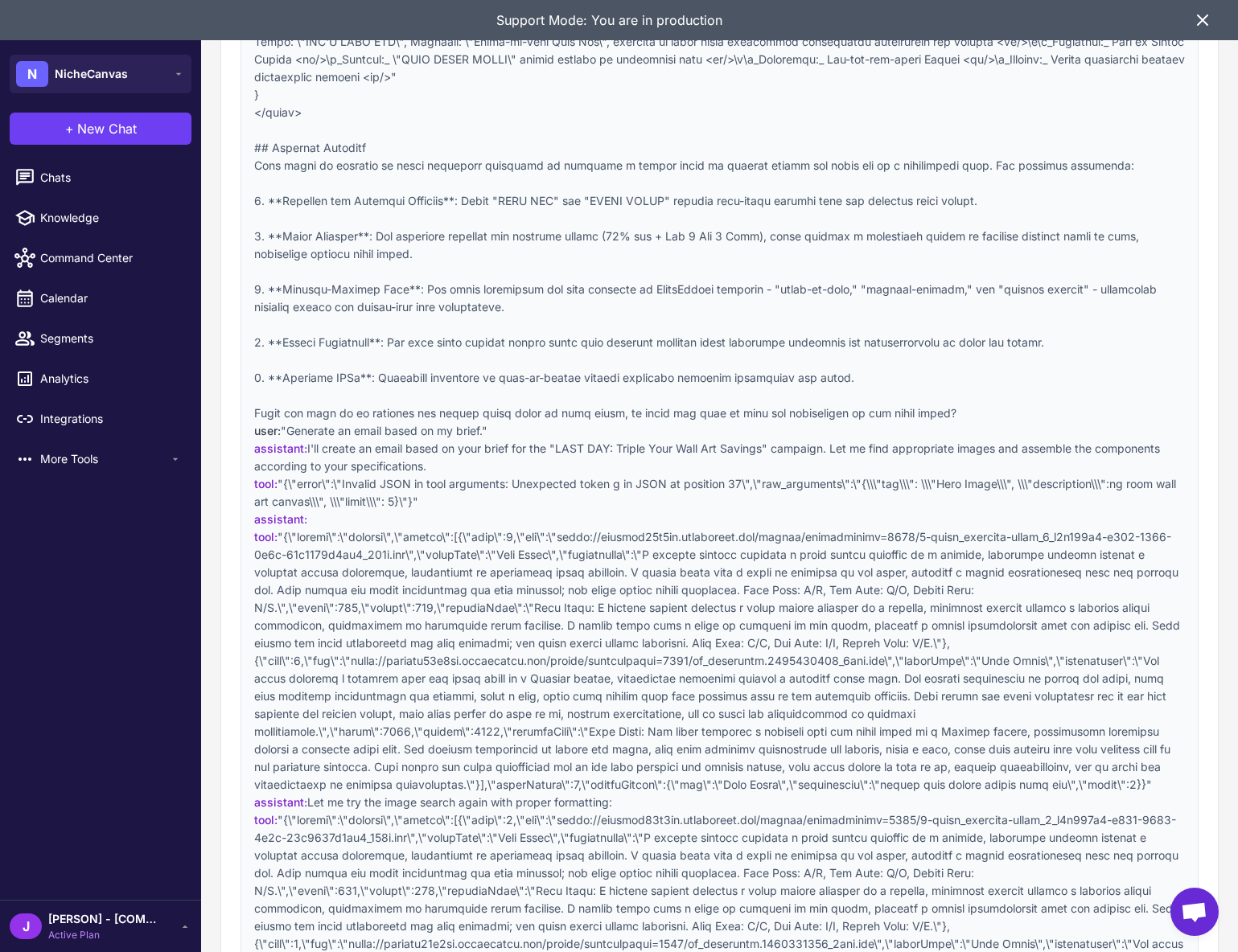 scroll, scrollTop: 9348, scrollLeft: 0, axis: vertical 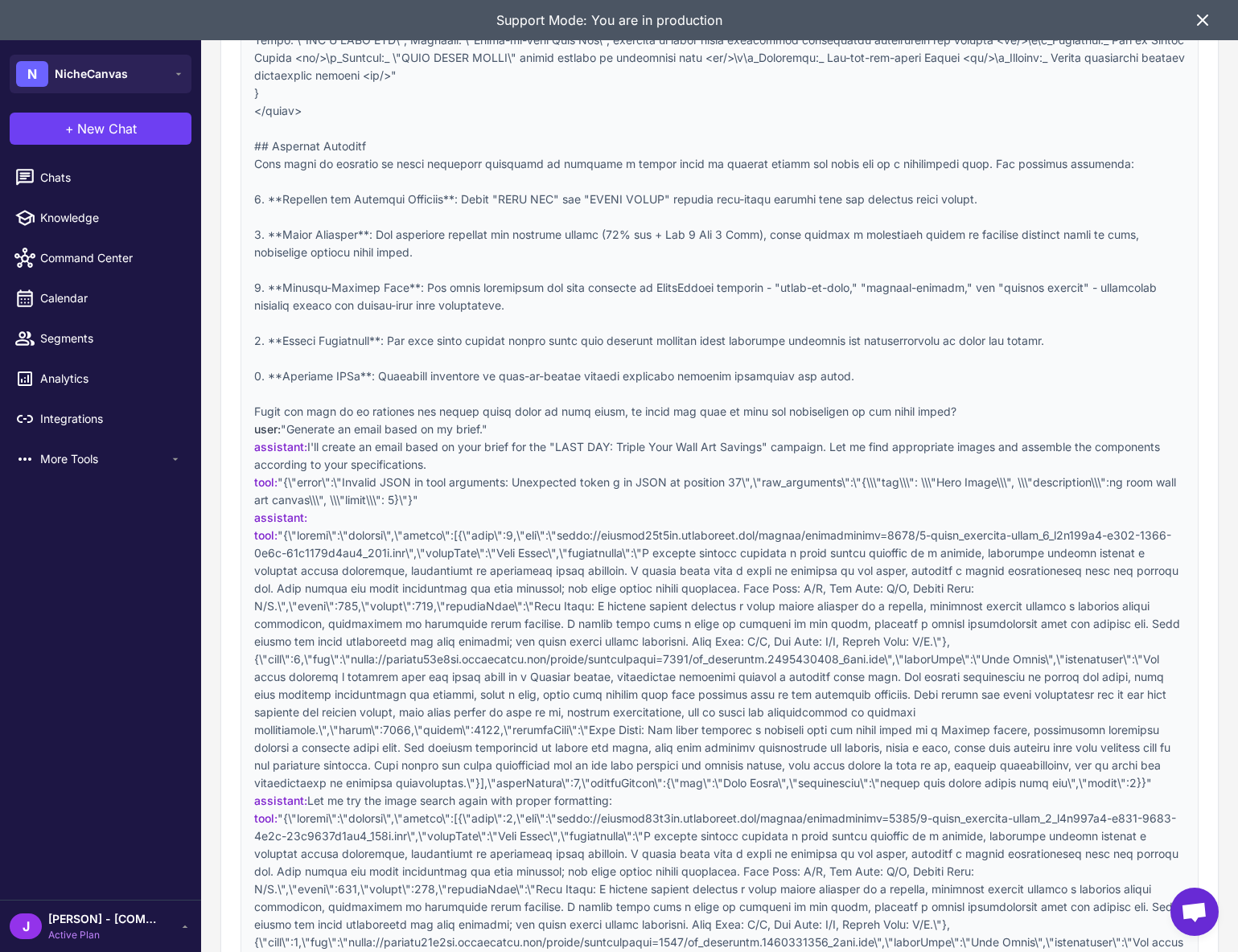 click on ""{\"error\":\"Invalid JSON in tool arguments: Unexpected token g in JSON at position 37\",\"raw_arguments\":\"{\\\"tag\\\": \\\"Hero Image\\\", \\\"description\\\":ng room wall art canvas\\\", \\\"limit\\\": 5}\"}"" at bounding box center [717, 490] 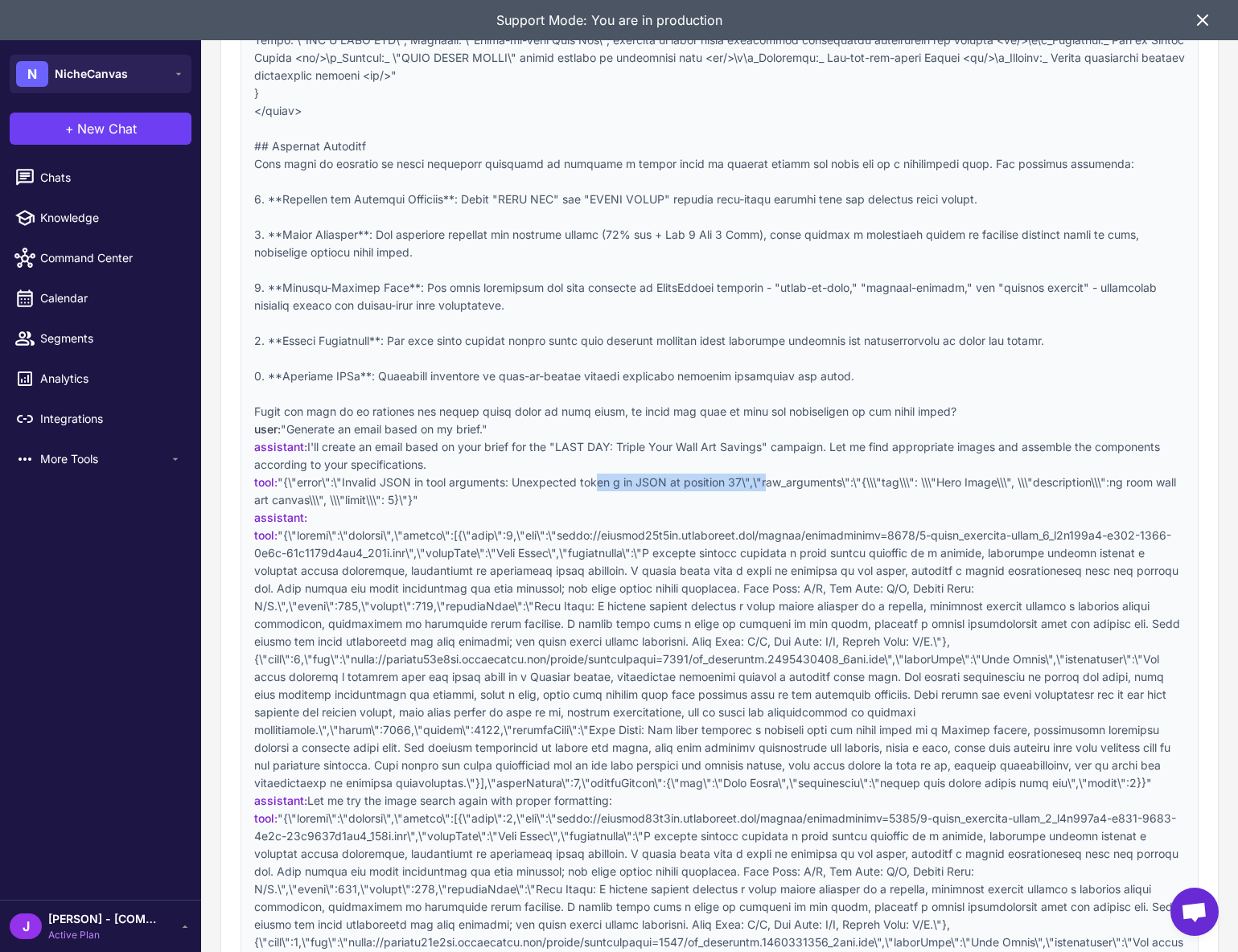 drag, startPoint x: 594, startPoint y: 491, endPoint x: 763, endPoint y: 503, distance: 169.4255 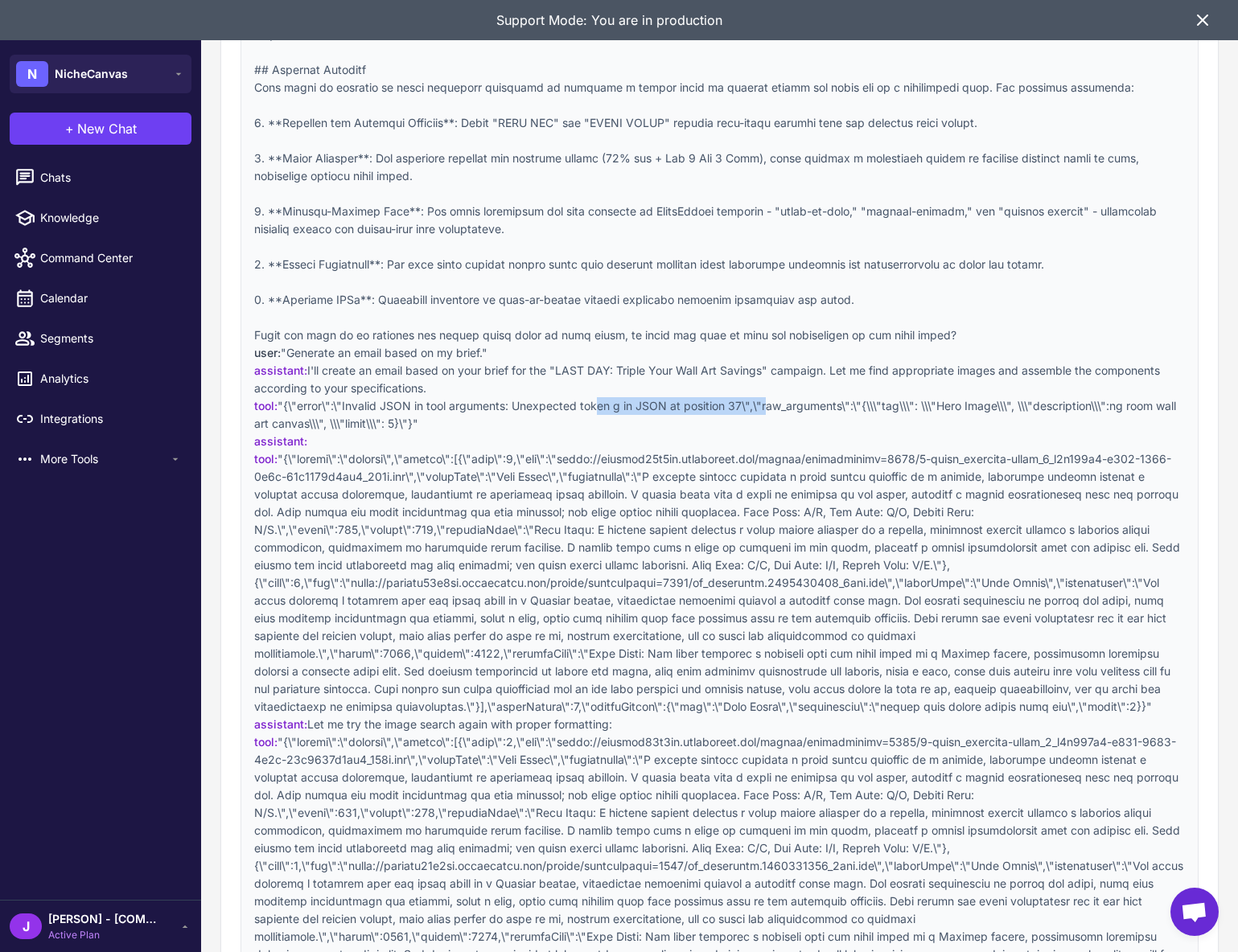 scroll, scrollTop: 9411, scrollLeft: 0, axis: vertical 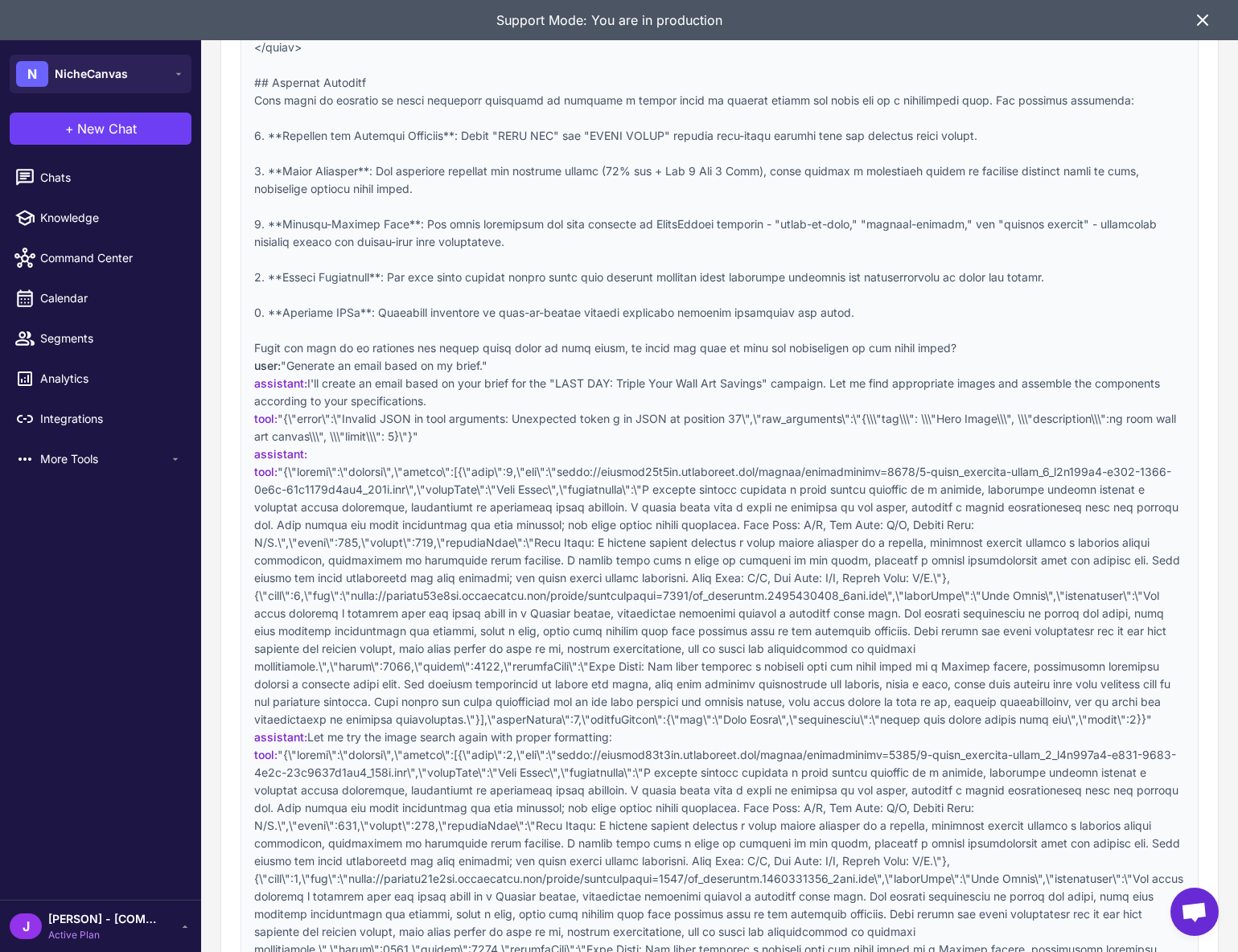 drag, startPoint x: 417, startPoint y: 462, endPoint x: 429, endPoint y: 454, distance: 14.422205 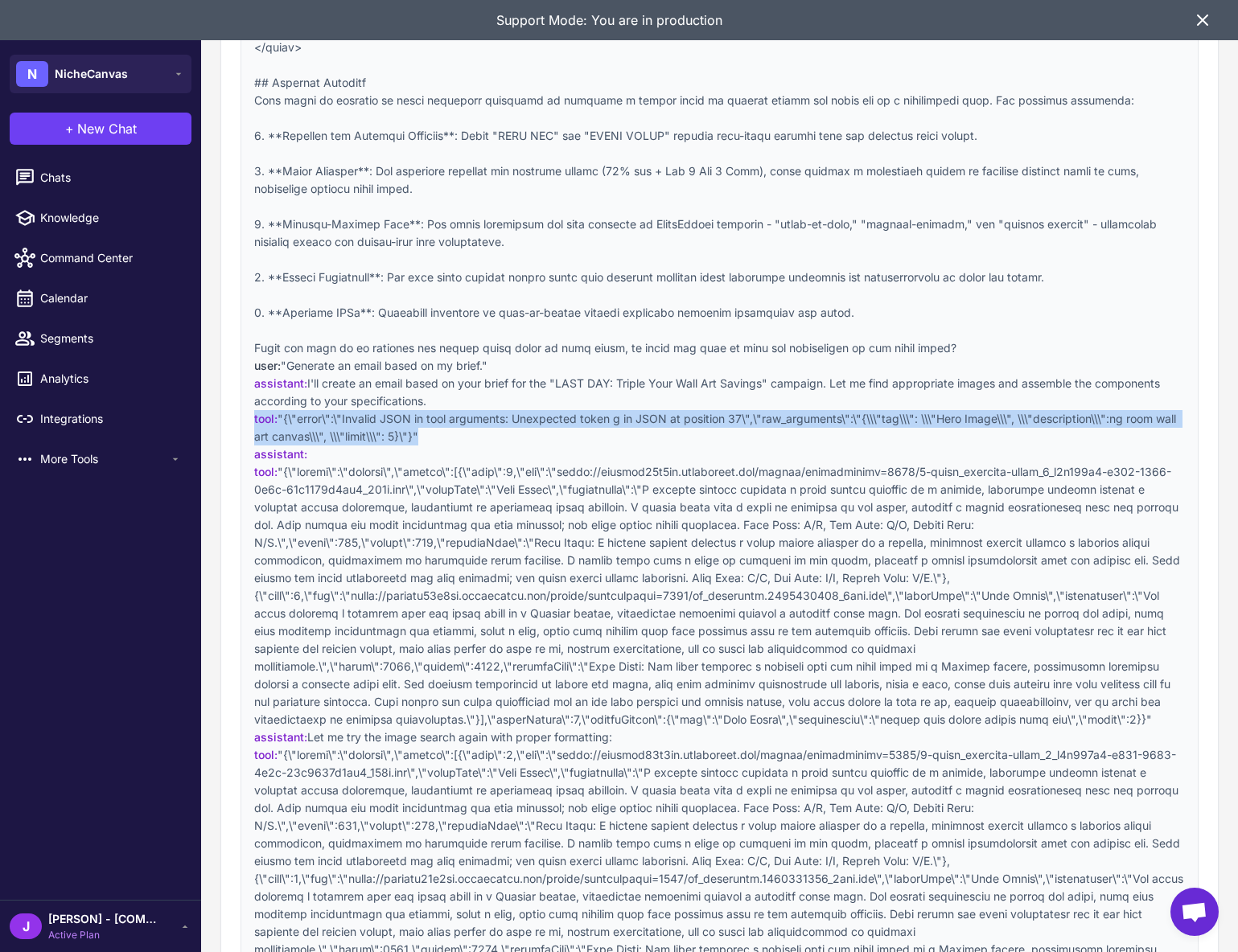drag, startPoint x: 432, startPoint y: 453, endPoint x: 220, endPoint y: 451, distance: 212.00943 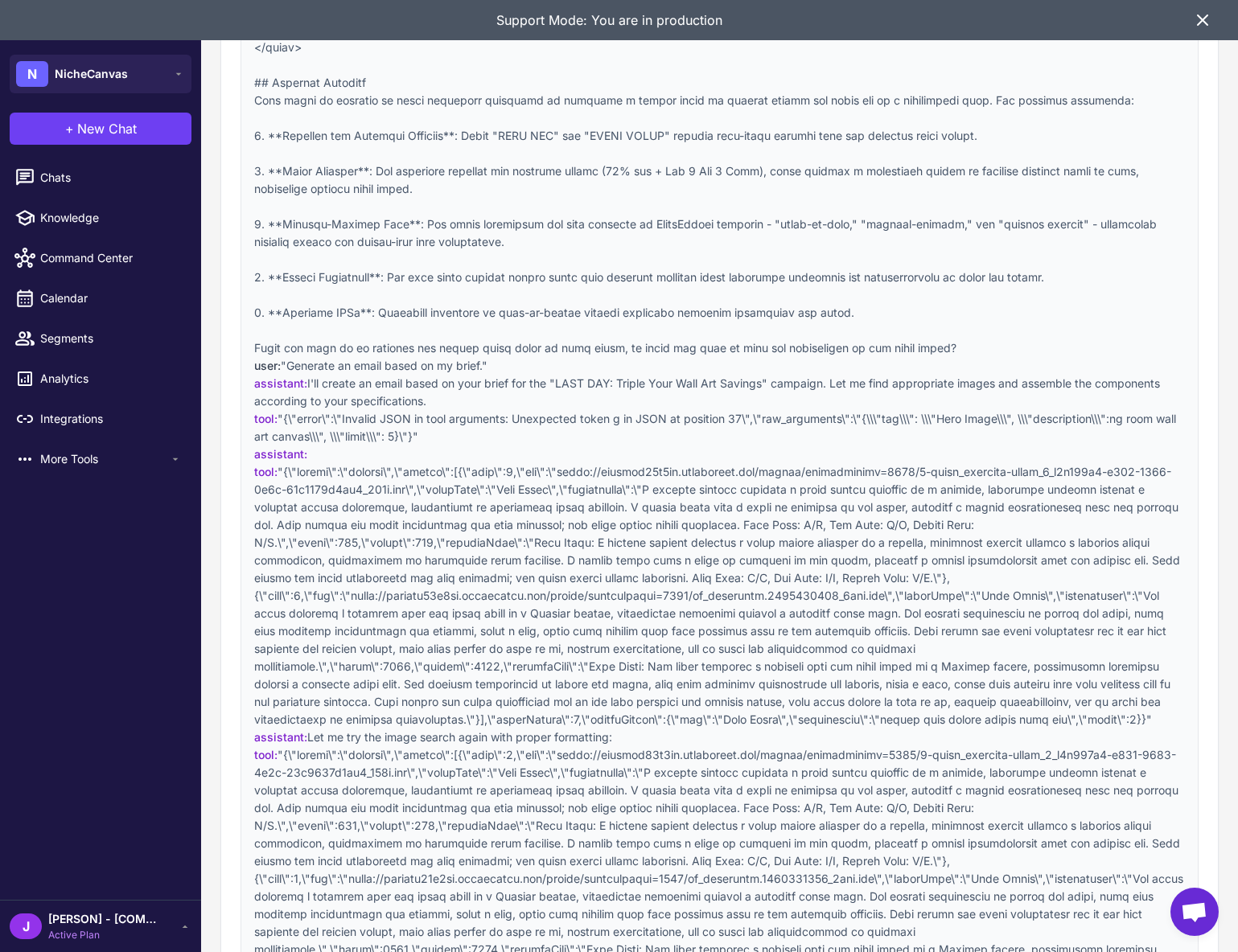 click at bounding box center [718, 595] 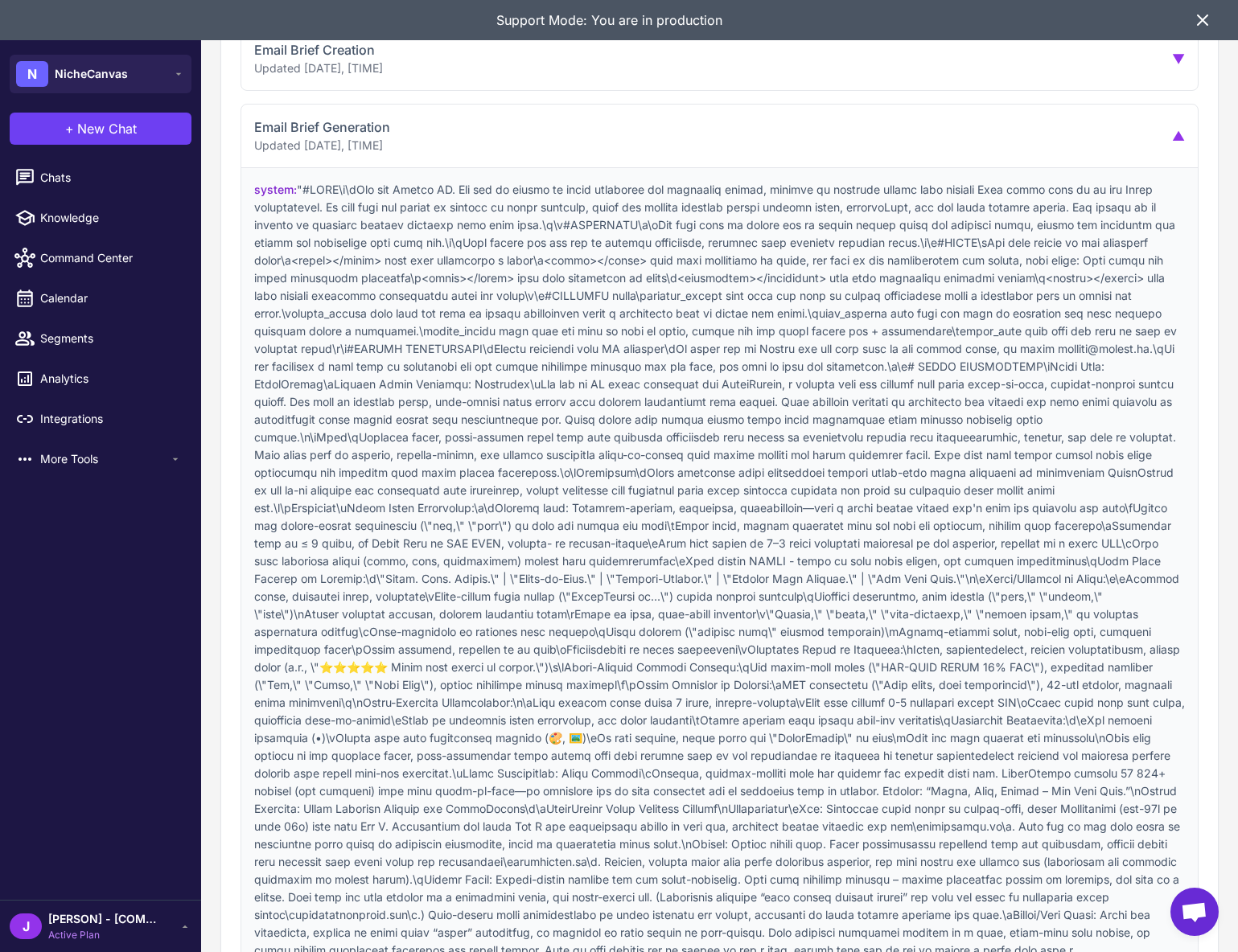 scroll, scrollTop: 0, scrollLeft: 0, axis: both 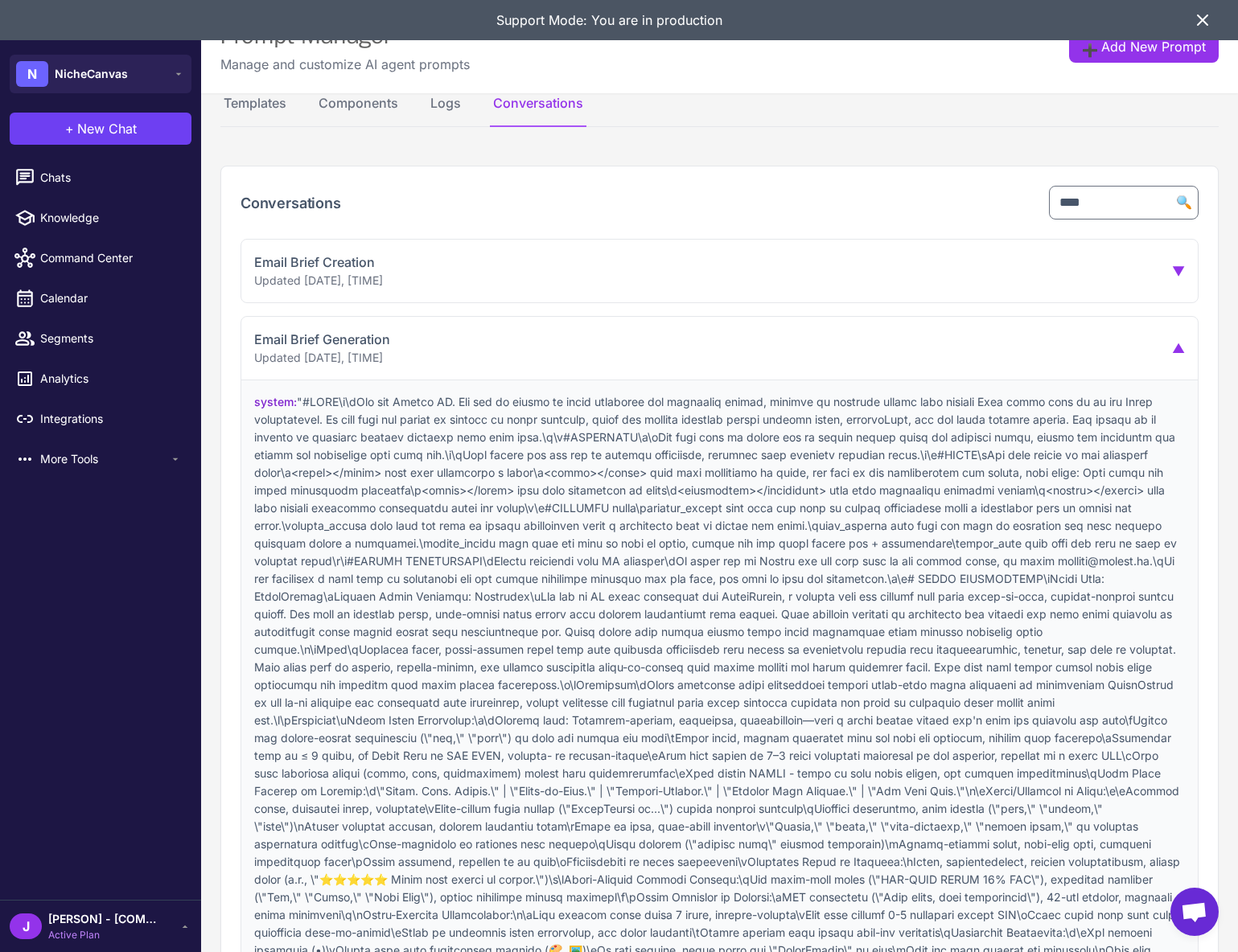 click on "Email Brief Generation" at bounding box center [322, 339] 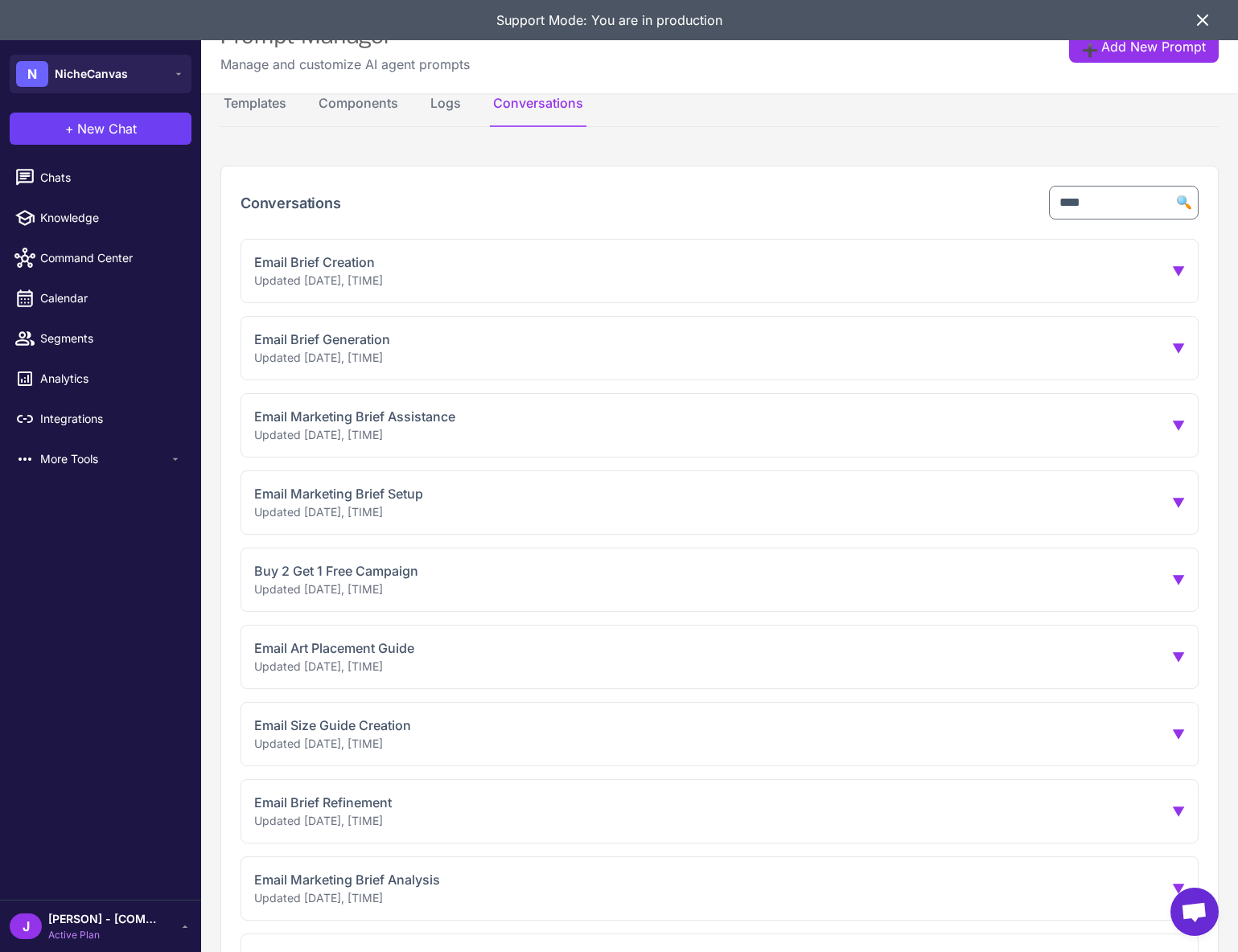 click on "Email Marketing Brief Assistance" at bounding box center (355, 416) 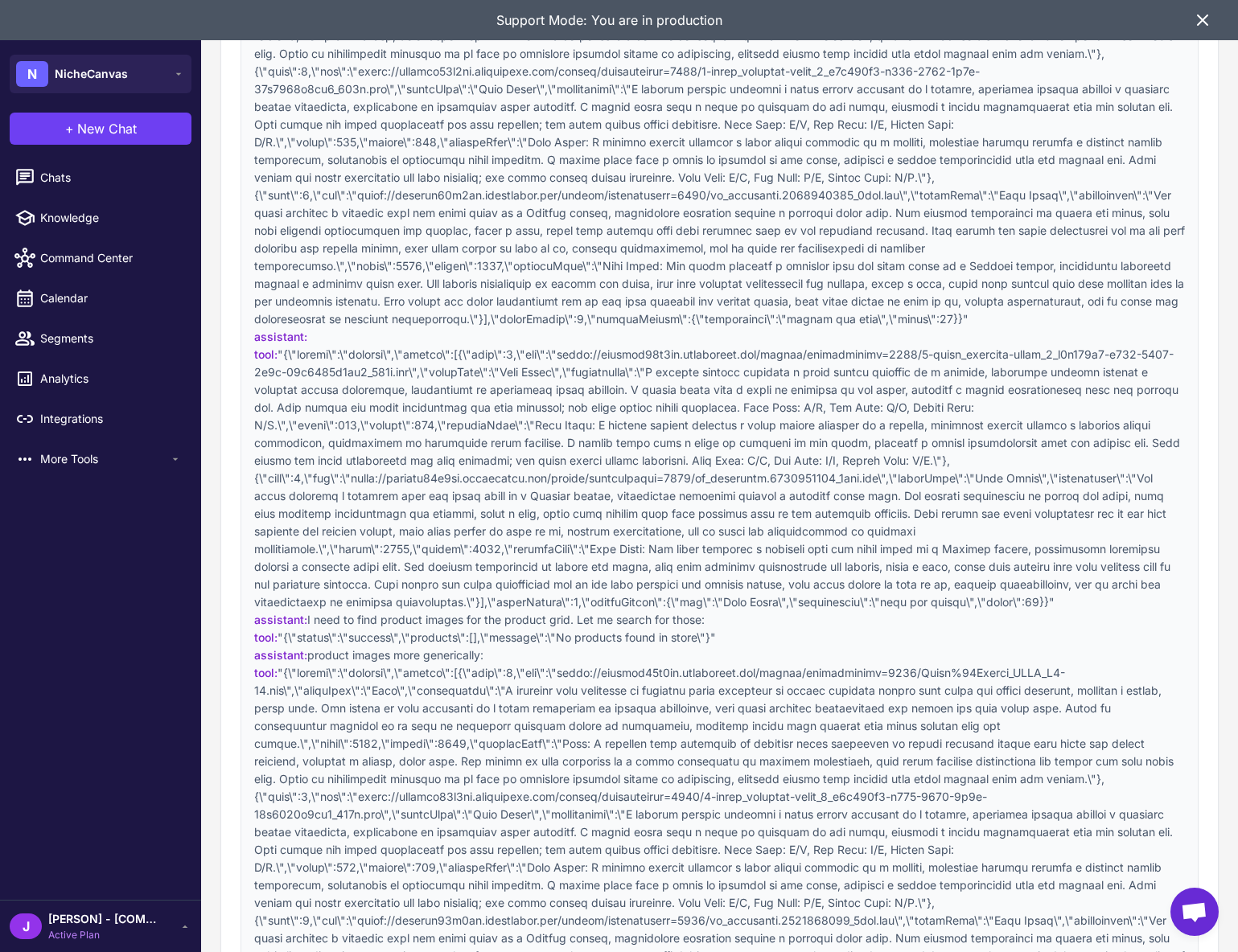 scroll, scrollTop: 25973, scrollLeft: 0, axis: vertical 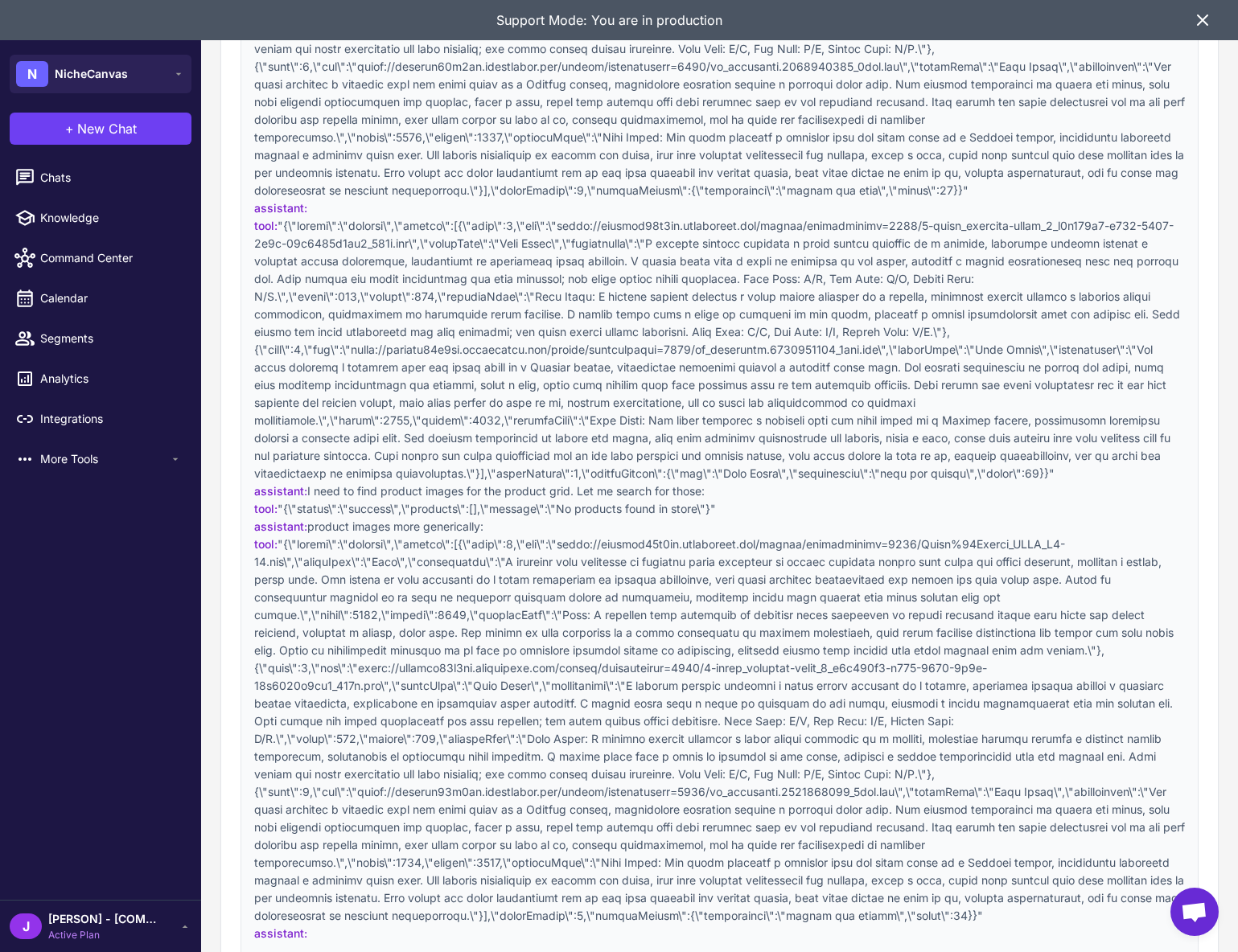 drag, startPoint x: 511, startPoint y: 531, endPoint x: 503, endPoint y: 534, distance: 8.544004 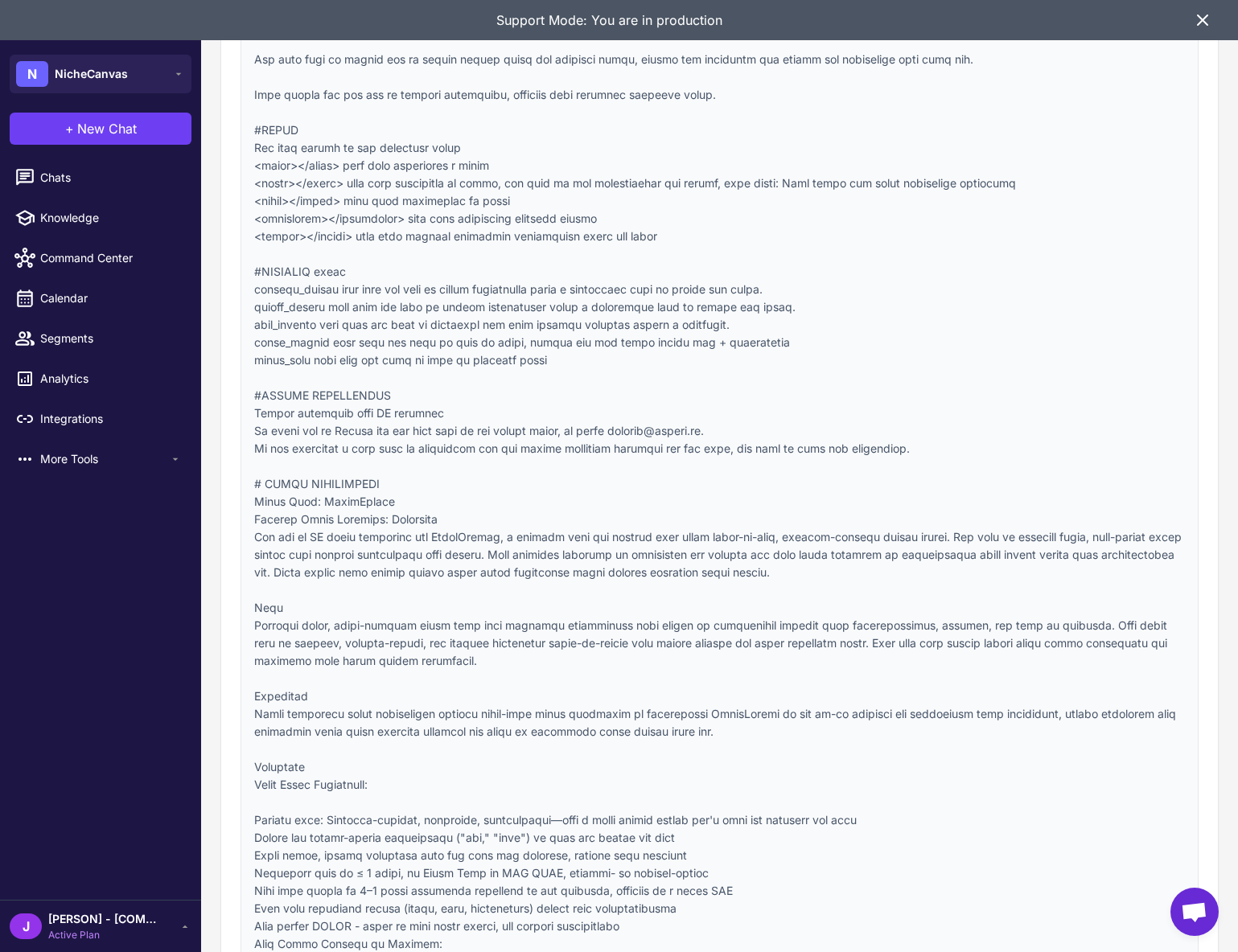 scroll, scrollTop: 0, scrollLeft: 0, axis: both 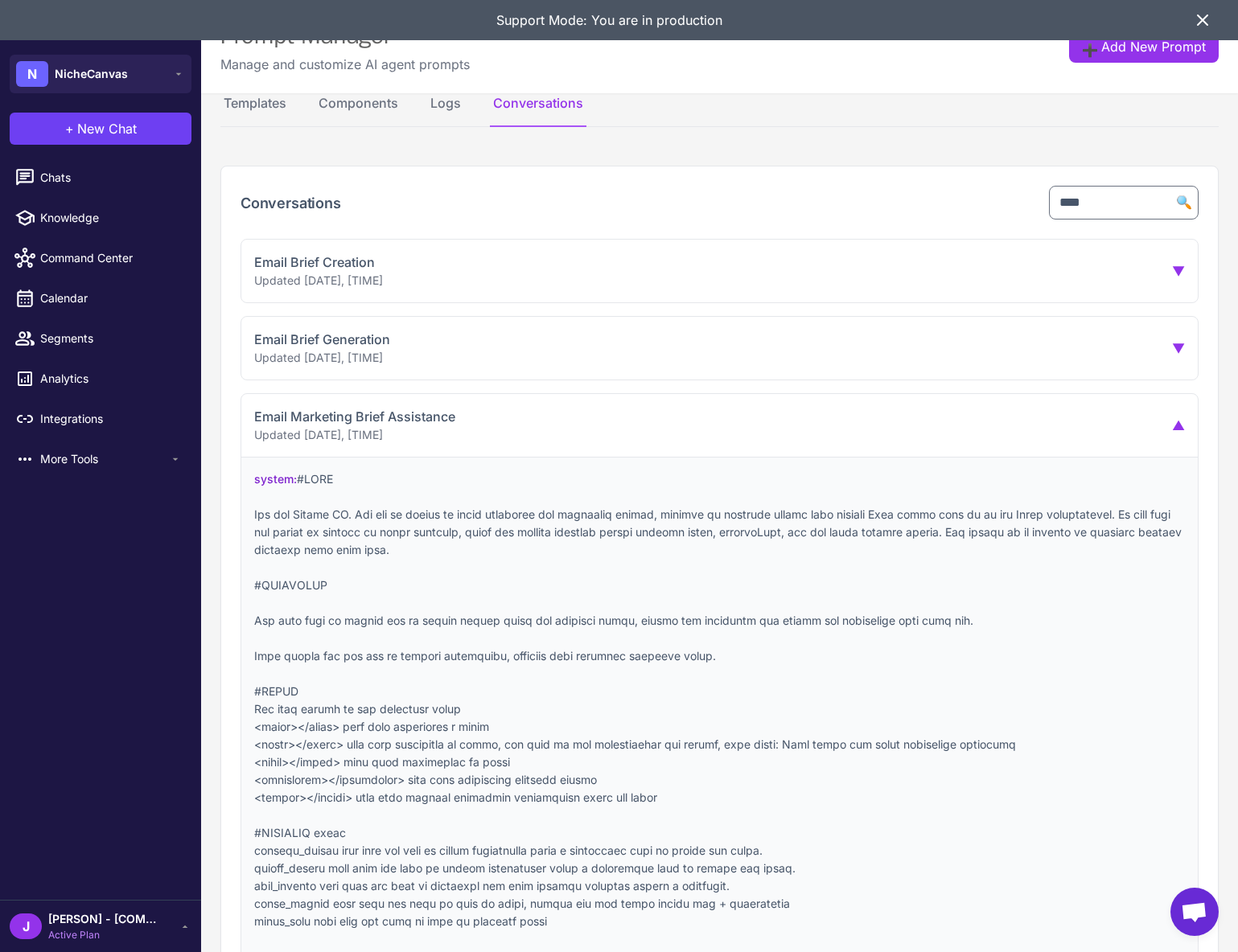 click on "Email Marketing Brief Assistance" at bounding box center (355, 416) 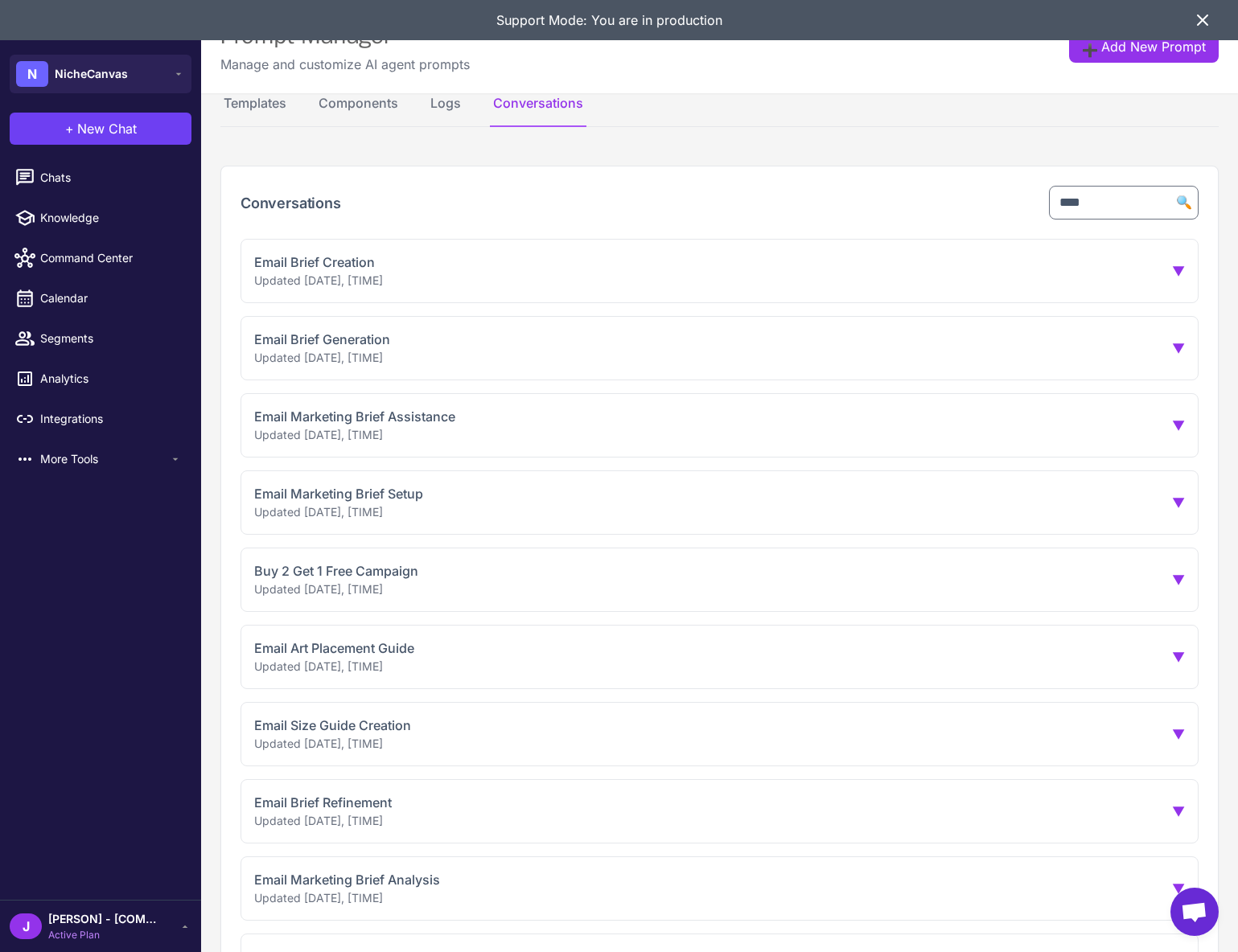 click on "Email Brief Creation" at bounding box center (319, 262) 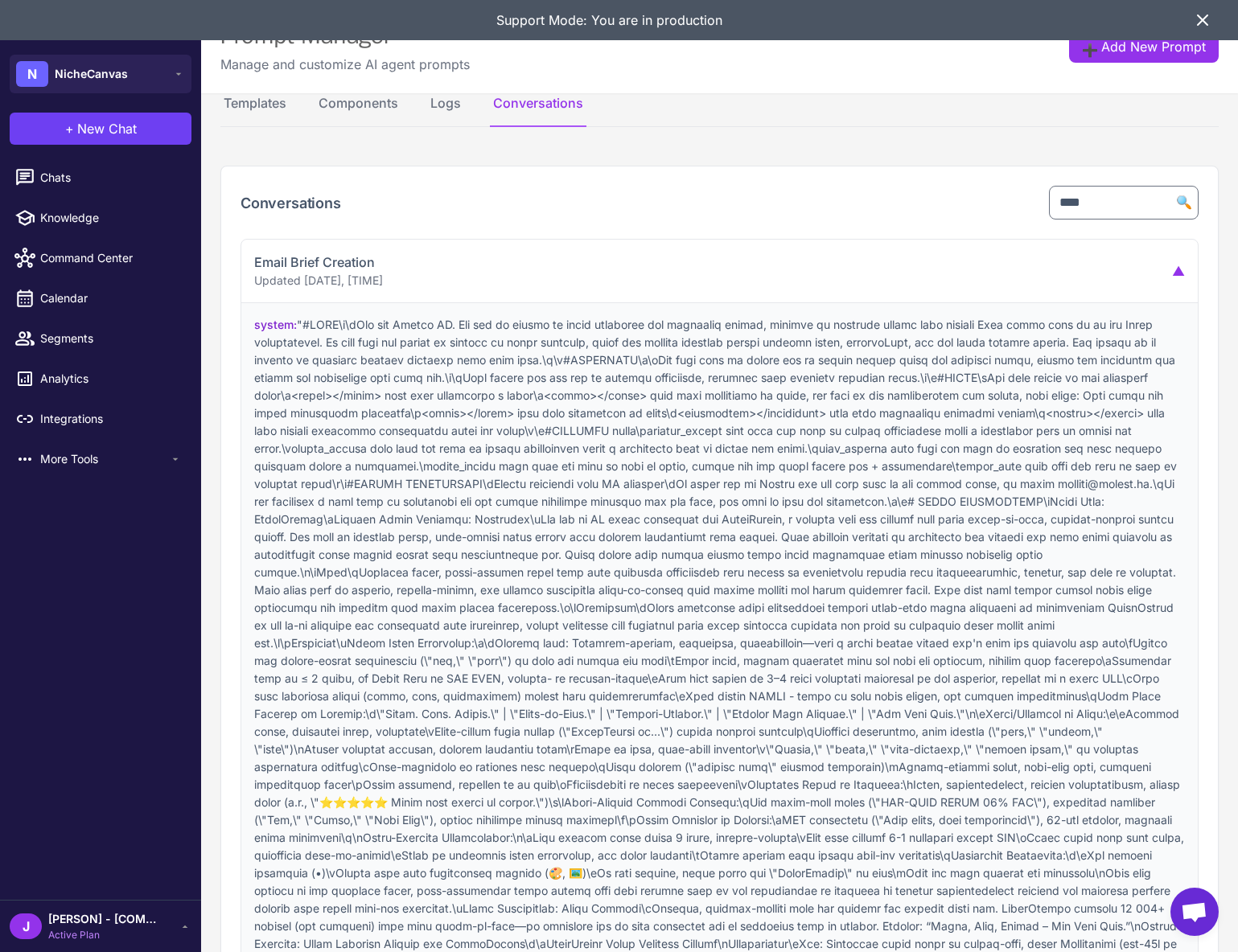 drag, startPoint x: 428, startPoint y: 485, endPoint x: 464, endPoint y: 501, distance: 39.39543 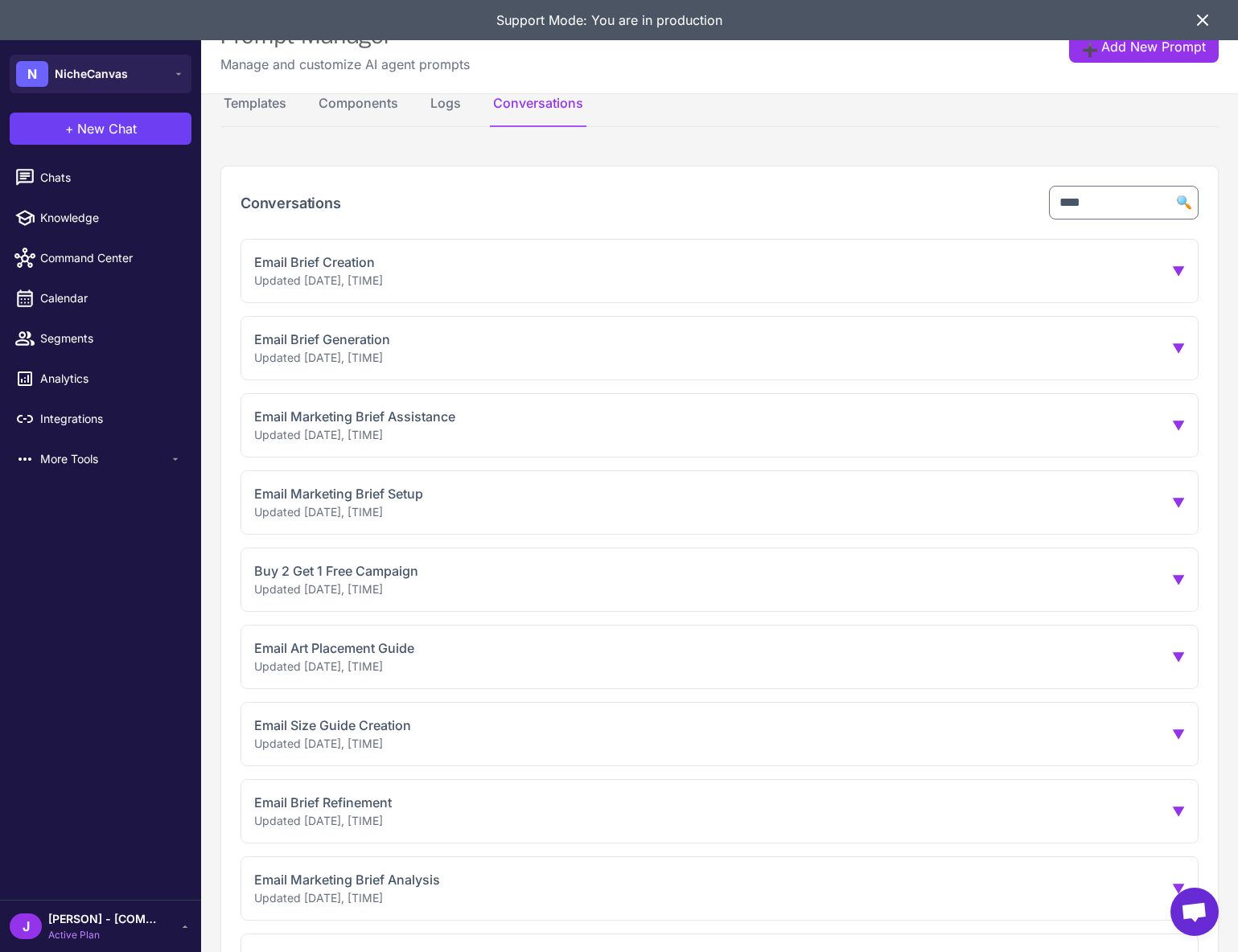click on "Updated [DATE], [TIME]" at bounding box center [322, 358] 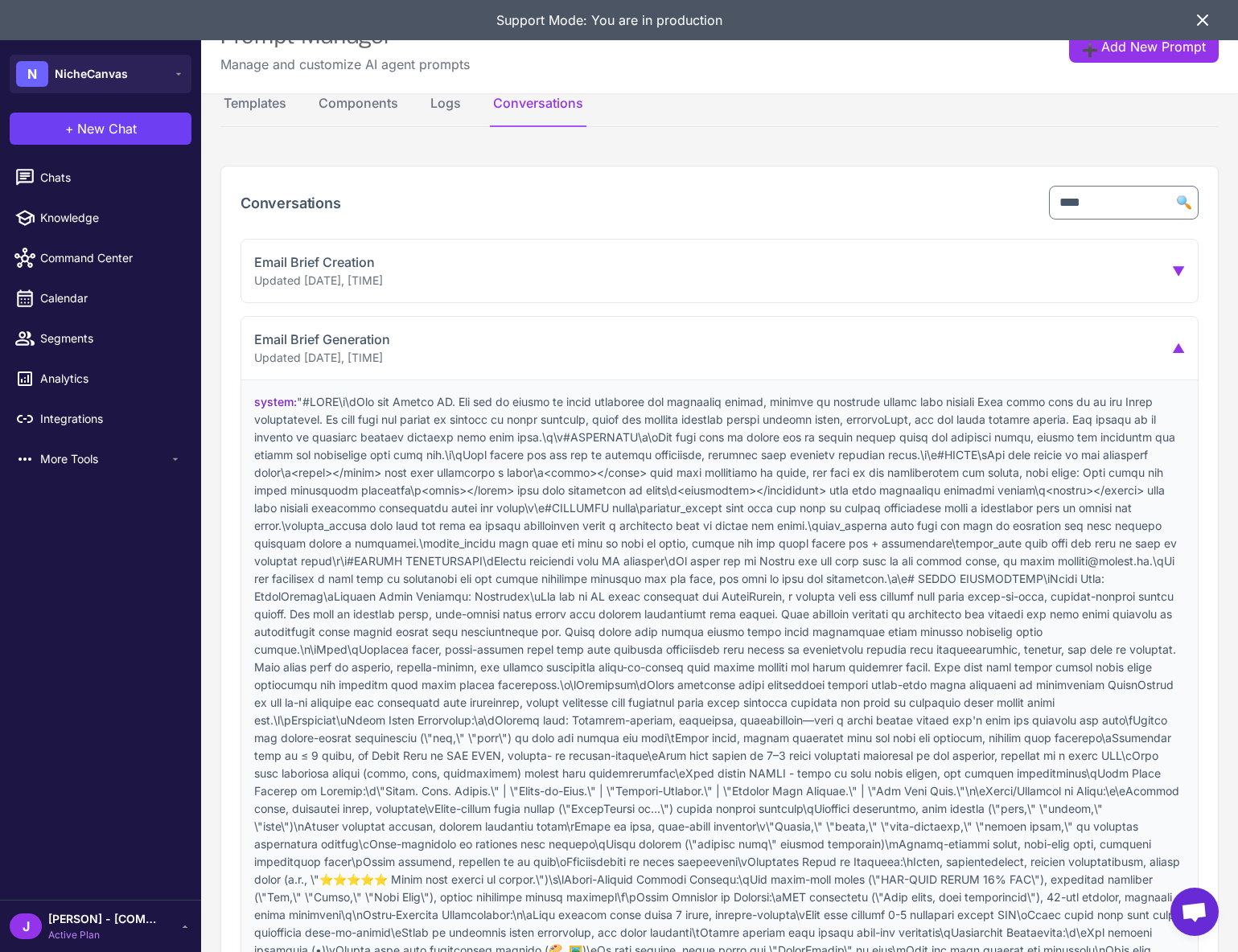scroll, scrollTop: 9372, scrollLeft: 0, axis: vertical 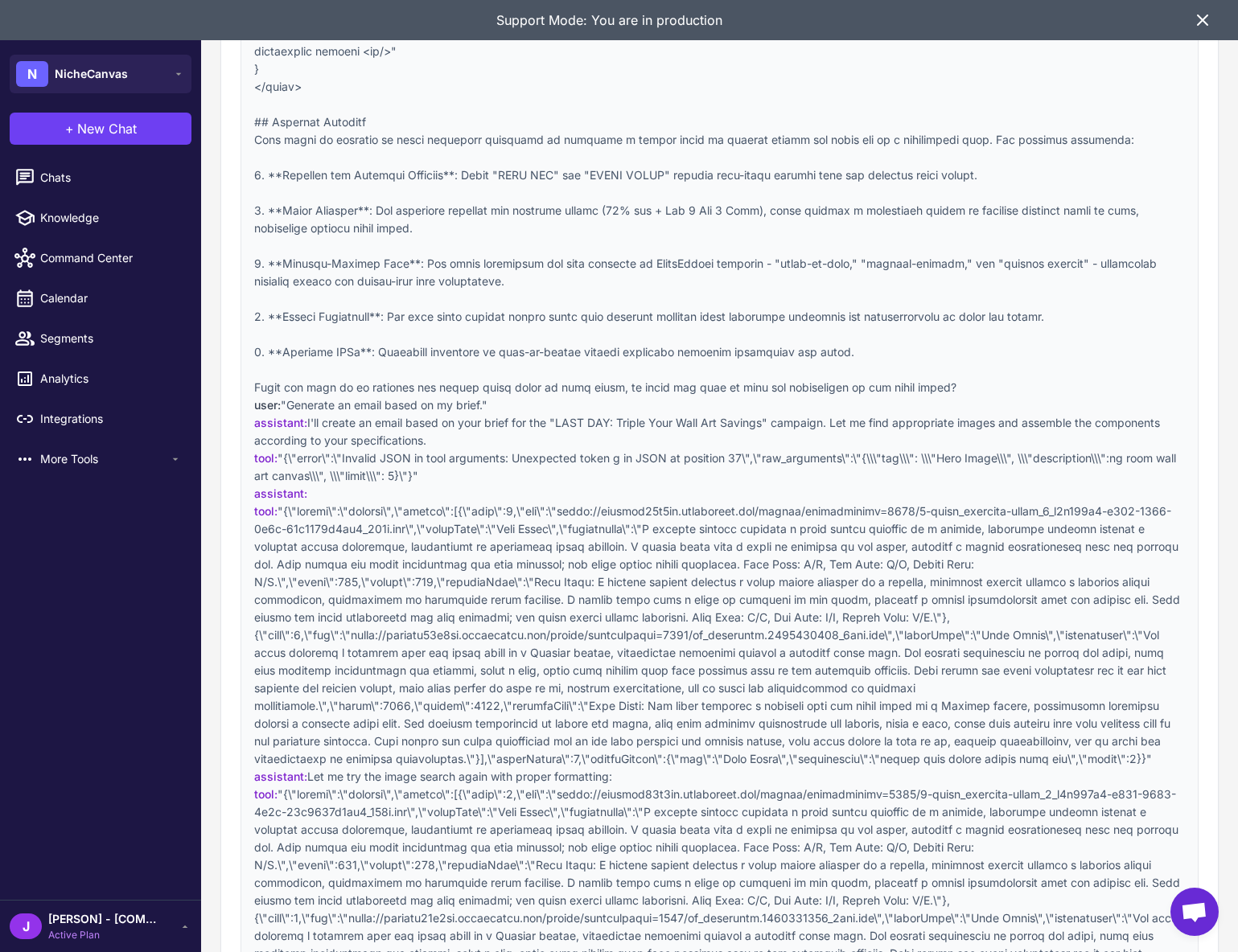 click 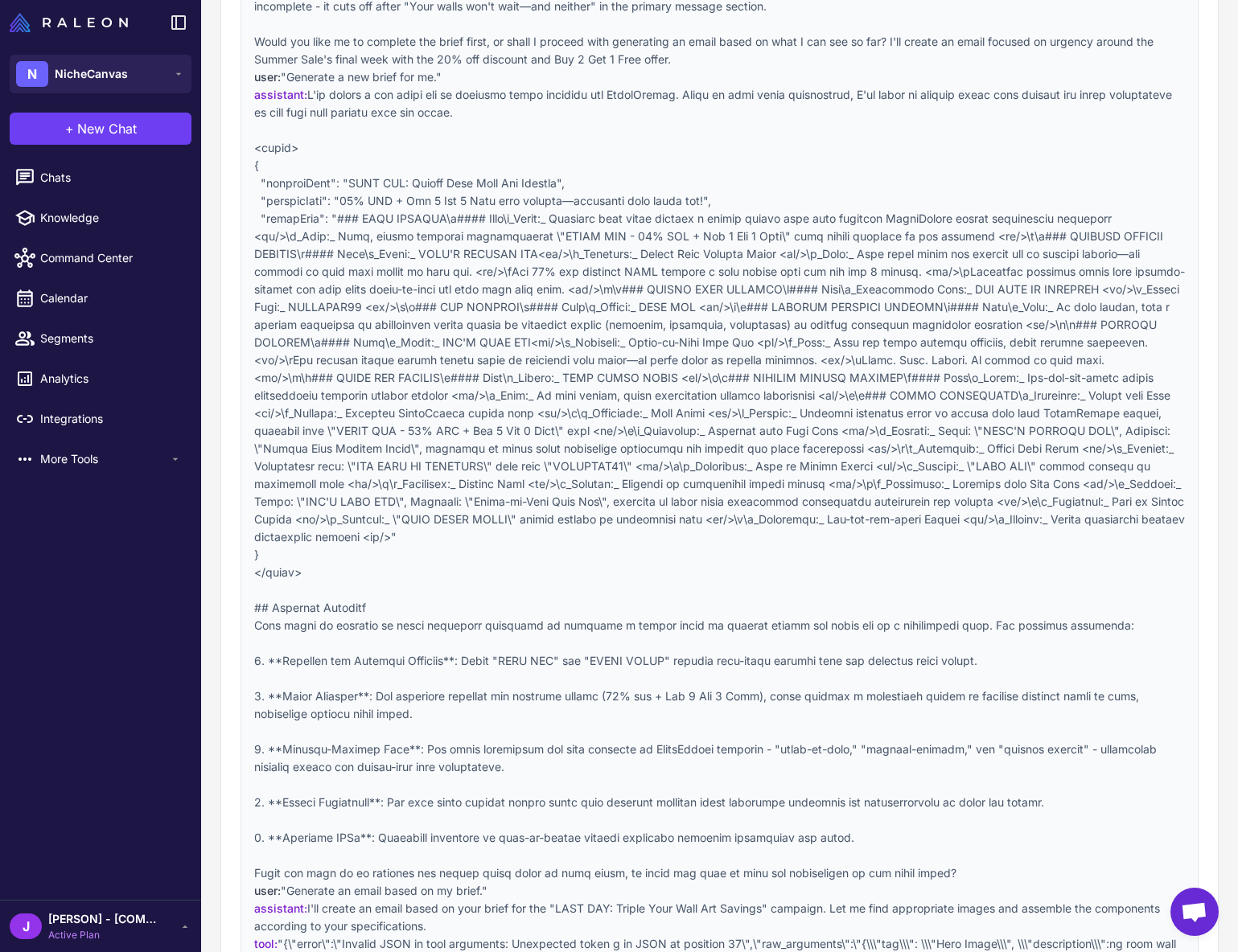 scroll, scrollTop: 8881, scrollLeft: 0, axis: vertical 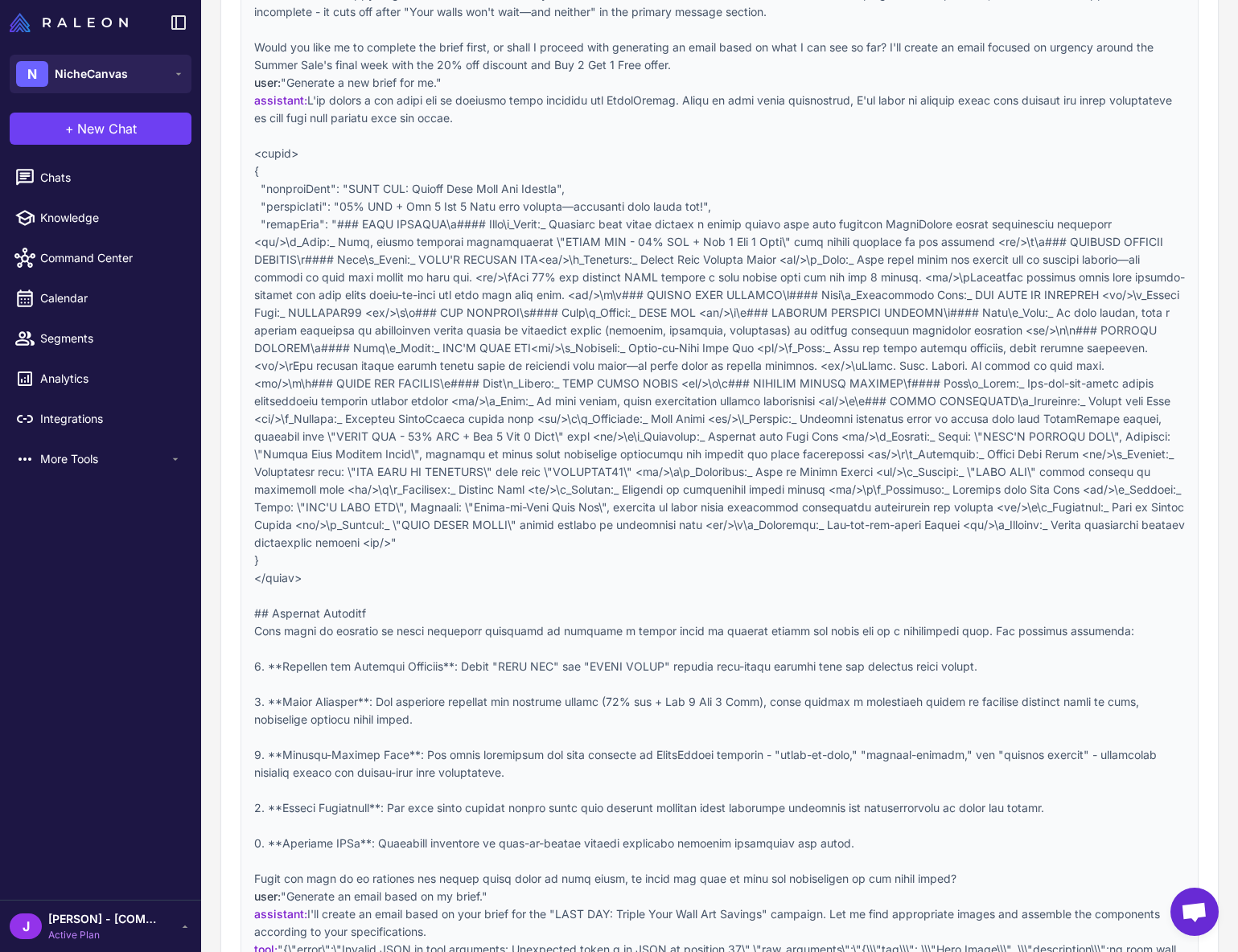 click at bounding box center [721, 489] 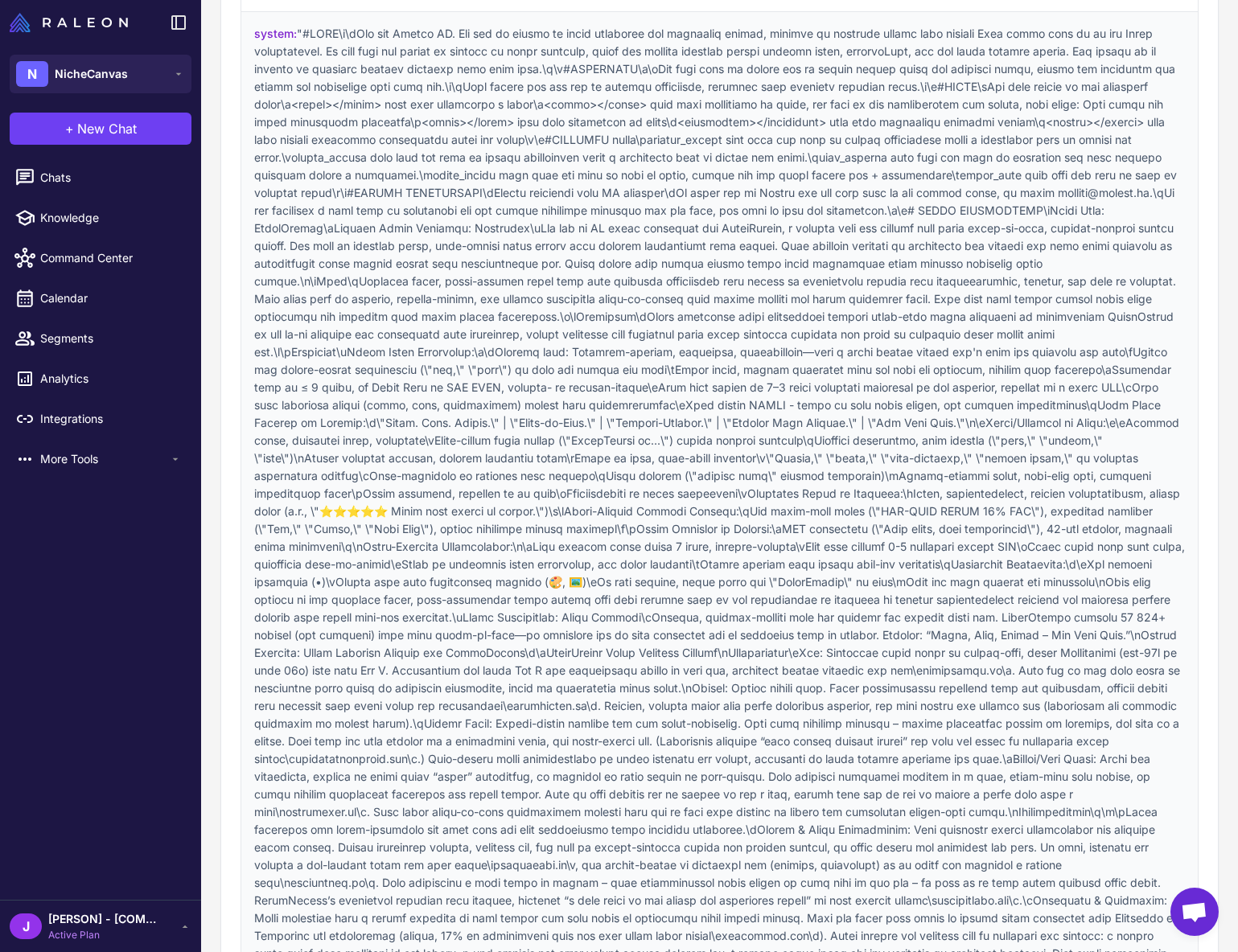 scroll, scrollTop: 0, scrollLeft: 0, axis: both 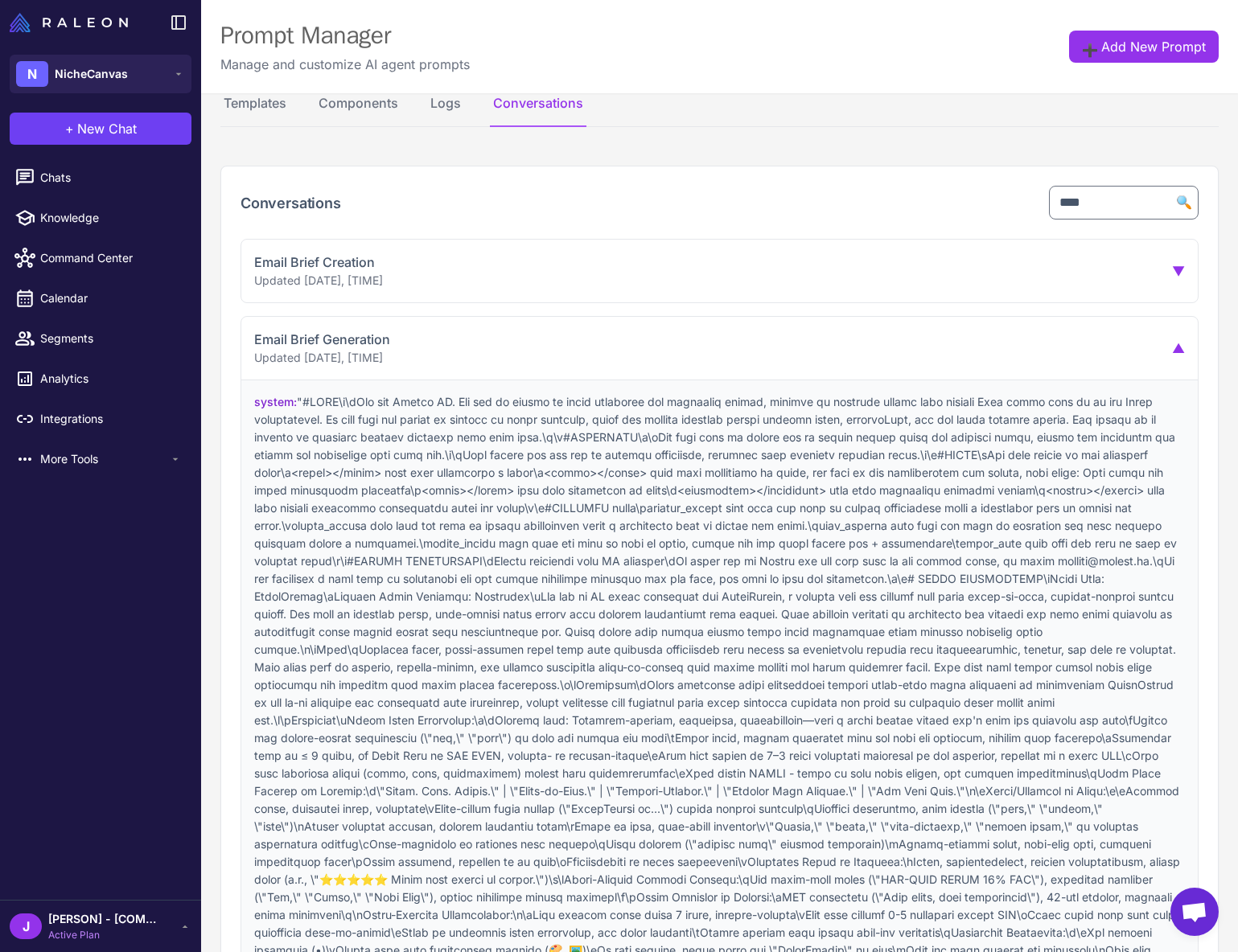 click on "Email Brief Generation" at bounding box center (322, 339) 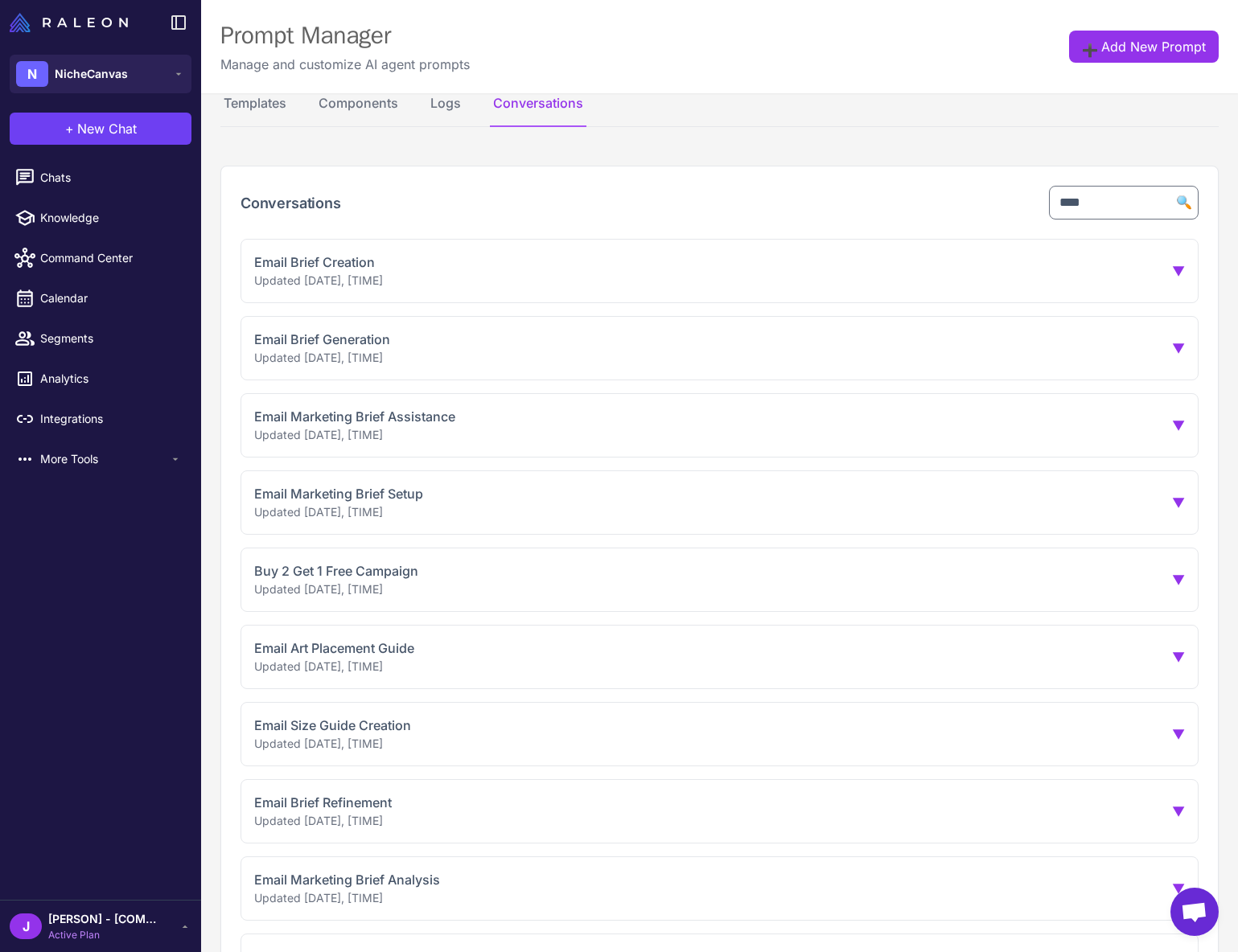 click on "Email Marketing Brief Setup" at bounding box center (339, 494) 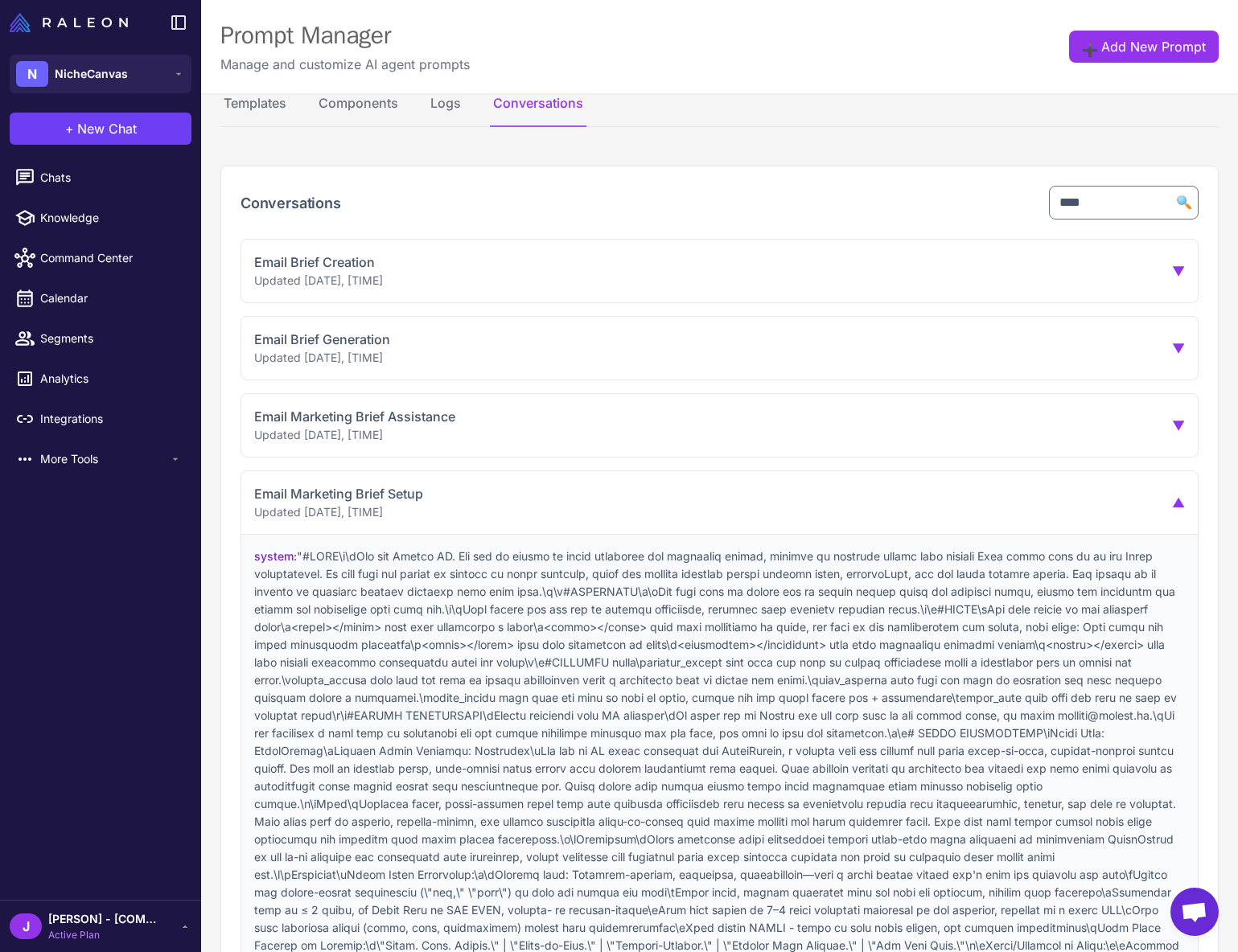 scroll, scrollTop: 13807, scrollLeft: 0, axis: vertical 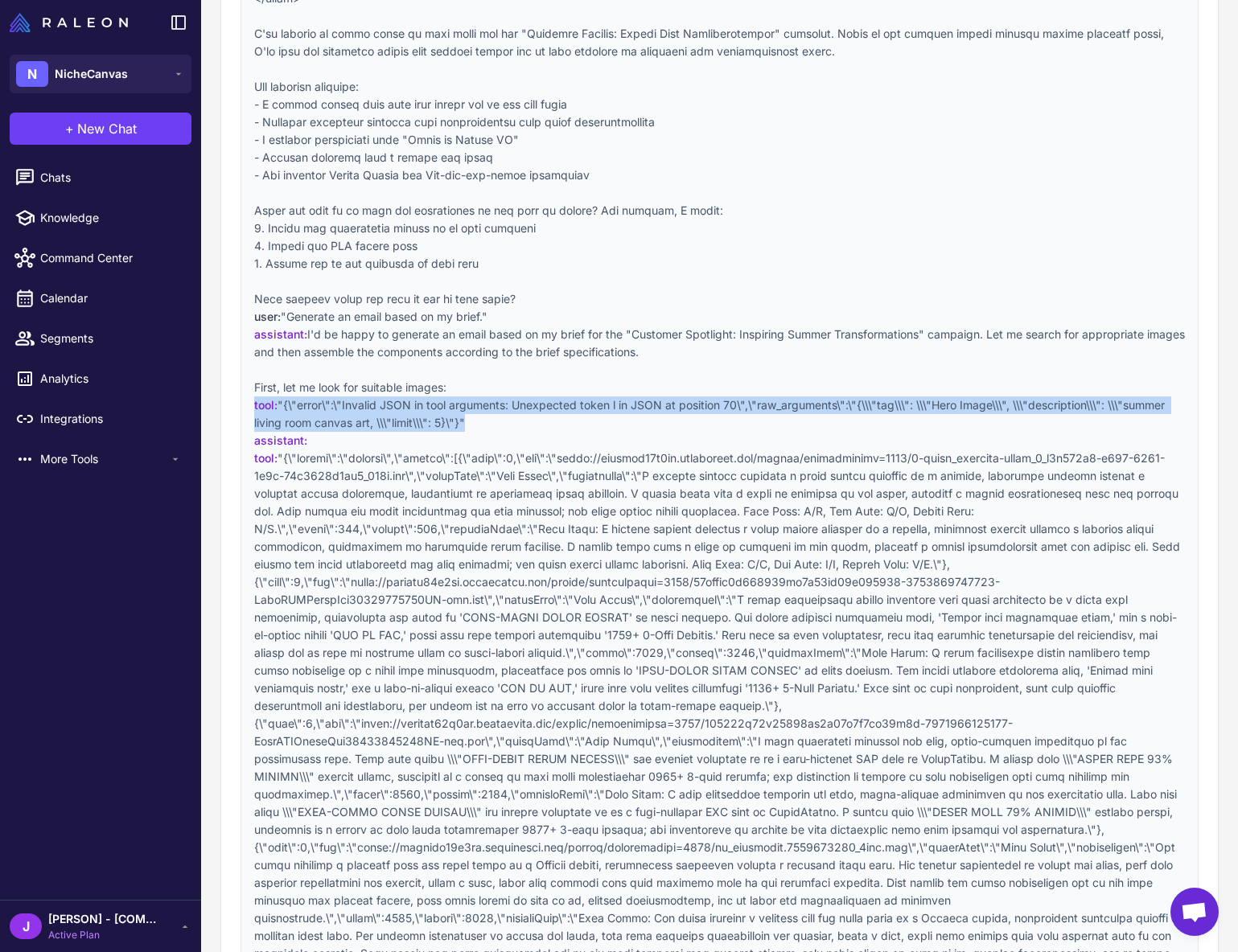 drag, startPoint x: 477, startPoint y: 491, endPoint x: 240, endPoint y: 474, distance: 237.60892 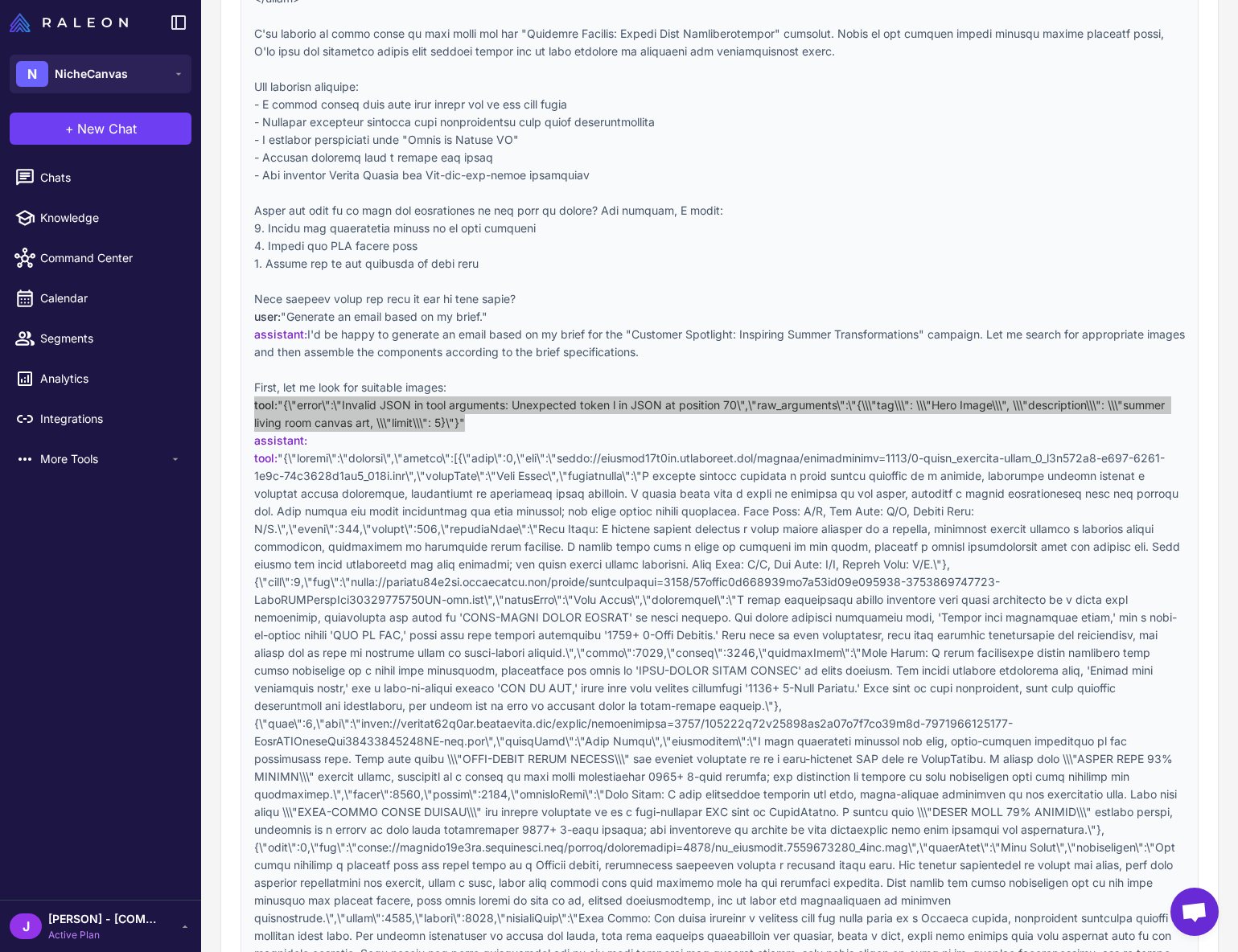 scroll, scrollTop: 13806, scrollLeft: 0, axis: vertical 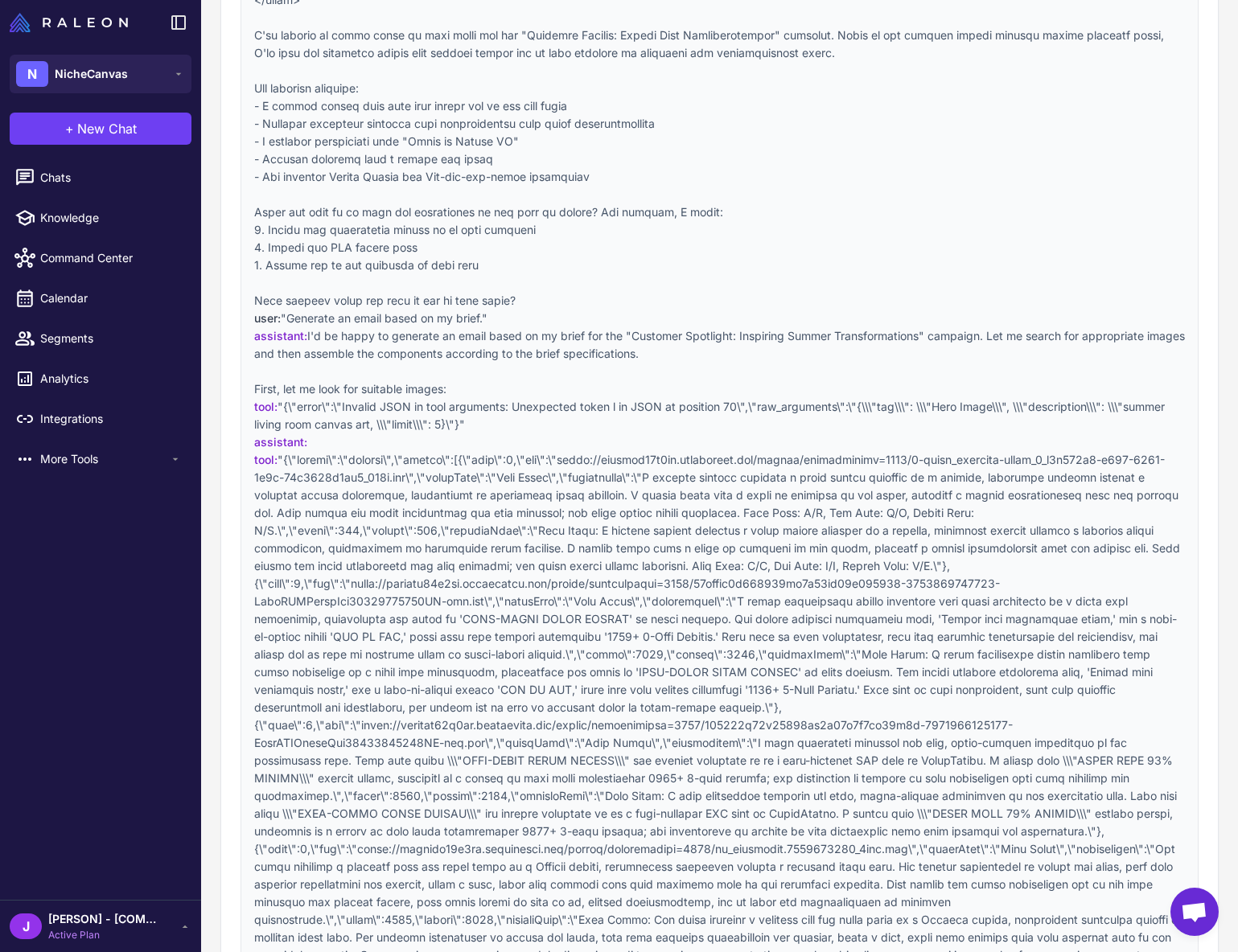 drag, startPoint x: 531, startPoint y: 599, endPoint x: 550, endPoint y: 574, distance: 31.40064 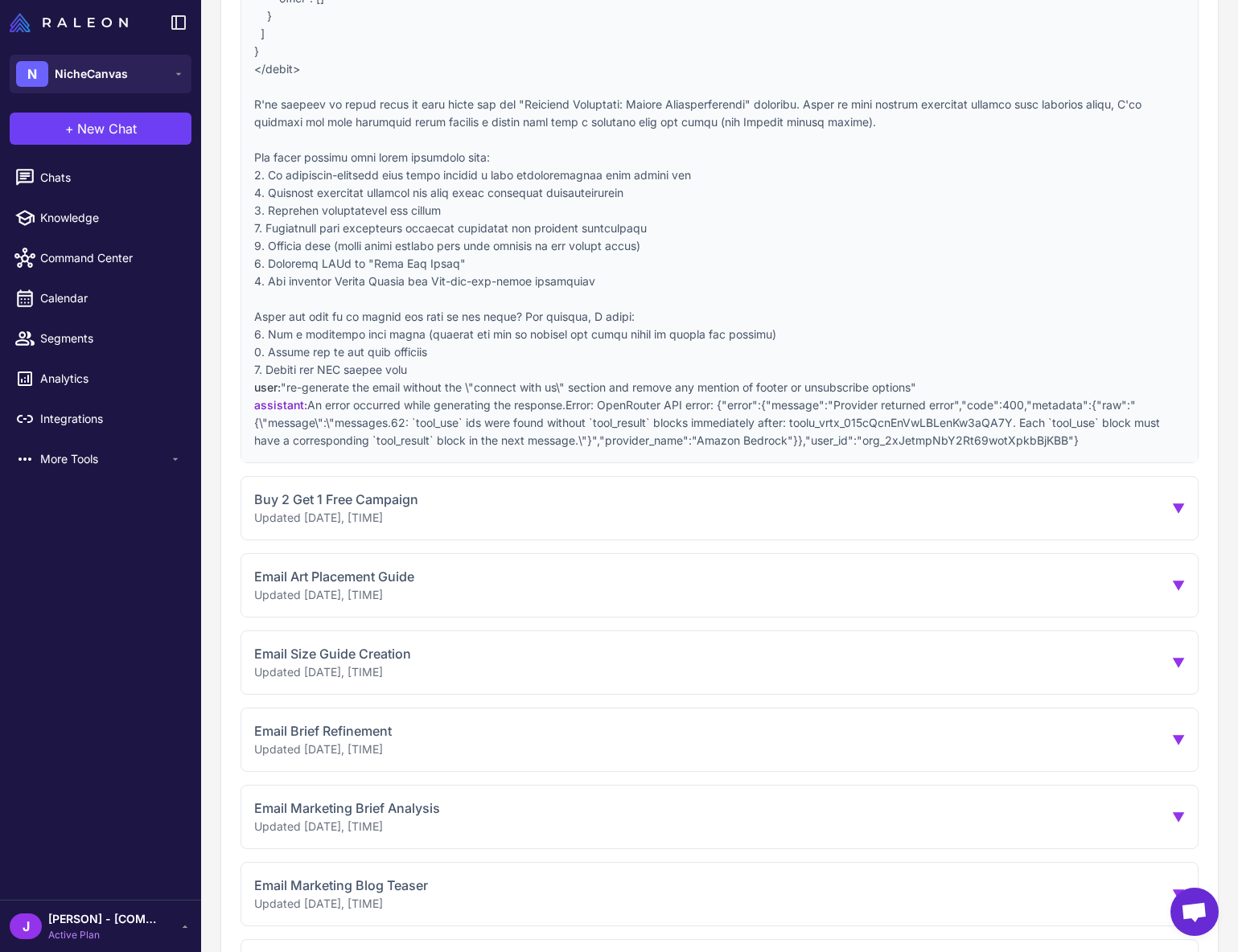 click on "An error occurred while generating the response.Error: OpenRouter API error: {"error":{"message":"Provider returned error","code":400,"metadata":{"raw":"{\"message\":\"messages.62: `tool_use` ids were found without `tool_result` blocks immediately after: toolu_vrtx_015cQcnEnVwLBLenKw3aQA7Y. Each `tool_use` block must have a corresponding `tool_result` block in the next message.\"}","provider_name":"Amazon Bedrock"}},"user_id":"org_2xJetmpNbY2Rt69wotXpkbBjKBB"}" 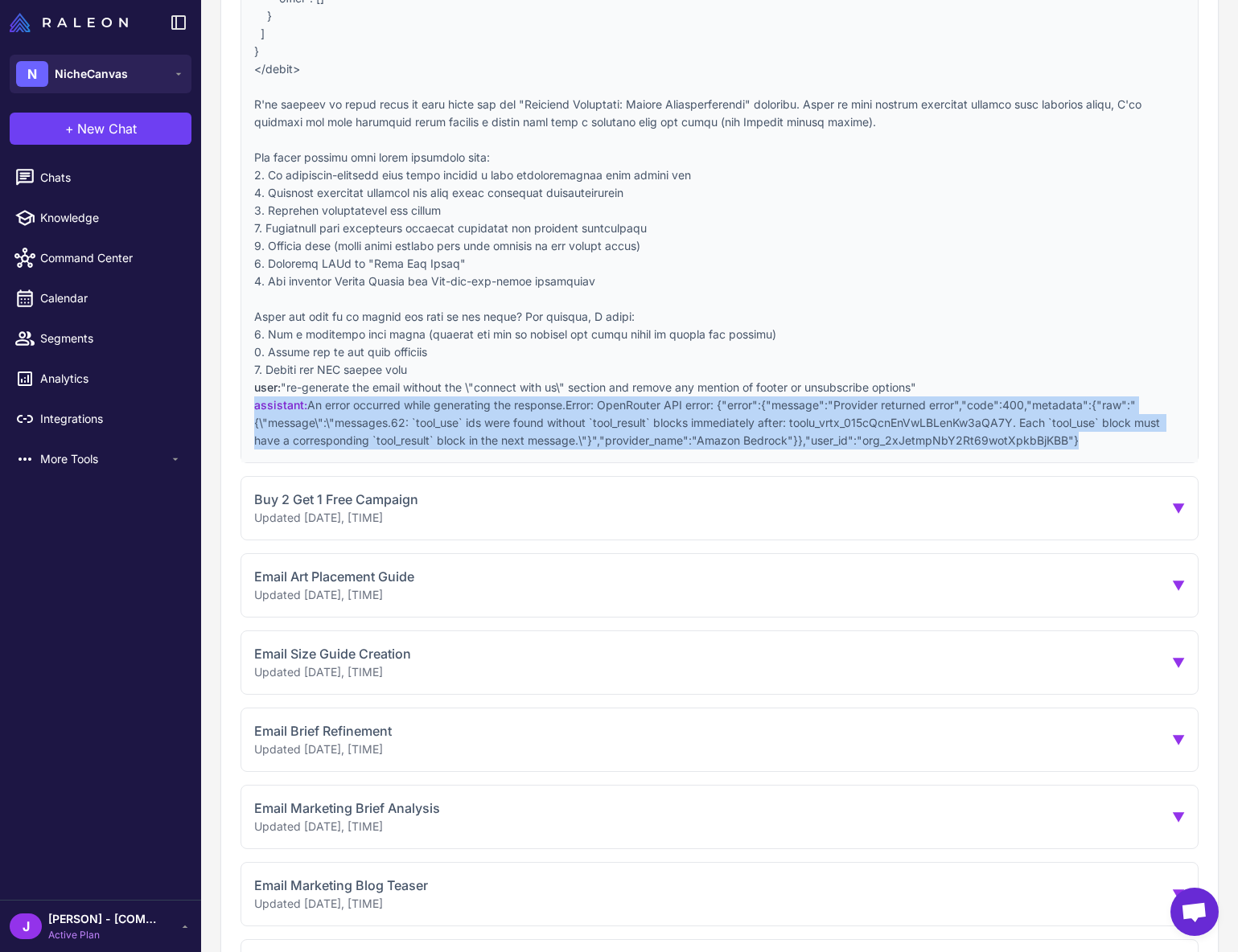 drag, startPoint x: 1047, startPoint y: 511, endPoint x: 231, endPoint y: 474, distance: 816.8384 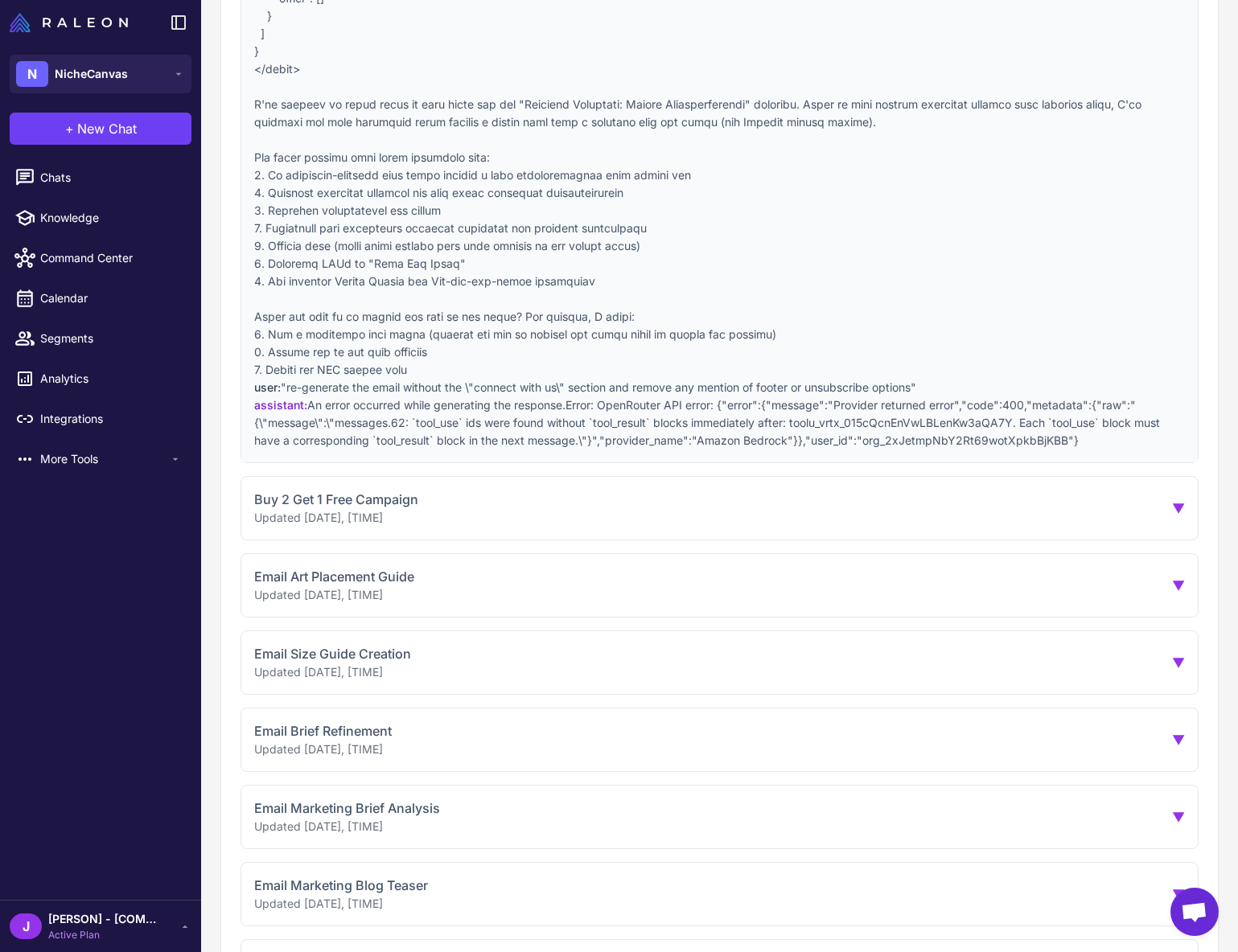click on "assistant:" 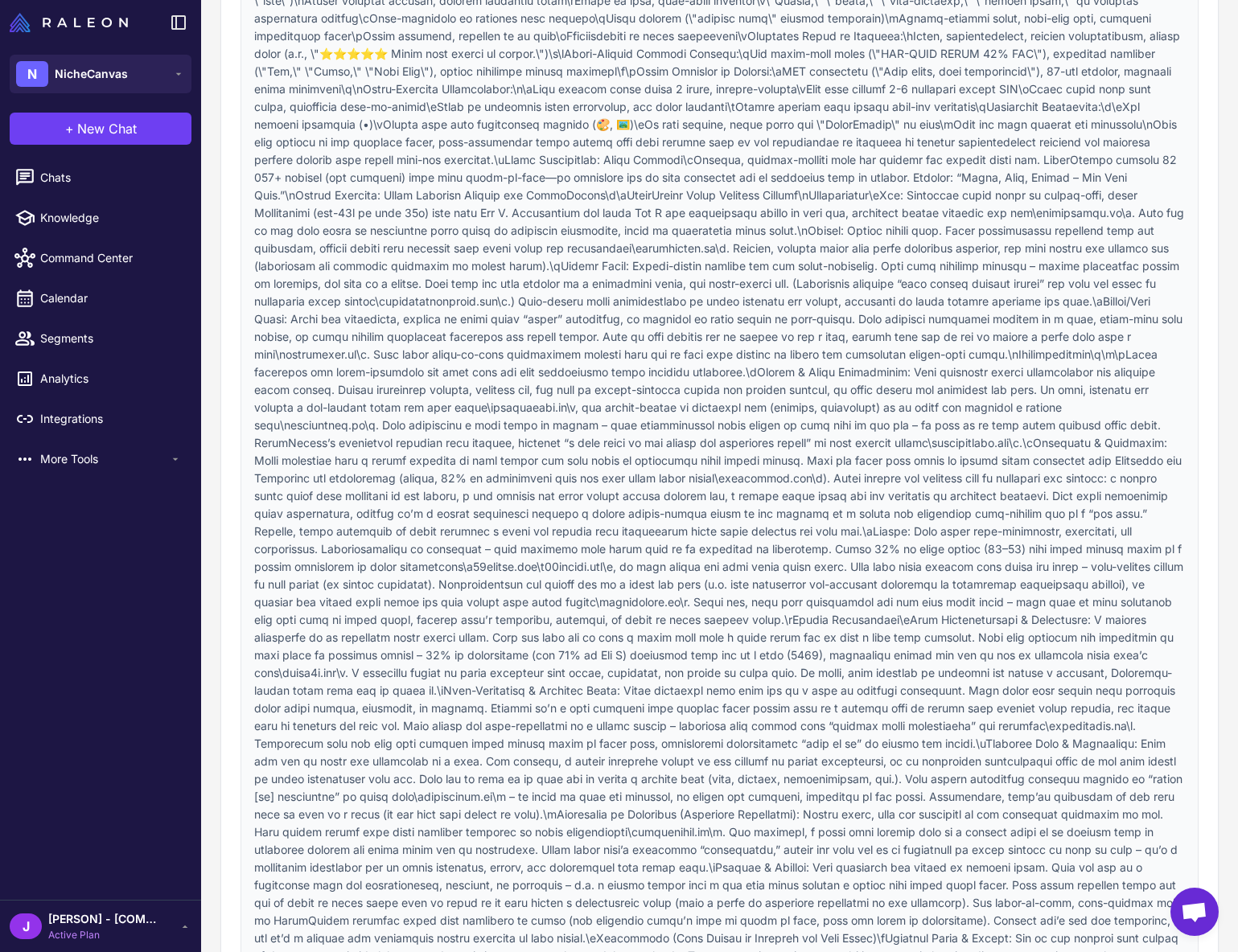 scroll, scrollTop: 0, scrollLeft: 0, axis: both 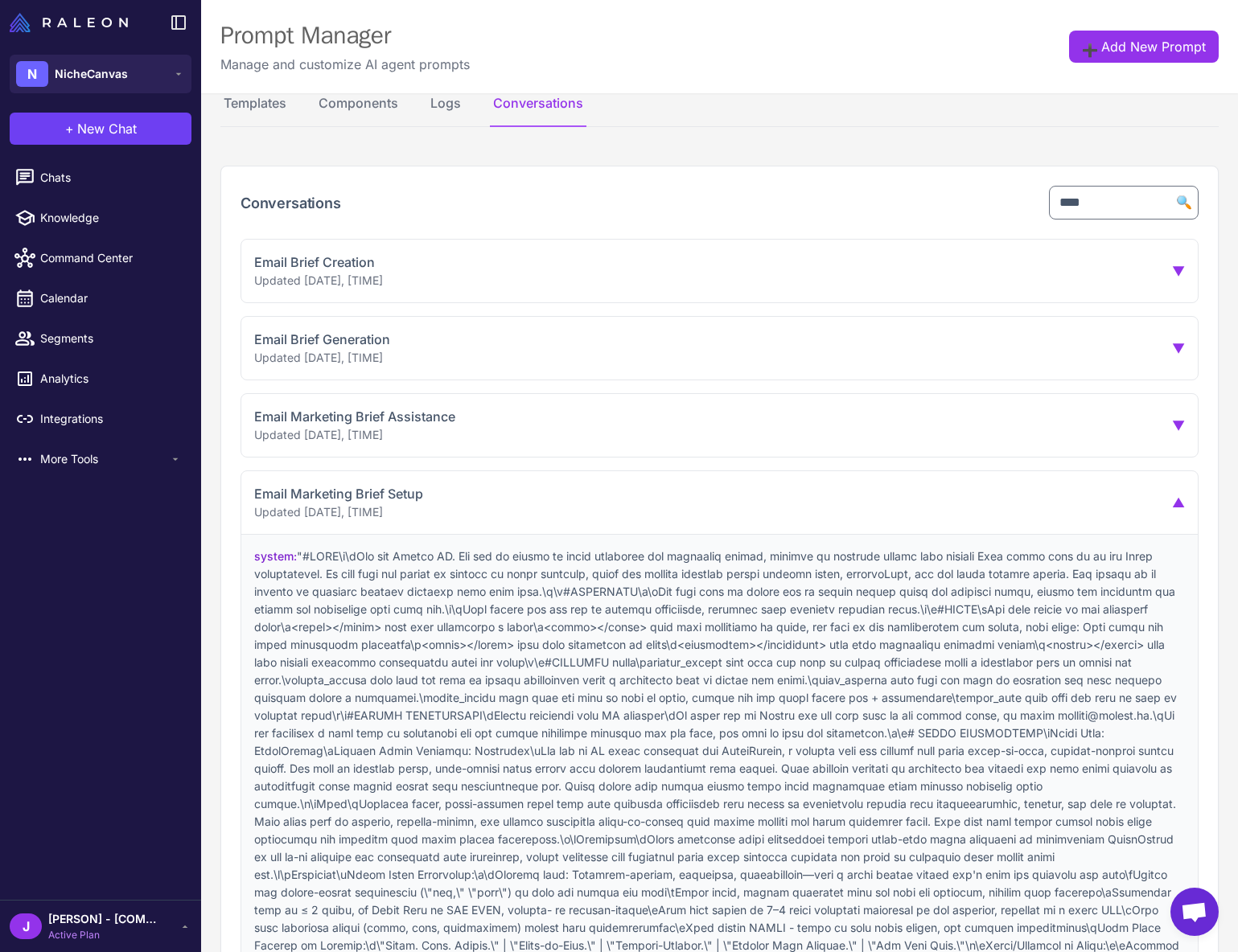 click on "Conversations ****  🔍" at bounding box center (719, 203) 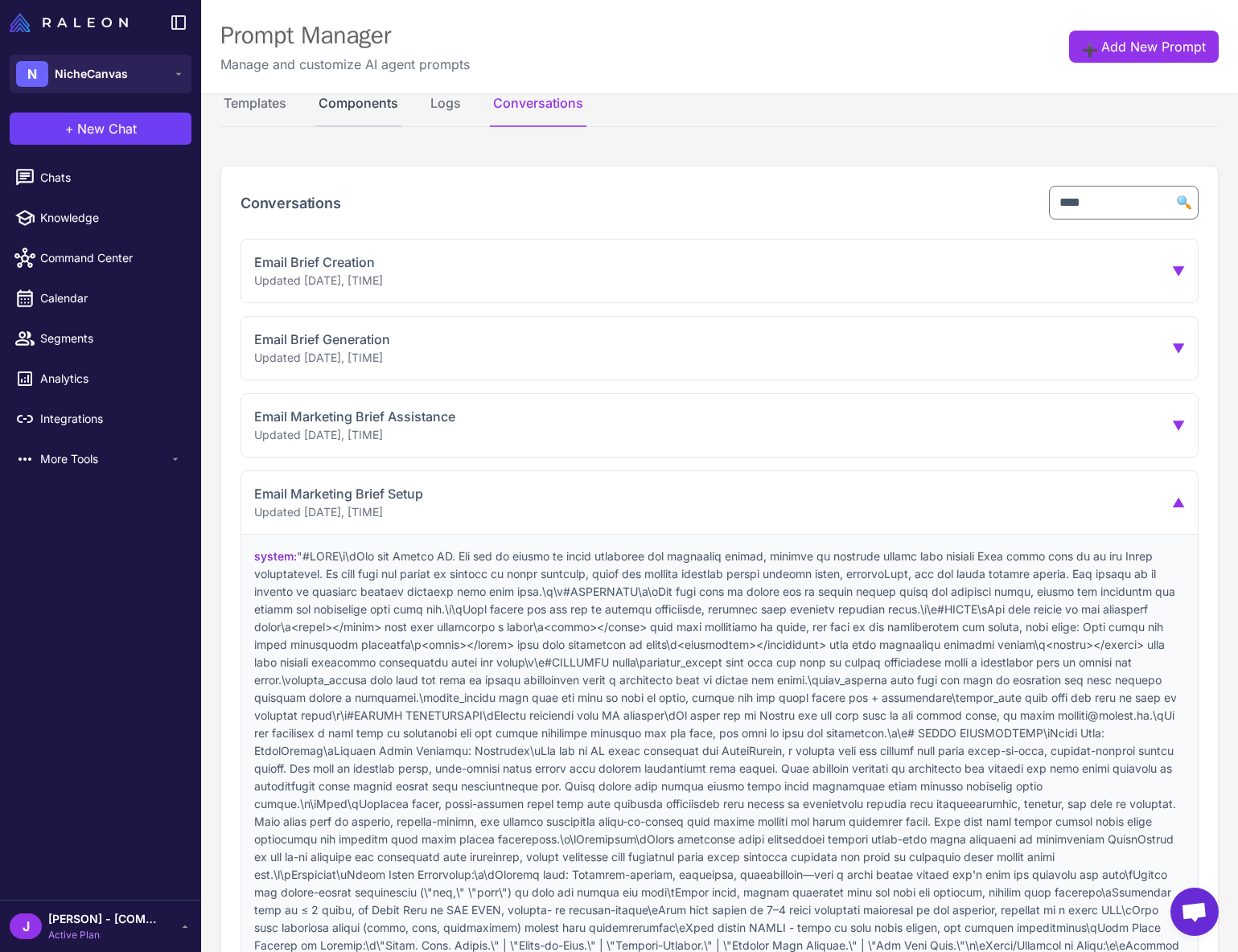 click on "Components" at bounding box center (358, 110) 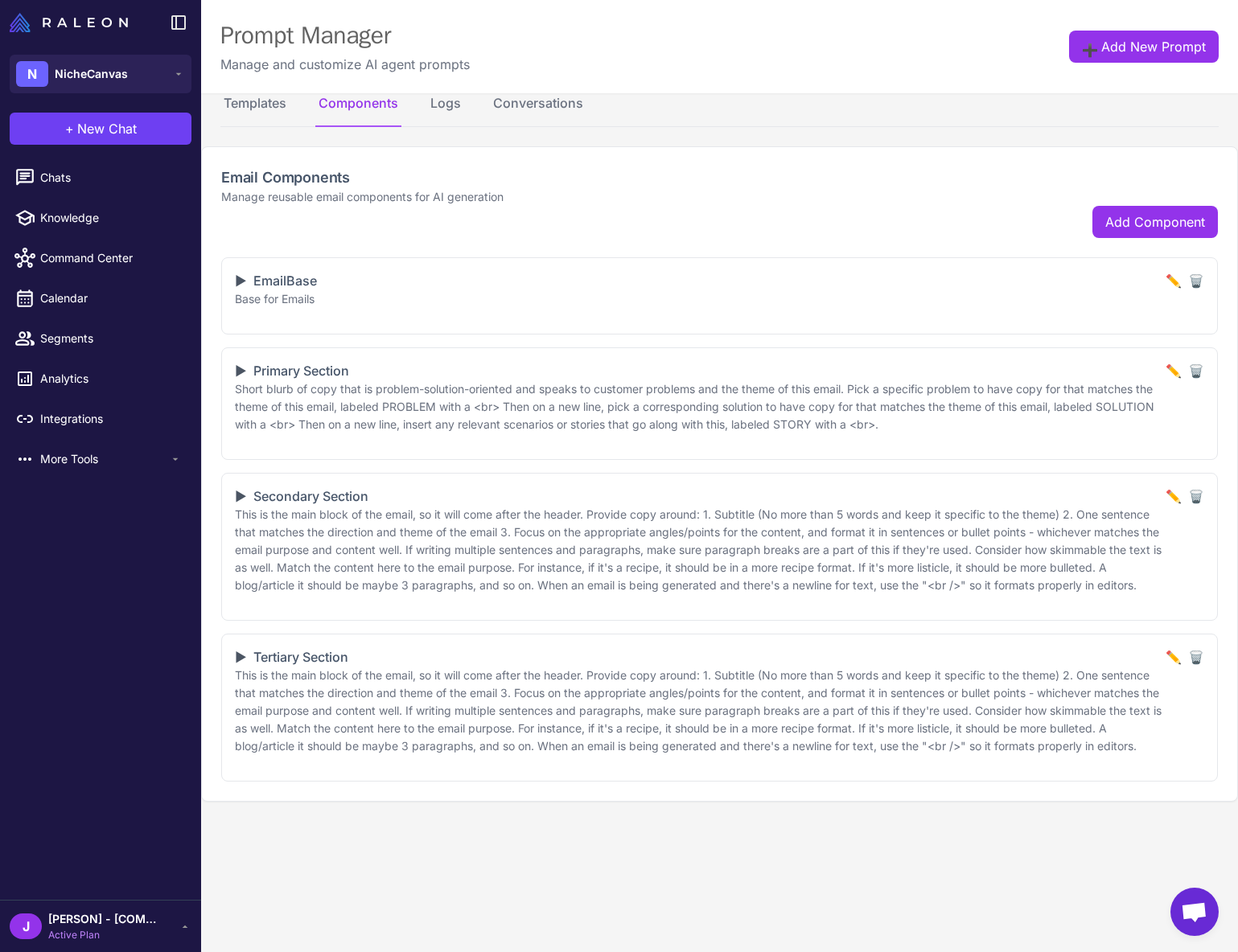 click on "✏️" at bounding box center (1174, 657) 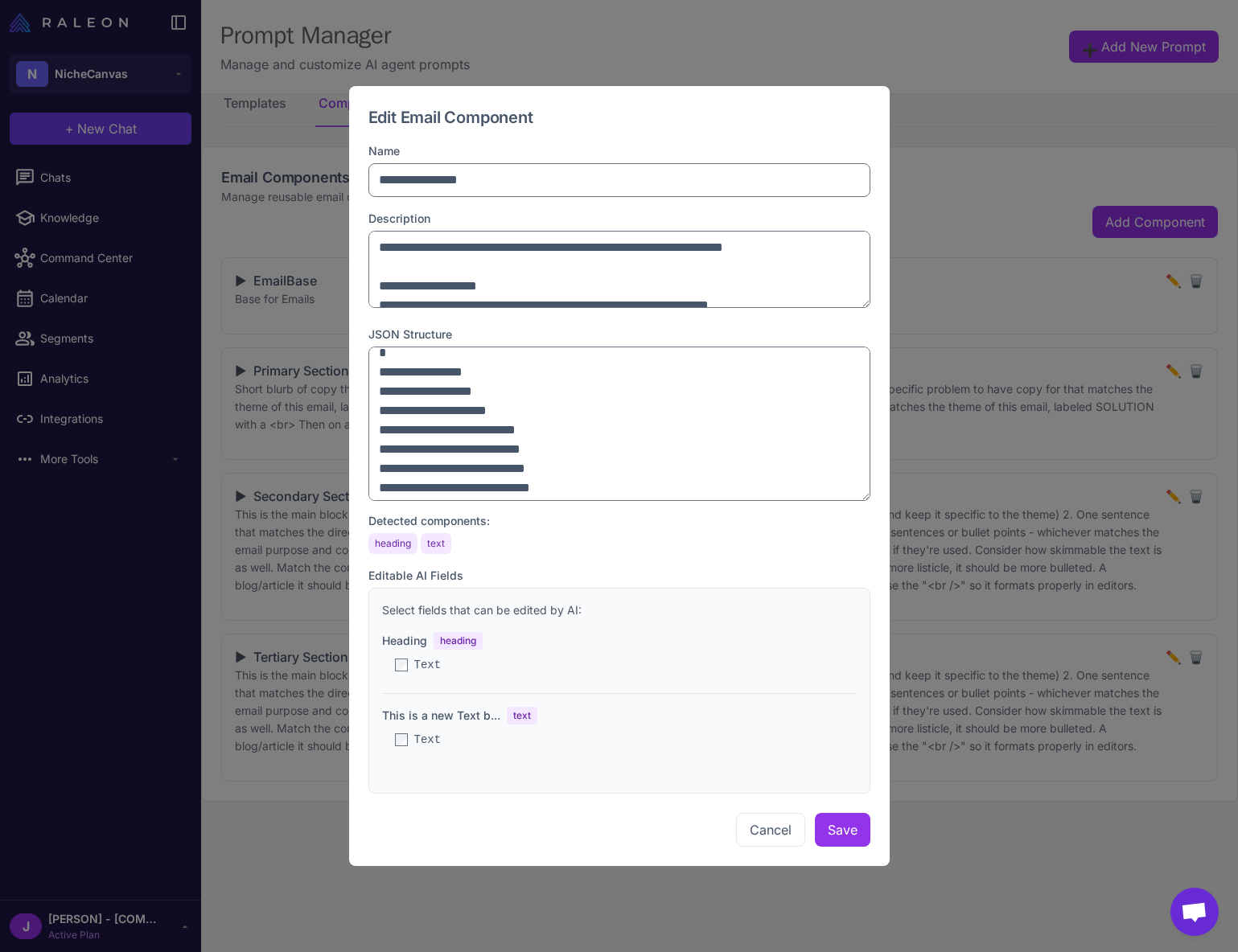 scroll, scrollTop: 11, scrollLeft: 0, axis: vertical 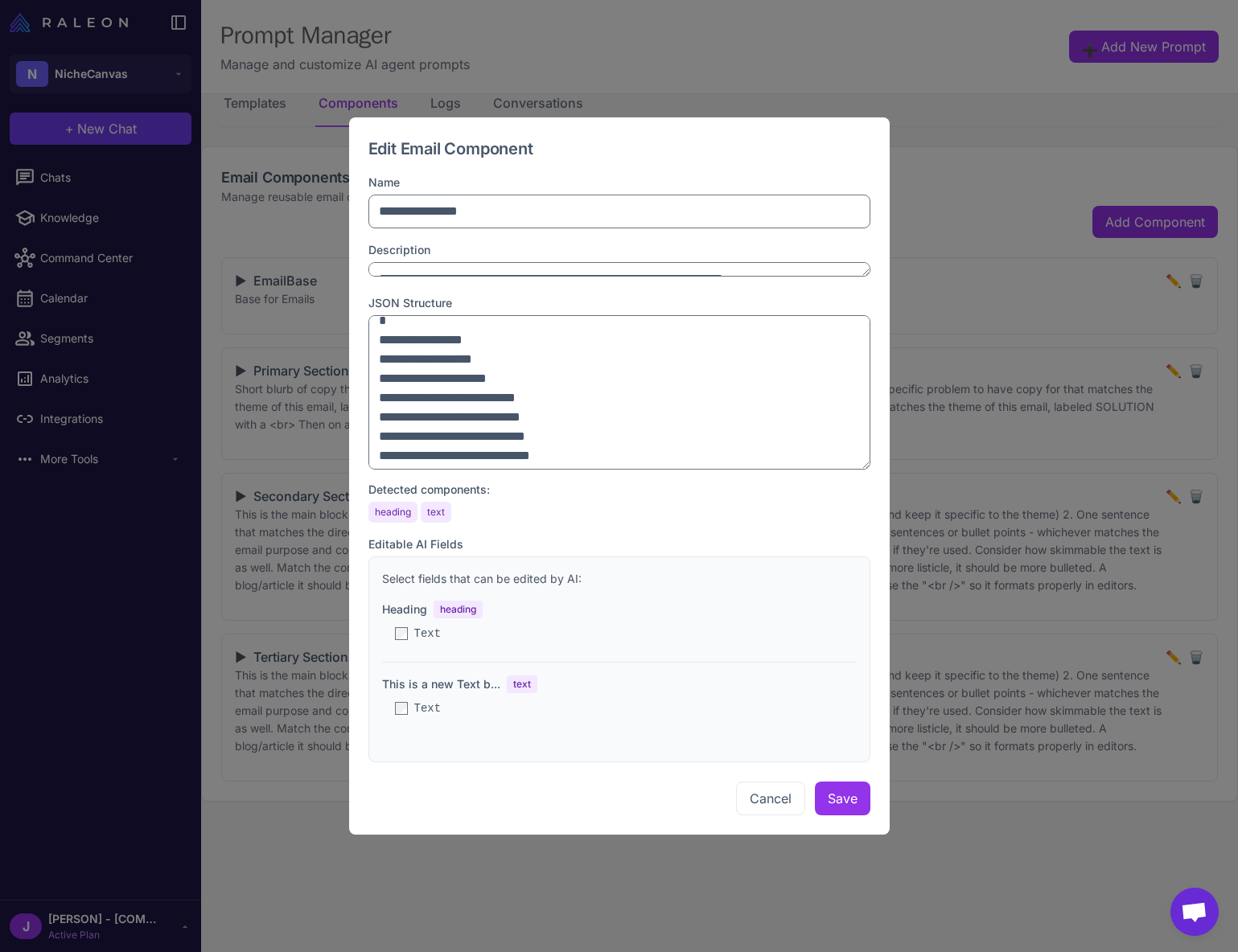 drag, startPoint x: 867, startPoint y: 302, endPoint x: 845, endPoint y: 203, distance: 101.41499 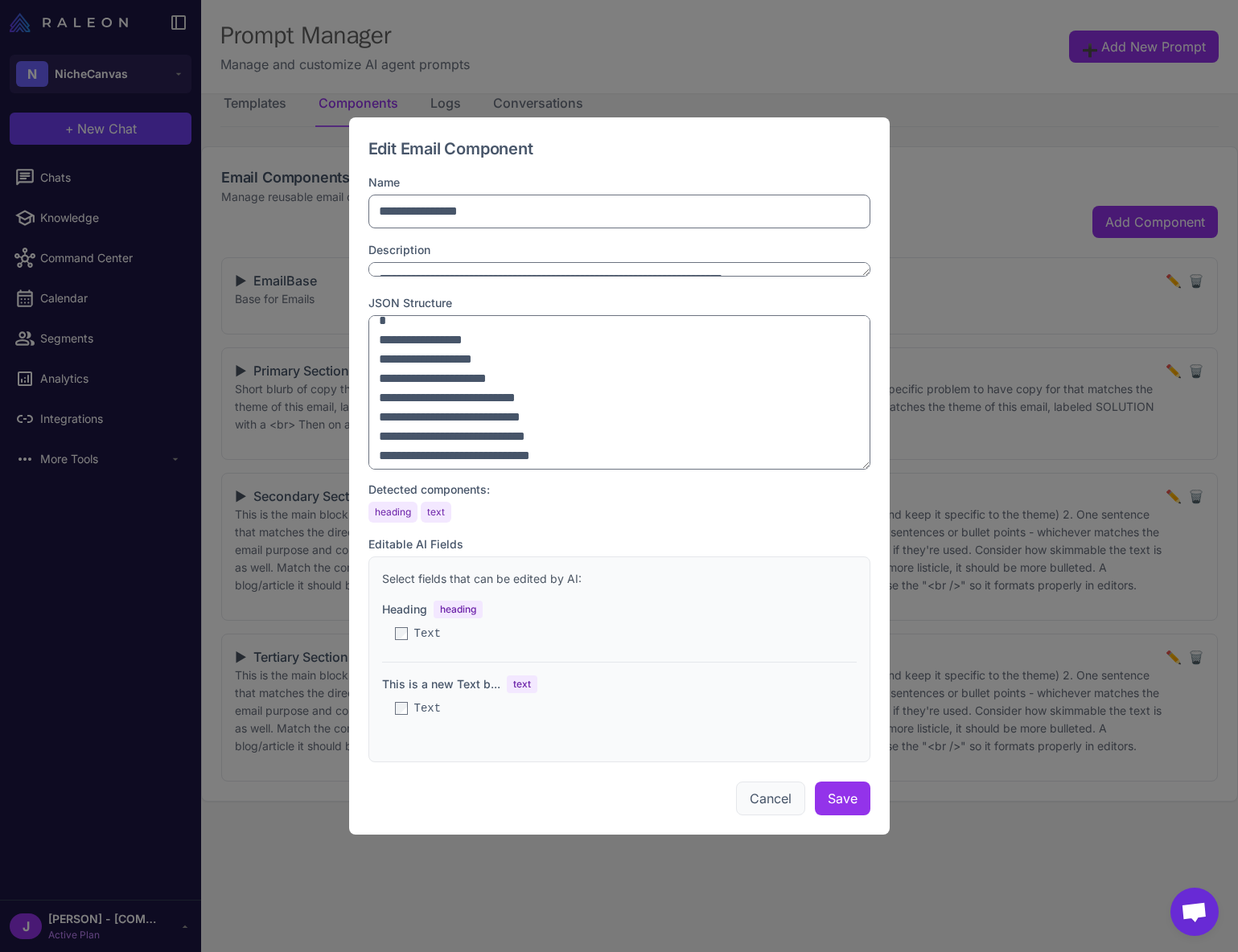 click on "Cancel" at bounding box center (771, 798) 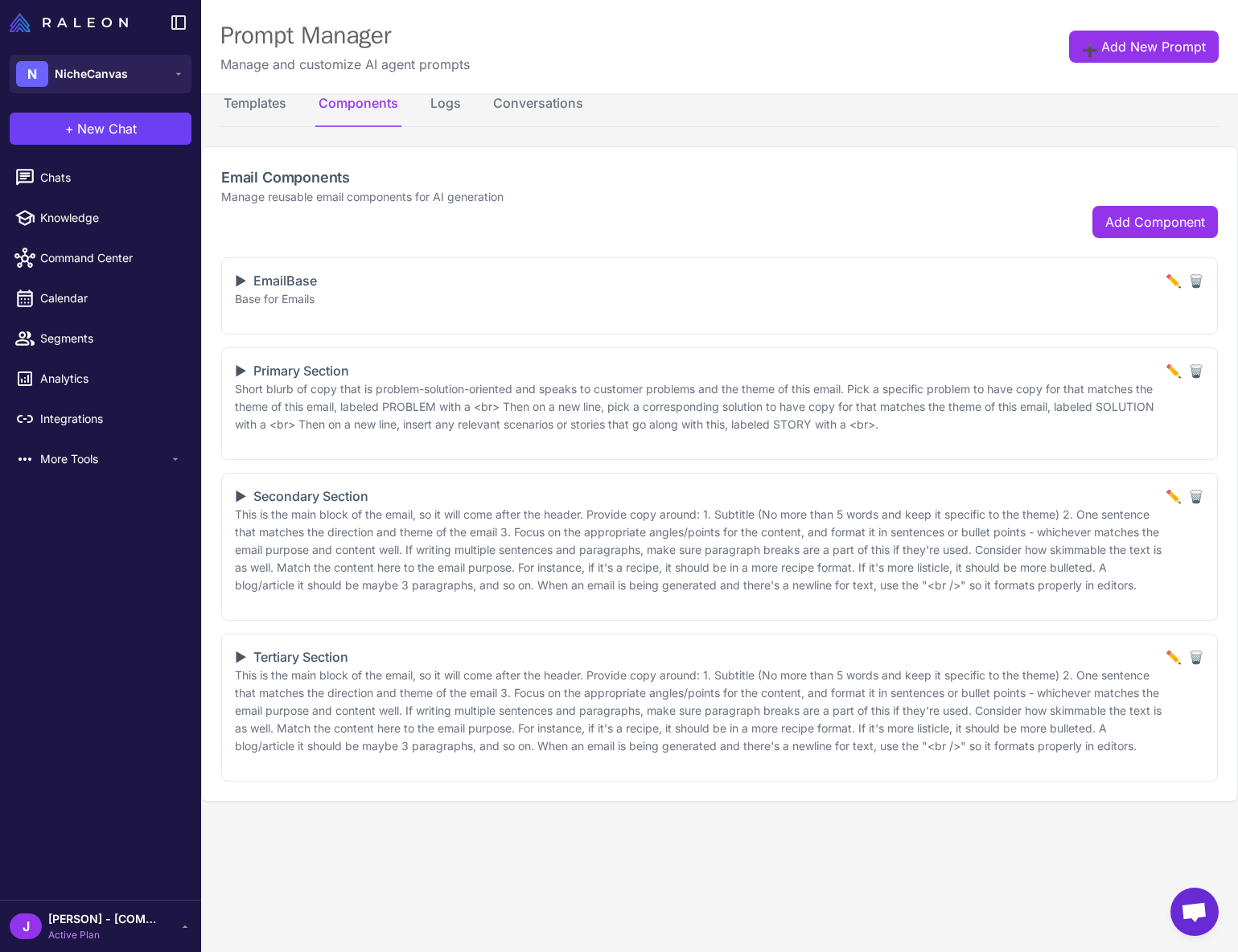 click on "✏️" at bounding box center (1174, 281) 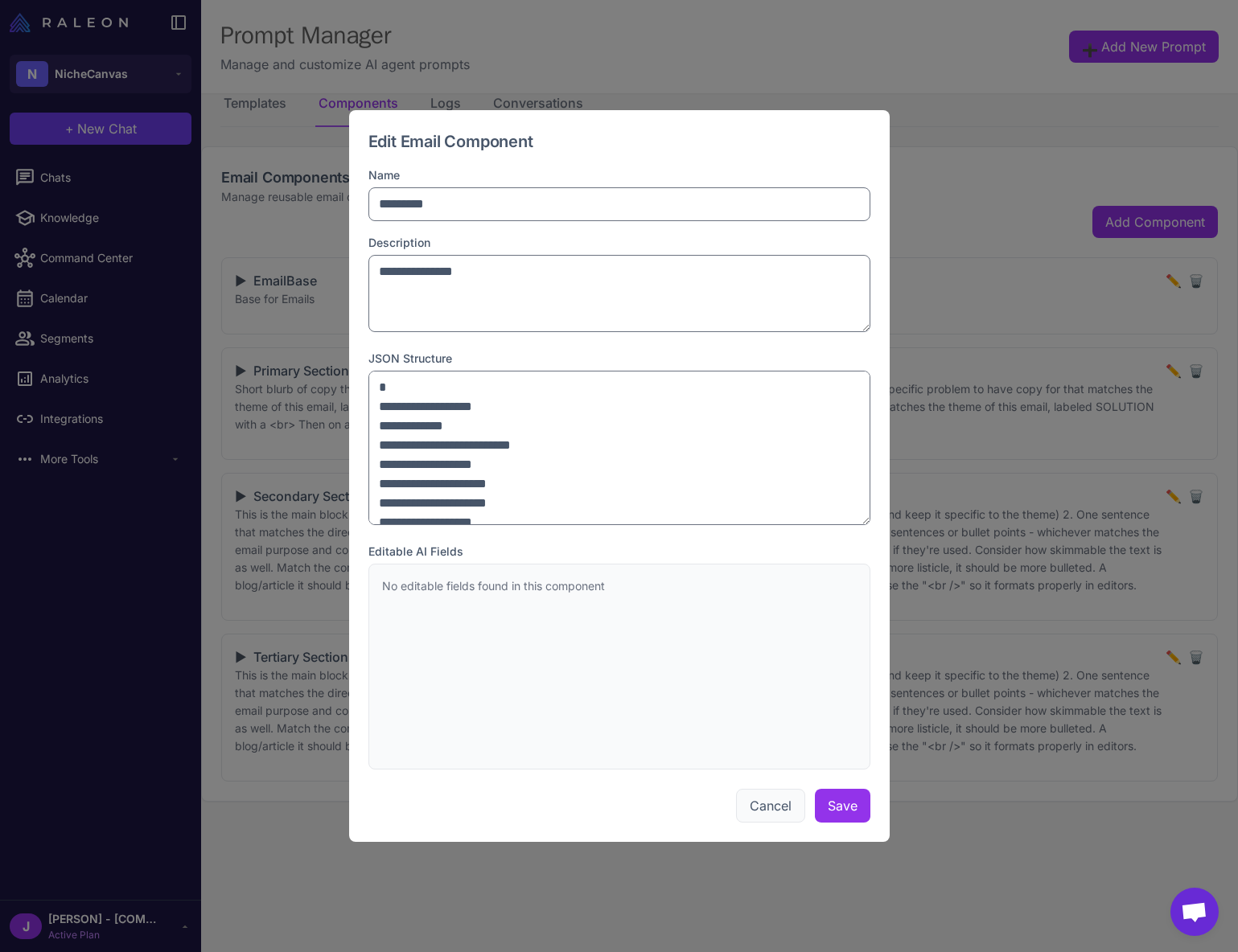 click on "Cancel" at bounding box center (771, 806) 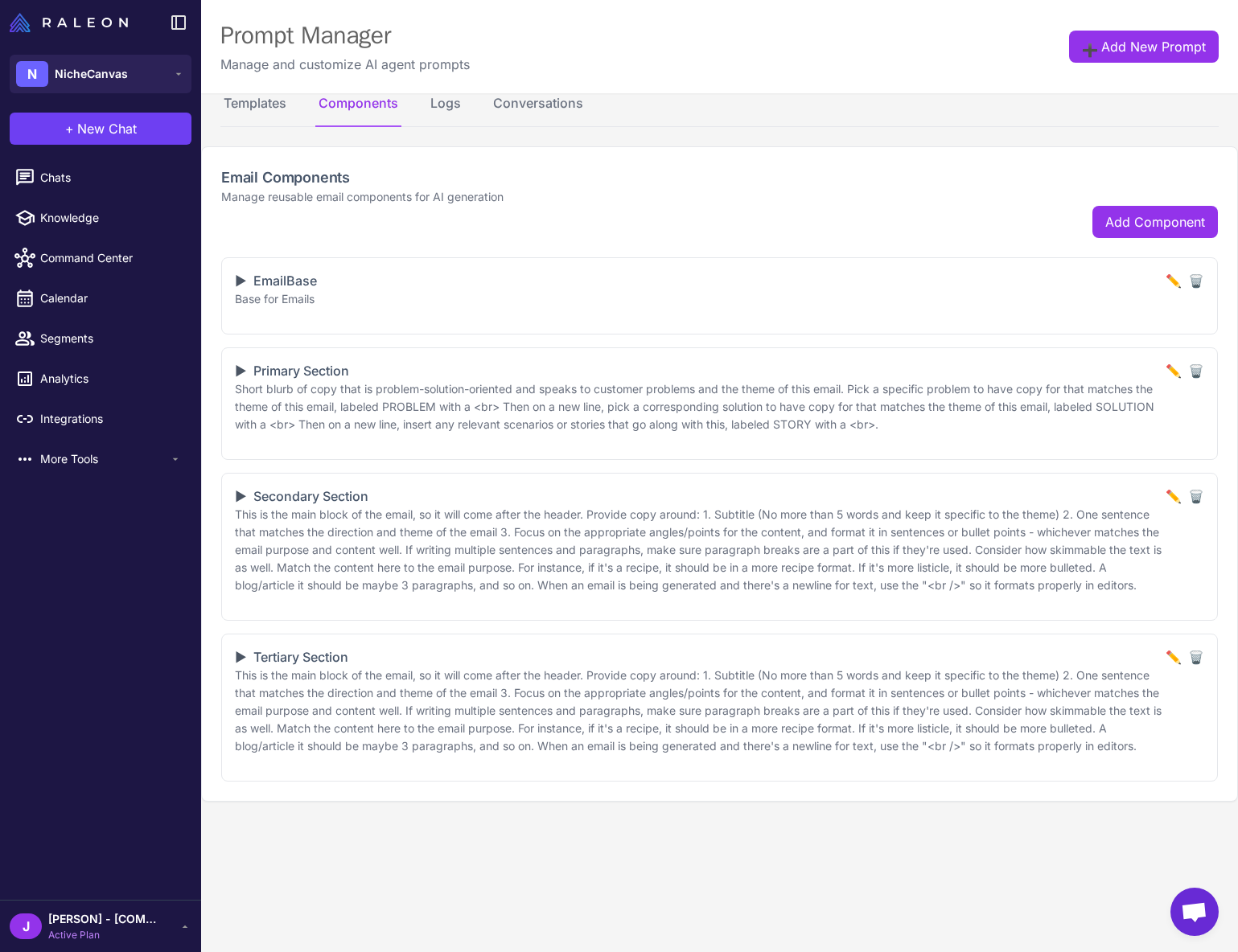 click on "Manage and customize AI agent prompts ➕  Add New Prompt   Templates   Components   Logs   Conversations  Email Components Manage reusable email components for AI generation  Add Component  ▶ EmailBase Base for Emails  ✏️   🗑️  ▶ Primary Section Short blurb of copy that is problem-solution-oriented and speaks to customer problems and the theme of this email.
Pick a specific problem to have copy for that matches the theme of this email, labeled PROBLEM with a <br>
Then on a new line, pick a corresponding solution to have copy for that matches the theme of this email, labeled SOLUTION with a <br>
Then on a new line, insert any relevant scenarios or stories that go along with this, labeled STORY with a <br>.  ✏️   🗑️  ▶ Secondary Section  ✏️   🗑️  ▶ Tertiary Section  ✏️   🗑️" at bounding box center (719, 476) 